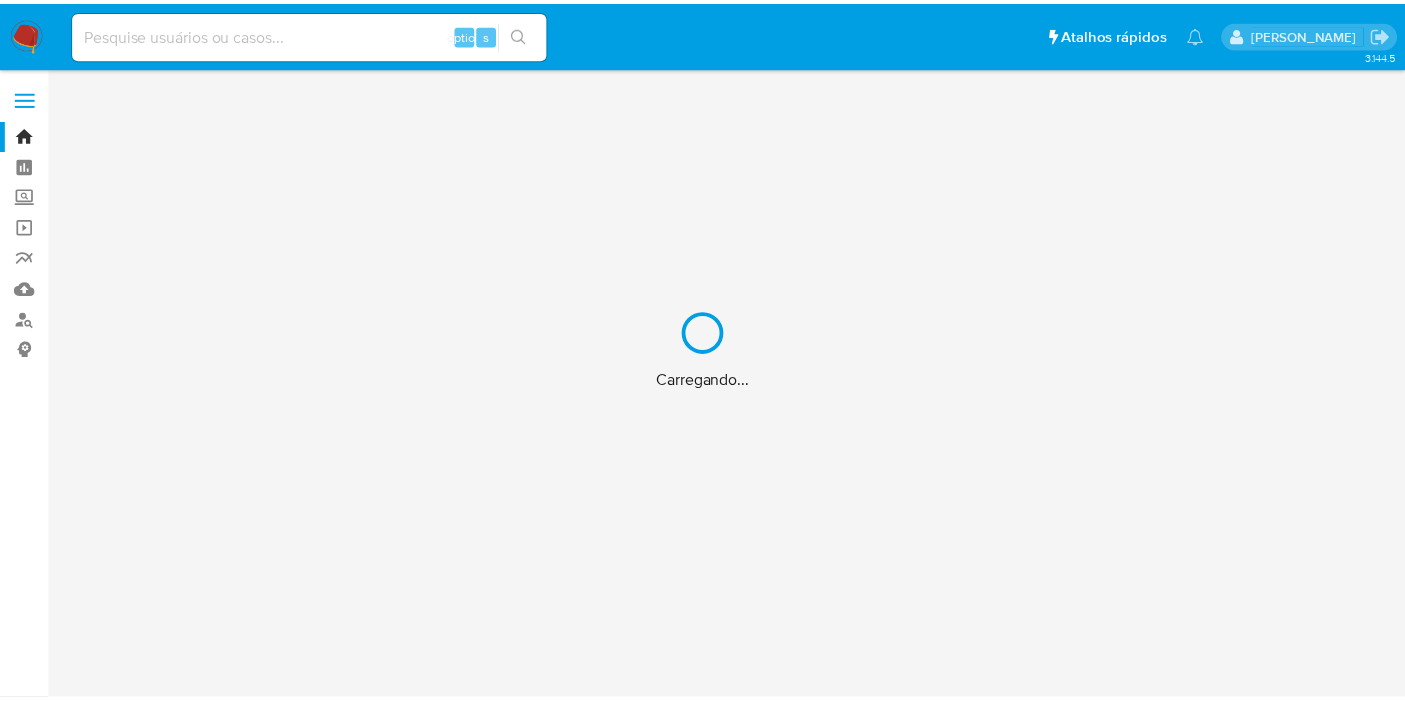scroll, scrollTop: 0, scrollLeft: 0, axis: both 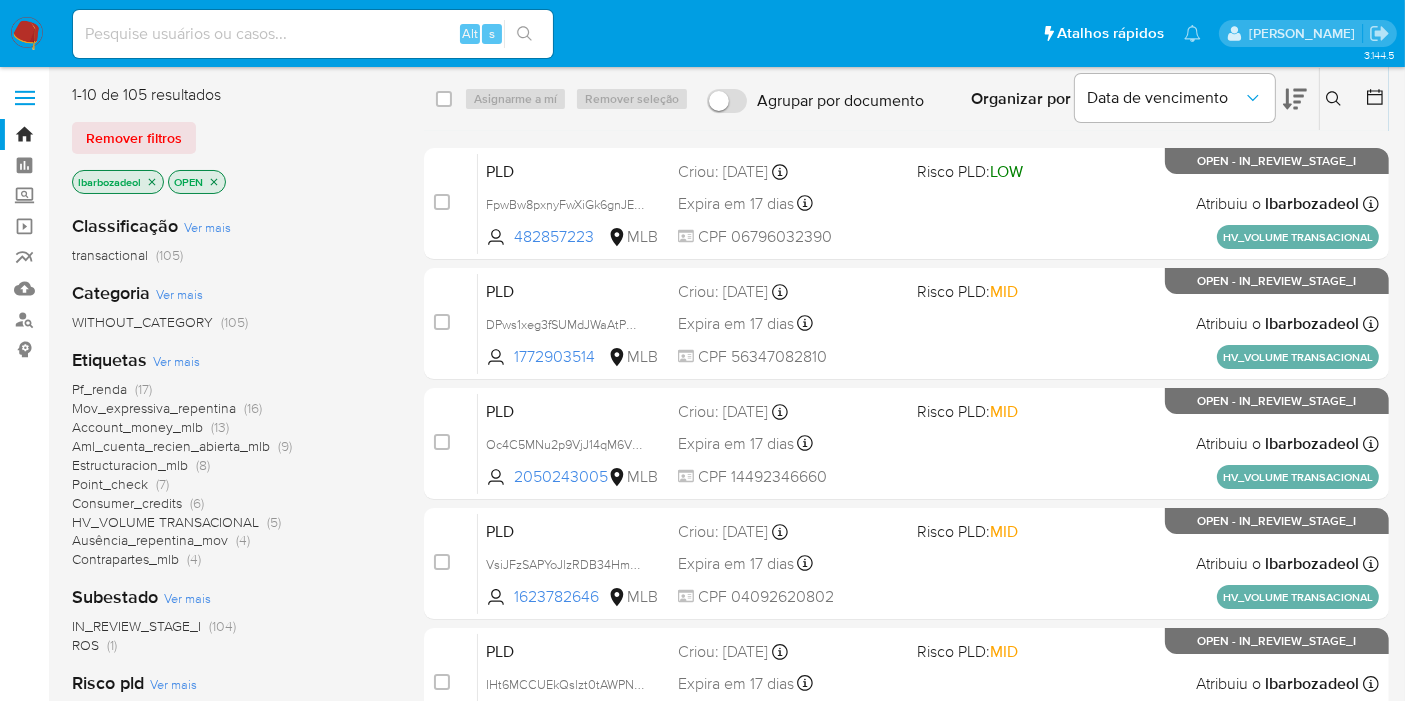 click on "Classificação Ver mais transactional (105)" at bounding box center [232, 239] 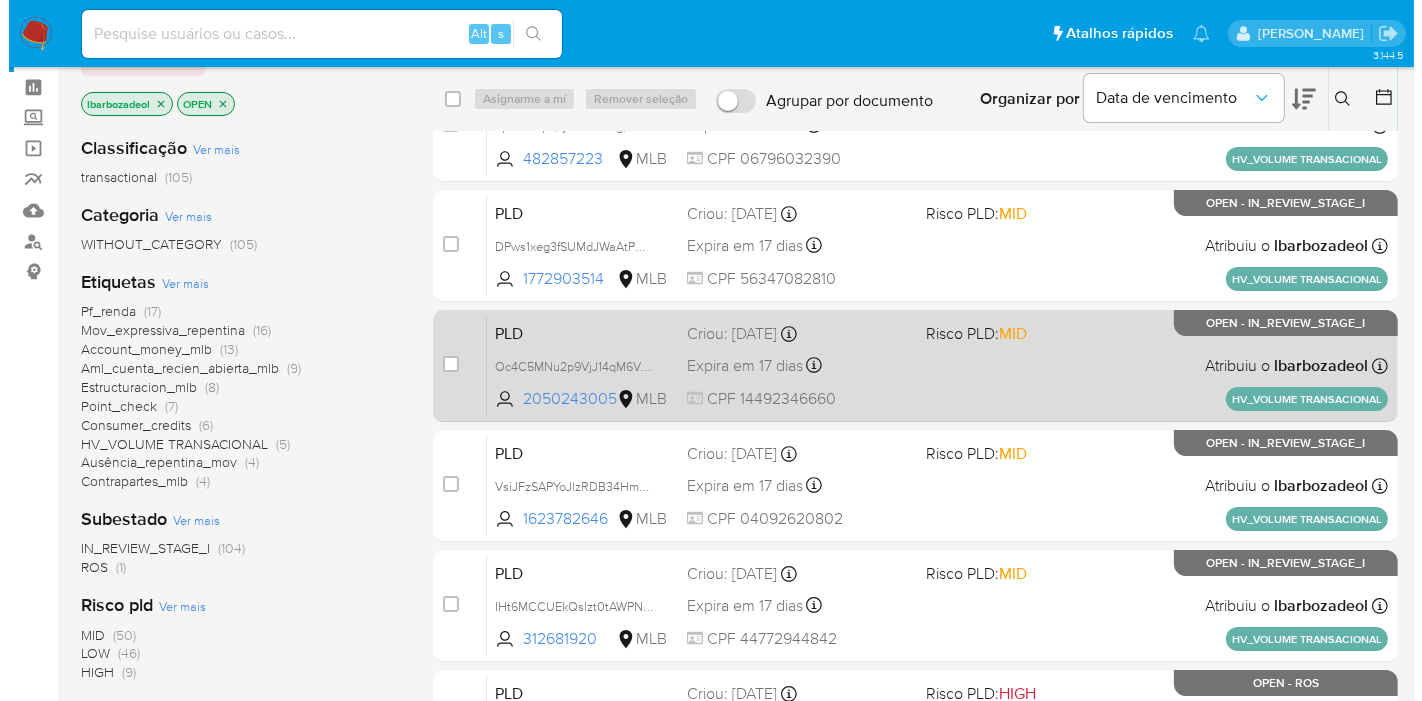 scroll, scrollTop: 111, scrollLeft: 0, axis: vertical 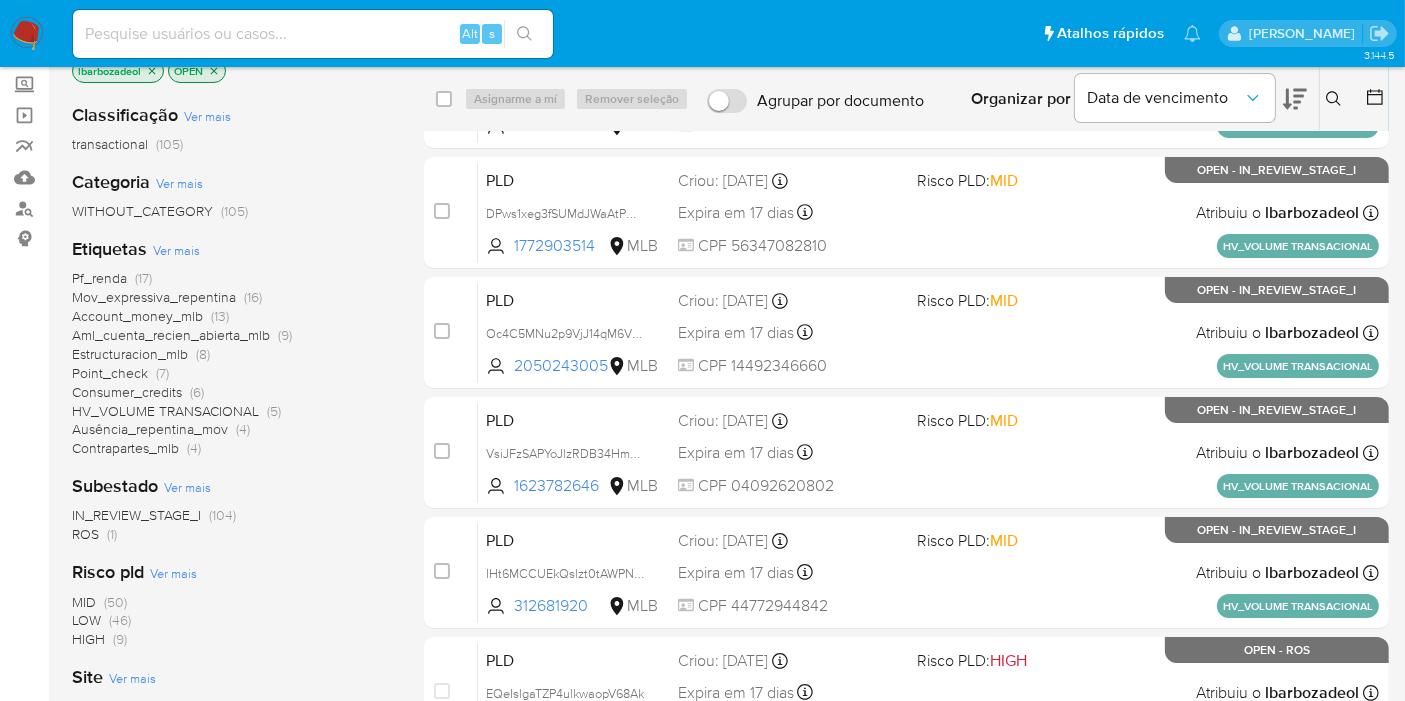click on "Ver mais" at bounding box center [176, 250] 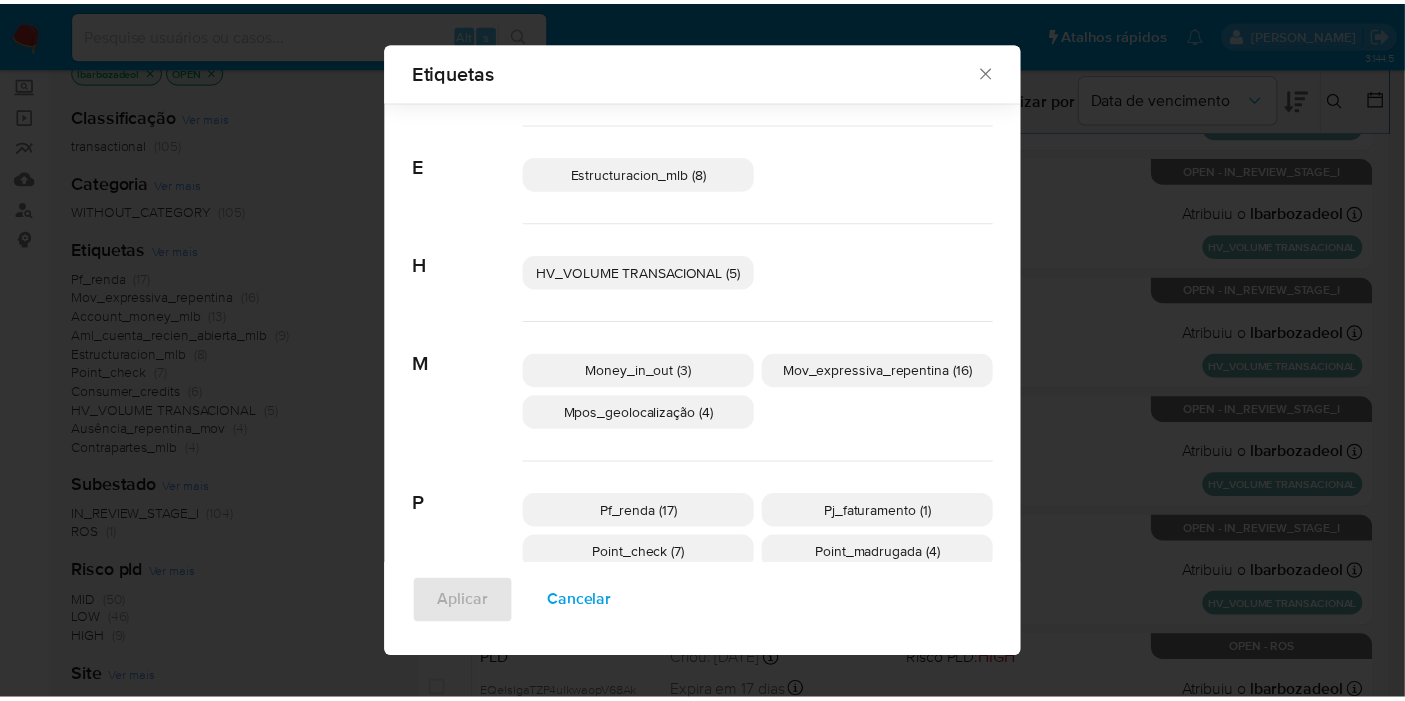 scroll, scrollTop: 424, scrollLeft: 0, axis: vertical 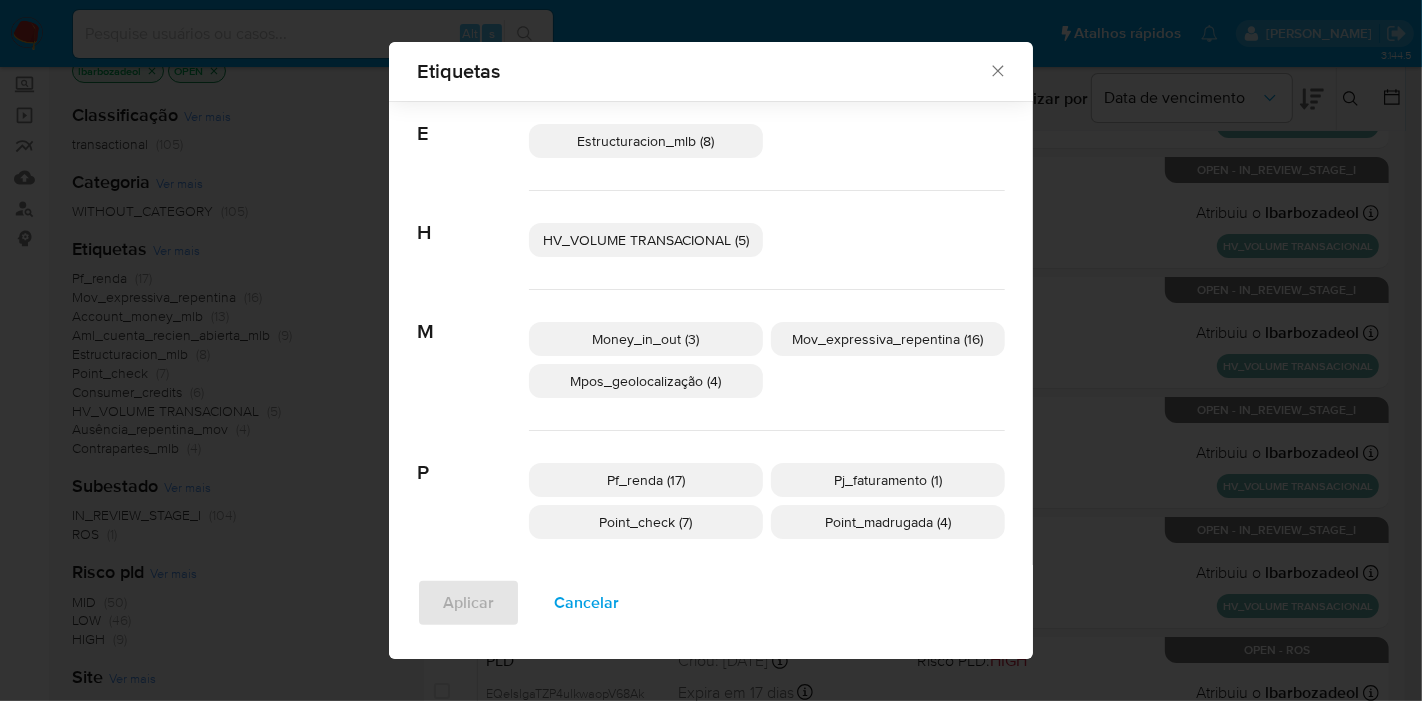 click on "Mov_expressiva_repentina (16)" at bounding box center [888, 339] 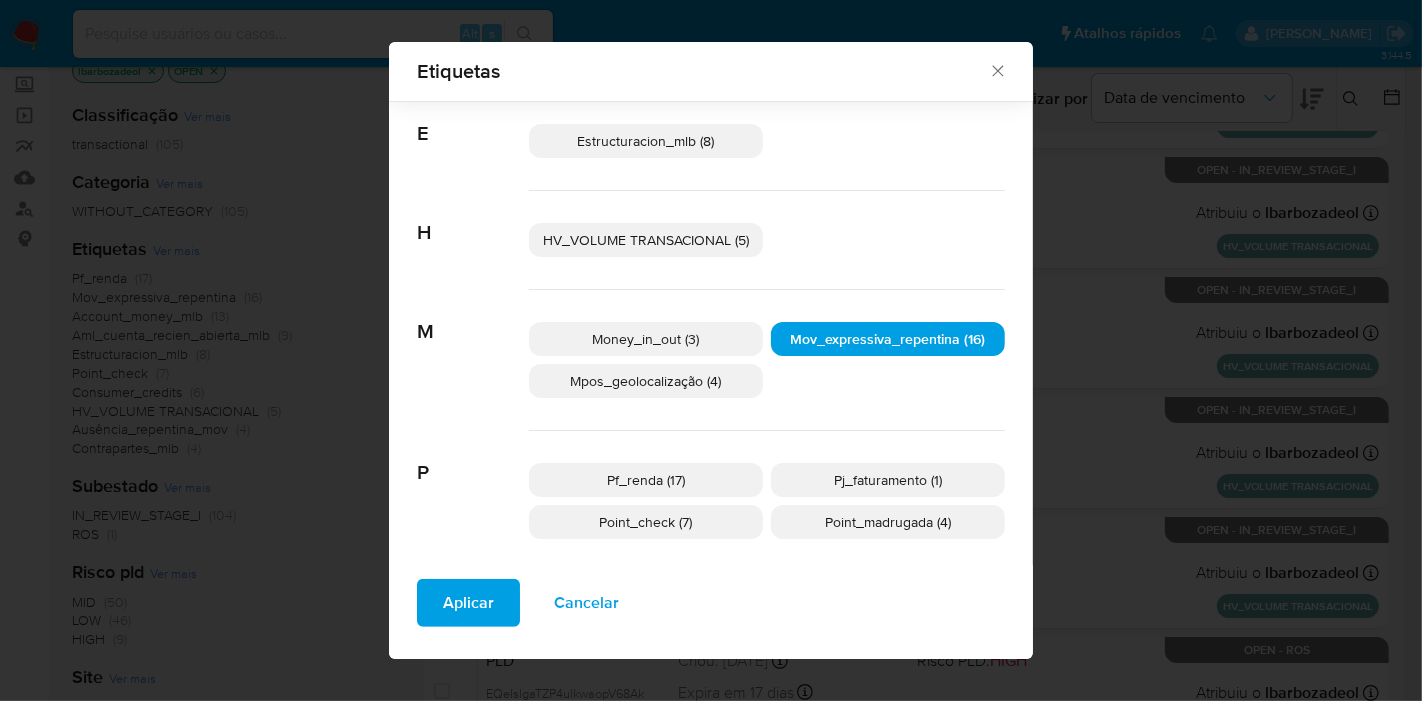 click on "Aplicar" at bounding box center (468, 603) 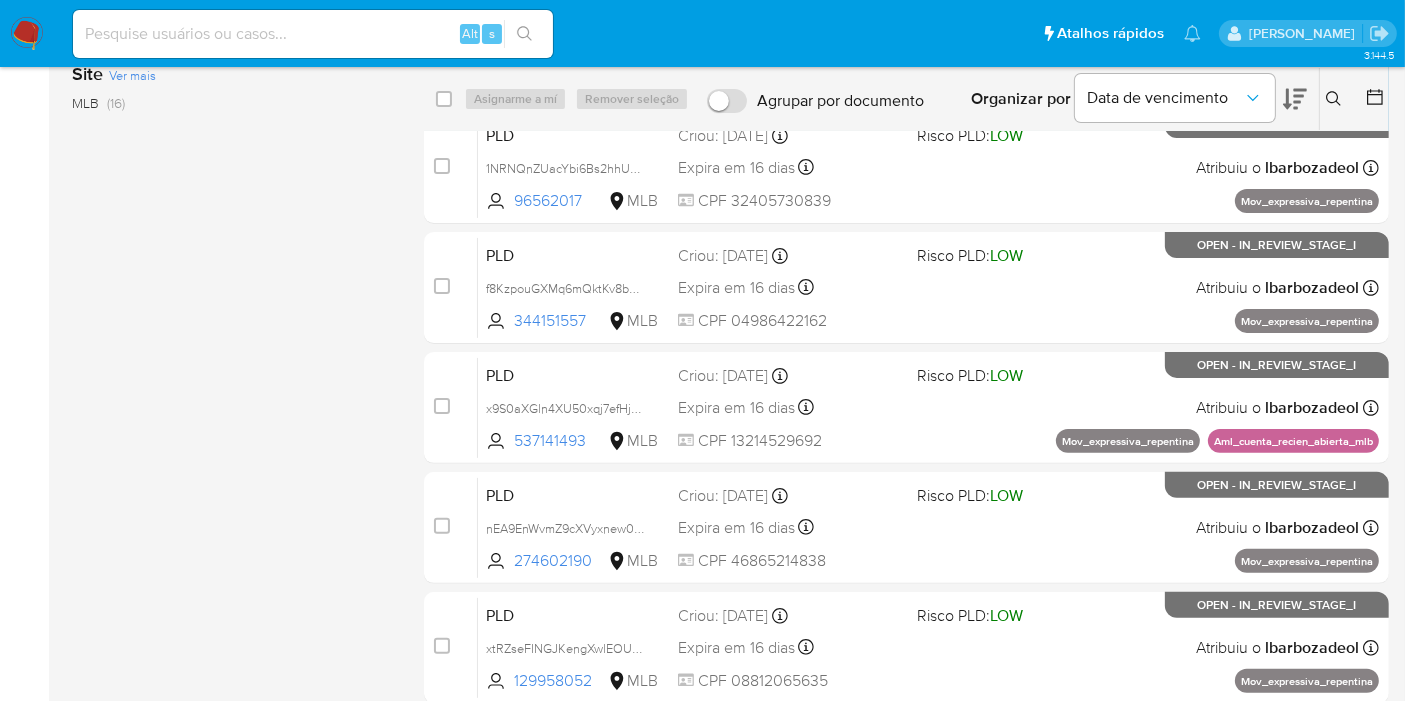 scroll, scrollTop: 722, scrollLeft: 0, axis: vertical 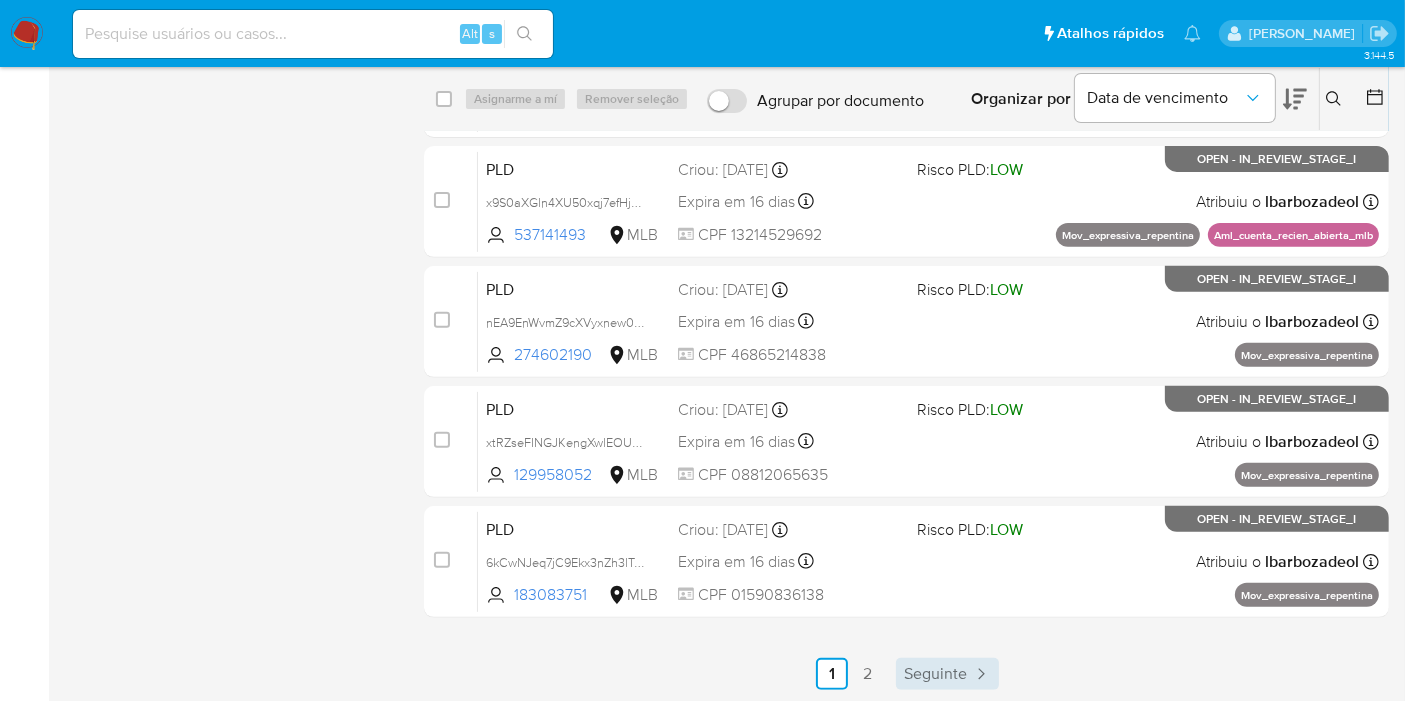 click on "Seguinte" at bounding box center (935, 674) 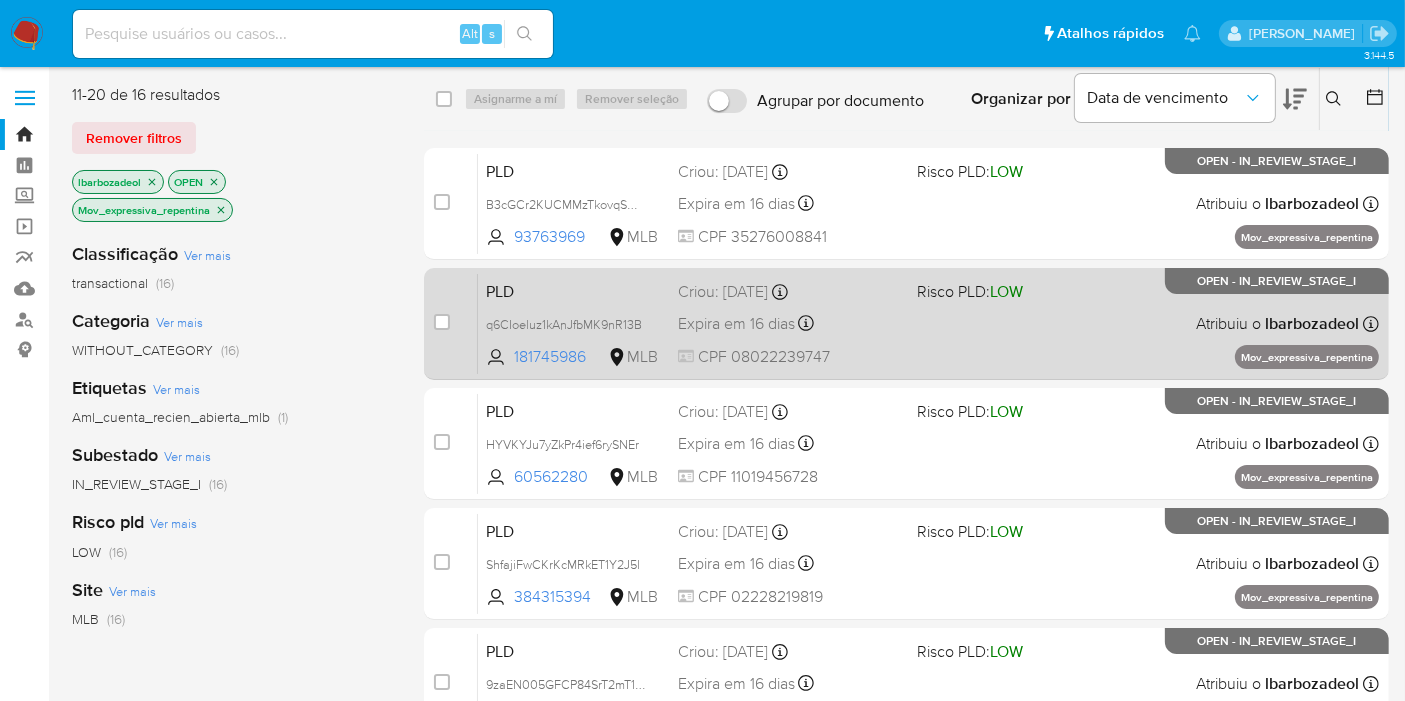 scroll, scrollTop: 312, scrollLeft: 0, axis: vertical 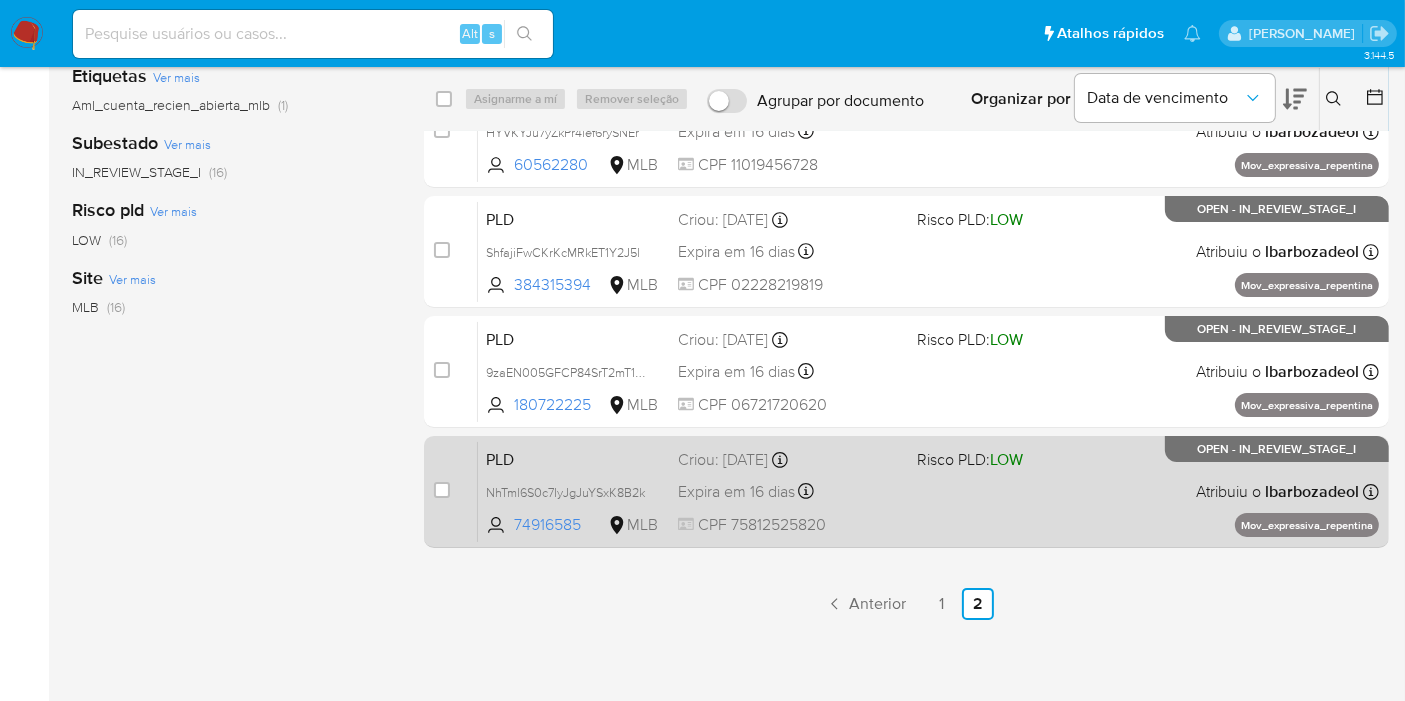 click on "PLD NhTml6S0c7IyJgJuYSxK8B2k 74916585 MLB Risco PLD:  LOW Criou: 12/06/2025   Criou: 12/06/2025 00:11:09 Expira em 16 dias   Expira em 27/07/2025 00:11:09 CPF   75812525820 Atribuiu o   lbarbozadeol   Asignado el: 18/06/2025 14:26:01 Mov_expressiva_repentina OPEN - IN_REVIEW_STAGE_I" at bounding box center (928, 491) 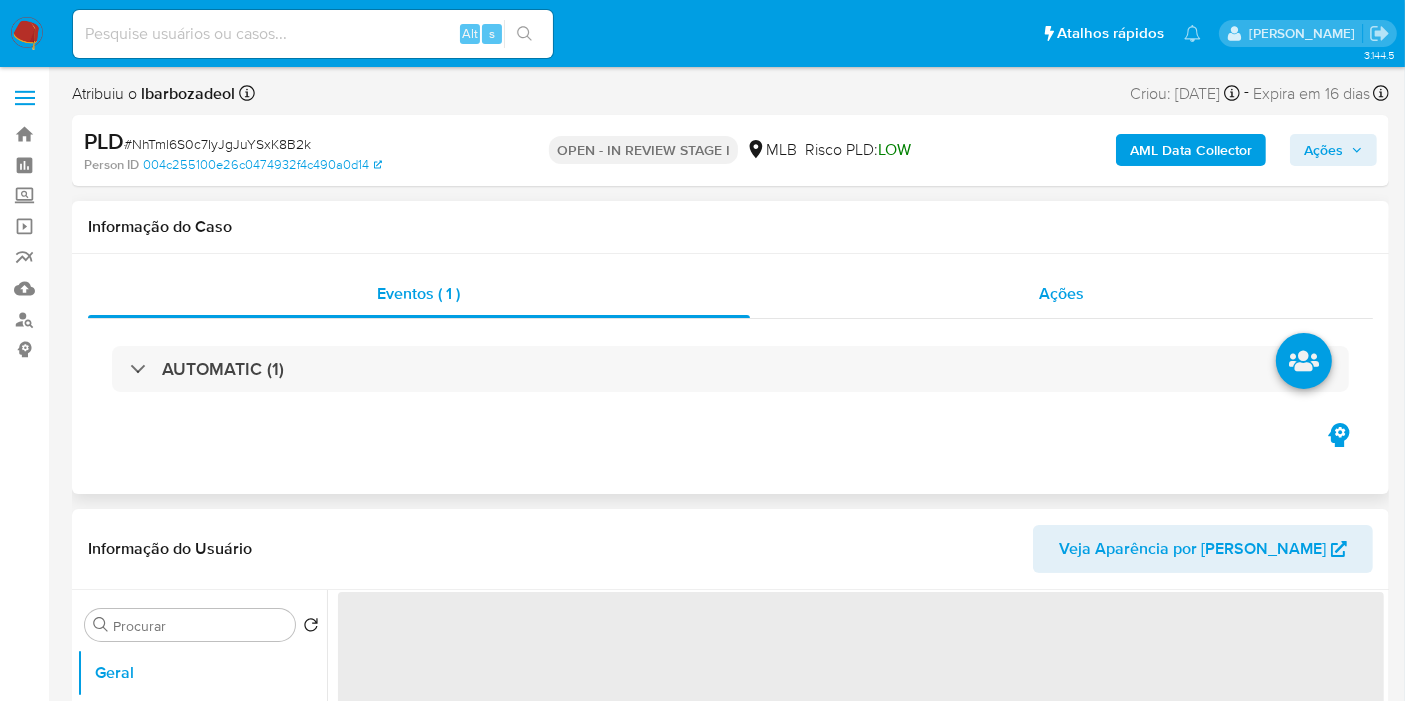 scroll, scrollTop: 333, scrollLeft: 0, axis: vertical 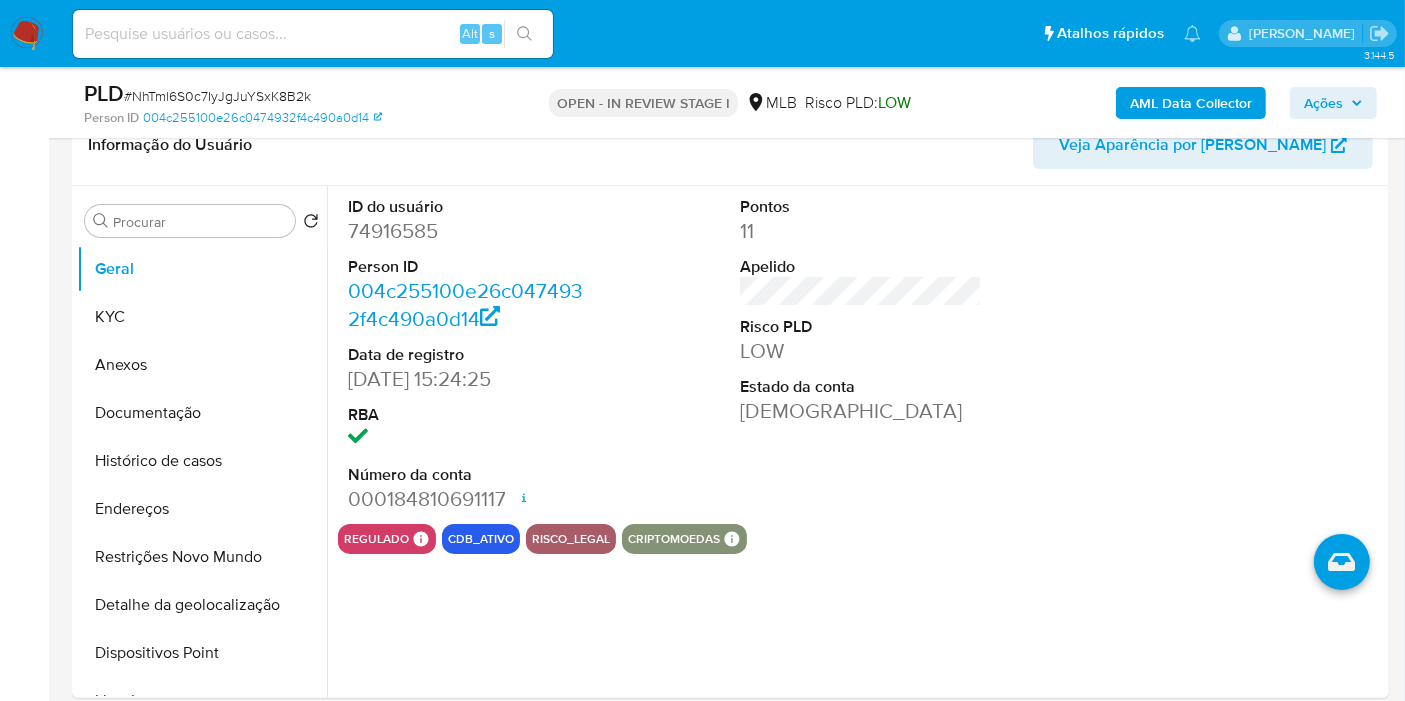 select on "10" 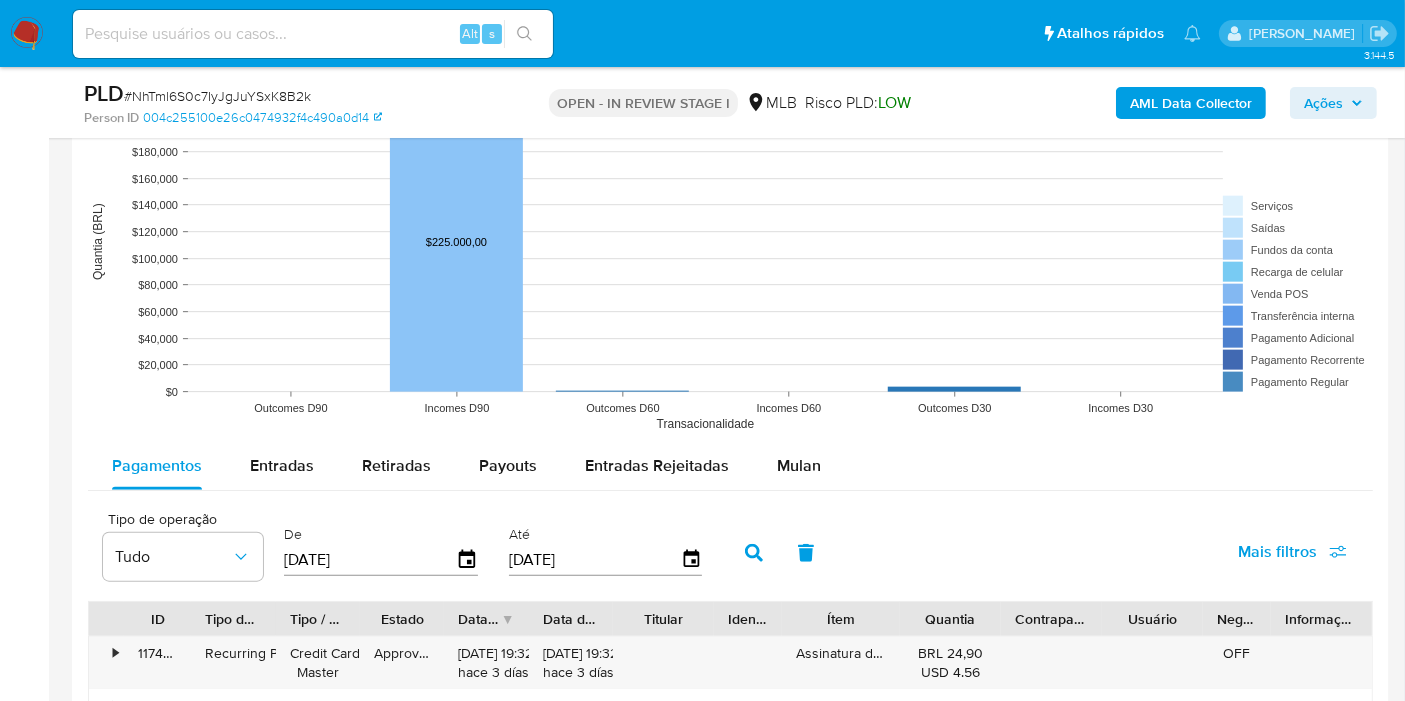 scroll, scrollTop: 2111, scrollLeft: 0, axis: vertical 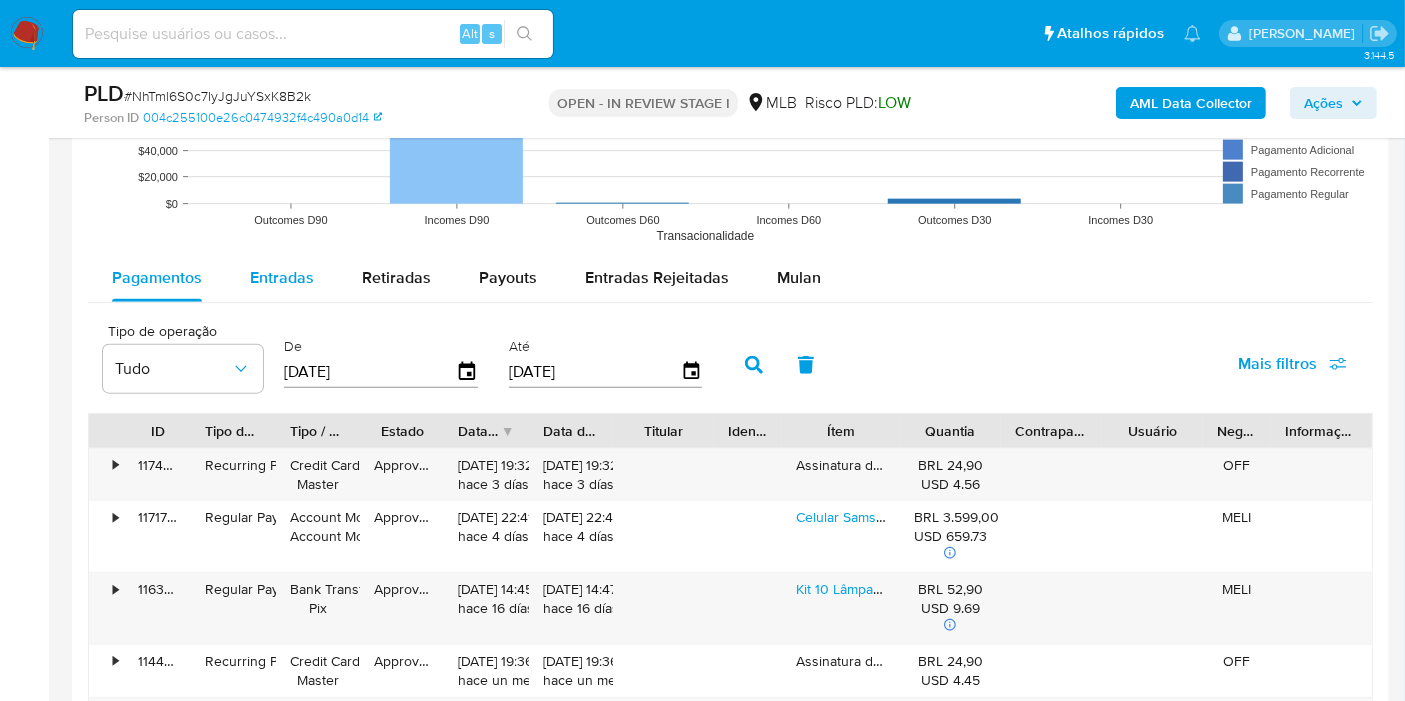 click on "Entradas" at bounding box center (282, 278) 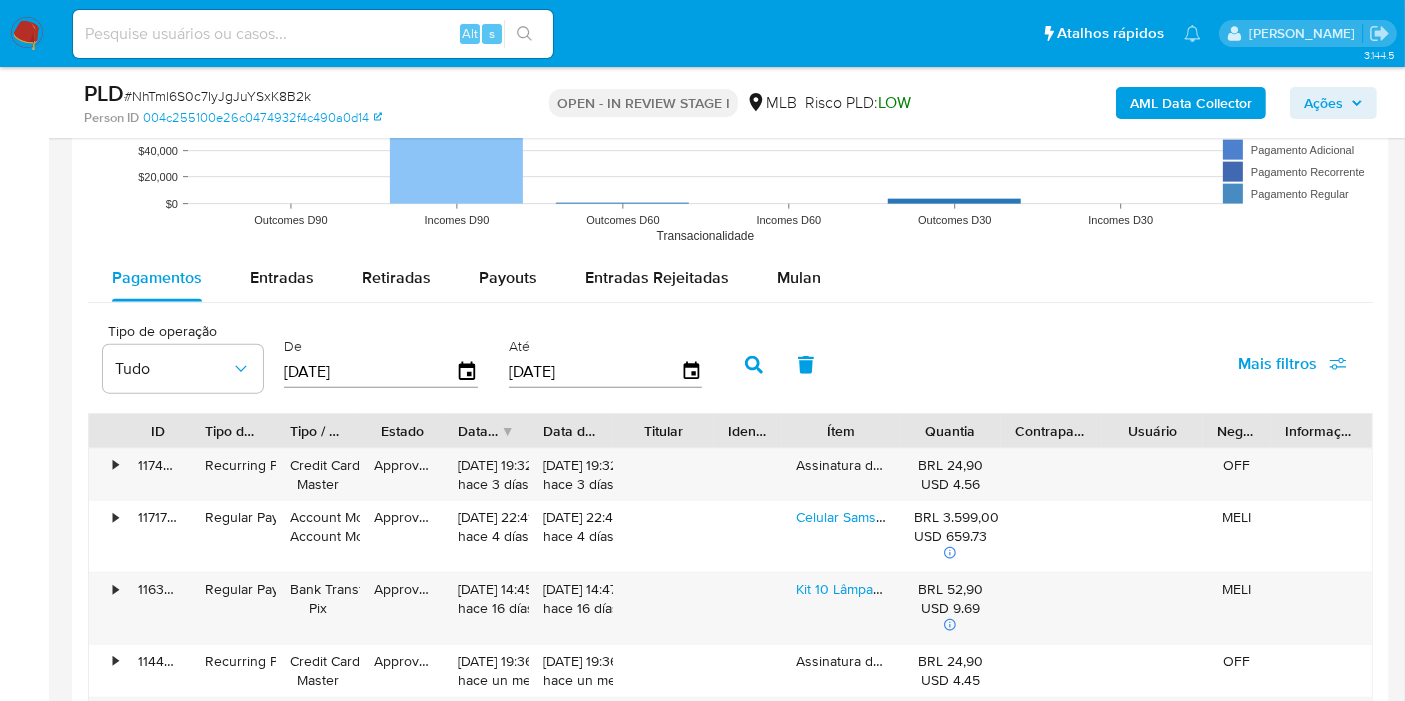 select on "10" 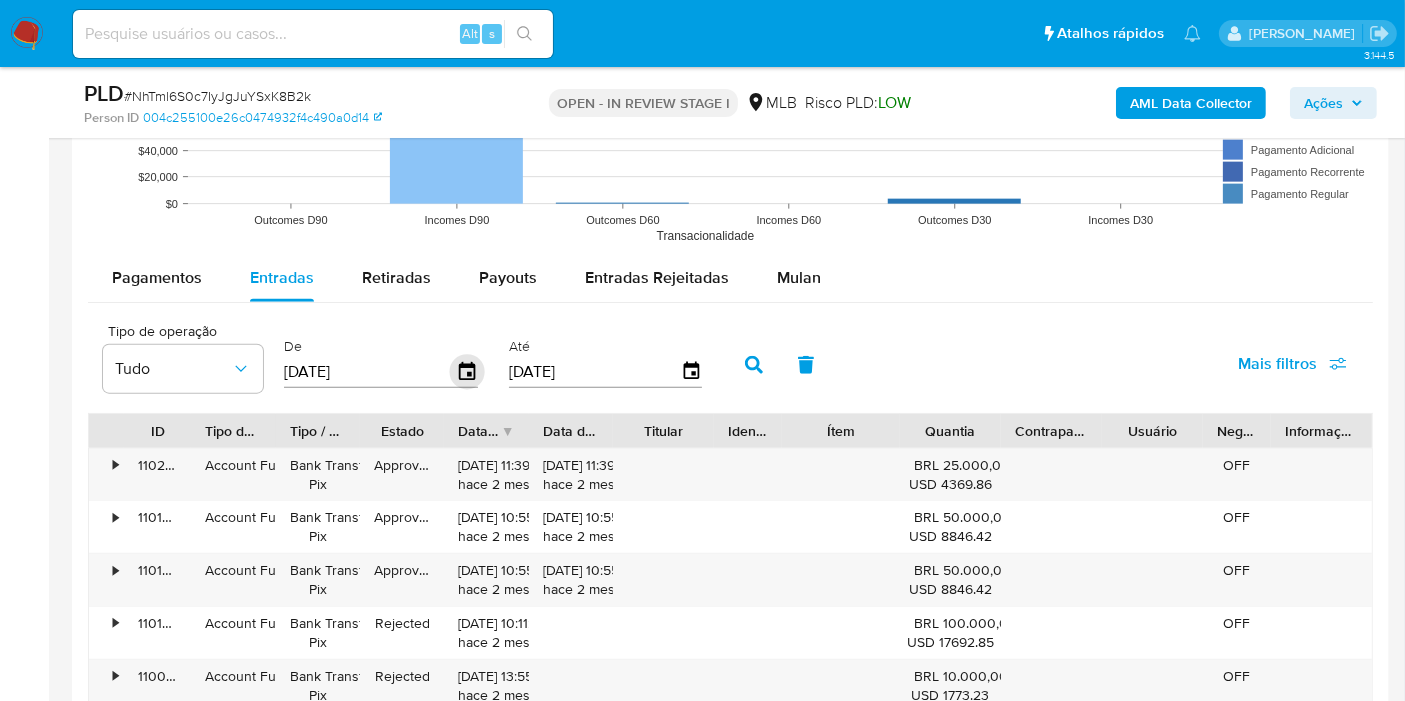 click 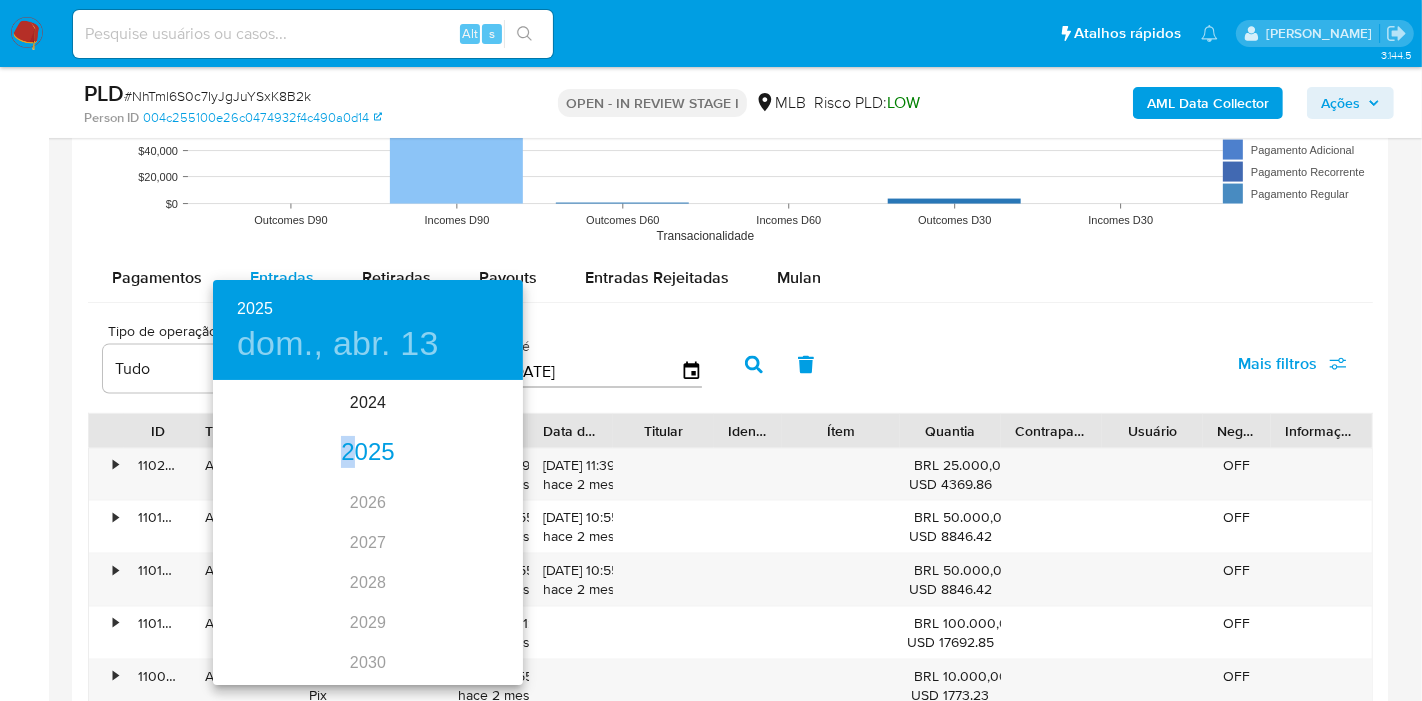 click on "2025" at bounding box center [368, 453] 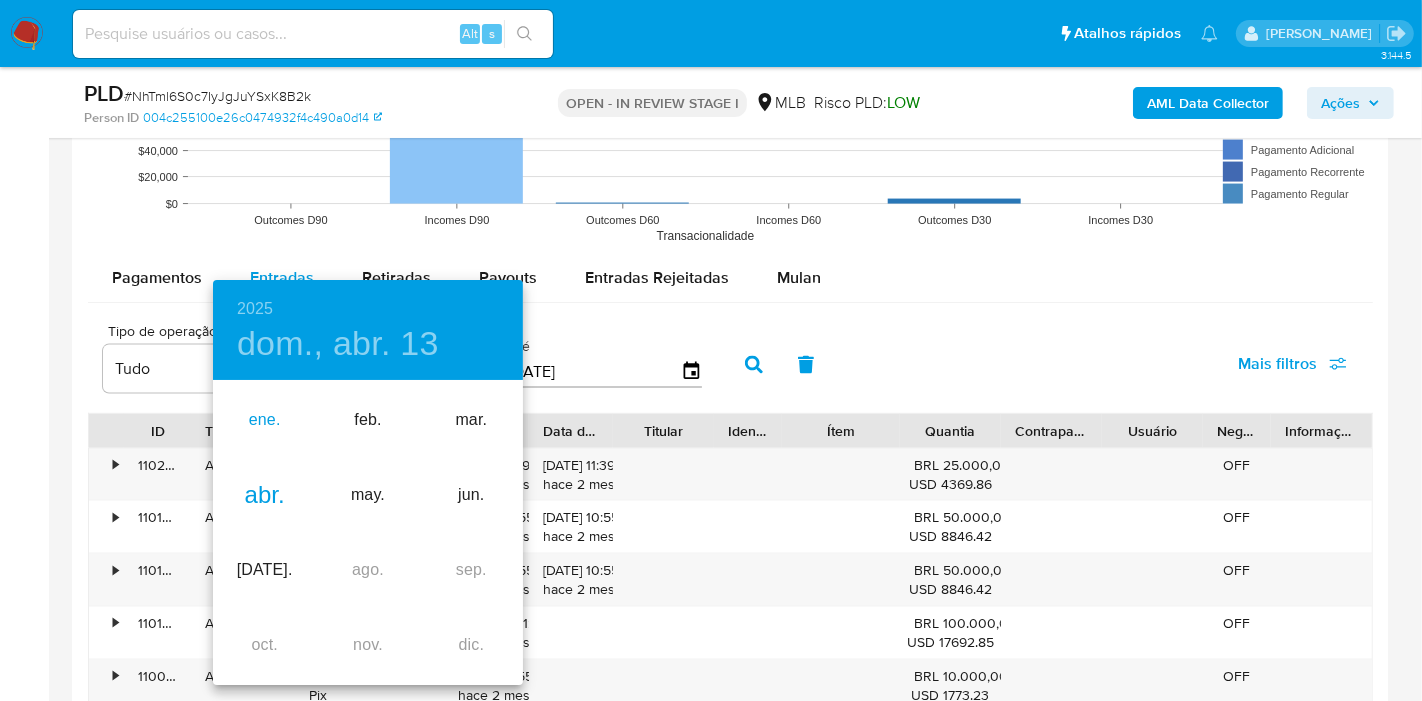 click on "ene." at bounding box center [264, 420] 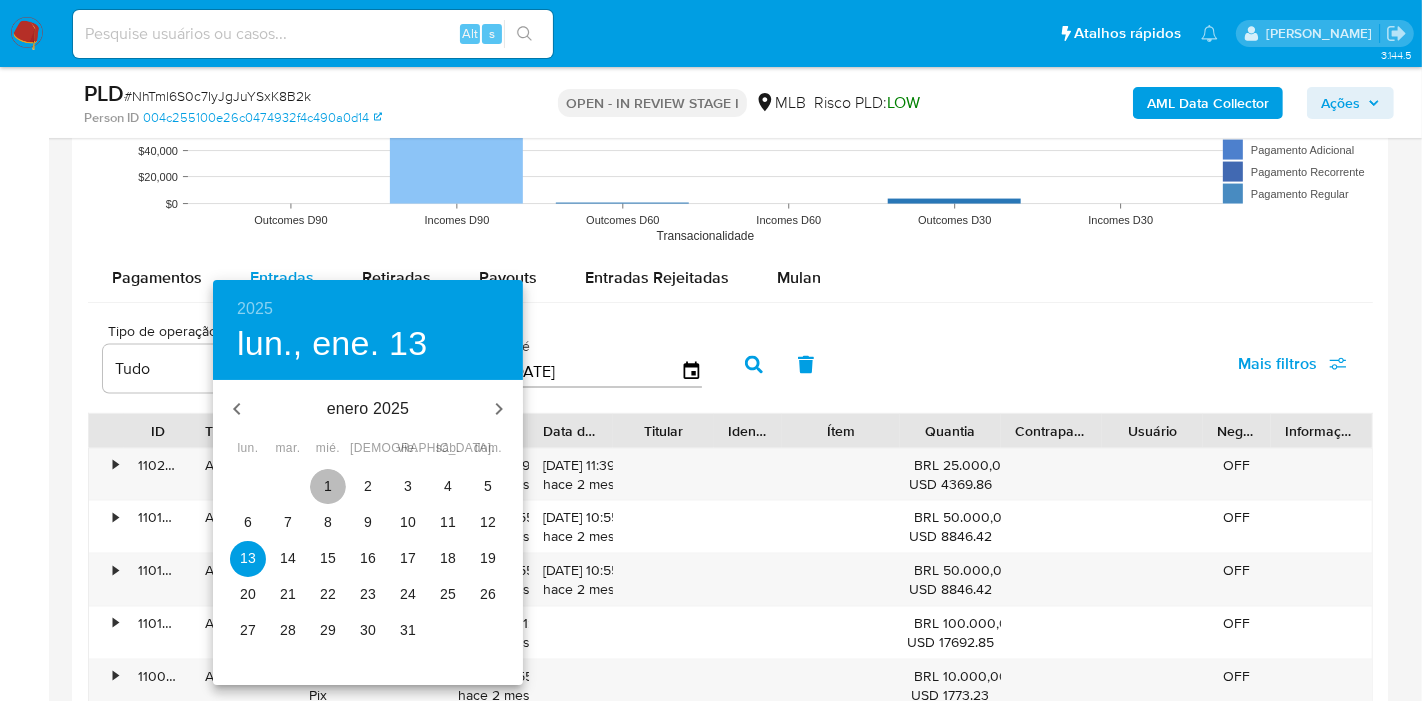 click on "1" at bounding box center (328, 486) 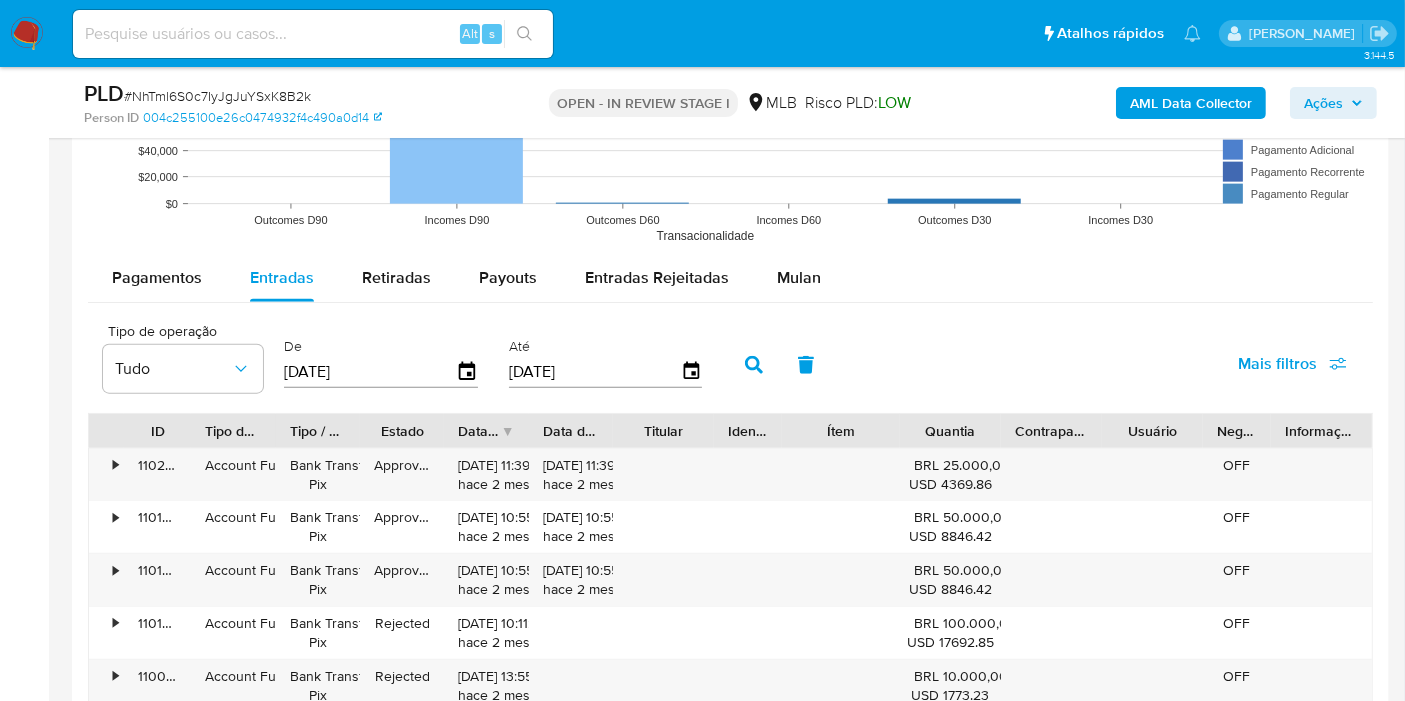 click at bounding box center [754, 365] 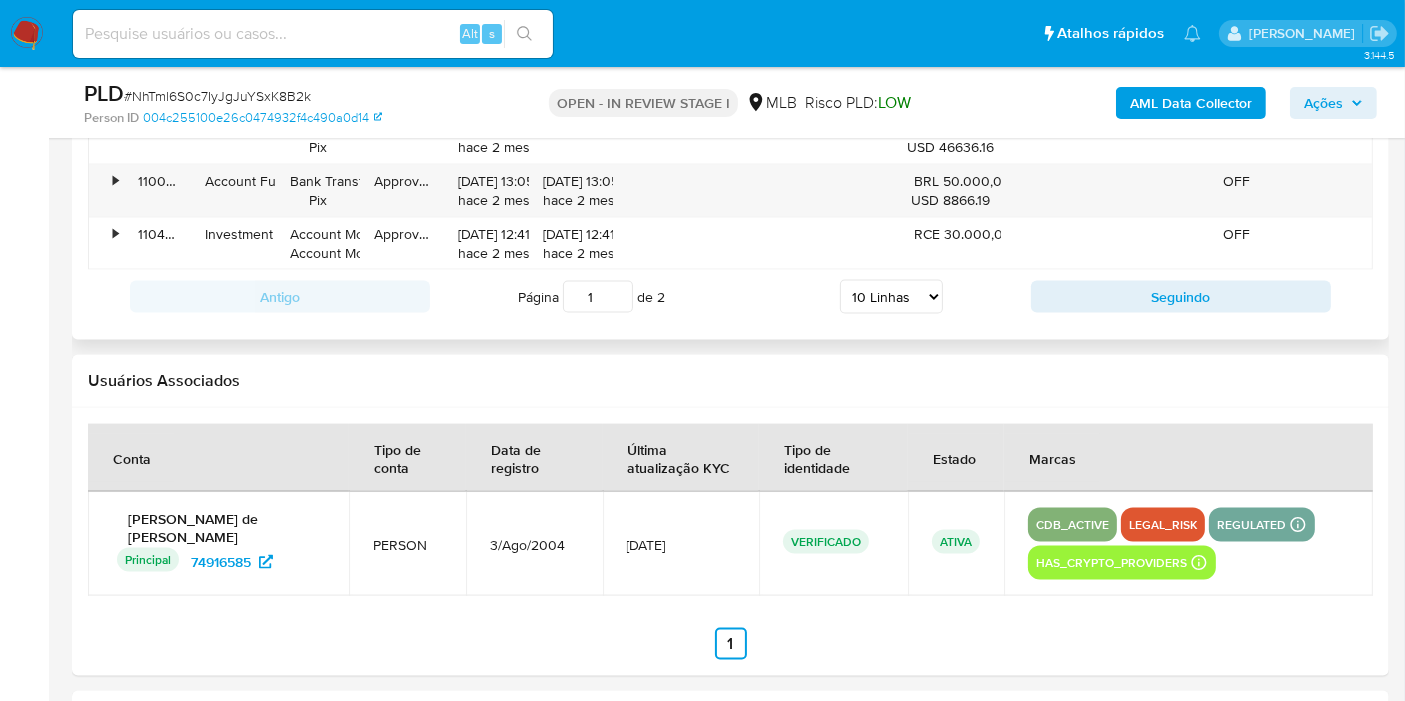 scroll, scrollTop: 2888, scrollLeft: 0, axis: vertical 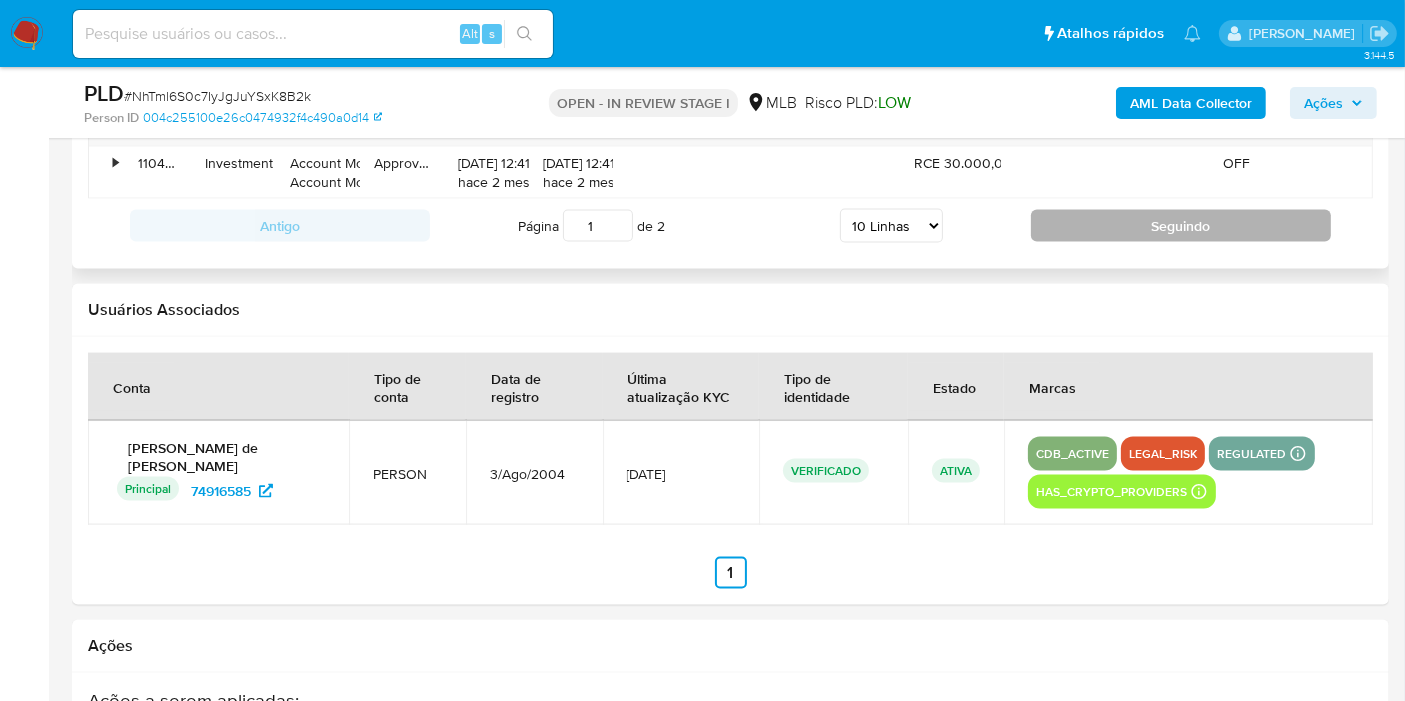 click on "Seguindo" at bounding box center (1181, 226) 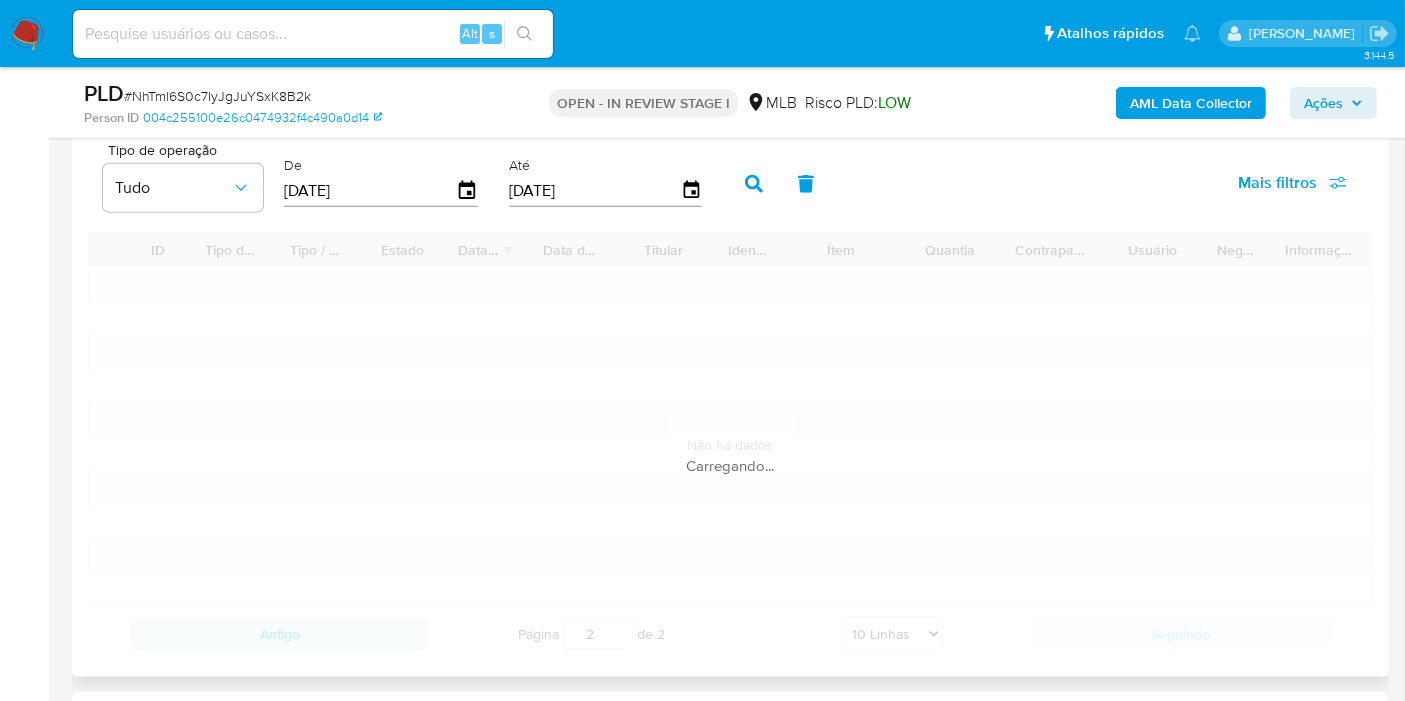 scroll, scrollTop: 2222, scrollLeft: 0, axis: vertical 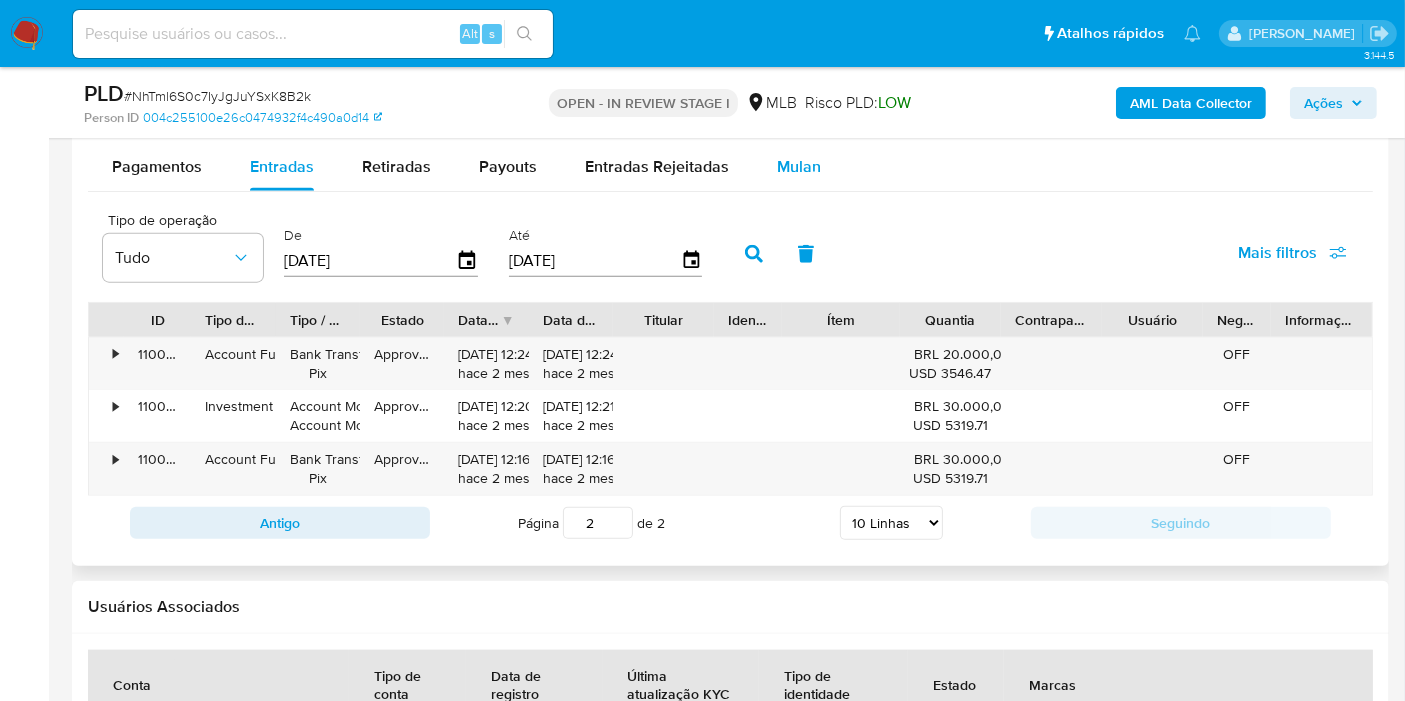click on "Mulan" at bounding box center (799, 166) 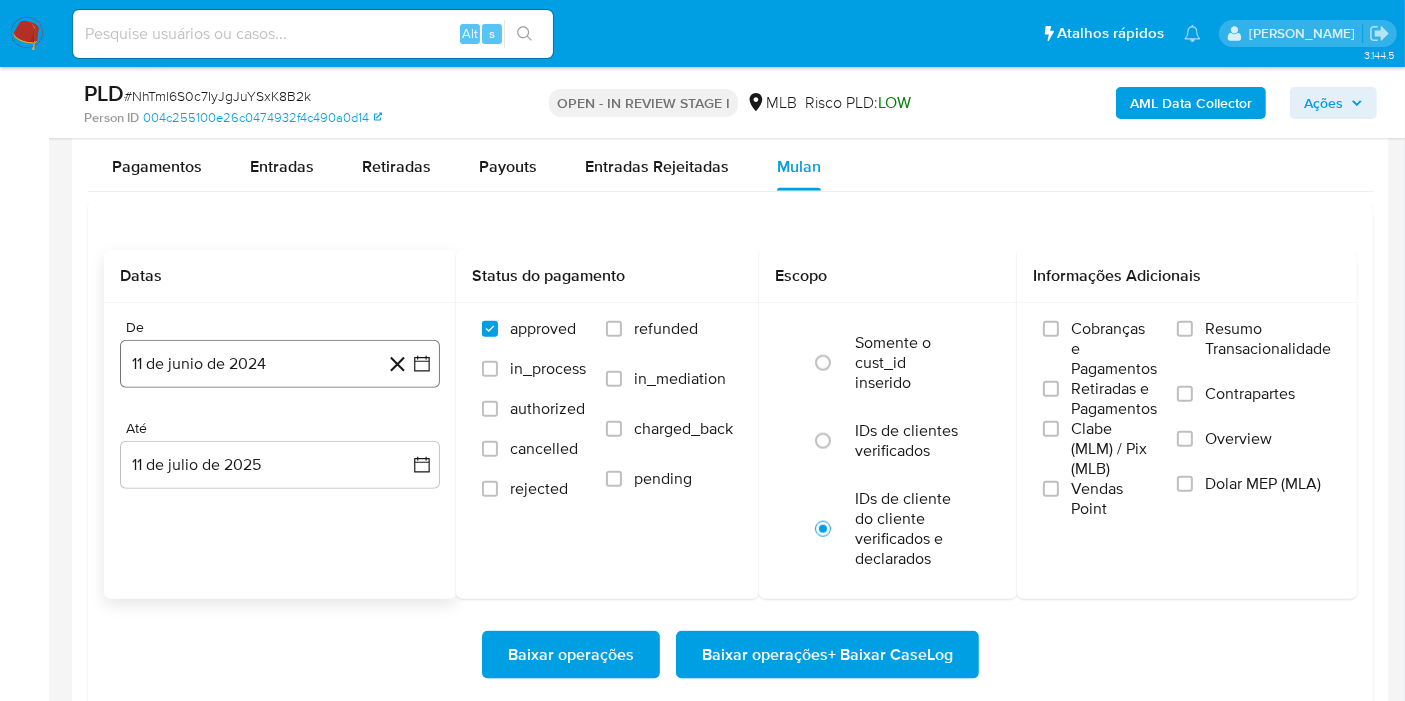 click on "11 de junio de 2024" at bounding box center [280, 364] 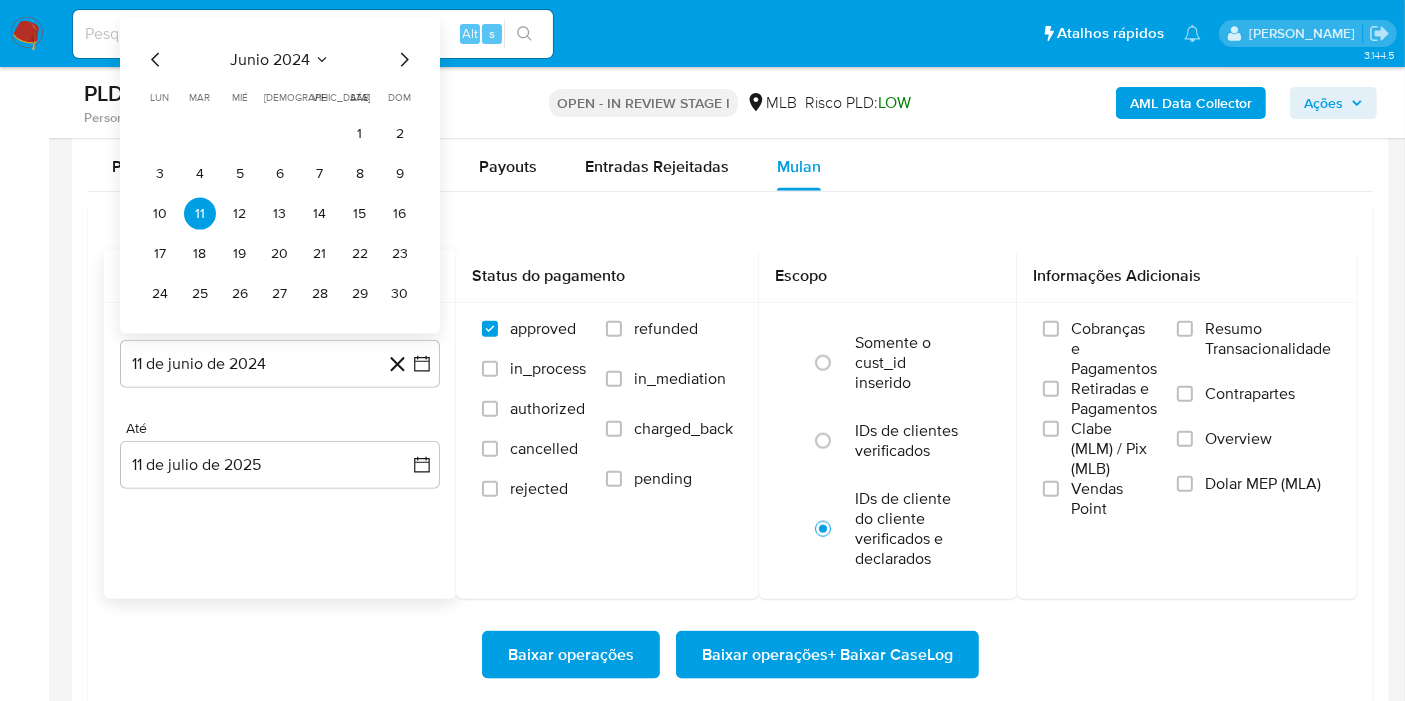 click on "junio 2024" at bounding box center (270, 60) 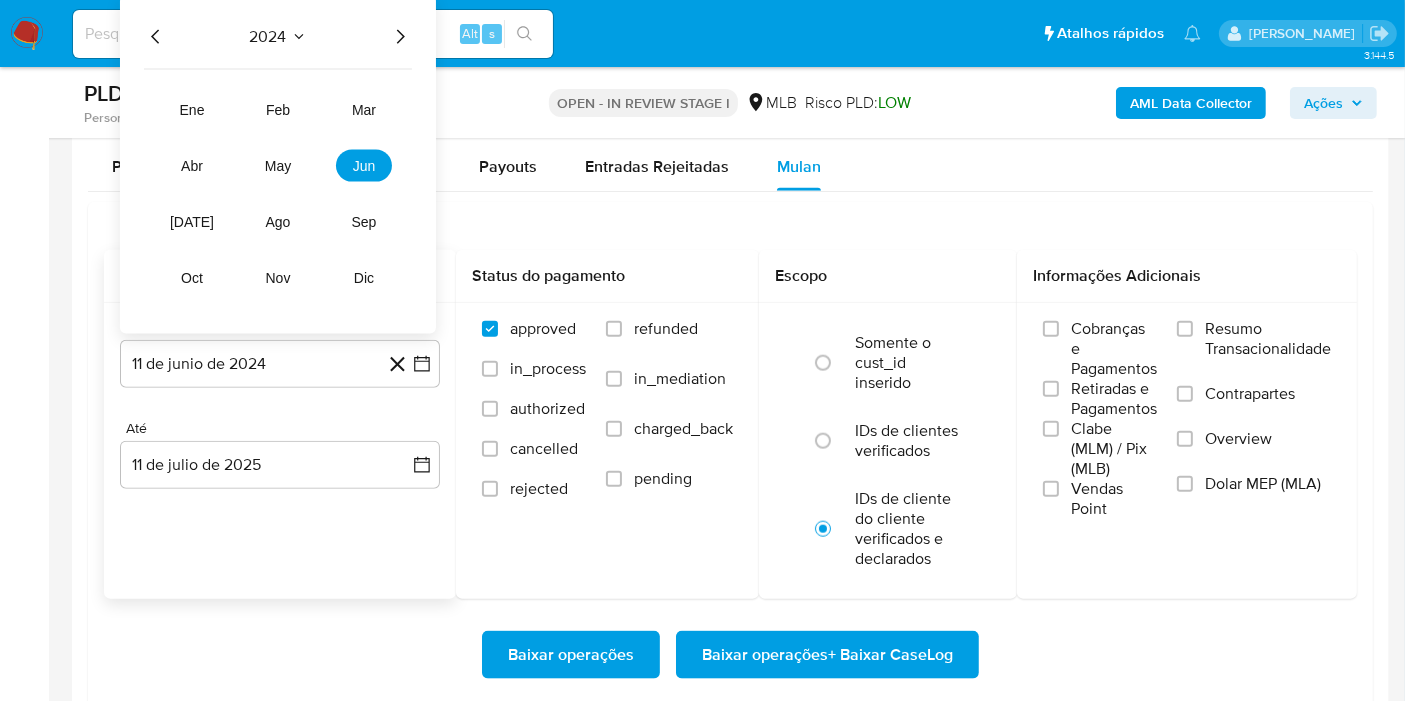 click 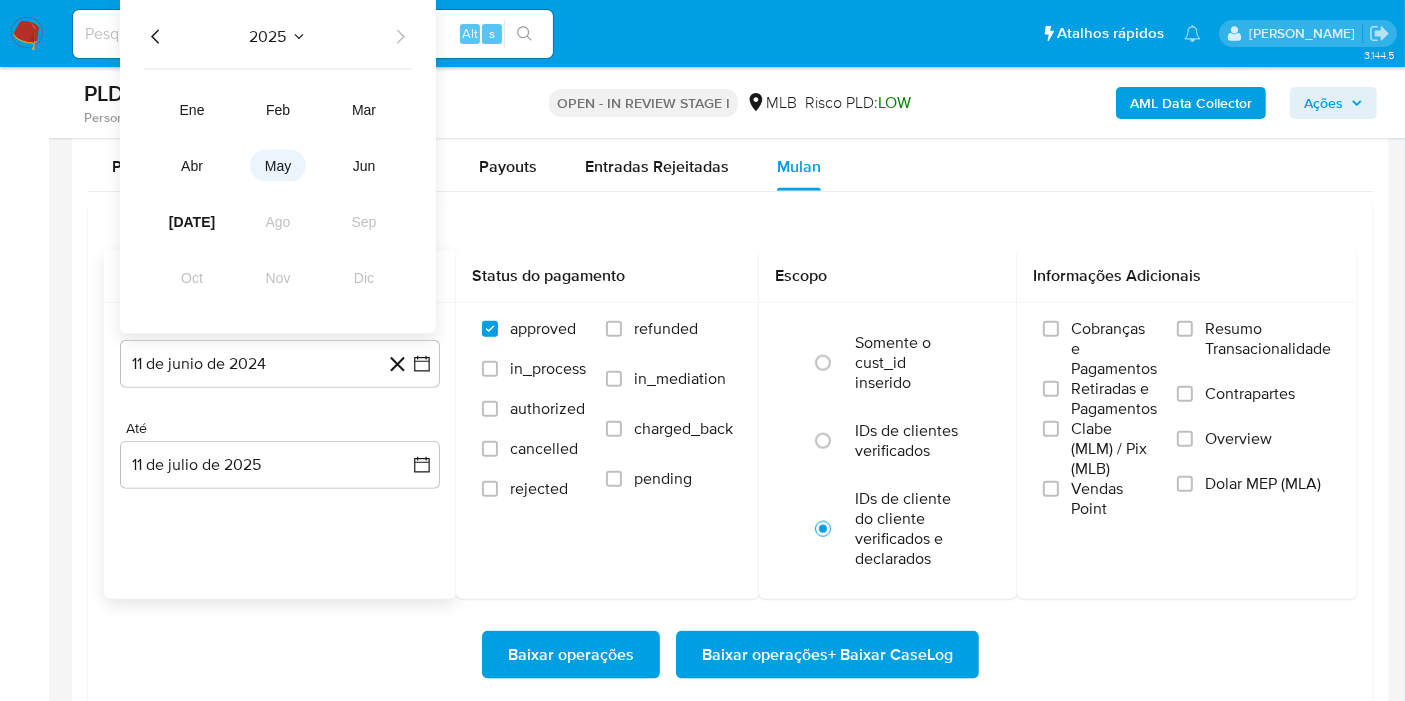 click on "may" at bounding box center (278, 166) 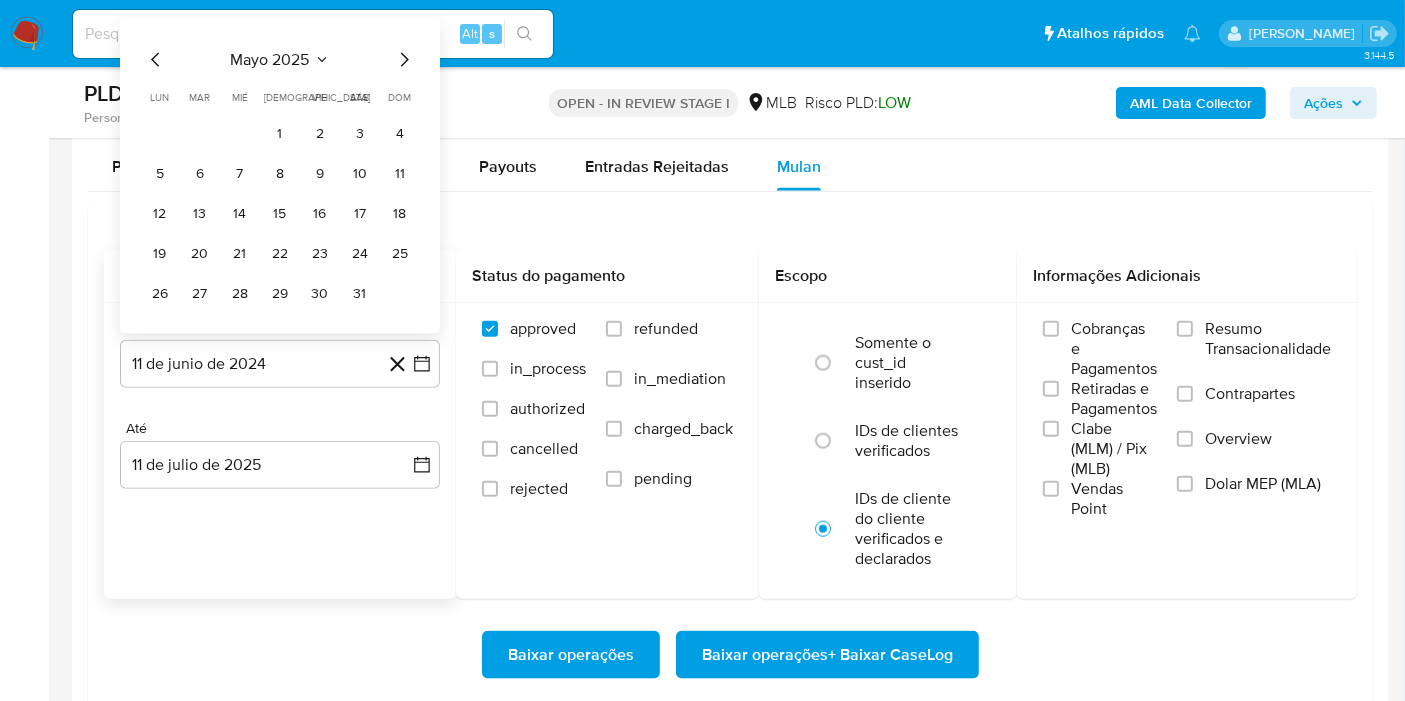 click on "mayo 2025" at bounding box center [270, 60] 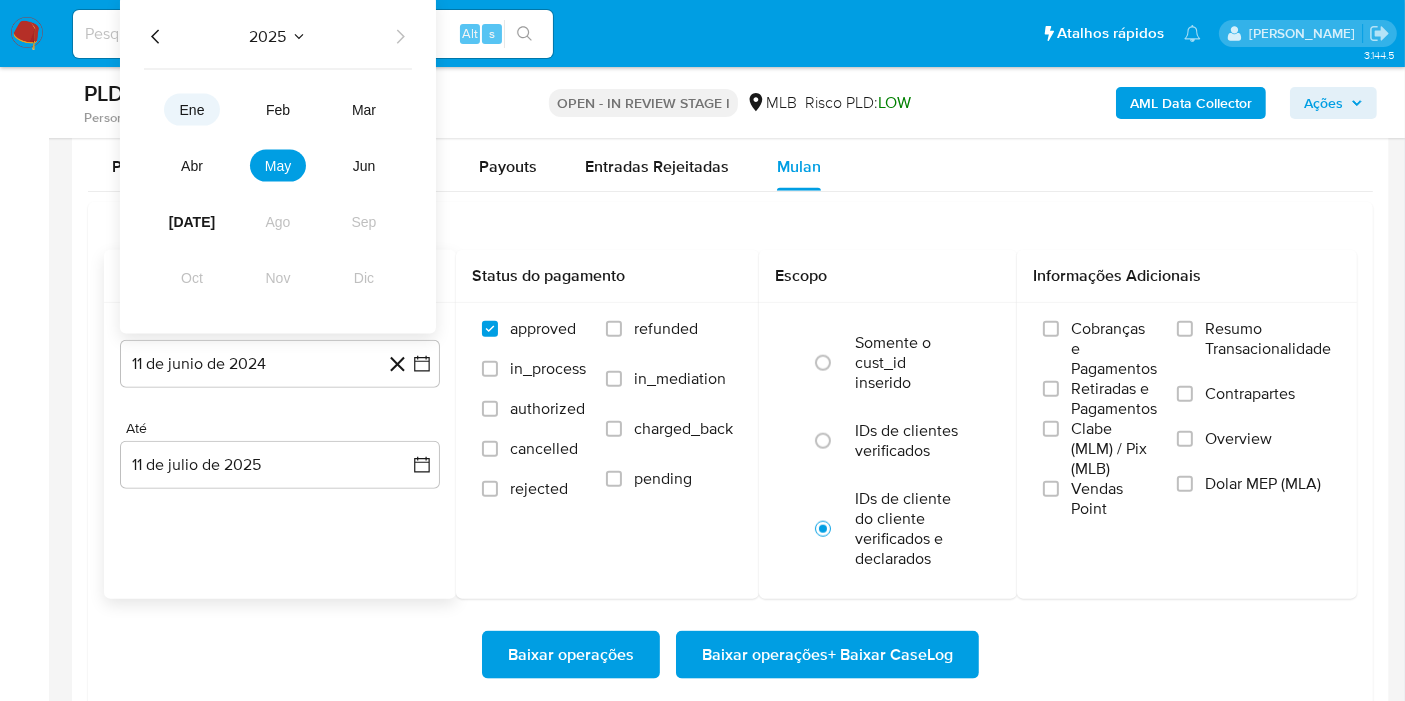 click on "ene" at bounding box center (192, 110) 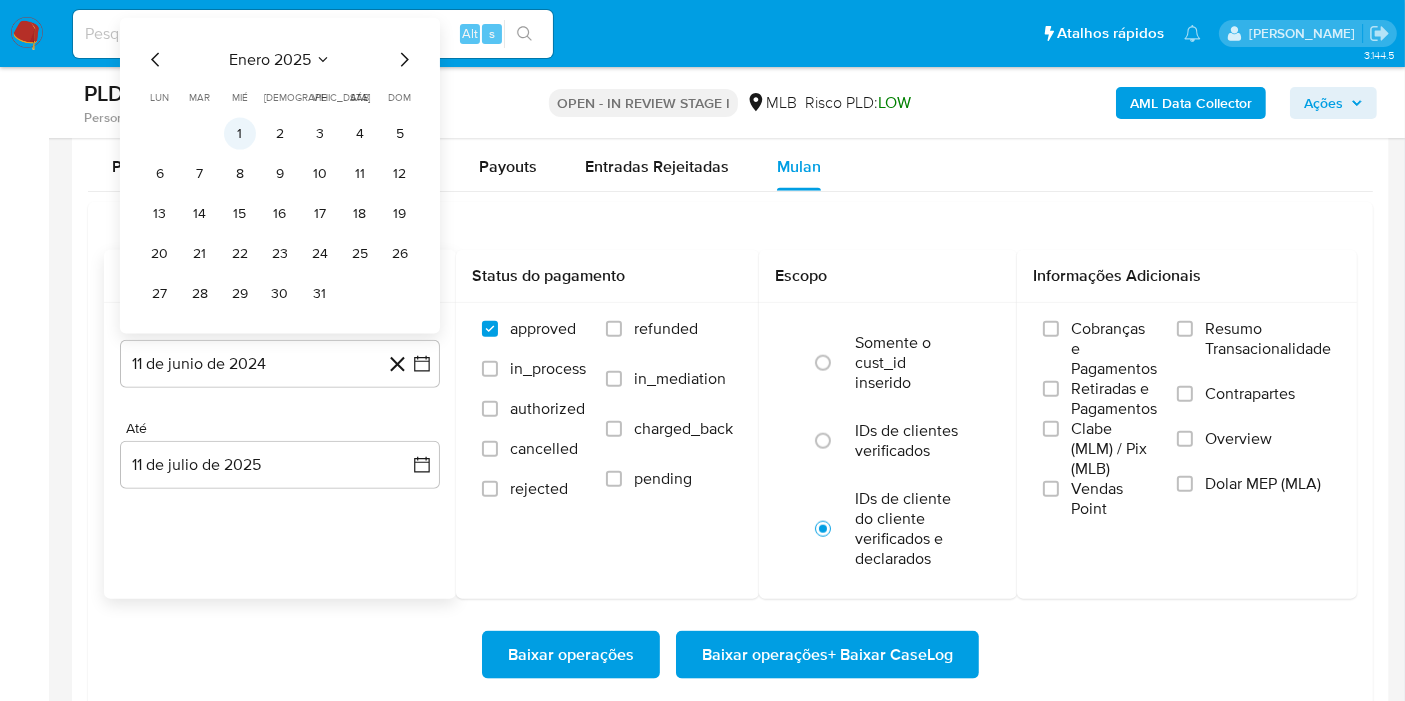 click on "1" at bounding box center [240, 134] 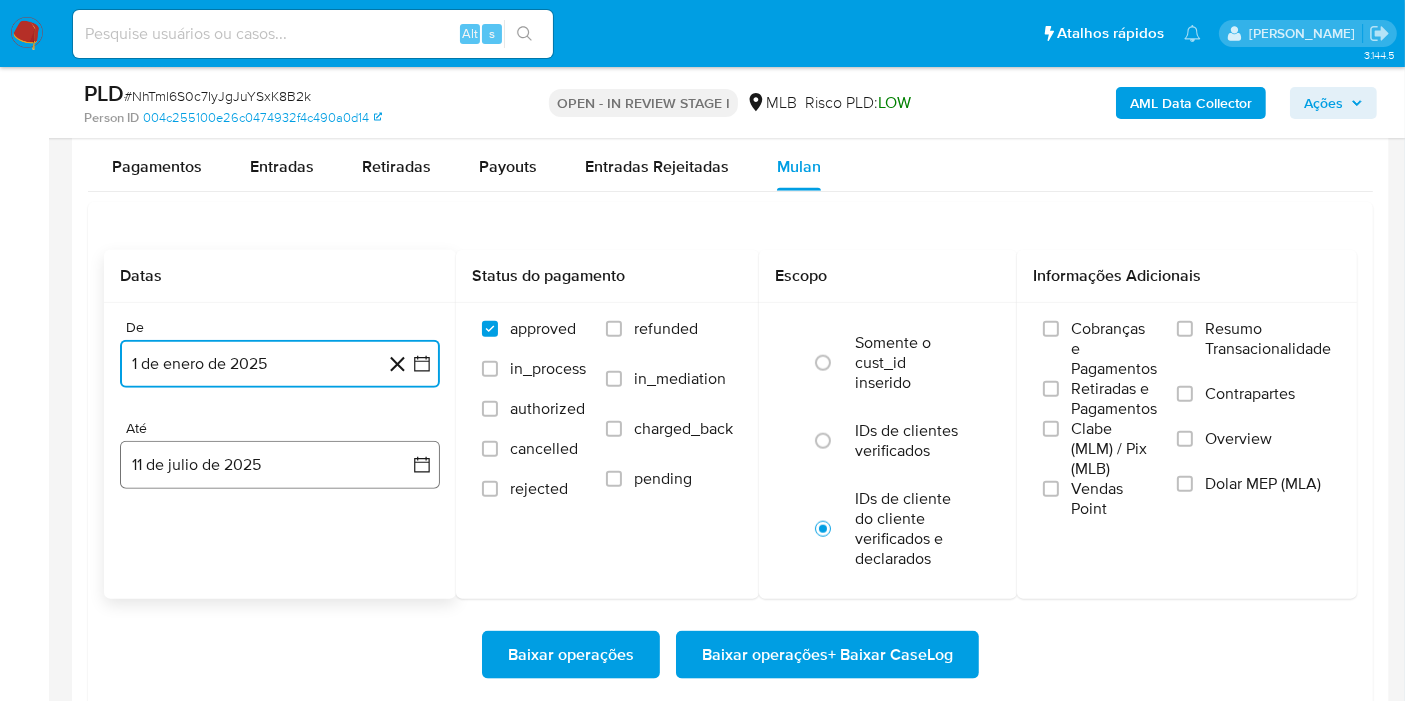 click on "11 de julio de 2025" at bounding box center [280, 465] 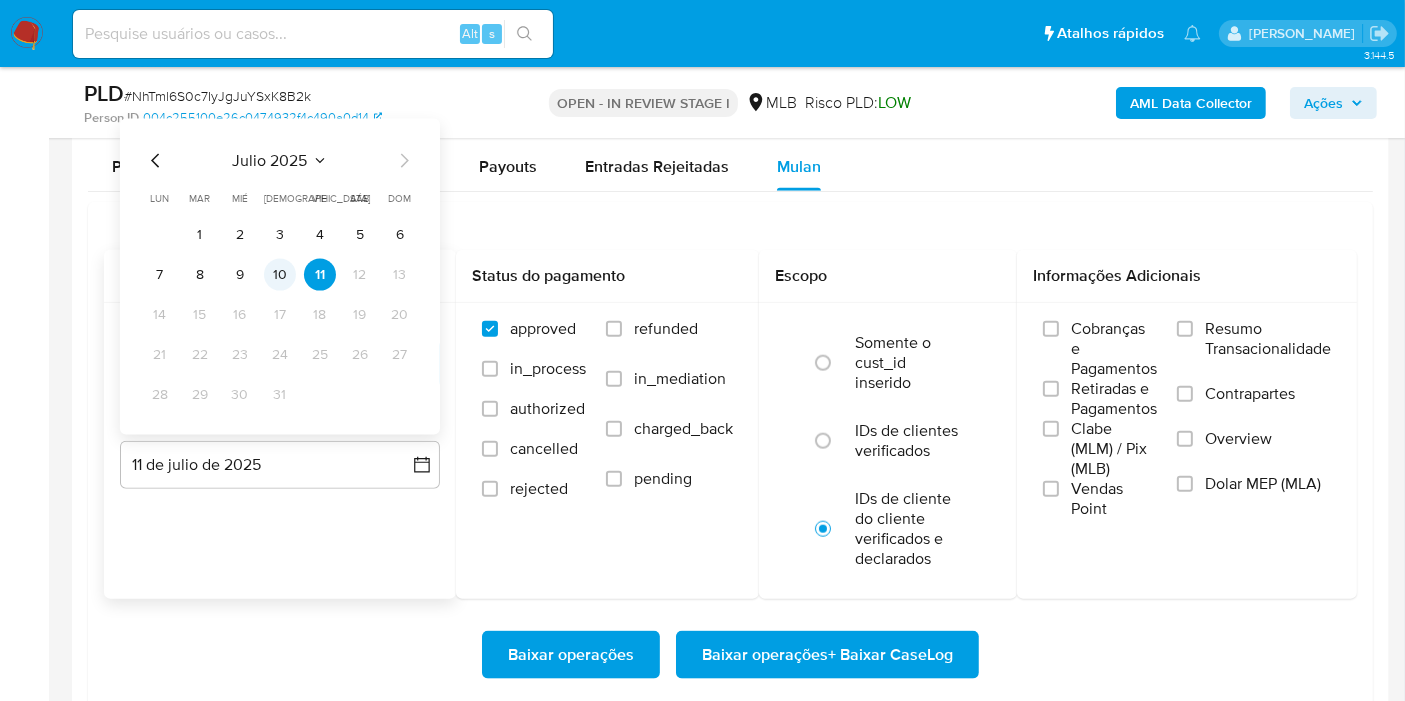 click on "10" at bounding box center [280, 275] 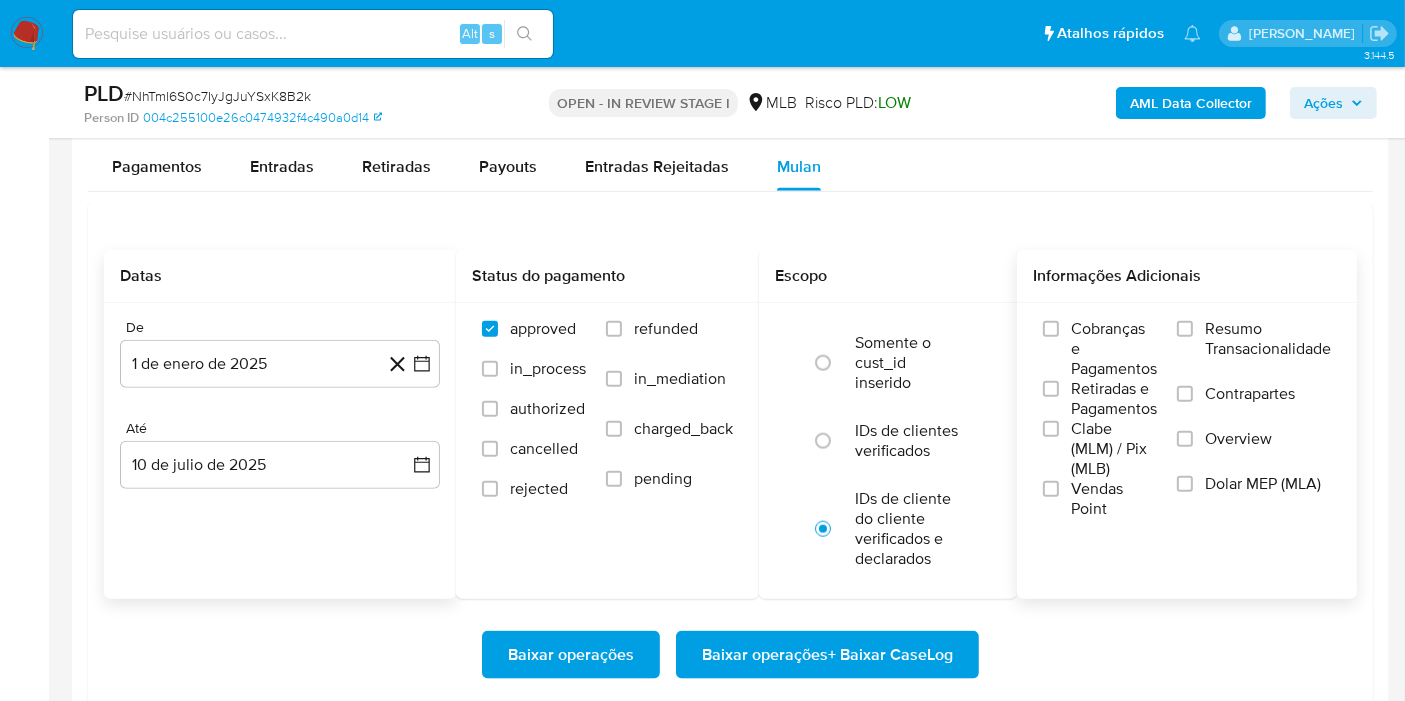 click on "Resumo Transacionalidade" at bounding box center [1268, 339] 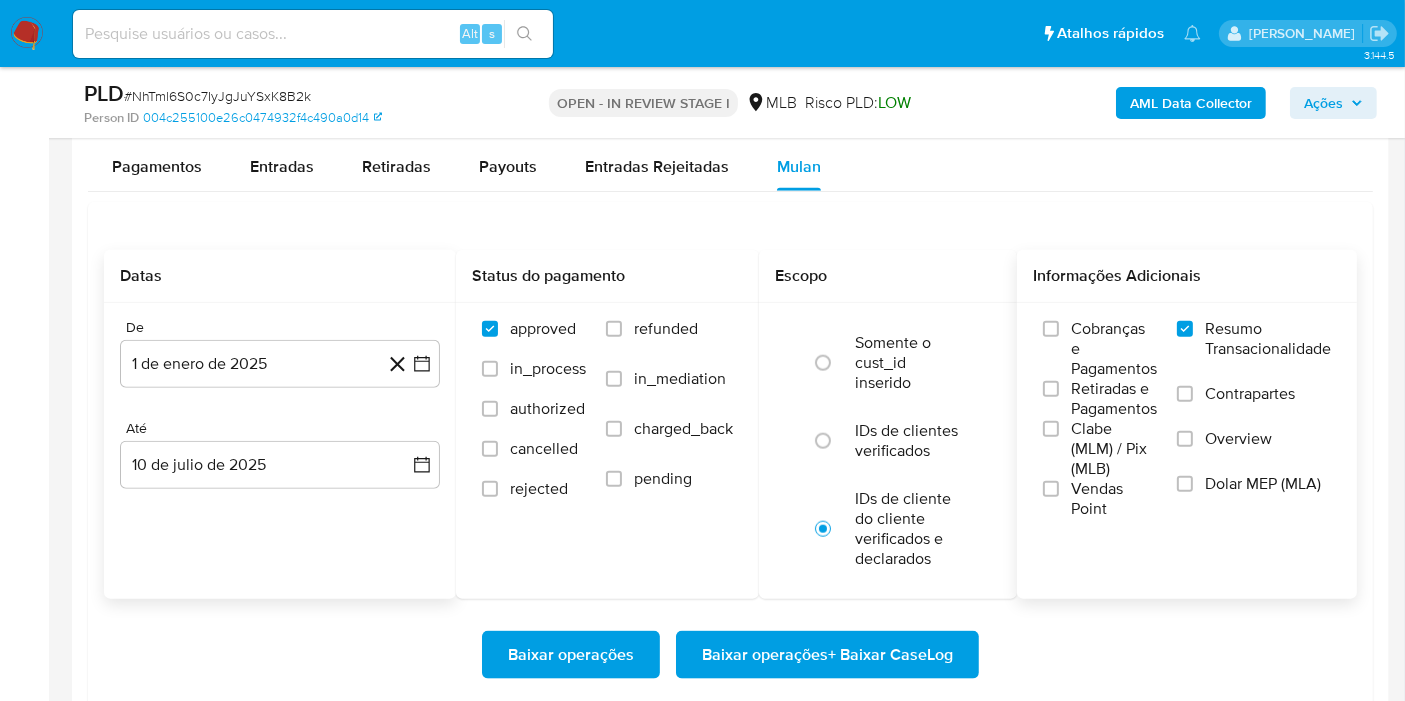 click on "Baixar operações  +   Baixar CaseLog" at bounding box center [827, 655] 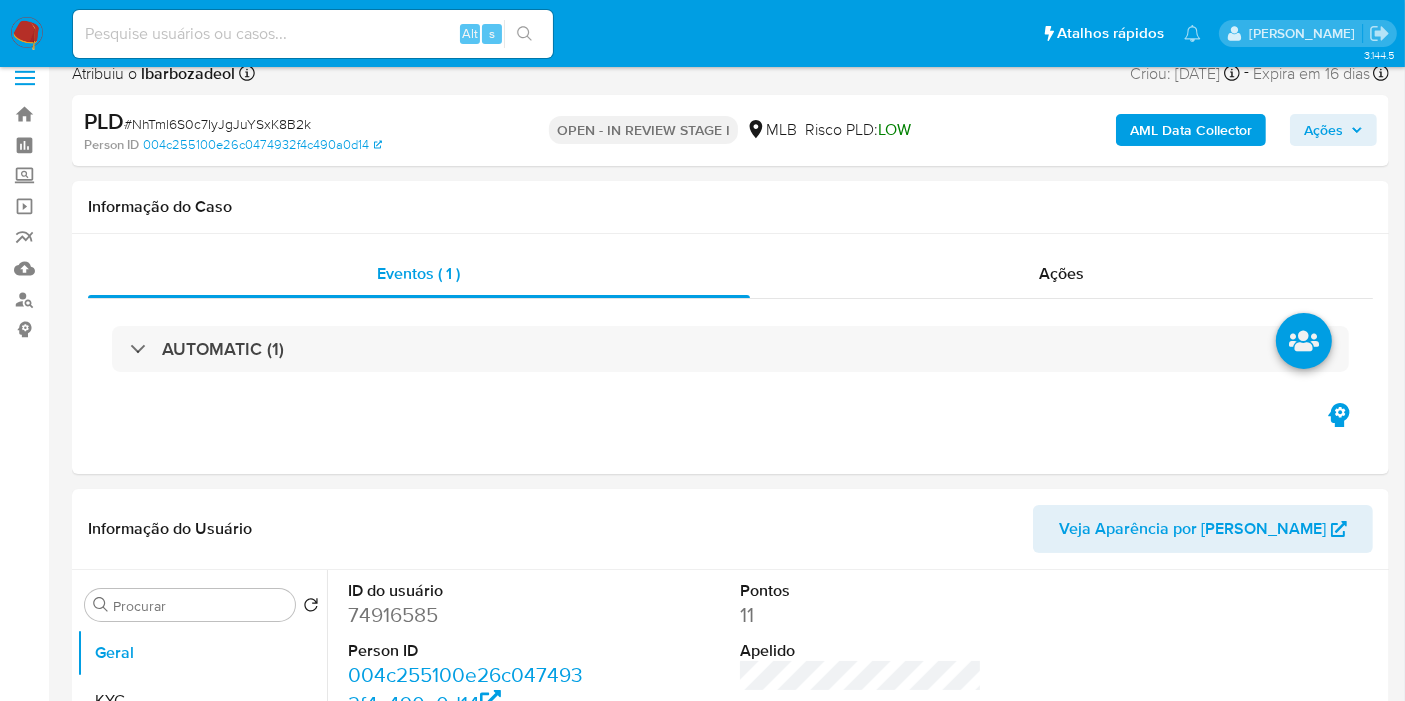 scroll, scrollTop: 0, scrollLeft: 0, axis: both 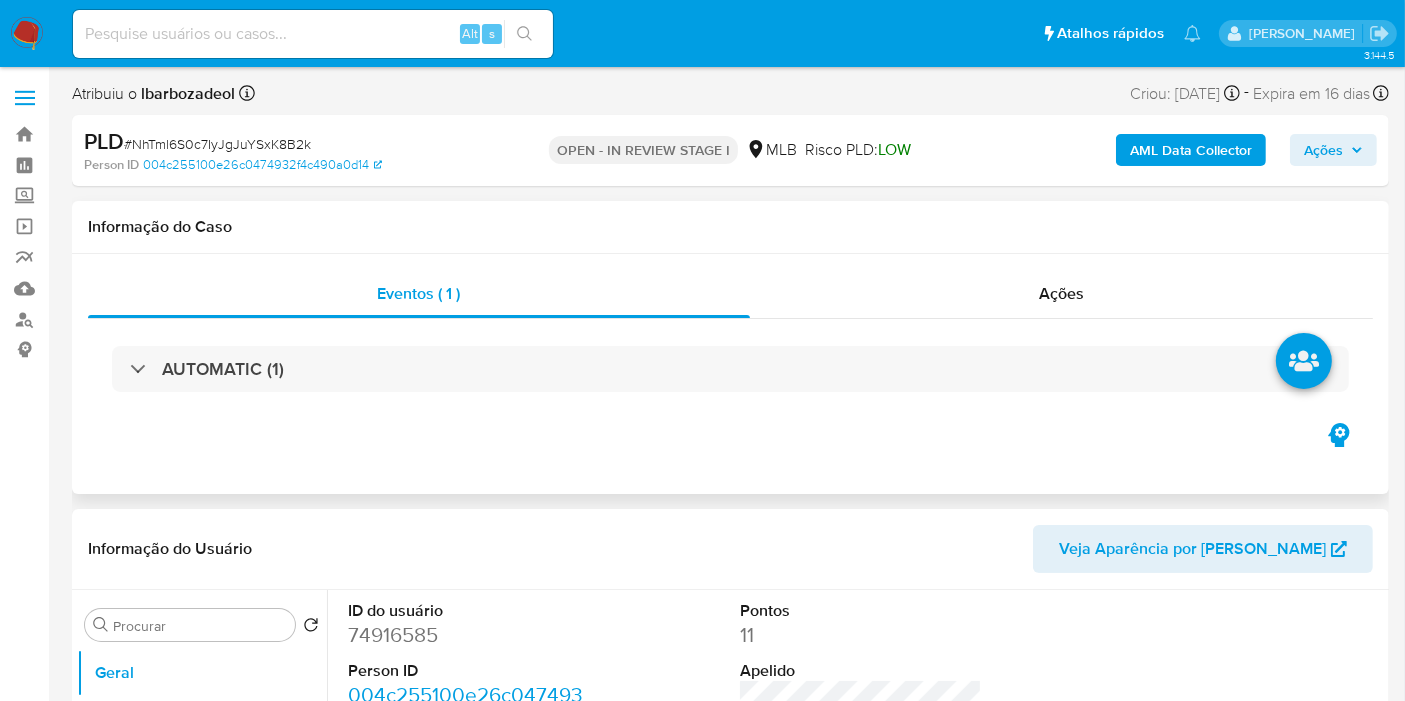 click on "Eventos ( 1 ) Ações AUTOMATIC (1)" at bounding box center (730, 374) 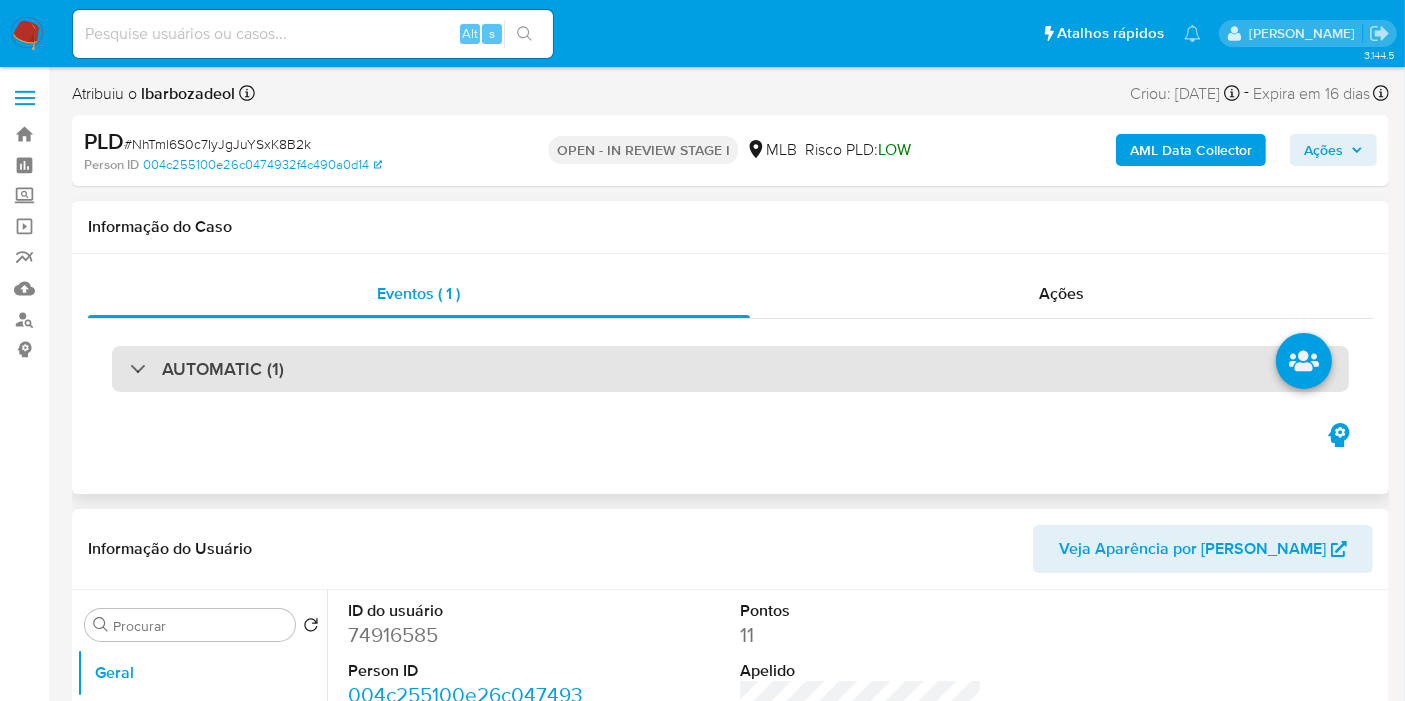 click on "AUTOMATIC (1)" at bounding box center [730, 369] 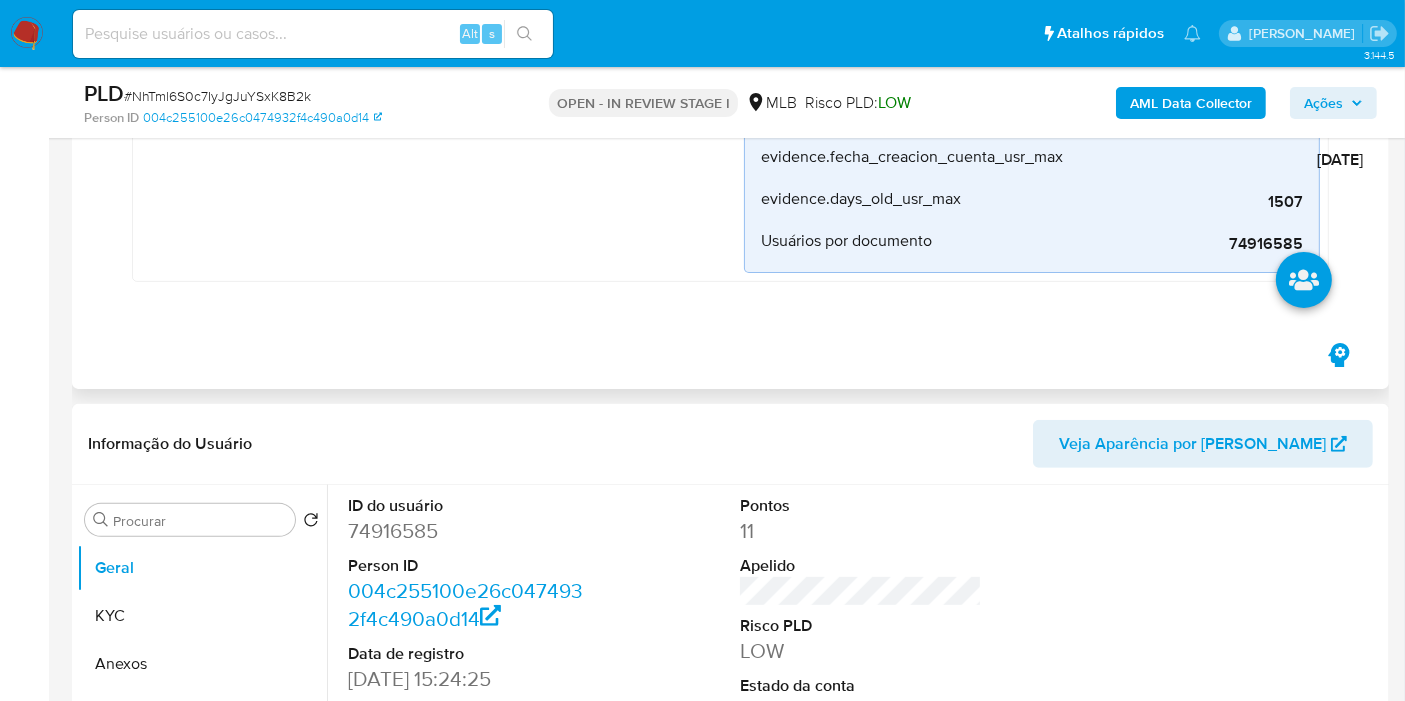 scroll, scrollTop: 0, scrollLeft: 0, axis: both 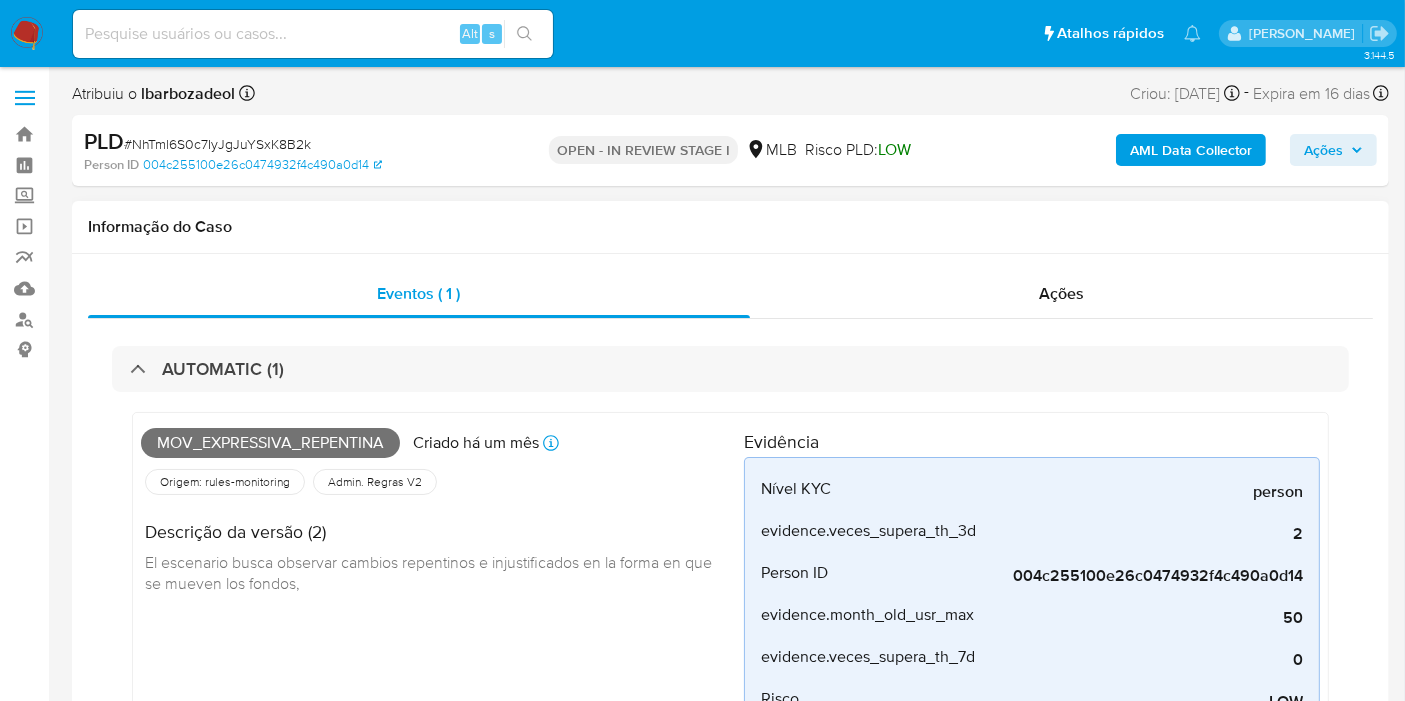 click on "Mov_expressiva_repentina" at bounding box center (270, 443) 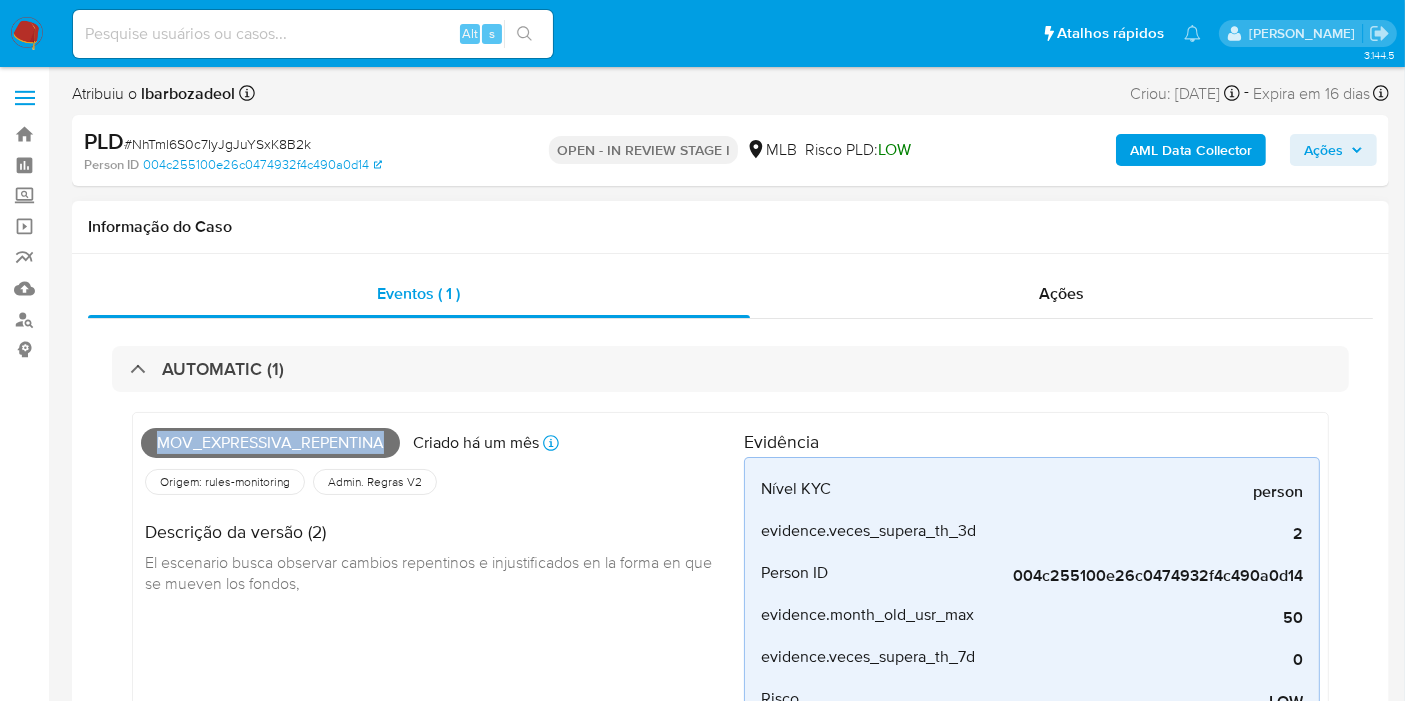 click on "Mov_expressiva_repentina" at bounding box center (270, 443) 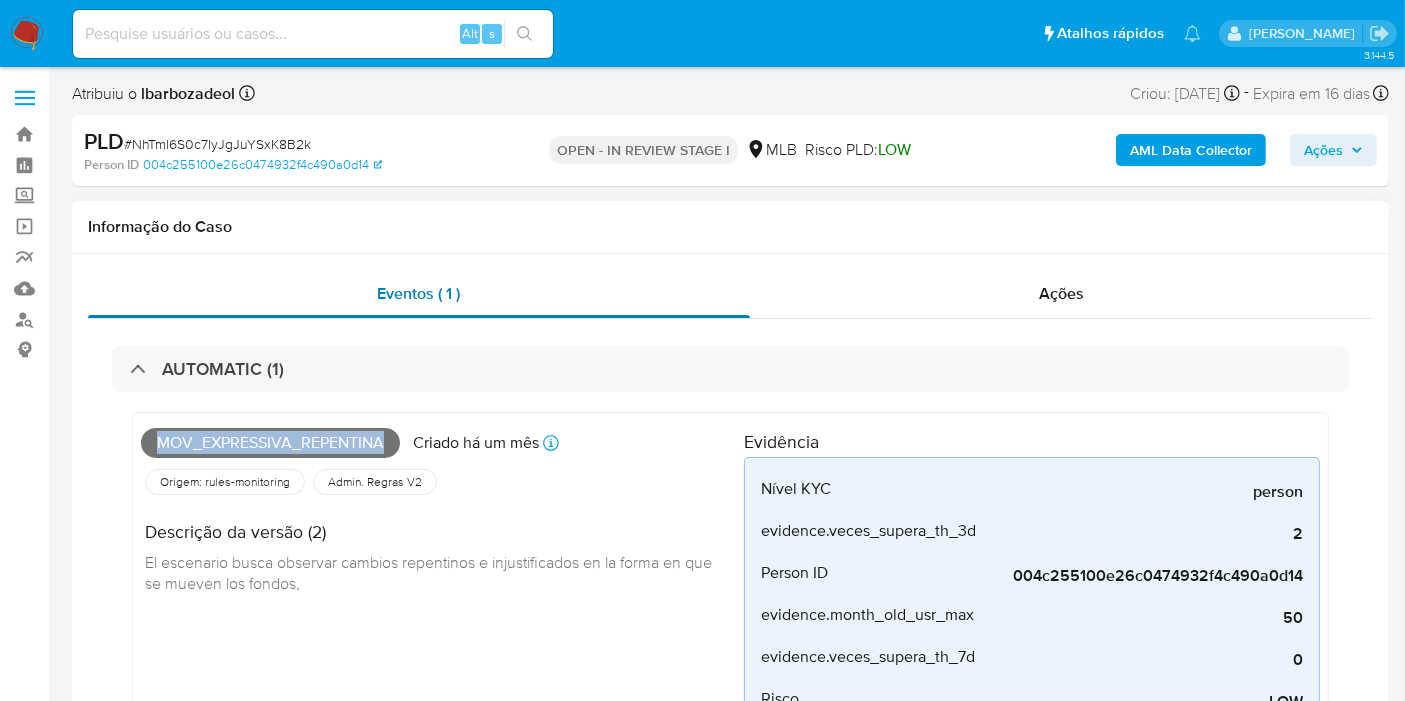 copy on "Mov_expressiva_repentina" 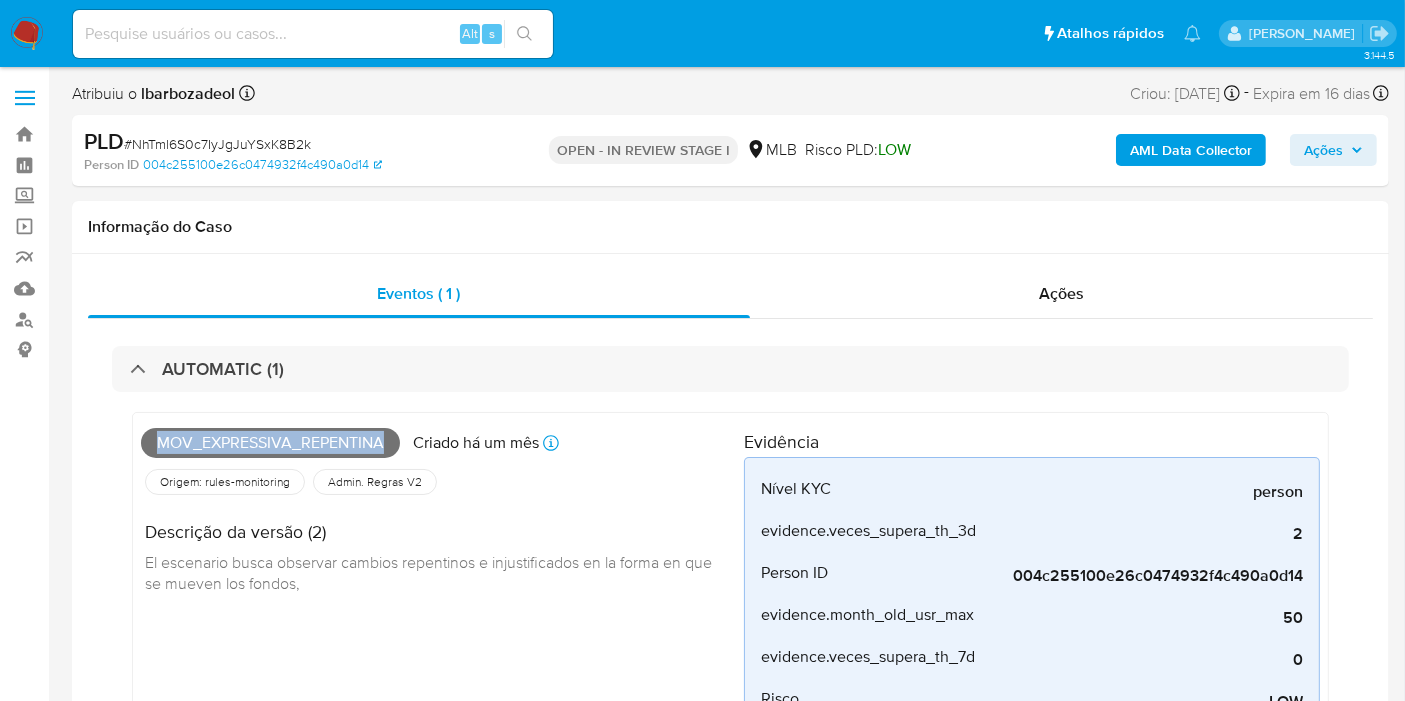click on "Ações" at bounding box center [1323, 150] 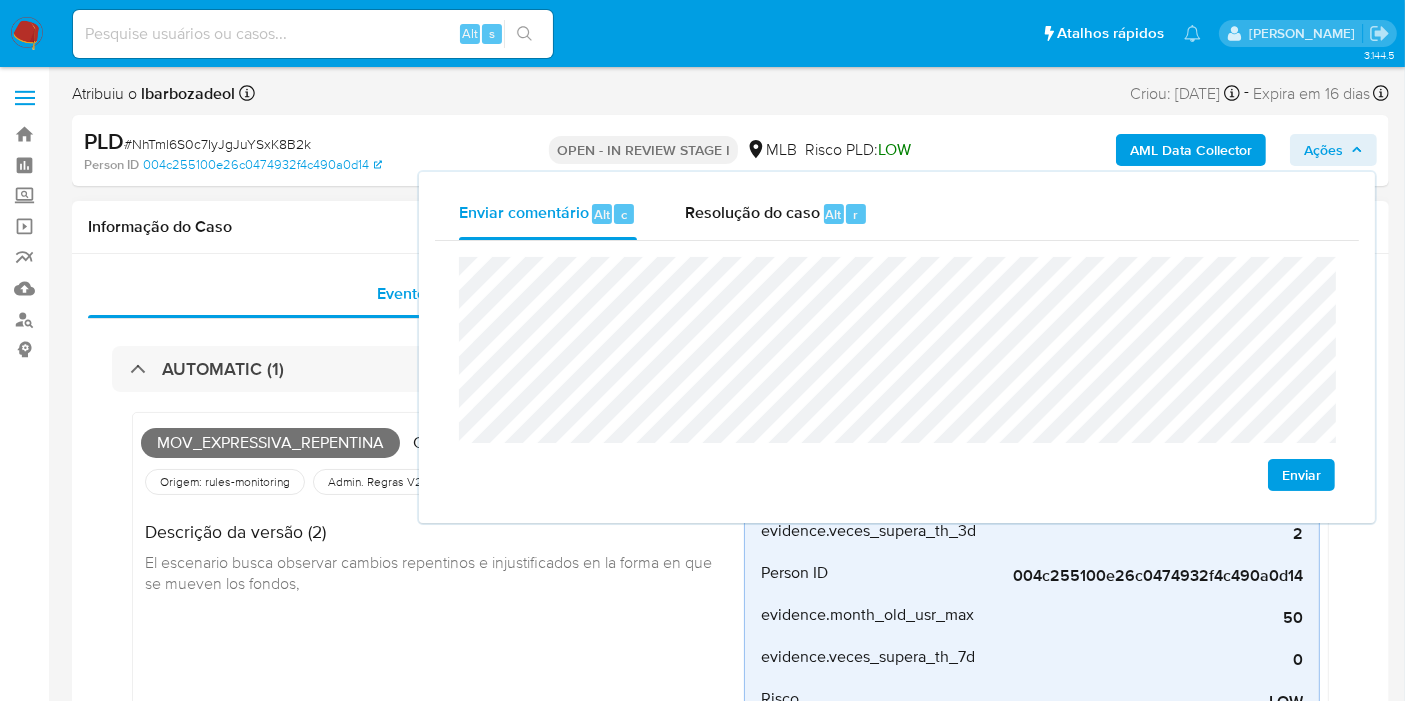click on "Eventos ( 1 ) Ações AUTOMATIC (1) Mov_expressiva_repentina Criado há um mês   Criado: 12/06/2025 00:11:09 Origem: rules-monitoring    Referência ao id da tabela de resultados da regra em rules-monitoring Admin. Regras V2 Descrição da versão (2) El escenario busca observar cambios repentinos e injustificados en la forma en que se mueven los fondos, Evidência Nível KYC person   Tipo de entidade registrada no KYC evidence.veces_supera_th_3d 2   evidence_description.veces_supera_th_3d Person ID 004c255100e26c0474932f4c490a0d14   Chave alfanumérica para identificar no nível de pessoa e não usuário evidence.month_old_usr_max 50   evidence_description.month_old_usr_max evidence.veces_supera_th_7d 0   evidence_description.veces_supera_th_7d Risco LOW   Risco máximo da matriz evidence.veces_supera_th_30d 0   evidence_description.veces_supera_th_30d evidence.fecha_creacion_cuenta_usr_max 2021-04-23   evidence_description.fecha_creacion_cuenta_usr_max evidence.days_old_usr_max 1507   74916585" at bounding box center (730, 634) 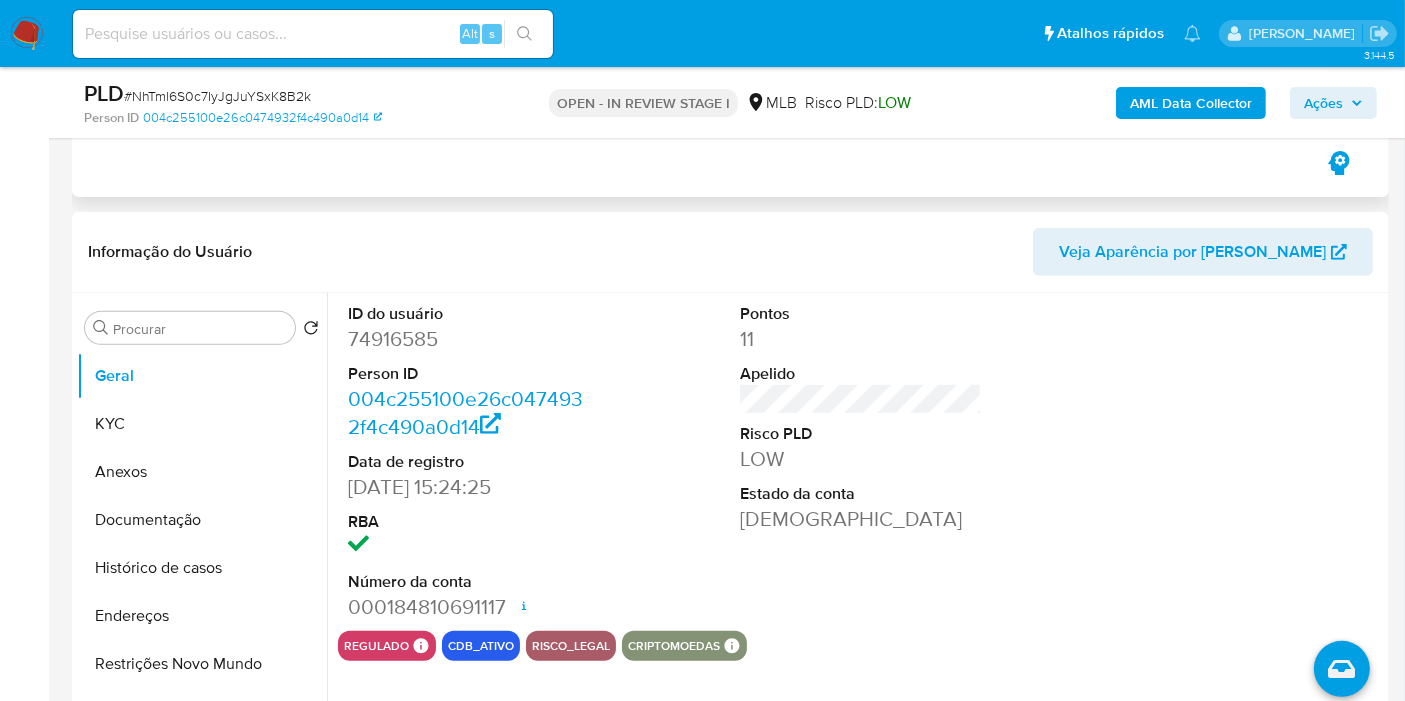 scroll, scrollTop: 888, scrollLeft: 0, axis: vertical 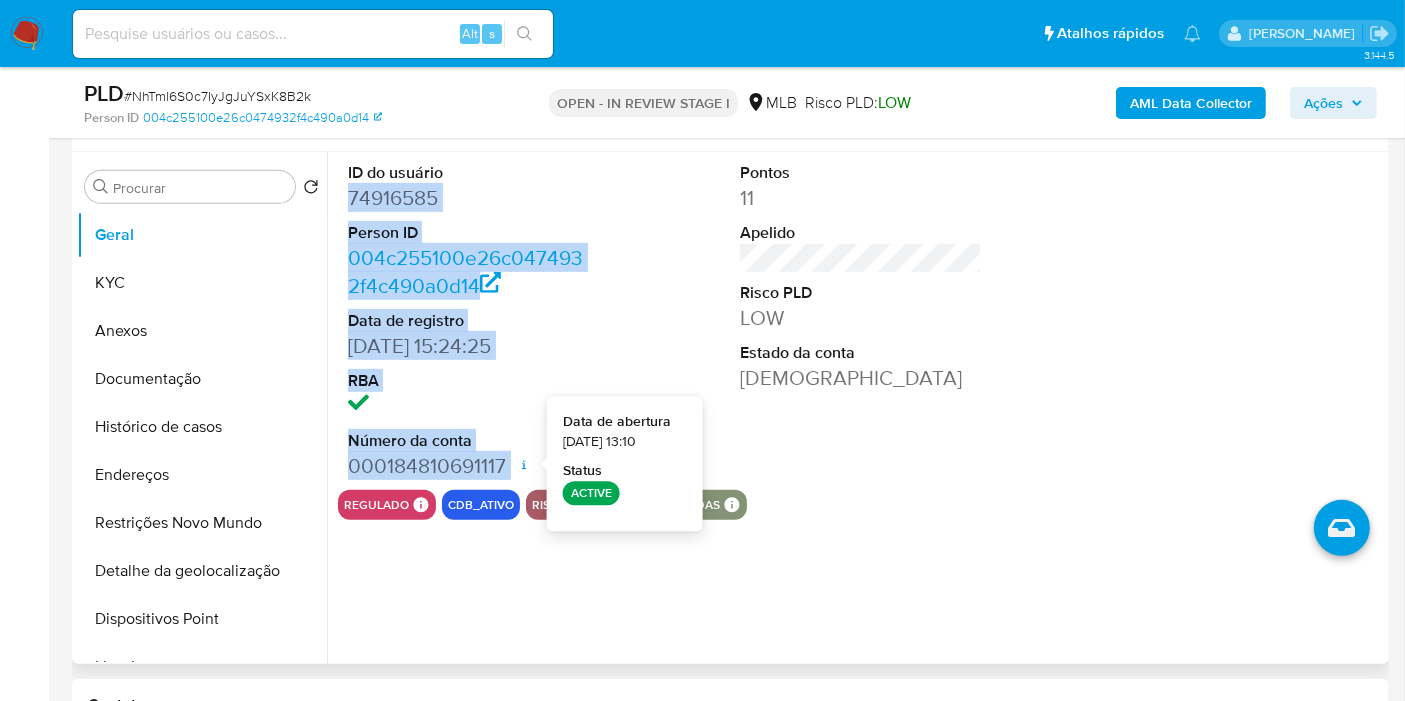 drag, startPoint x: 350, startPoint y: 200, endPoint x: 516, endPoint y: 452, distance: 301.7615 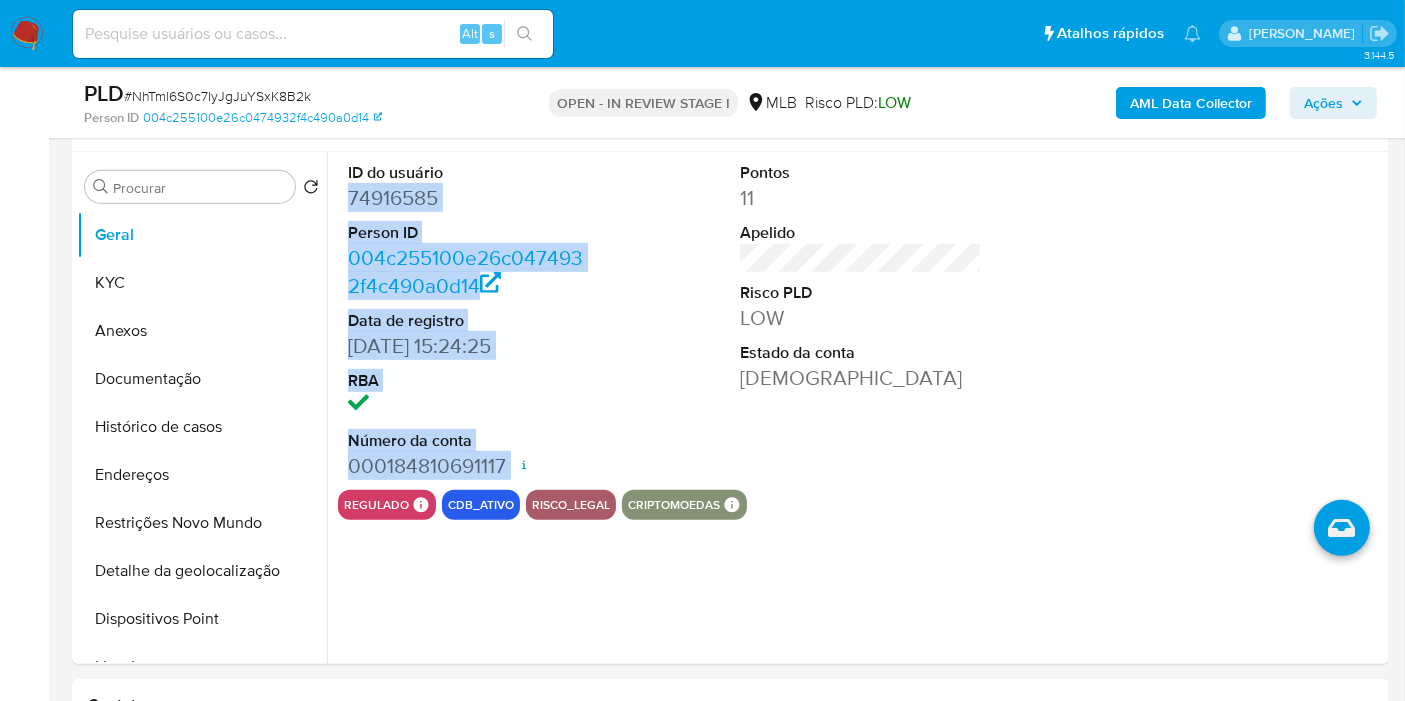 click on "Ações" at bounding box center [1323, 103] 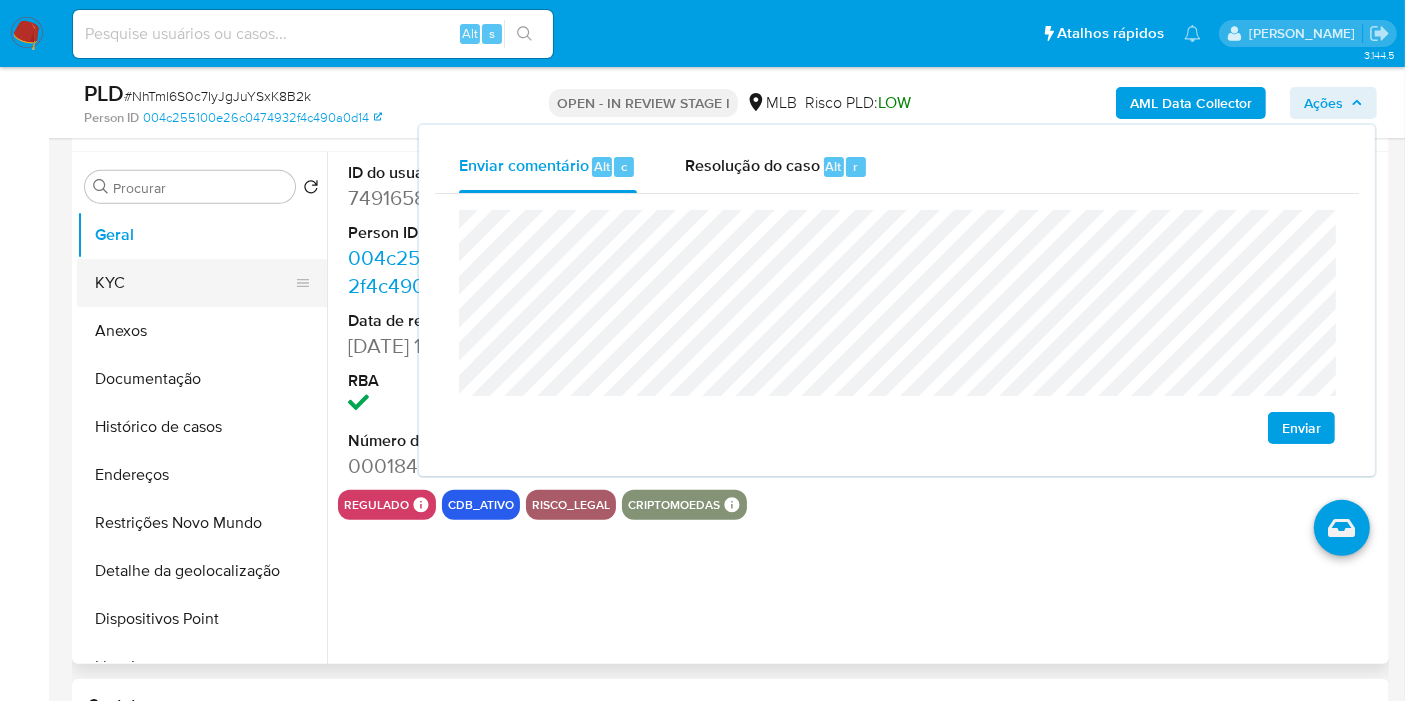 click on "KYC" at bounding box center [194, 283] 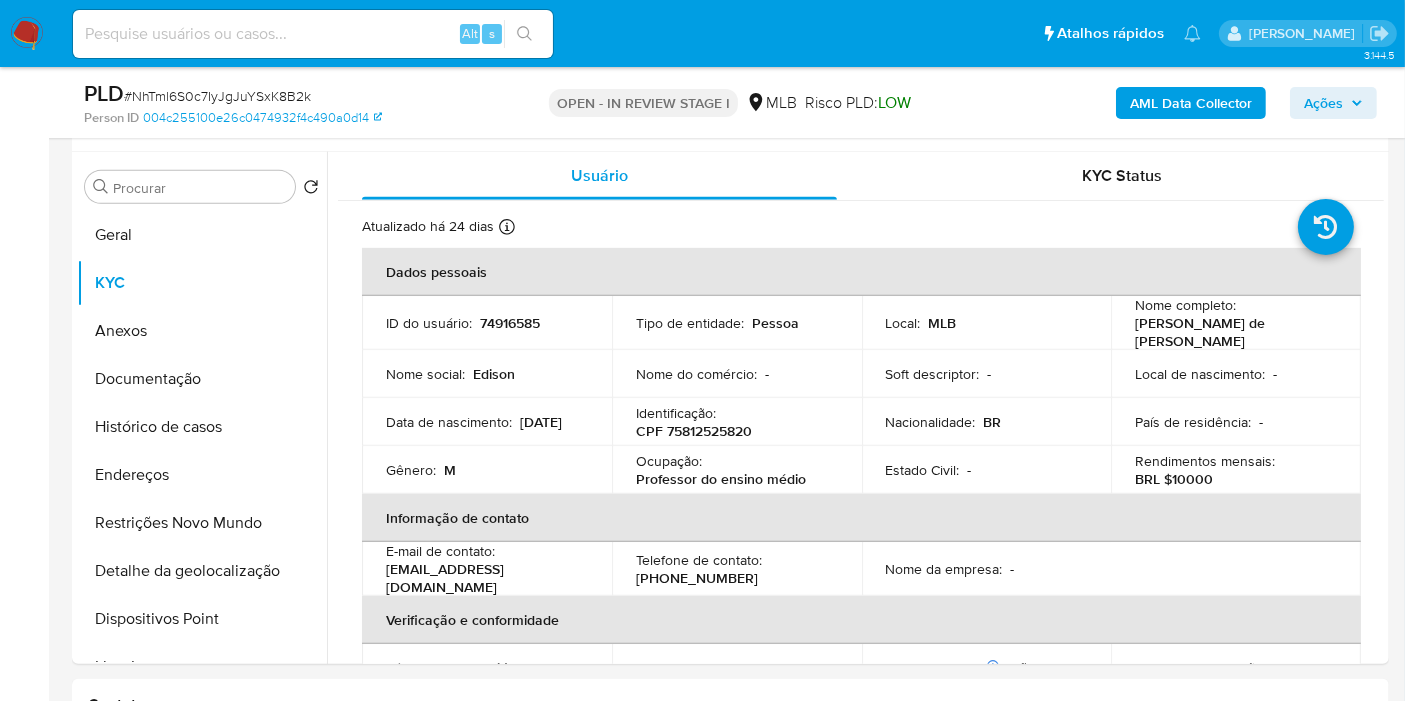click on "Bandeja Painel Screening Pesquisa em Listas Watchlist Ferramentas Operações em massa relatórios Mulan Localizador de pessoas Consolidado" at bounding box center (24, 1358) 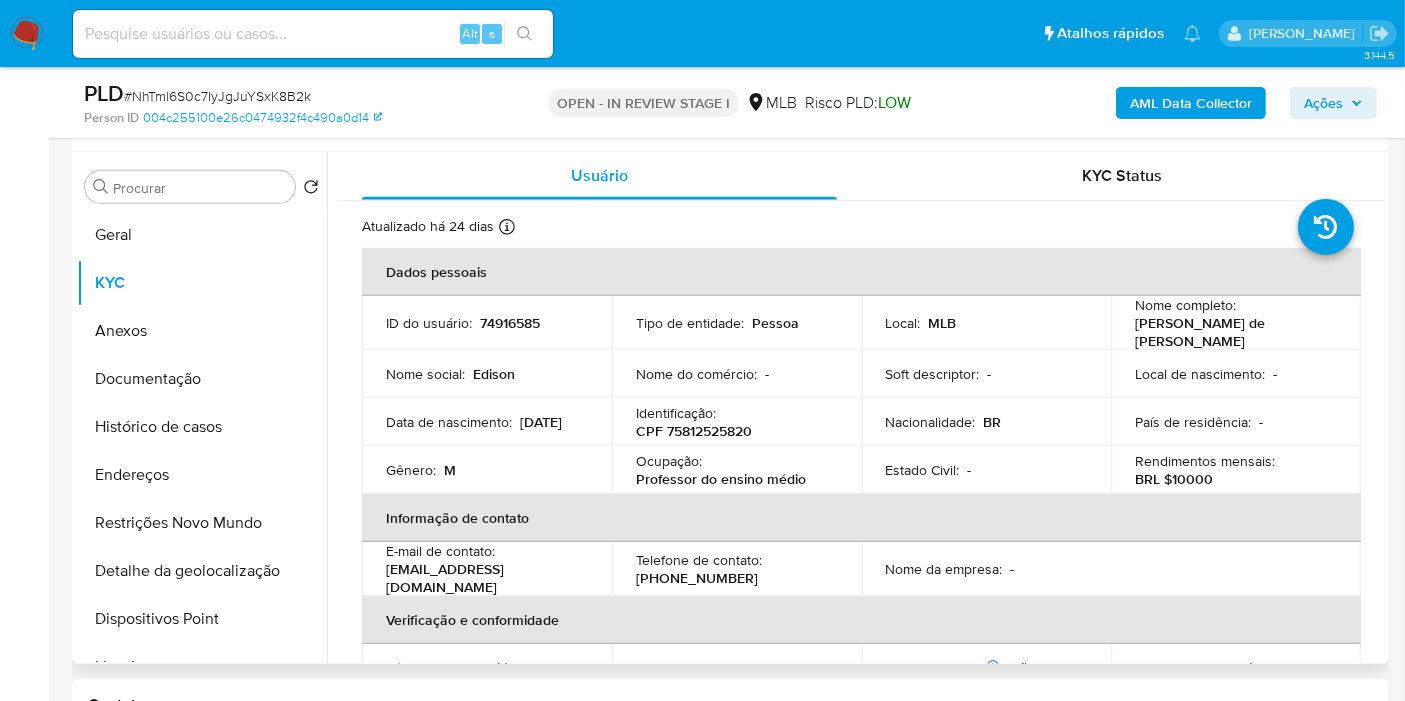 click on "CPF 75812525820" at bounding box center [694, 431] 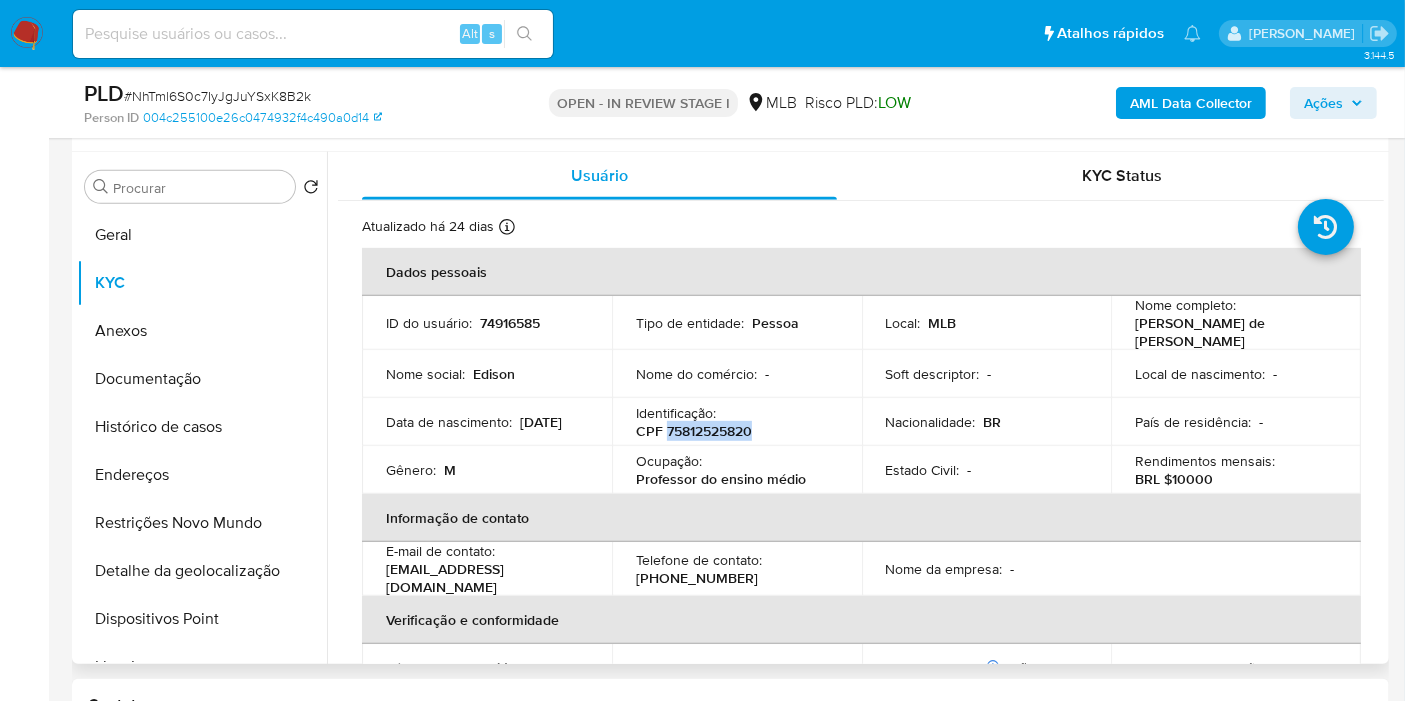 click on "CPF 75812525820" at bounding box center [694, 431] 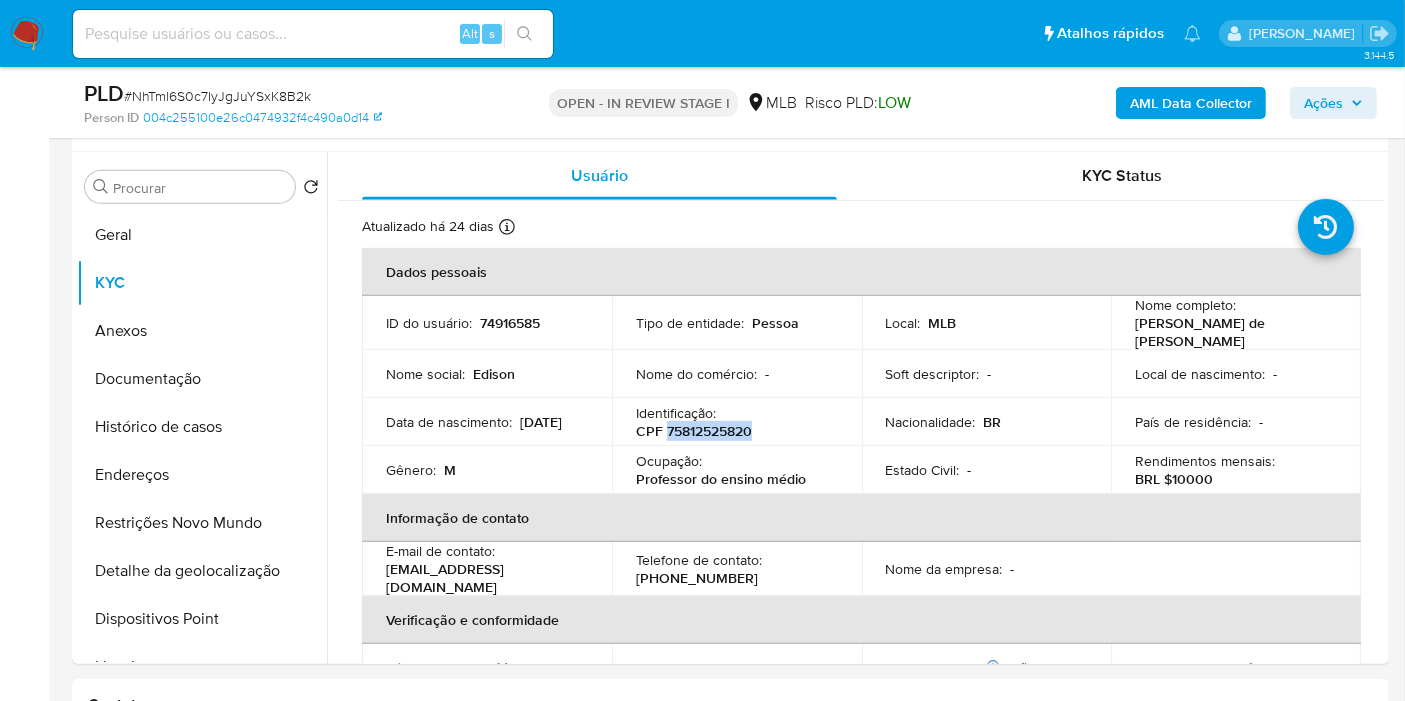 click on "Ações" at bounding box center (1323, 103) 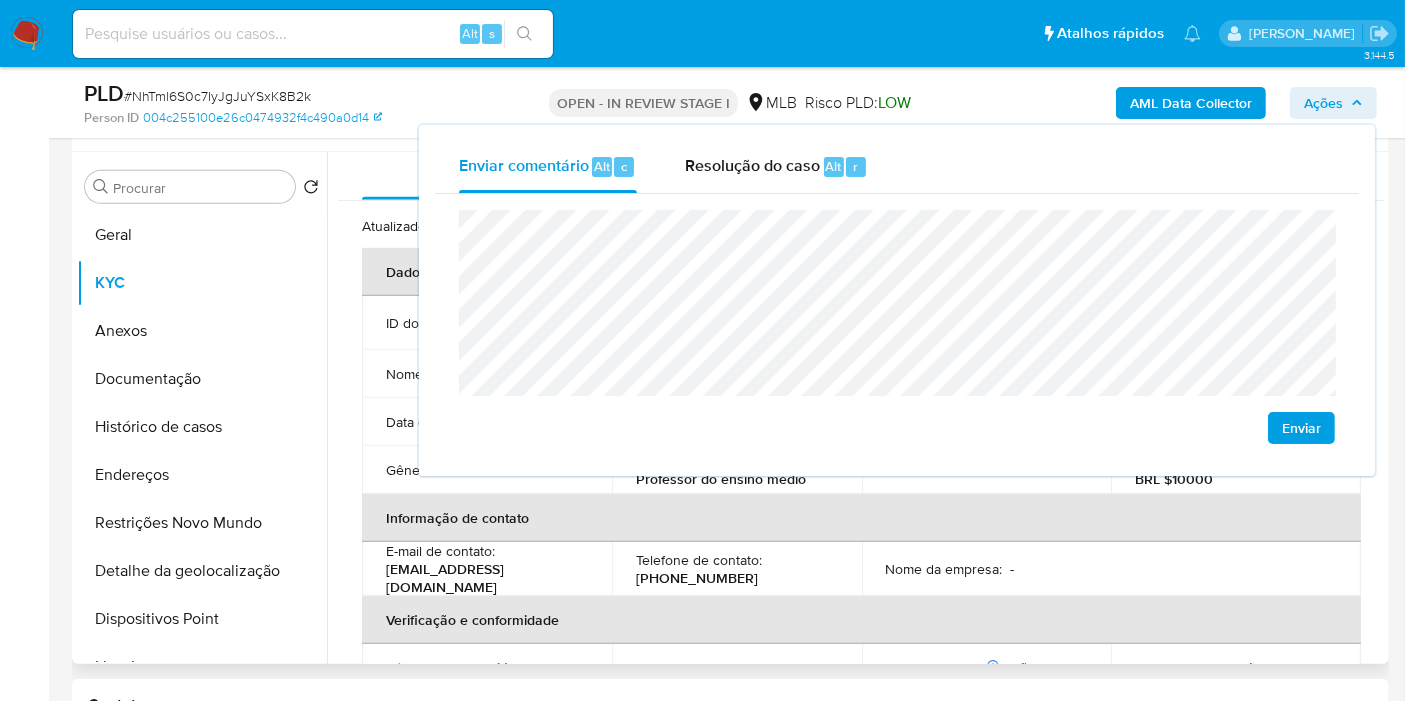 click on "Nome da empresa :    -" at bounding box center [987, 569] 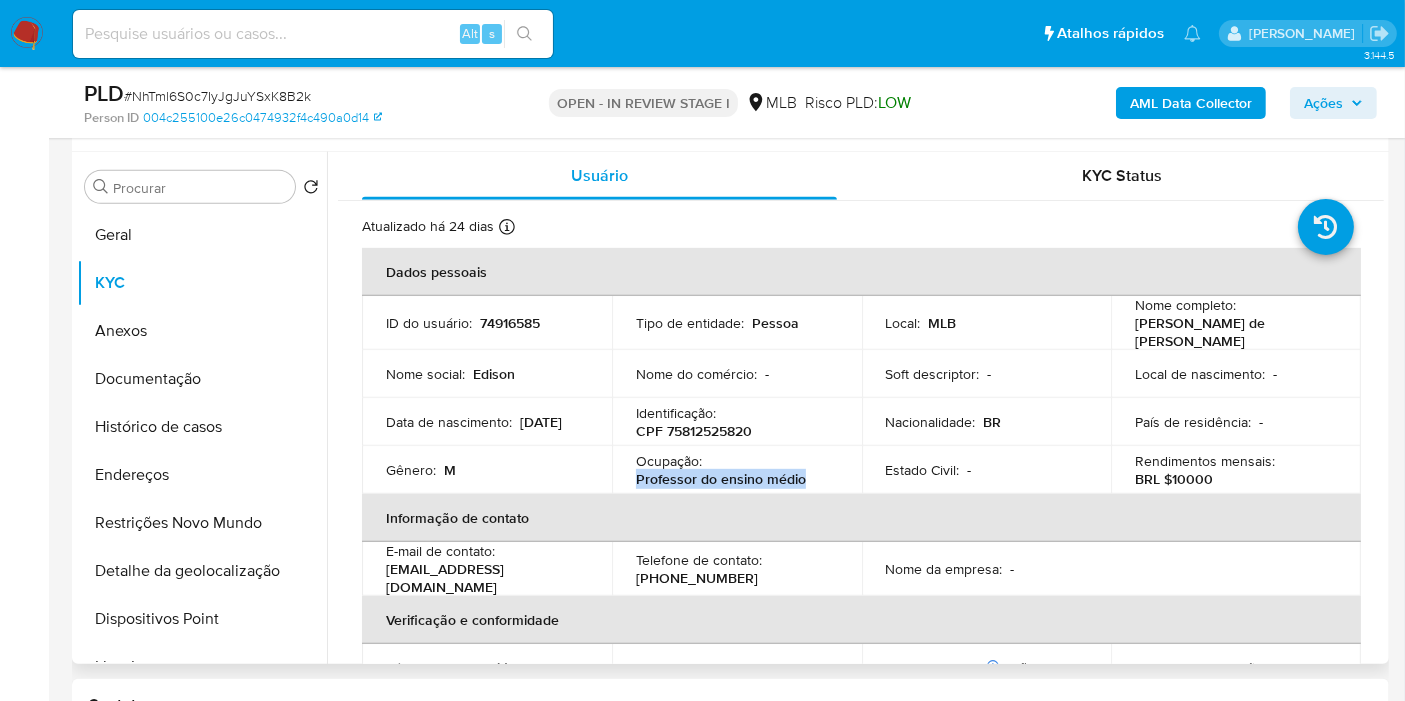 drag, startPoint x: 635, startPoint y: 469, endPoint x: 802, endPoint y: 472, distance: 167.02695 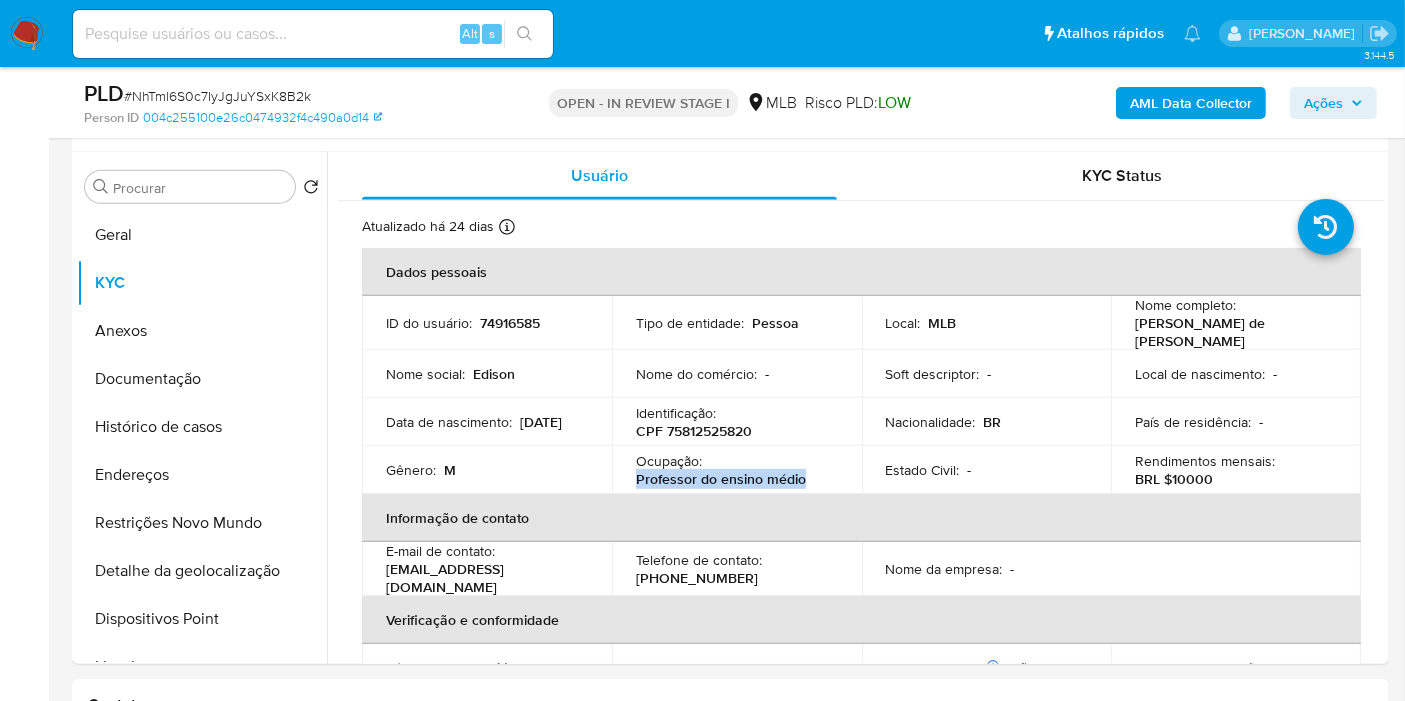 click 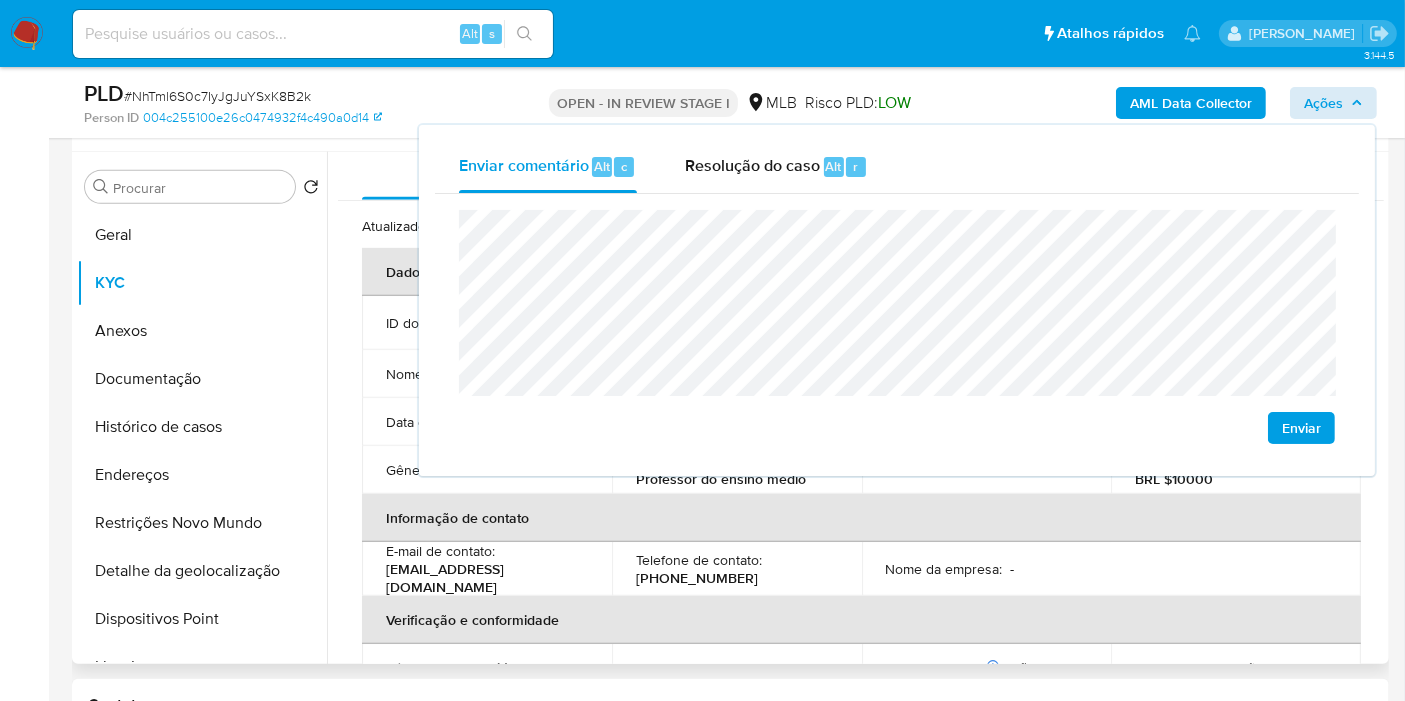 click on "Verificação e conformidade" at bounding box center (861, 620) 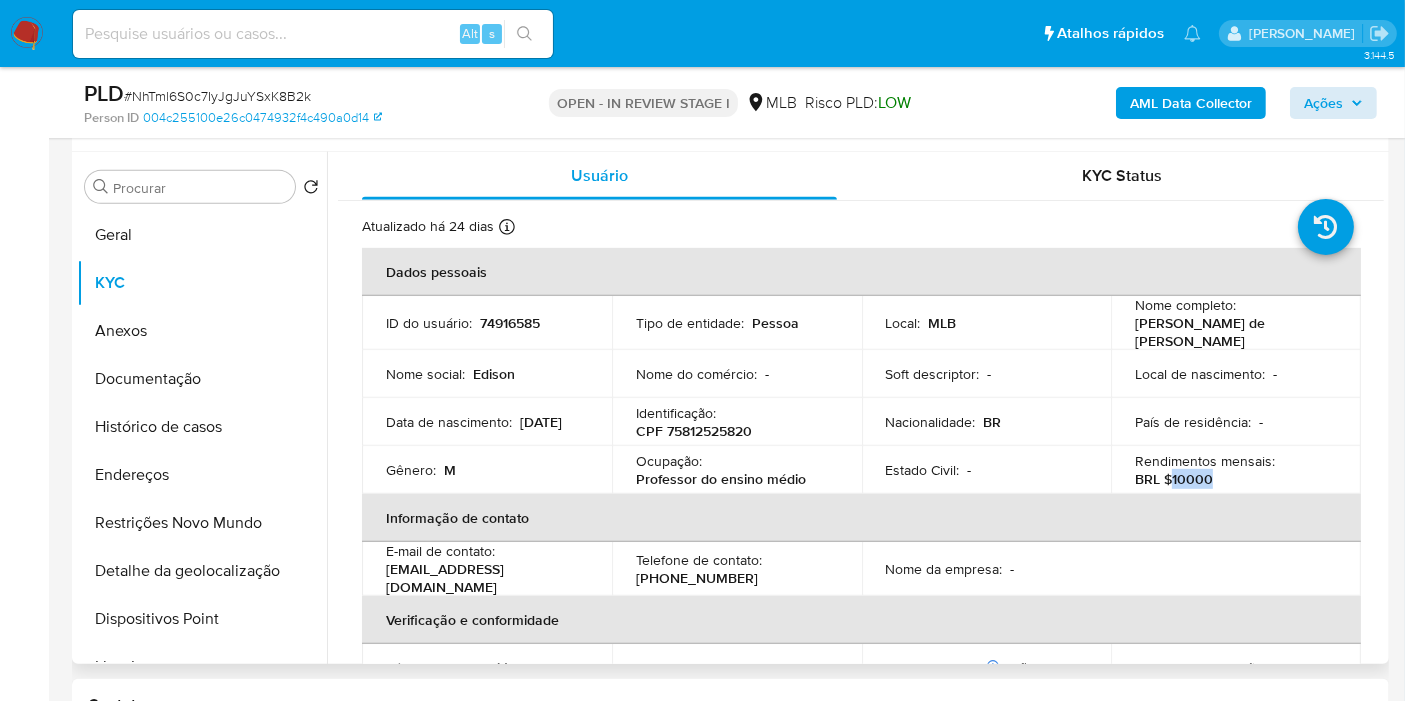 drag, startPoint x: 1171, startPoint y: 468, endPoint x: 1215, endPoint y: 467, distance: 44.011364 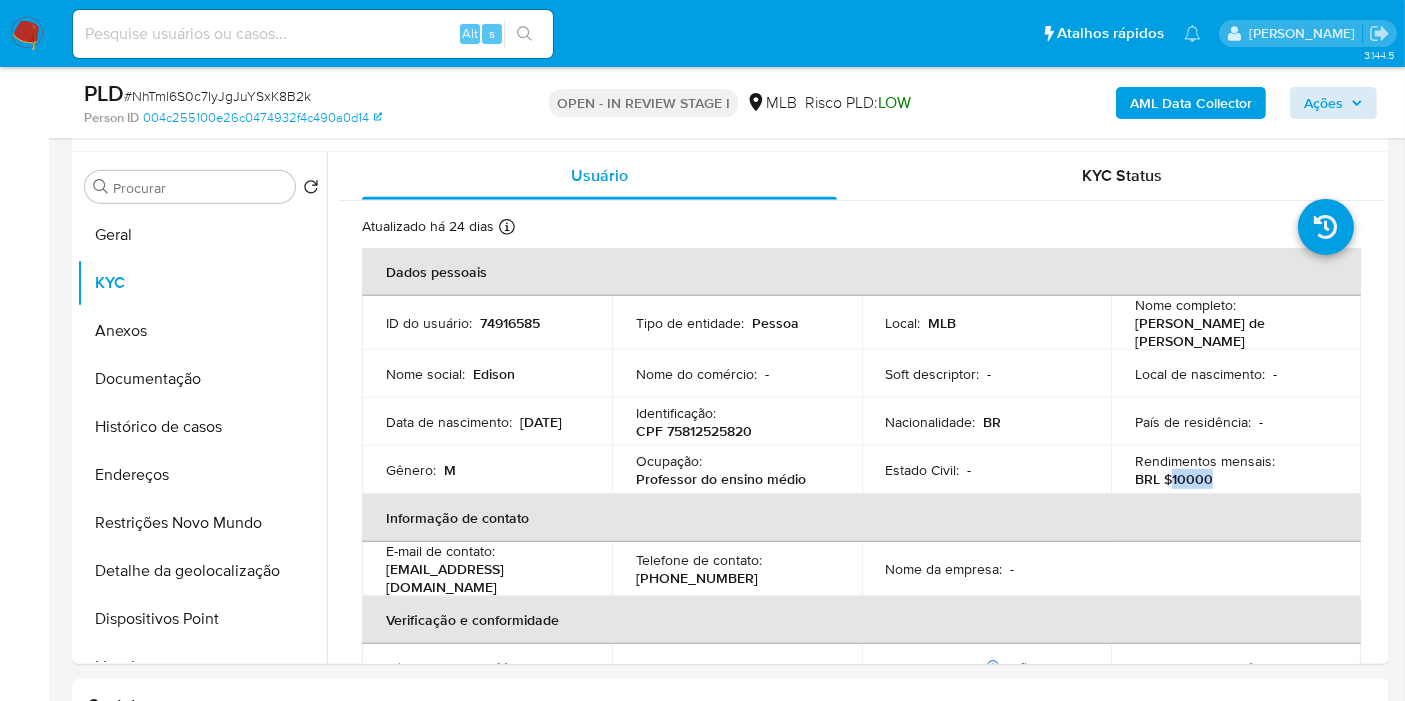 copy on "10000" 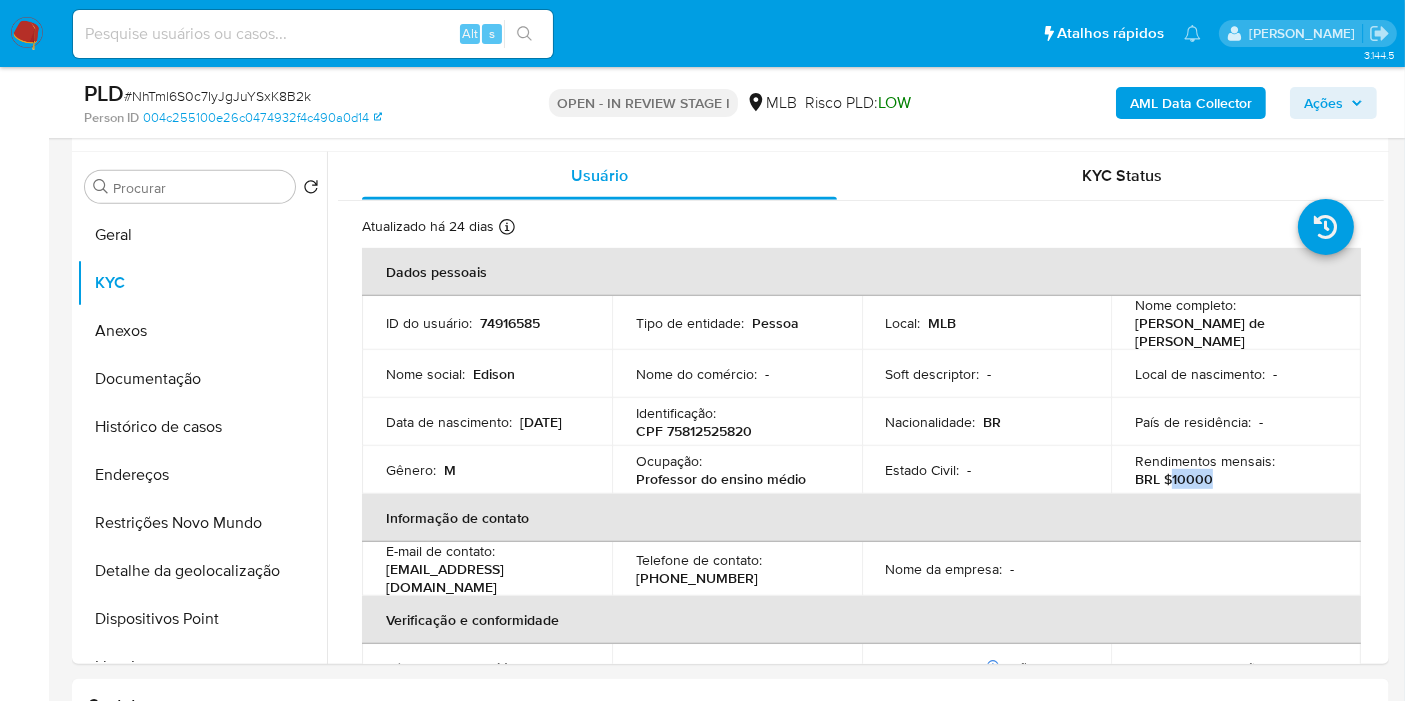 click on "Ações" at bounding box center (1333, 103) 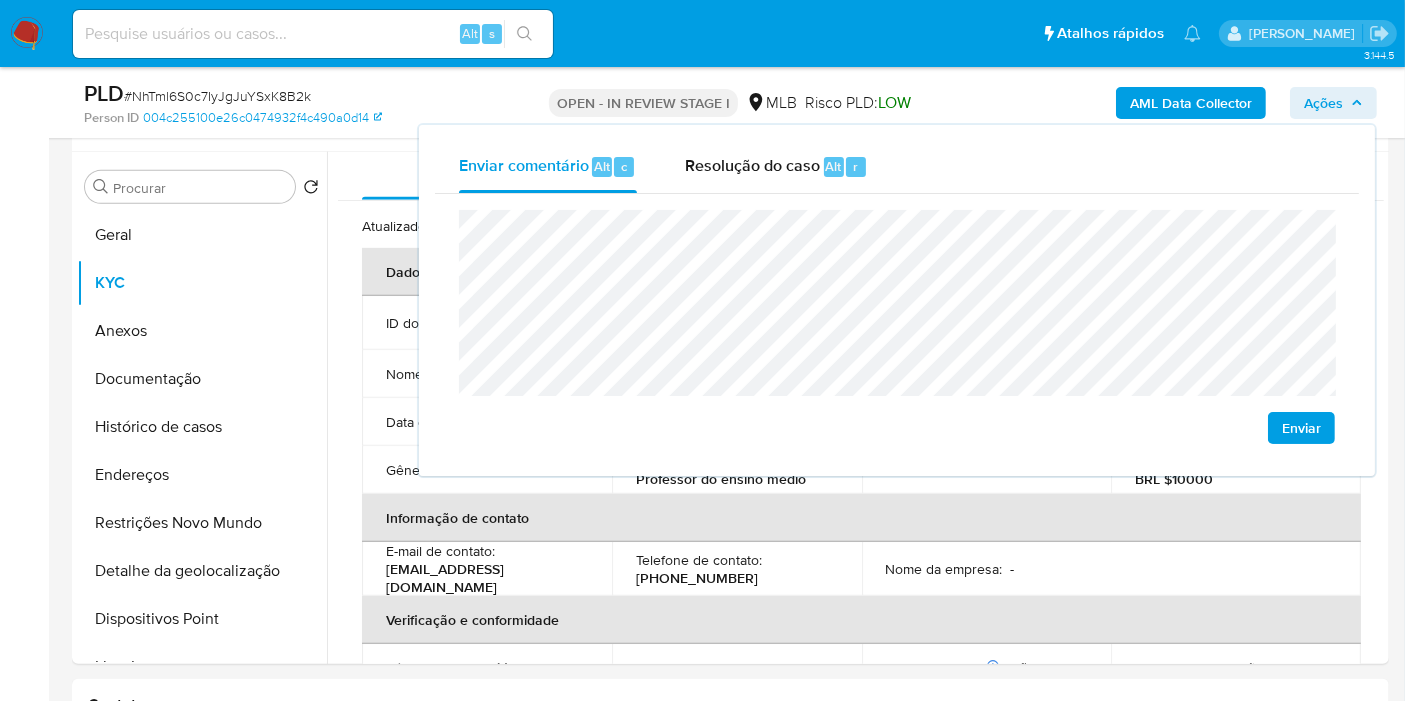 click on "Informação do Usuário Veja Aparência por Pessoa Procurar   Retornar ao pedido padrão Geral KYC Anexos Documentação Histórico de casos Endereços Restrições Novo Mundo Detalhe da geolocalização Dispositivos Point Lista Interna Listas Externas Financiamento de Veículos Empréstimos Adiantamentos de Dinheiro Cartões Contas Bancárias Dados Modificados Devices Geolocation Fecha Compliant Histórico de Risco PLD Histórico de conversas IV Challenges Insurtech Items Marcas AML Perfis Relacionados Usuário KYC Status Atualizado há 24 dias   Criado: 15/05/2020 00:51:32 Atualizado: 16/06/2025 23:30:29 Dados pessoais   ID do usuário :    74916585   Tipo de entidade :    Pessoa   Local :    MLB   Nome completo :    Edison Mendes de Rosa   Nome social :    Edison   Nome do comércio :    -   Soft descriptor :    -   Local de nascimento :    -   Data de nascimento :    24/11/1956   Identificação :    CPF 75812525820   Nacionalidade :    BR   País de residência :    -   Gênero :    M   :" at bounding box center [730, 1824] 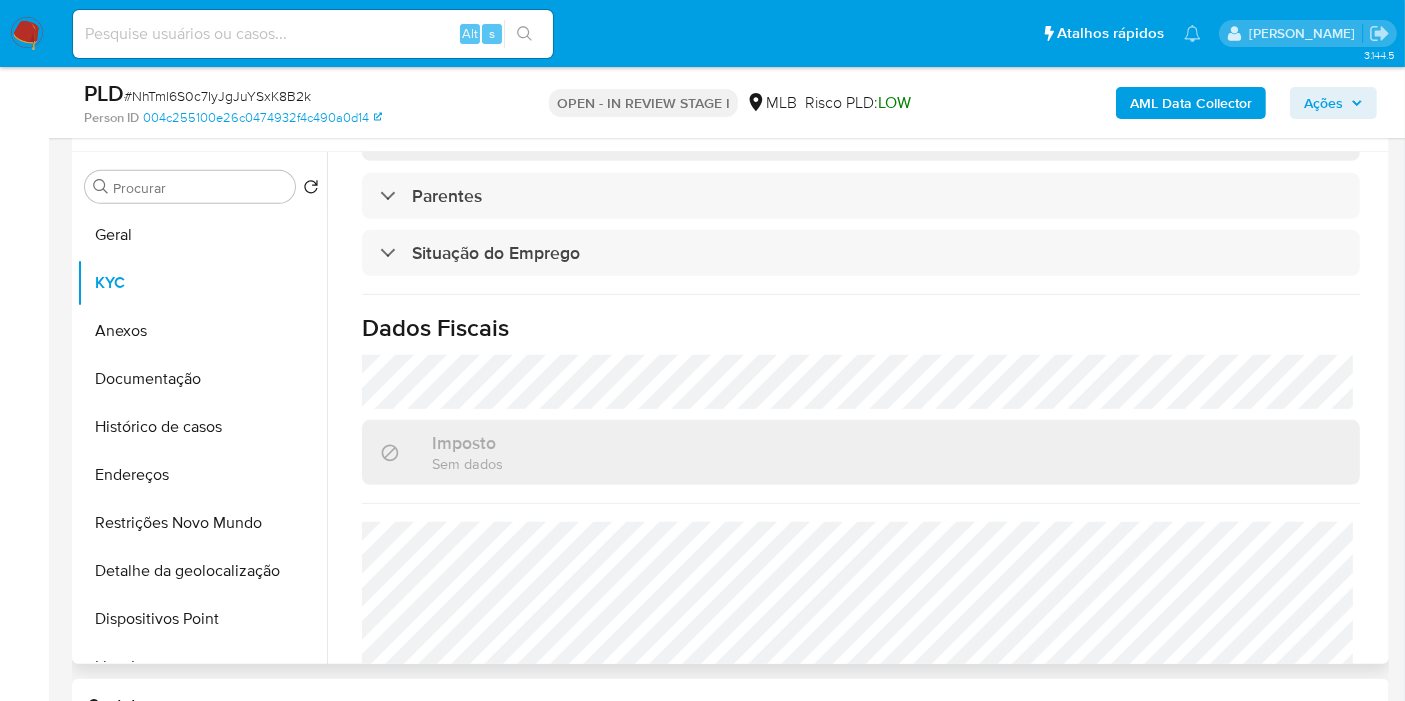 scroll, scrollTop: 908, scrollLeft: 0, axis: vertical 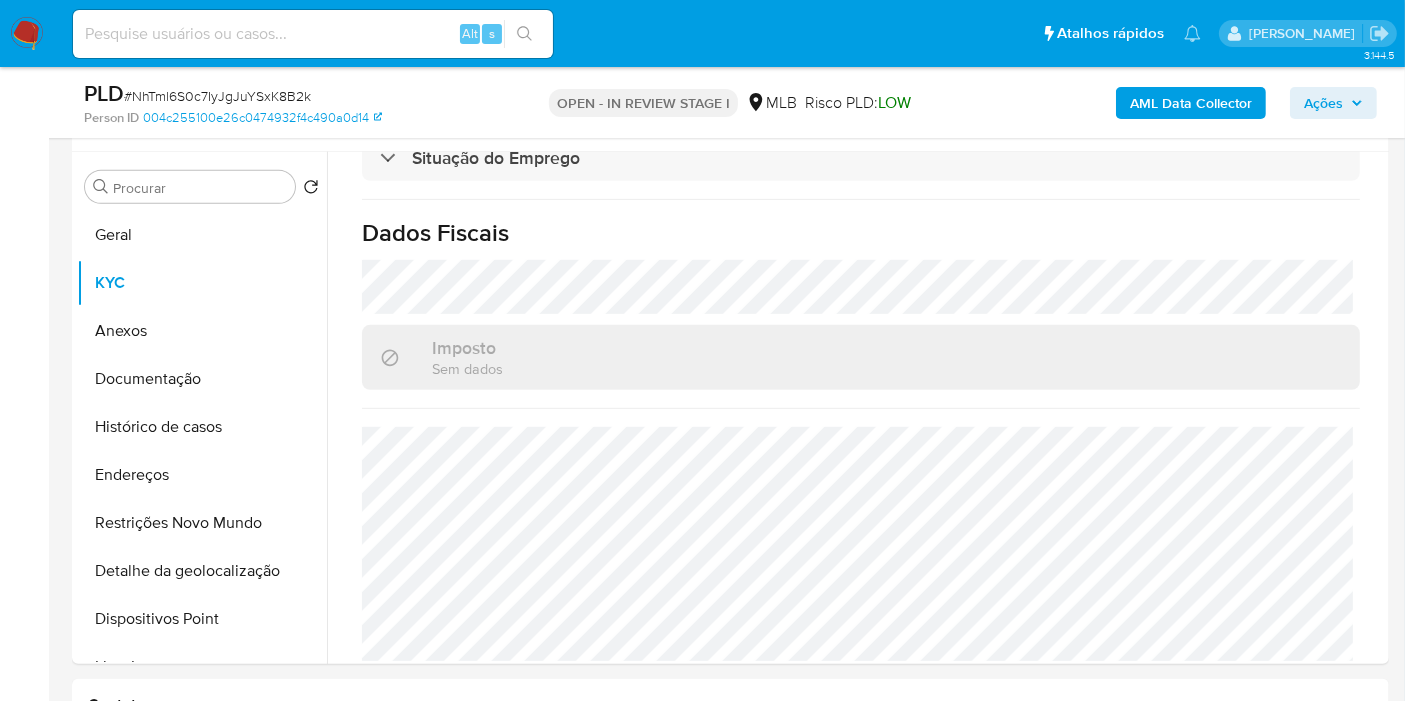click on "Ações" at bounding box center (1323, 103) 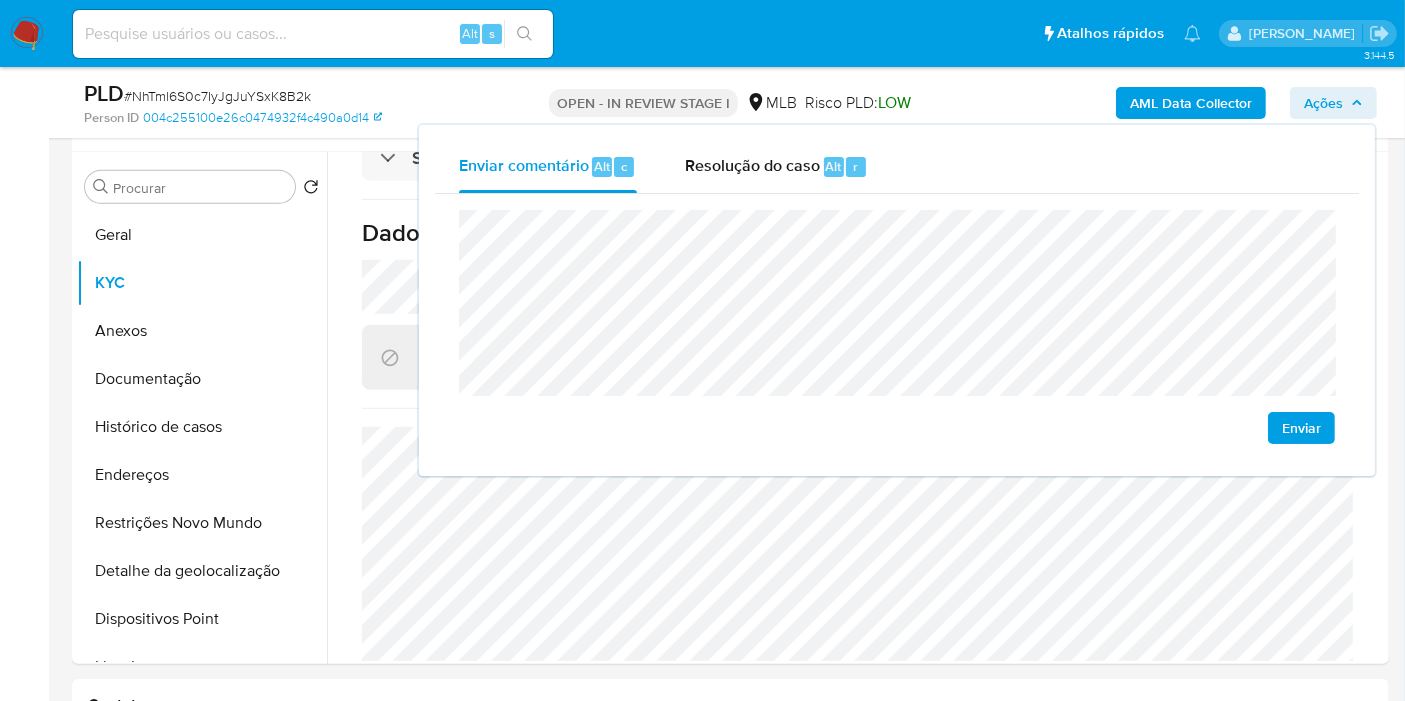 click on "Bandeja Painel Screening Pesquisa em Listas Watchlist Ferramentas Operações em massa relatórios Mulan Localizador de pessoas Consolidado" at bounding box center (24, 1358) 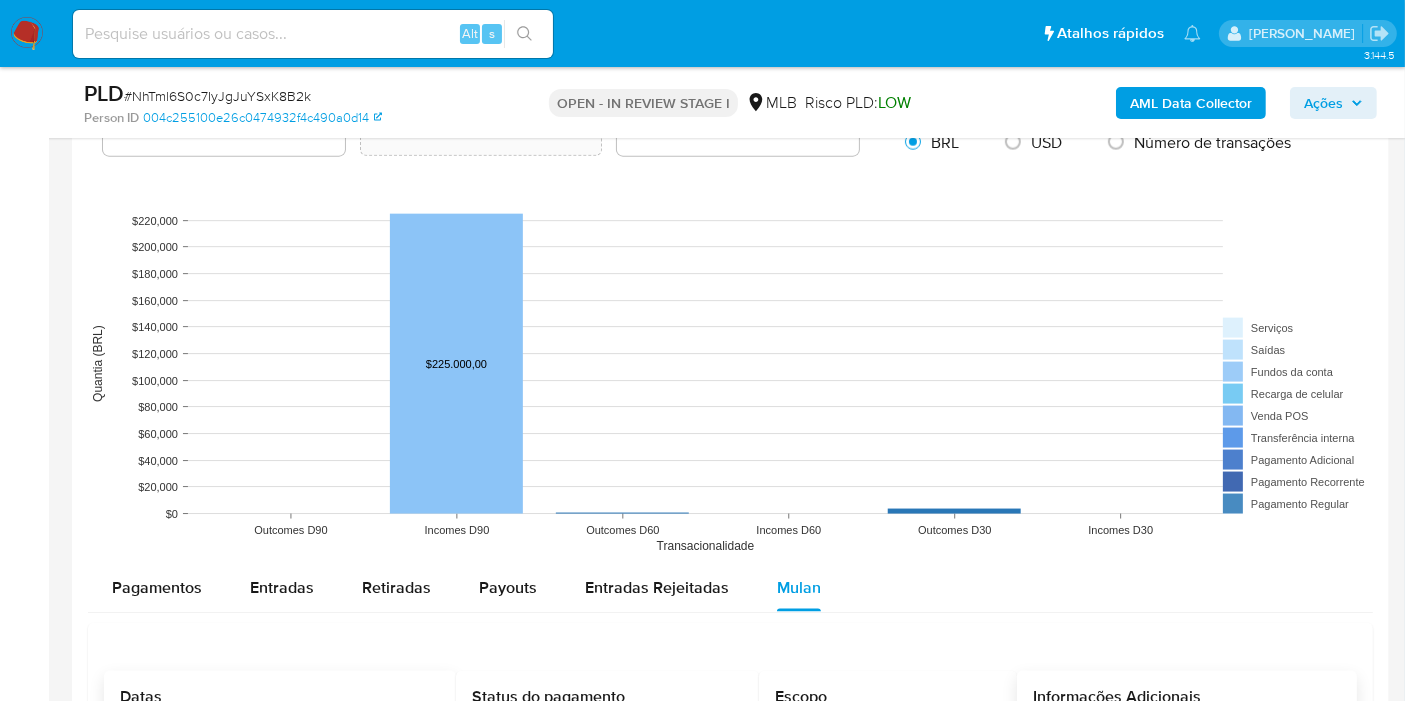 scroll, scrollTop: 2555, scrollLeft: 0, axis: vertical 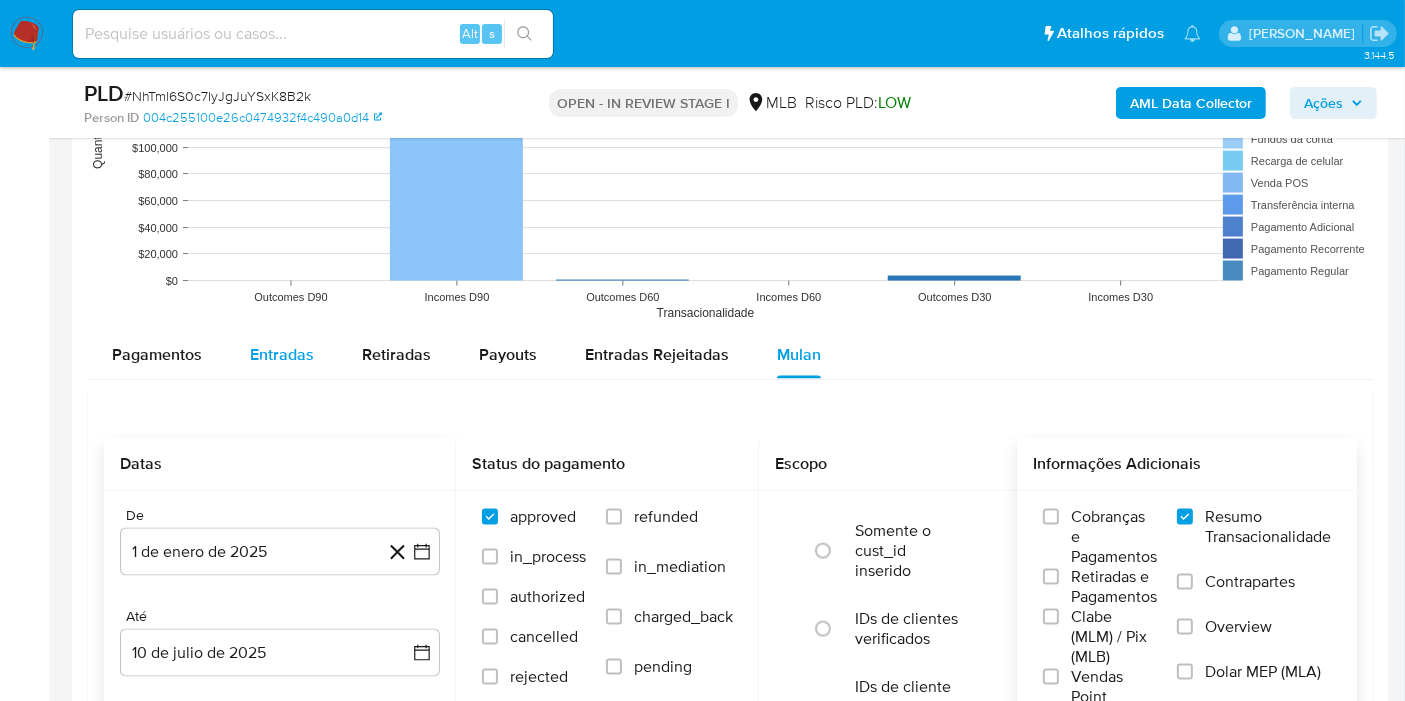 click on "Entradas" at bounding box center (282, 354) 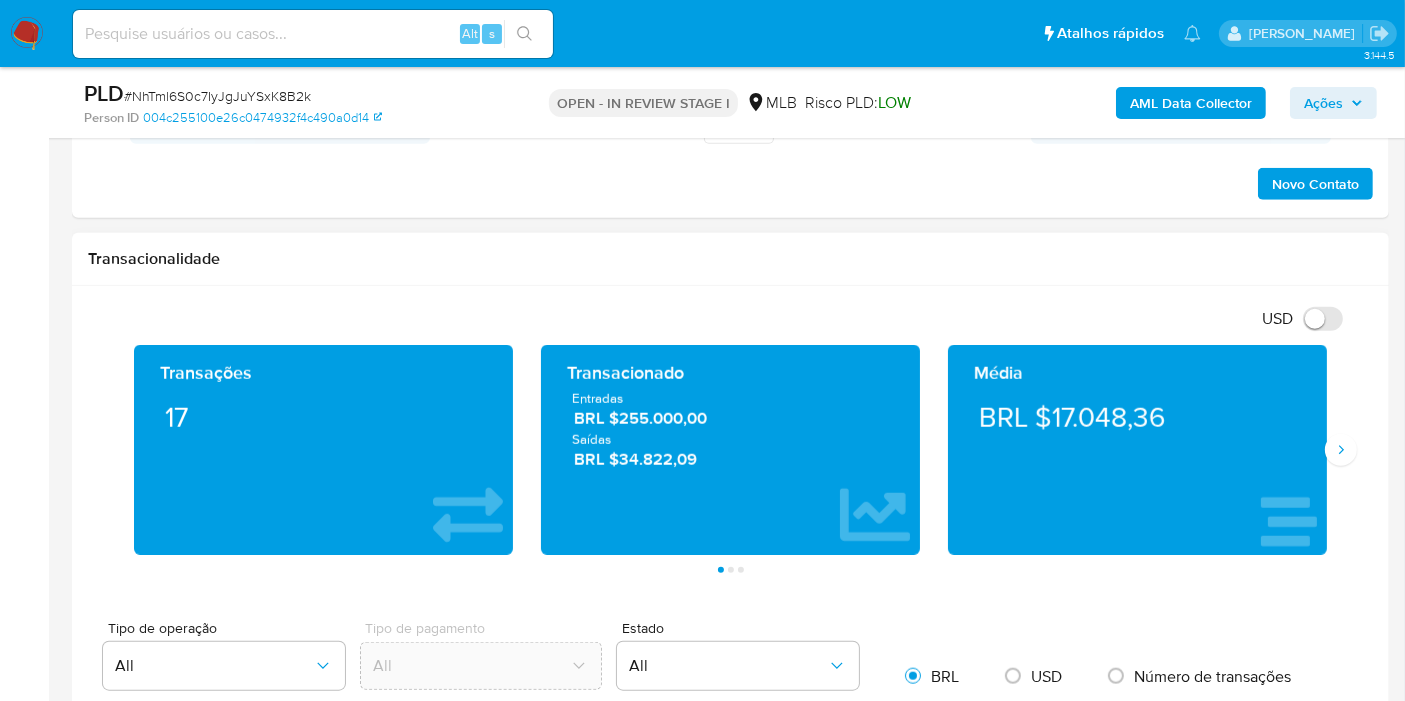 scroll, scrollTop: 1777, scrollLeft: 0, axis: vertical 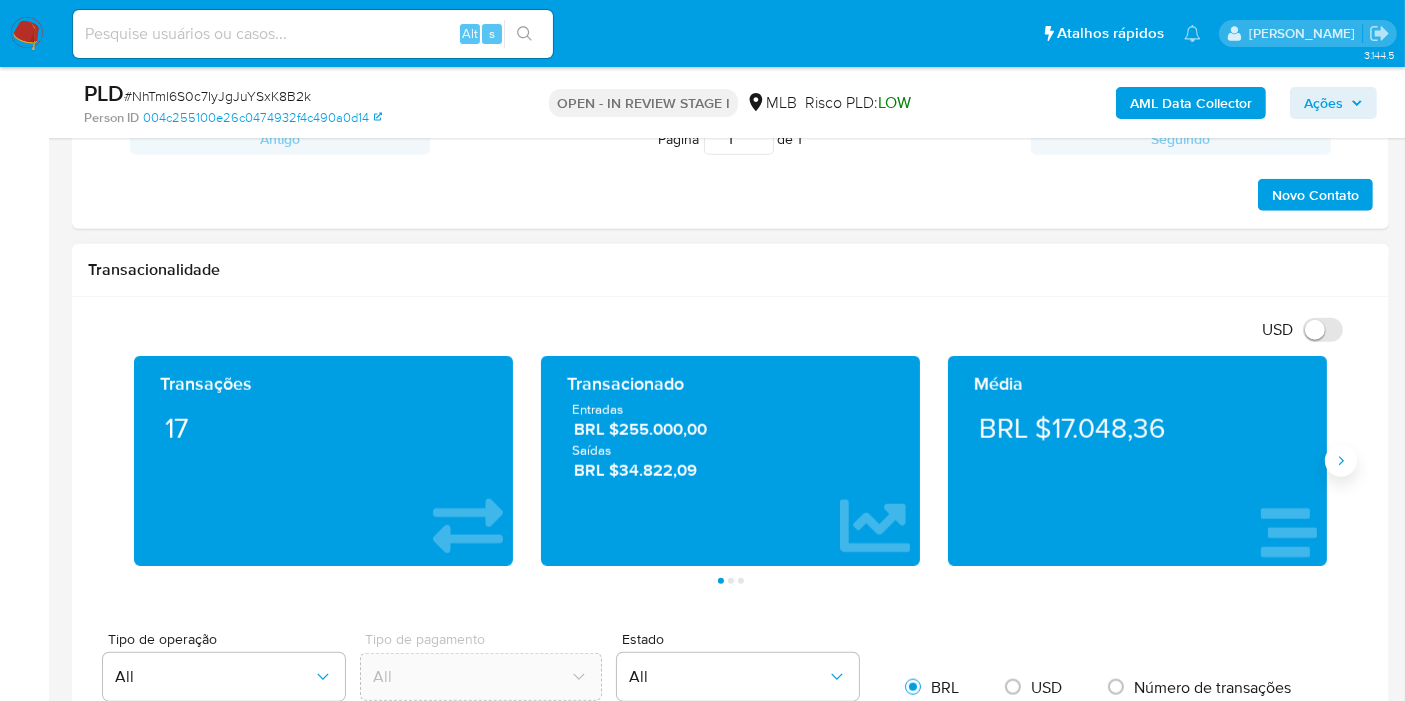 click 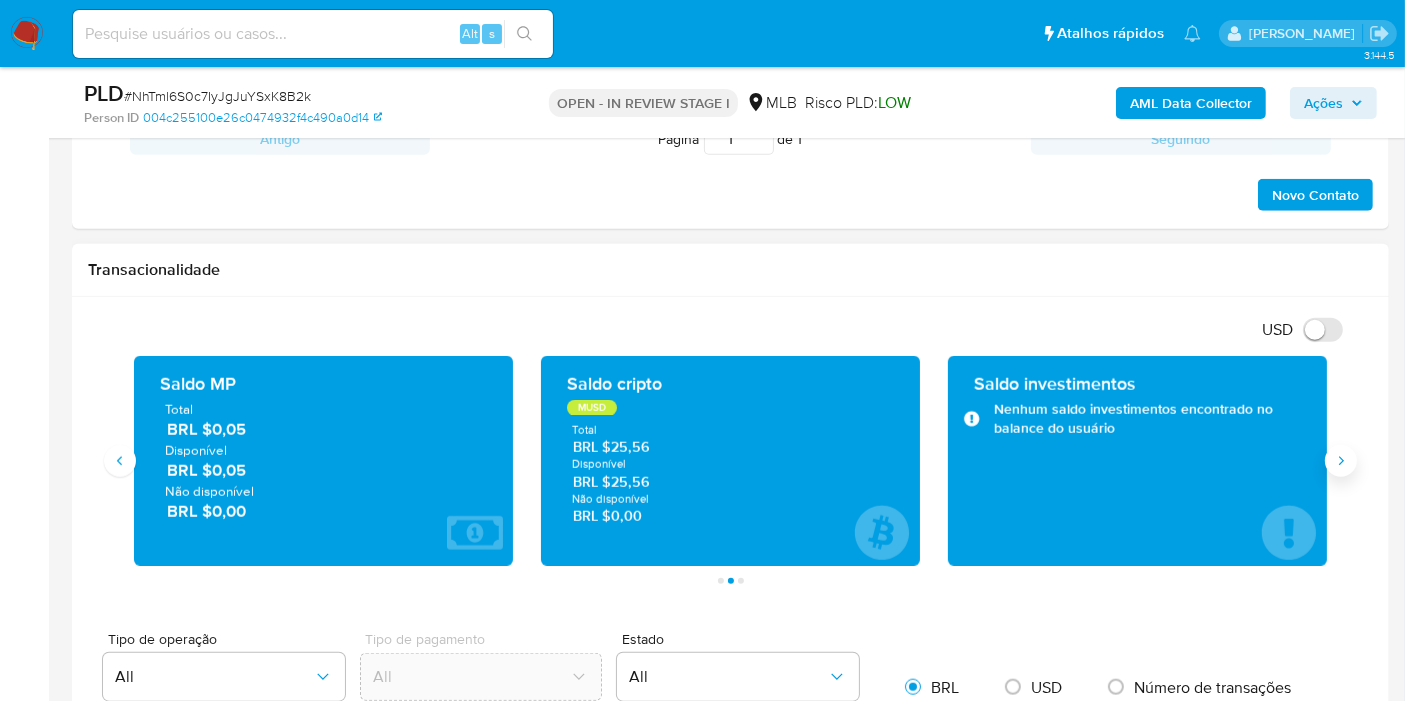 click 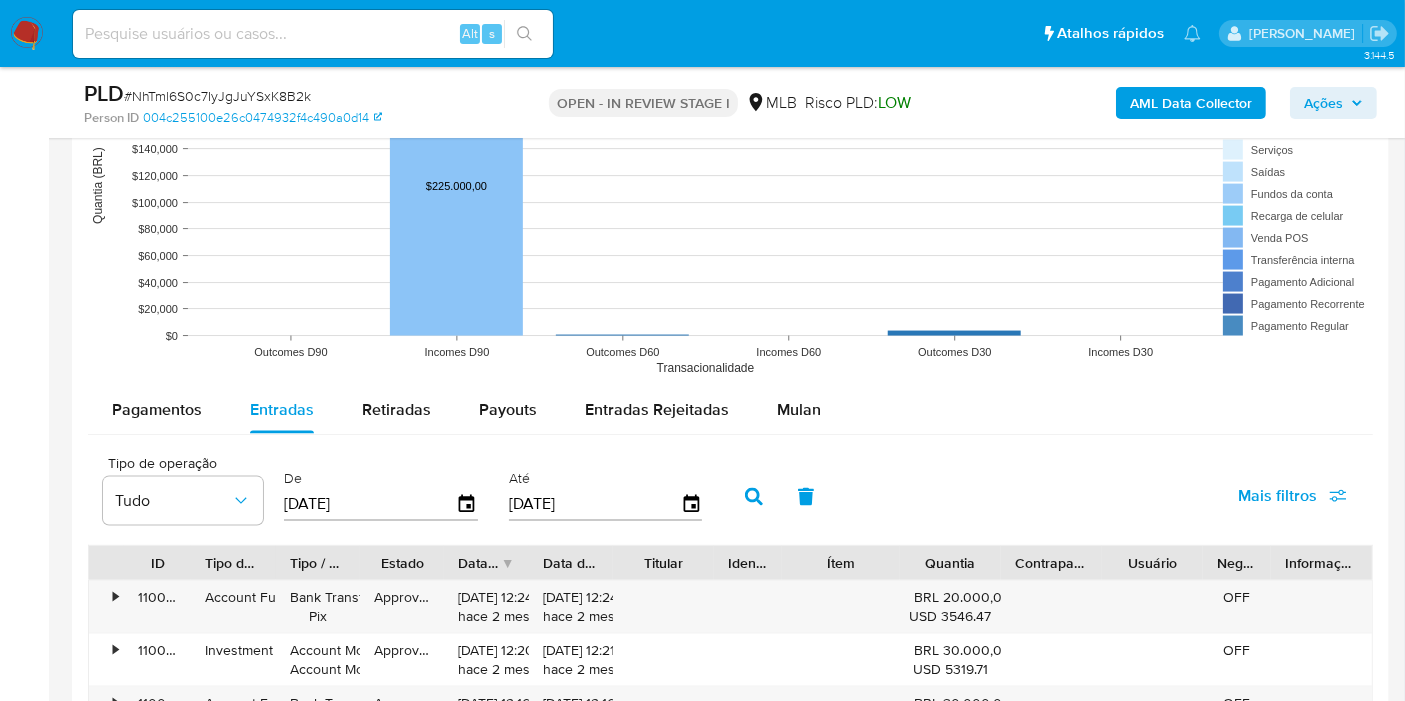 scroll, scrollTop: 2666, scrollLeft: 0, axis: vertical 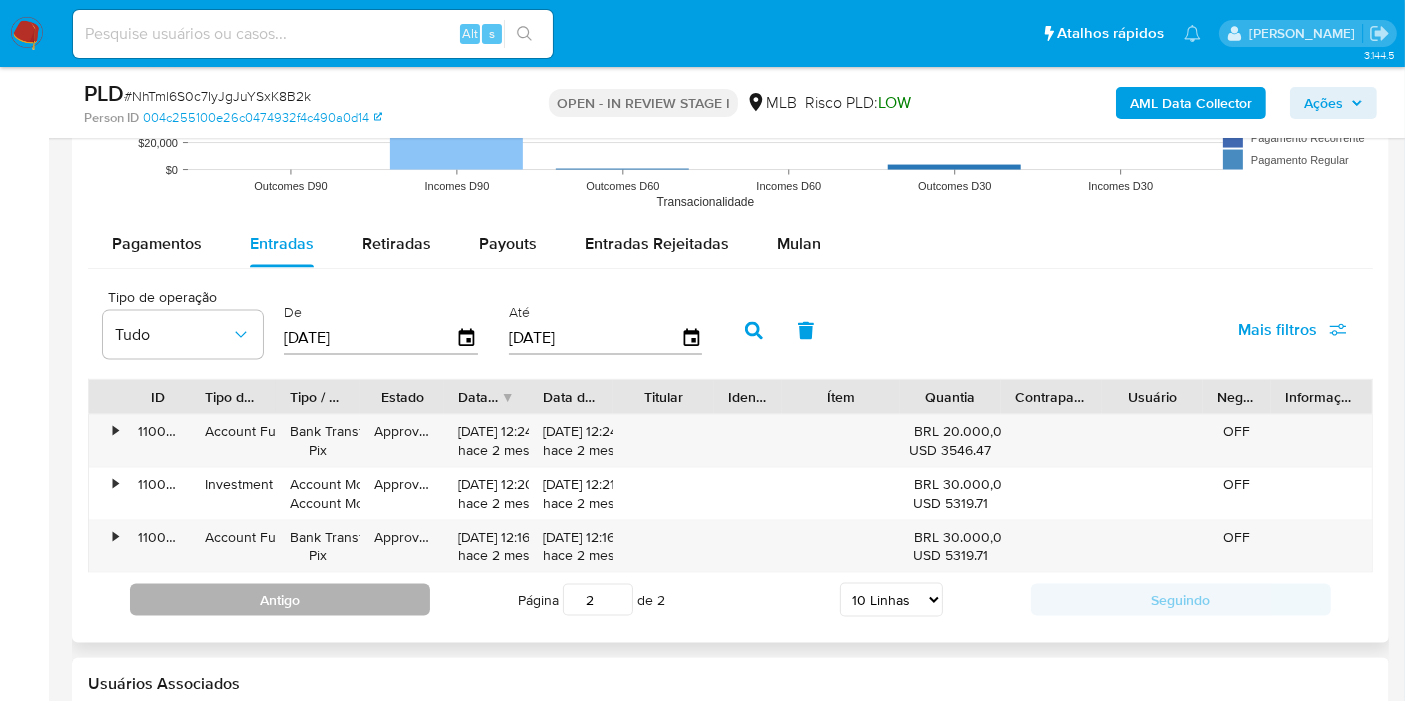 click on "Antigo" at bounding box center [280, 600] 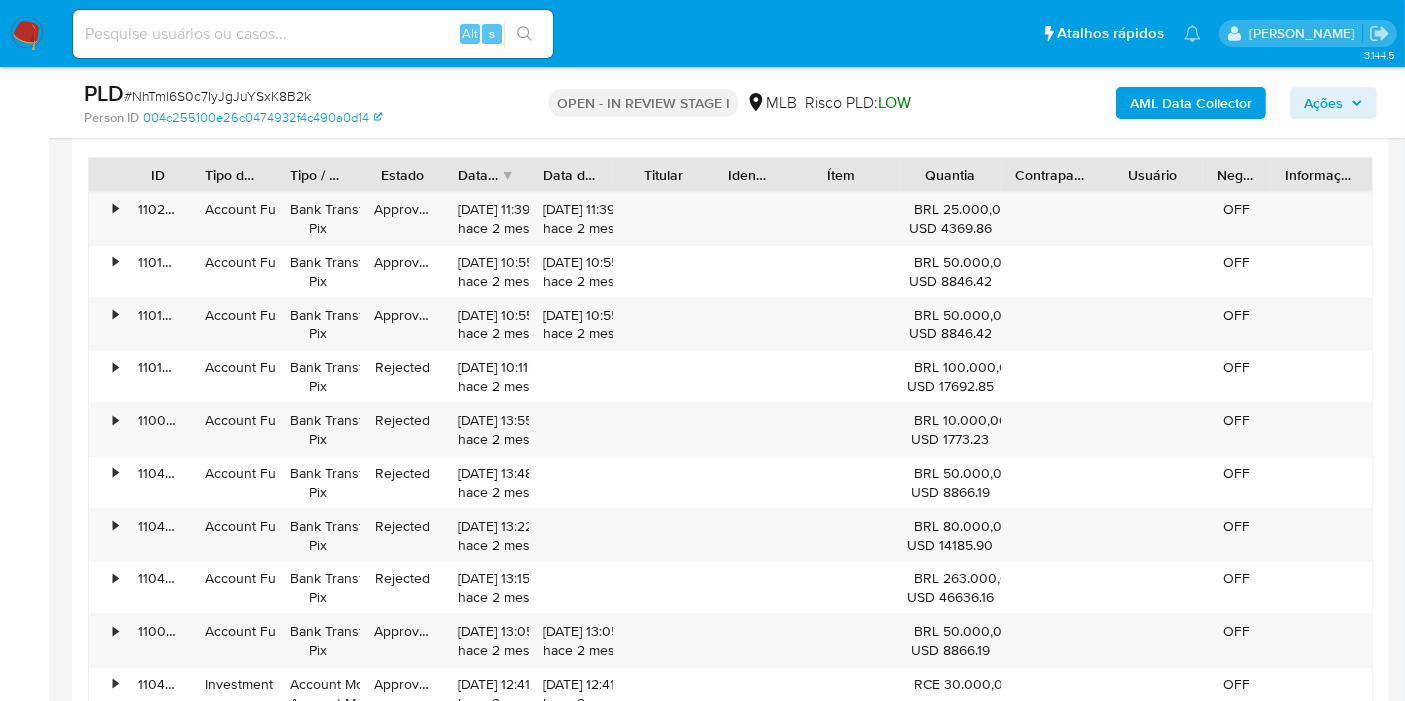 scroll, scrollTop: 3000, scrollLeft: 0, axis: vertical 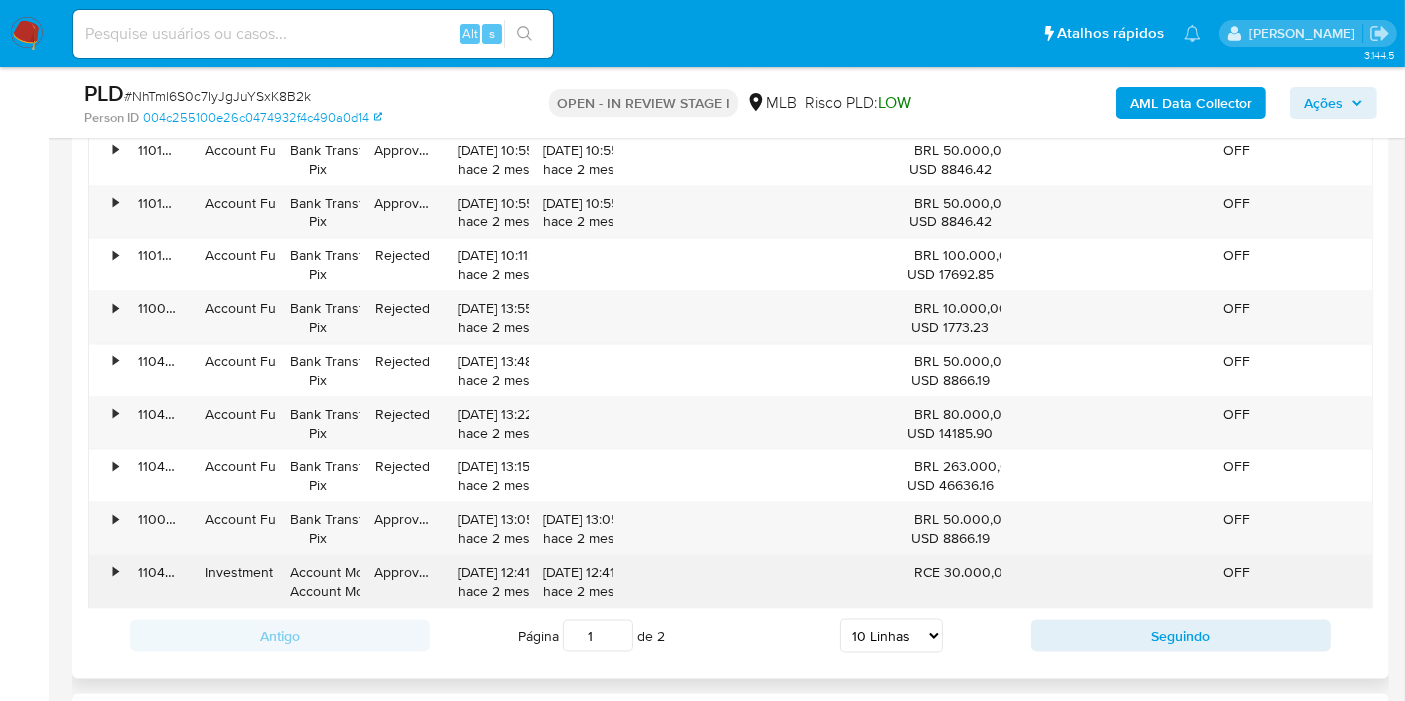click on "•" at bounding box center (115, 572) 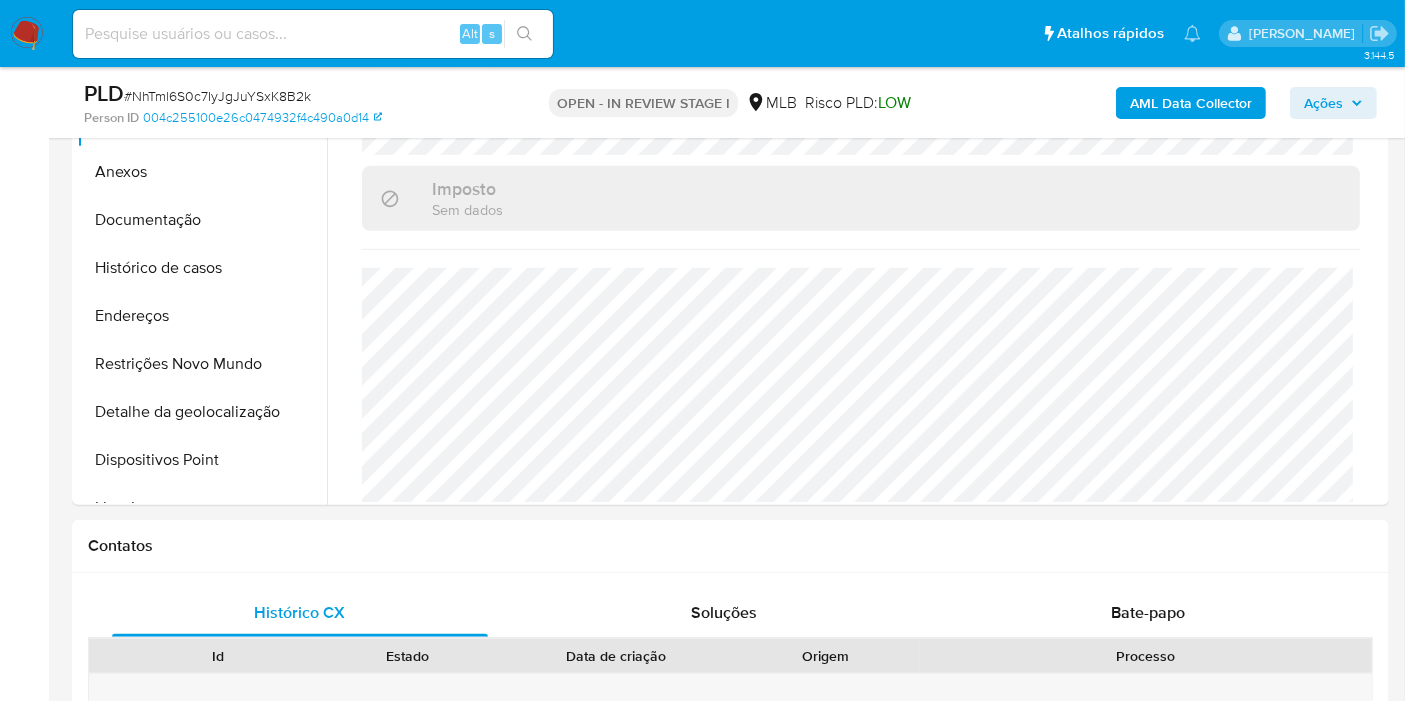 scroll, scrollTop: 1000, scrollLeft: 0, axis: vertical 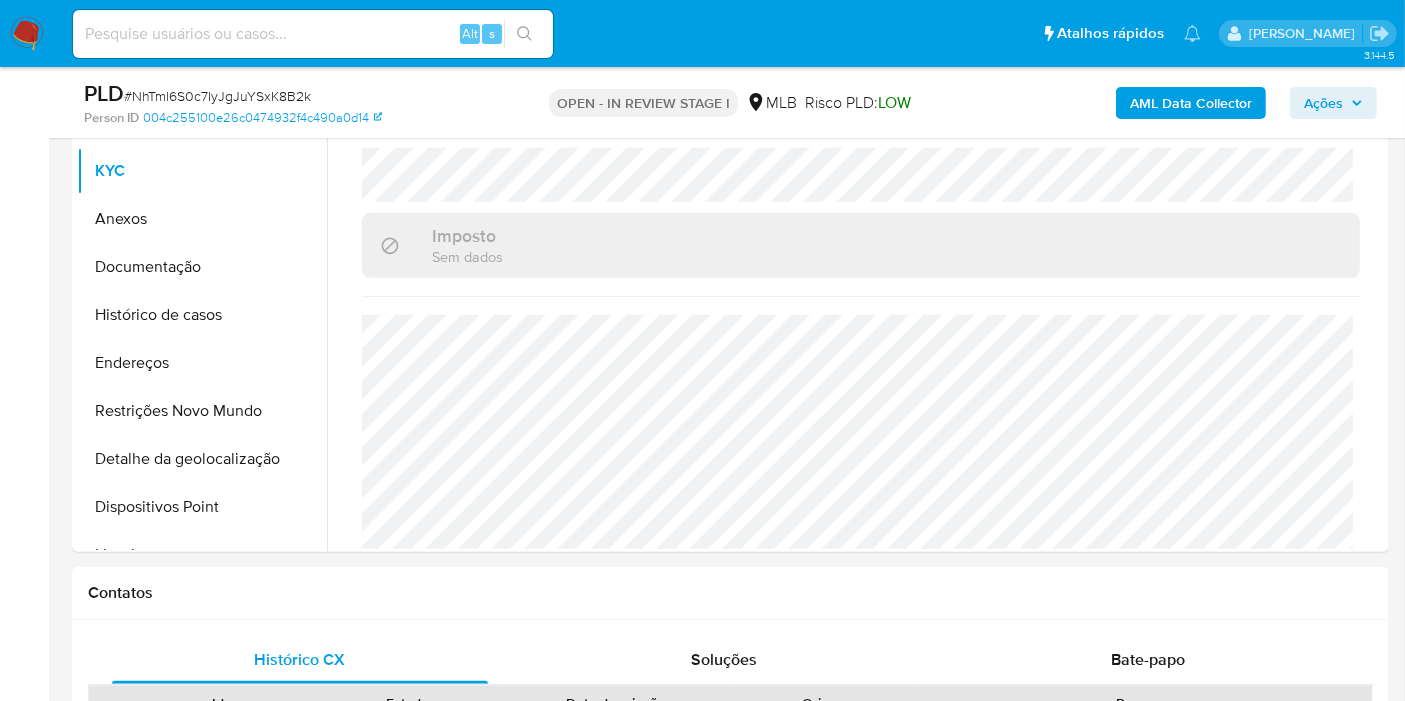click on "Endereços" at bounding box center (202, 363) 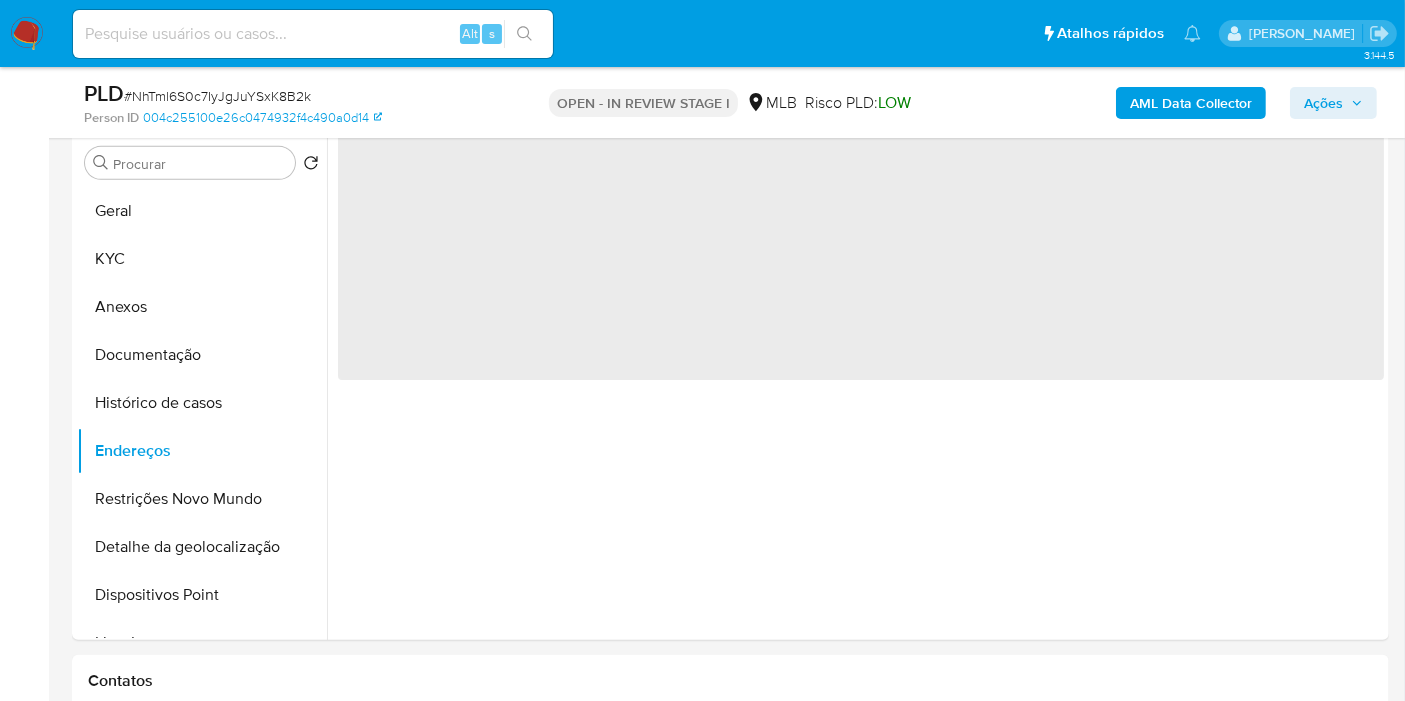 scroll, scrollTop: 777, scrollLeft: 0, axis: vertical 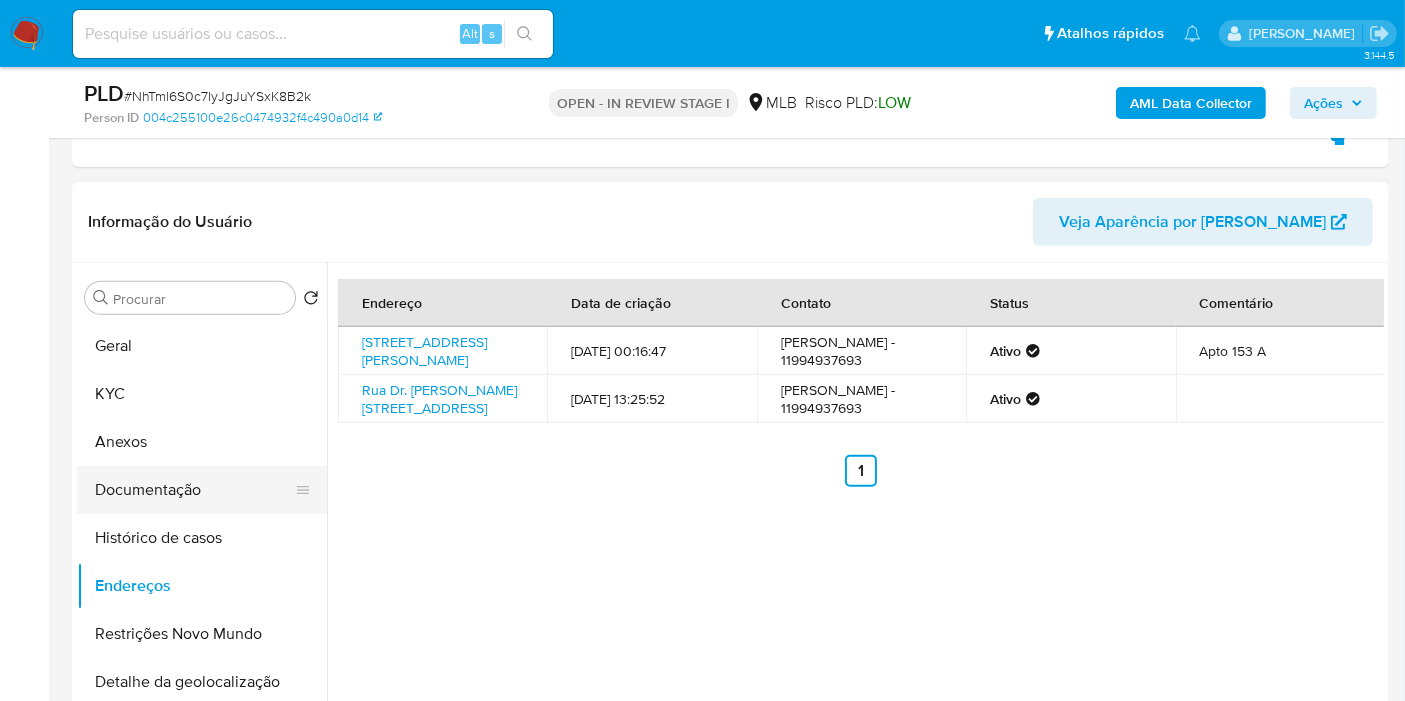 click on "Documentação" at bounding box center (194, 490) 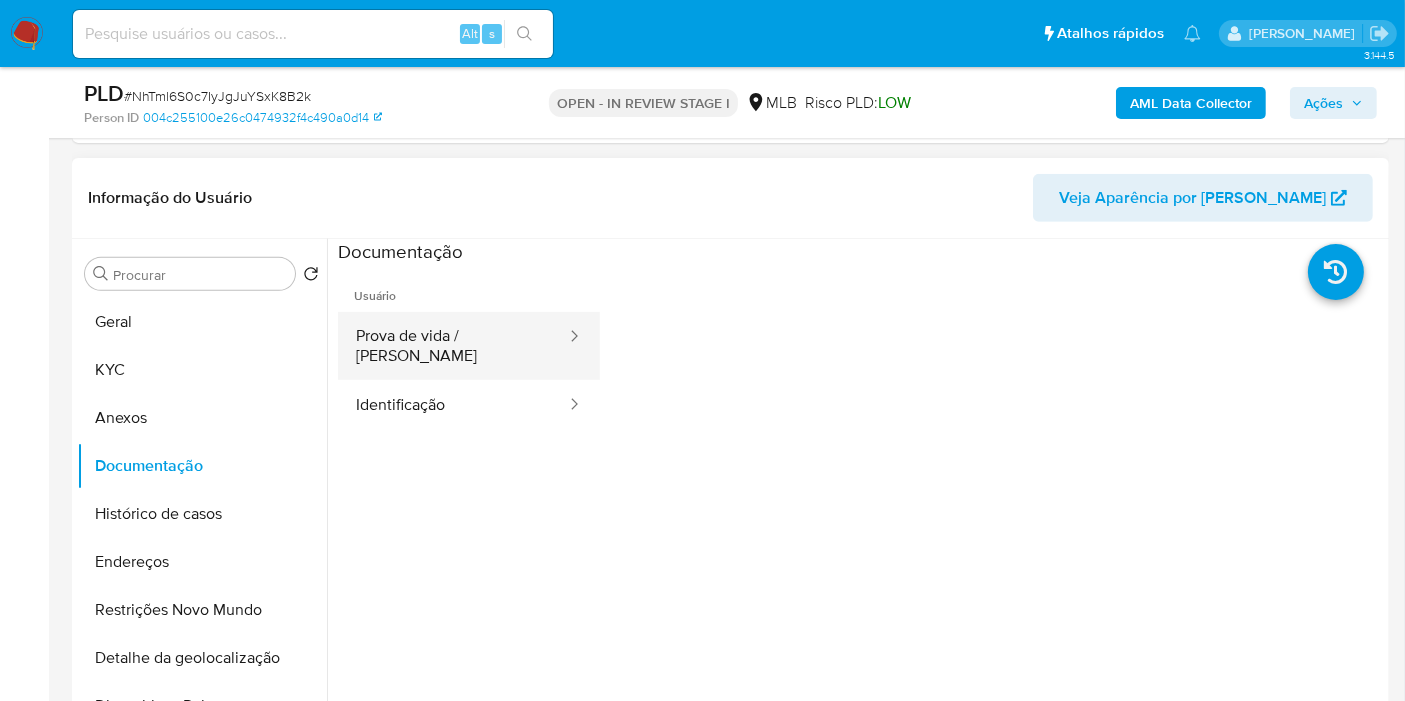 click on "Prova de vida / [PERSON_NAME]" at bounding box center (453, 346) 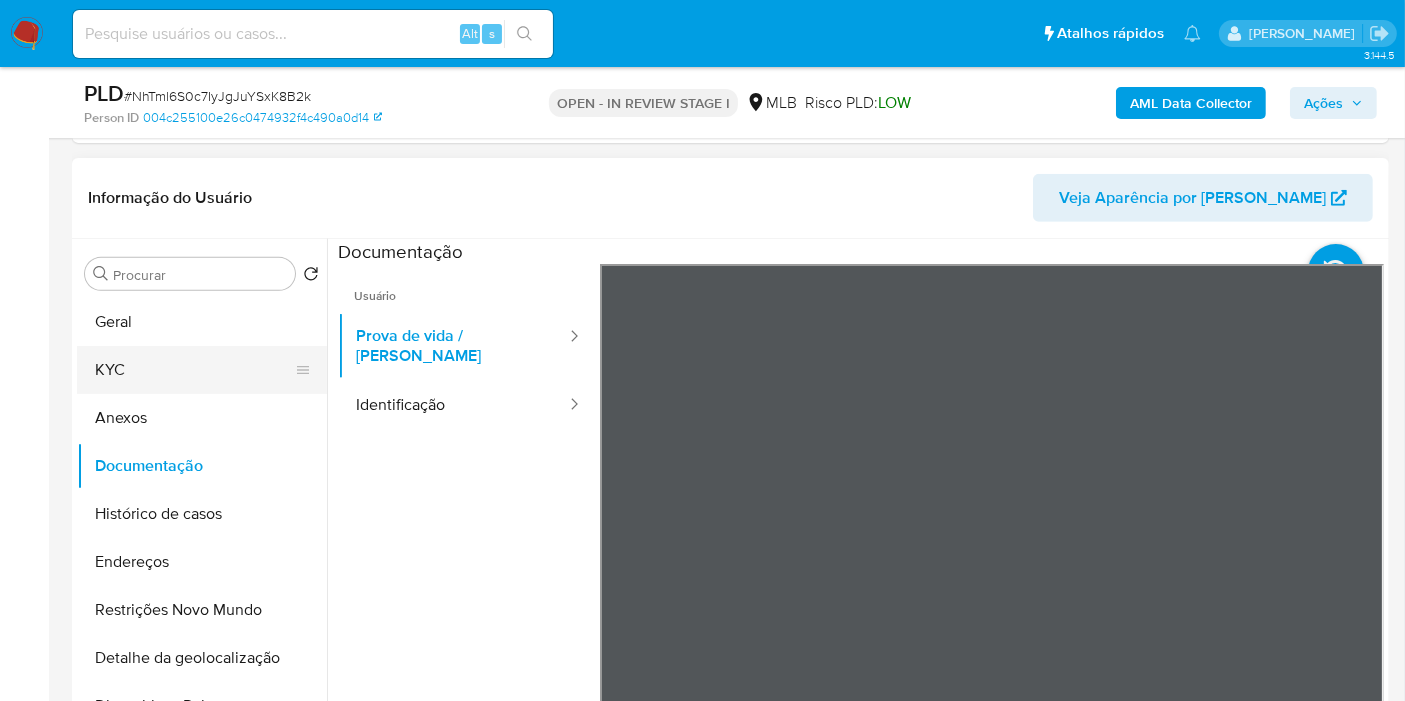 click on "KYC" at bounding box center [194, 370] 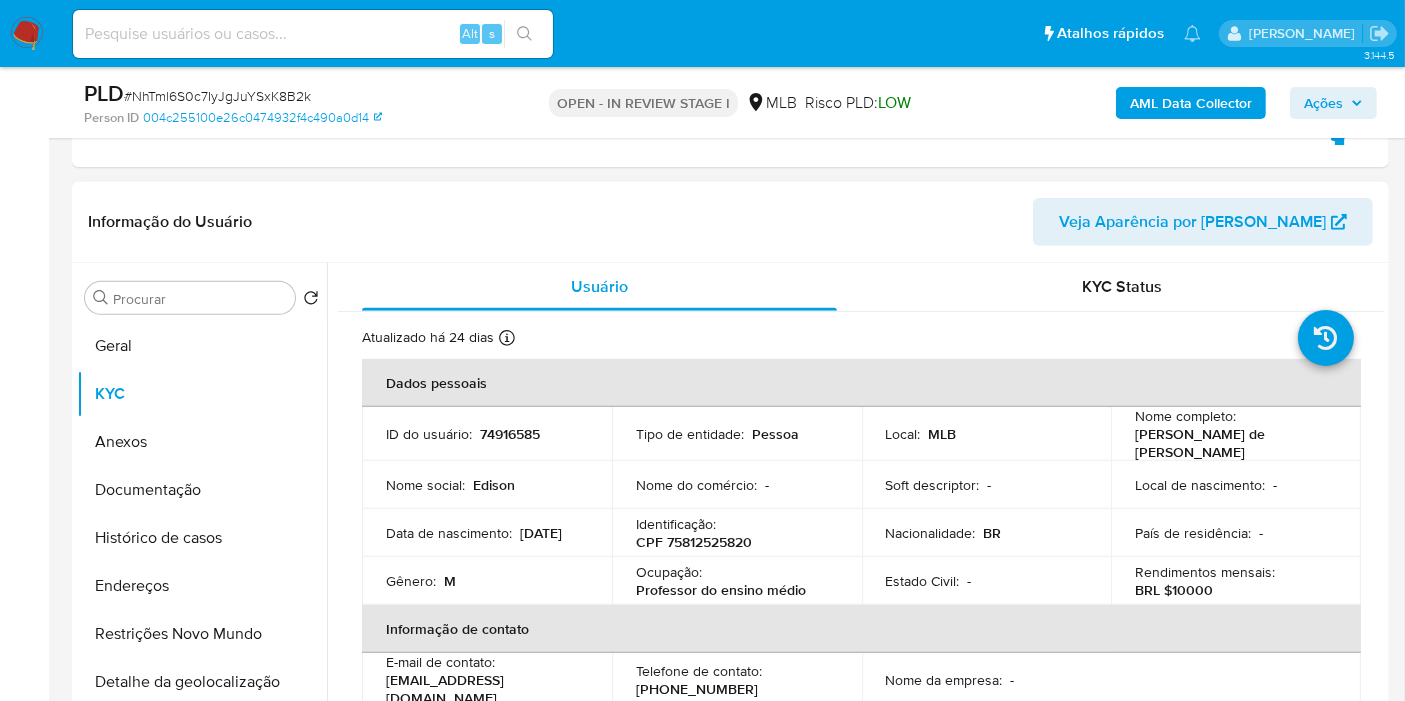 type 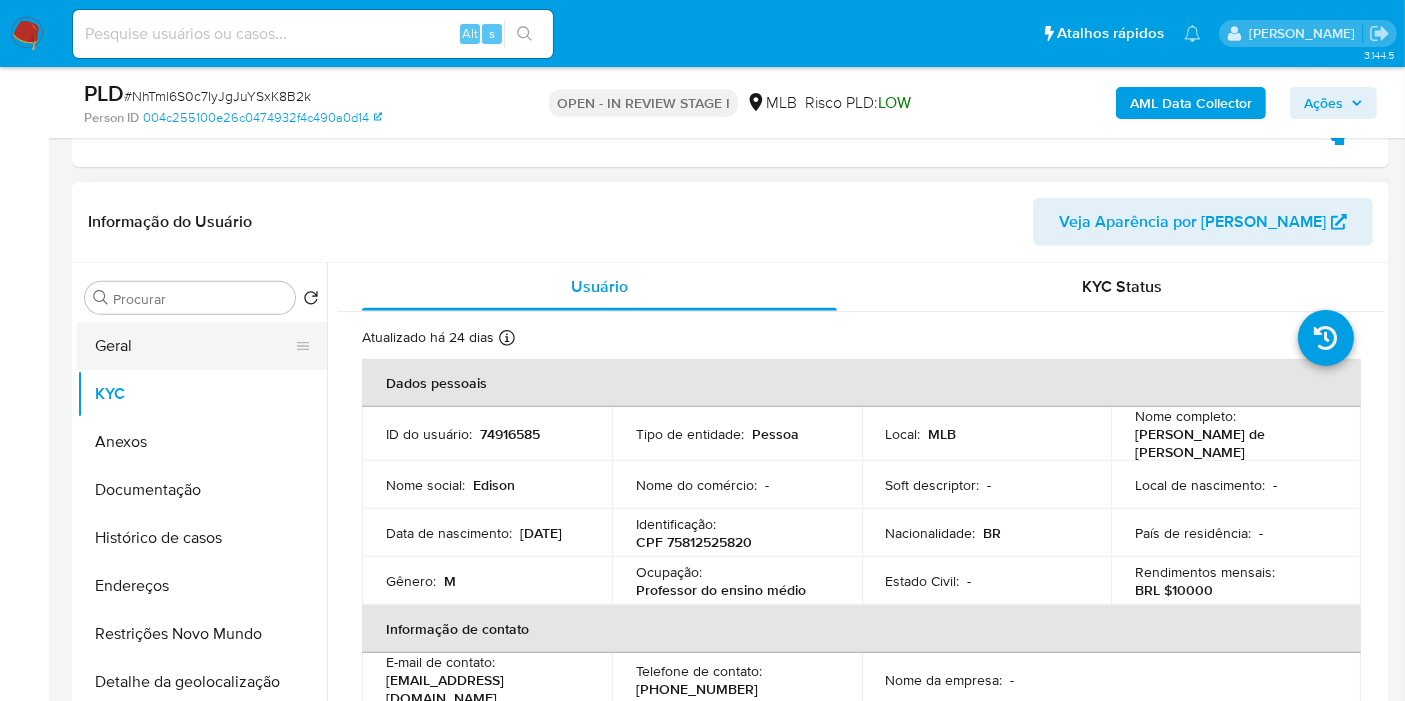 click on "Geral" at bounding box center [194, 346] 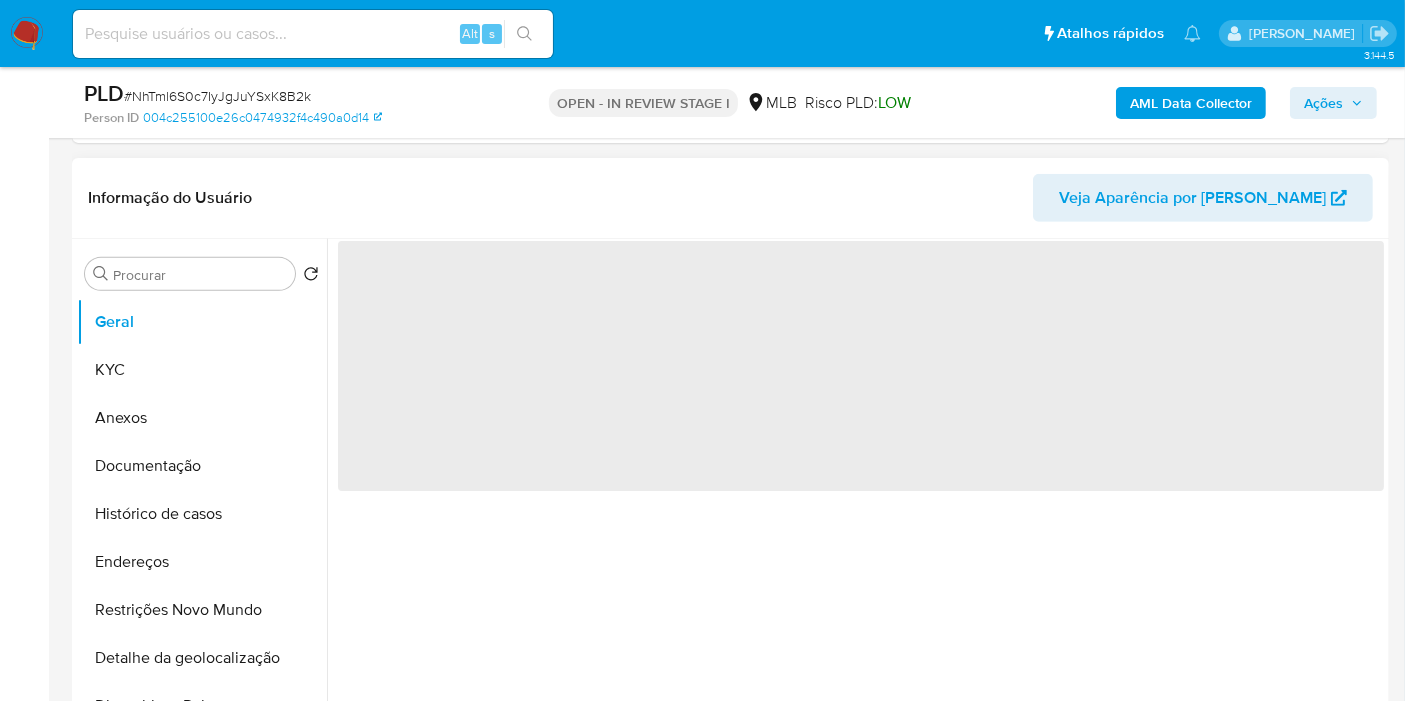 scroll, scrollTop: 888, scrollLeft: 0, axis: vertical 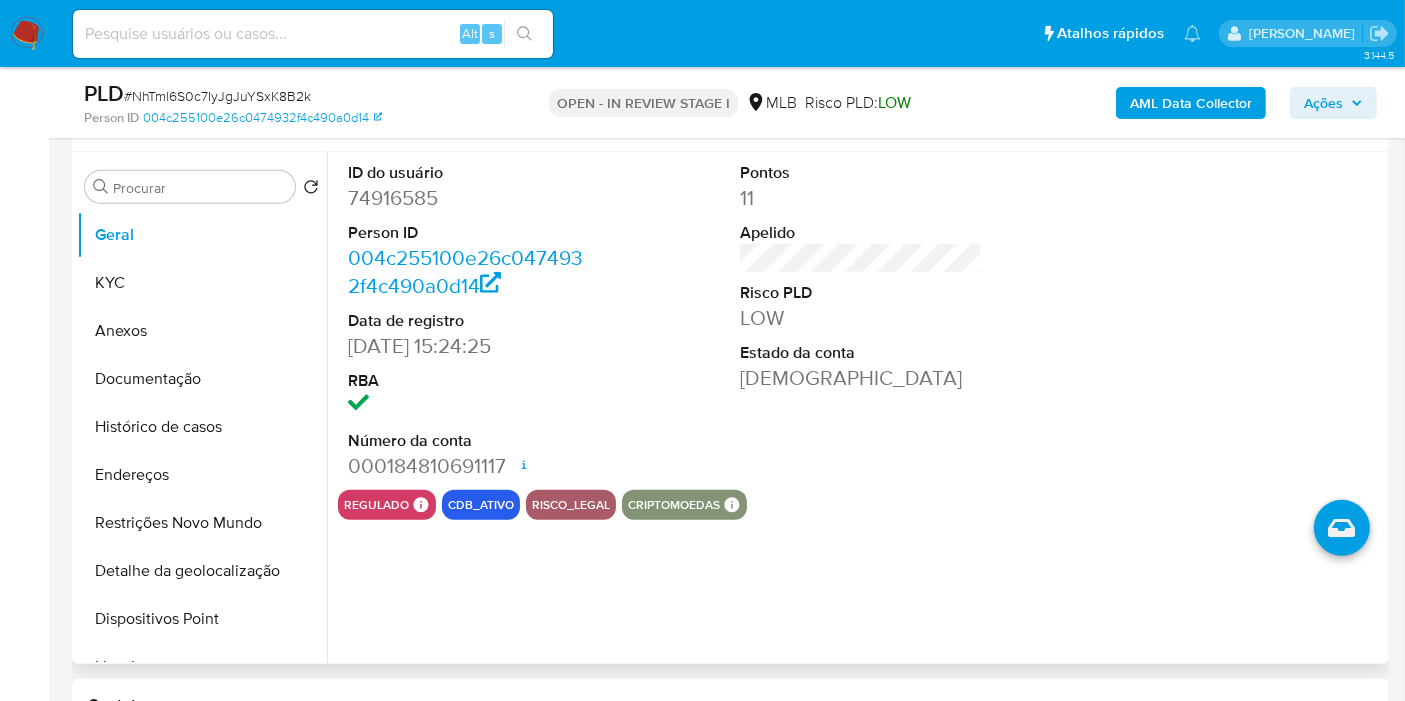 type 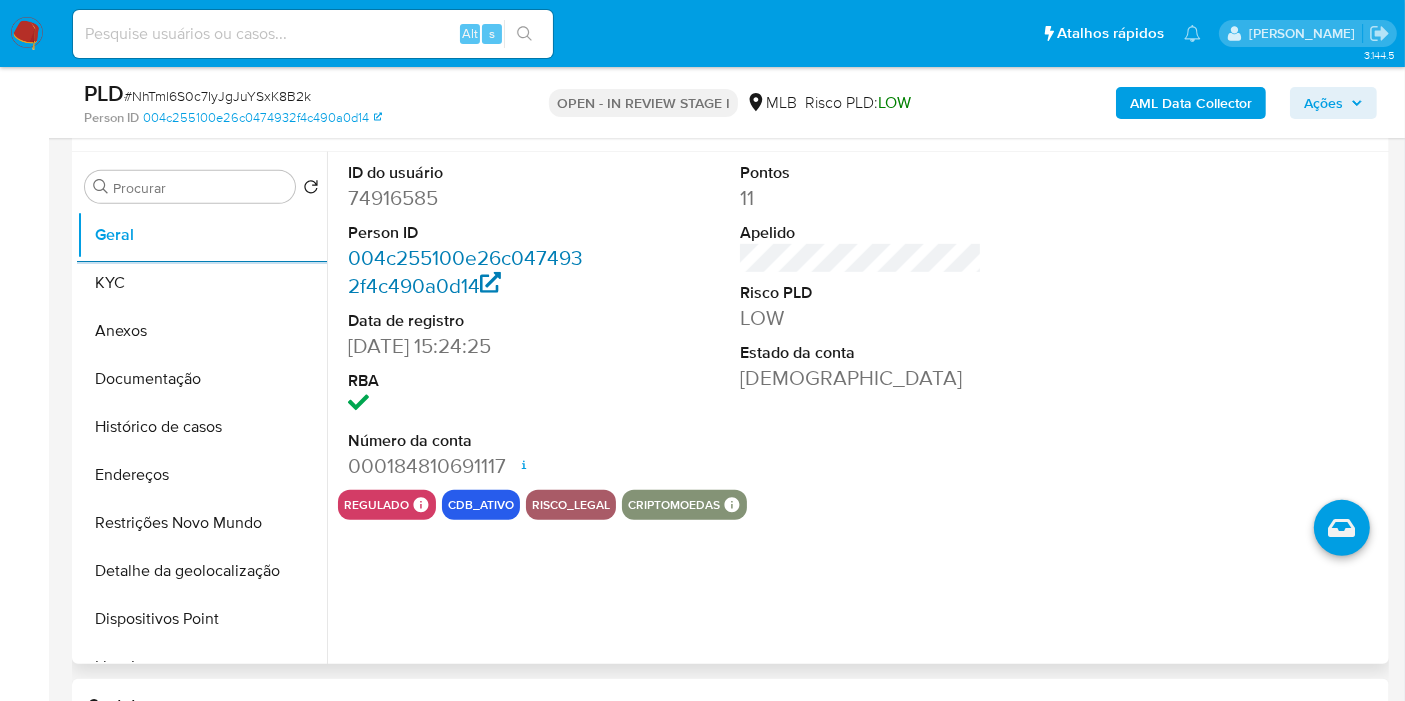scroll, scrollTop: 0, scrollLeft: 0, axis: both 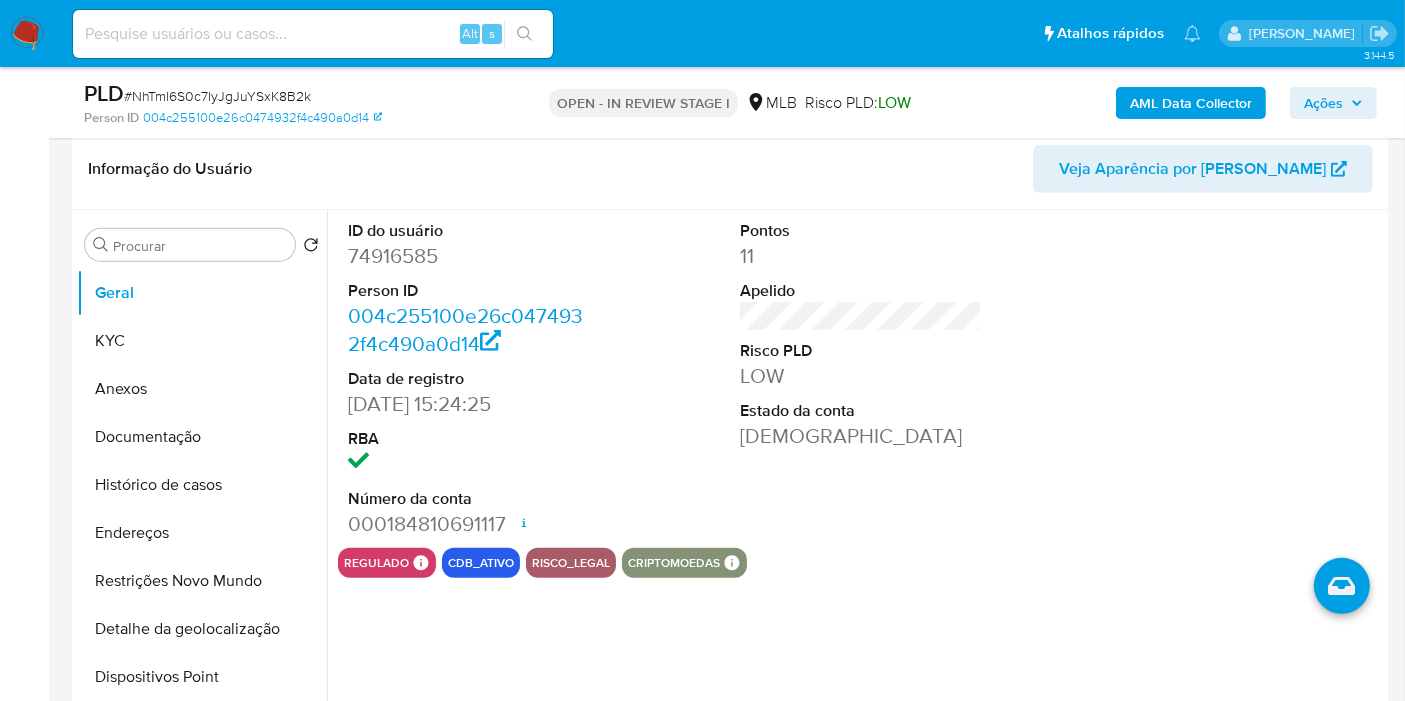click on "ID do usuário 74916585 Person ID 004c255100e26c0474932f4c490a0d14 Data de registro 03/08/2004 15:24:25 RBA Número da conta 000184810691117   Data de abertura 23/04/2021 13:10 Status ACTIVE Pontos 11 Apelido Risco PLD LOW Estado da conta Ativa" at bounding box center (861, 379) 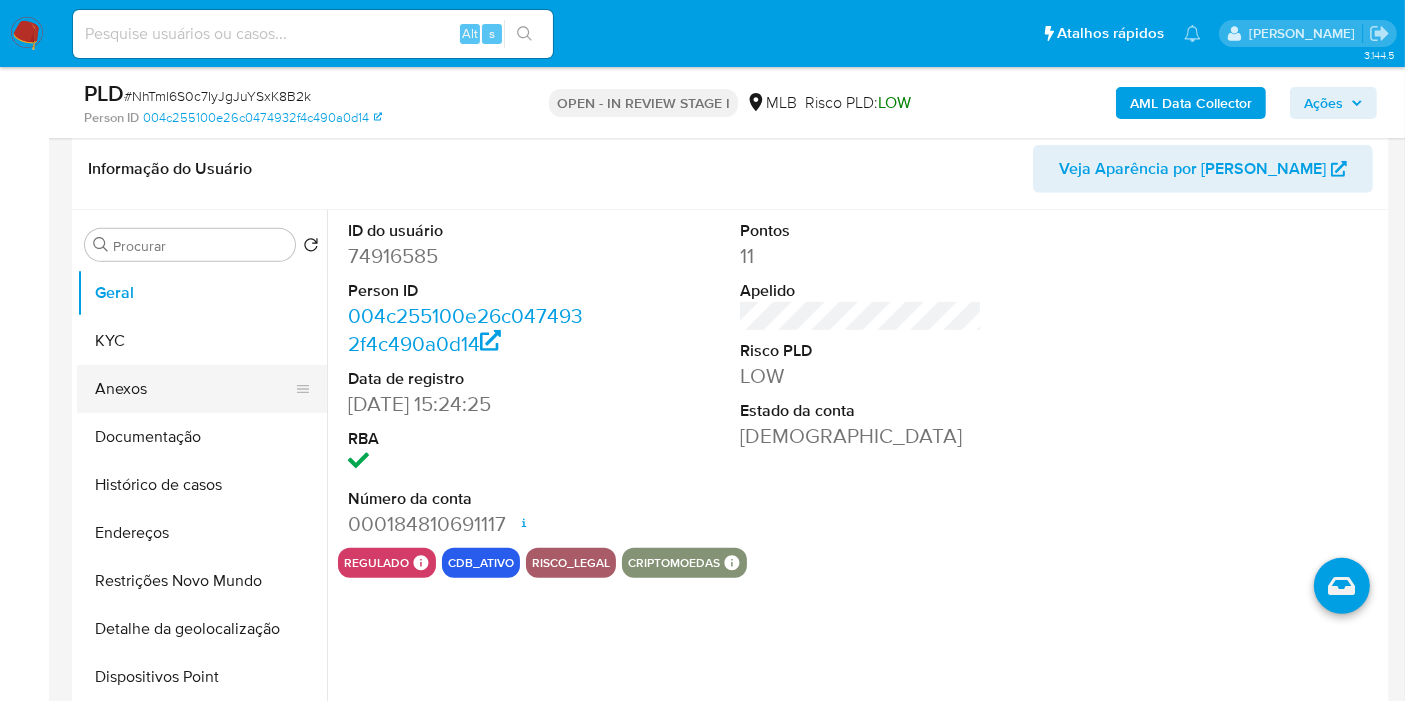 click on "KYC" at bounding box center (202, 341) 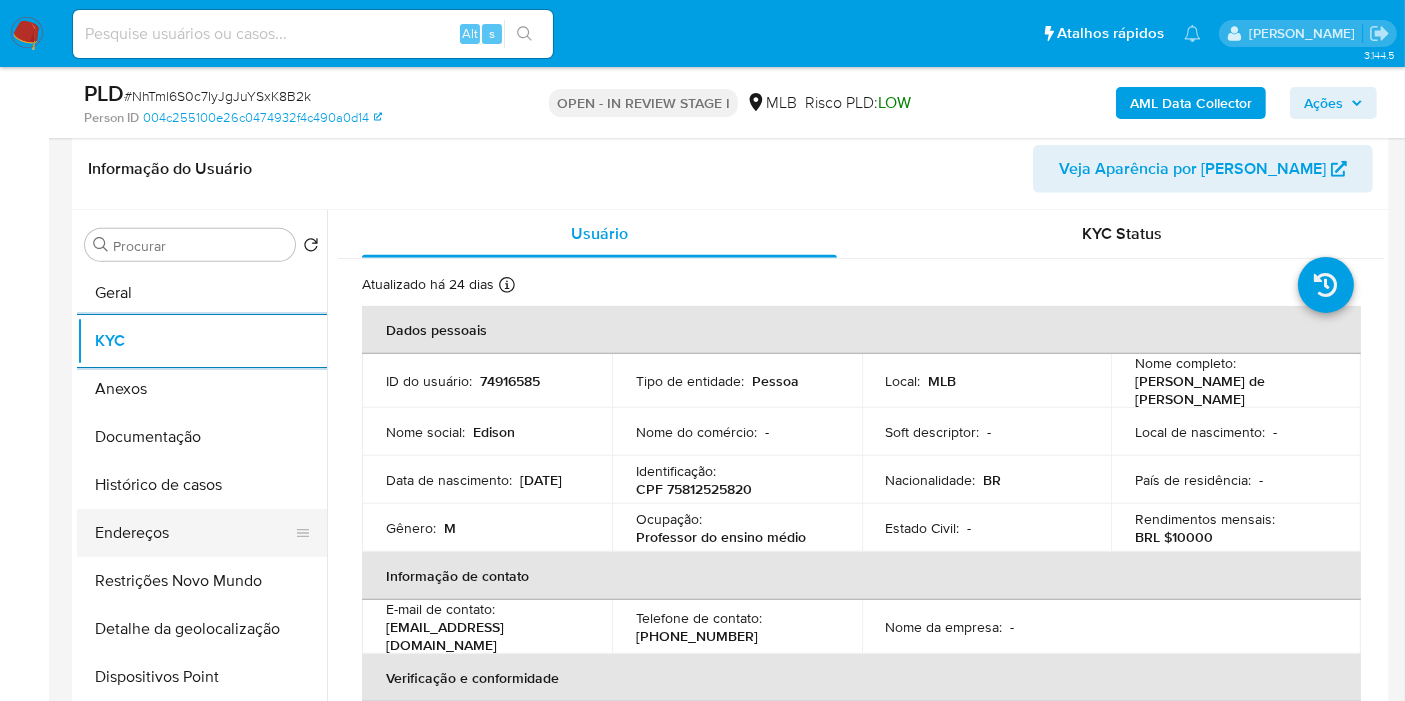 click on "Endereços" at bounding box center [194, 533] 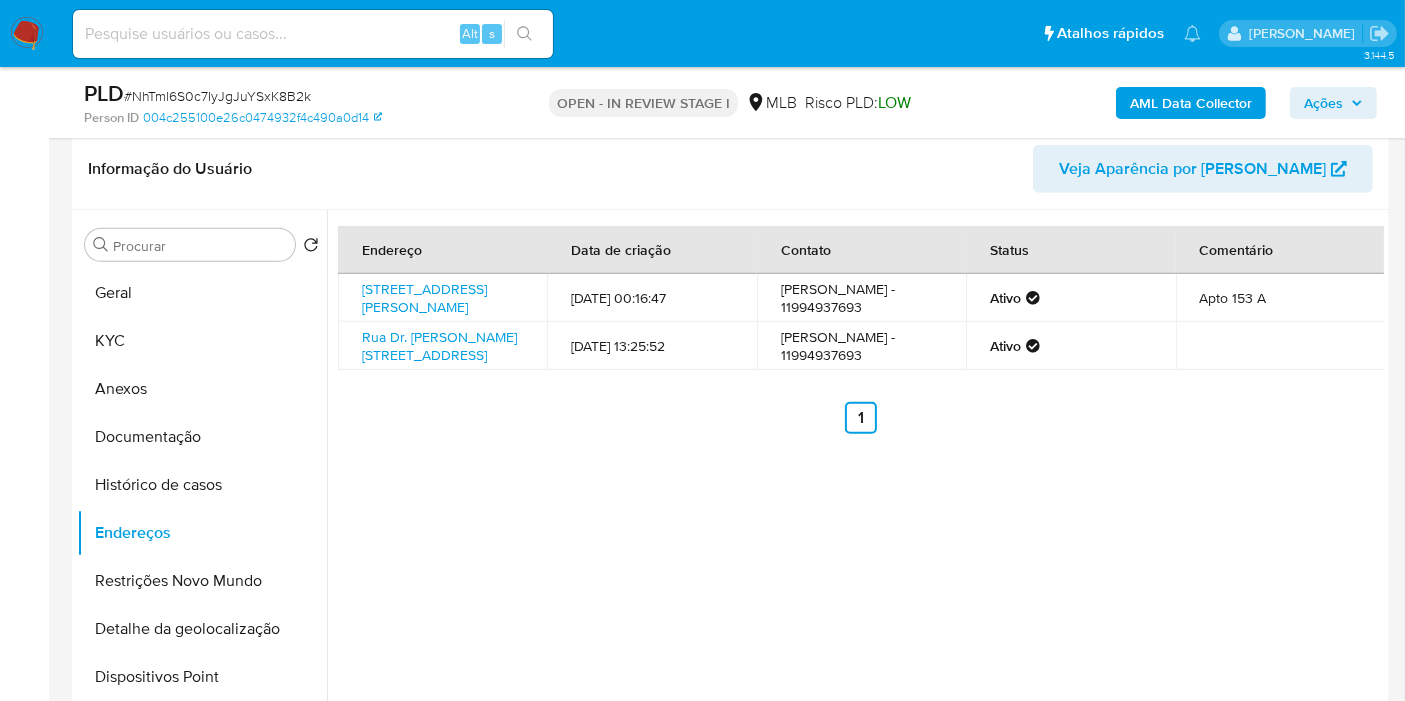 type 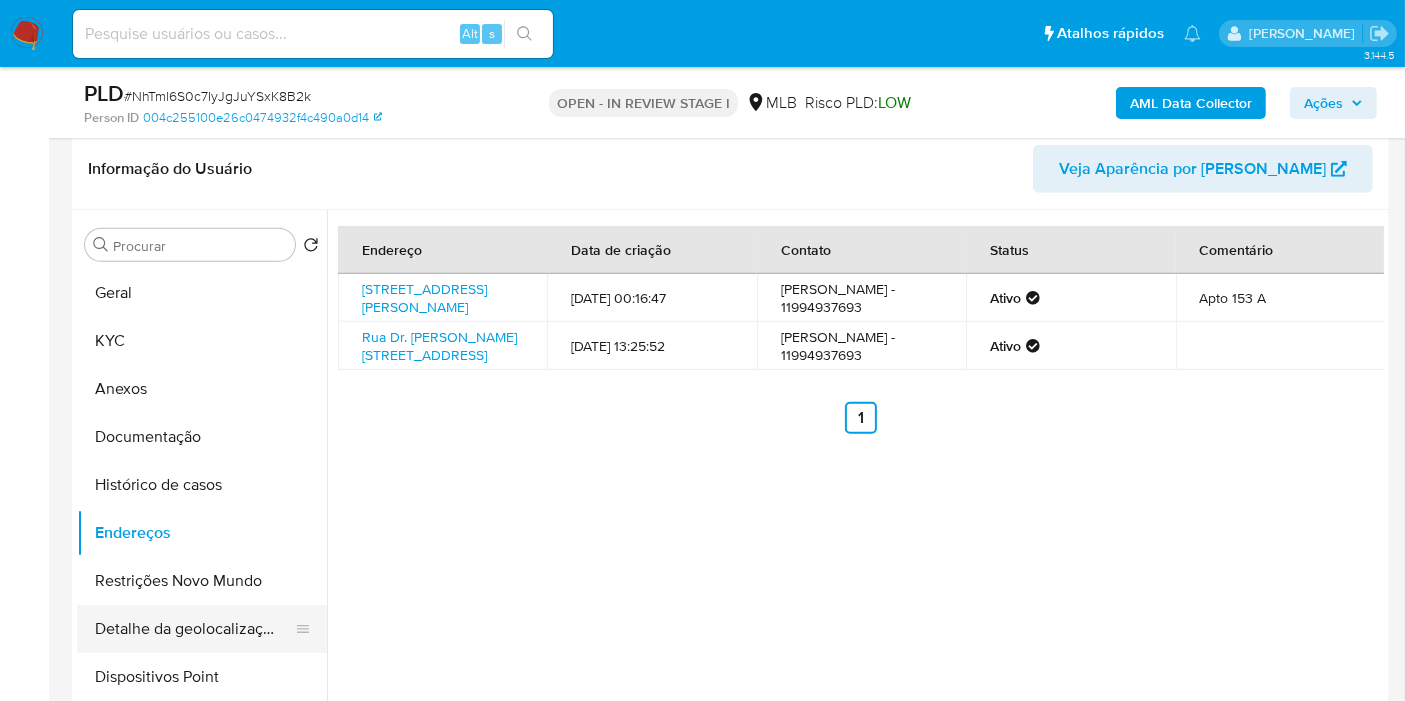 click on "Detalhe da geolocalização" at bounding box center [194, 629] 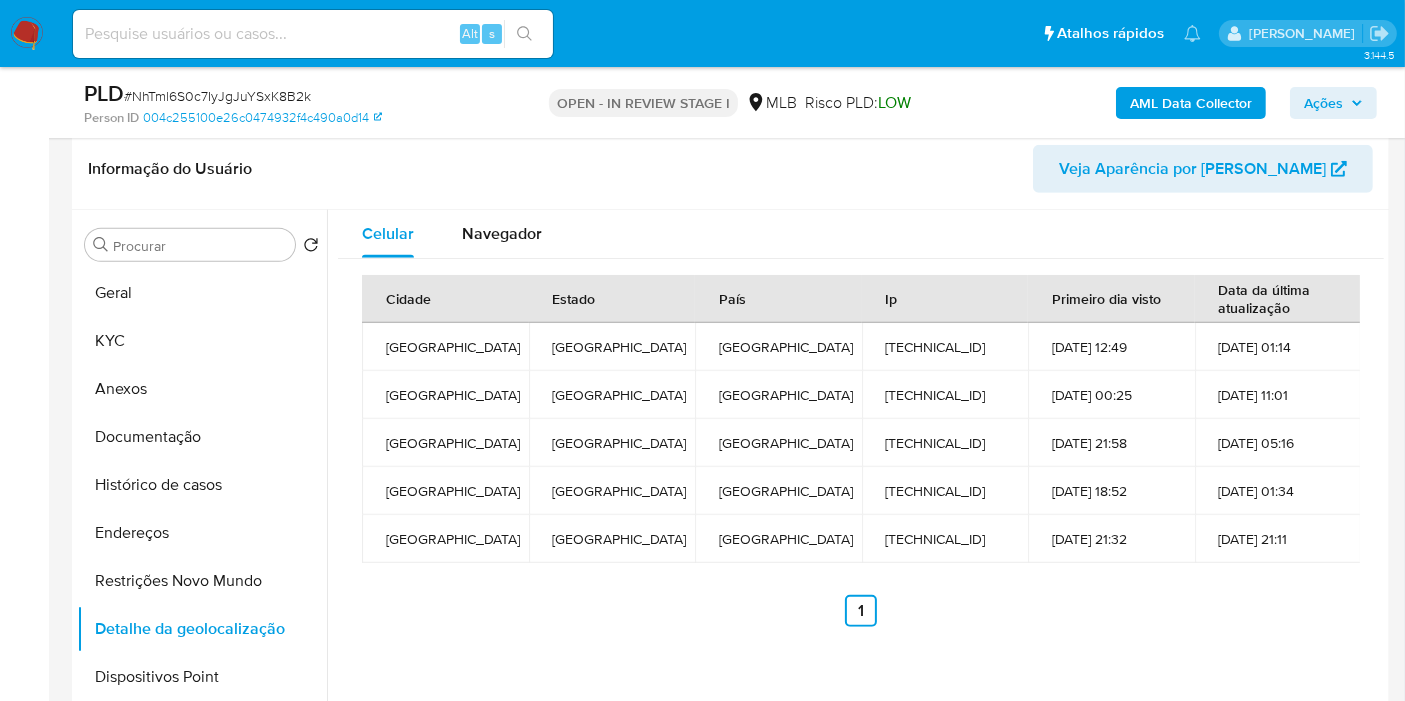 type 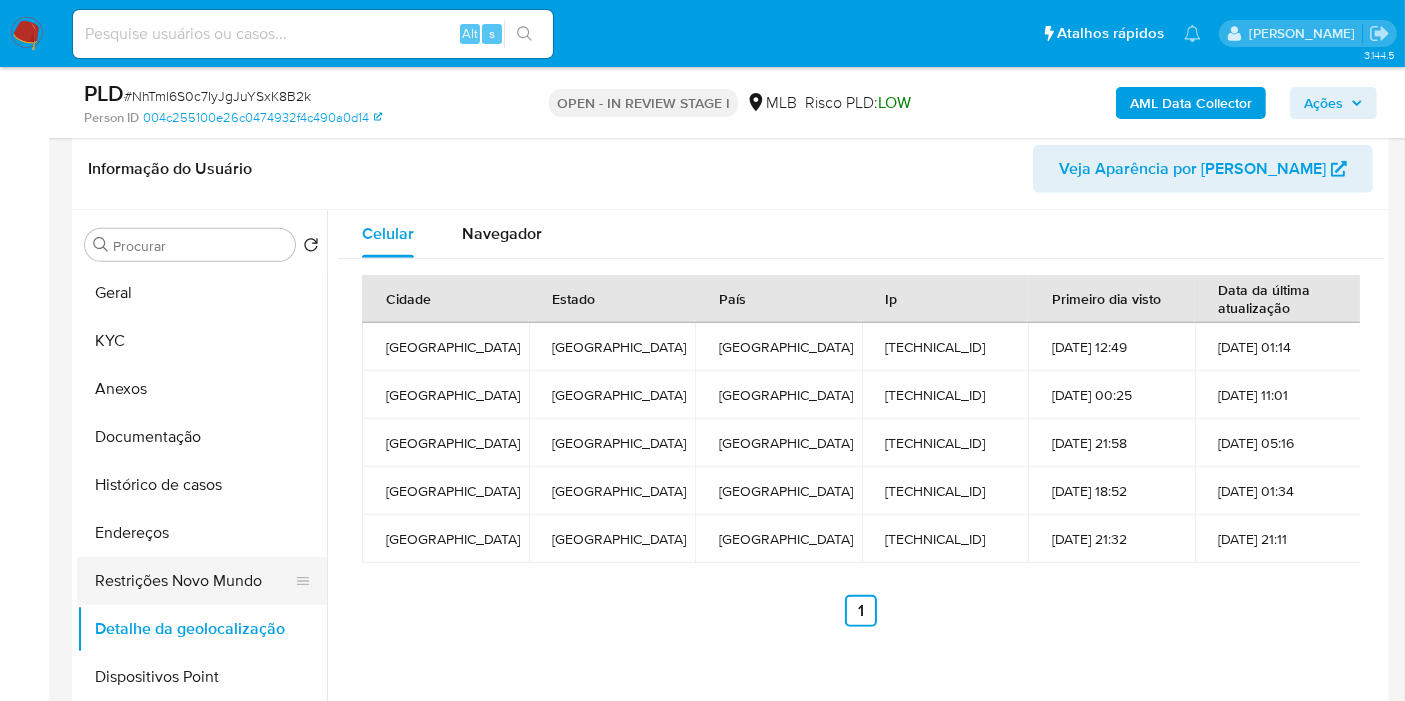 click on "Restrições Novo Mundo" at bounding box center (194, 581) 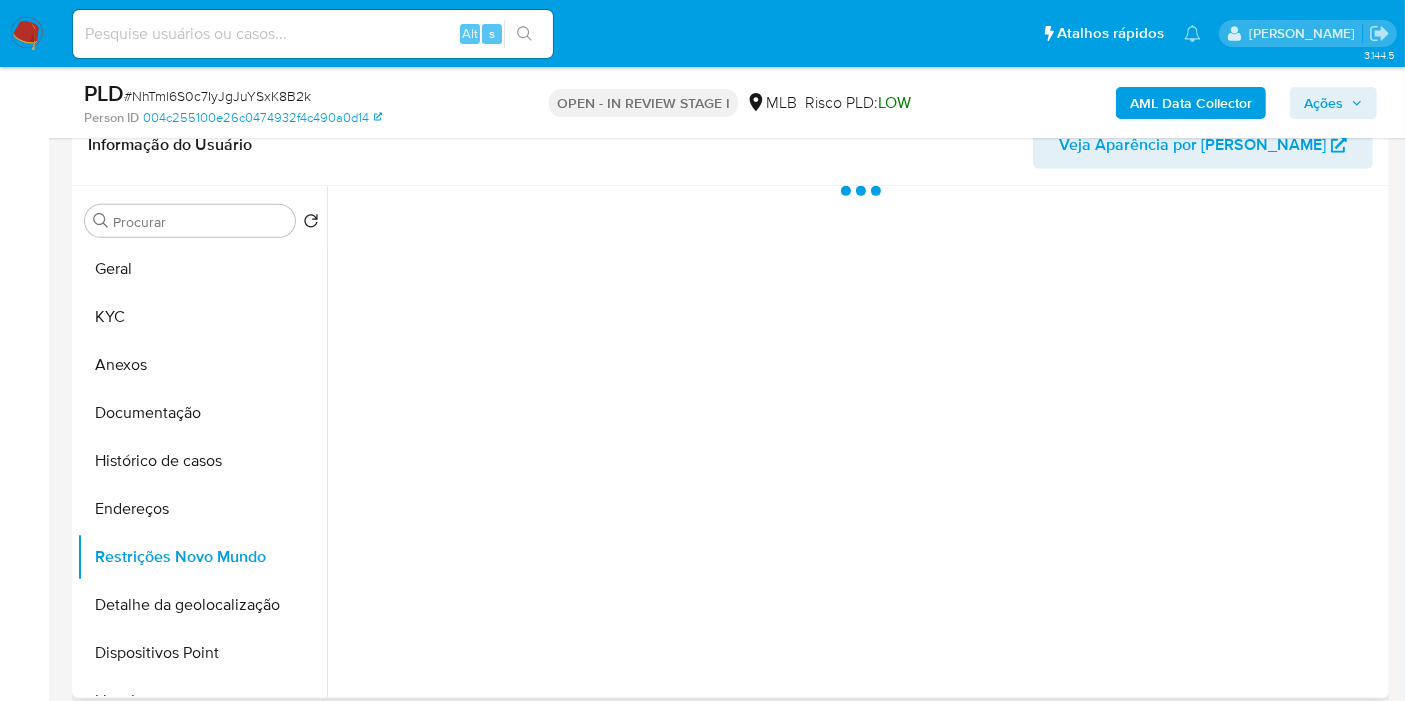 type 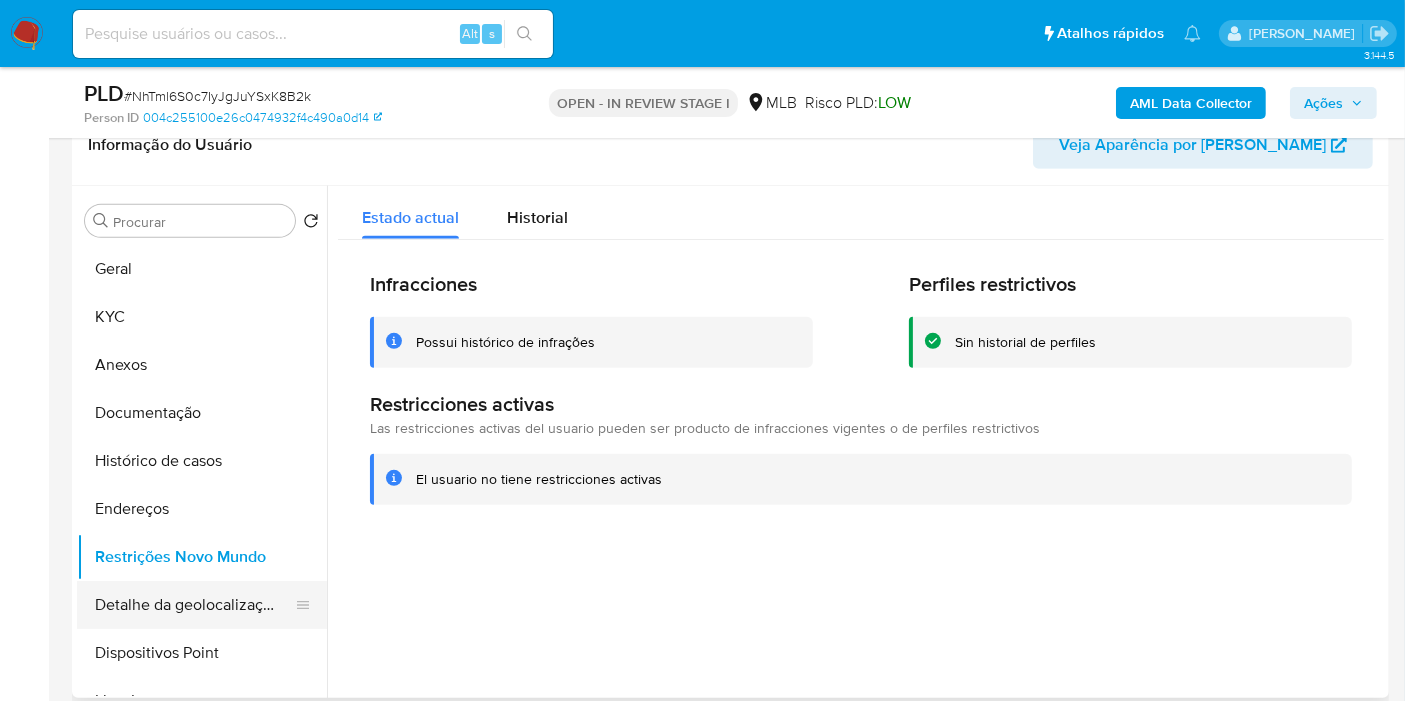 drag, startPoint x: 172, startPoint y: 646, endPoint x: 311, endPoint y: 590, distance: 149.8566 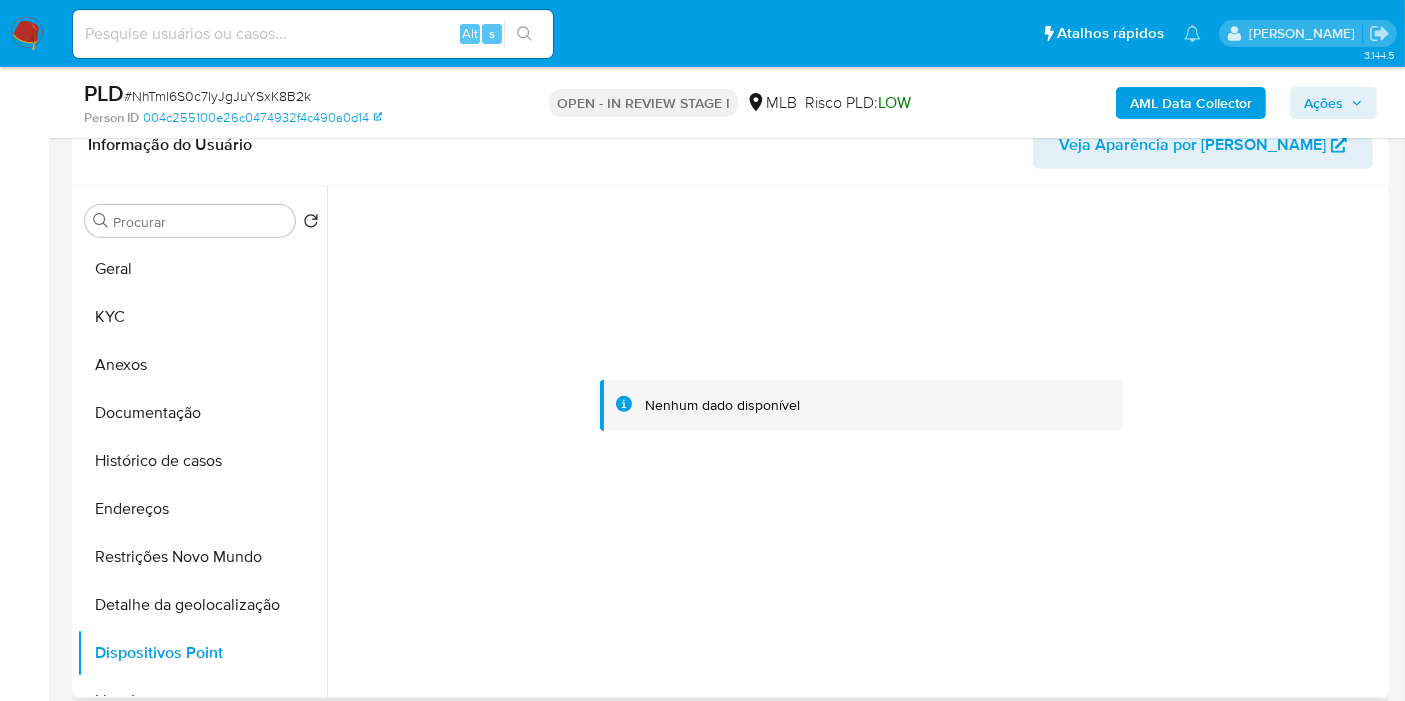type 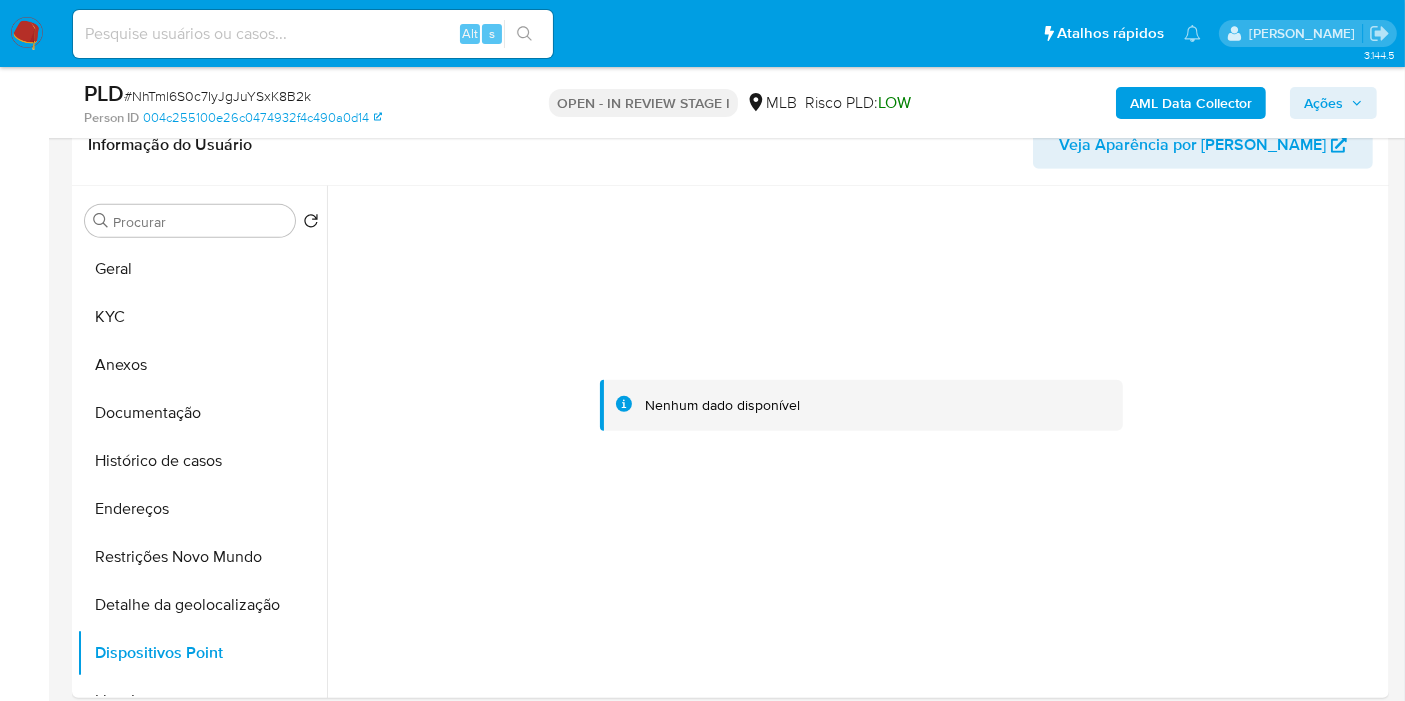 click on "Ações" at bounding box center [1323, 103] 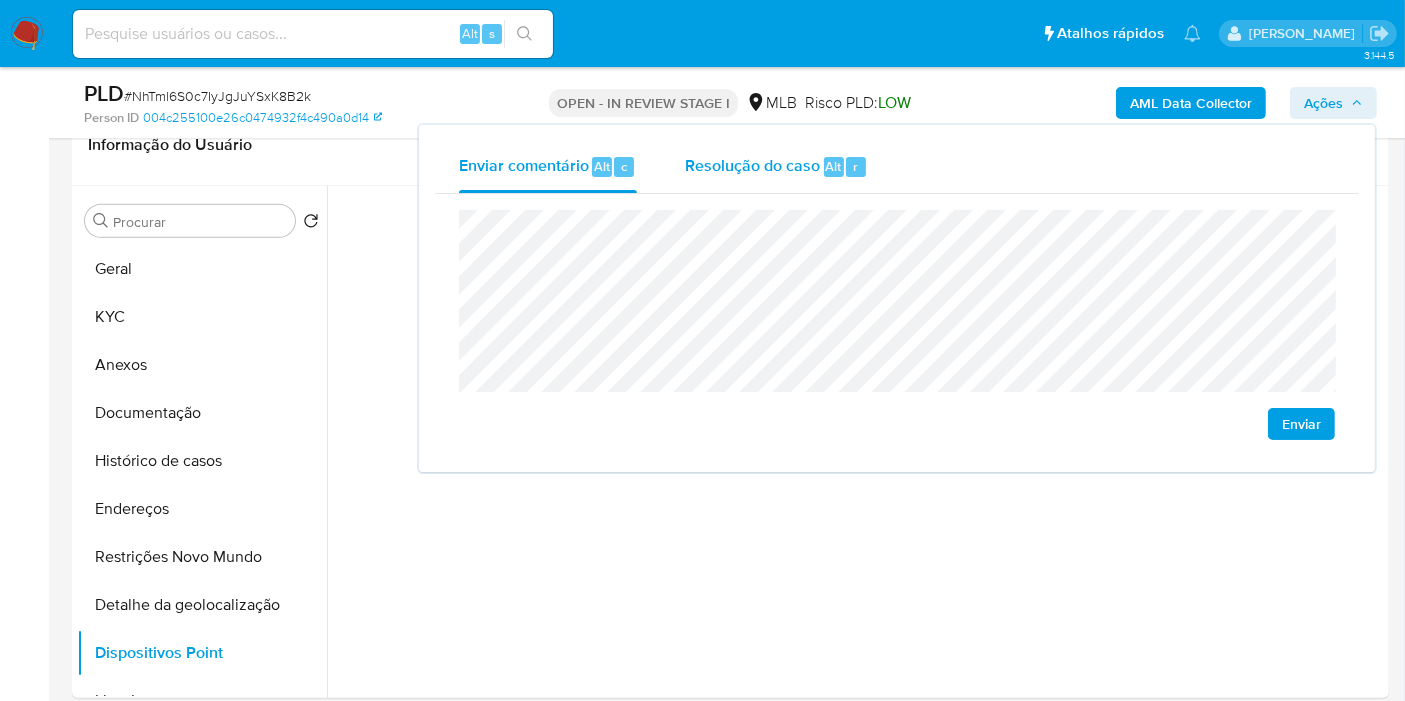 click on "Resolução do caso Alt r" at bounding box center [776, 167] 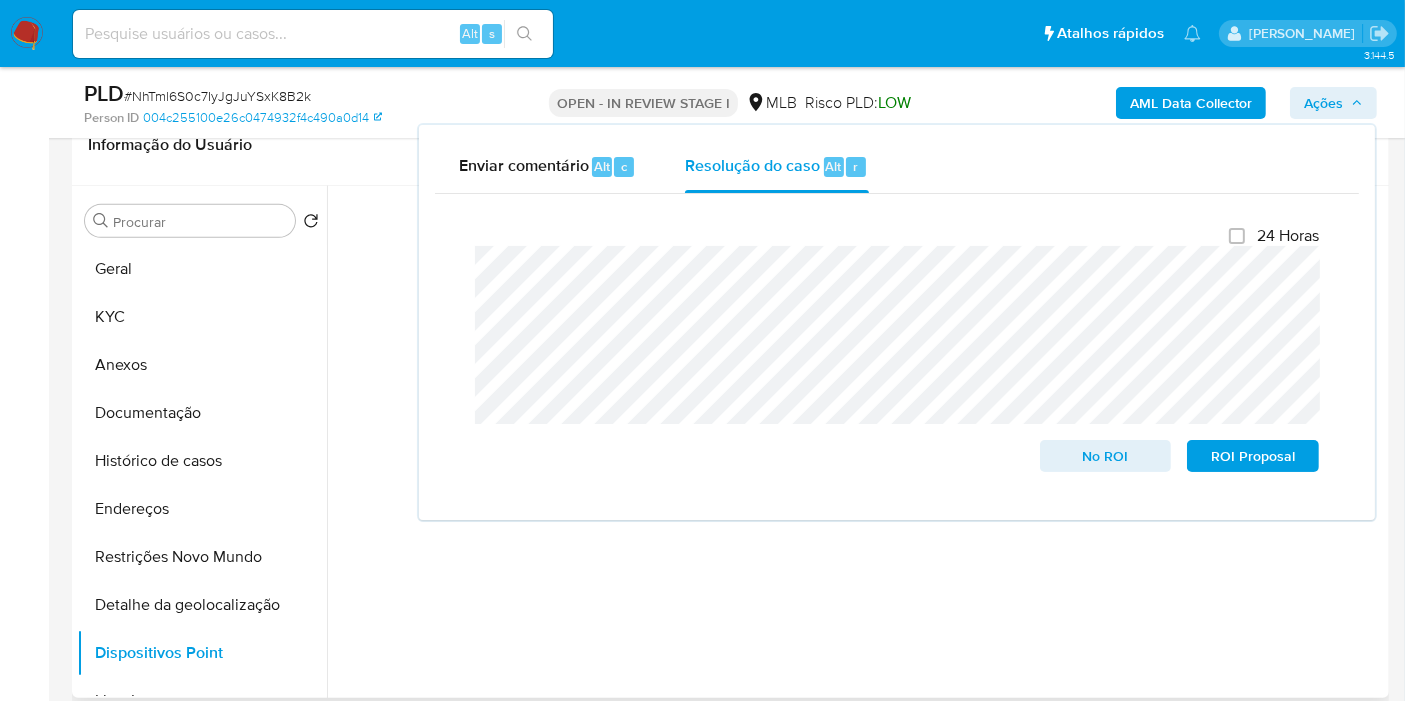 click at bounding box center (861, 406) 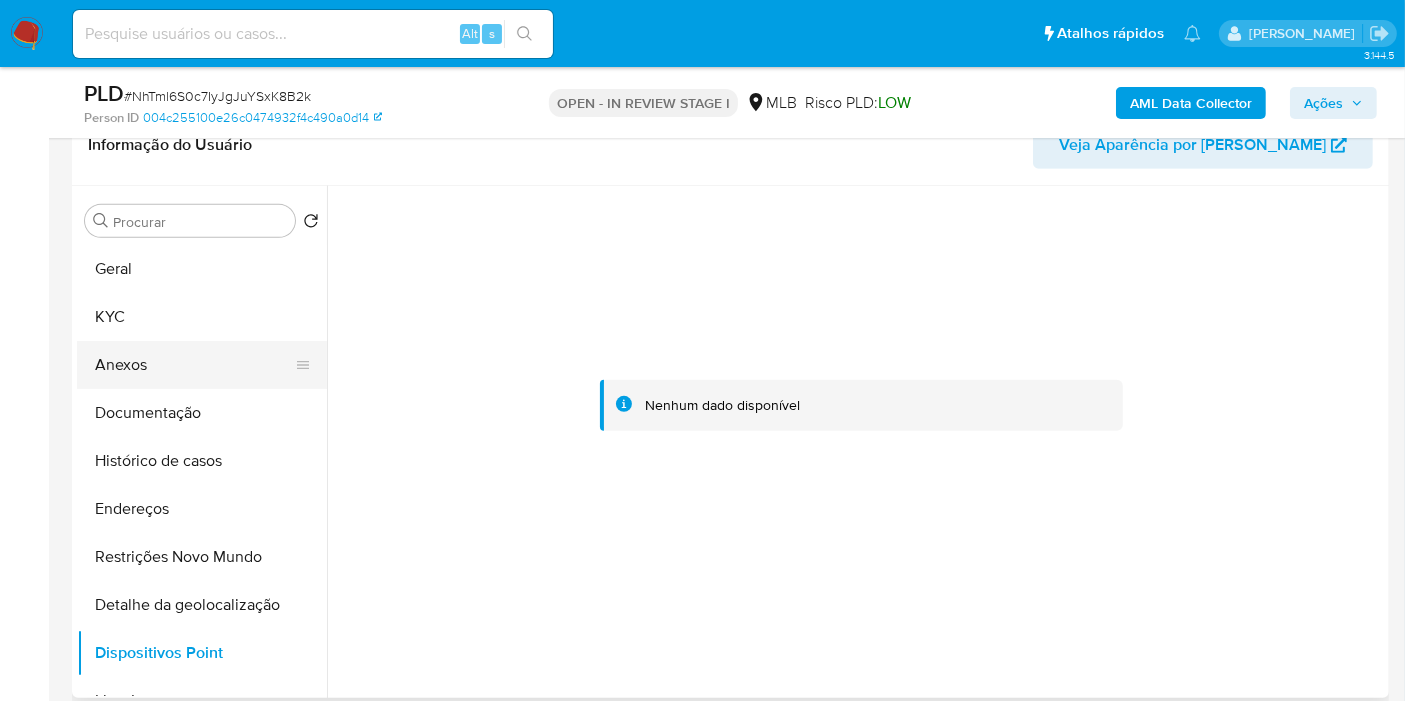 click on "Anexos" at bounding box center (194, 365) 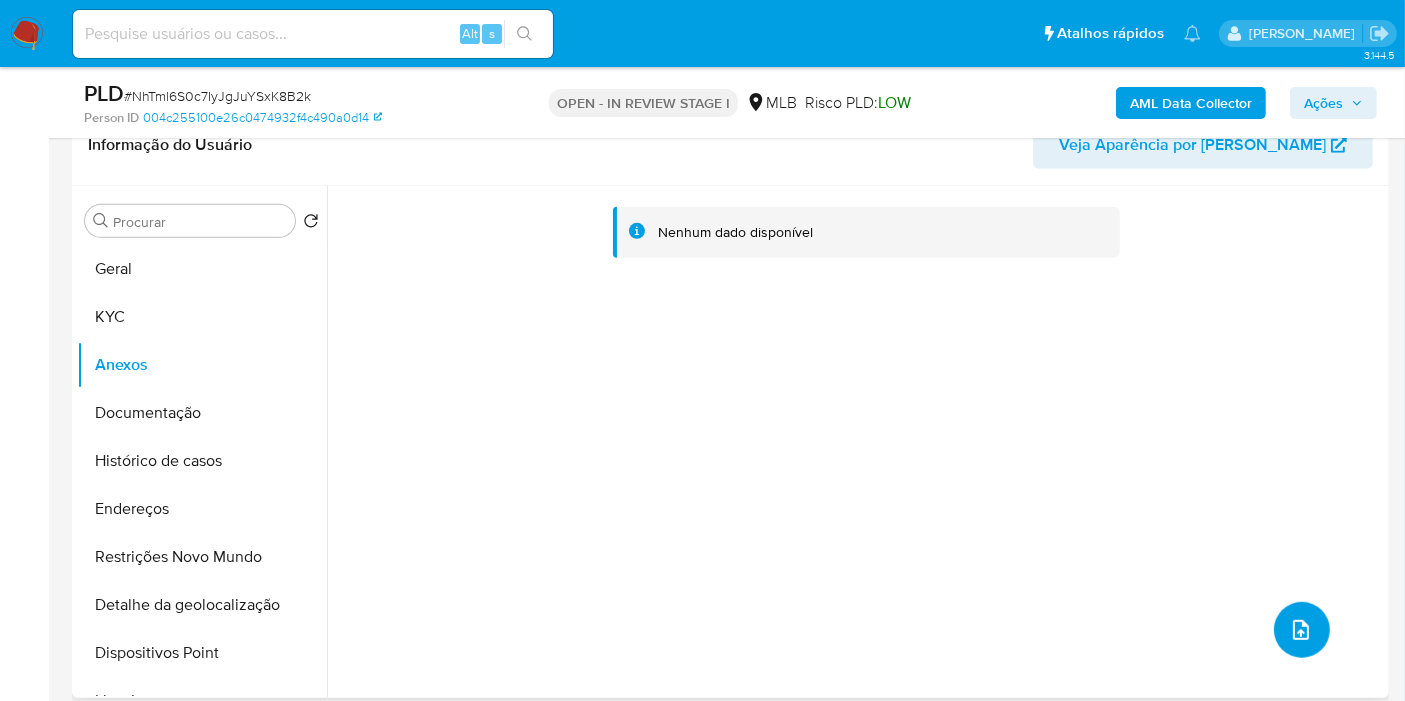 click 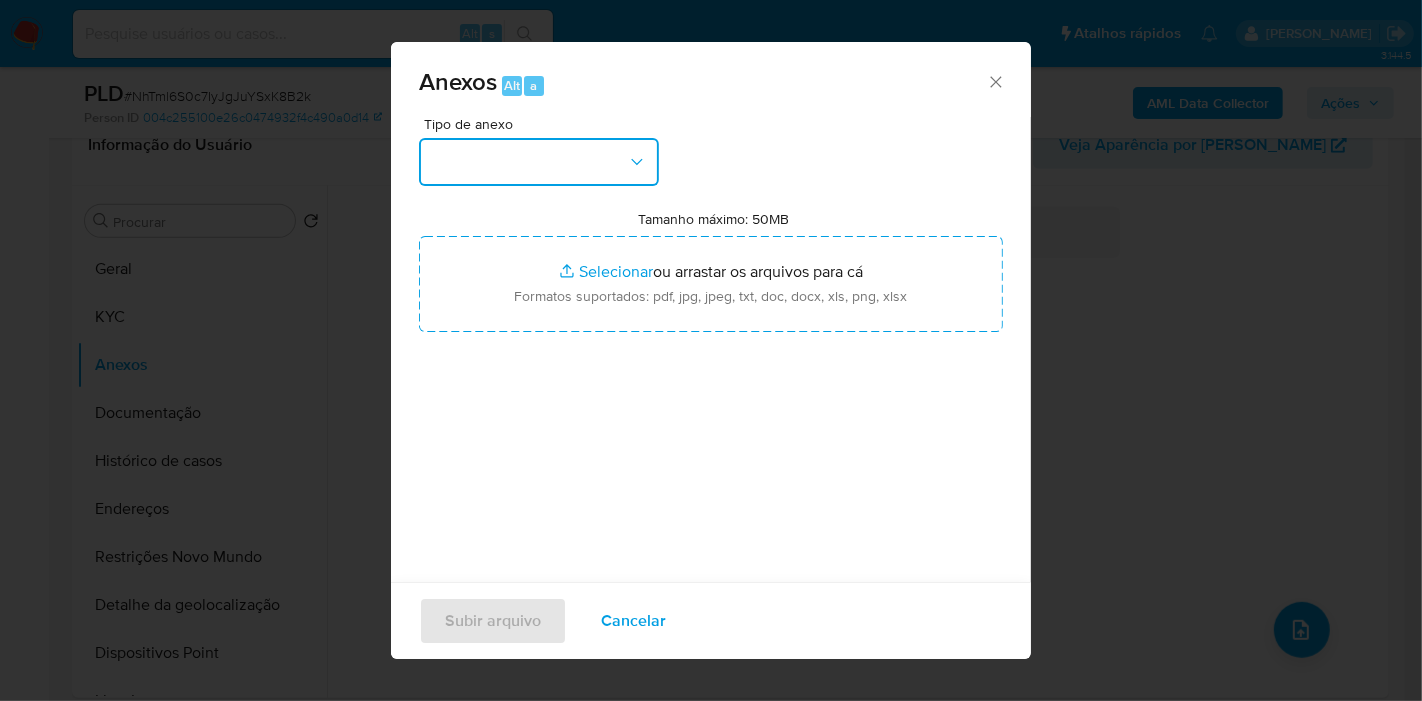click at bounding box center [539, 162] 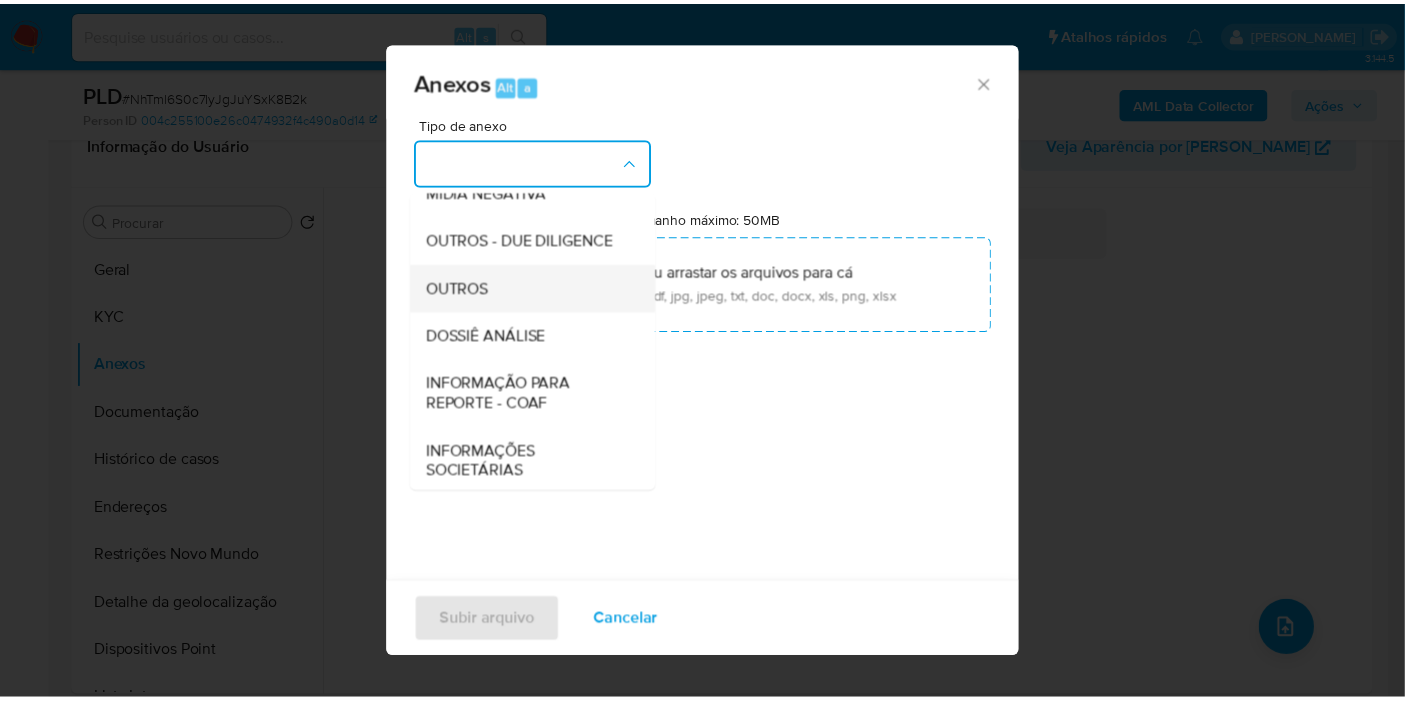 scroll, scrollTop: 307, scrollLeft: 0, axis: vertical 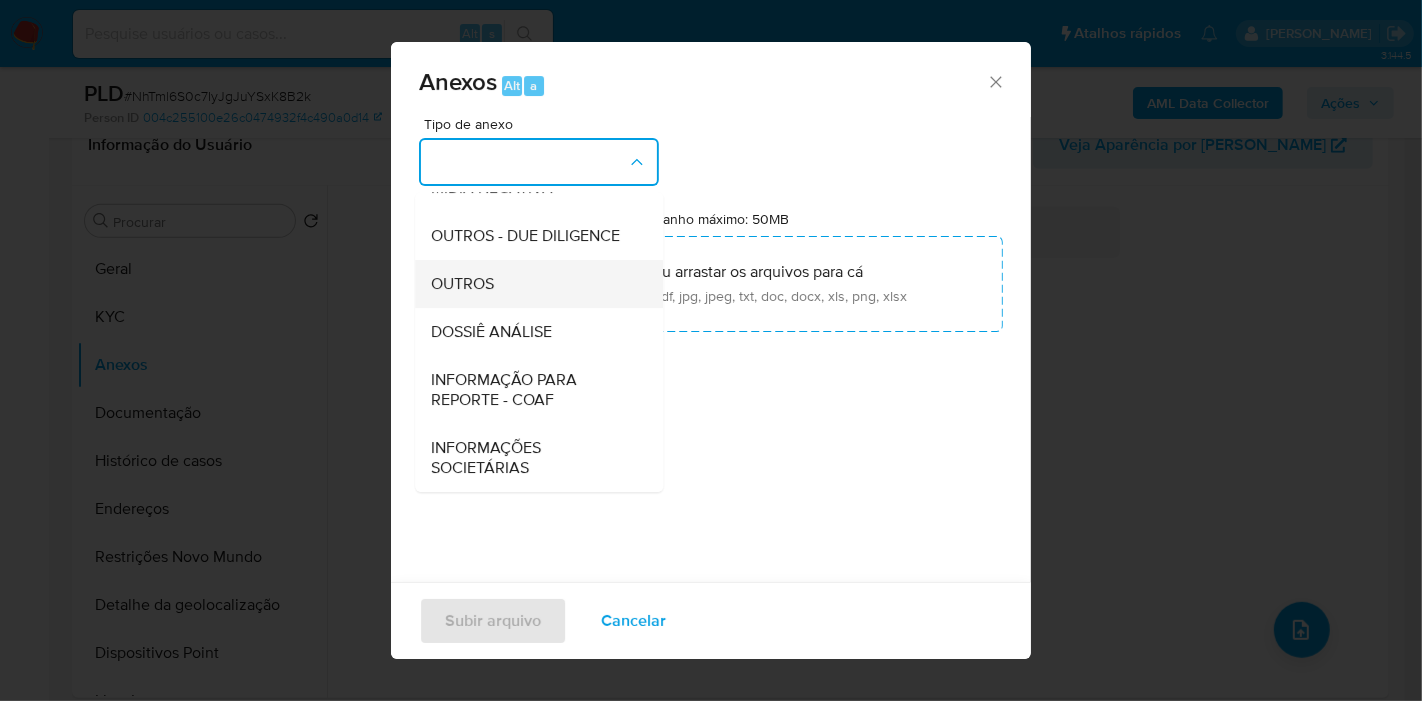 click on "OUTROS" at bounding box center [533, 284] 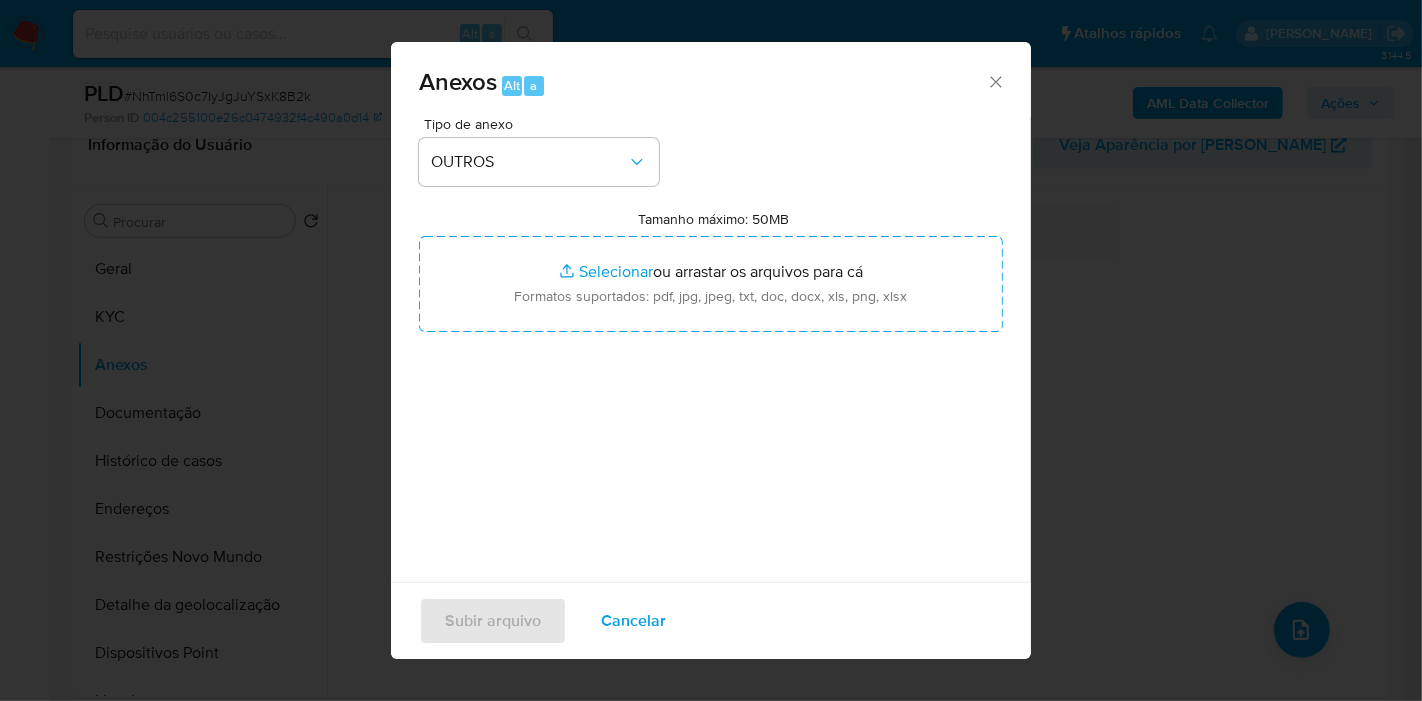click on "Tamanho máximo: 50MB Selecionar arquivos" at bounding box center [711, 284] 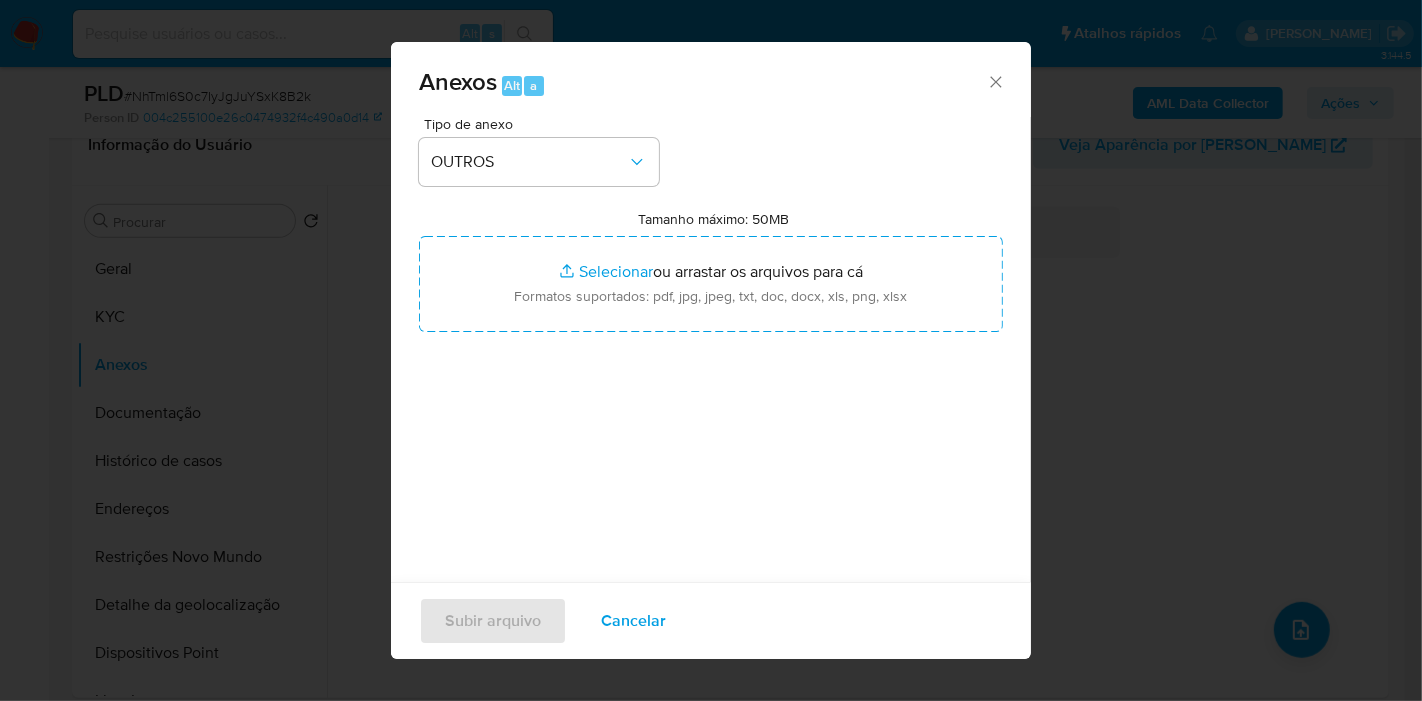 type on "C:\fakepath\XXX - CPF 75812525820 - EDISON MENDES DE ROSA.pdf" 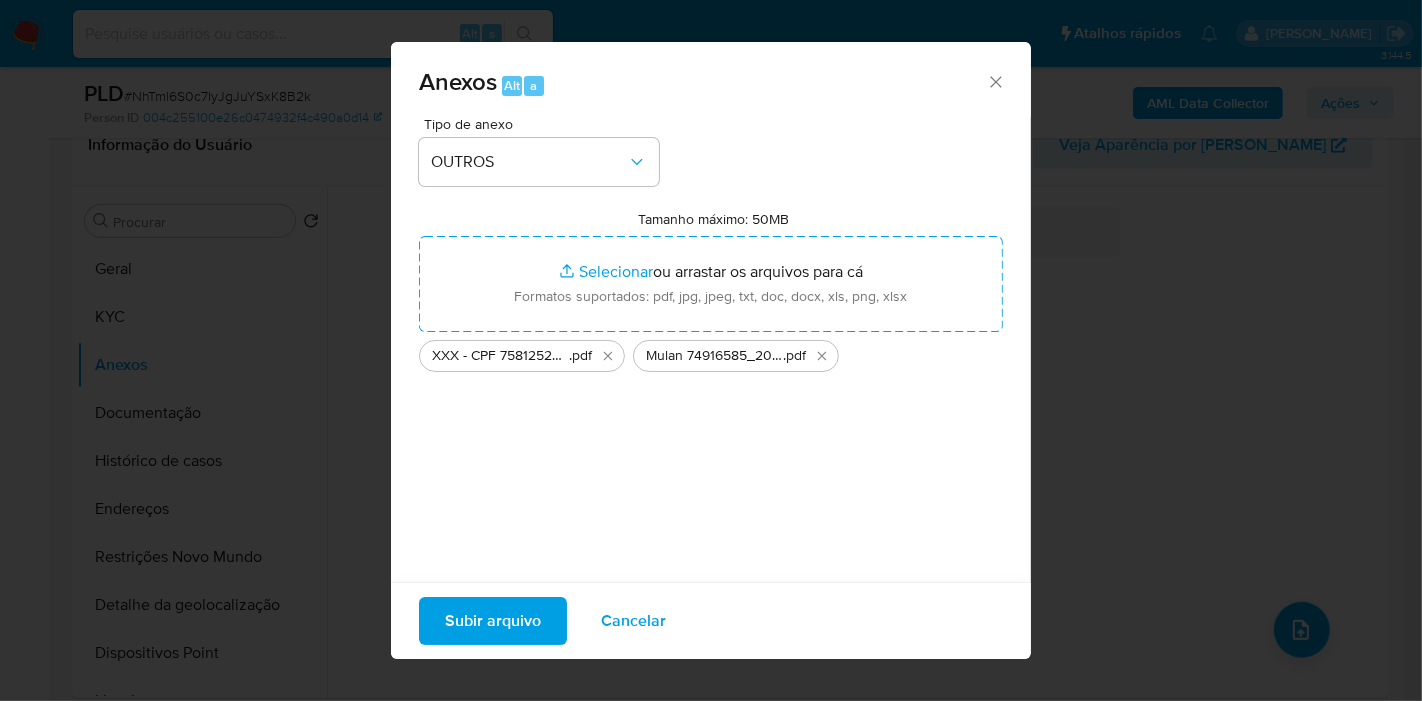 click on "Subir arquivo" at bounding box center [493, 621] 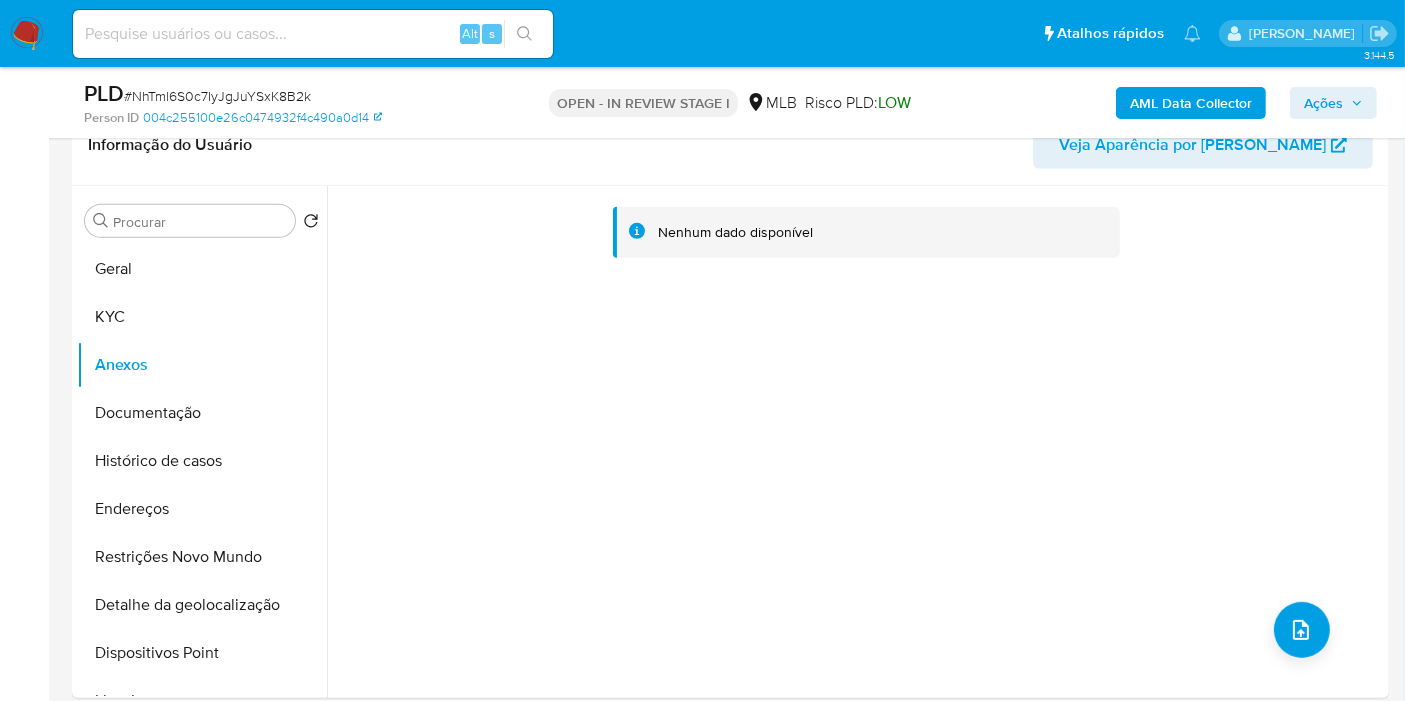 click on "Ações" at bounding box center [1323, 103] 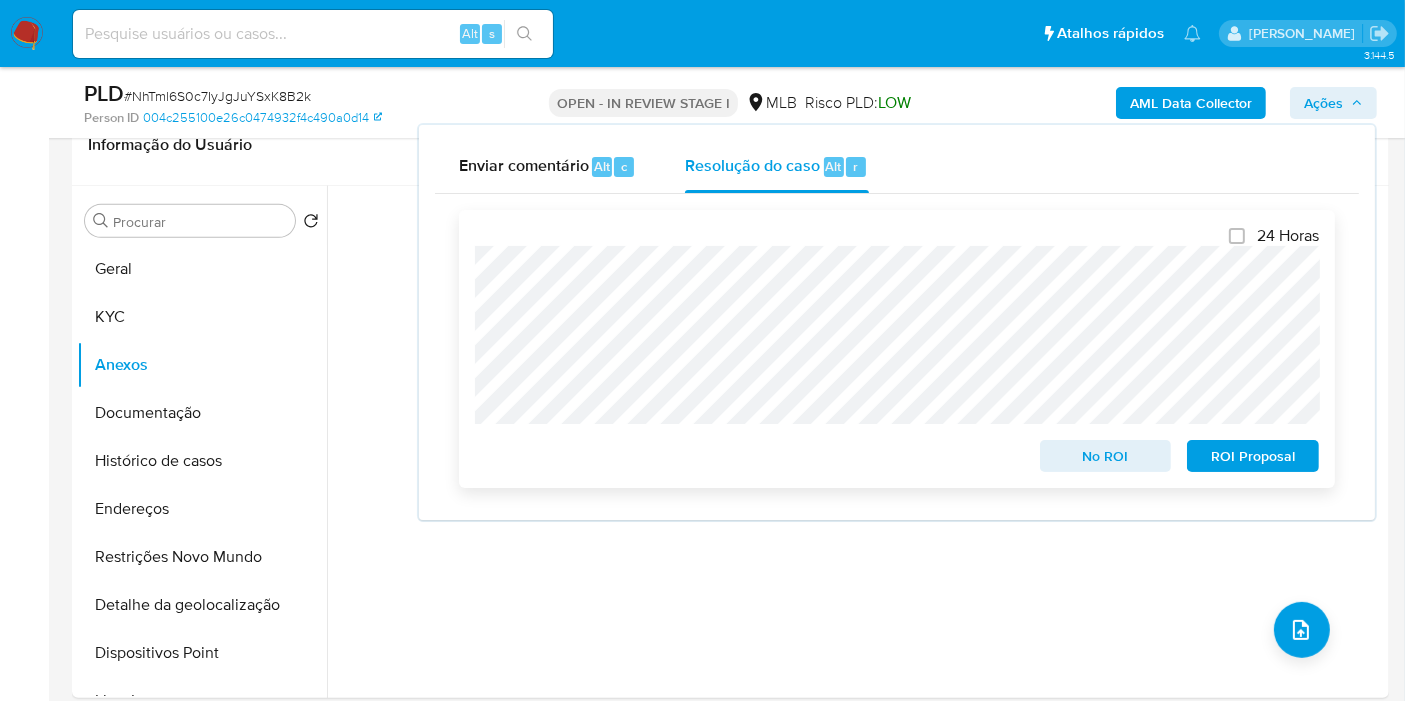 click on "No ROI" at bounding box center [1106, 456] 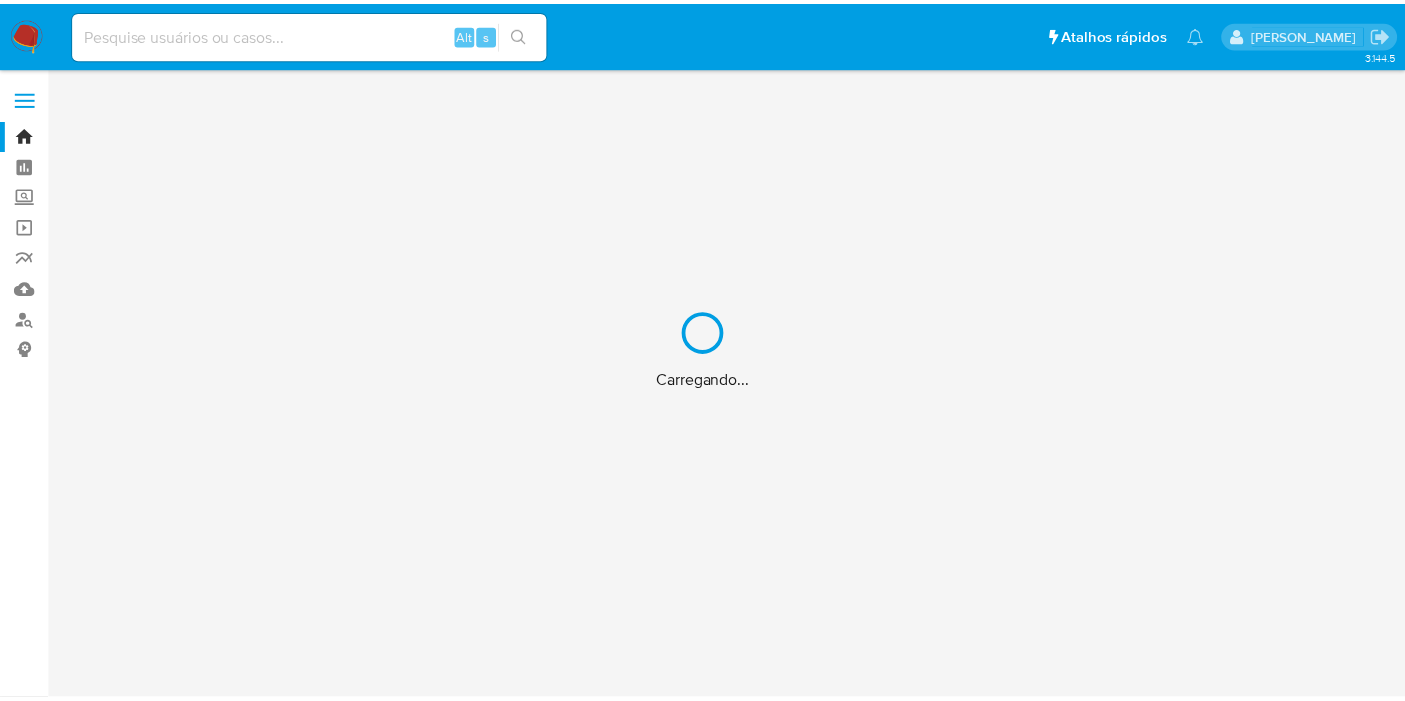 scroll, scrollTop: 0, scrollLeft: 0, axis: both 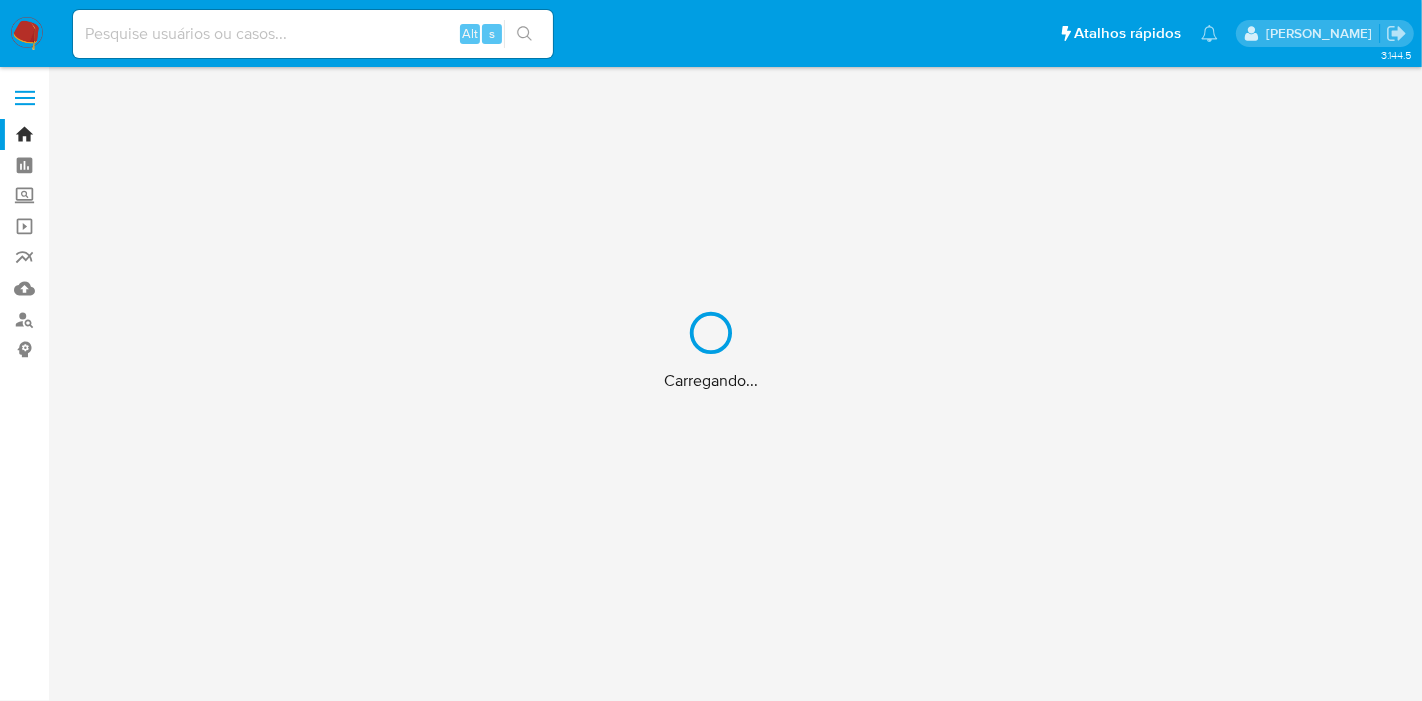 click on "Carregando..." at bounding box center [711, 350] 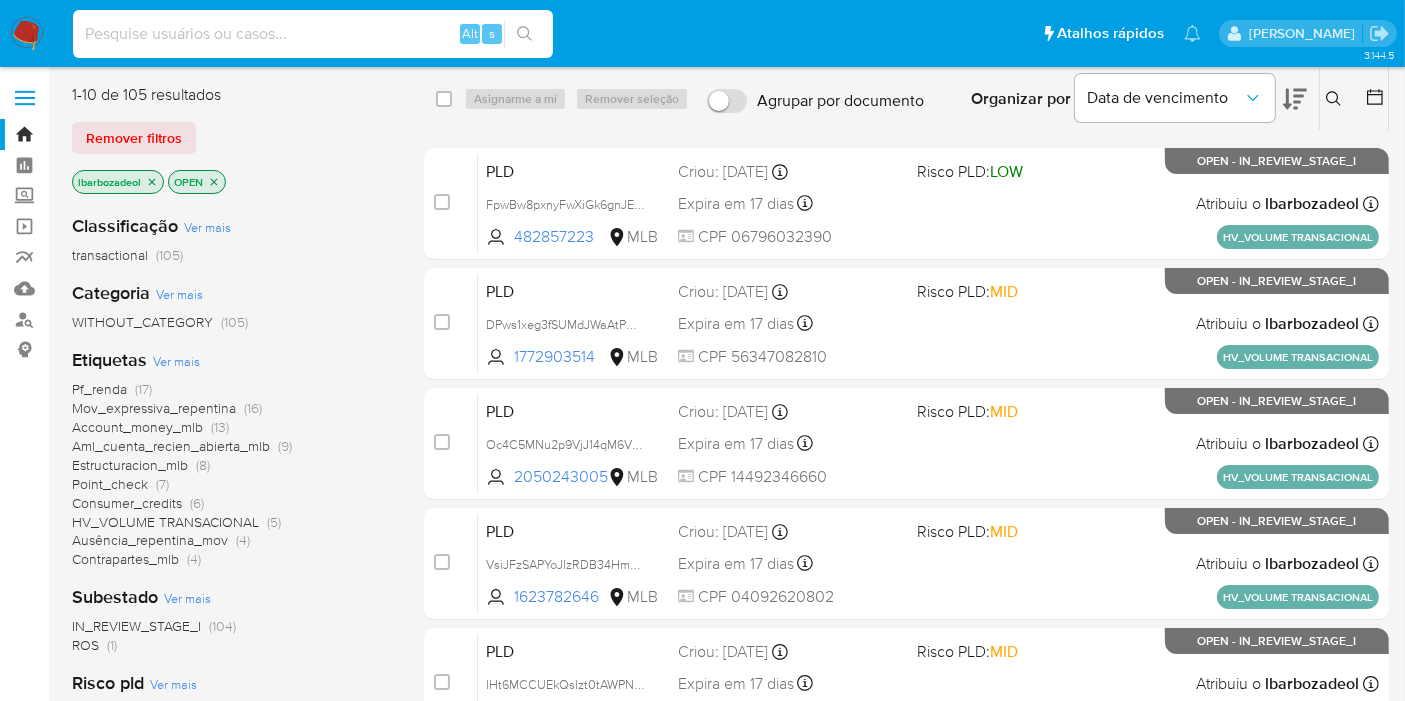 click at bounding box center (313, 34) 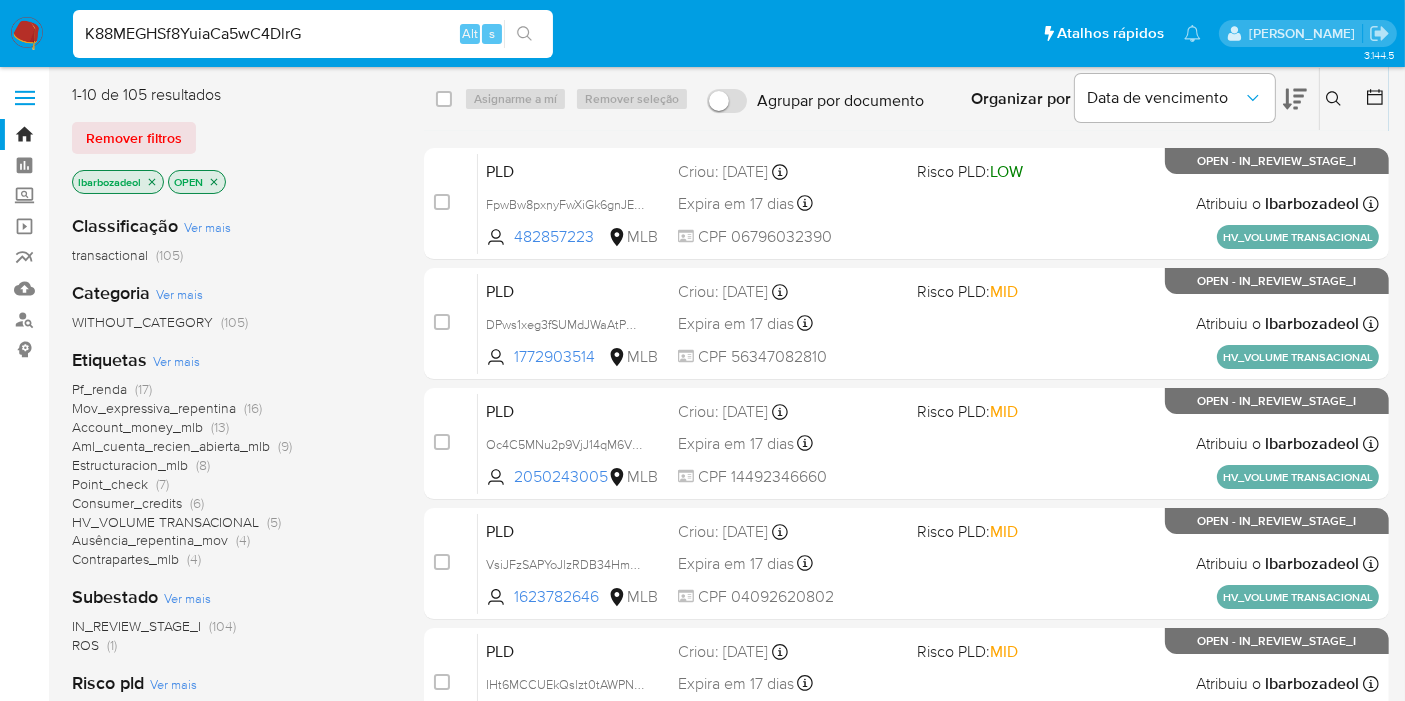 type on "K88MEGHSf8YuiaCa5wC4DlrG" 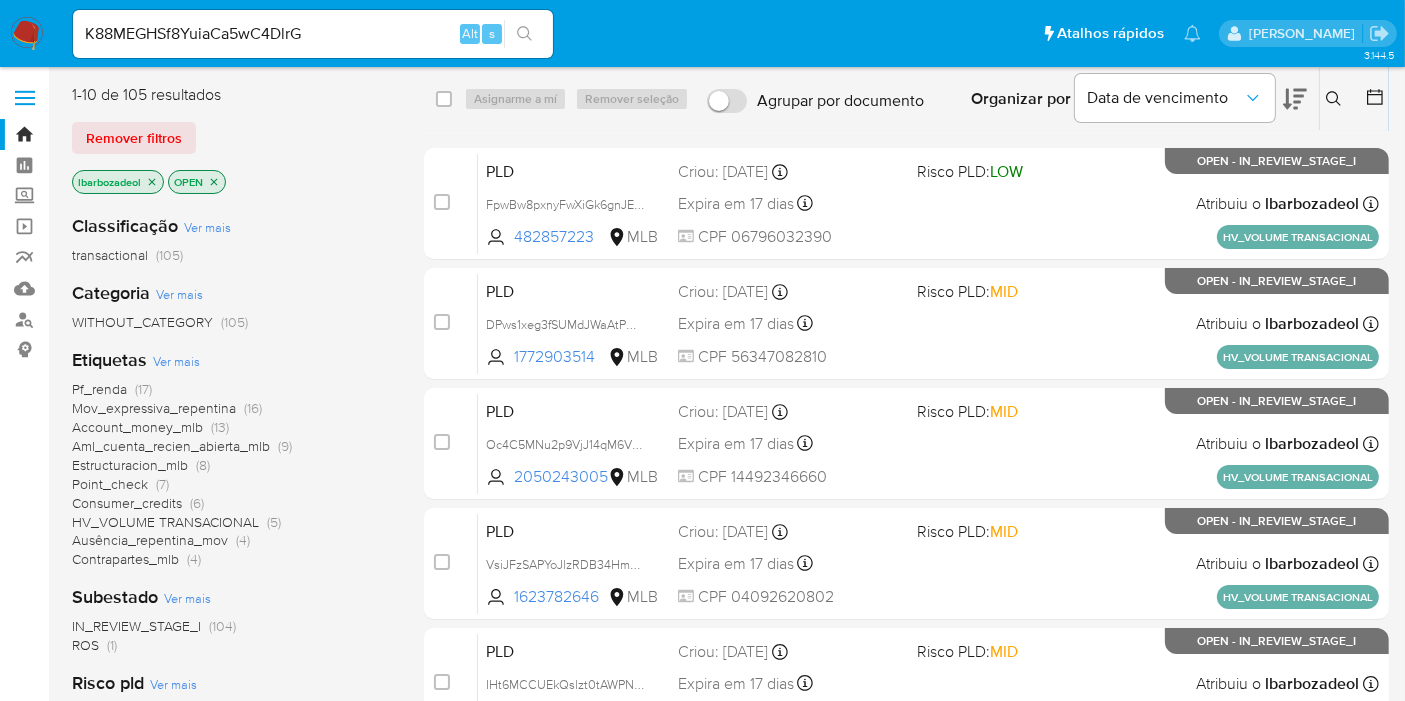 click 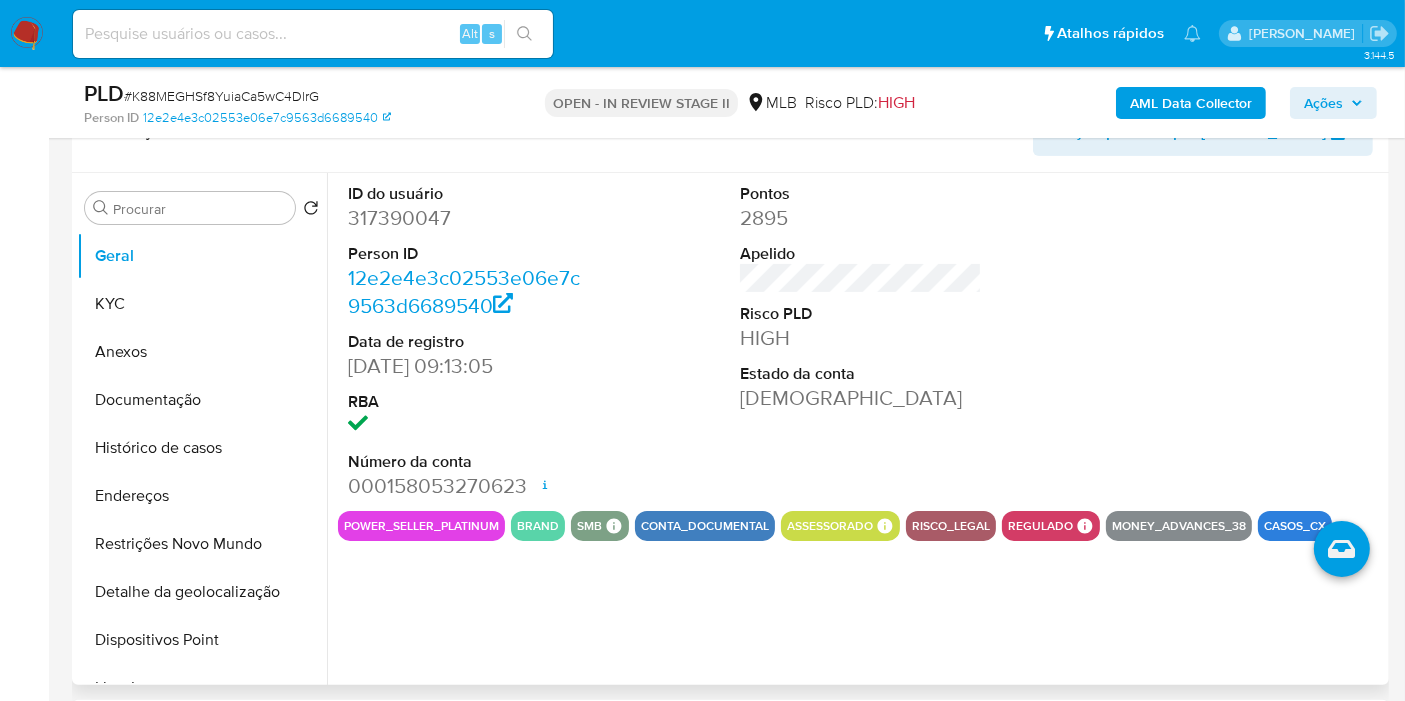 select on "10" 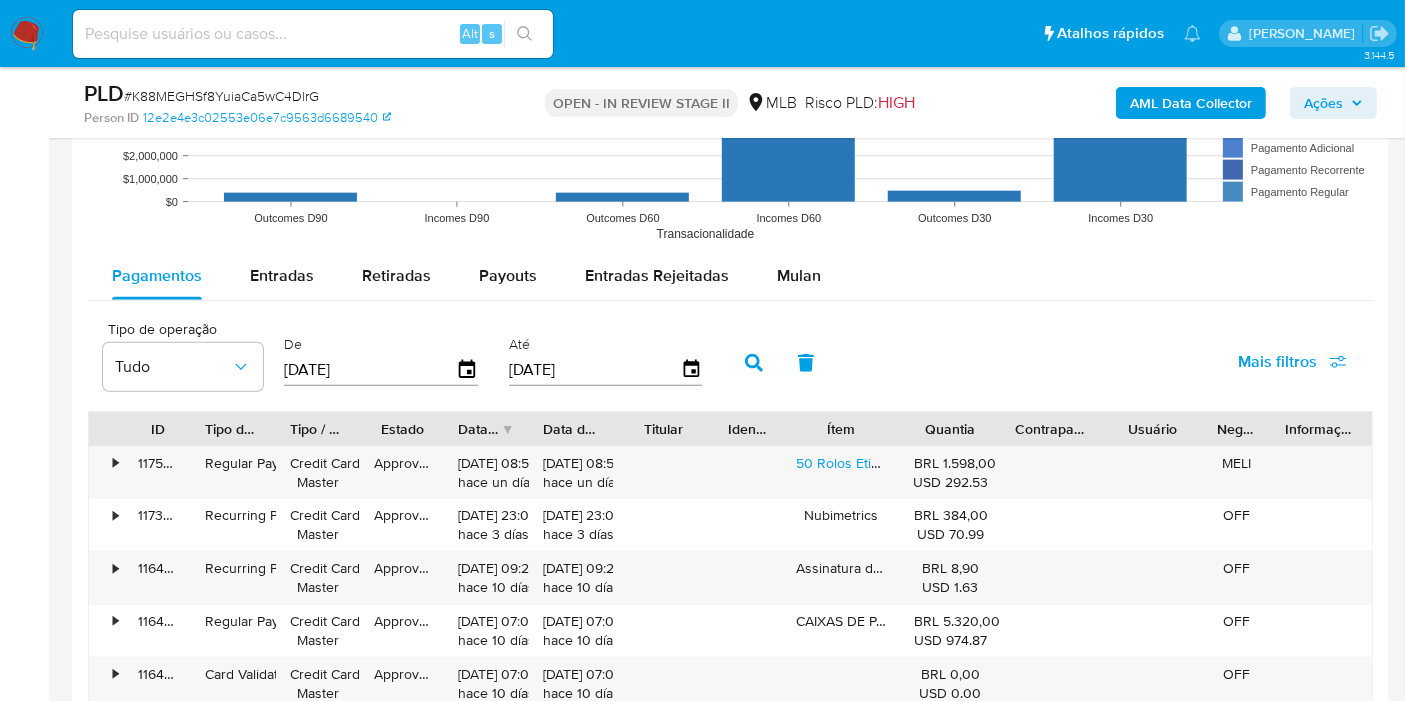 scroll, scrollTop: 2111, scrollLeft: 0, axis: vertical 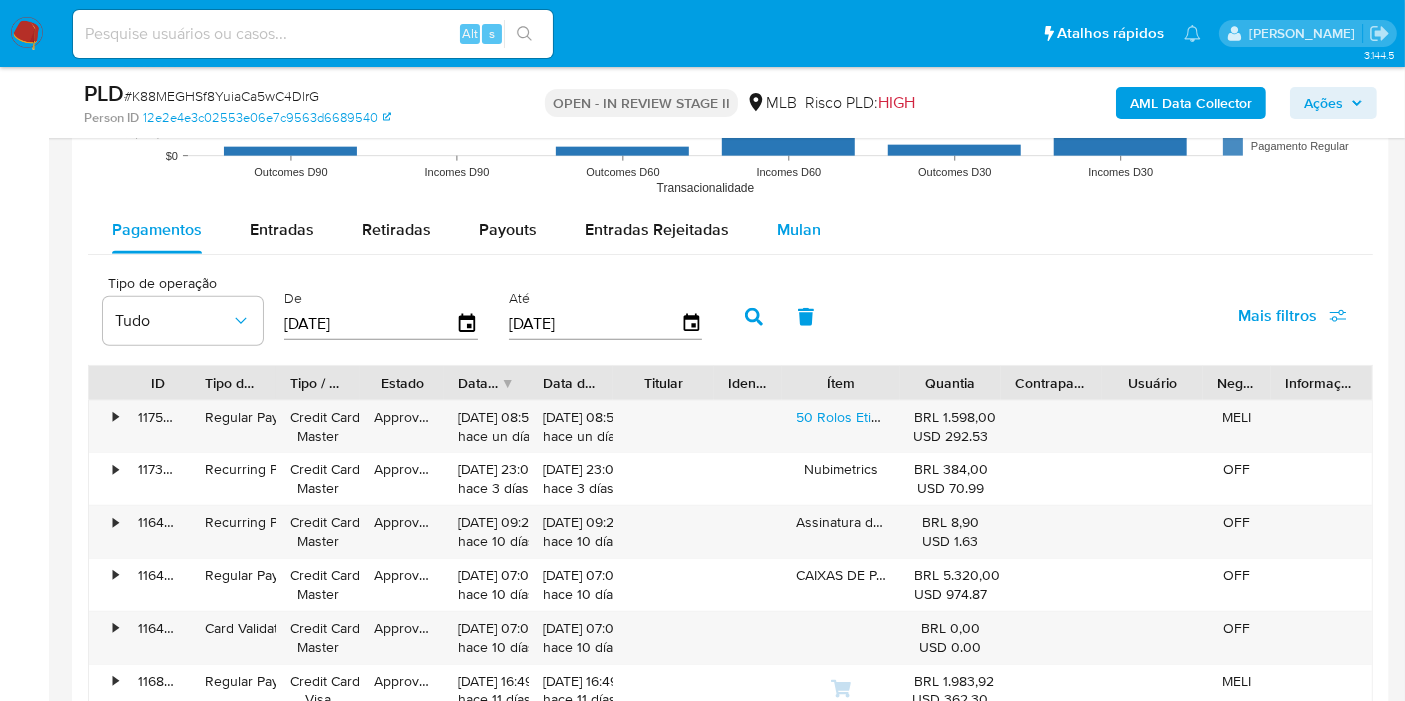 click on "Mulan" at bounding box center (799, 229) 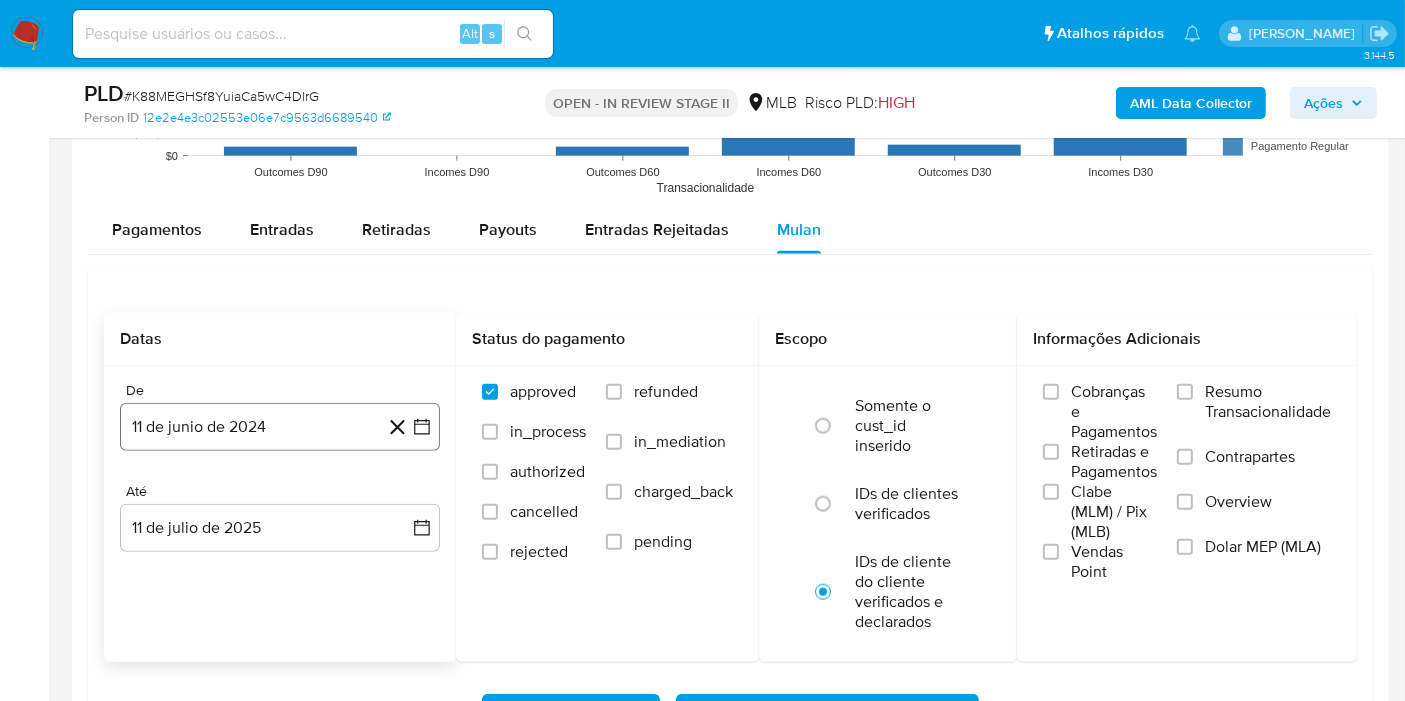 click on "11 de junio de 2024" at bounding box center [280, 427] 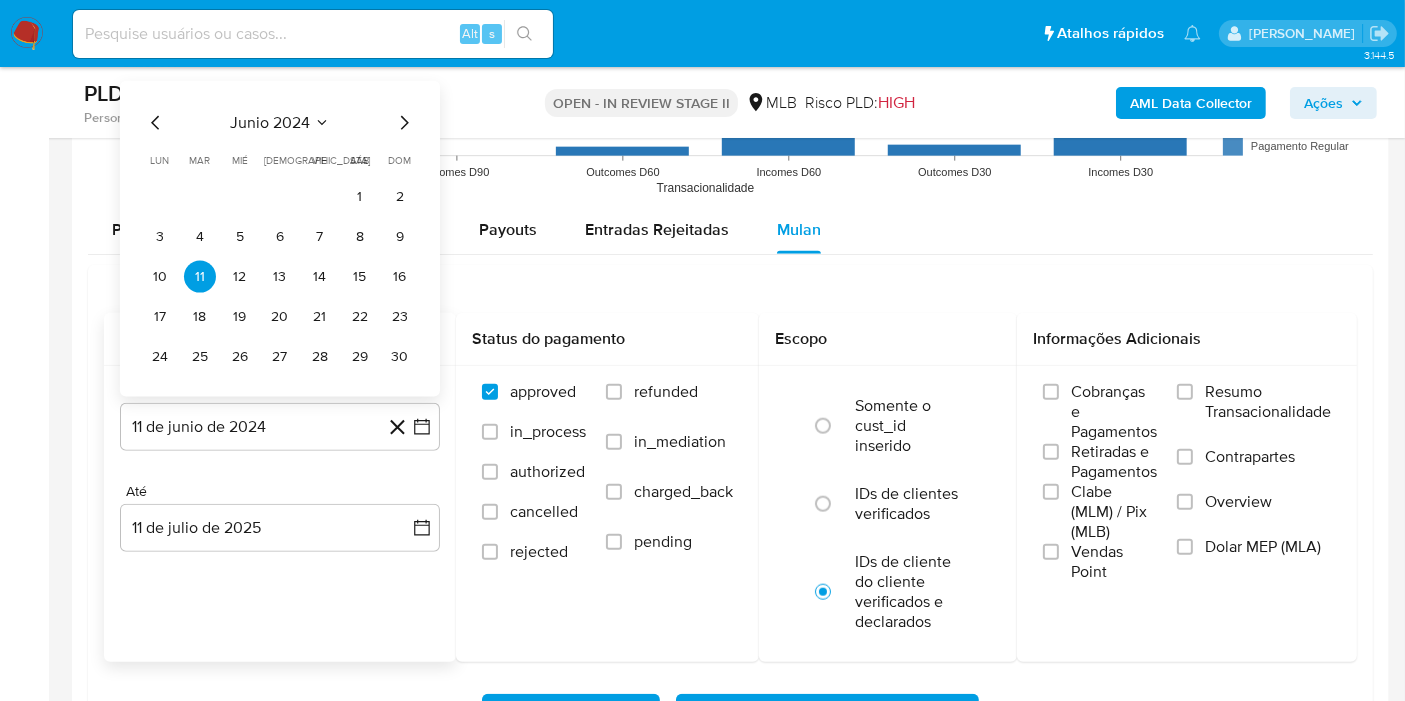 click on "junio 2024" at bounding box center (270, 123) 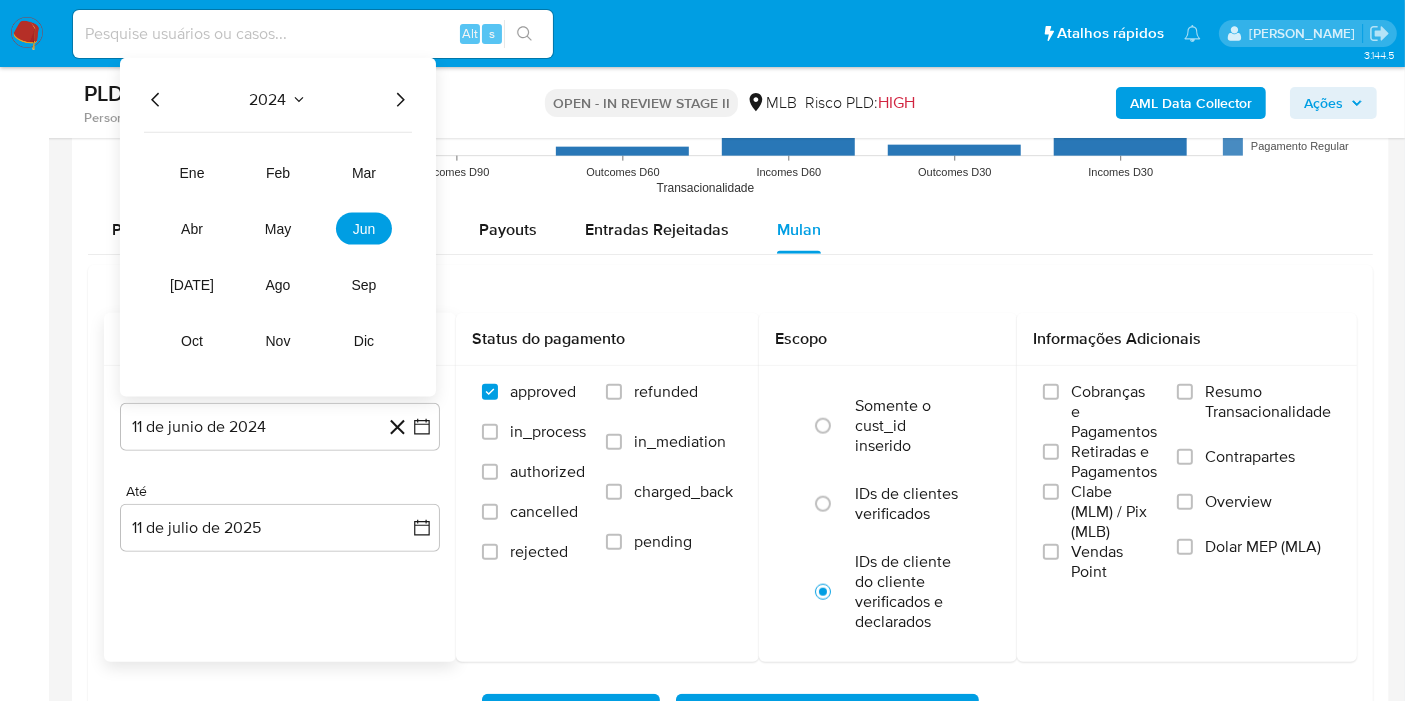 click 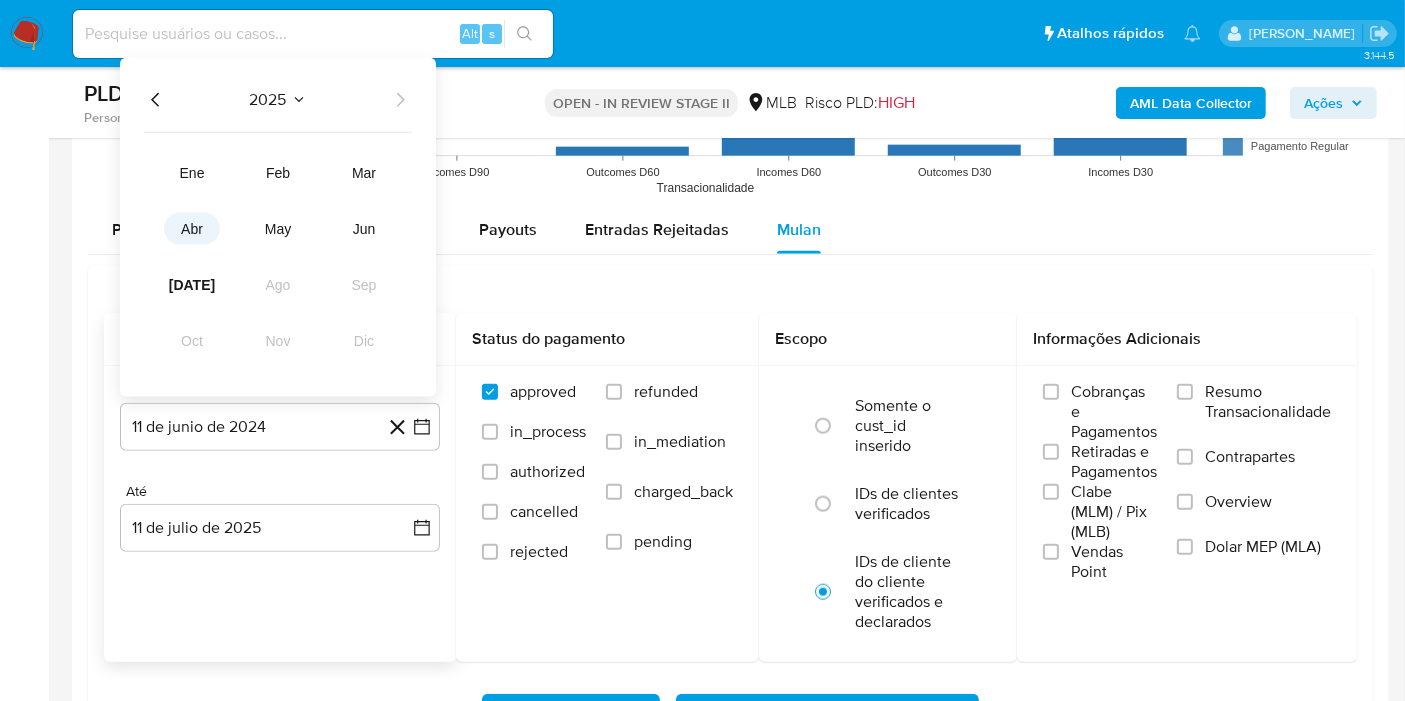 click on "abr" at bounding box center [192, 229] 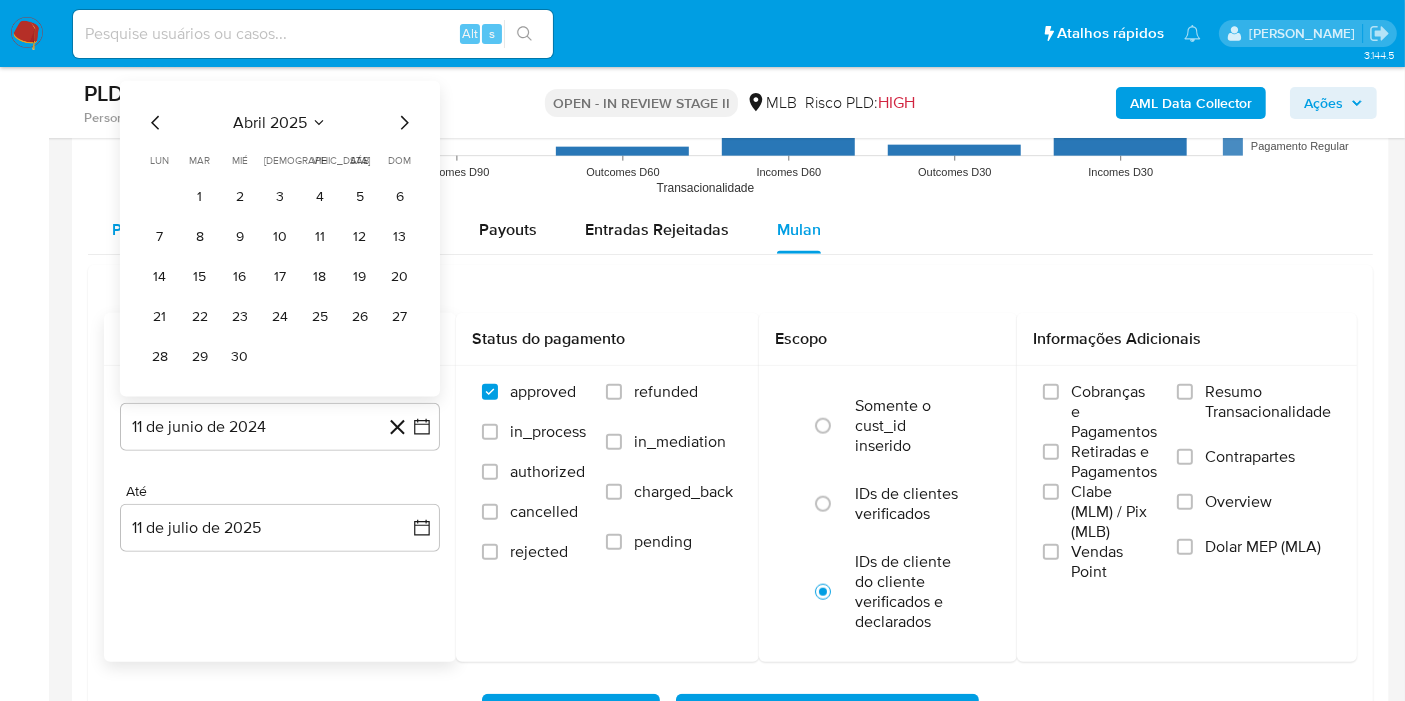 click on "1" at bounding box center (200, 197) 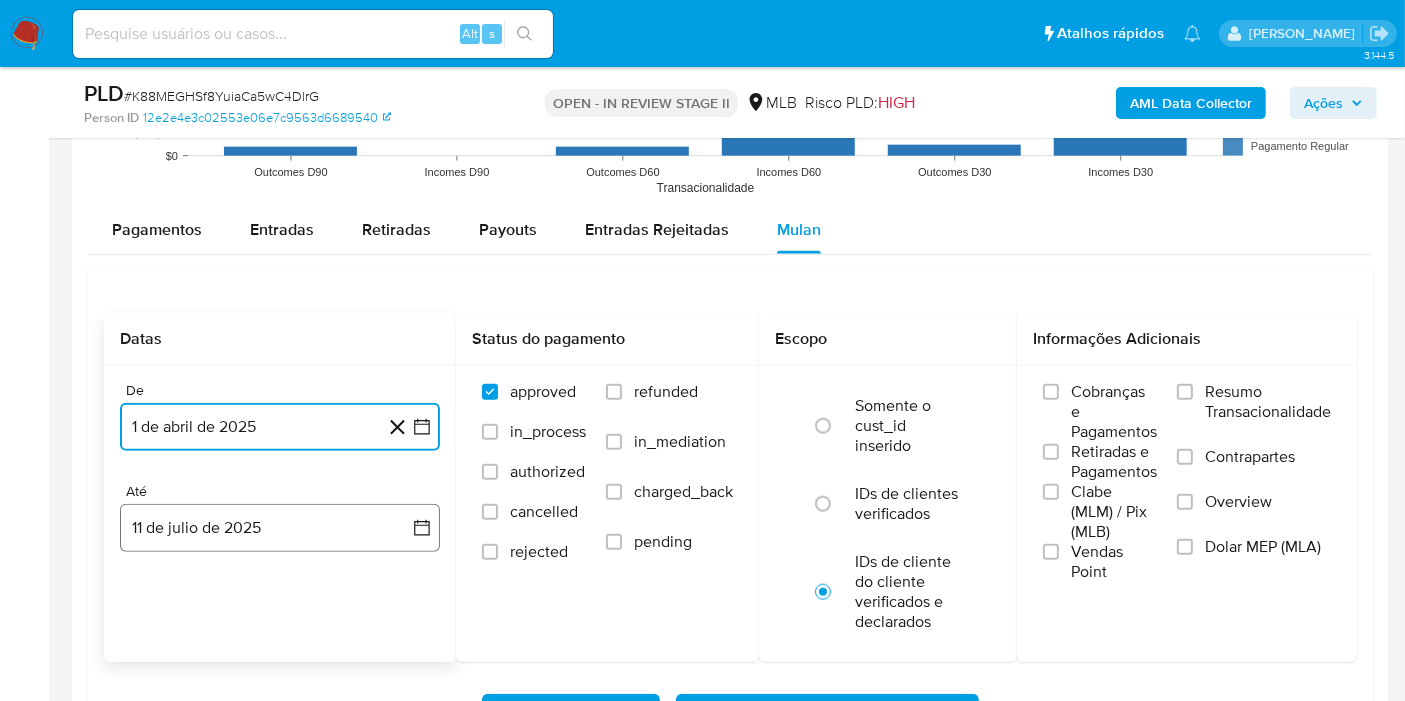 click on "11 de julio de 2025" at bounding box center [280, 528] 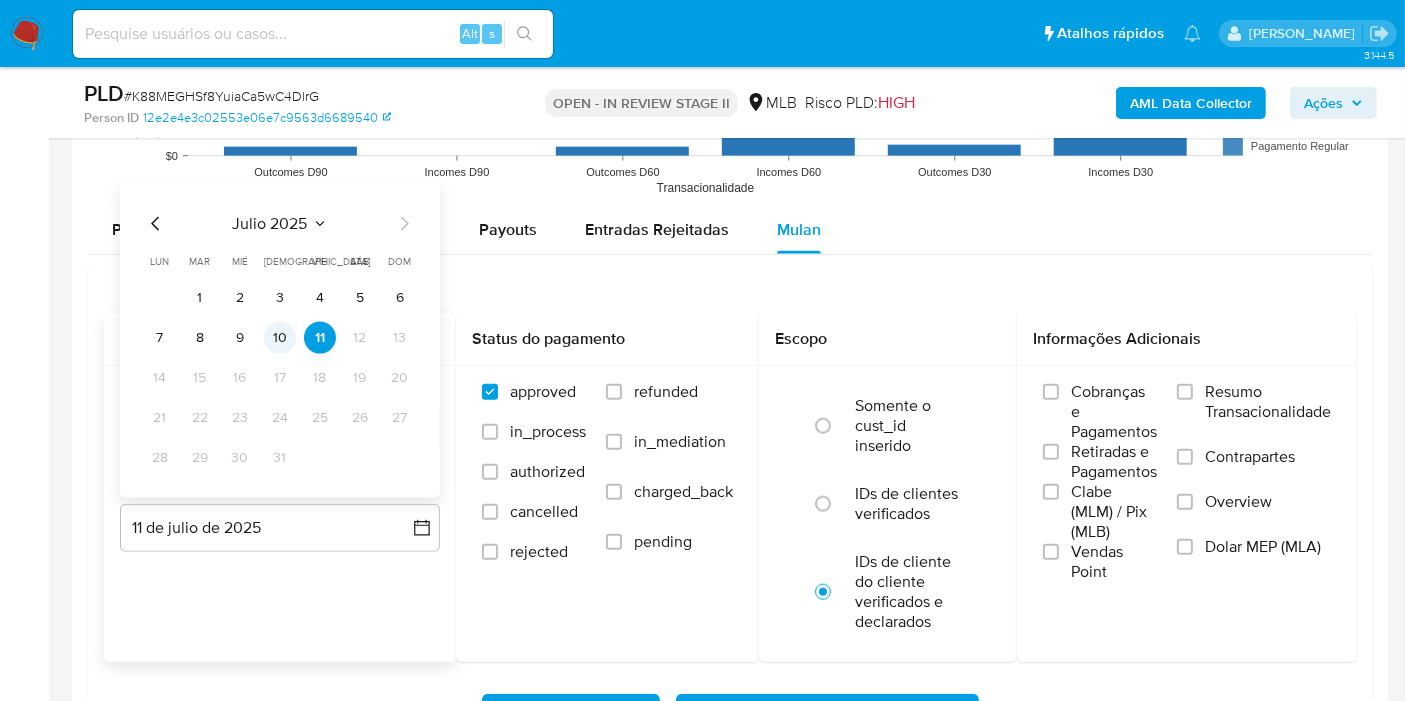 click on "10" at bounding box center (280, 338) 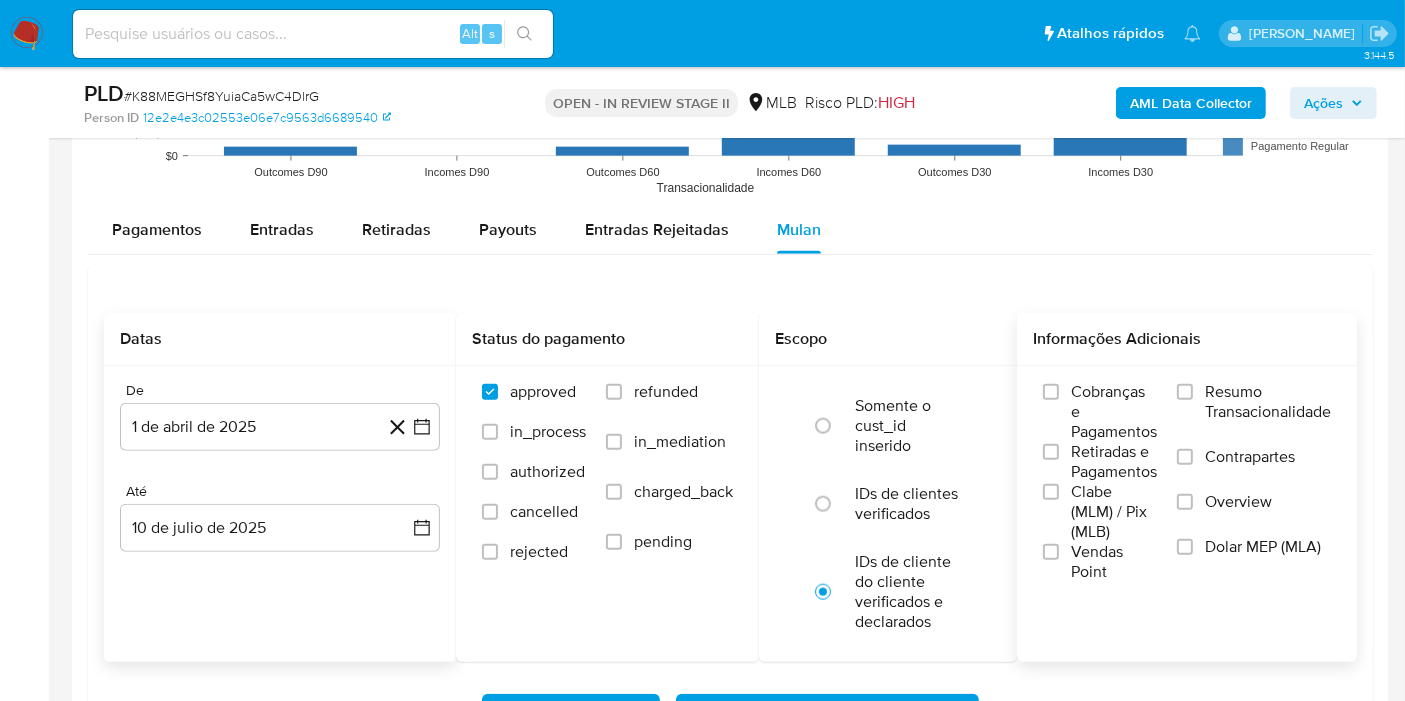 click on "Resumo Transacionalidade" at bounding box center (1268, 402) 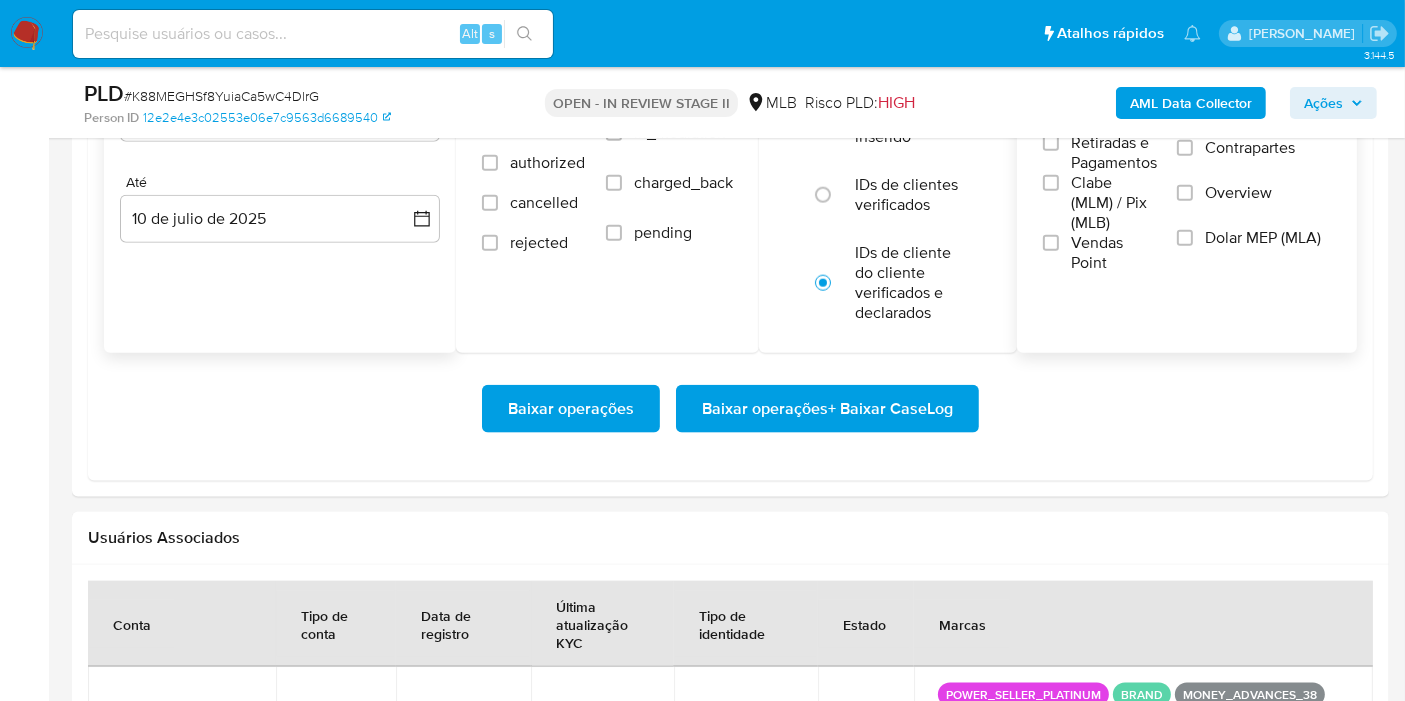 scroll, scrollTop: 2444, scrollLeft: 0, axis: vertical 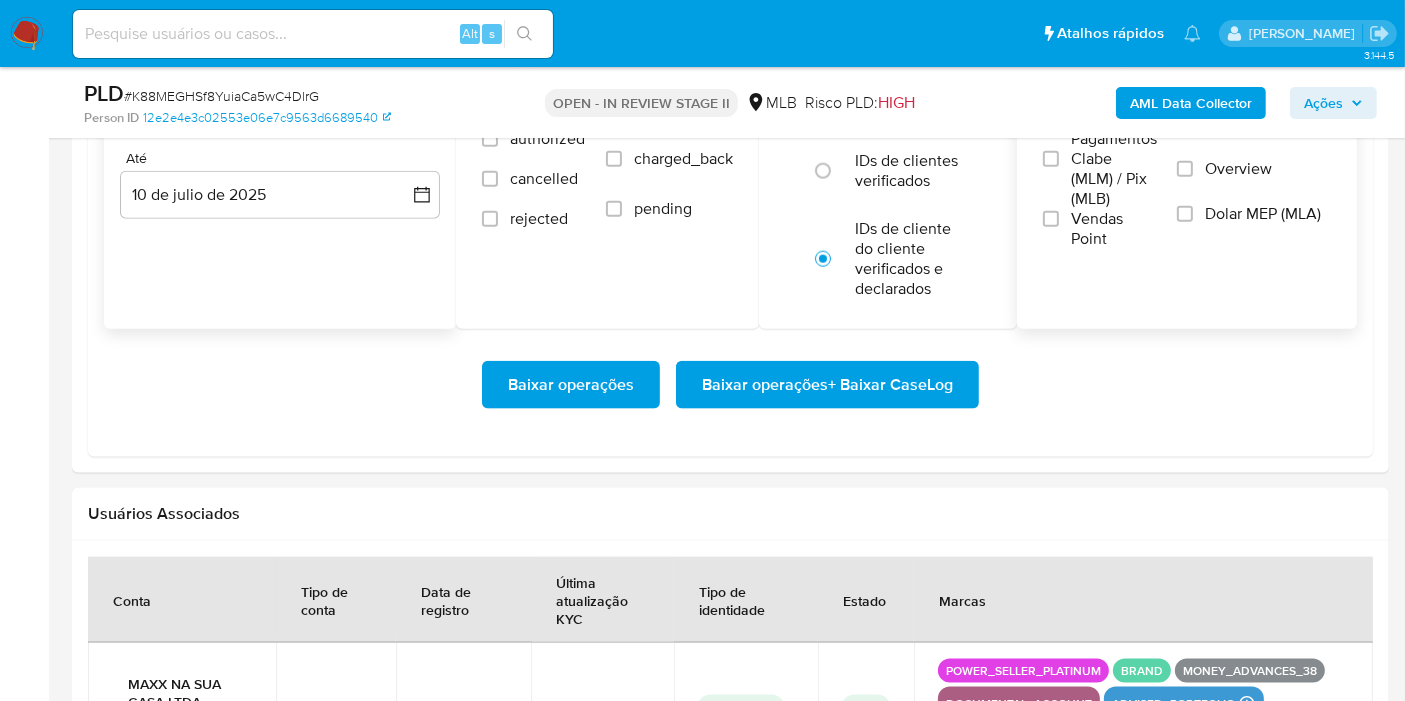 click on "Baixar operações  +   Baixar CaseLog" at bounding box center [827, 385] 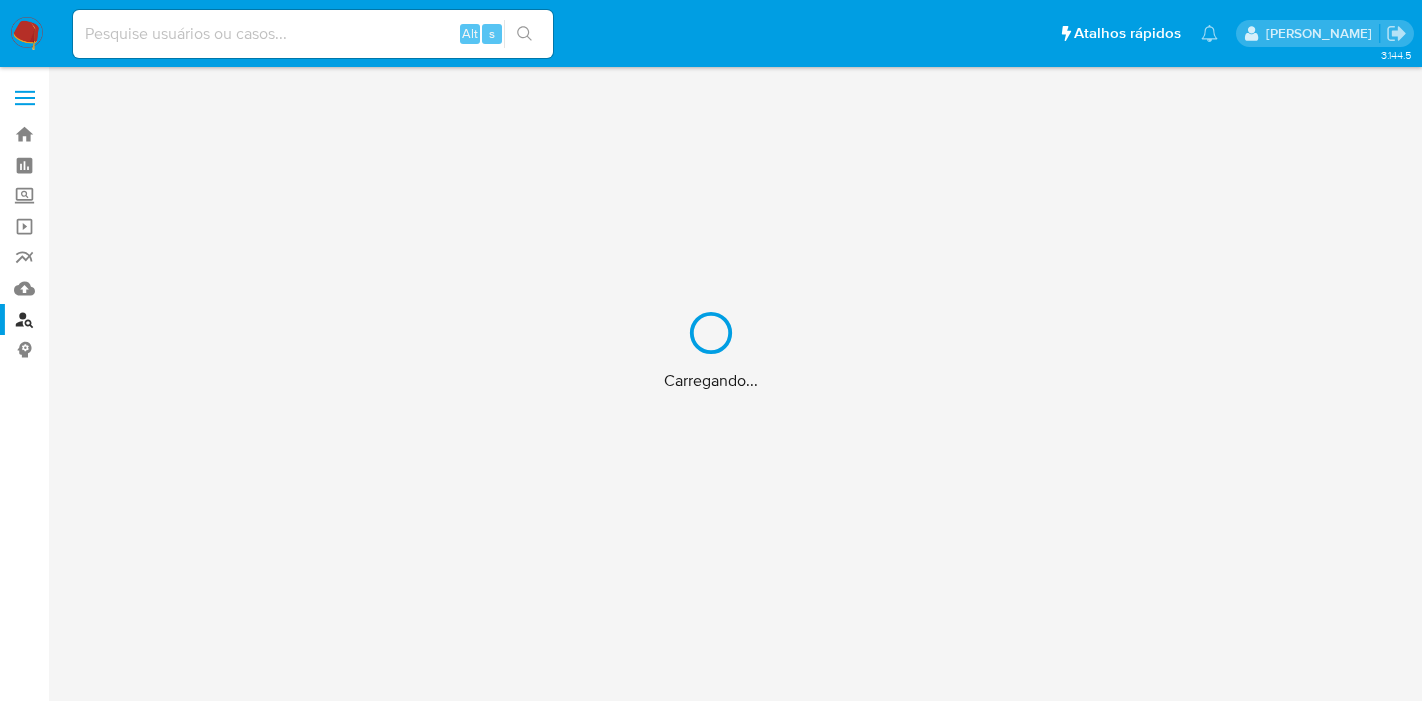 scroll, scrollTop: 0, scrollLeft: 0, axis: both 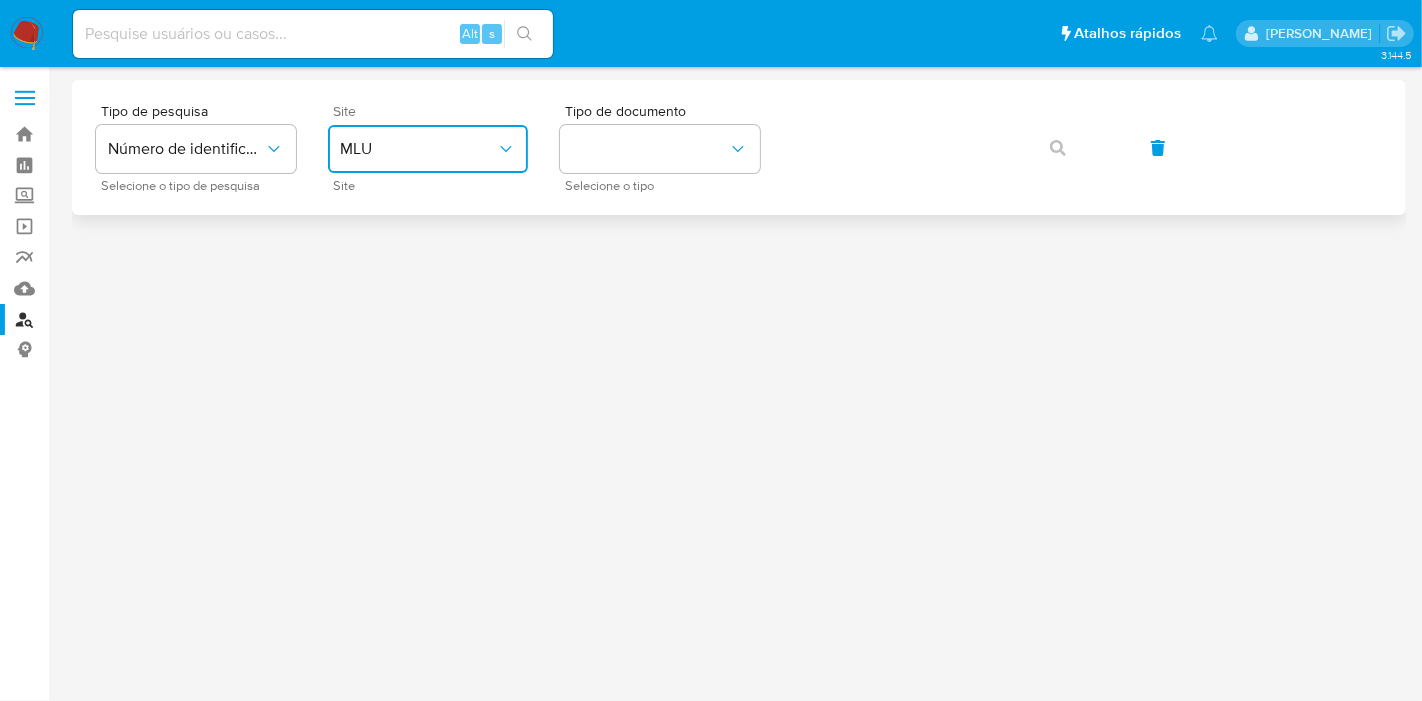 click on "MLU" at bounding box center [418, 149] 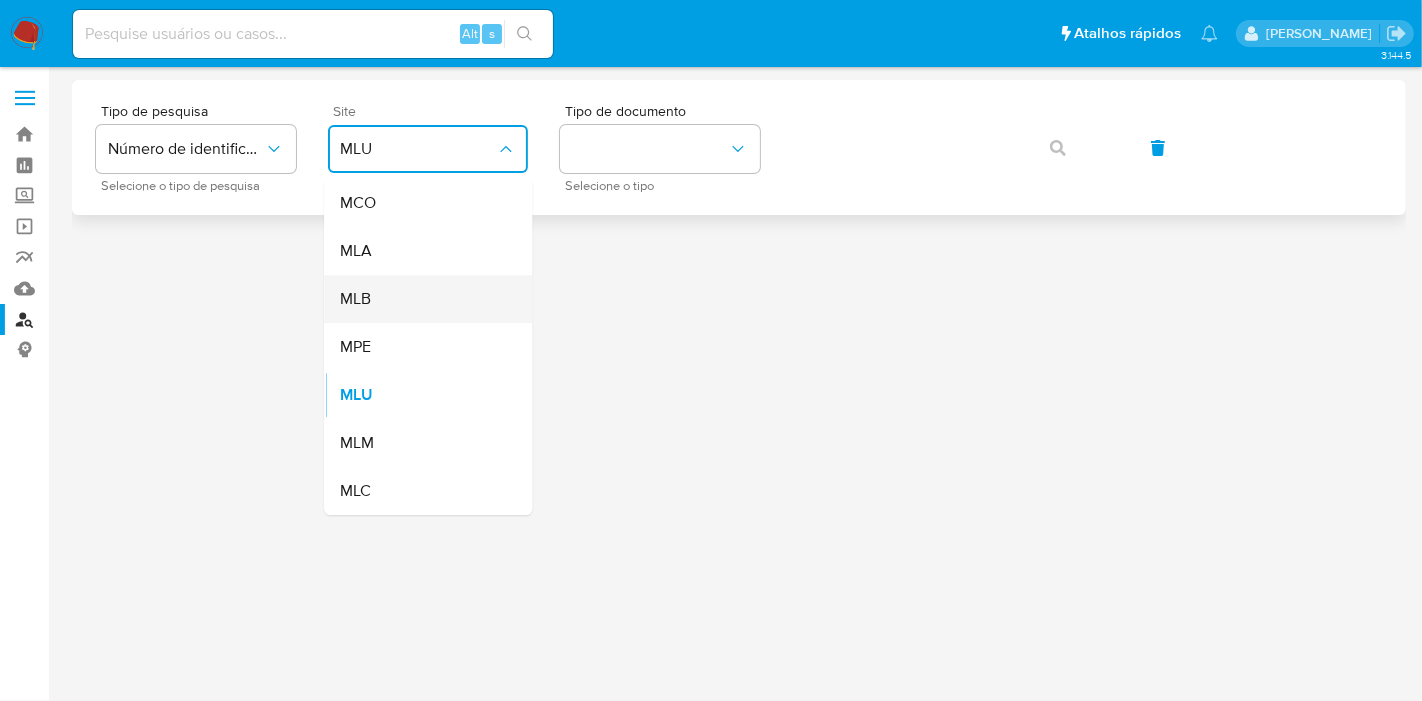 click on "MLB" at bounding box center (422, 299) 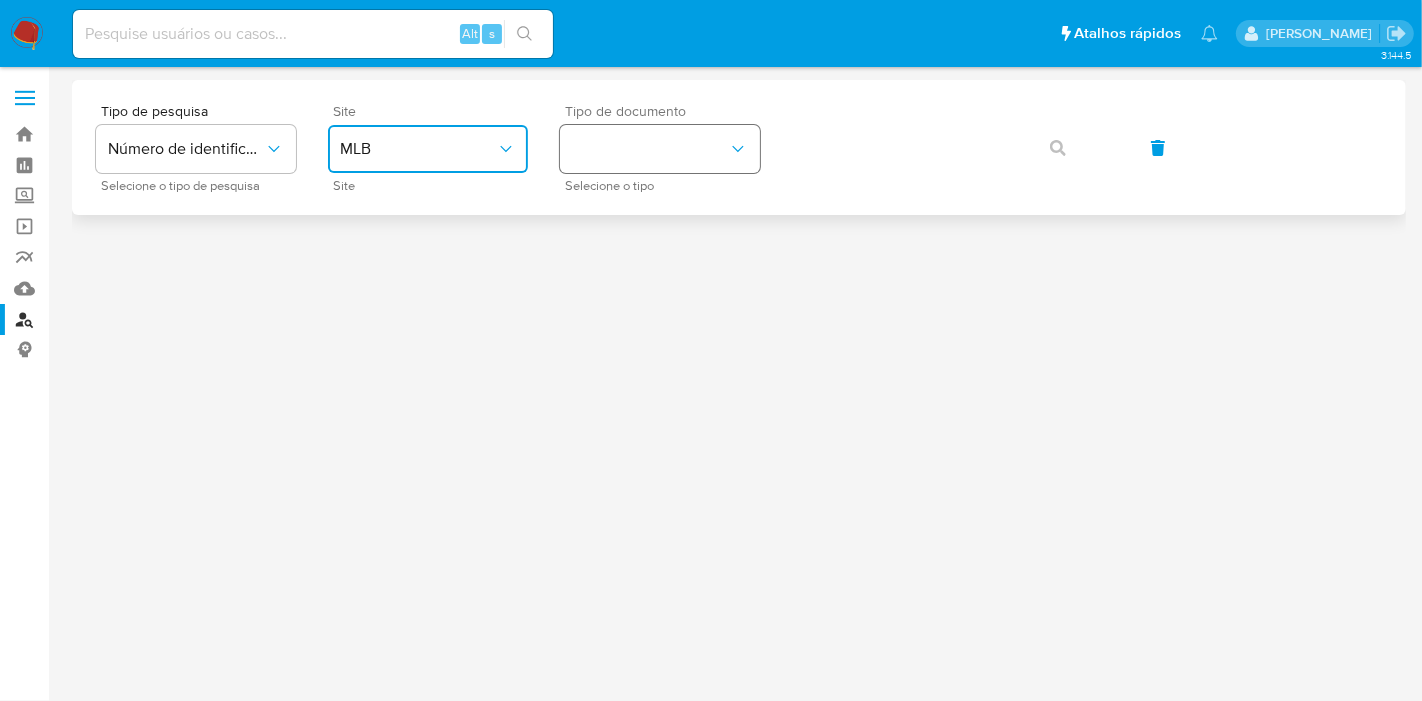 click at bounding box center [660, 149] 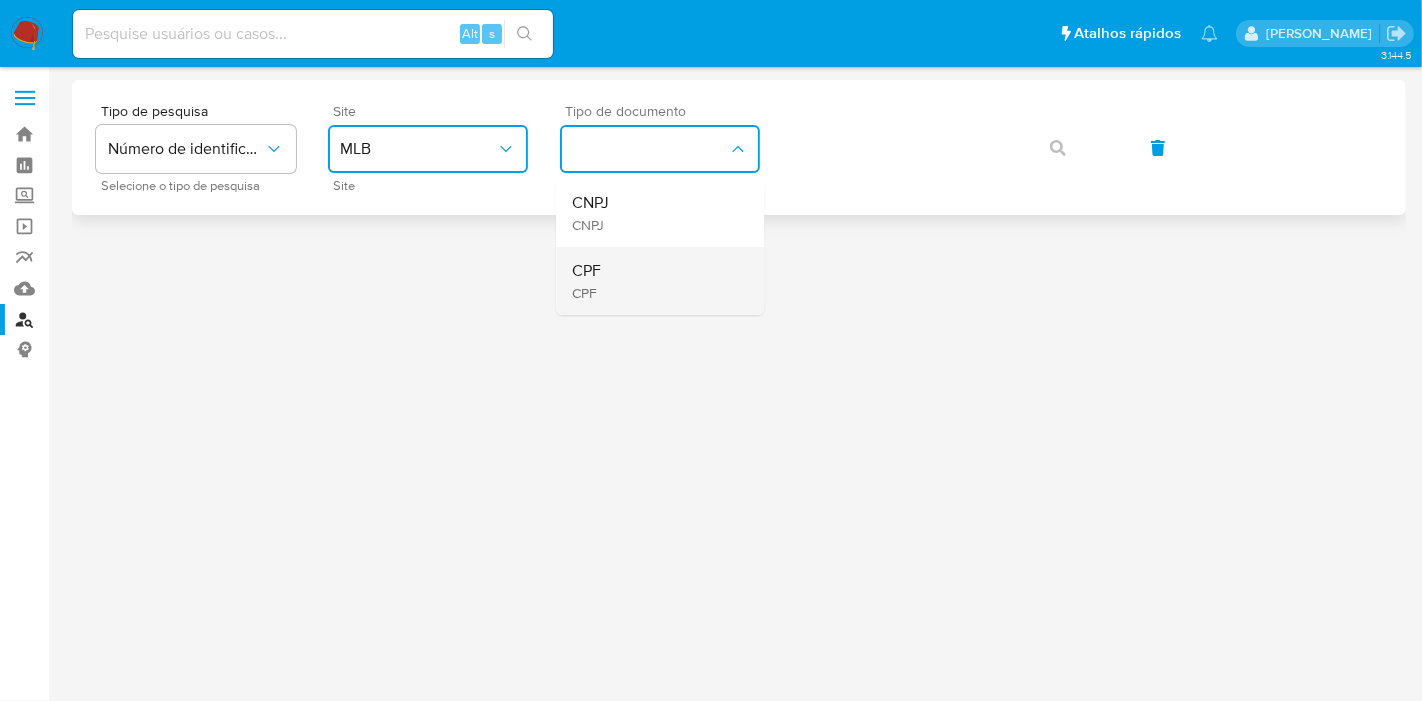 click on "CPF CPF" at bounding box center (654, 281) 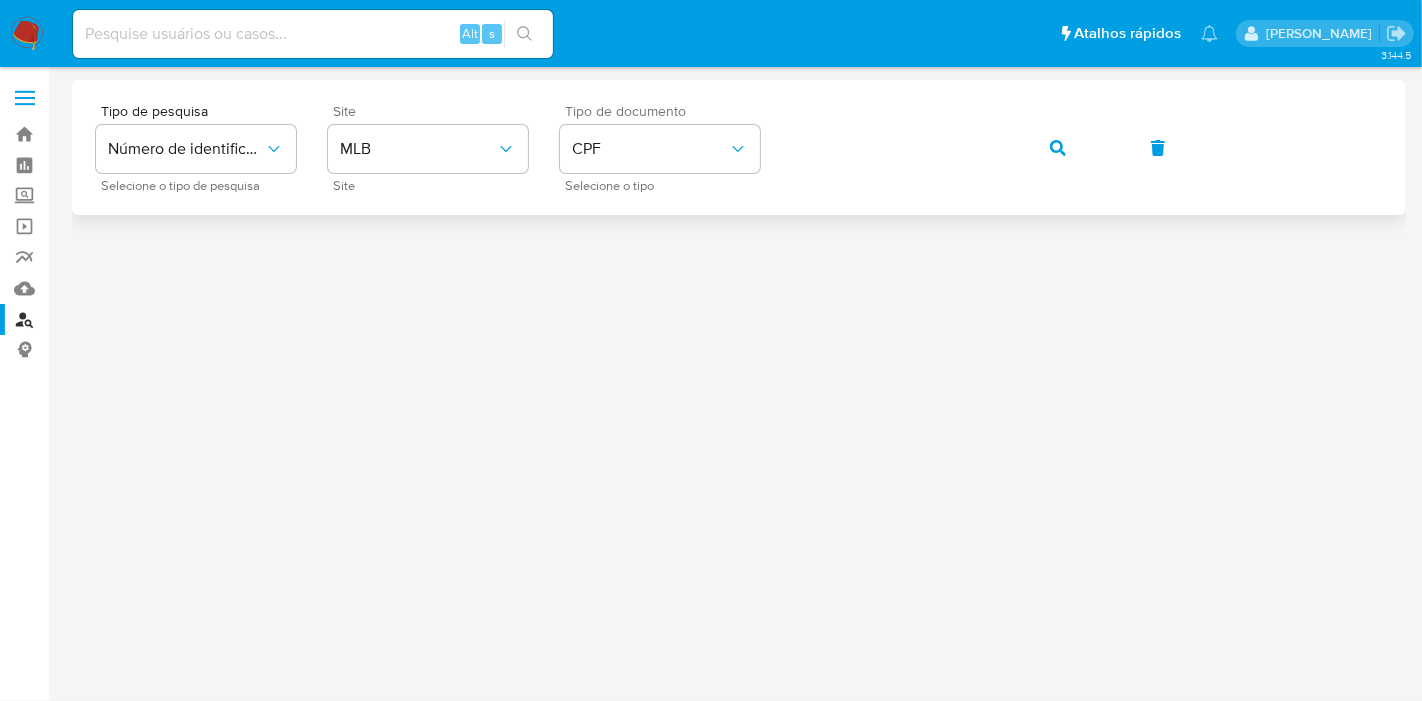 drag, startPoint x: 1025, startPoint y: 141, endPoint x: 1037, endPoint y: 144, distance: 12.369317 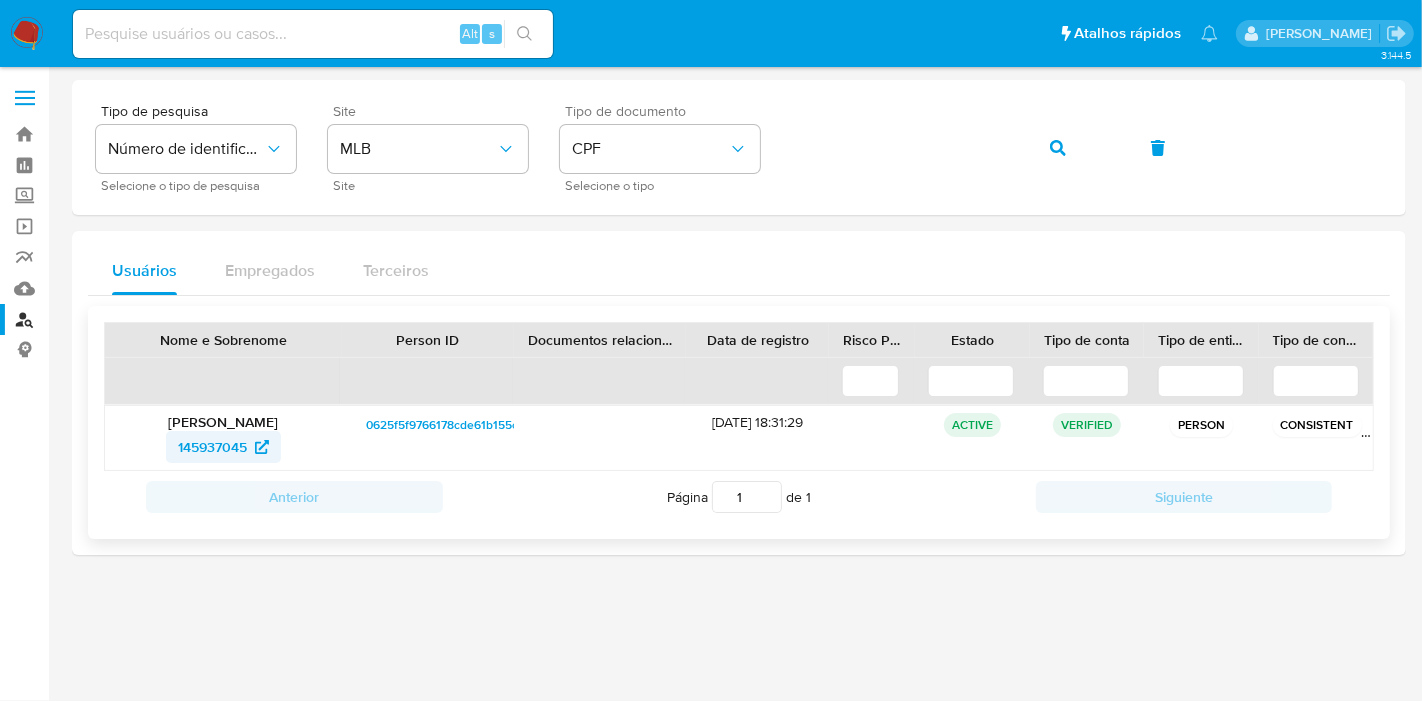 click on "145937045" at bounding box center (223, 447) 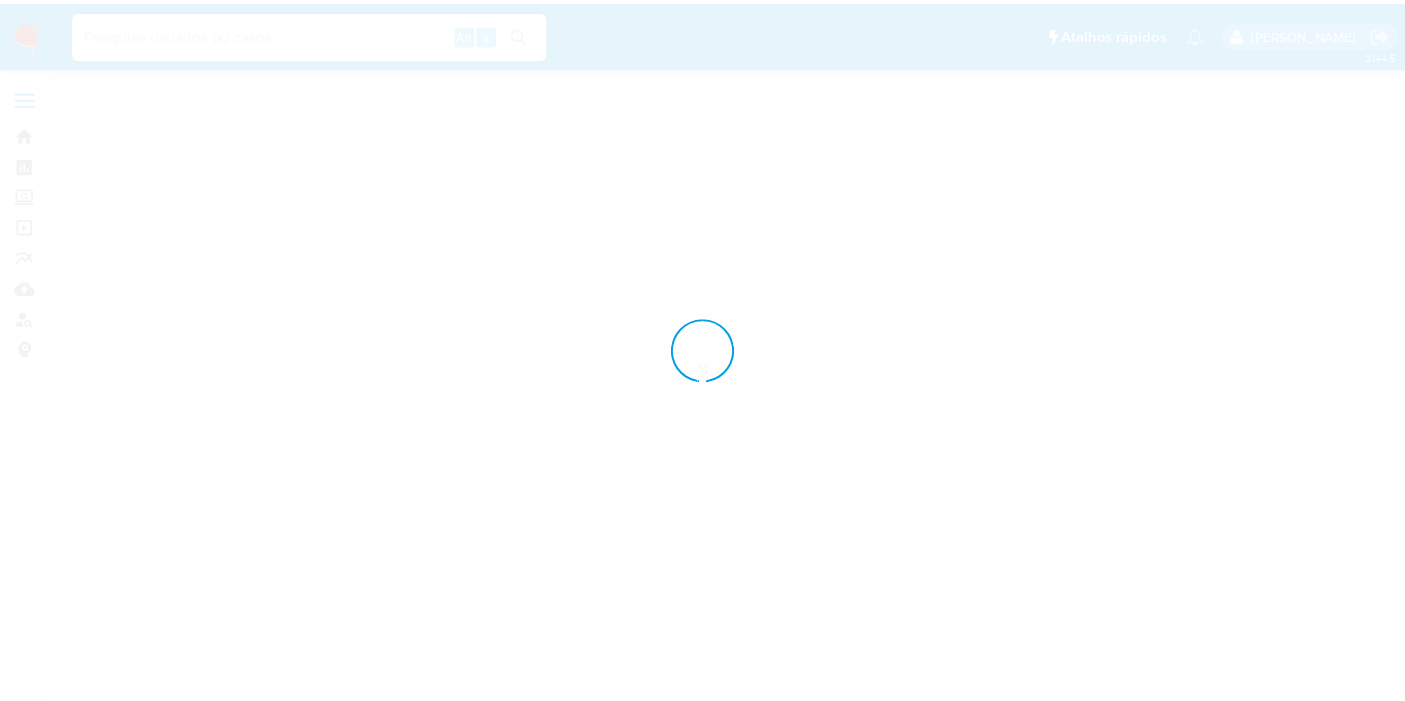 scroll, scrollTop: 0, scrollLeft: 0, axis: both 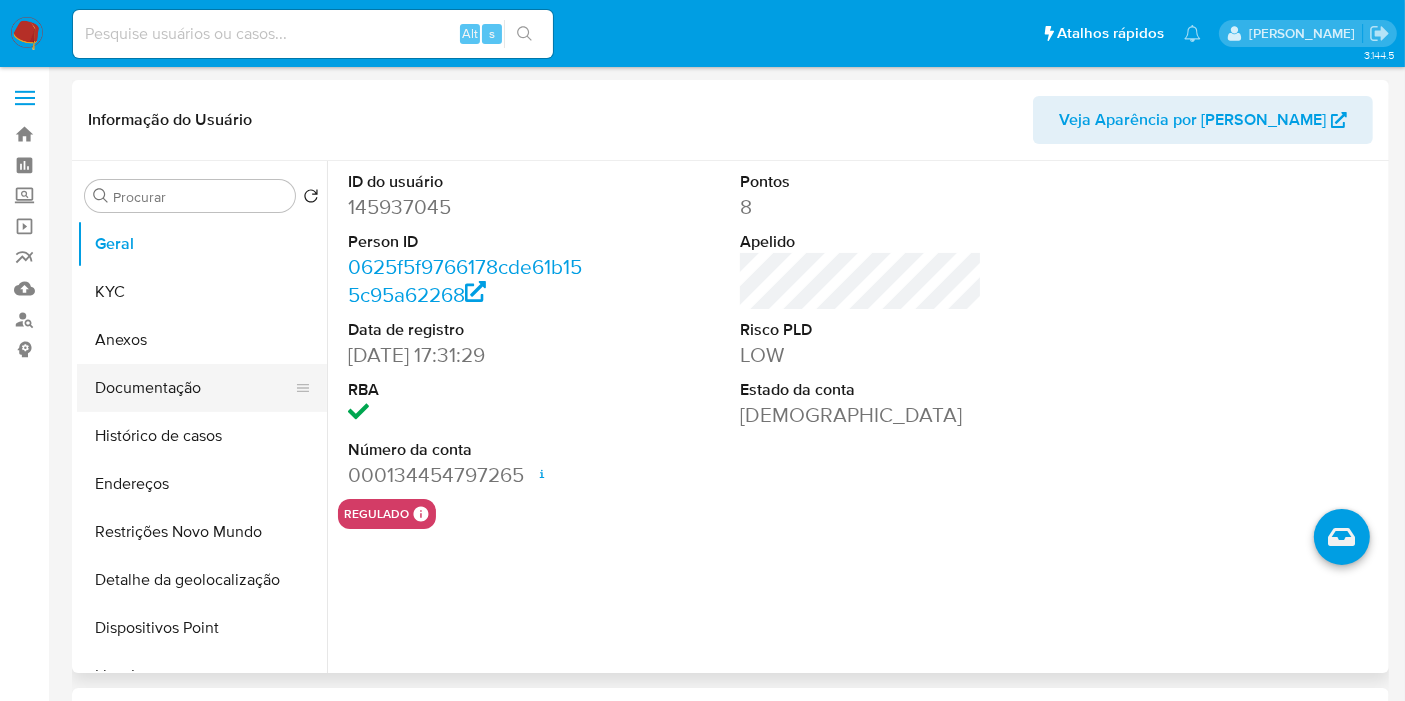 click on "Documentação" at bounding box center (194, 388) 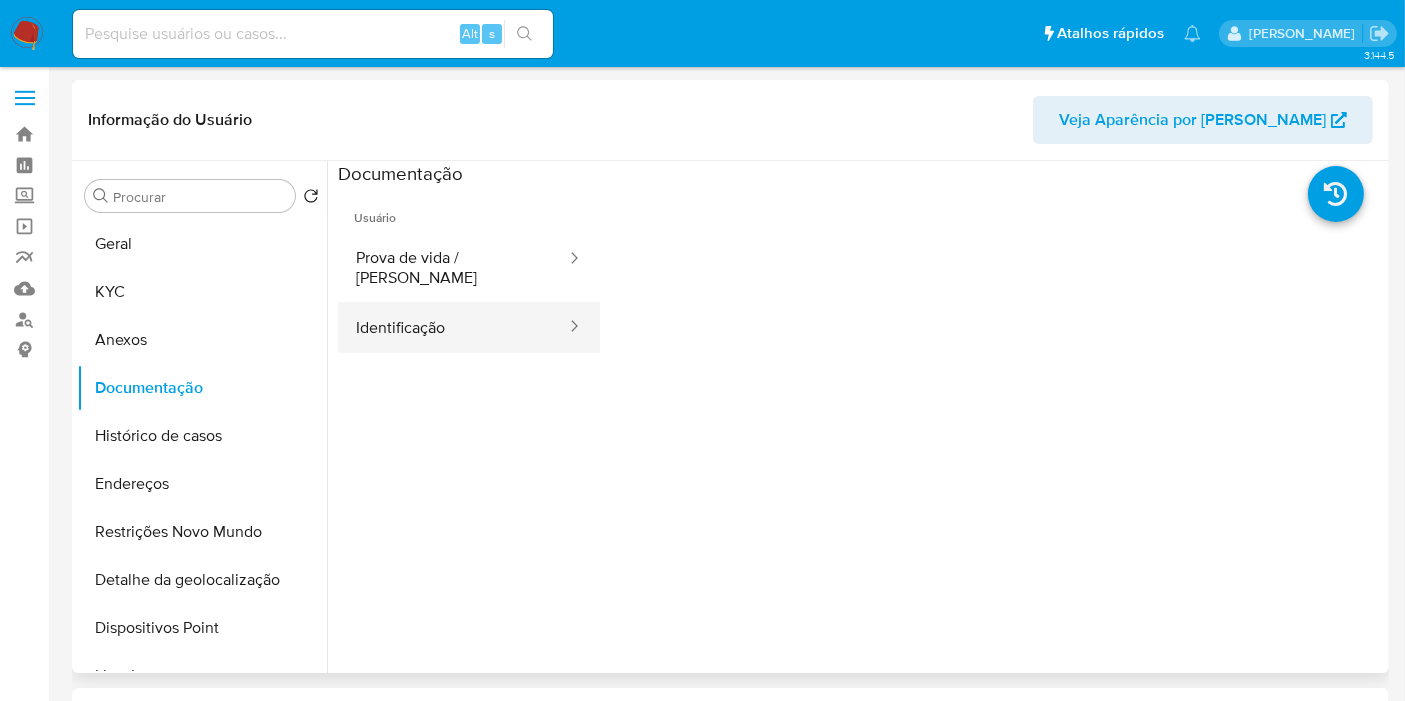 click on "Identificação" at bounding box center [453, 327] 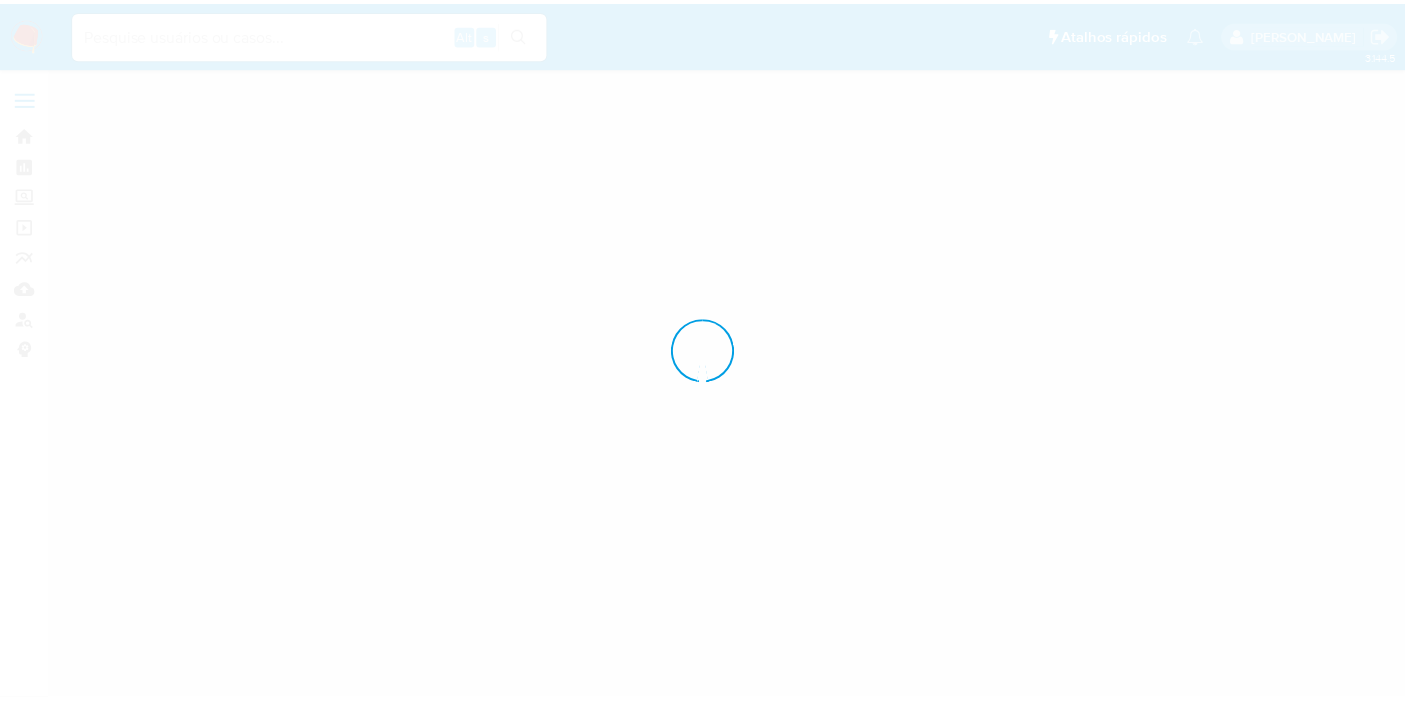 scroll, scrollTop: 0, scrollLeft: 0, axis: both 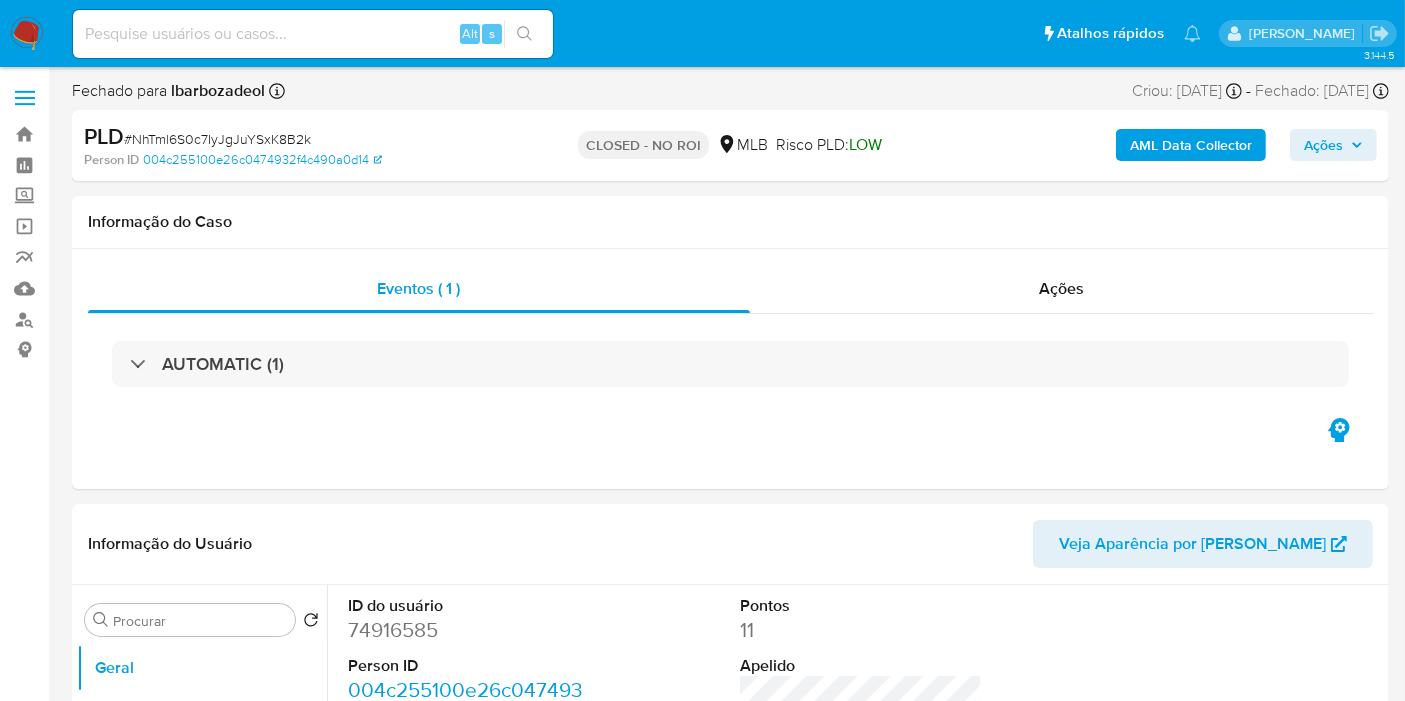 select on "10" 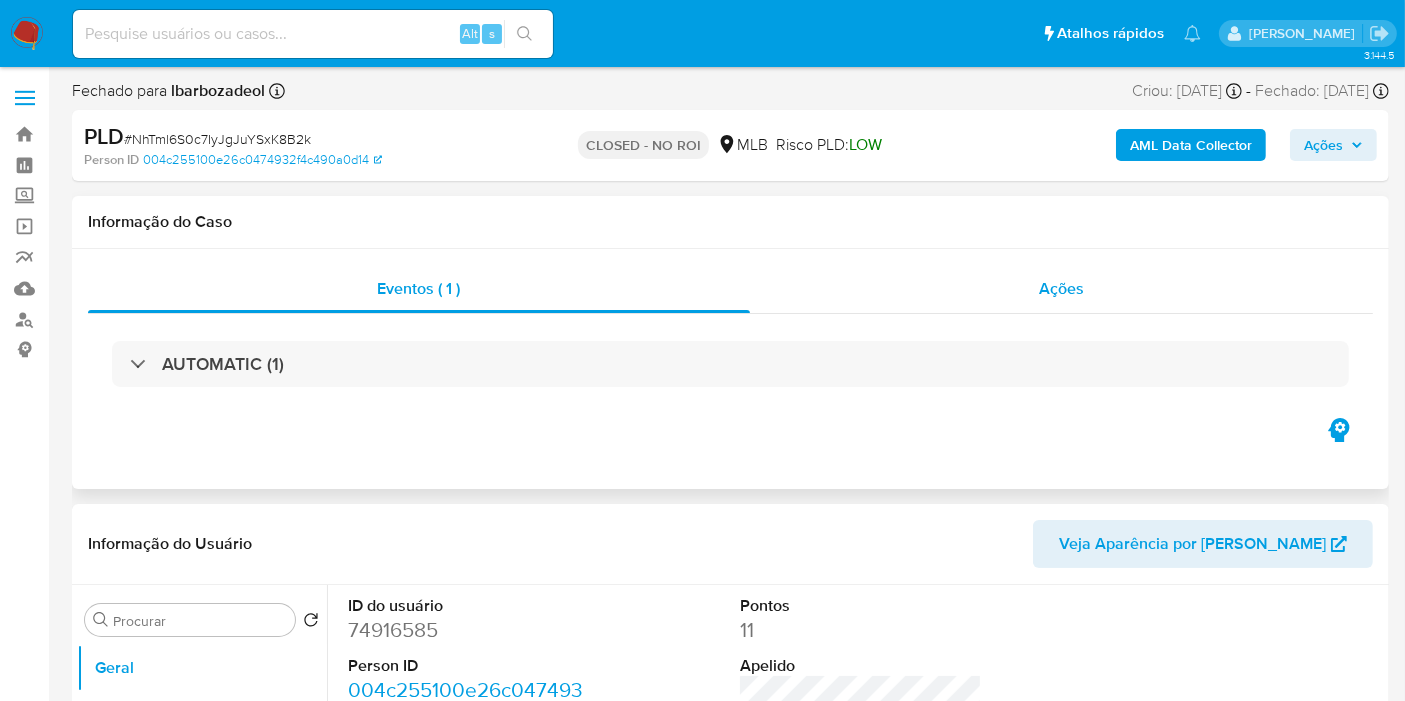 click on "Ações" at bounding box center (1062, 289) 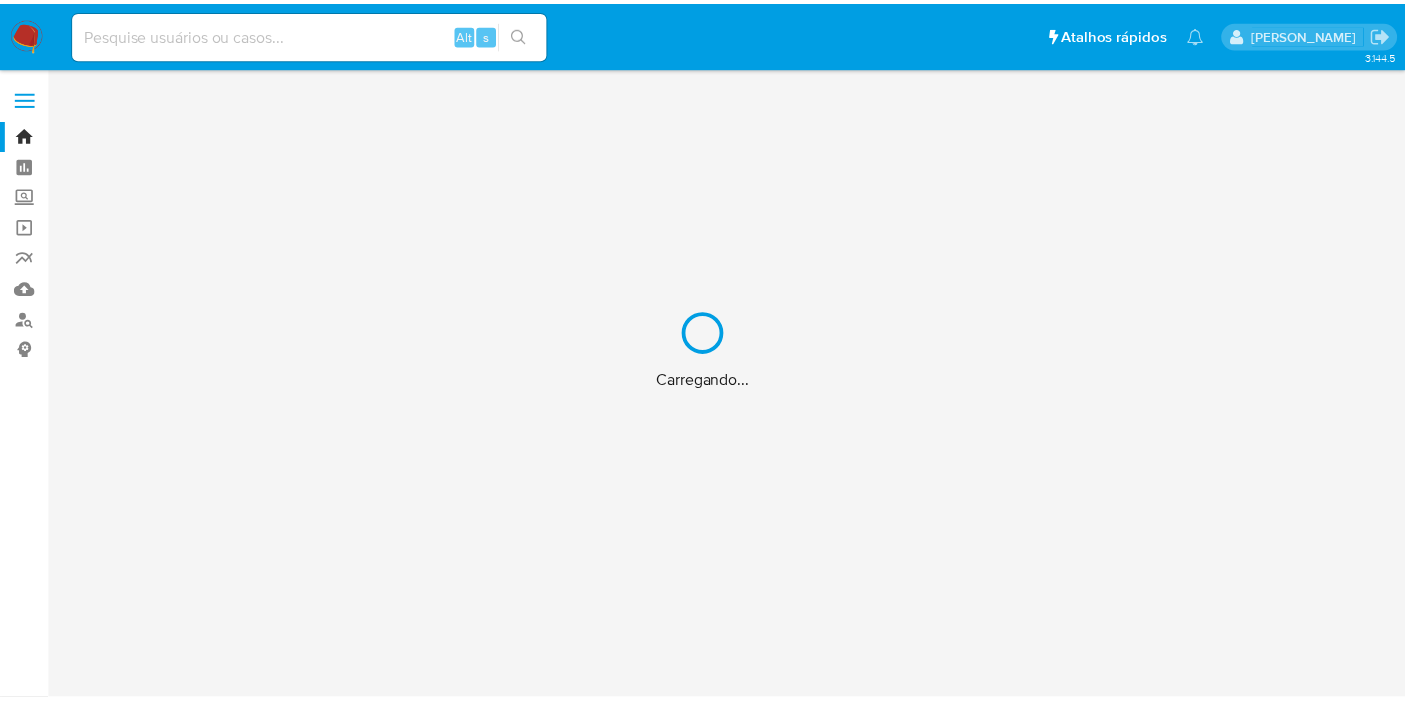 scroll, scrollTop: 0, scrollLeft: 0, axis: both 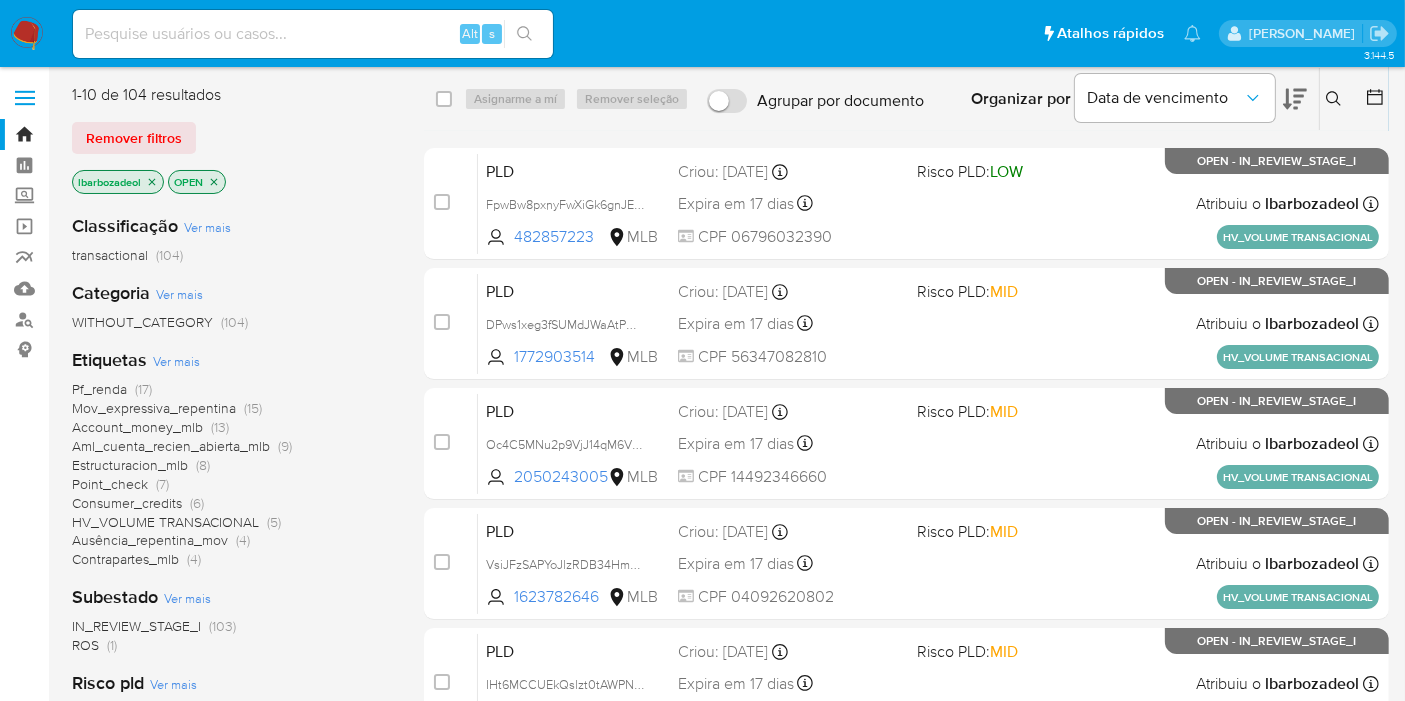 click on "Mov_expressiva_repentina" at bounding box center [154, 408] 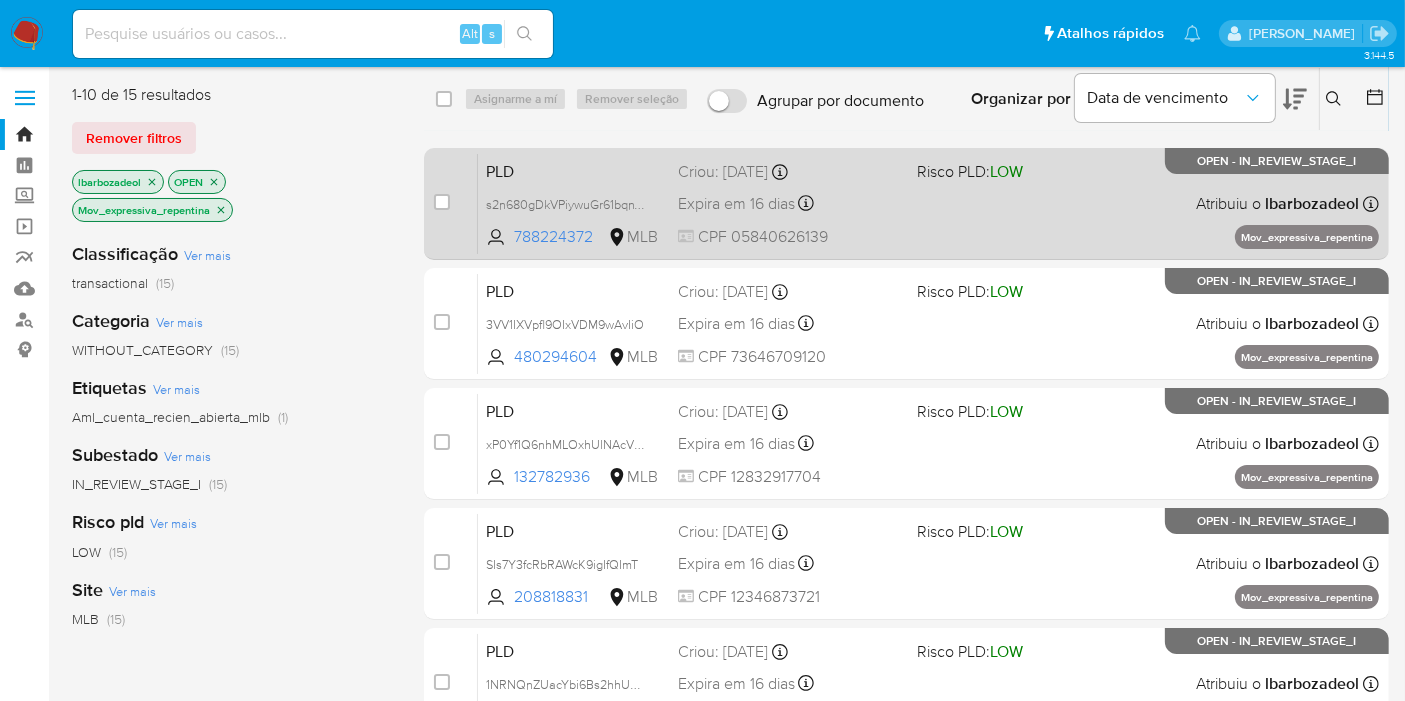 click on "PLD s2n680gDkVPiywuGr61bqnYJ 788224372 MLB Risco PLD:  LOW Criou: 12/06/2025   Criou: 12/06/2025 00:32:28 Expira em 16 dias   Expira em 27/07/2025 00:32:28 CPF   05840626139 Atribuiu o   lbarbozadeol   Asignado el: 18/06/2025 14:23:45 Mov_expressiva_repentina OPEN - IN_REVIEW_STAGE_I" at bounding box center [928, 203] 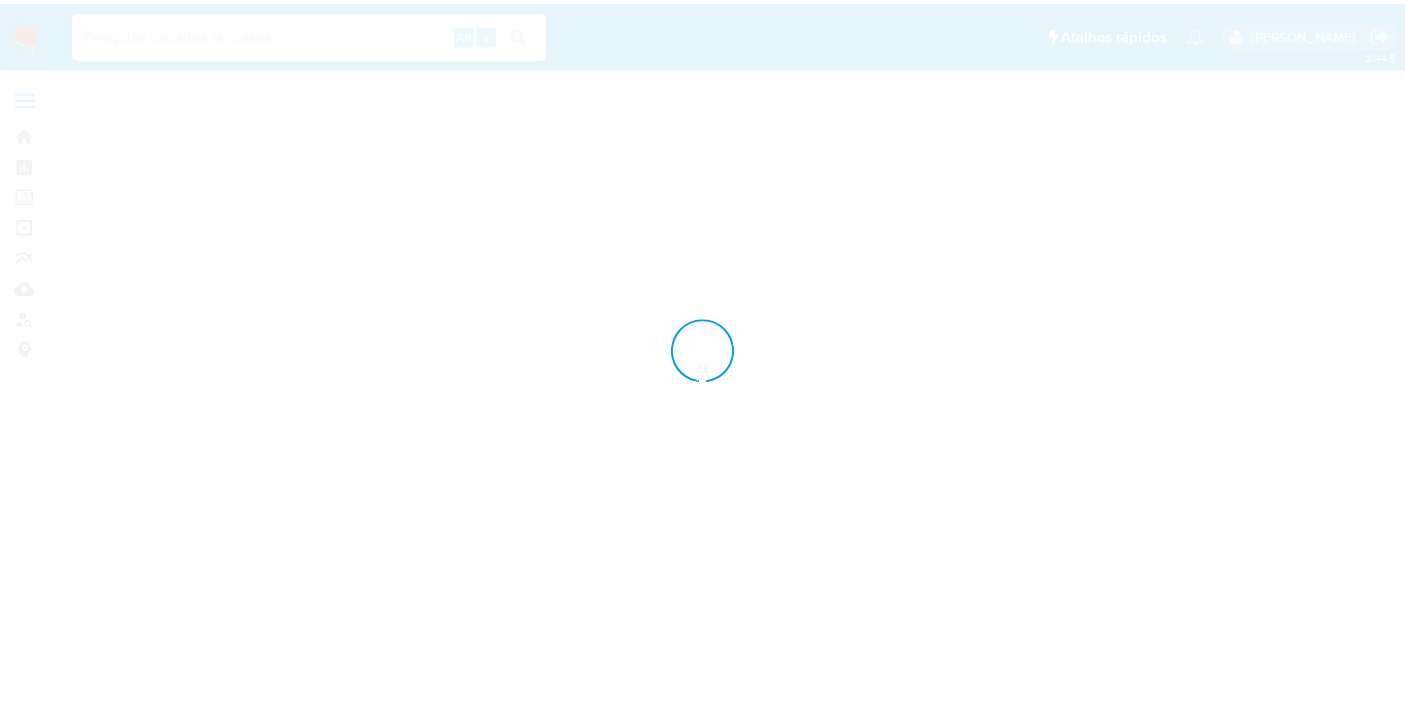 scroll, scrollTop: 0, scrollLeft: 0, axis: both 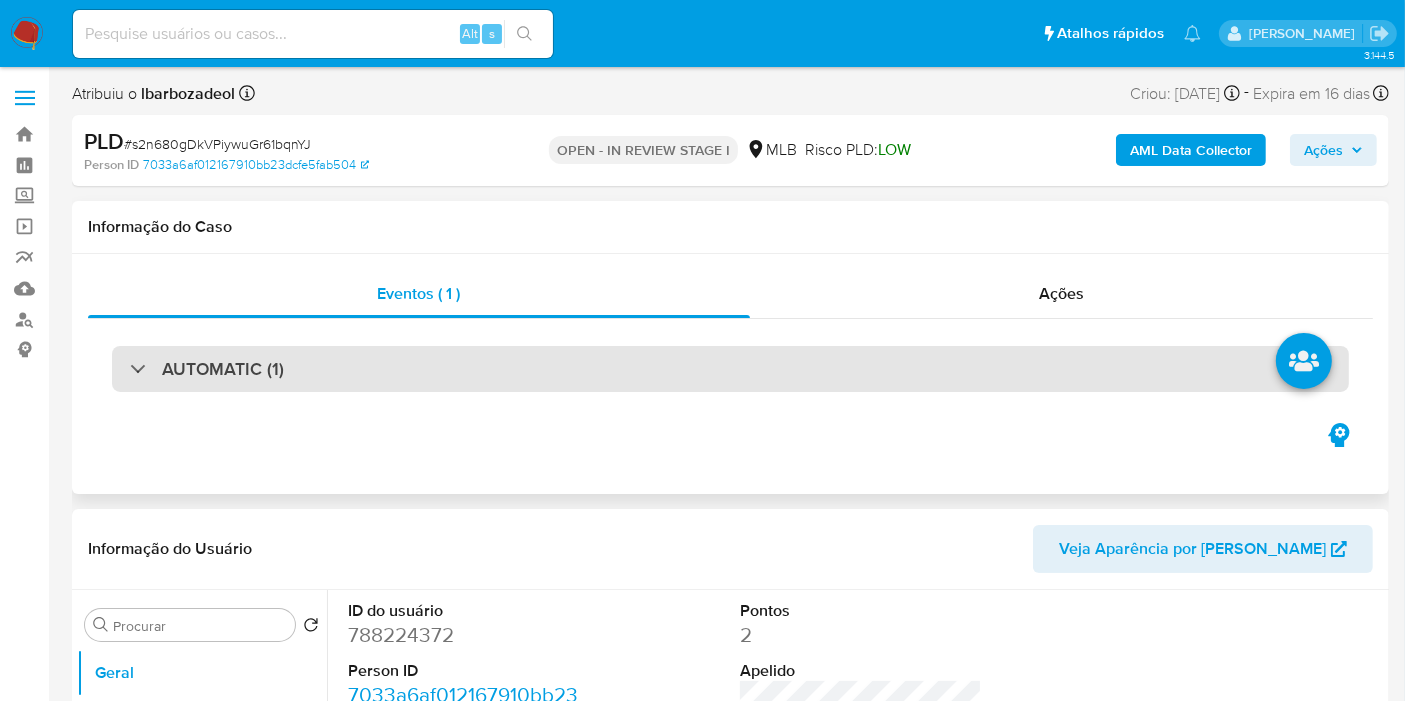 select on "10" 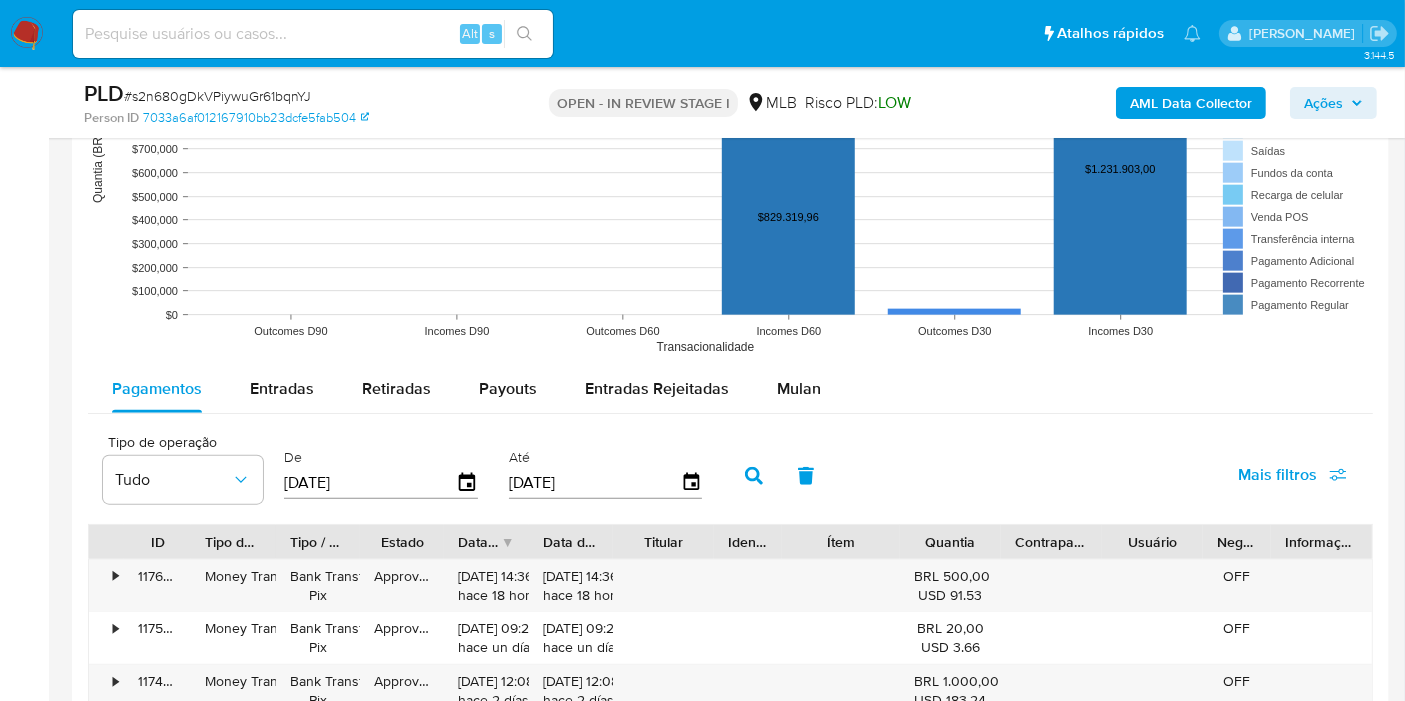 scroll, scrollTop: 2222, scrollLeft: 0, axis: vertical 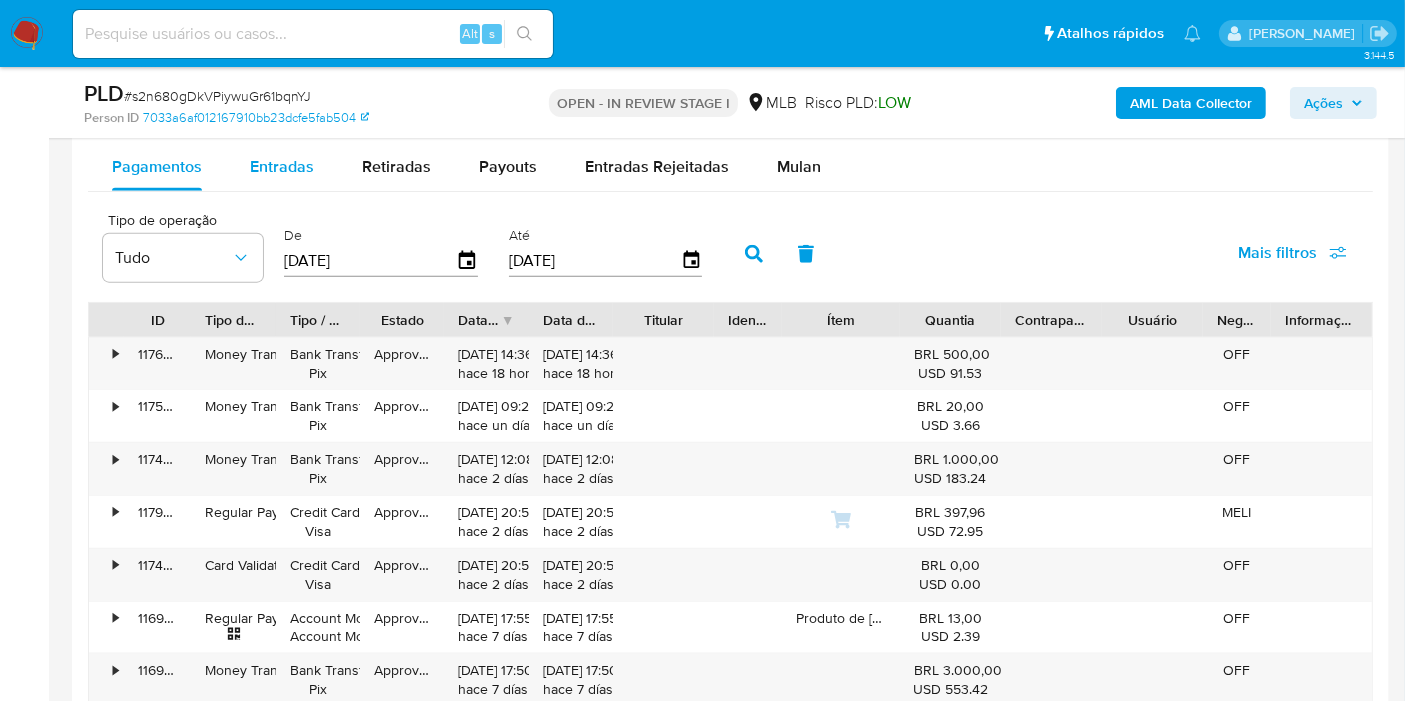 click on "Entradas" at bounding box center [282, 166] 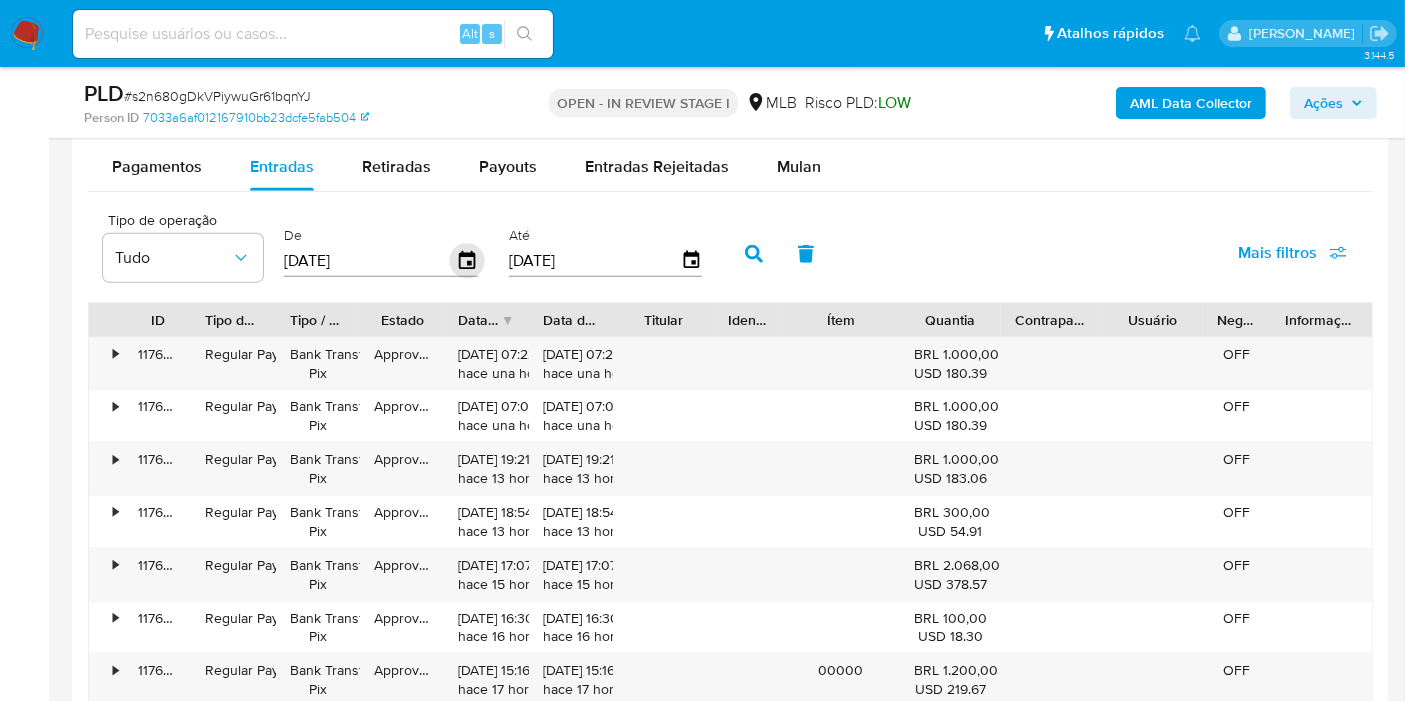 click 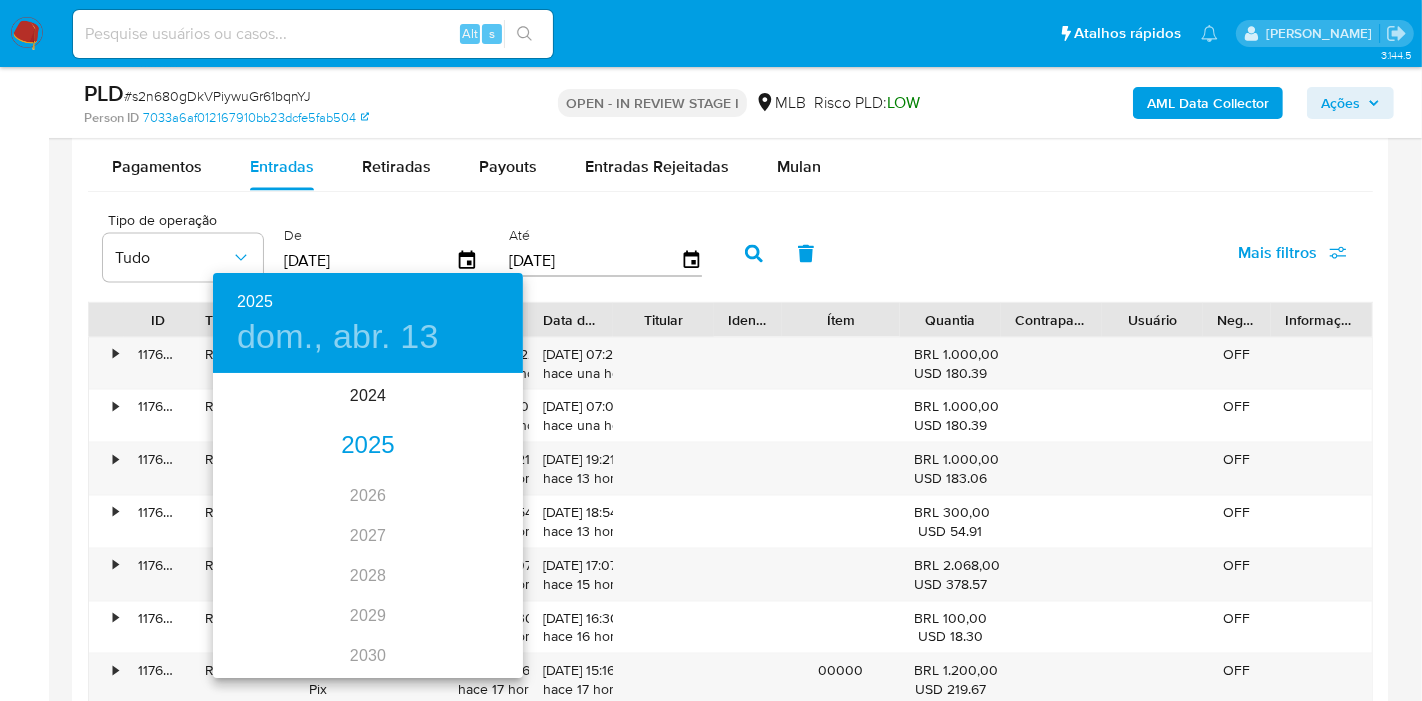 click on "2025" at bounding box center (368, 446) 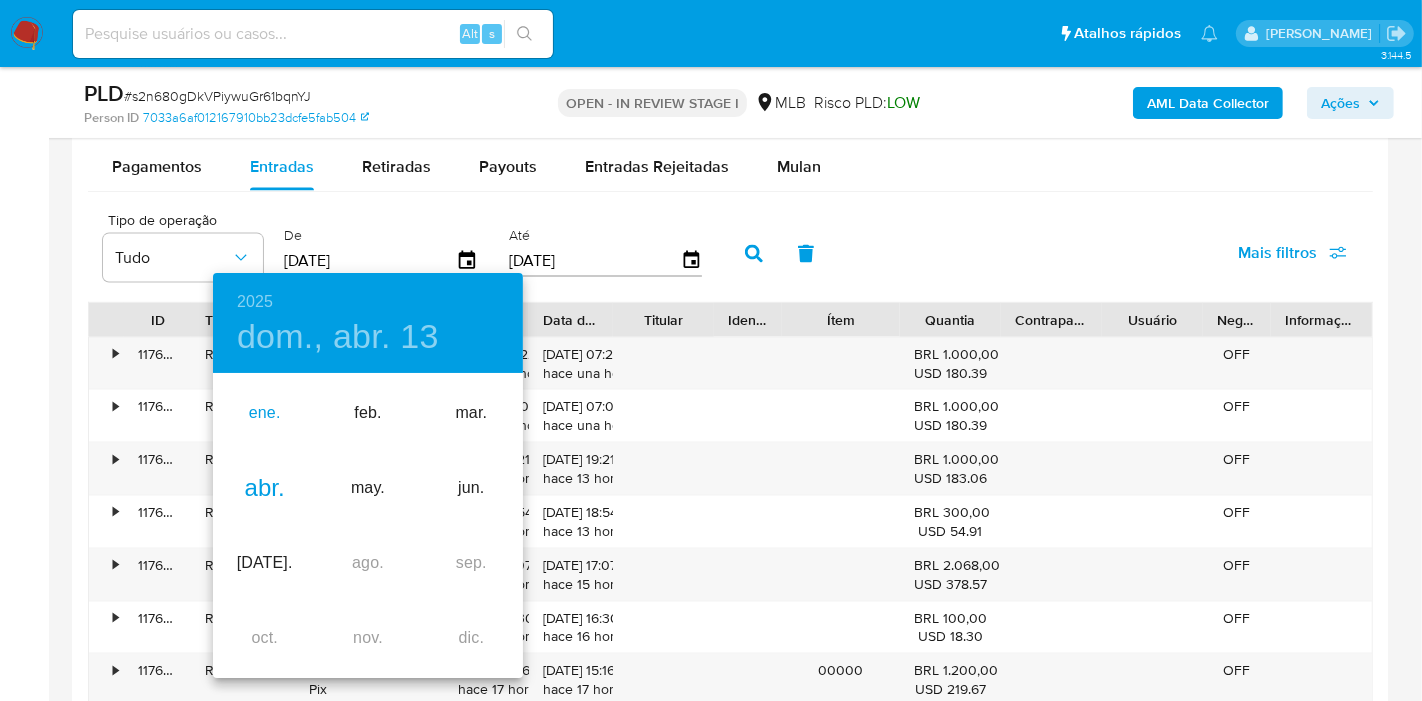 click on "ene." at bounding box center [264, 413] 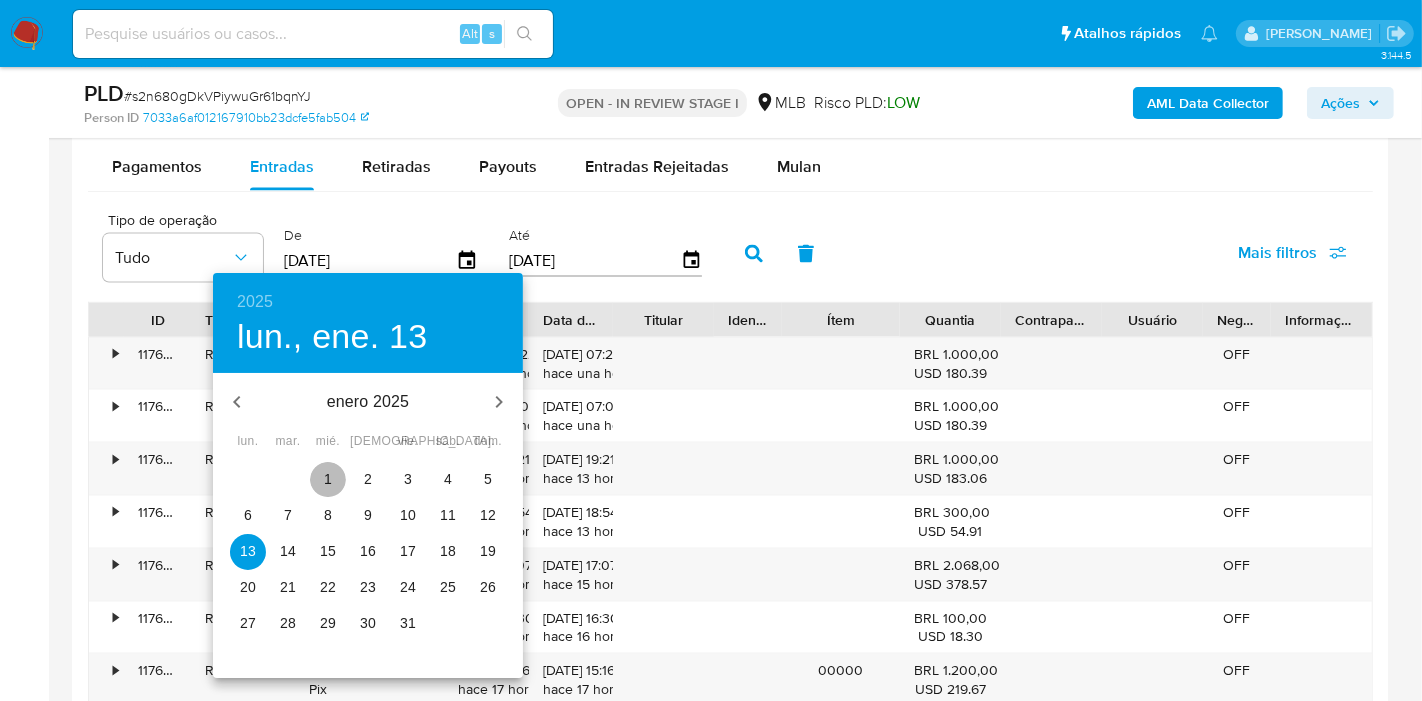 drag, startPoint x: 322, startPoint y: 474, endPoint x: 660, endPoint y: 310, distance: 375.68604 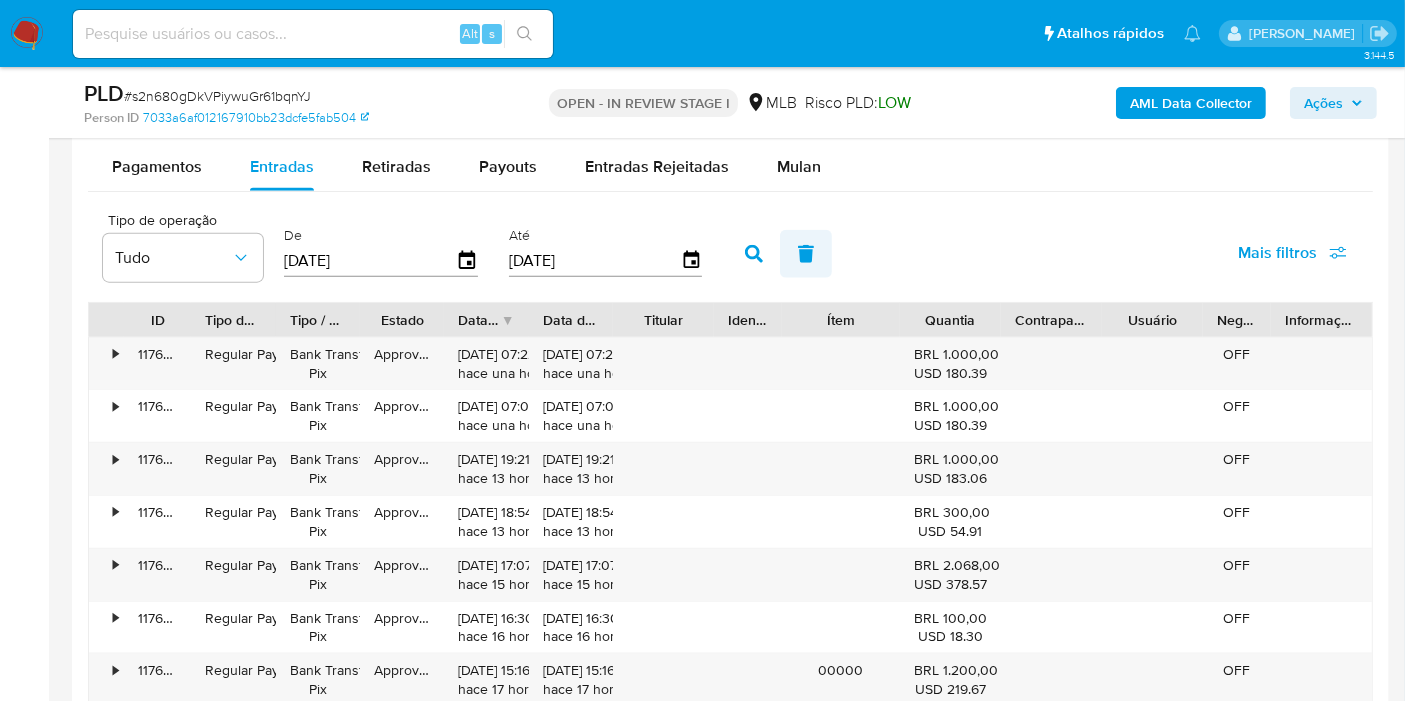 drag, startPoint x: 745, startPoint y: 246, endPoint x: 777, endPoint y: 241, distance: 32.38827 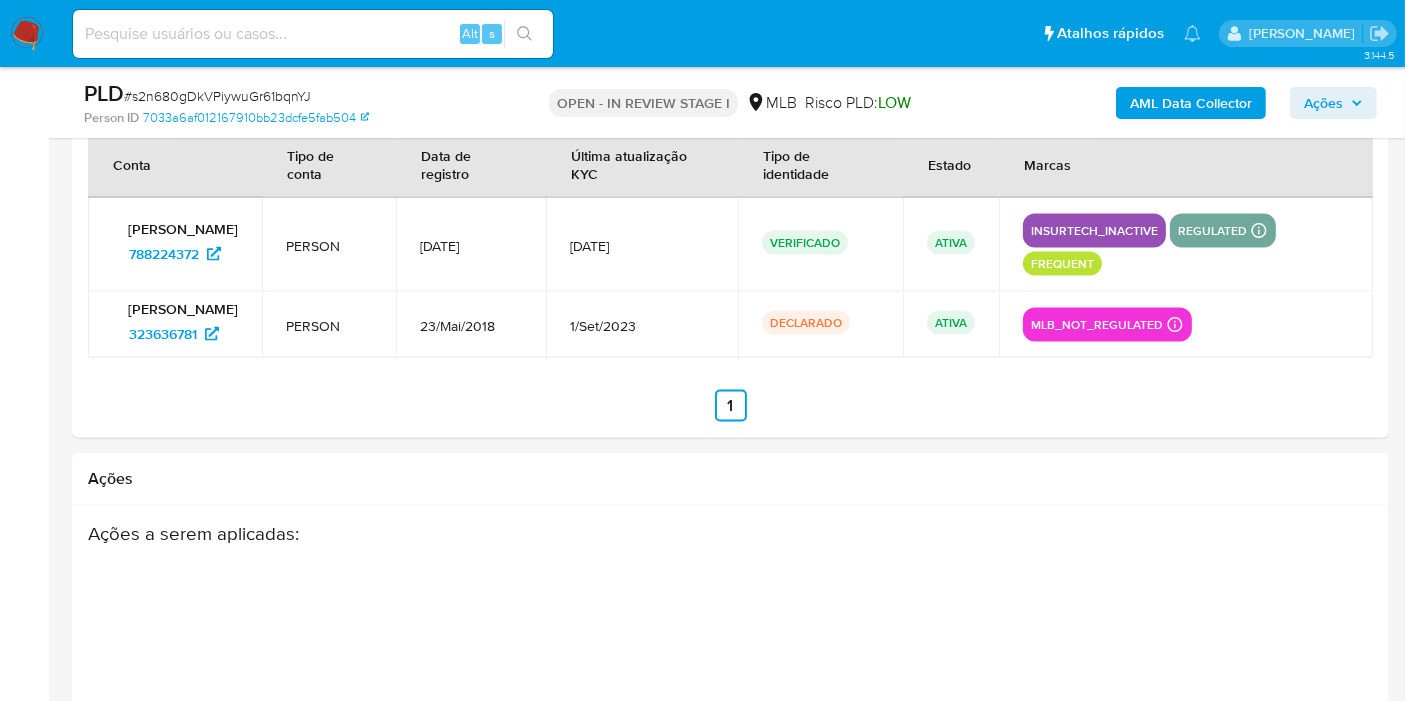 scroll, scrollTop: 2666, scrollLeft: 0, axis: vertical 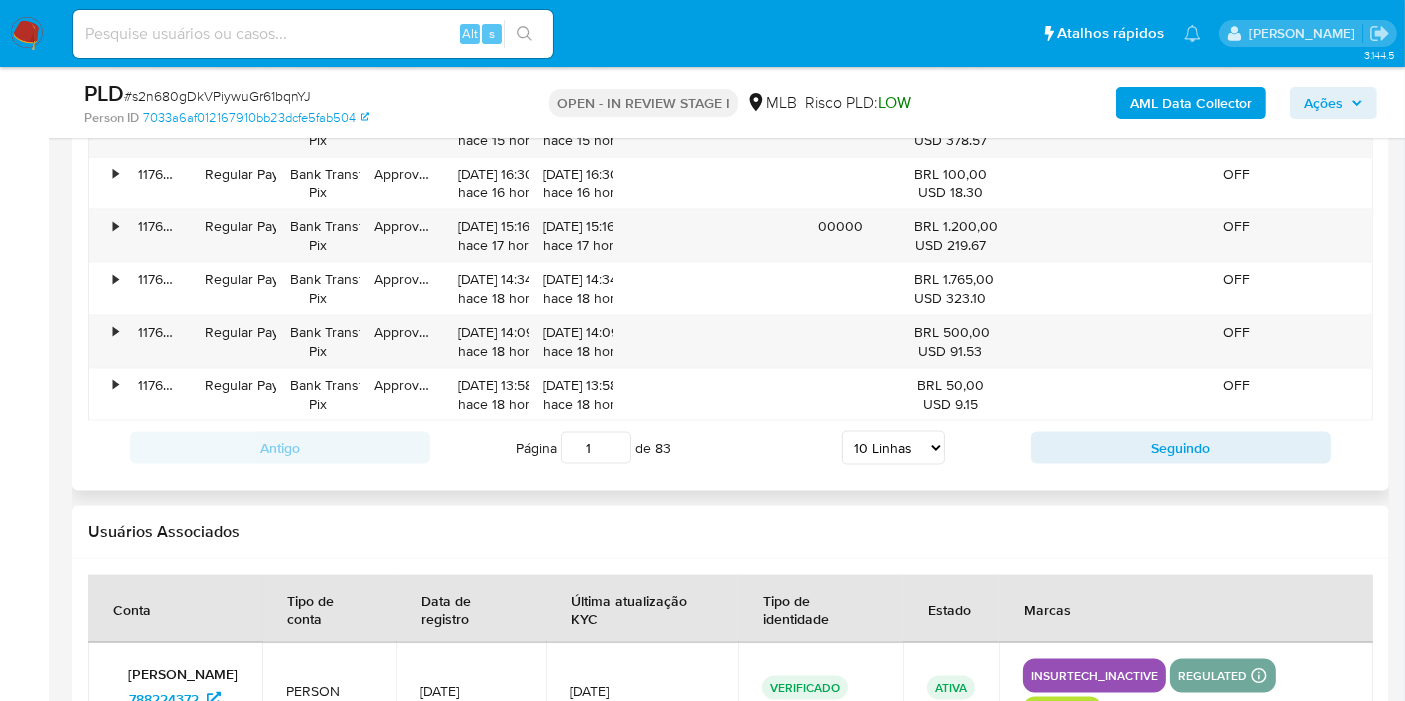 drag, startPoint x: 577, startPoint y: 437, endPoint x: 694, endPoint y: 418, distance: 118.5327 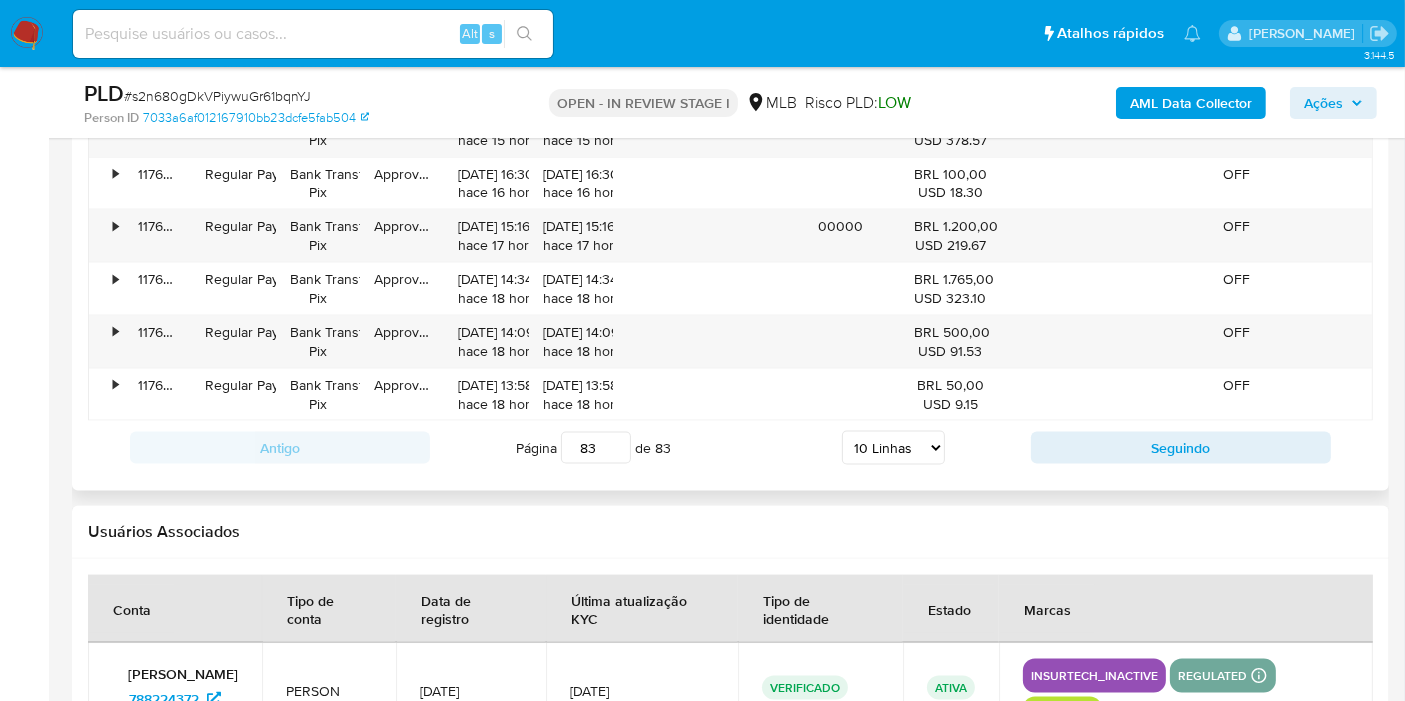 type on "83" 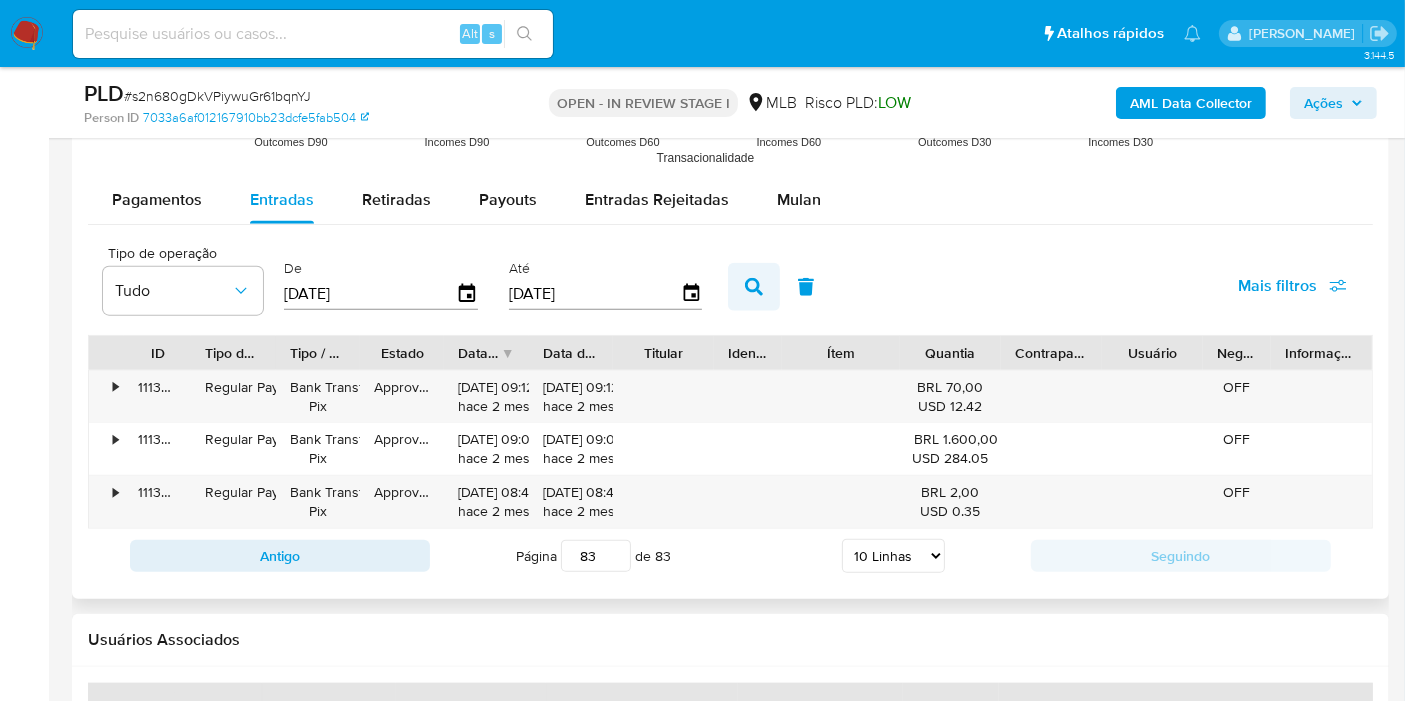 scroll, scrollTop: 2111, scrollLeft: 0, axis: vertical 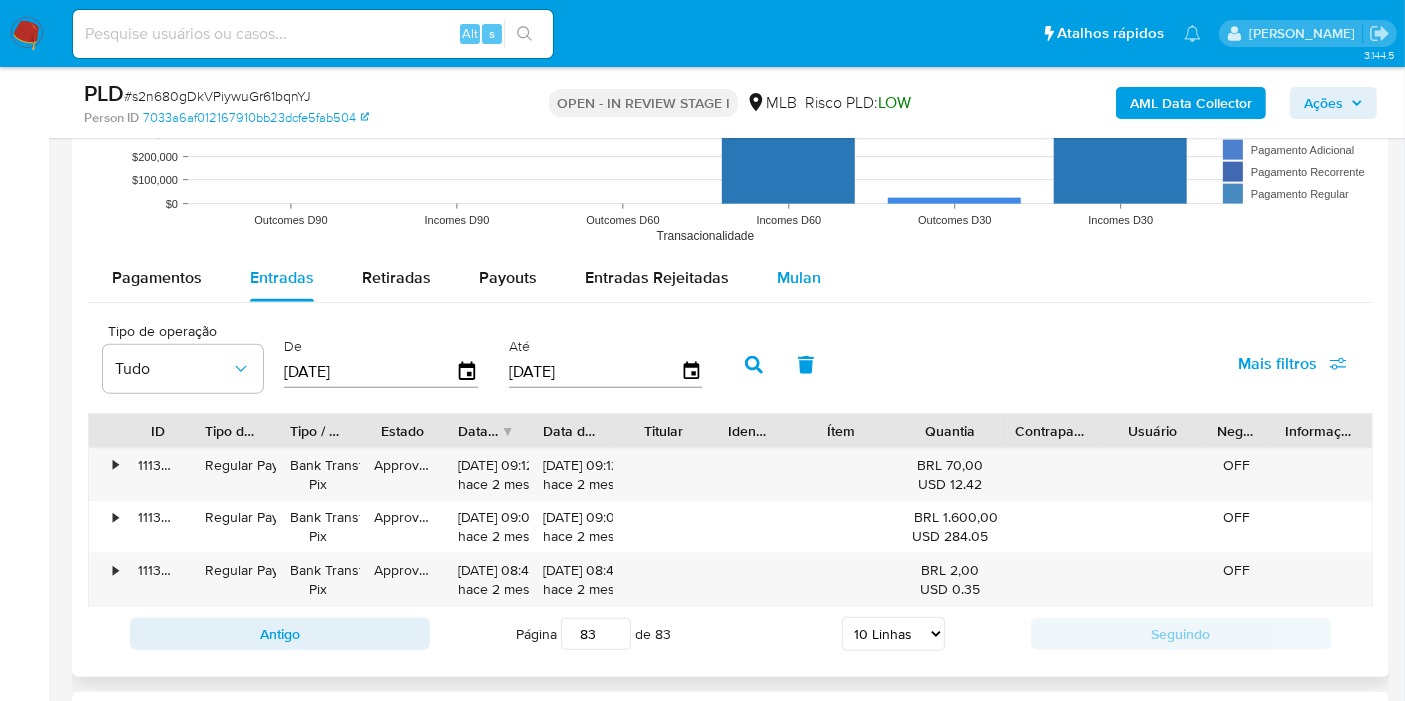 click on "Mulan" at bounding box center [799, 277] 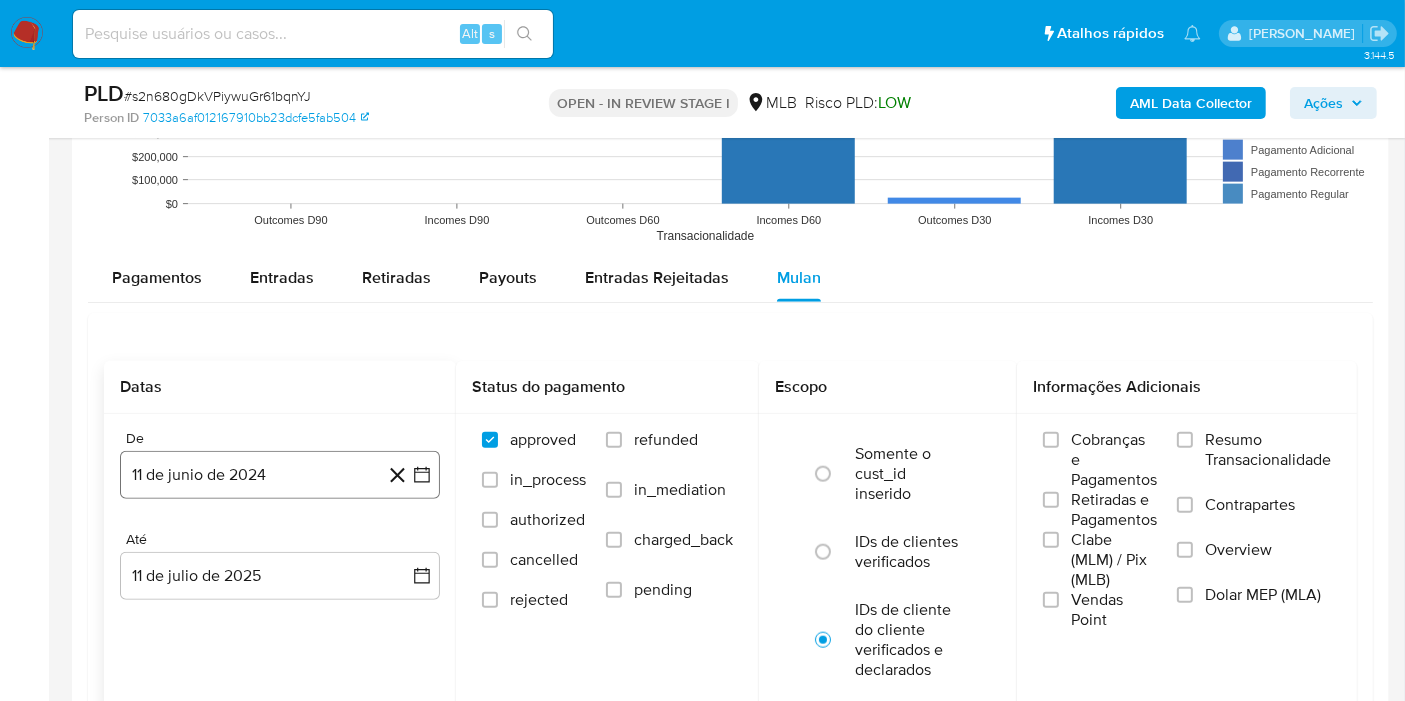 click on "11 de junio de 2024" at bounding box center [280, 475] 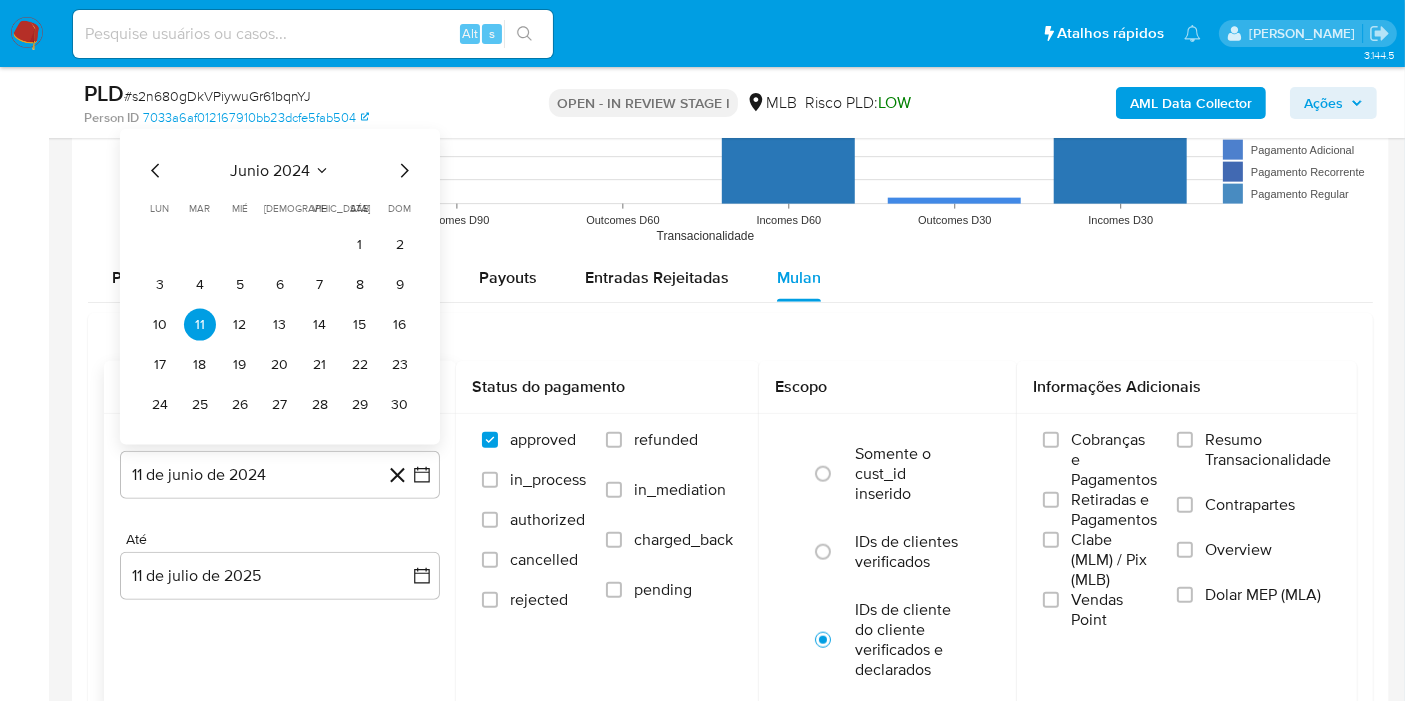 click on "junio 2024" at bounding box center (270, 171) 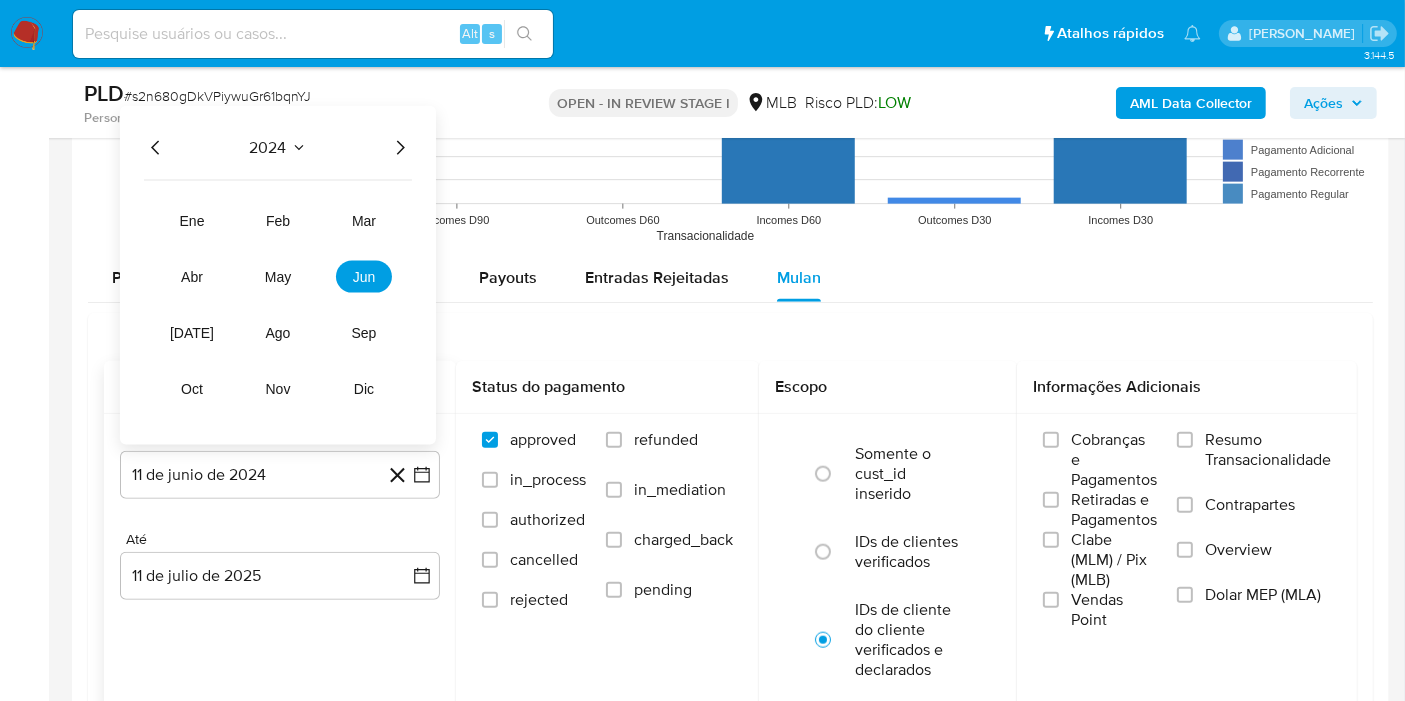 click 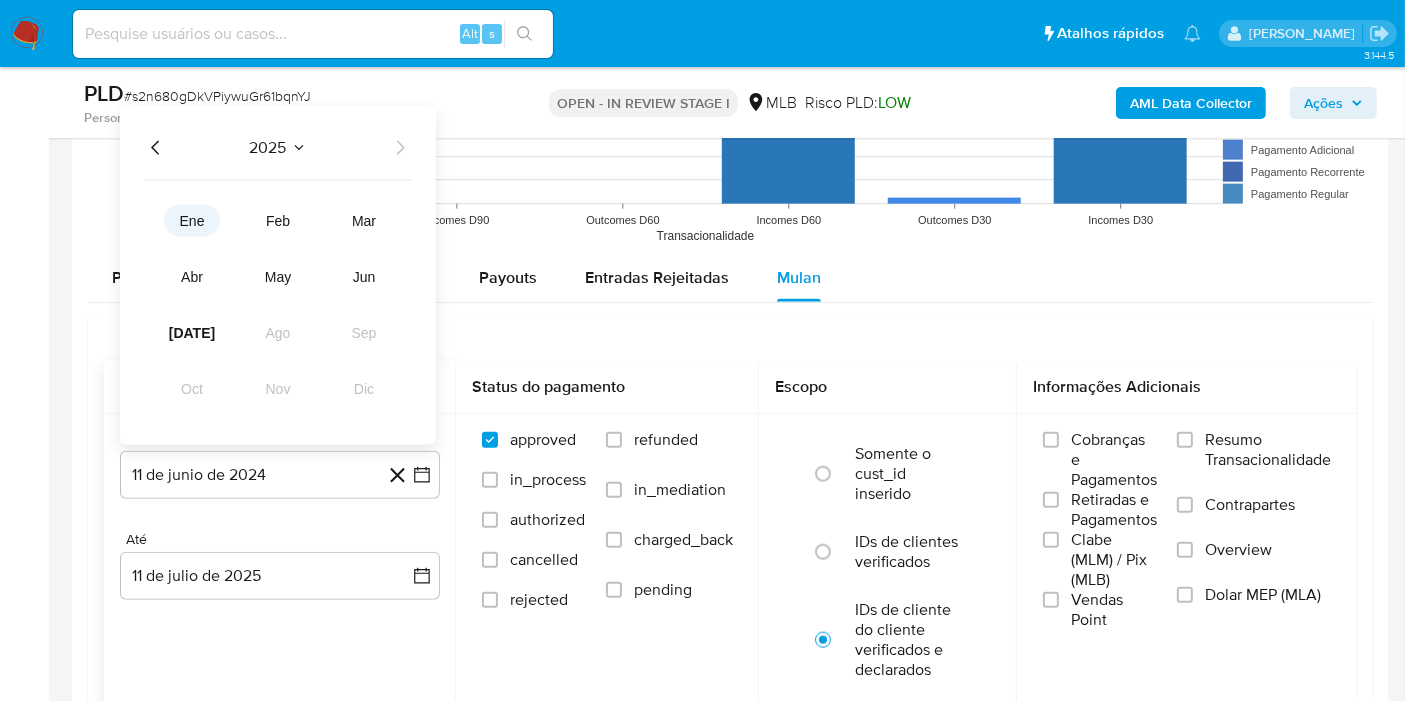 click on "ene" at bounding box center [192, 221] 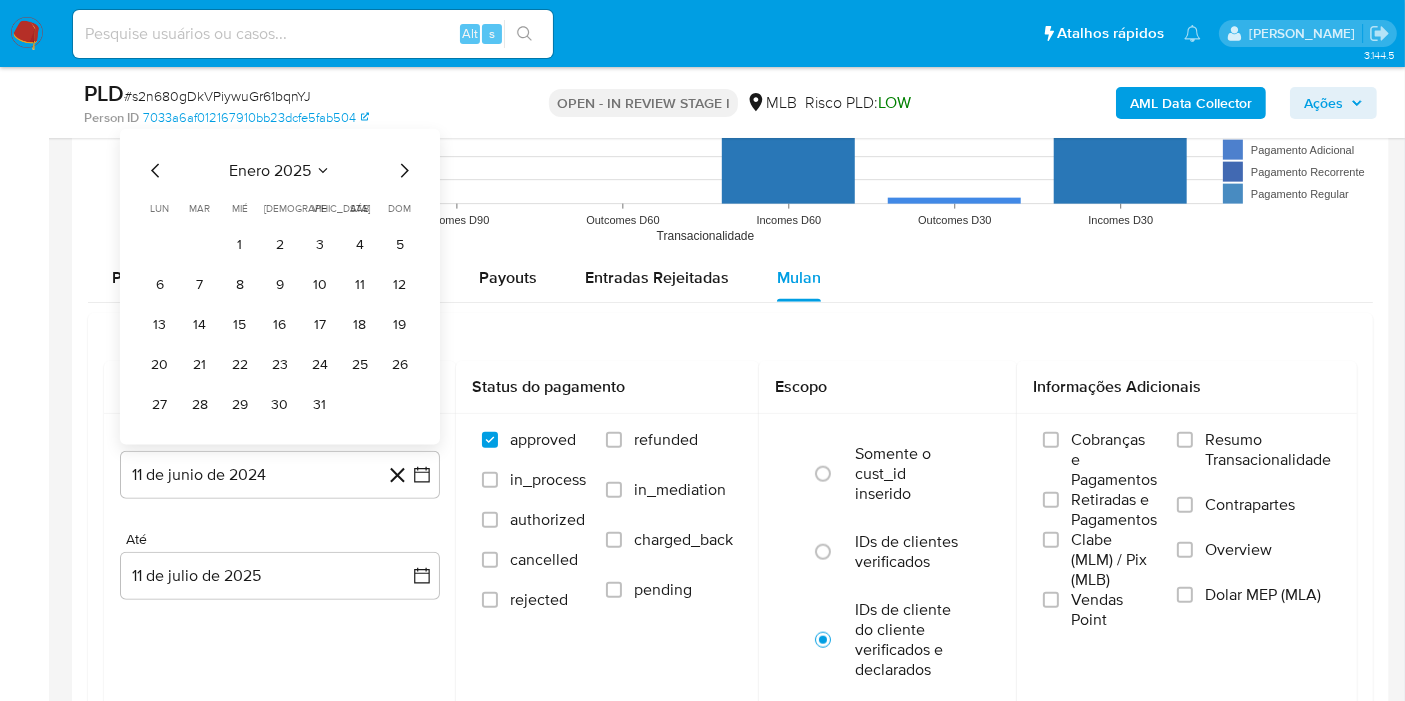 drag, startPoint x: 233, startPoint y: 230, endPoint x: 225, endPoint y: 265, distance: 35.902645 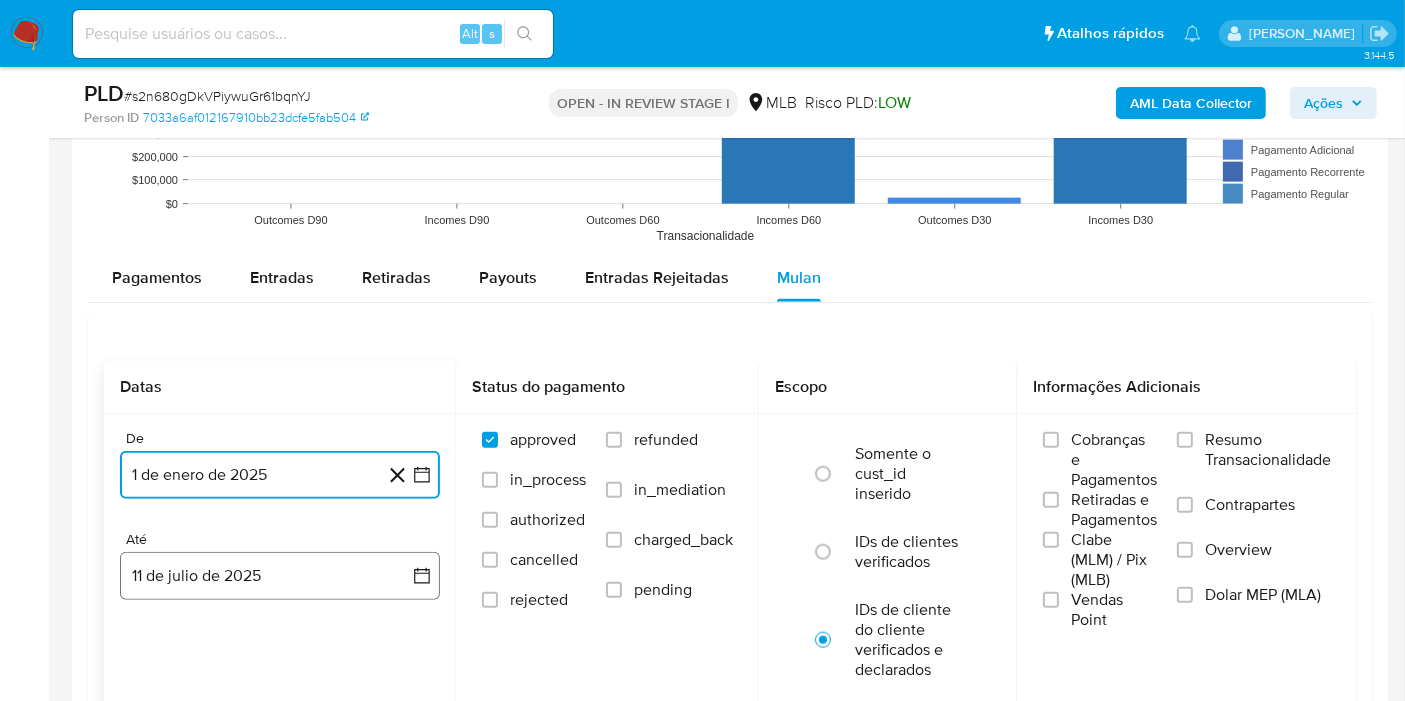 click on "11 de julio de 2025" at bounding box center (280, 576) 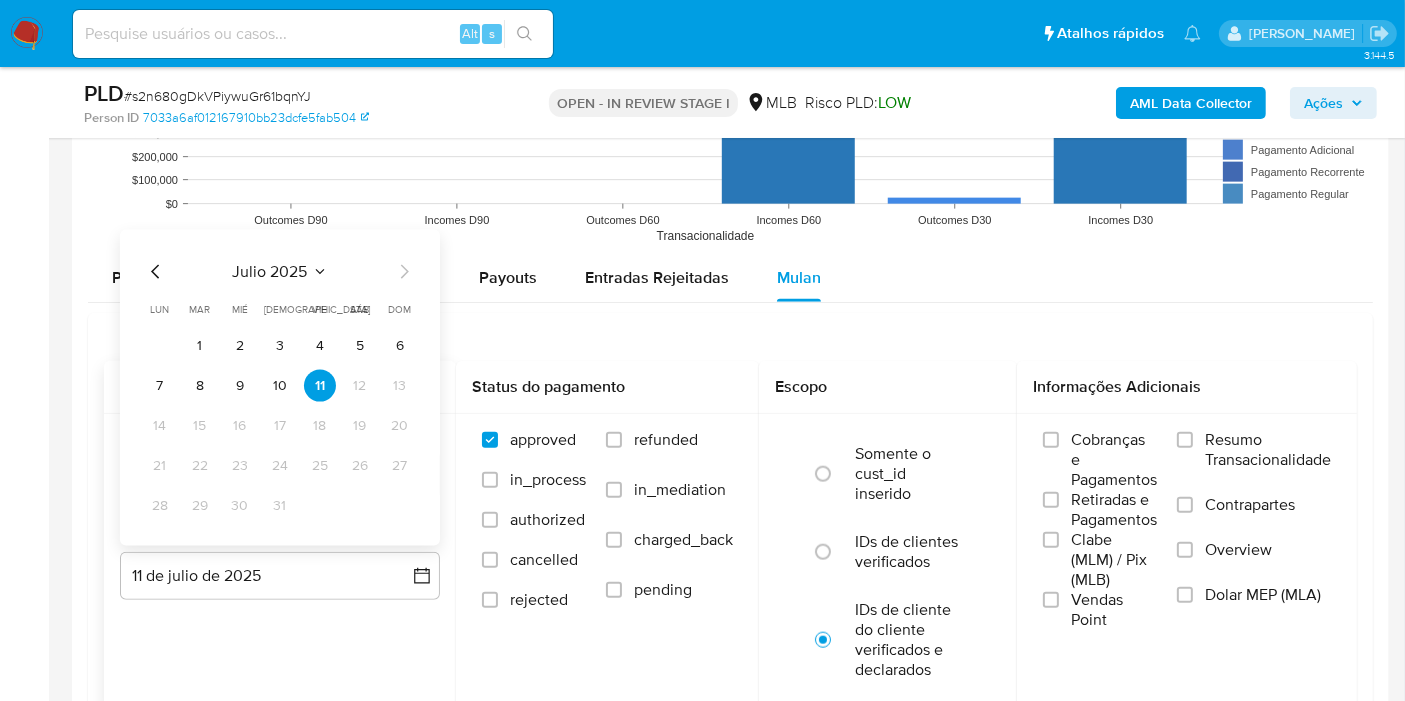 click on "7 8 9 10 11 12 13" at bounding box center [280, 386] 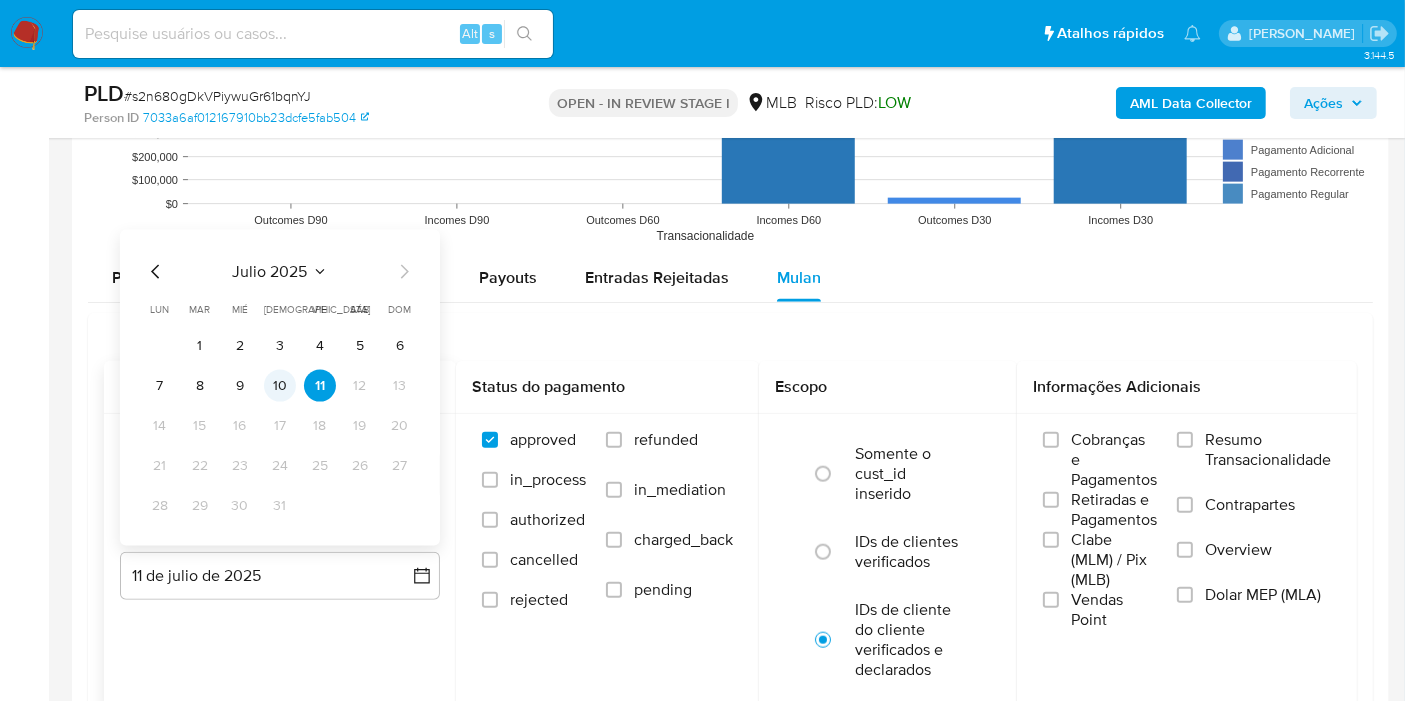 click on "10" at bounding box center (280, 386) 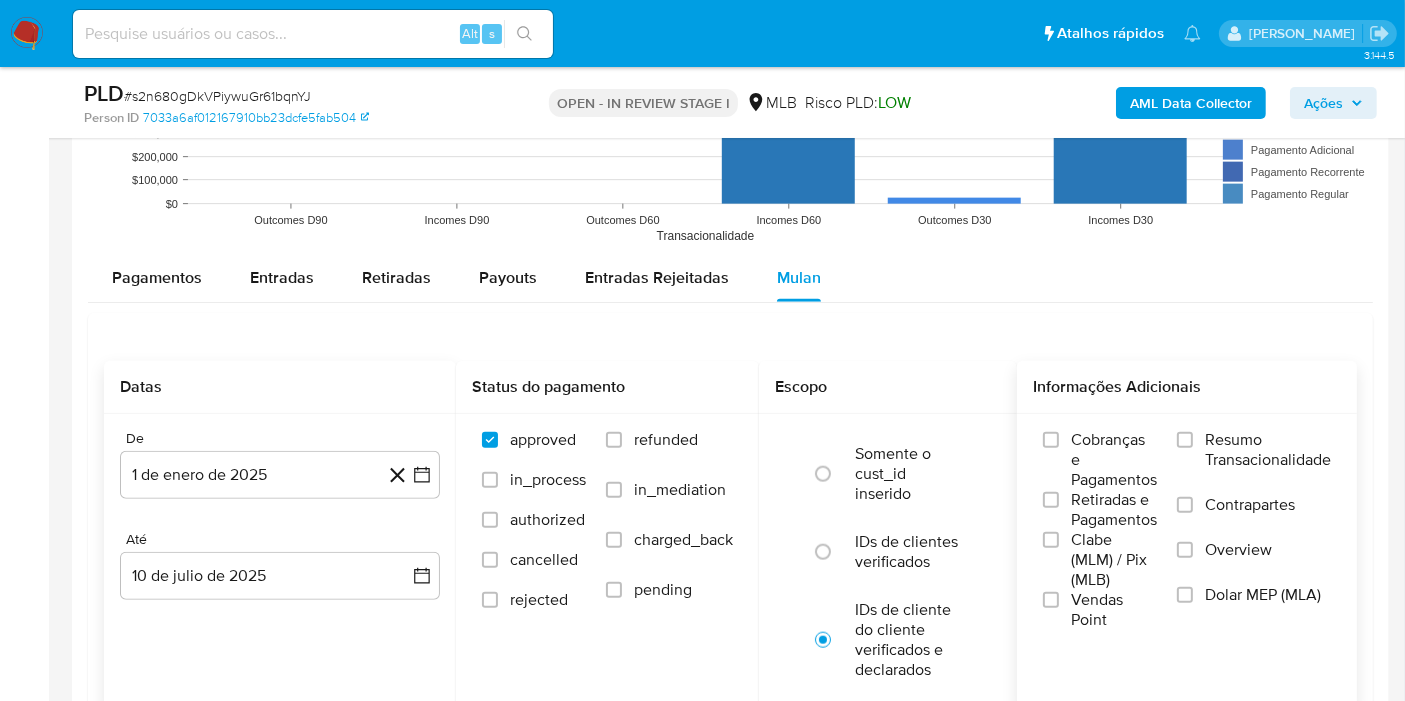 click on "Cobranças e Pagamentos Retiradas e Pagamentos Clabe (MLM) / Pix (MLB) Vendas Point Resumo Transacionalidade Contrapartes Overview Dolar MEP (MLA)" at bounding box center [1187, 530] 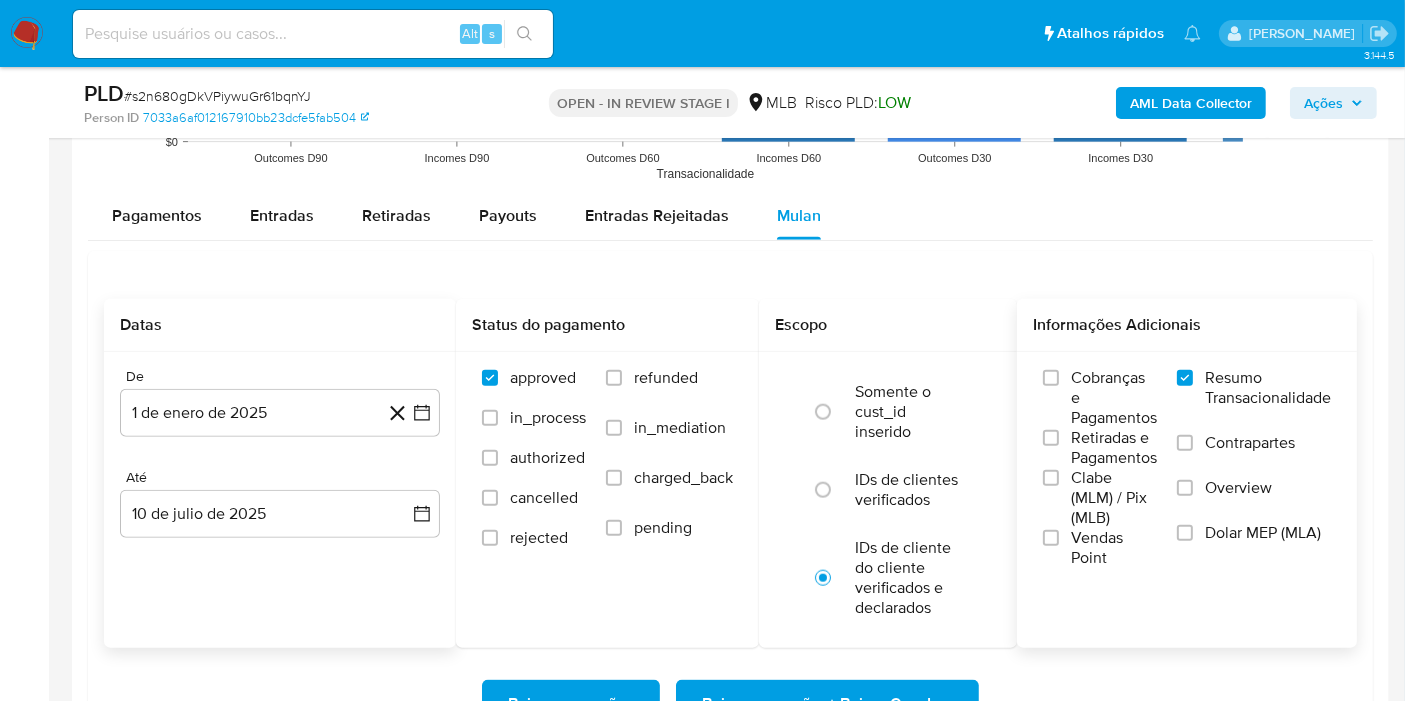 scroll, scrollTop: 2222, scrollLeft: 0, axis: vertical 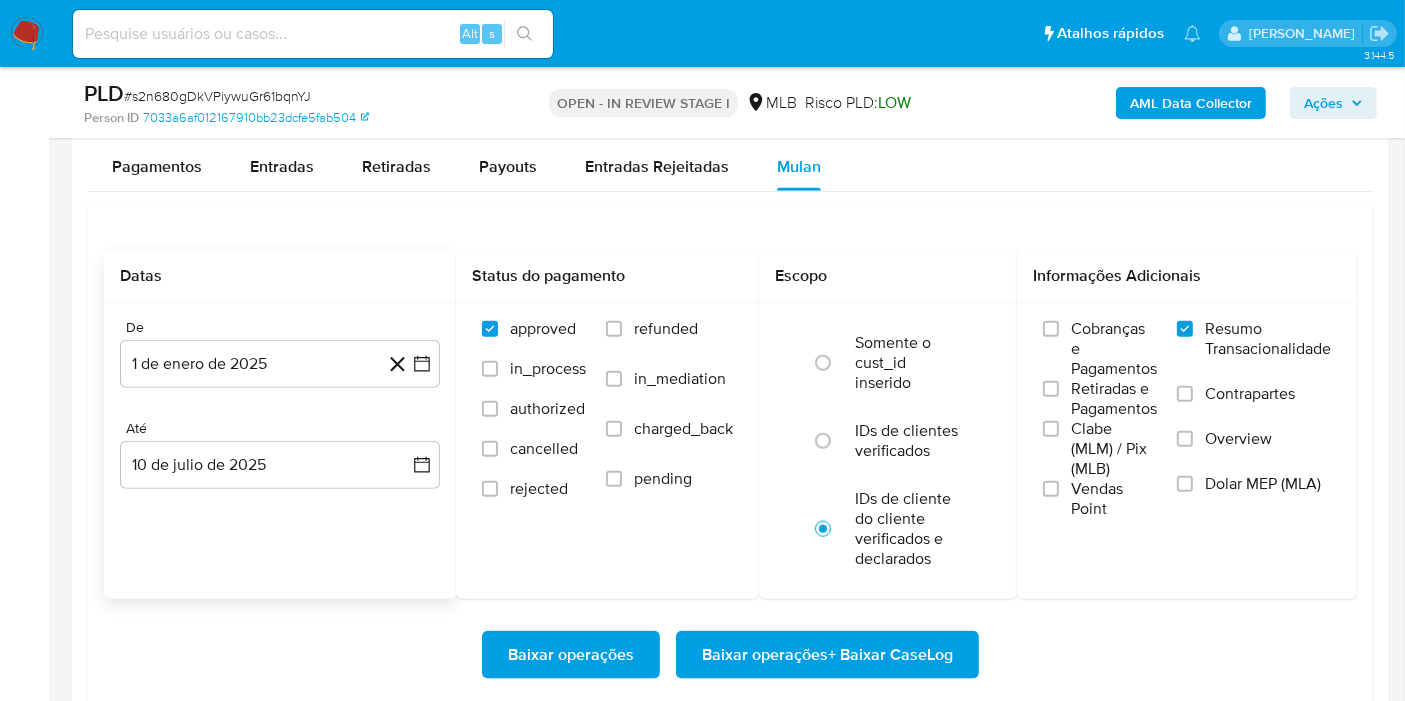 click on "Baixar operações  +   Baixar CaseLog" at bounding box center (827, 655) 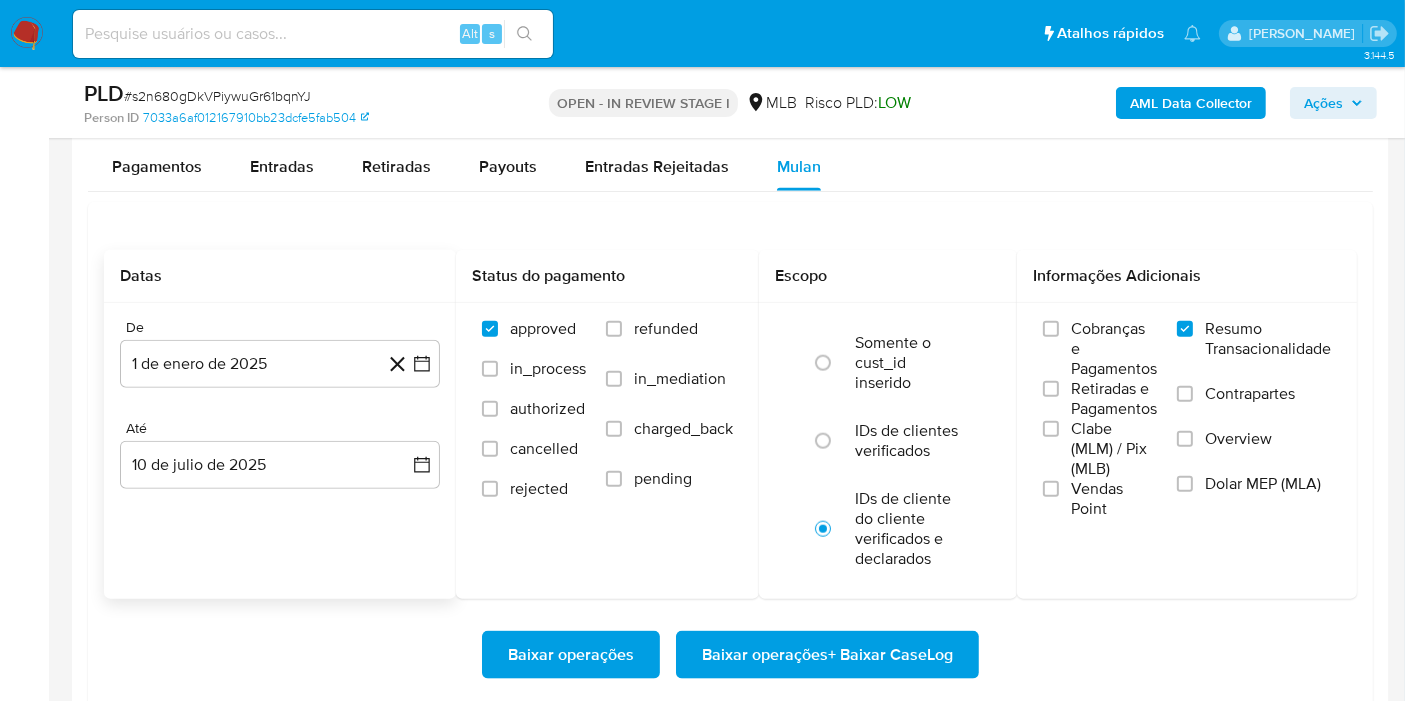 type 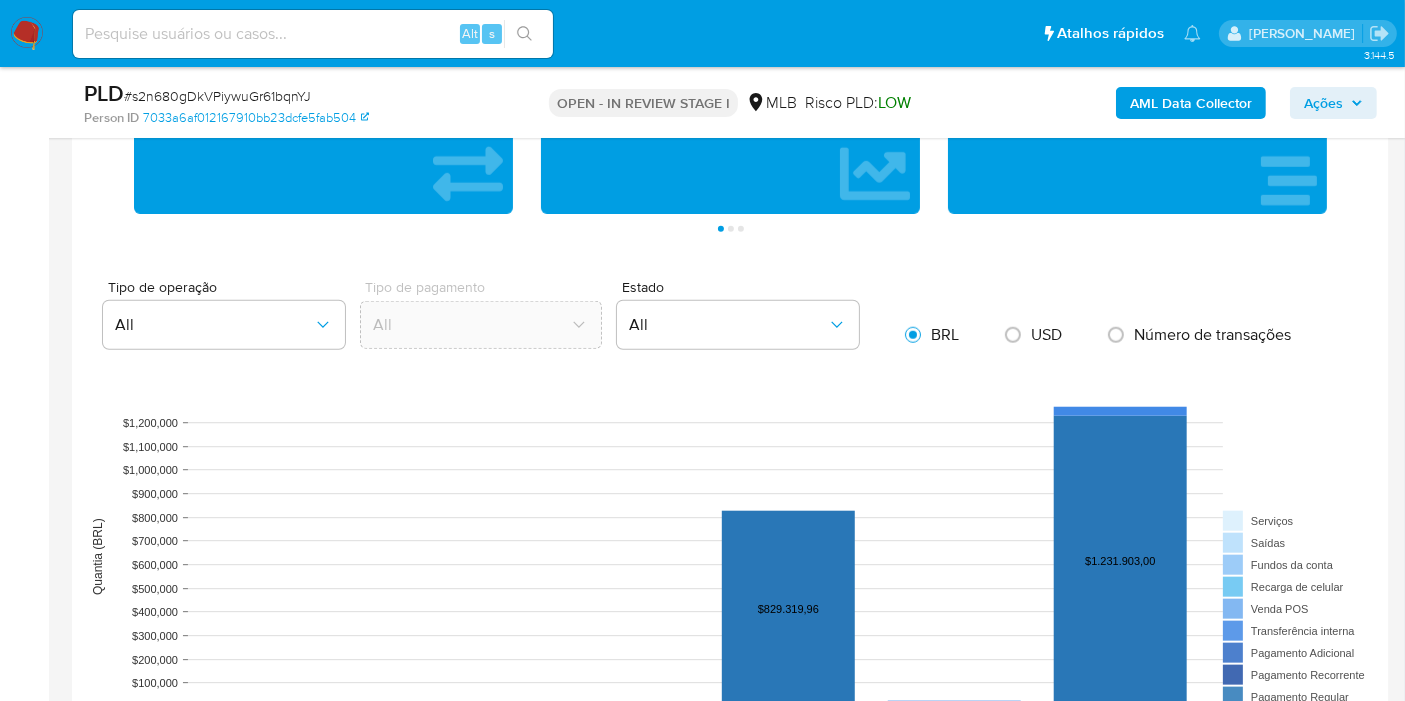 scroll, scrollTop: 381, scrollLeft: 0, axis: vertical 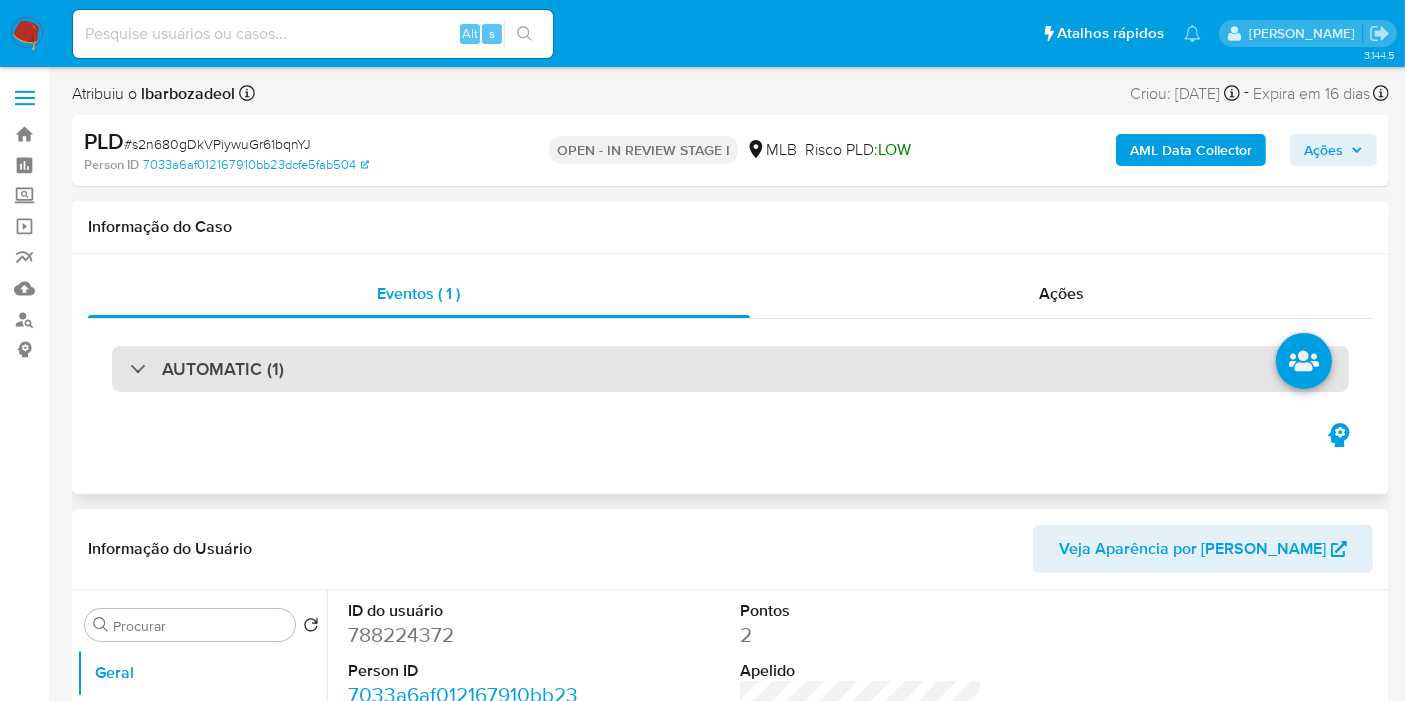 click on "AUTOMATIC (1)" at bounding box center (730, 369) 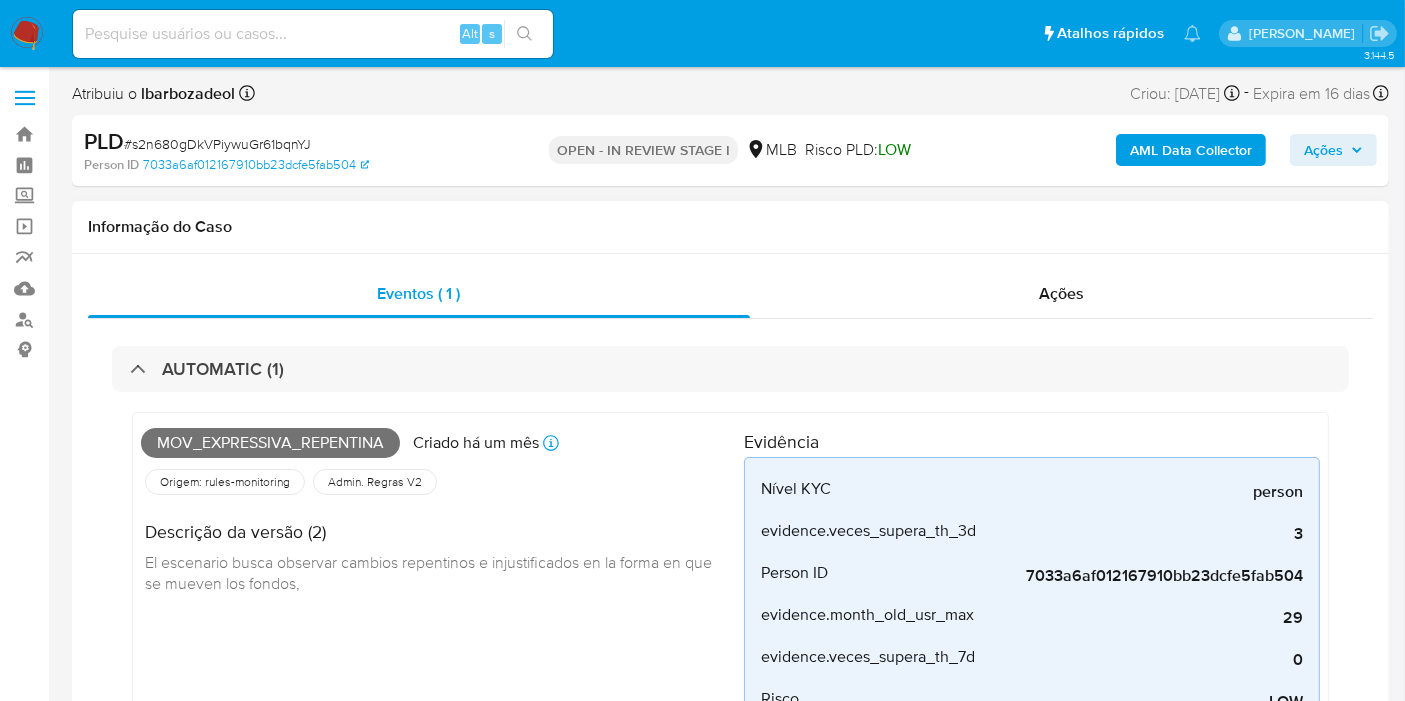 click on "Mov_expressiva_repentina" at bounding box center (270, 443) 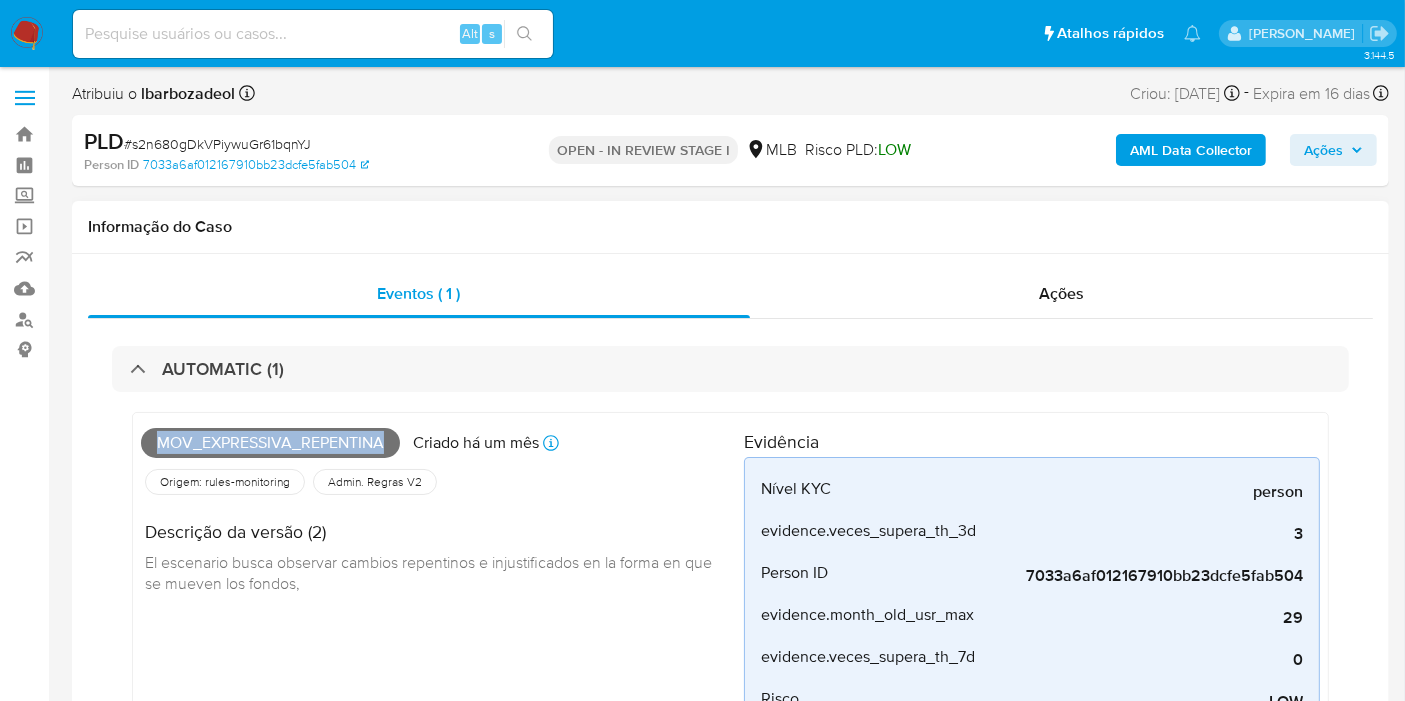 click on "Mov_expressiva_repentina" at bounding box center (270, 443) 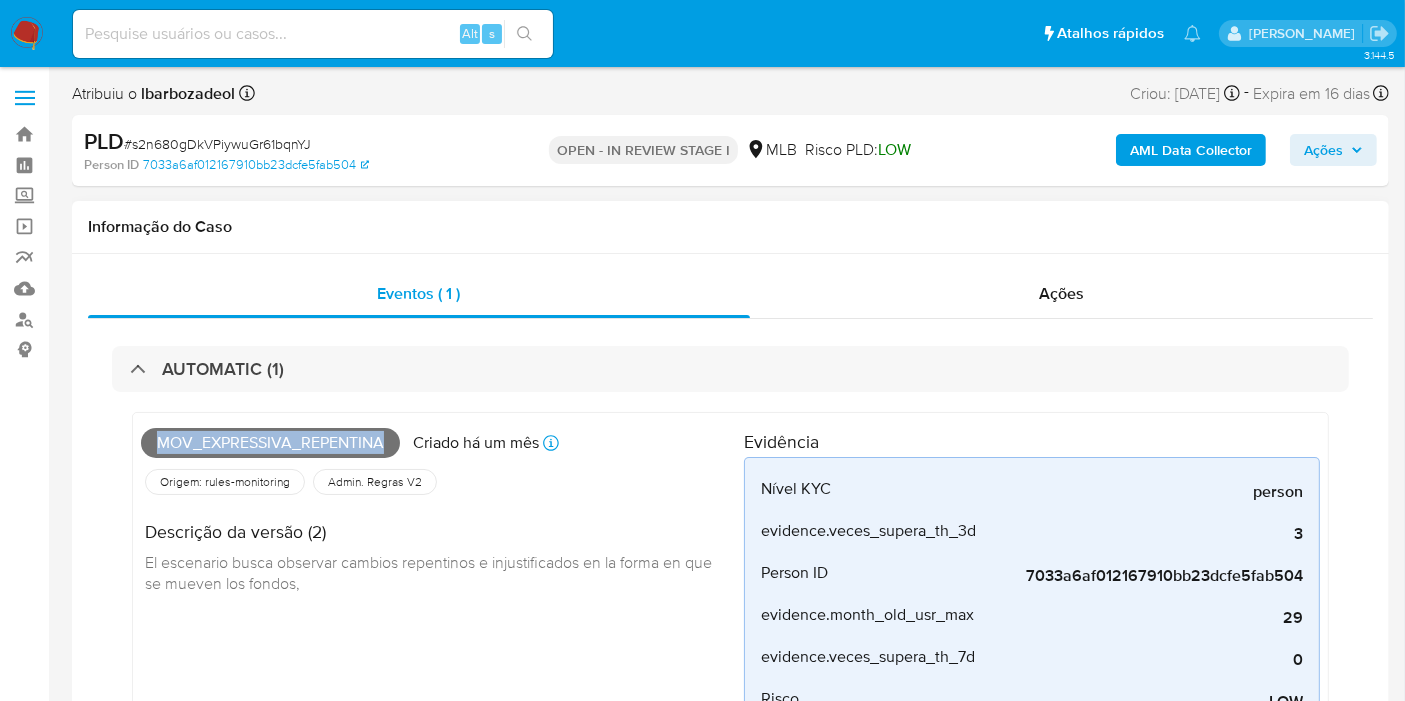copy on "Mov_expressiva_repentina" 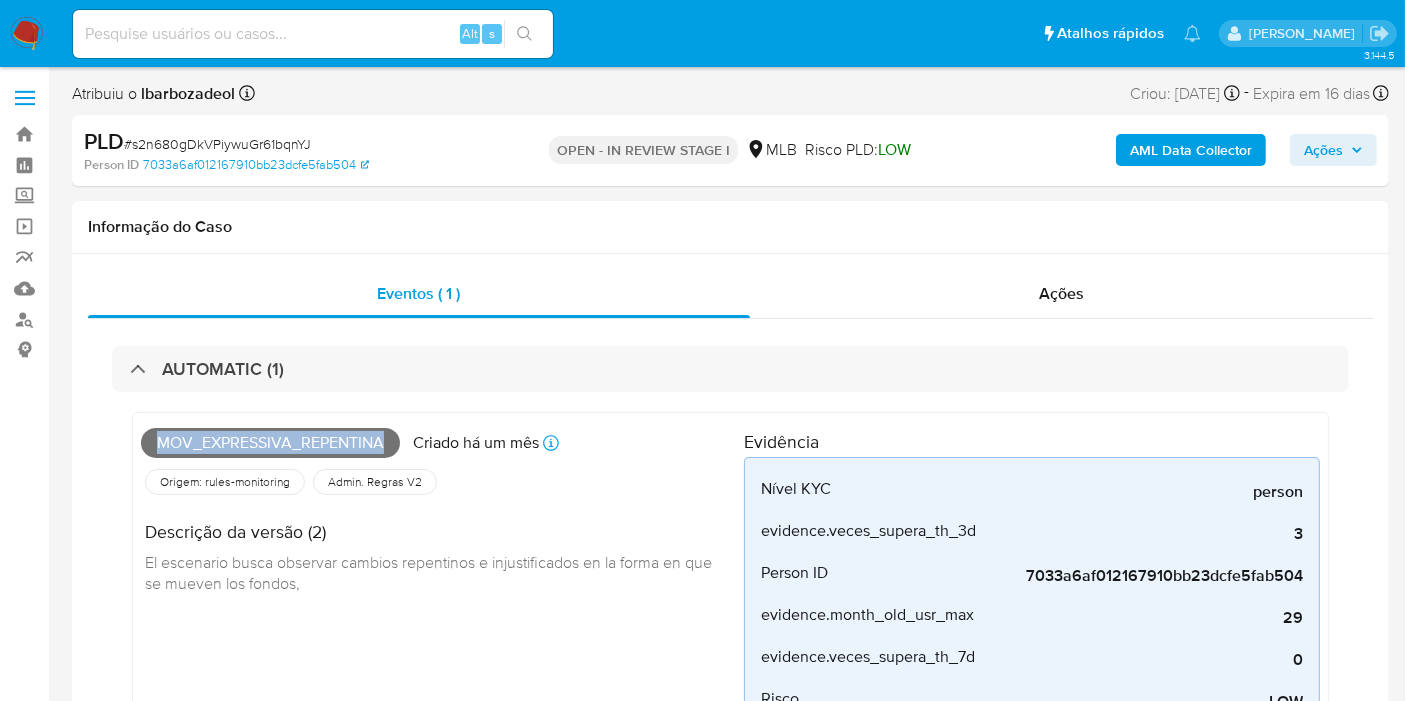 click on "Ações" at bounding box center (1323, 150) 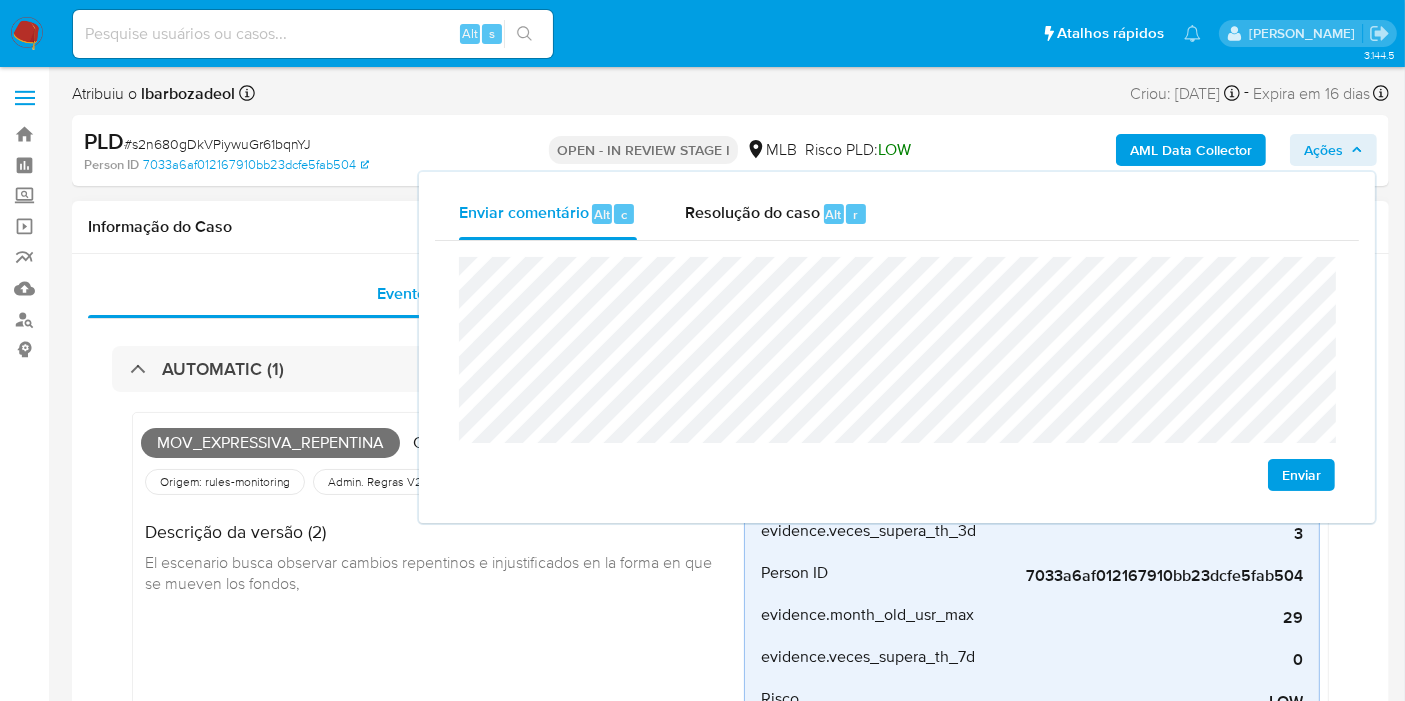 drag, startPoint x: 260, startPoint y: 227, endPoint x: 345, endPoint y: 224, distance: 85.052925 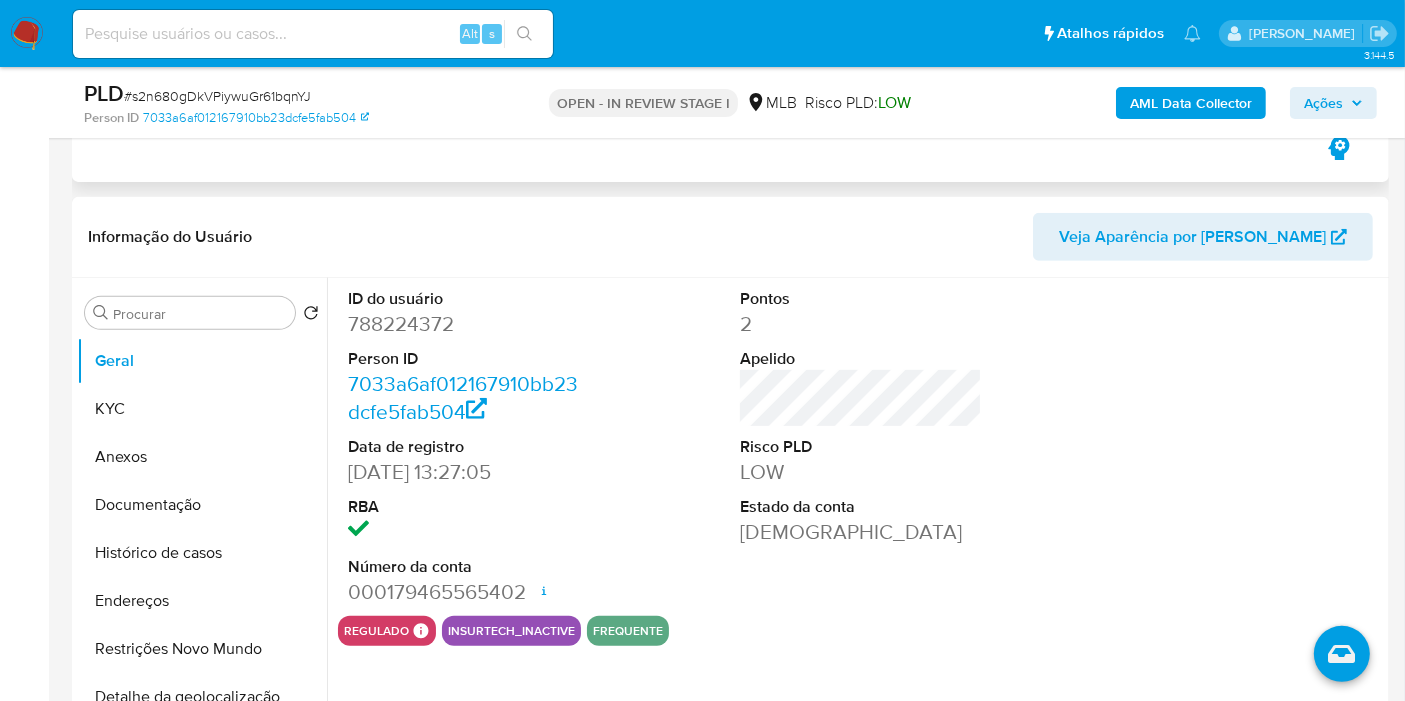scroll, scrollTop: 888, scrollLeft: 0, axis: vertical 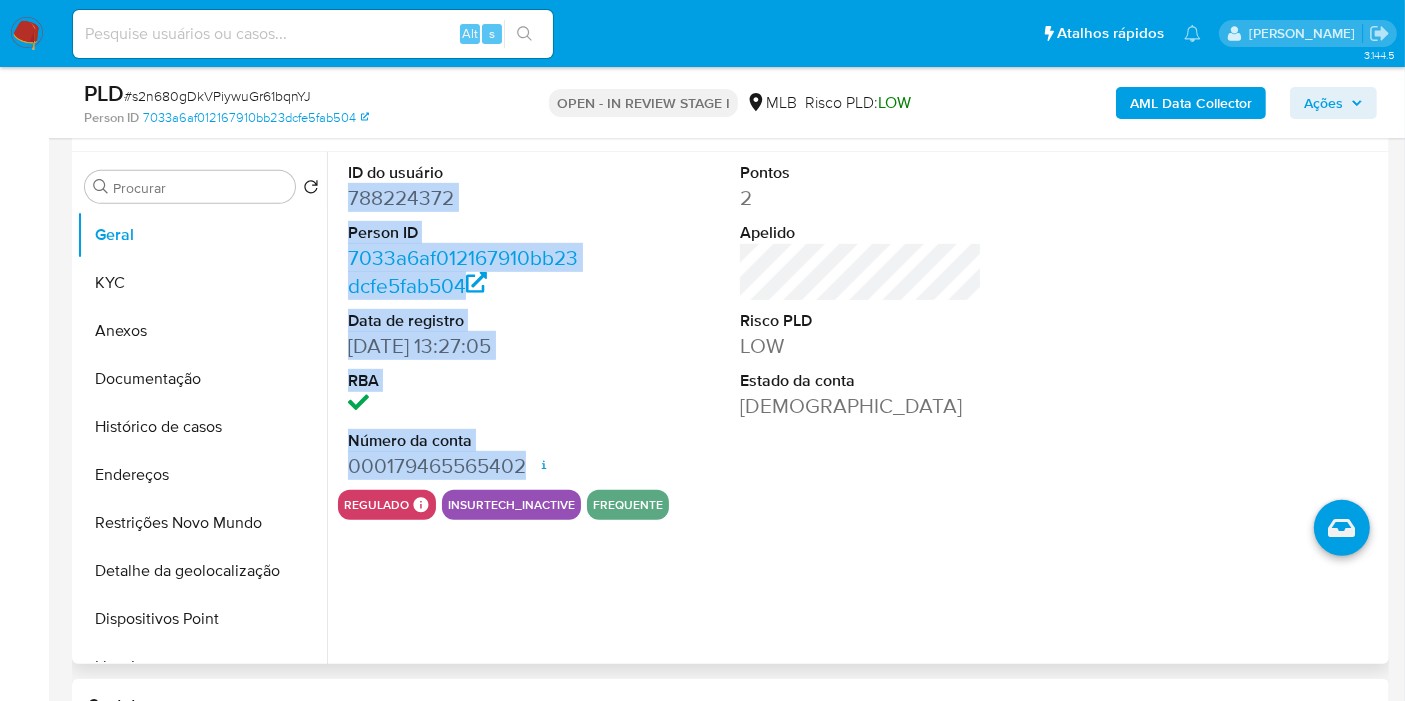 drag, startPoint x: 349, startPoint y: 195, endPoint x: 529, endPoint y: 477, distance: 334.55045 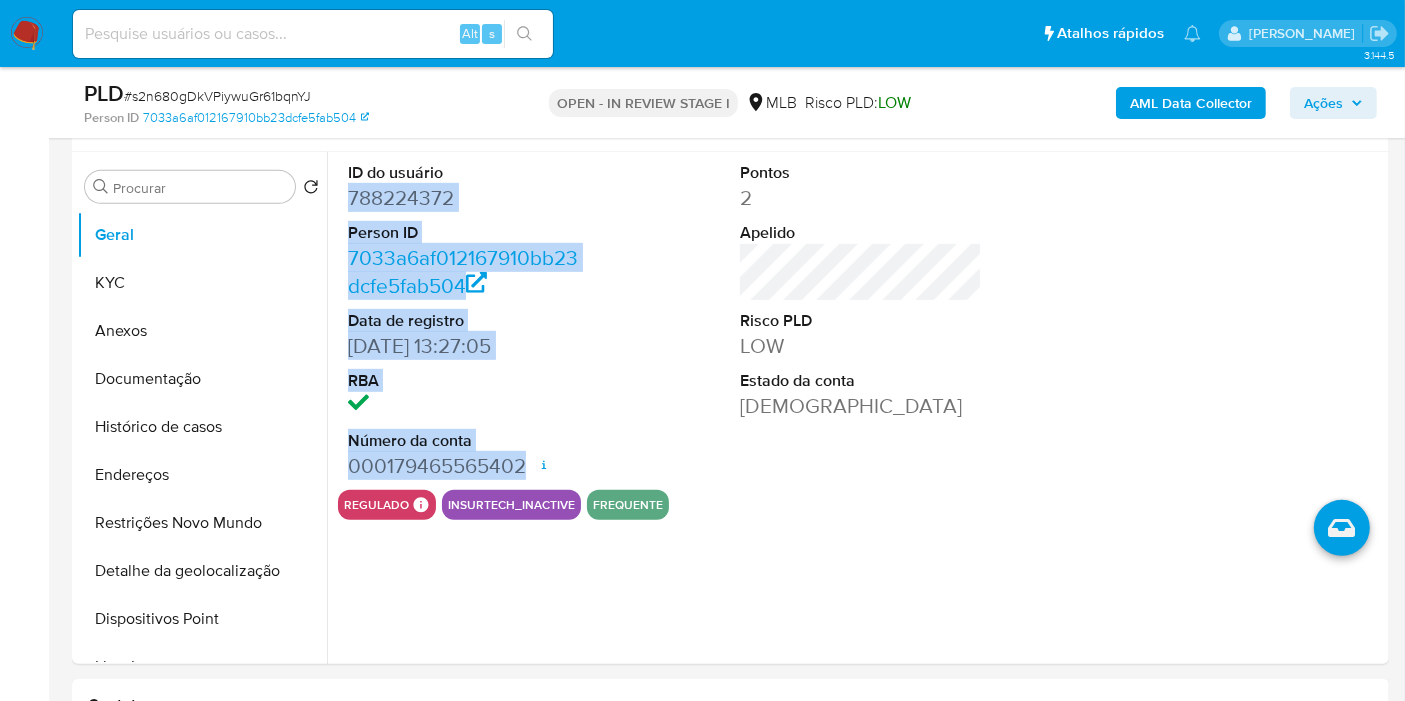 click on "Ações" at bounding box center [1323, 103] 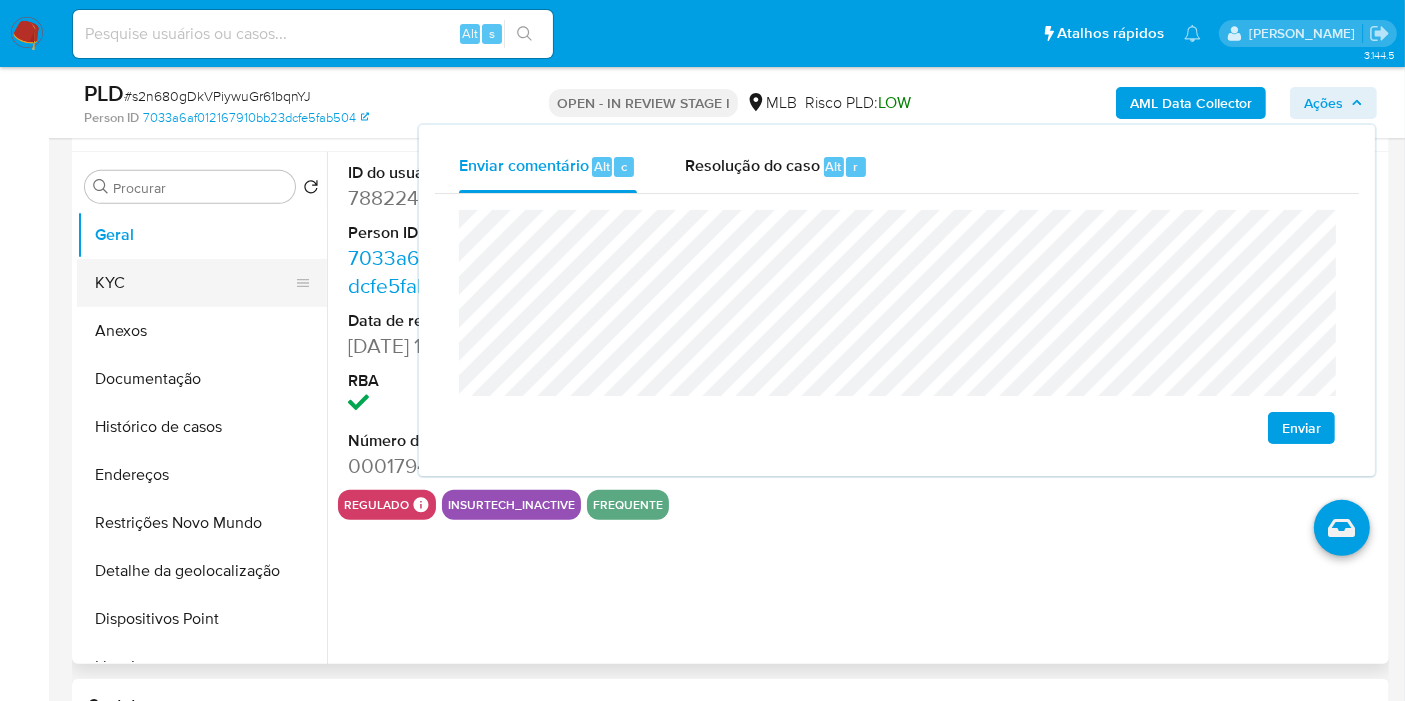 click on "KYC" at bounding box center [194, 283] 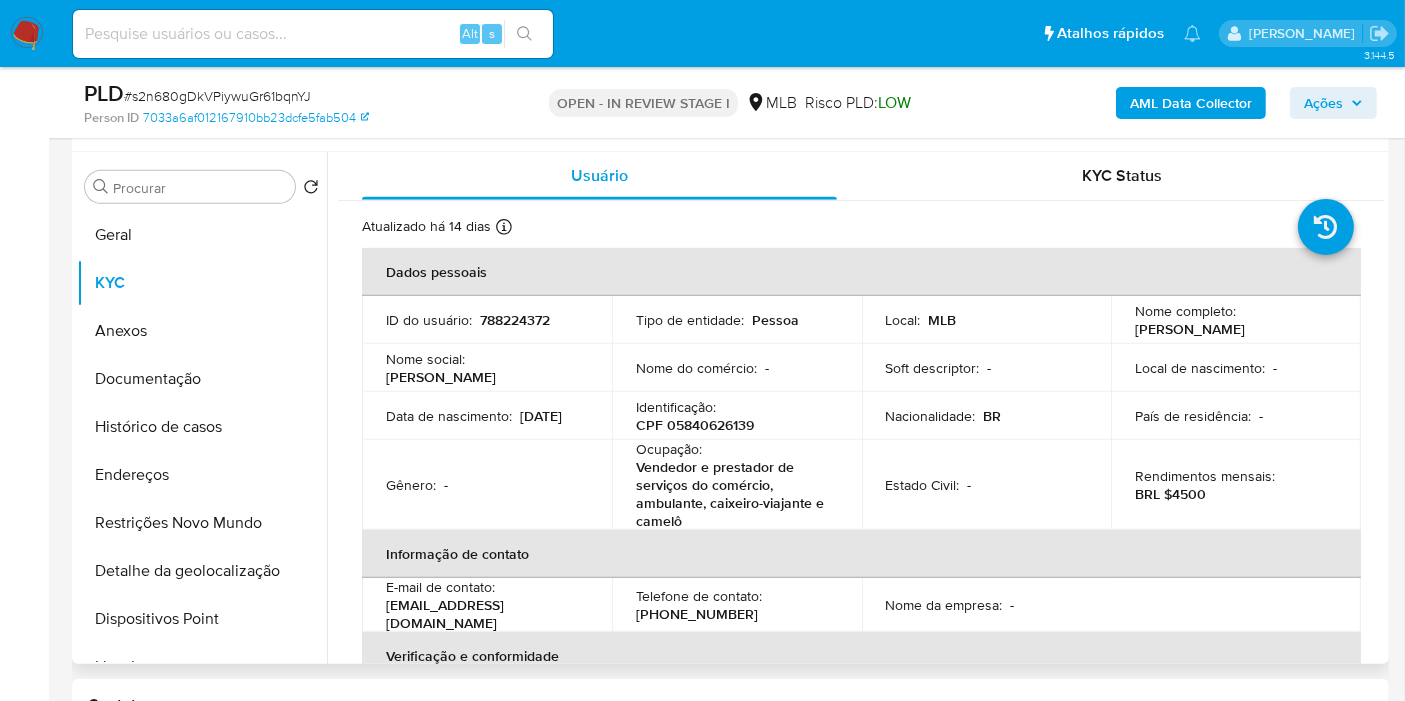 click on "CPF 05840626139" at bounding box center (695, 425) 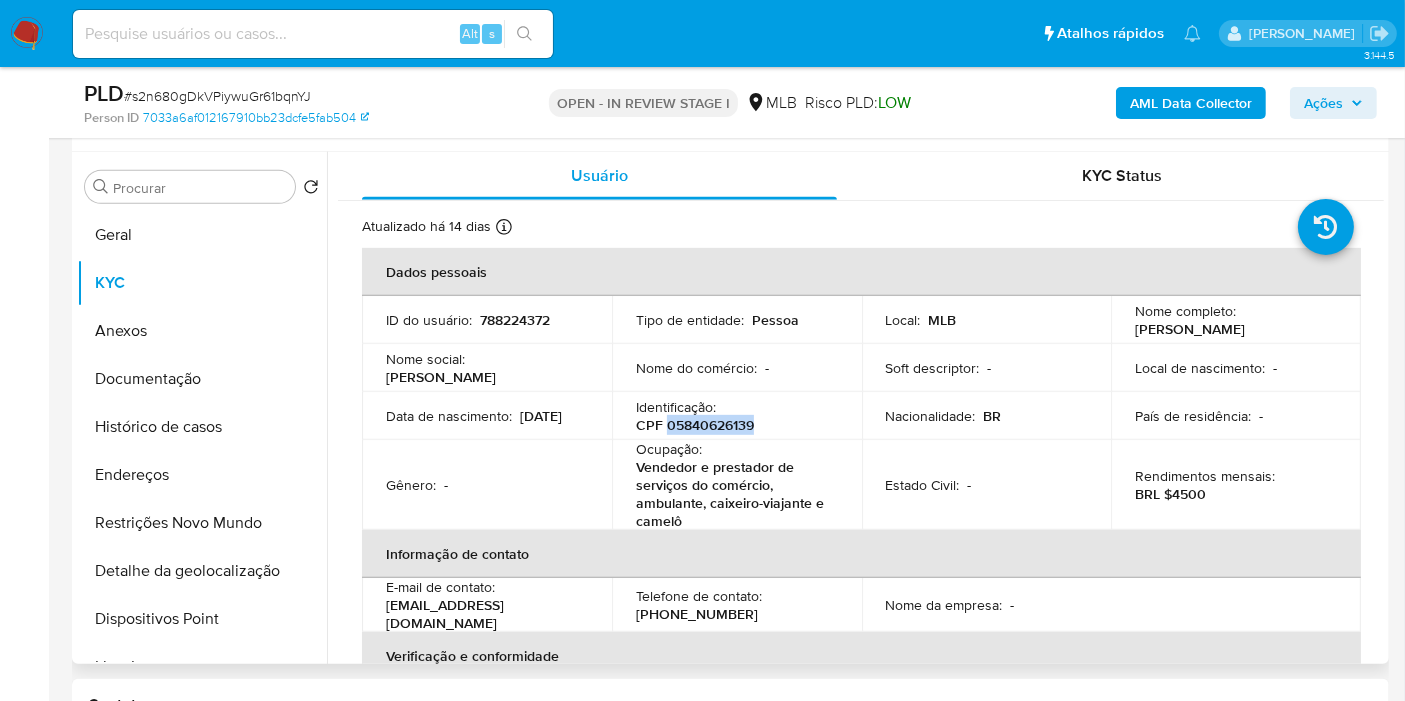 click on "CPF 05840626139" at bounding box center (695, 425) 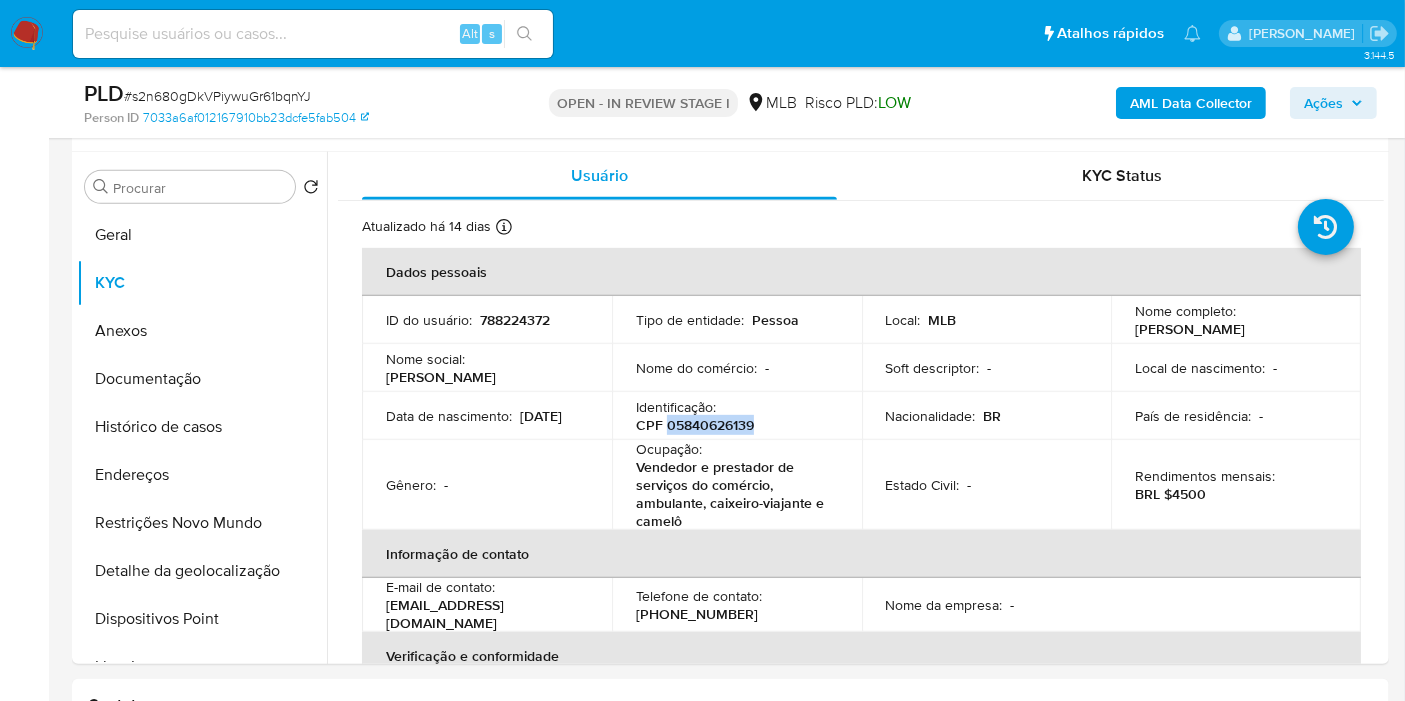 click on "Ações" at bounding box center (1323, 103) 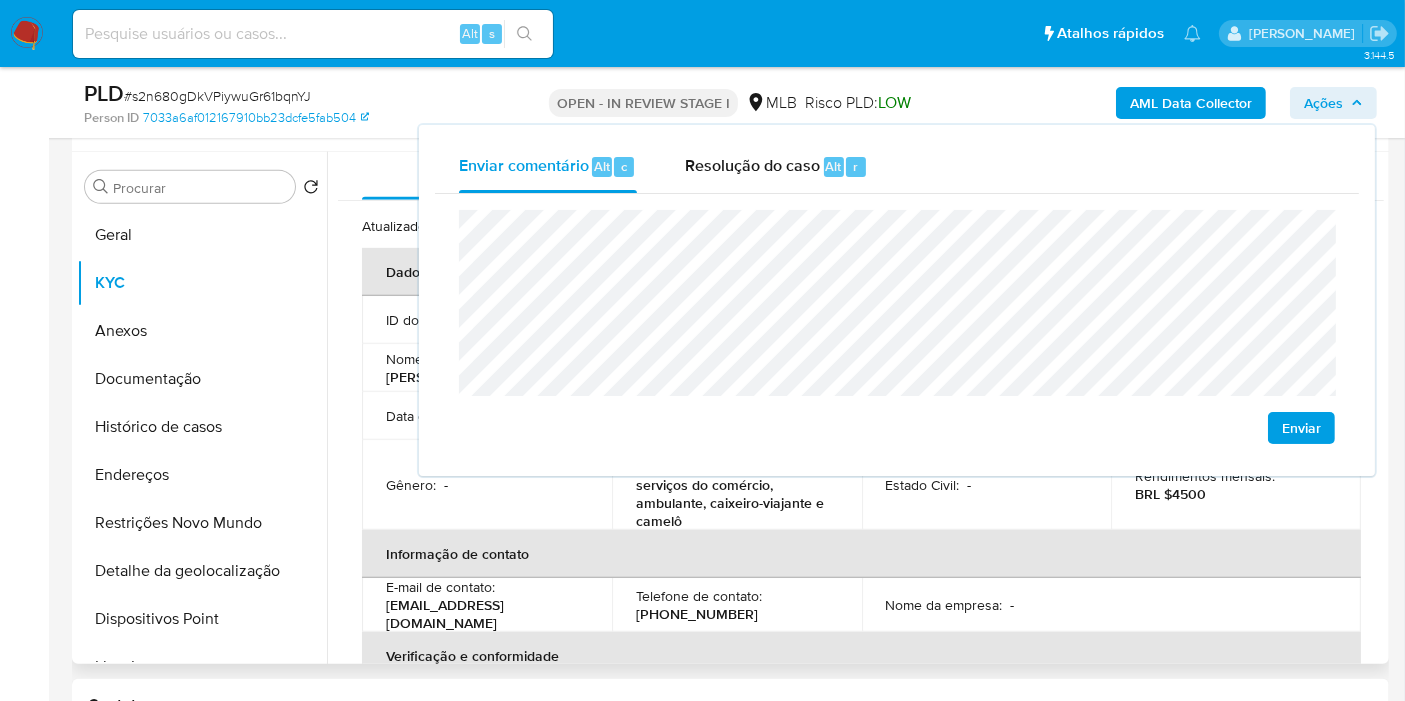 click on "Vendedor e prestador de serviços do comércio, ambulante, caixeiro-viajante e camelô" at bounding box center (733, 494) 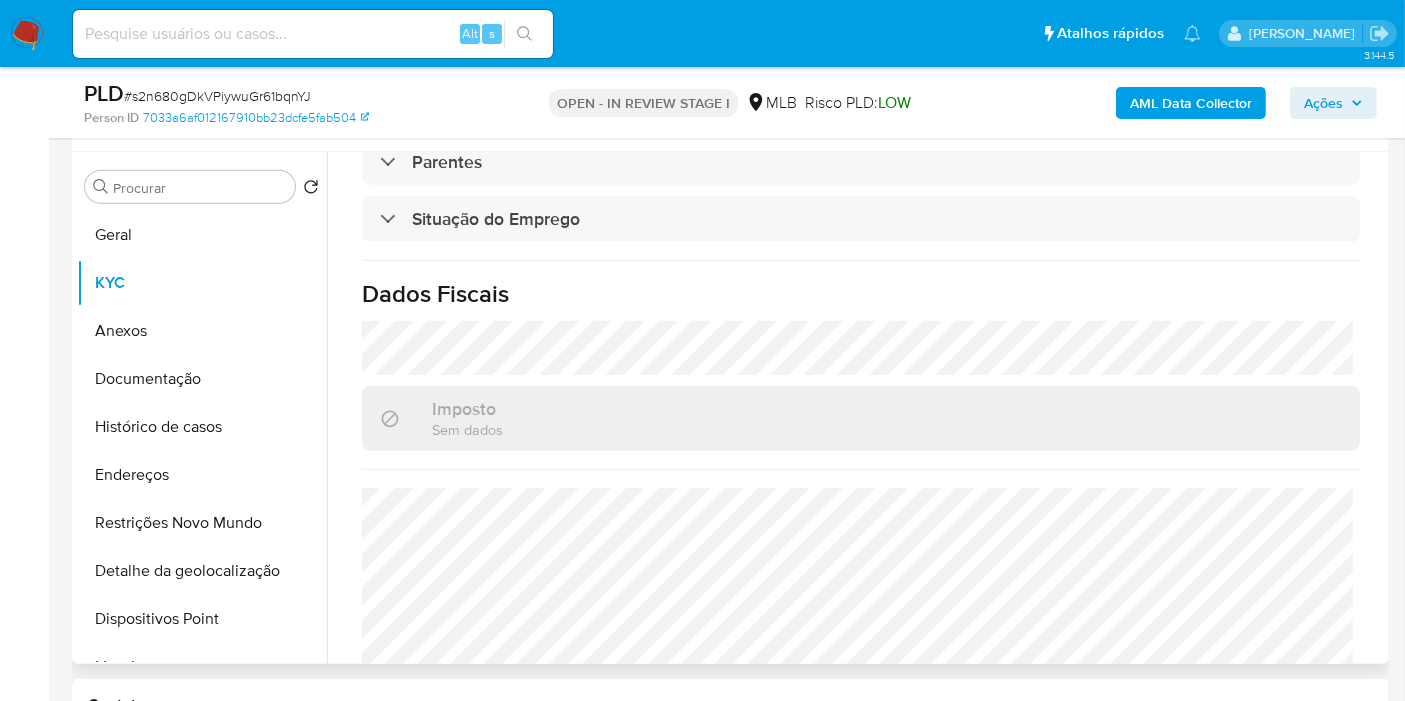scroll, scrollTop: 950, scrollLeft: 0, axis: vertical 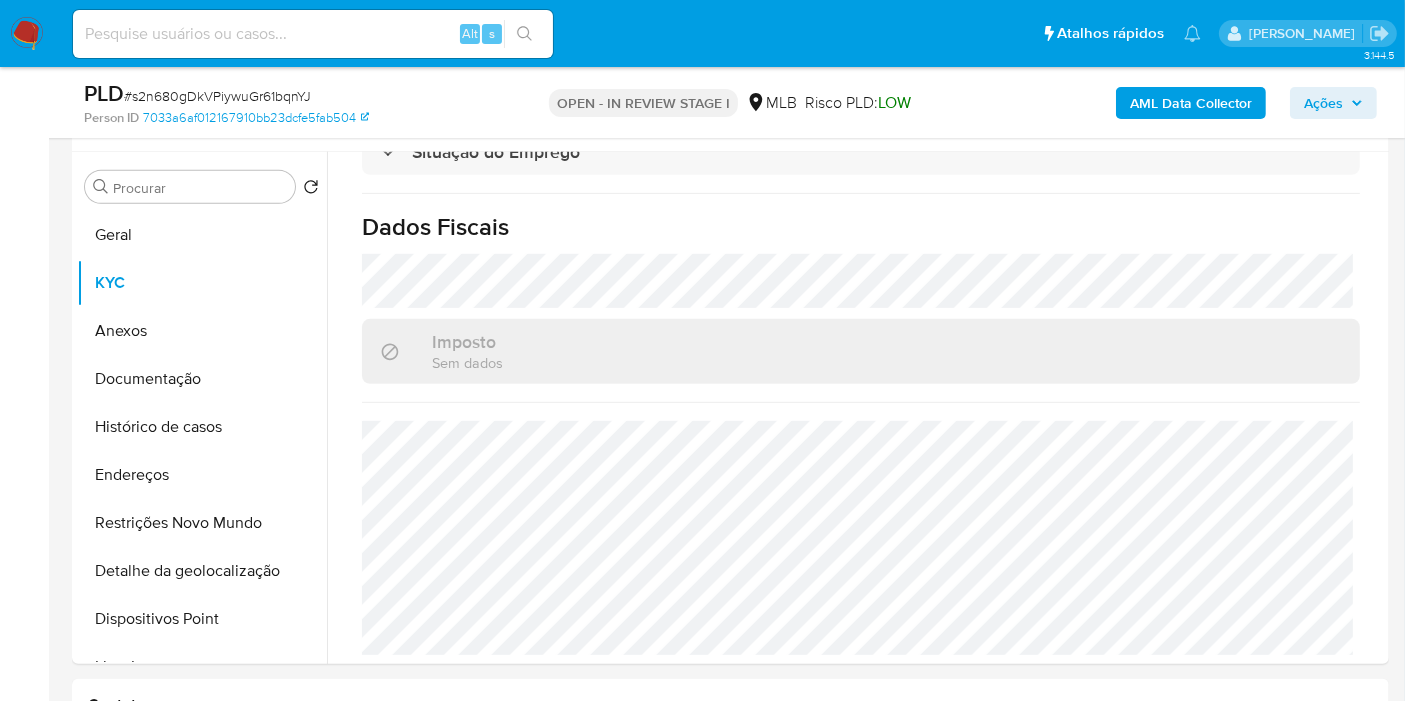click on "Ações" at bounding box center [1323, 103] 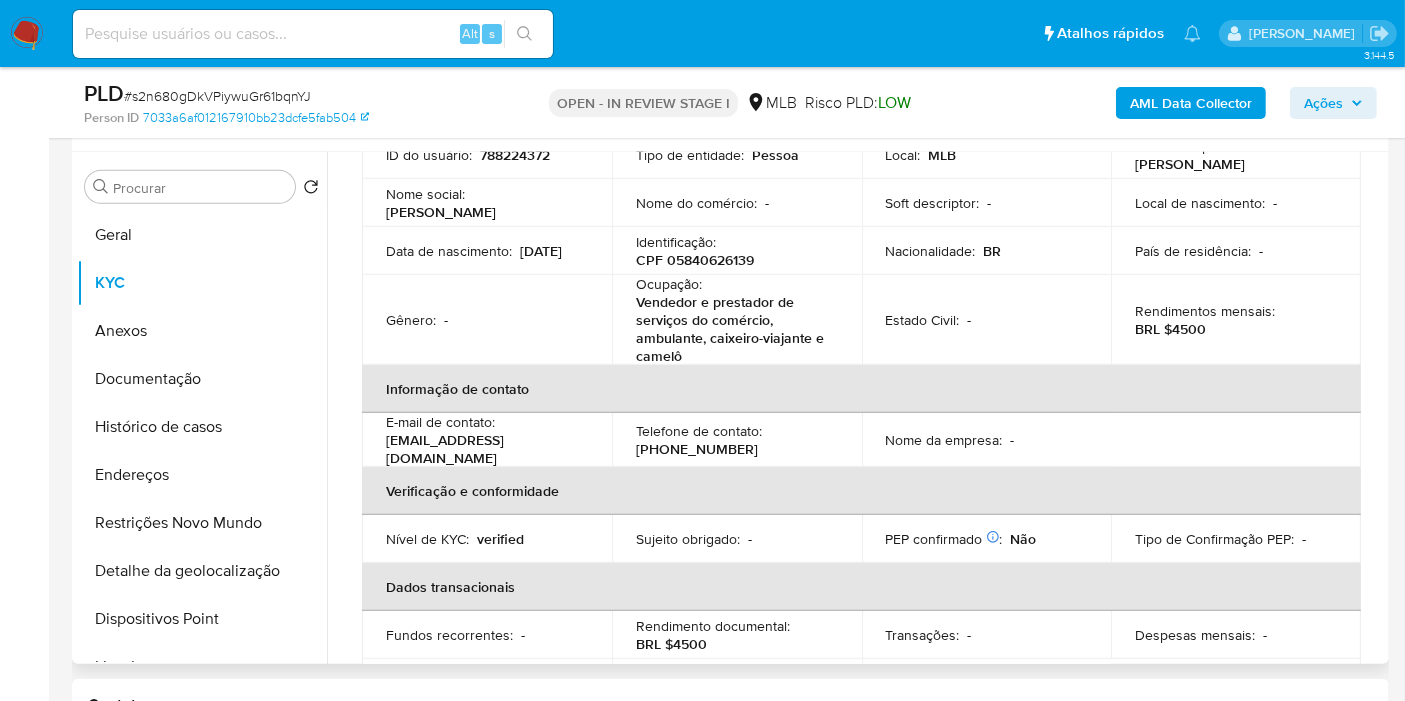 scroll, scrollTop: 61, scrollLeft: 0, axis: vertical 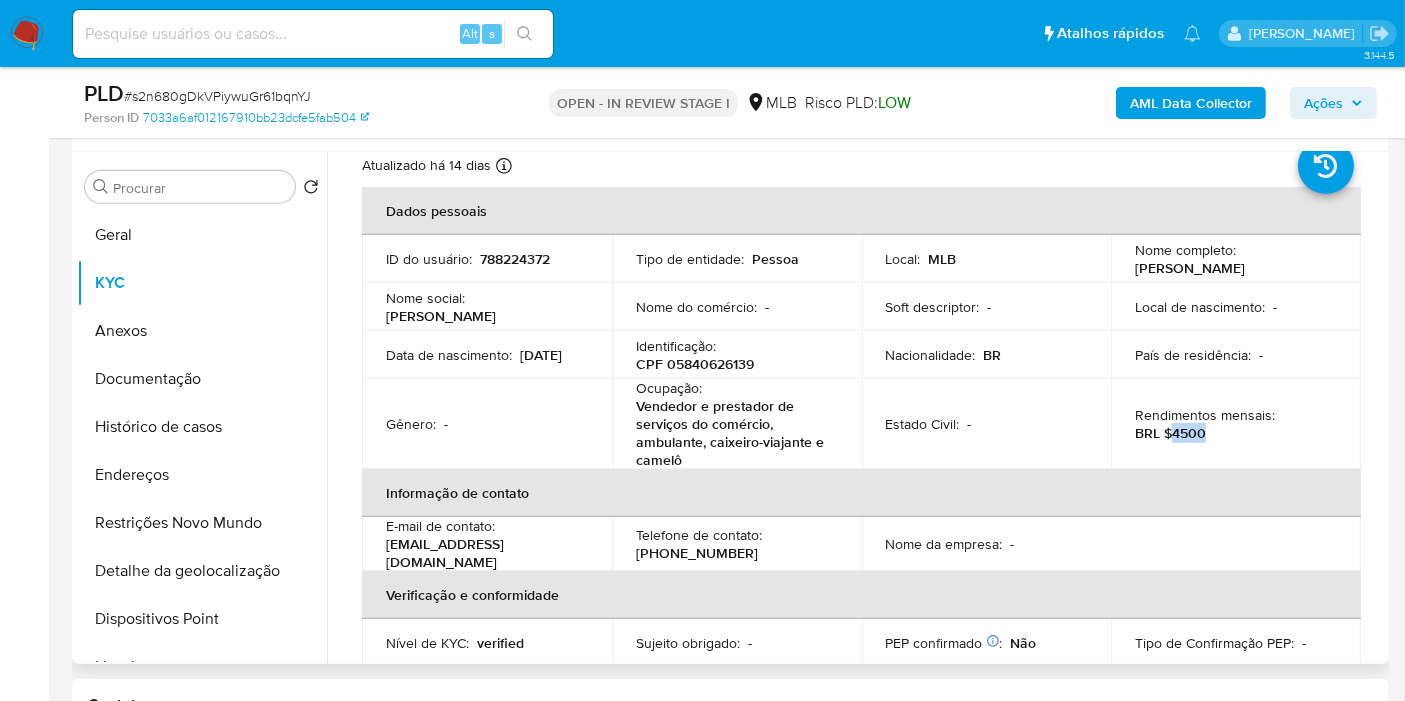 drag, startPoint x: 1168, startPoint y: 431, endPoint x: 1211, endPoint y: 428, distance: 43.104523 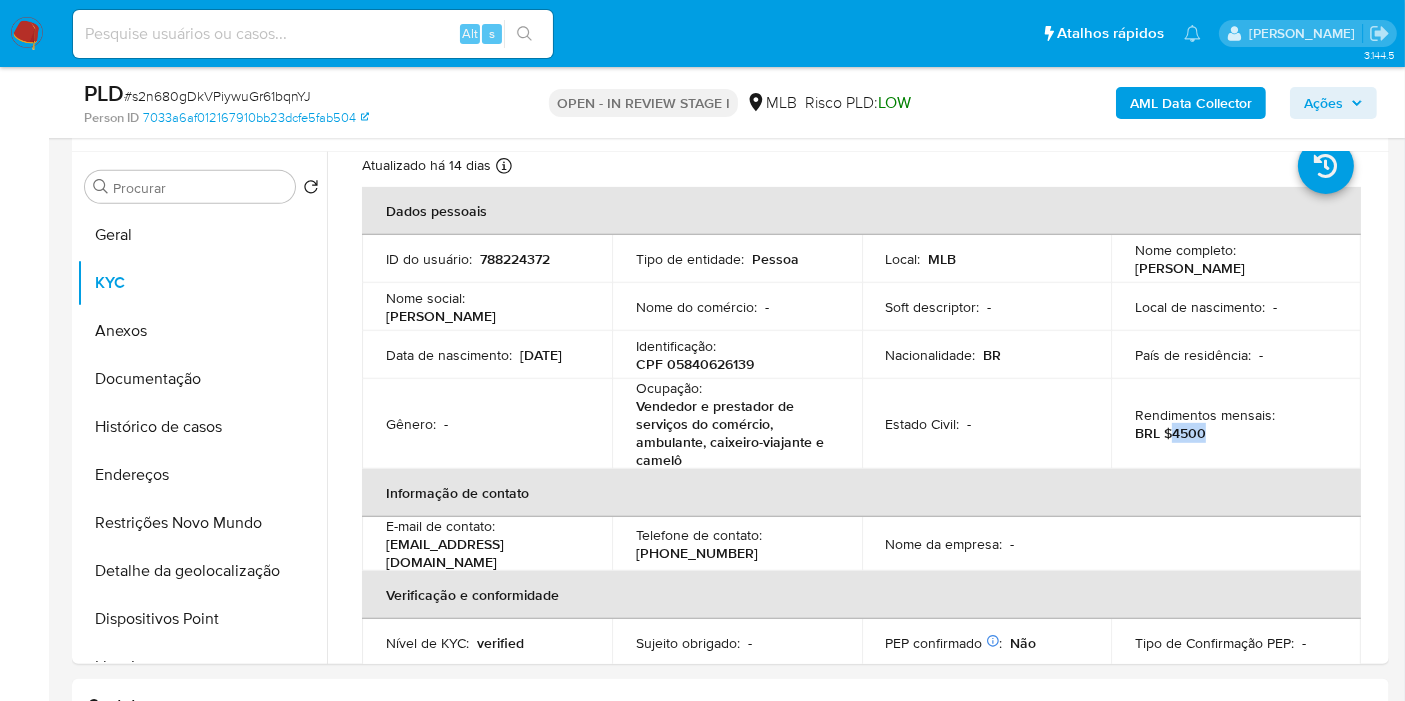 click on "Ações" at bounding box center (1323, 103) 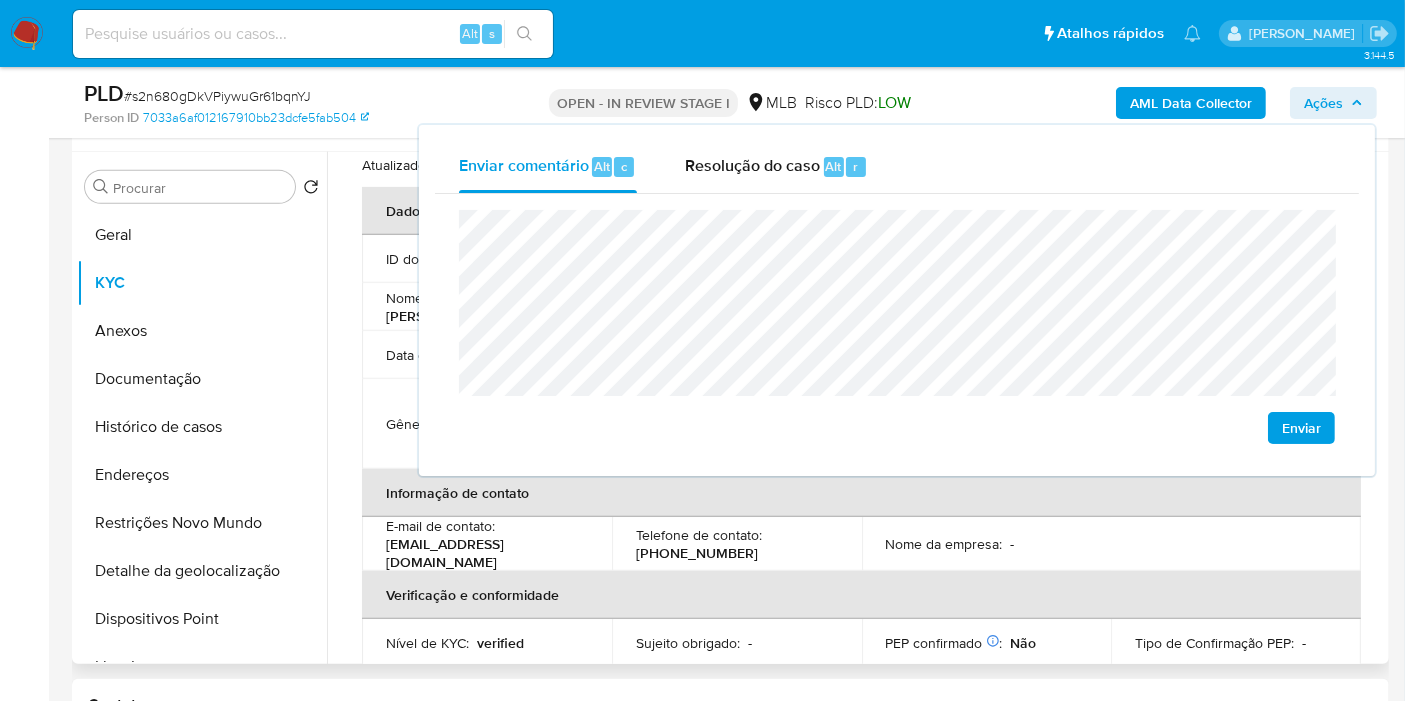 click on "Telefone de contato :    (94) 991136992" at bounding box center (737, 544) 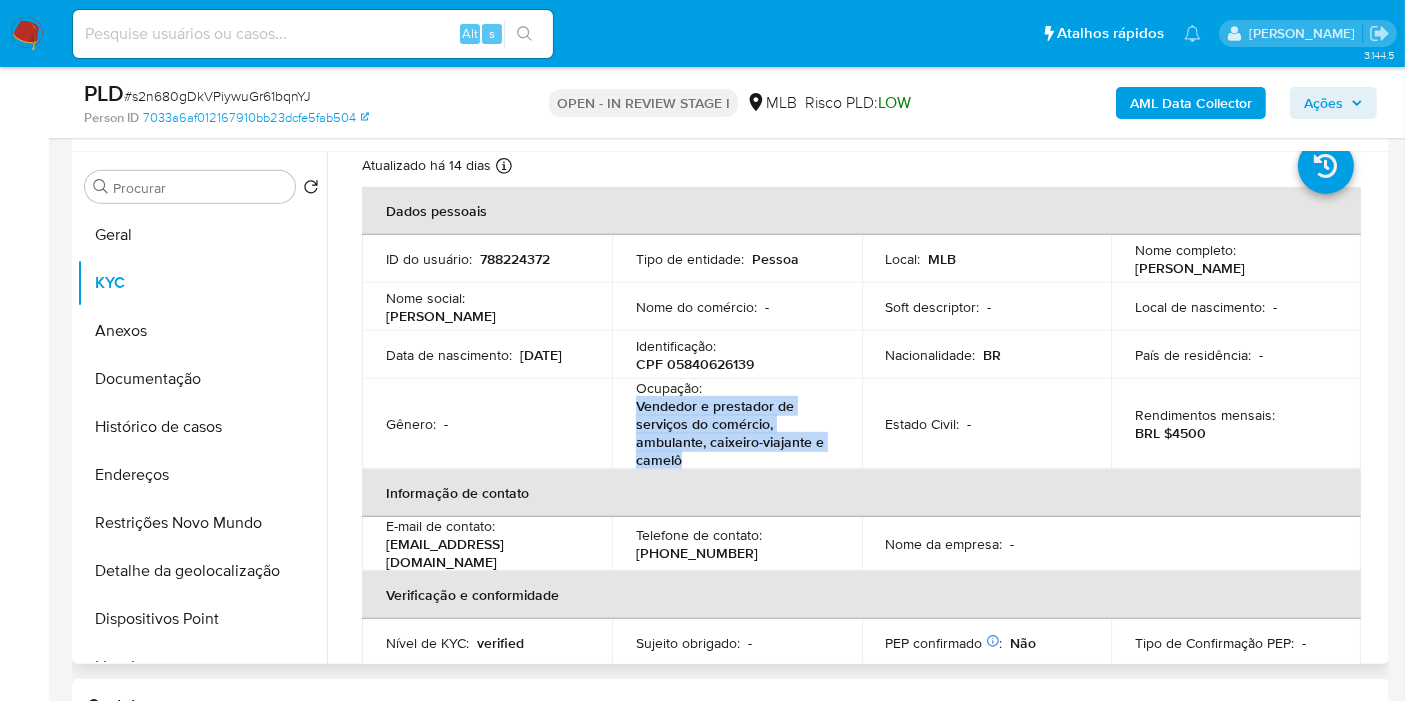 drag, startPoint x: 634, startPoint y: 403, endPoint x: 682, endPoint y: 452, distance: 68.593 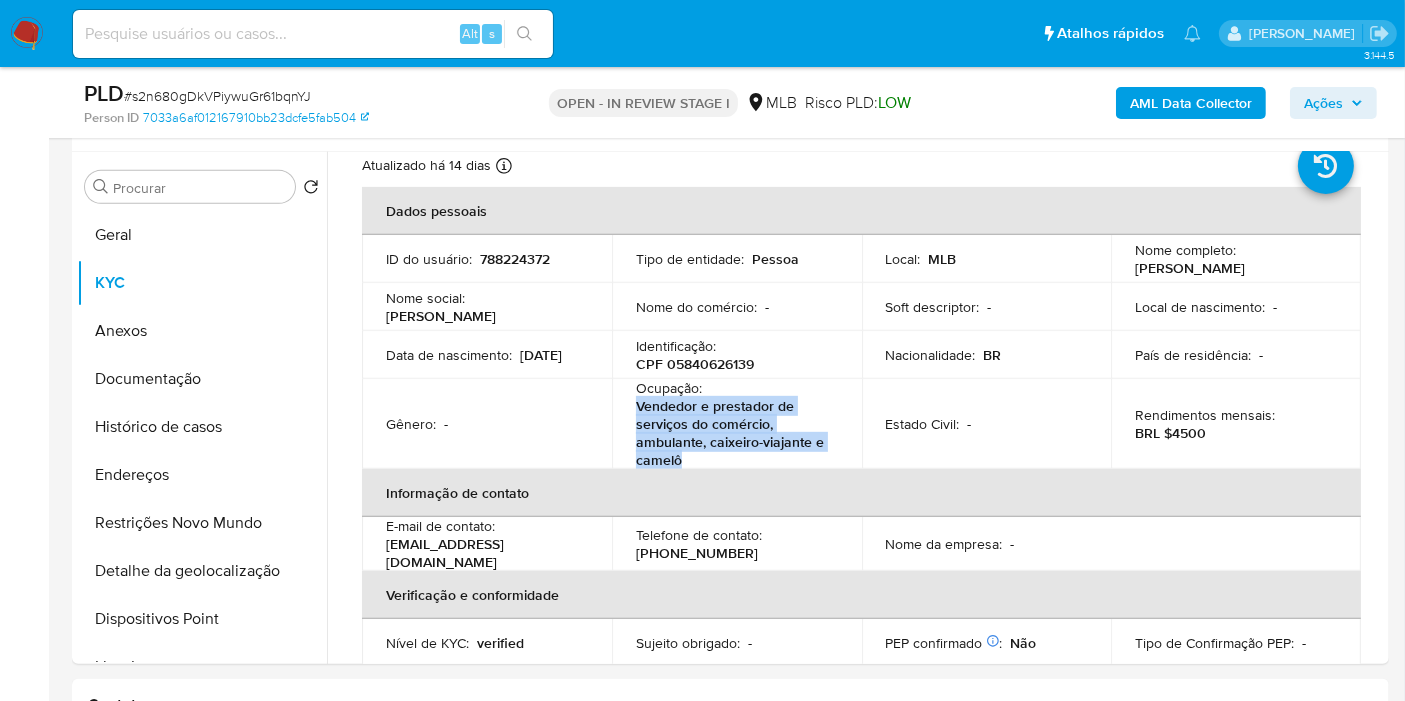 click on "Ações" at bounding box center [1323, 103] 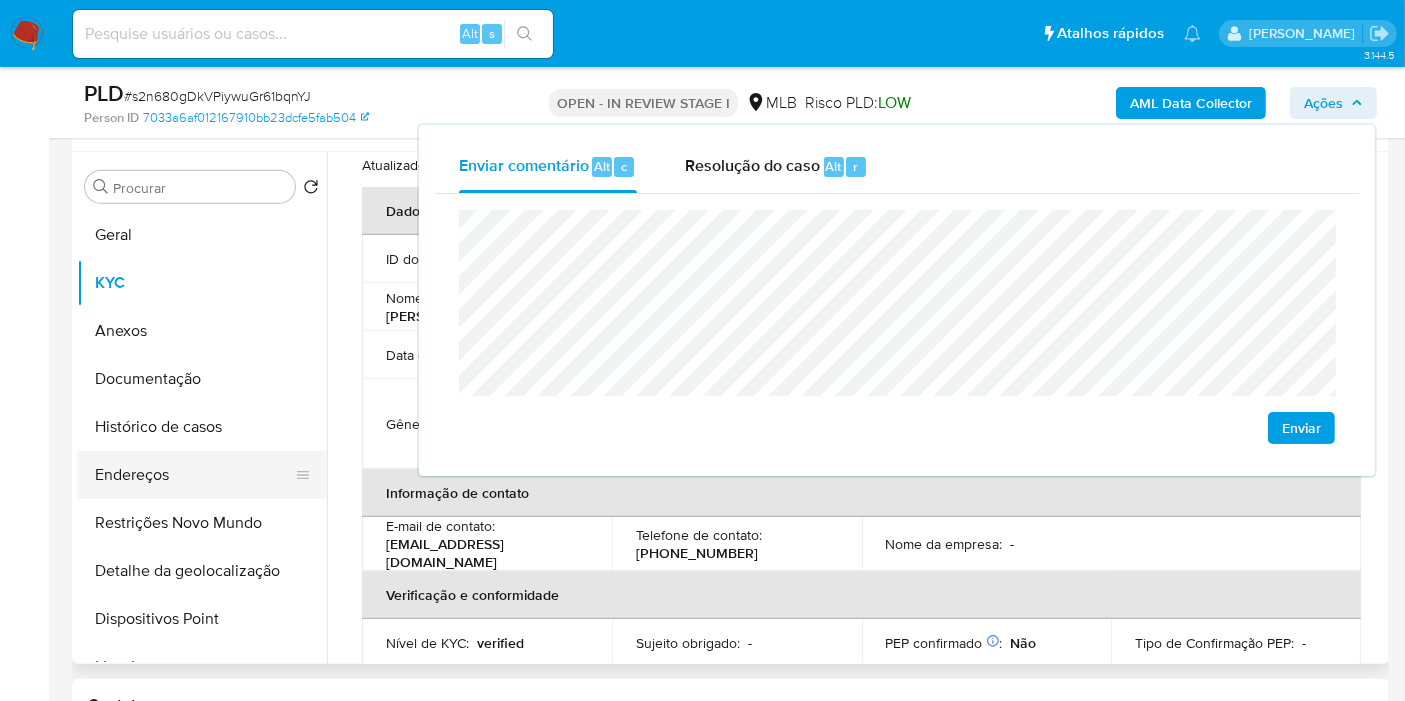 click on "Endereços" at bounding box center (194, 475) 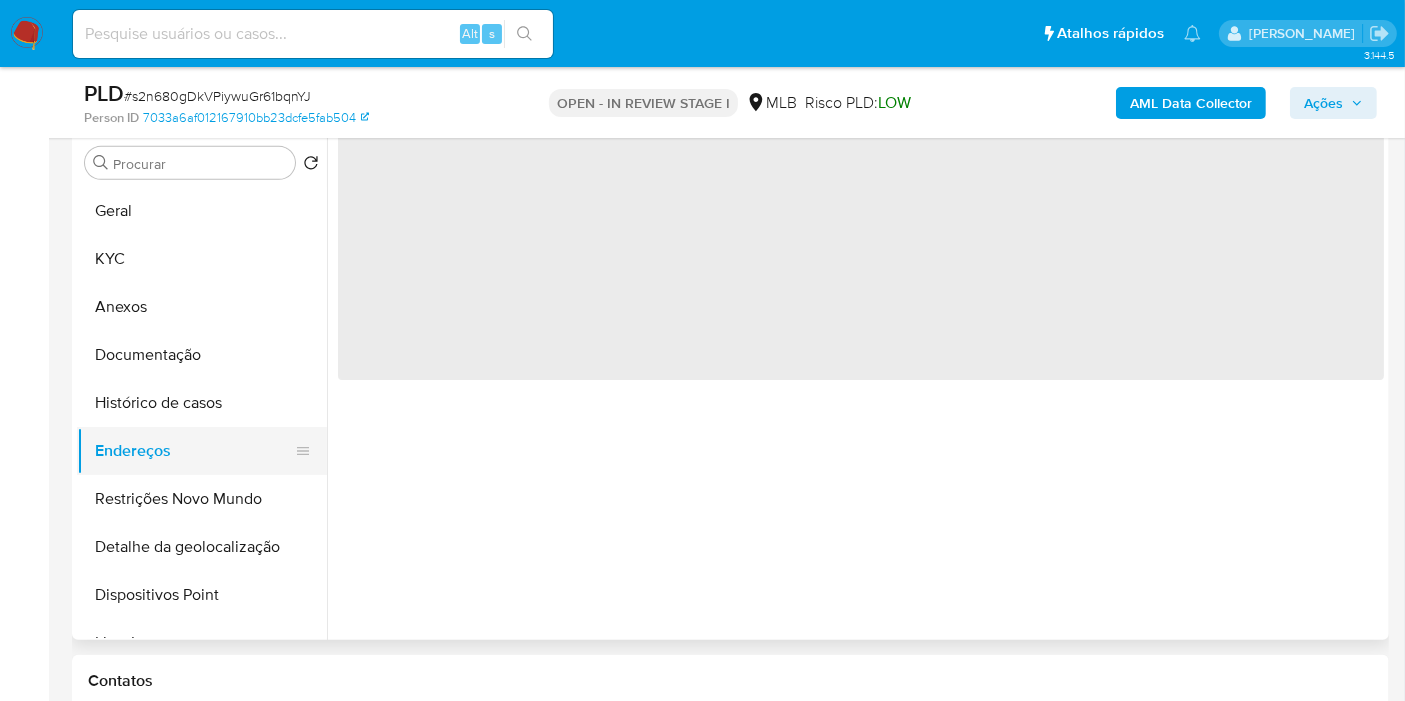 scroll, scrollTop: 0, scrollLeft: 0, axis: both 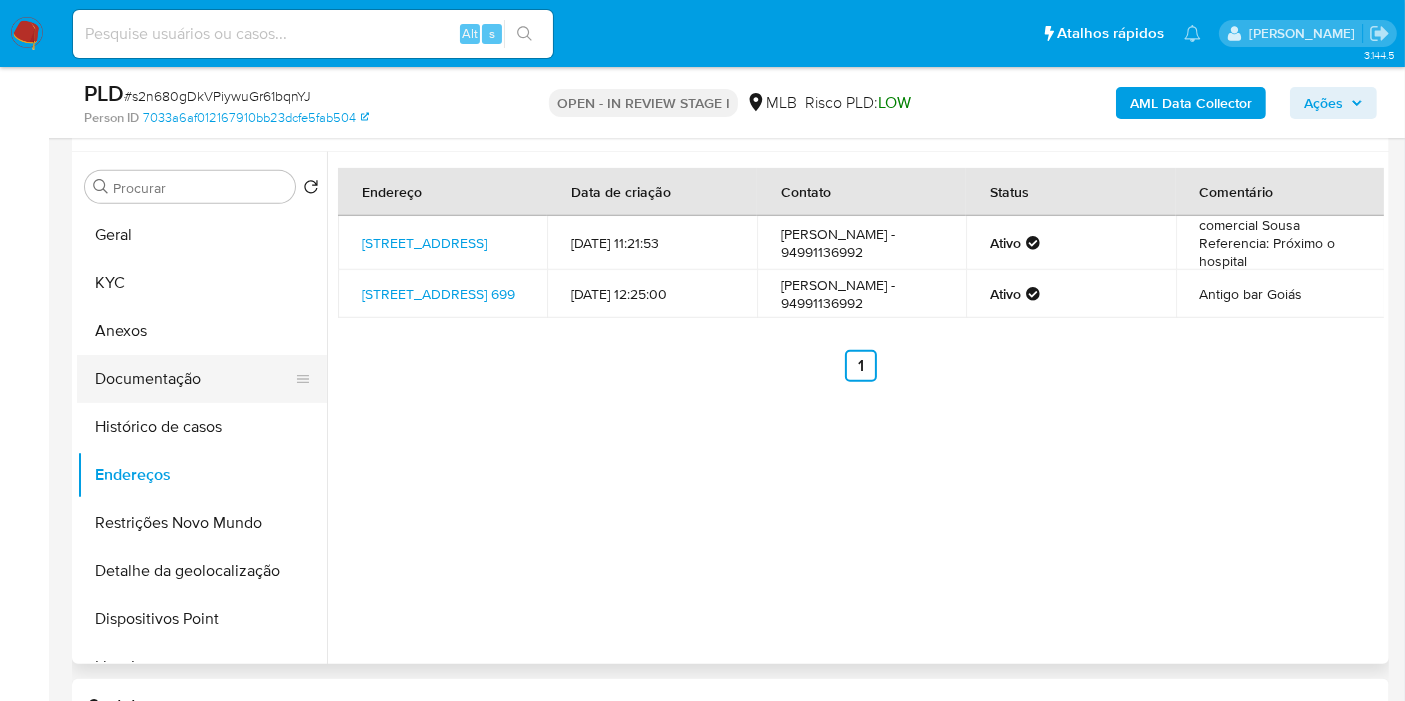 click on "Documentação" at bounding box center [194, 379] 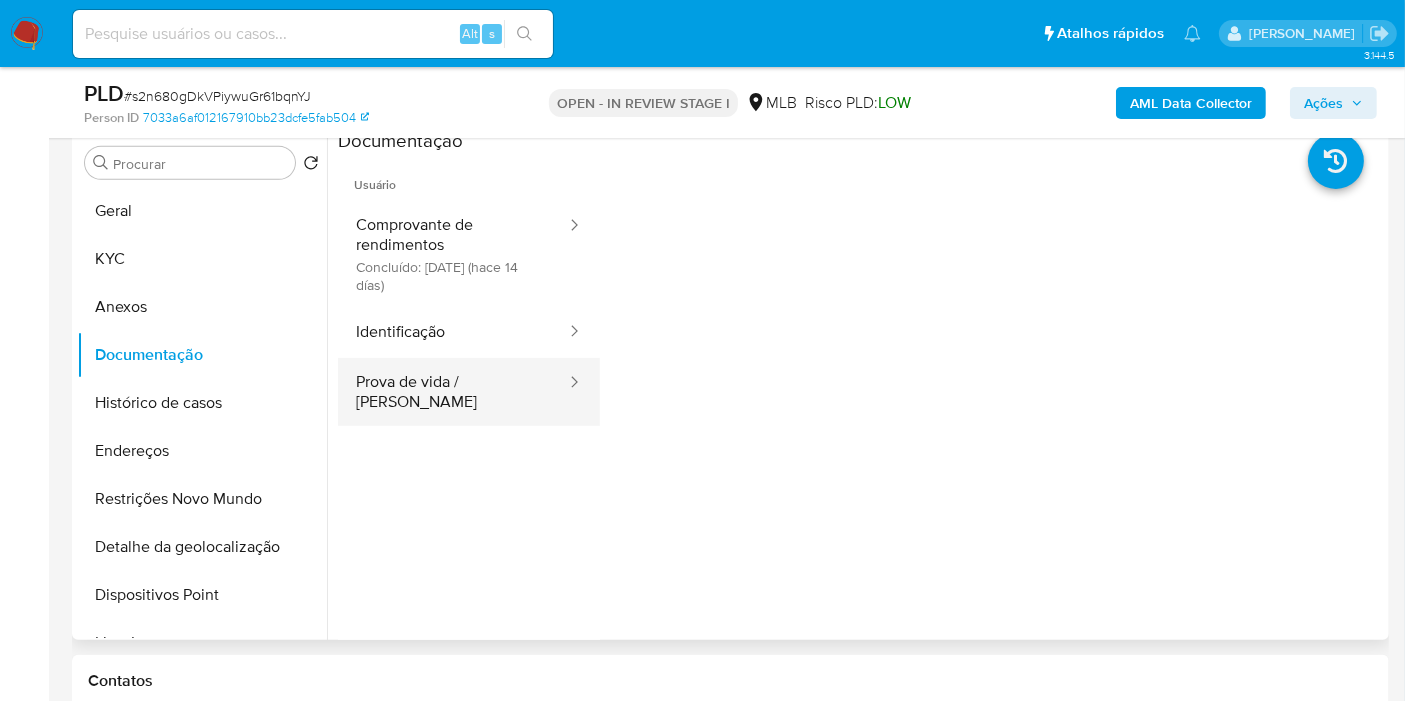 click on "Prova de vida / Selfie" at bounding box center (453, 392) 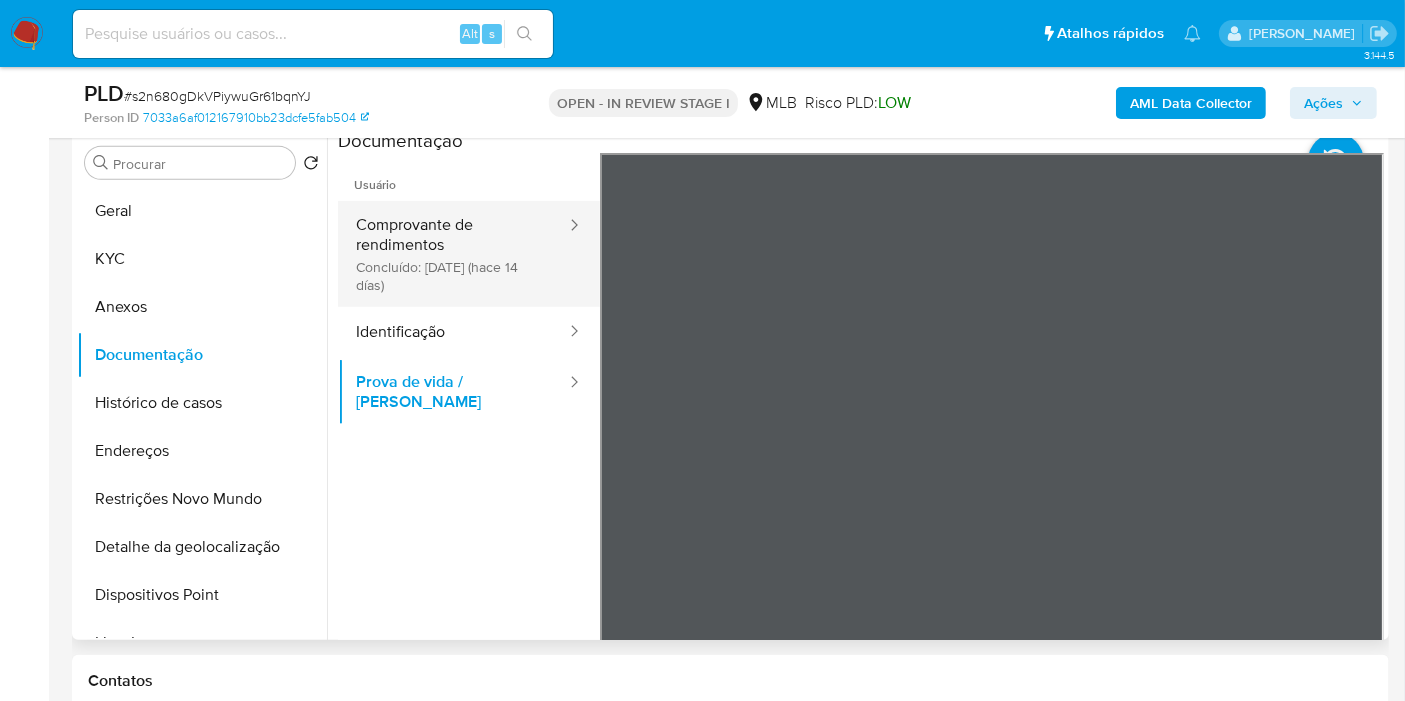 click on "Comprovante de rendimentos Concluído: 27/06/2025 (hace 14 días)" at bounding box center (453, 254) 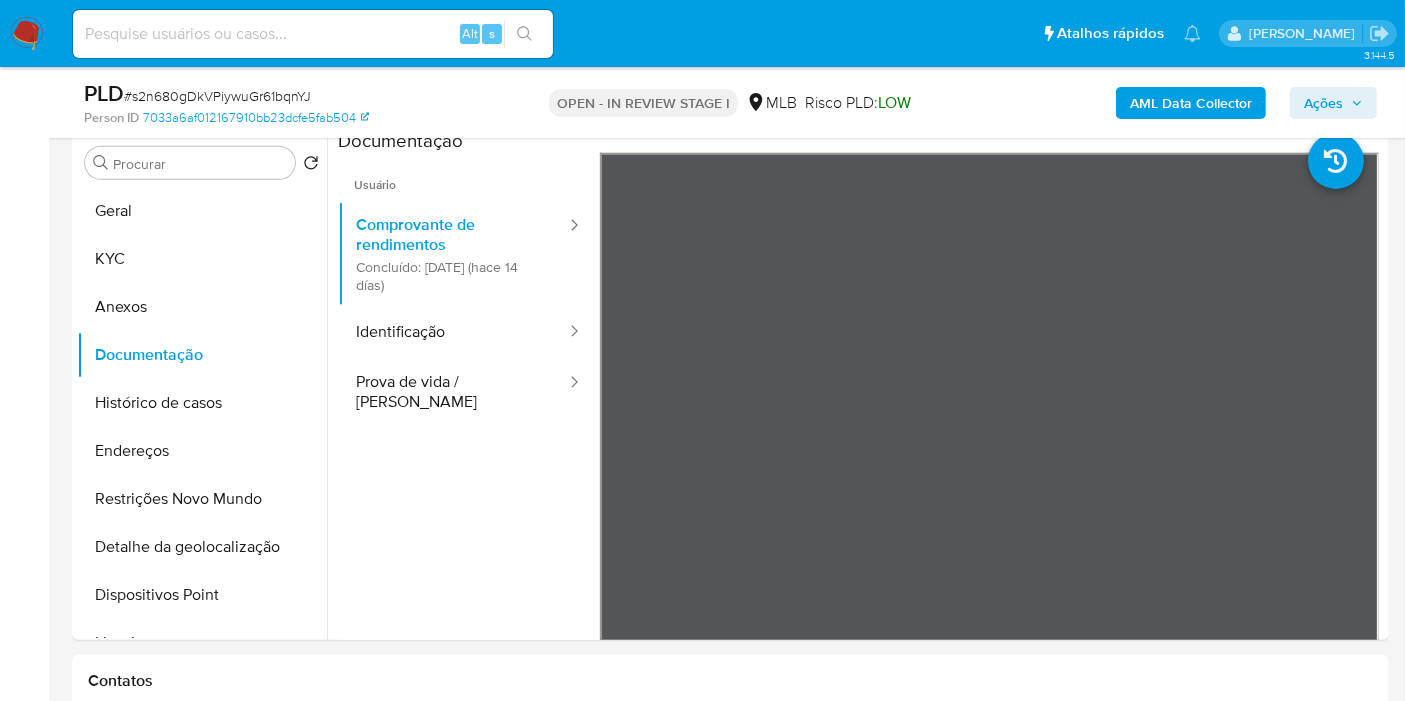 click on "Ações" at bounding box center (1323, 103) 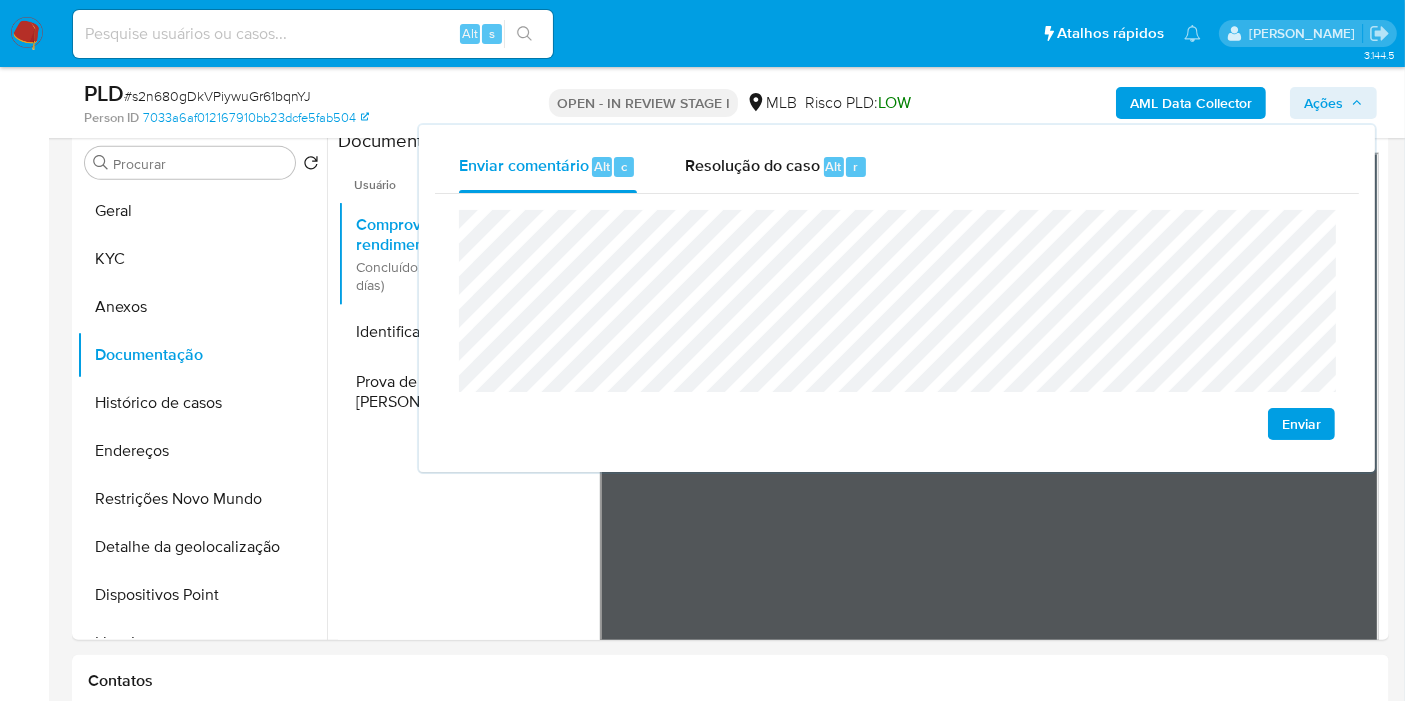 click on "Bandeja Painel Screening Pesquisa em Listas Watchlist Ferramentas Operações em massa relatórios Mulan Localizador de pessoas Consolidado" at bounding box center (24, 1374) 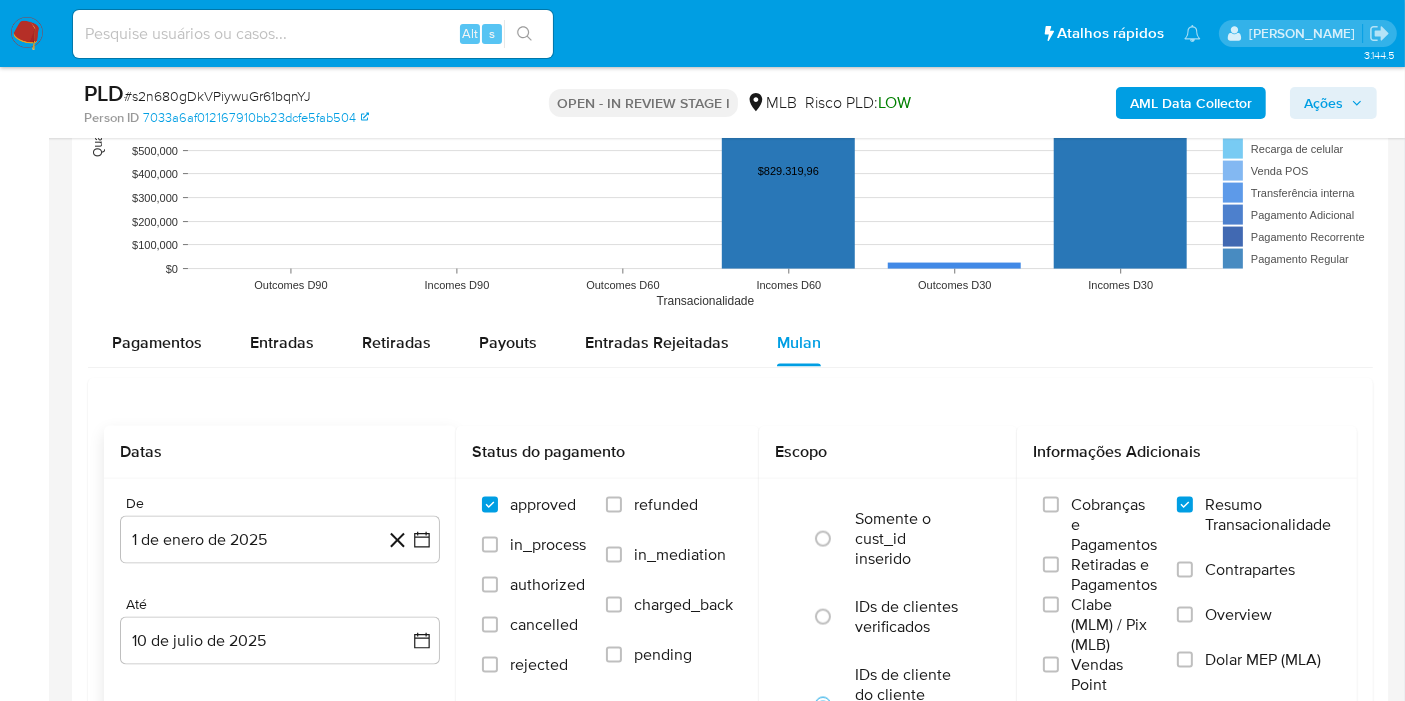 scroll, scrollTop: 2666, scrollLeft: 0, axis: vertical 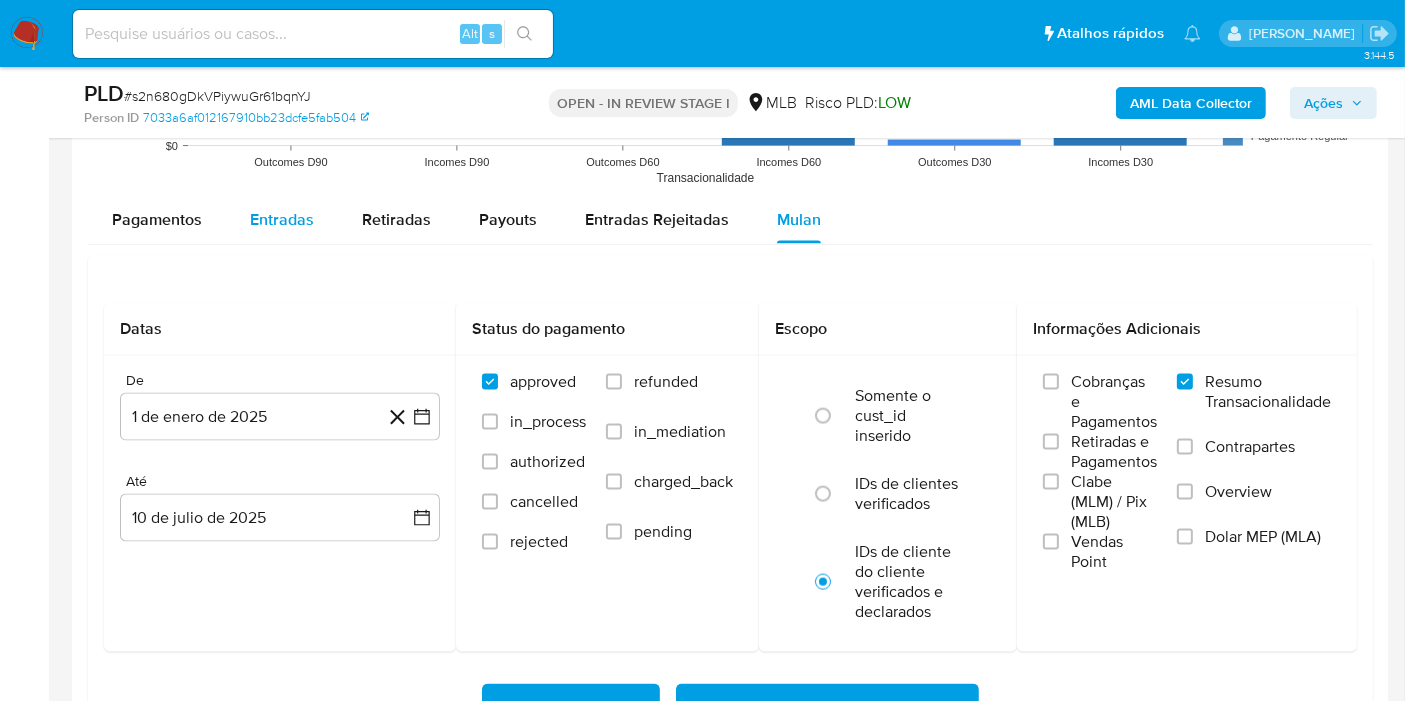 click on "Entradas" at bounding box center [282, 219] 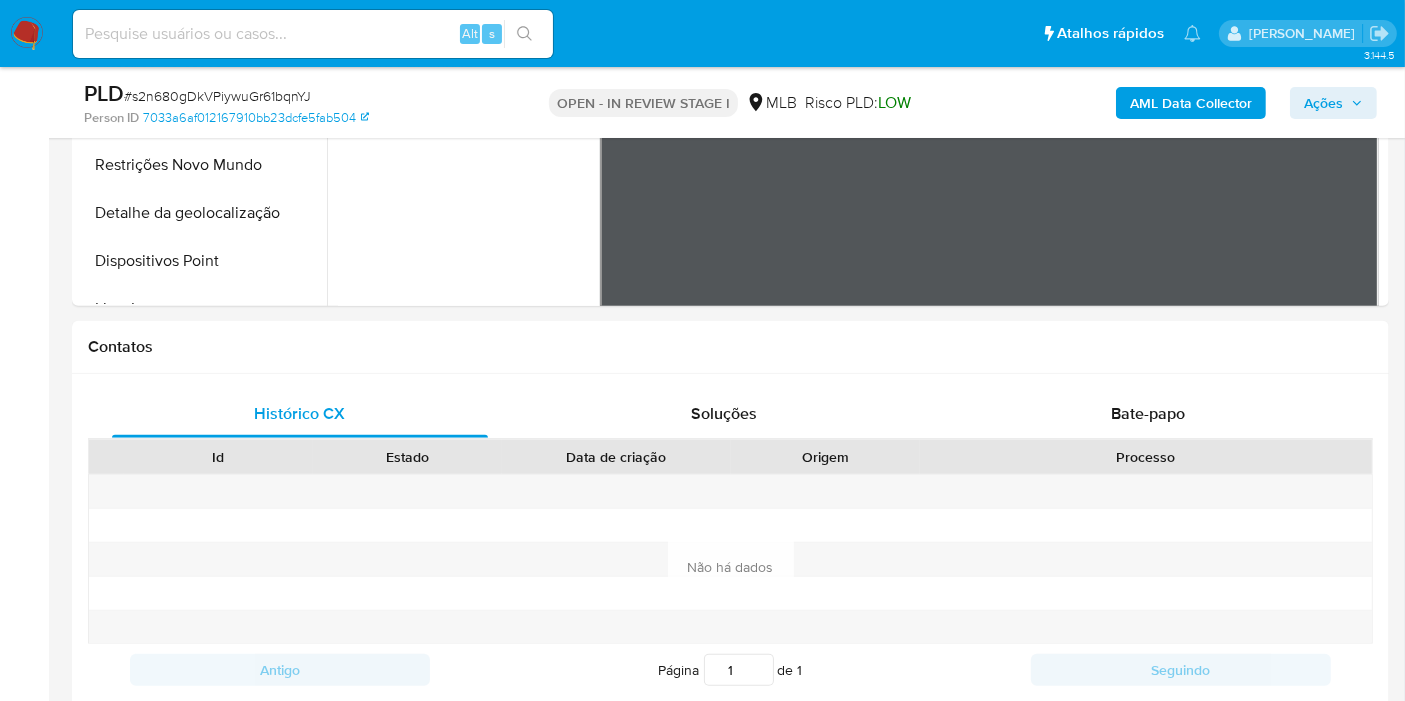 scroll, scrollTop: 666, scrollLeft: 0, axis: vertical 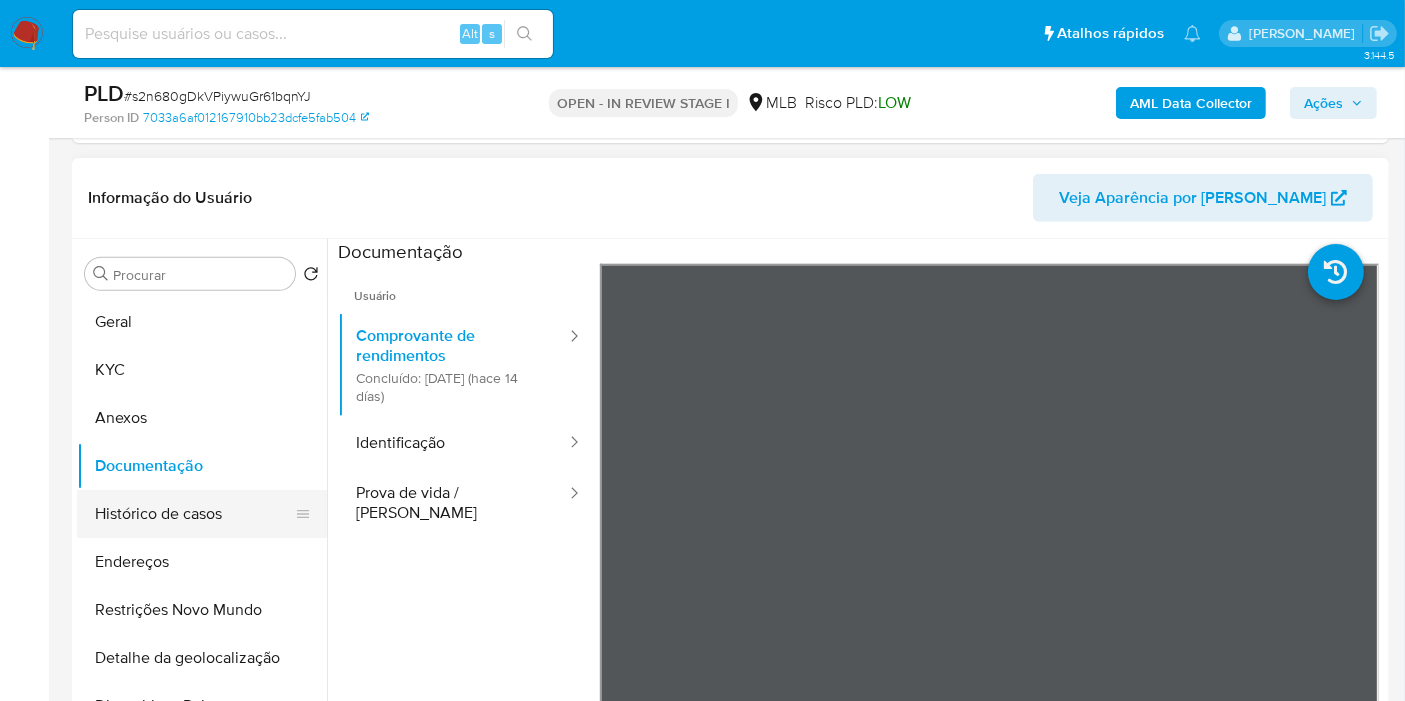 click on "Histórico de casos" at bounding box center [194, 514] 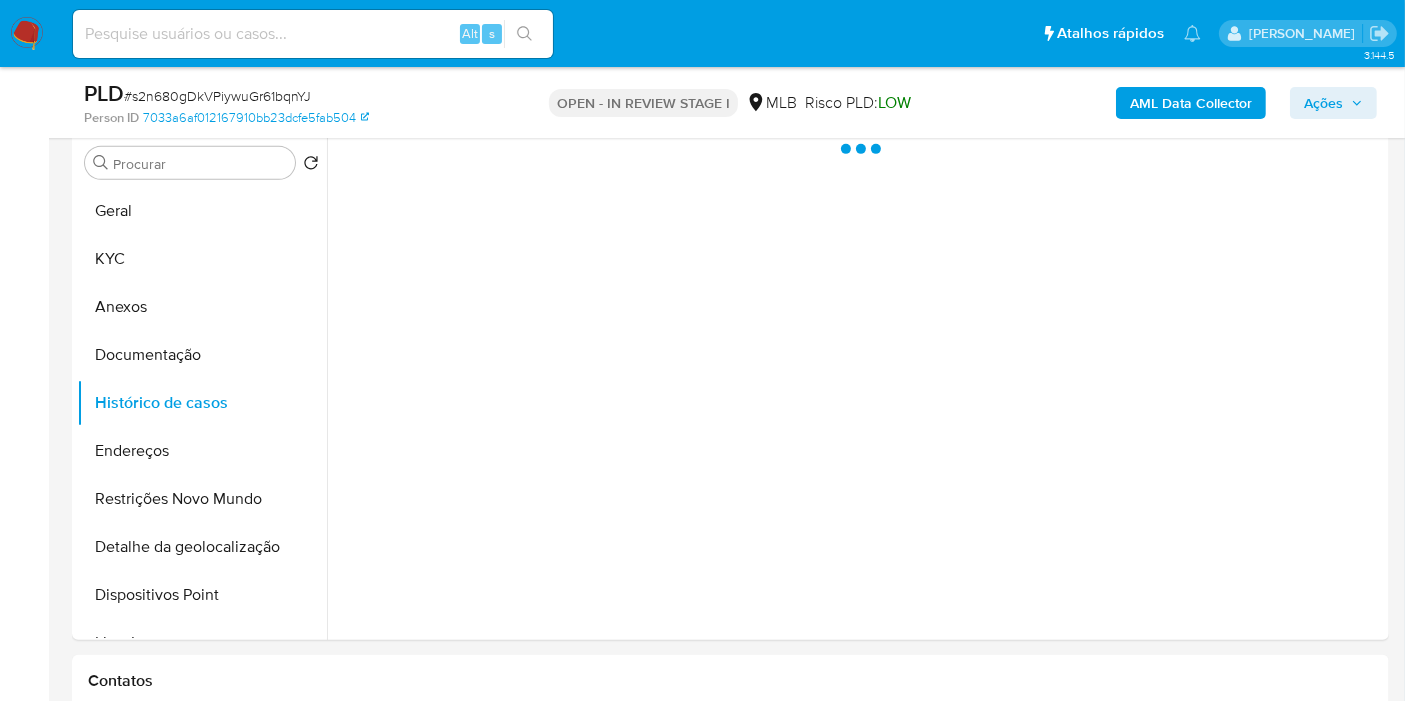 scroll, scrollTop: 777, scrollLeft: 0, axis: vertical 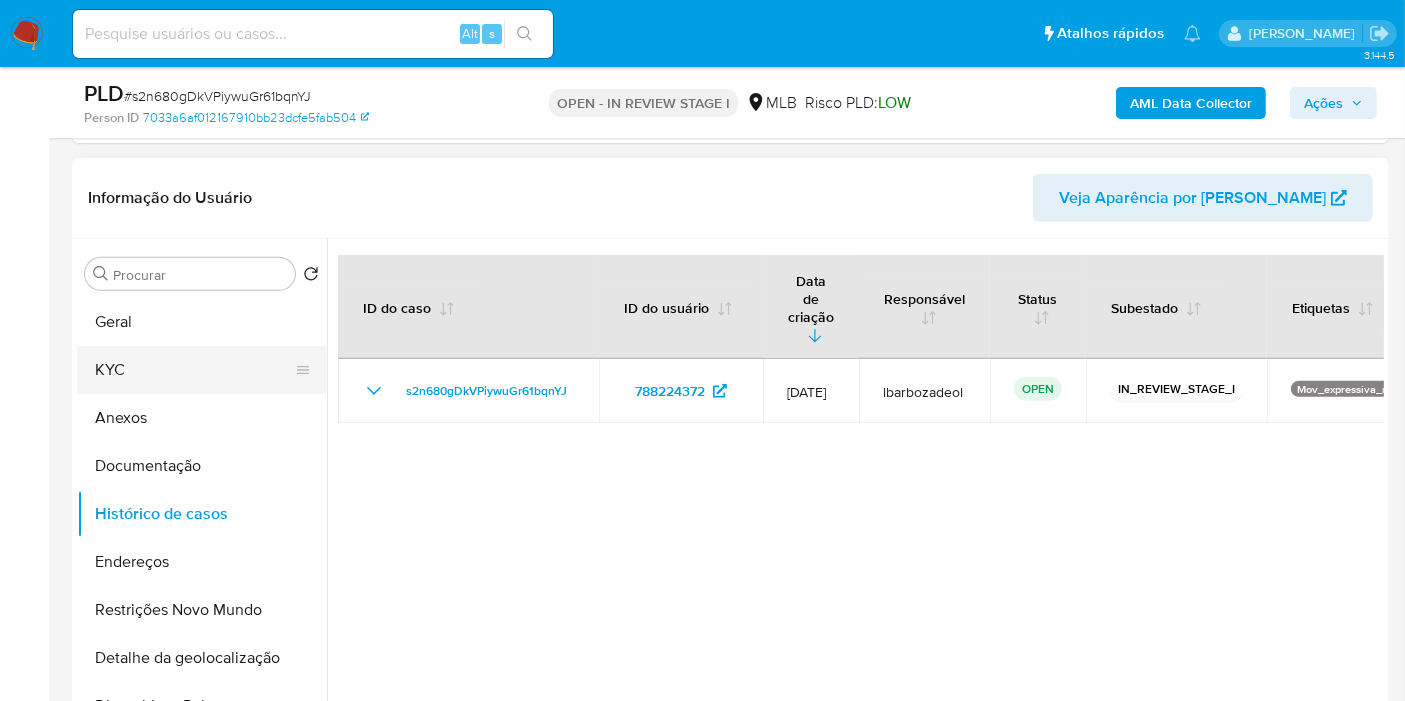 click on "KYC" at bounding box center [194, 370] 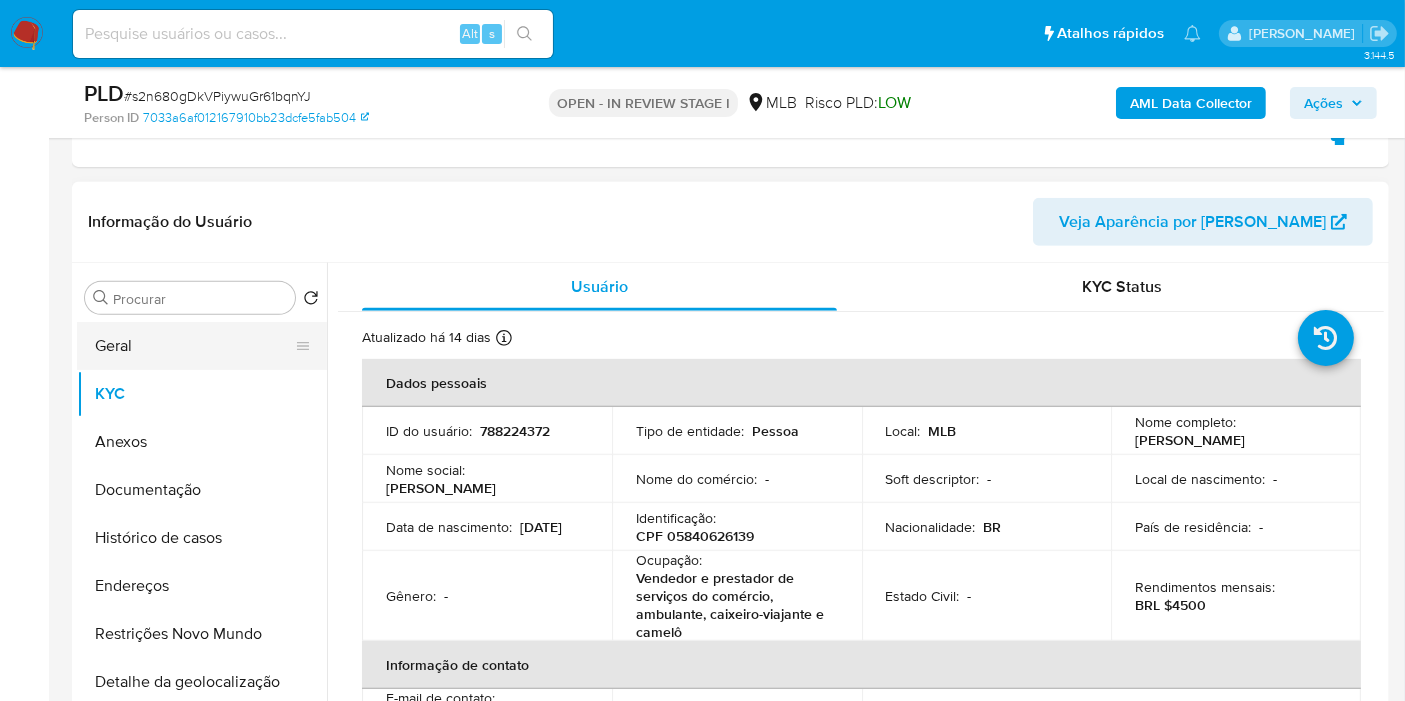 click on "Geral" at bounding box center (194, 346) 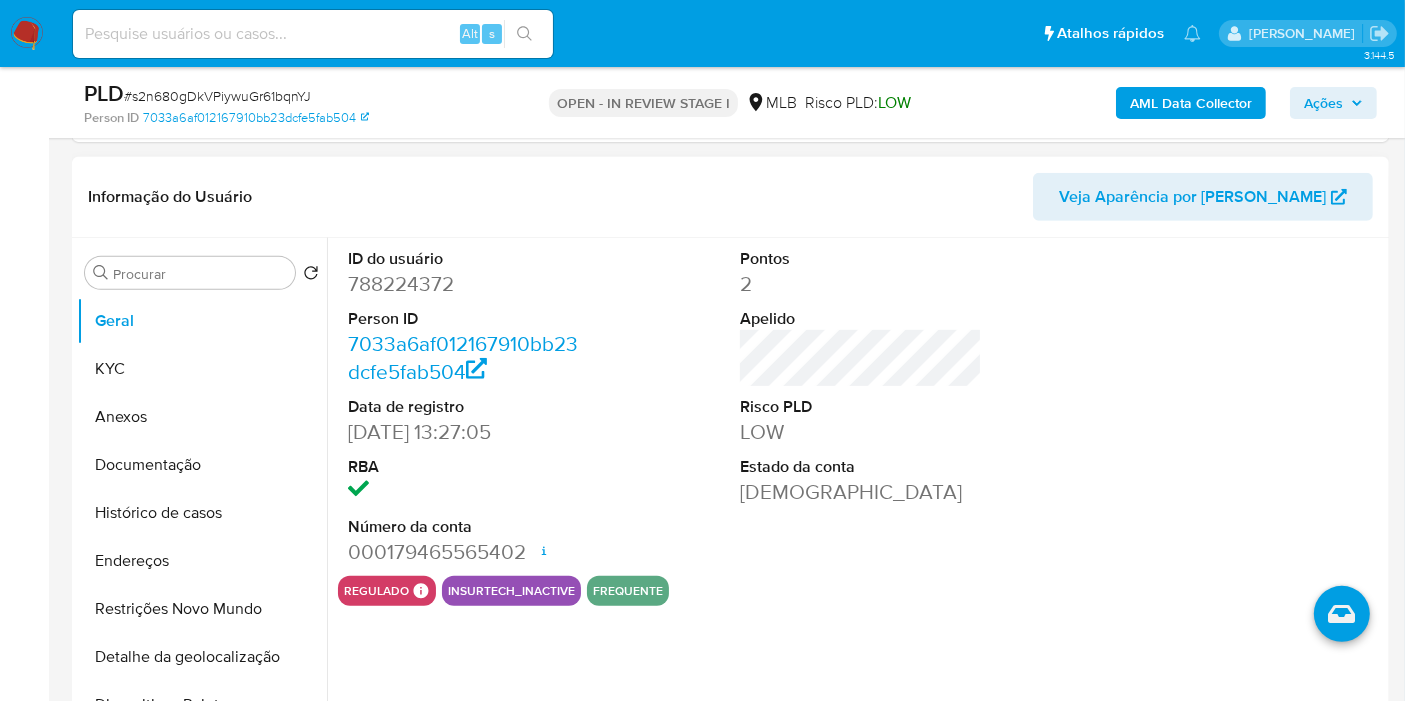 scroll, scrollTop: 804, scrollLeft: 0, axis: vertical 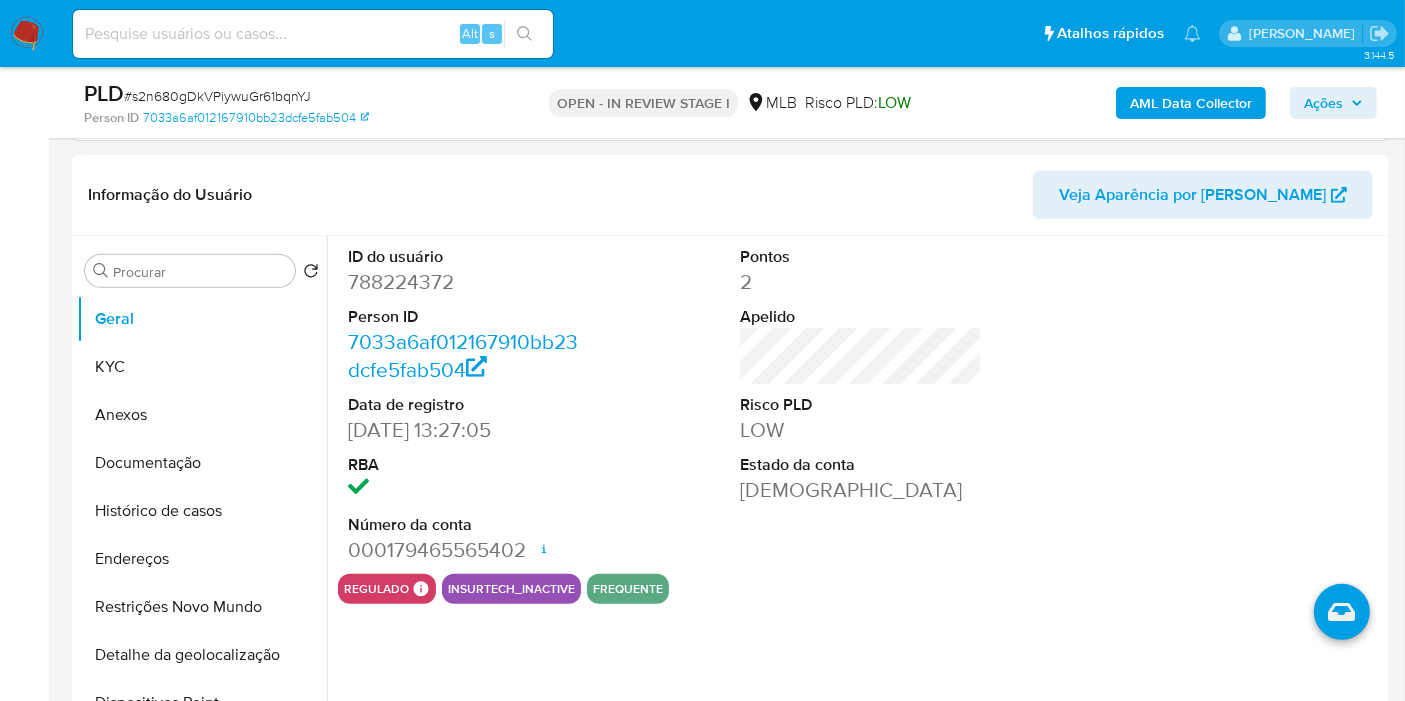 type 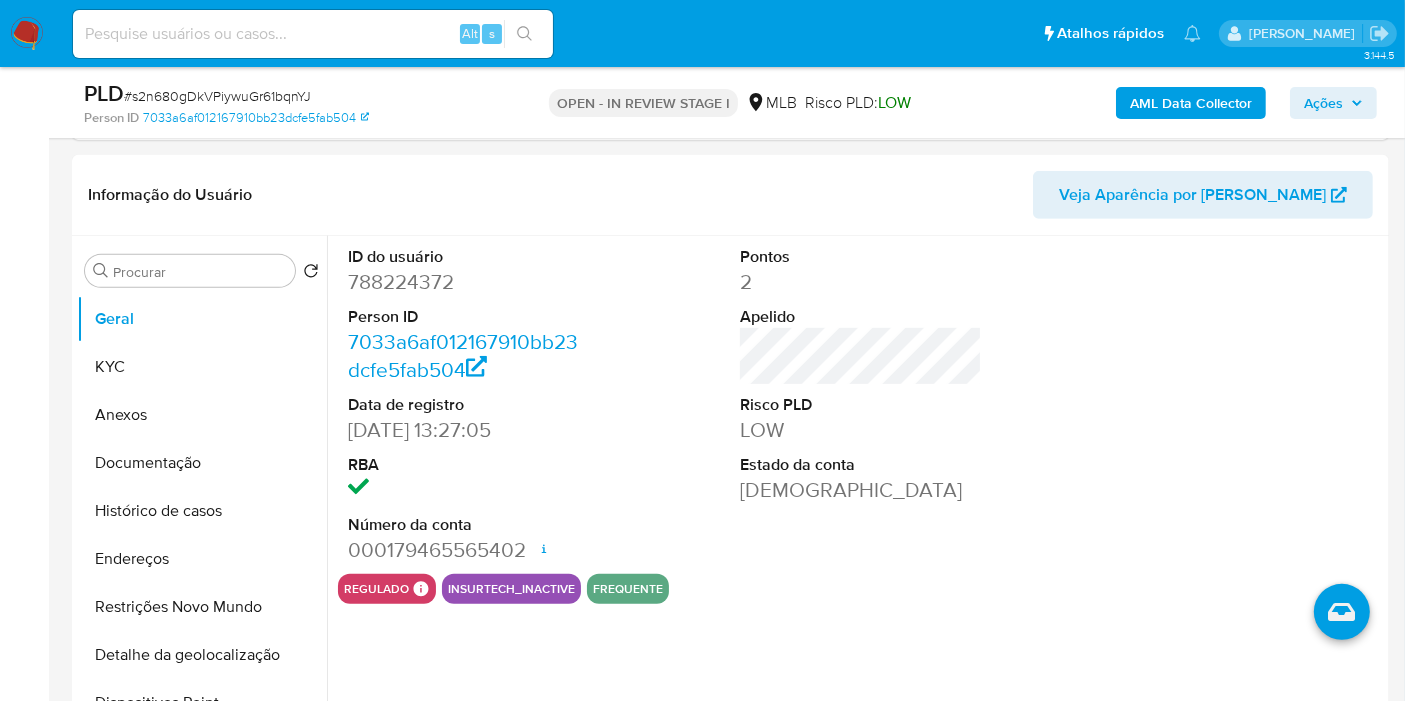 click on "Bandeja Painel Screening Pesquisa em Listas Watchlist Ferramentas Operações em massa relatórios Mulan Localizador de pessoas Consolidado" at bounding box center [24, 1315] 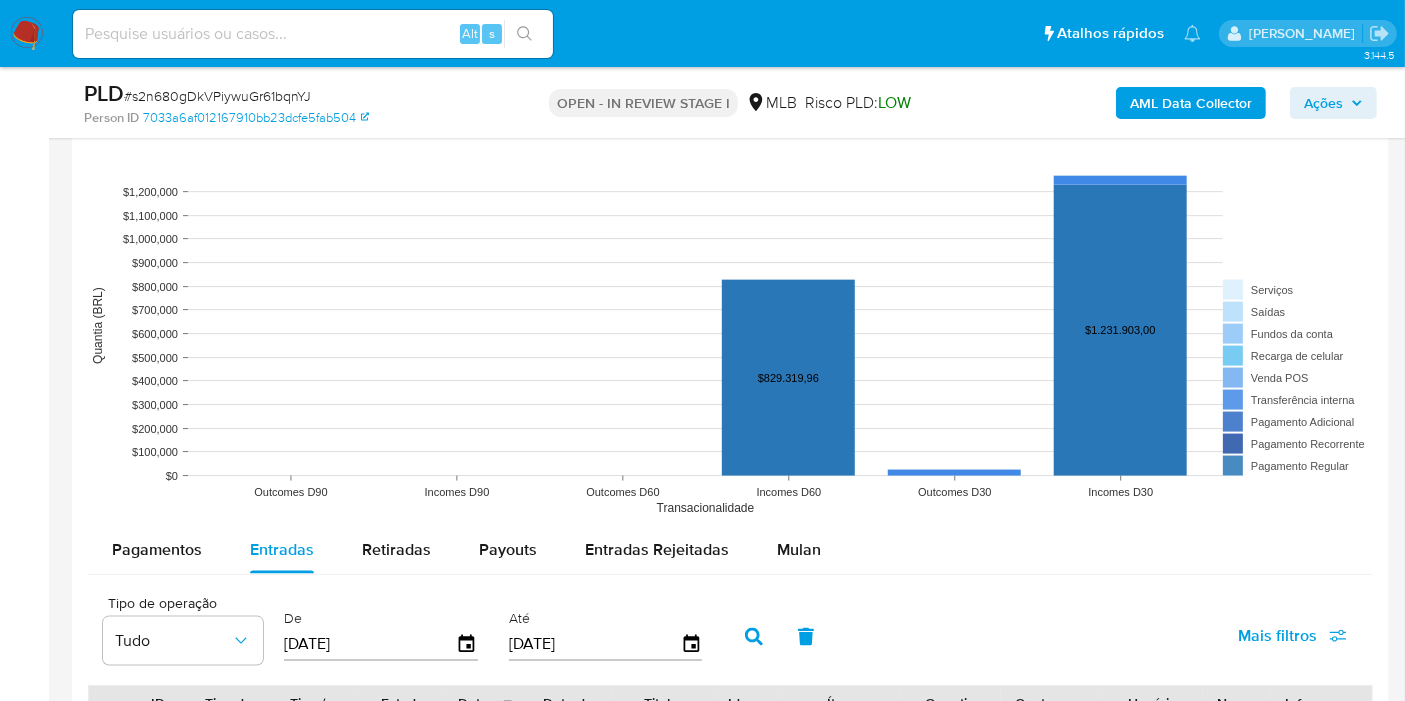 scroll, scrollTop: 2582, scrollLeft: 0, axis: vertical 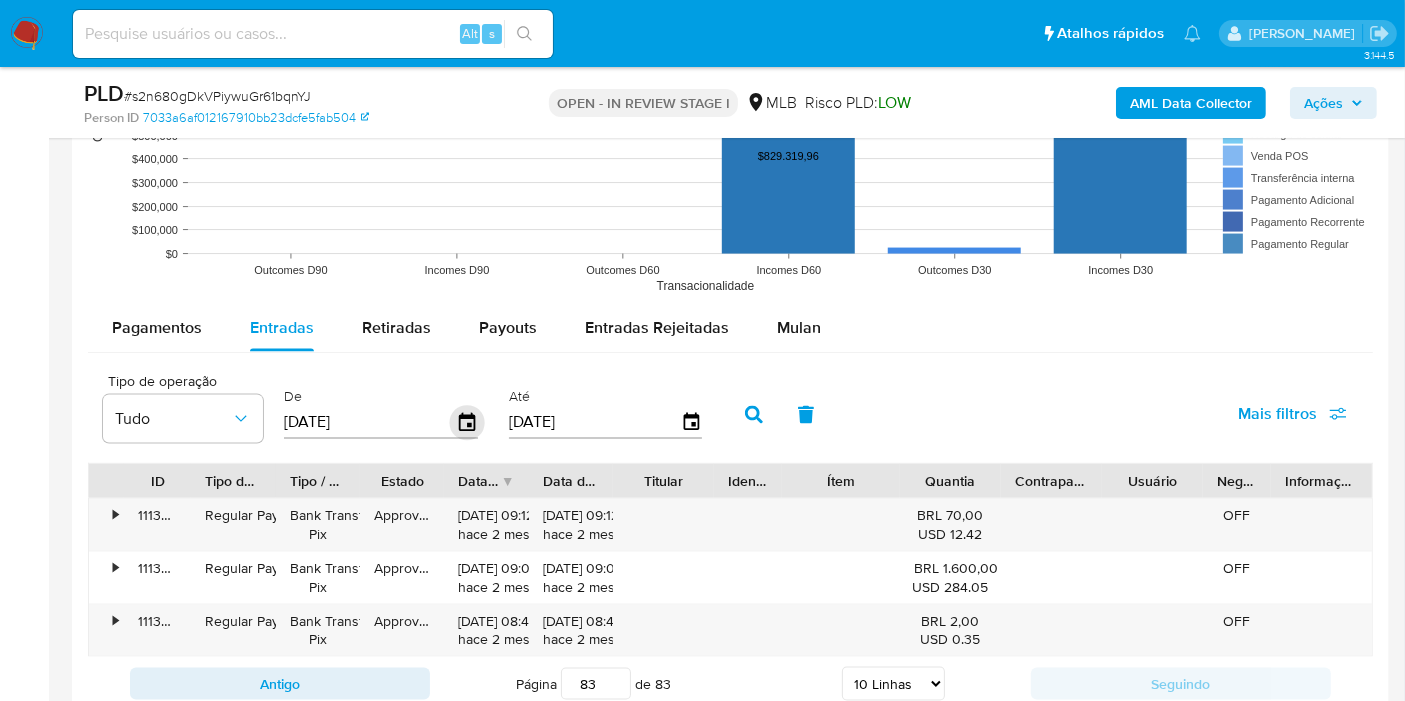 click 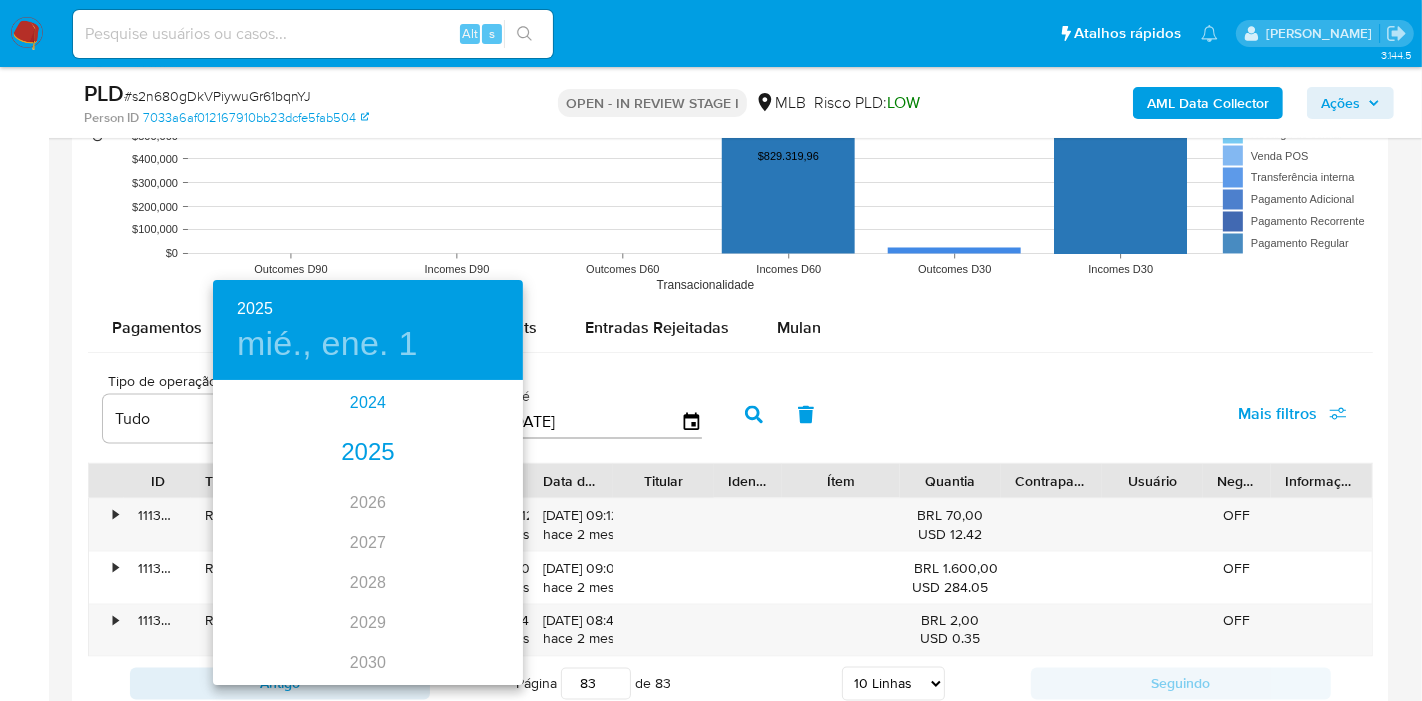 click on "2024" at bounding box center (368, 403) 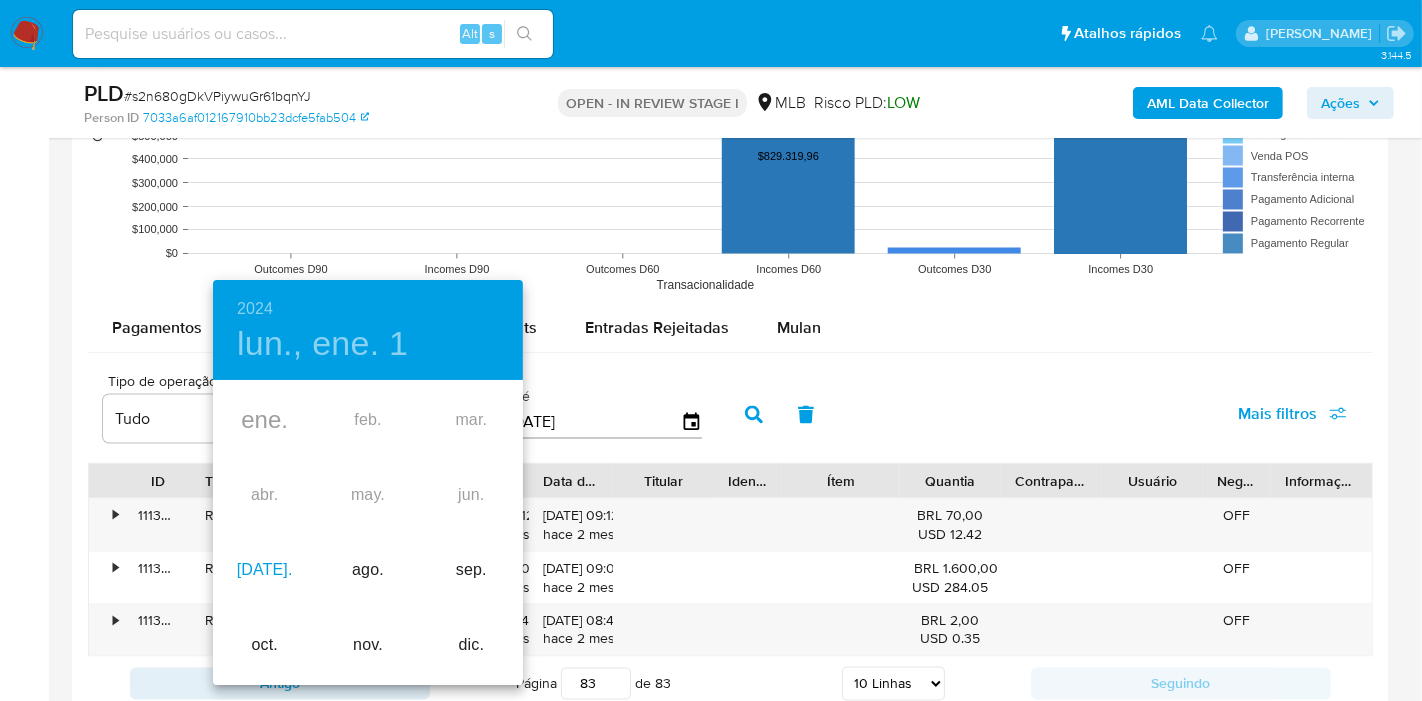 click on "jul." at bounding box center (264, 570) 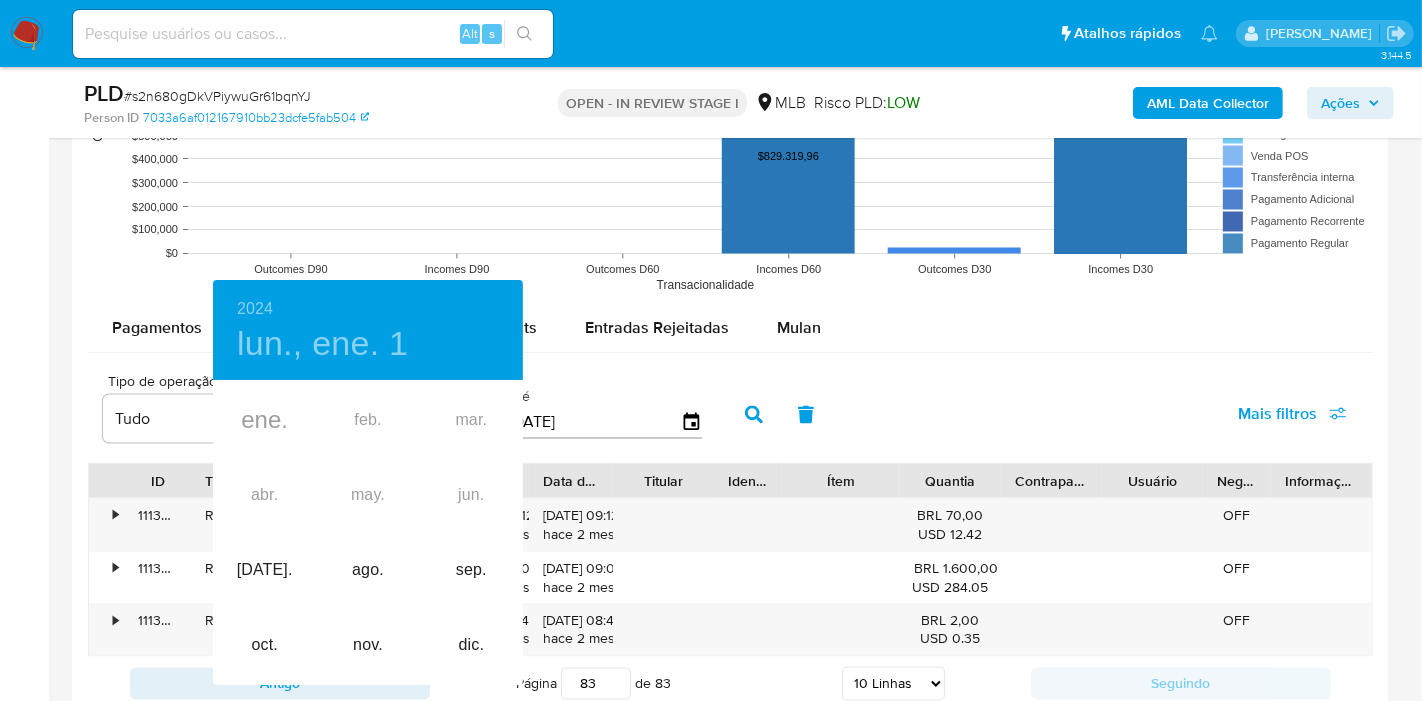type on "11/07/2024" 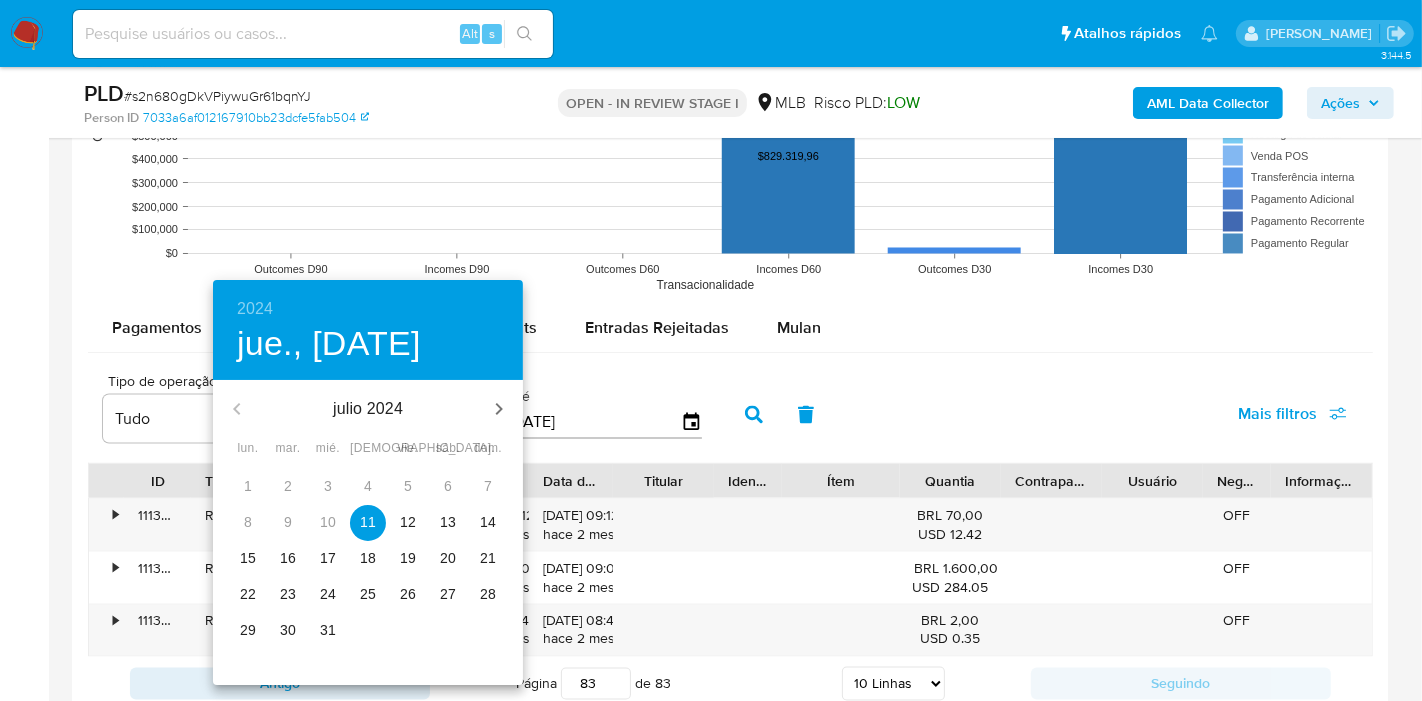 click on "11" at bounding box center [368, 522] 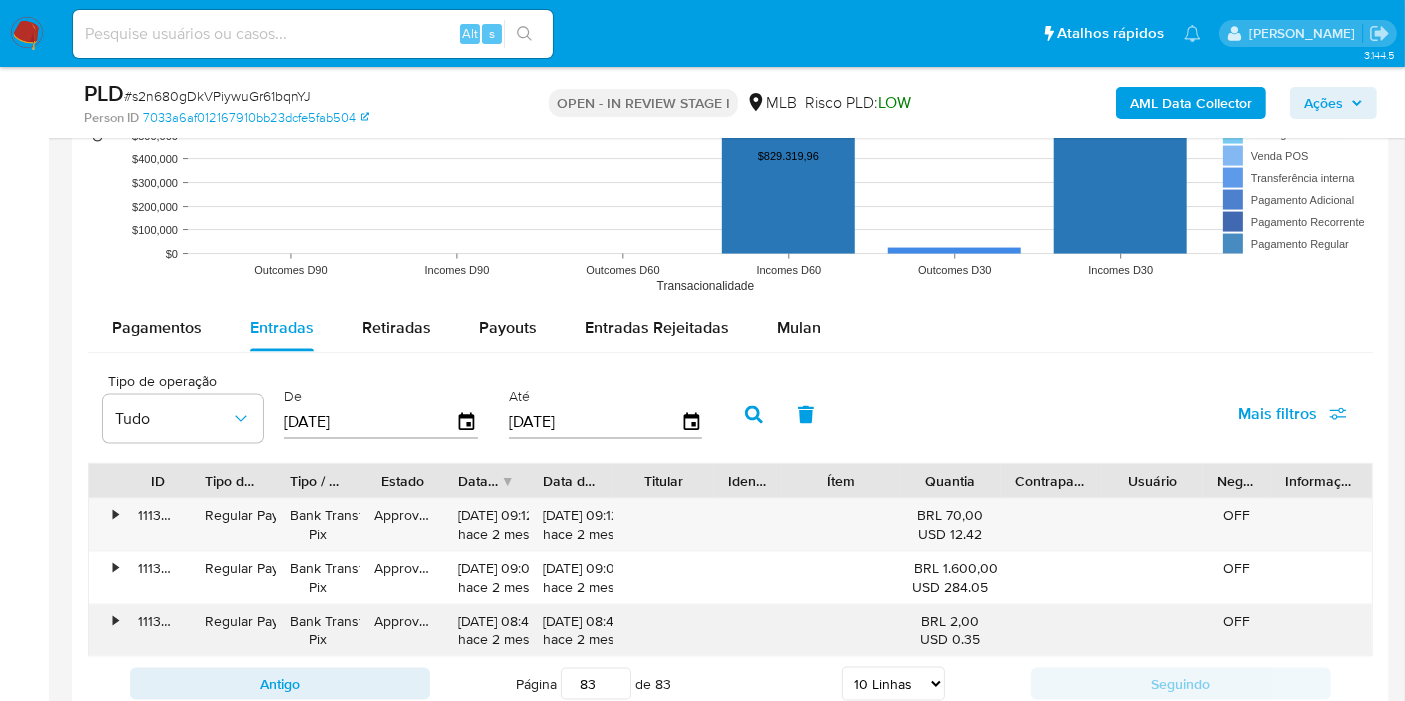 click on "16/05/2025 08:47:05 hace 2 meses" at bounding box center [486, 631] 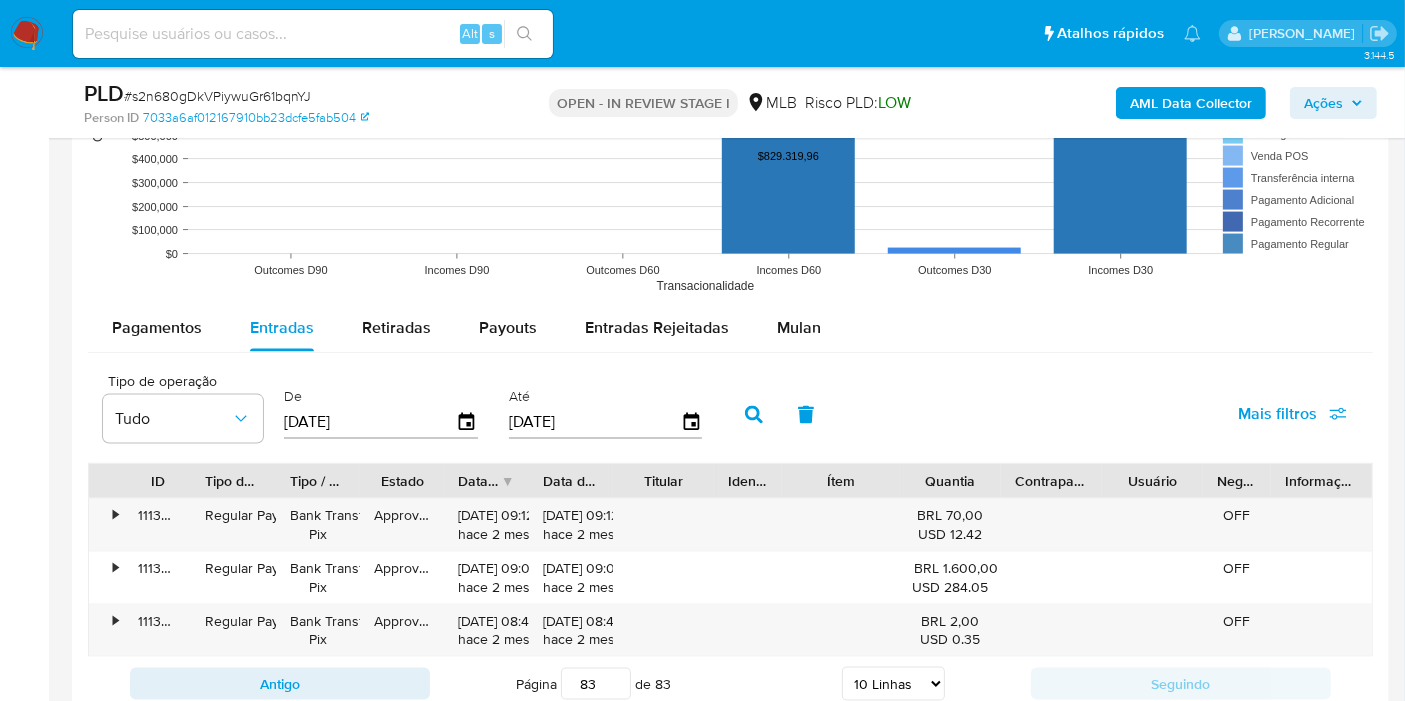 click at bounding box center [754, 415] 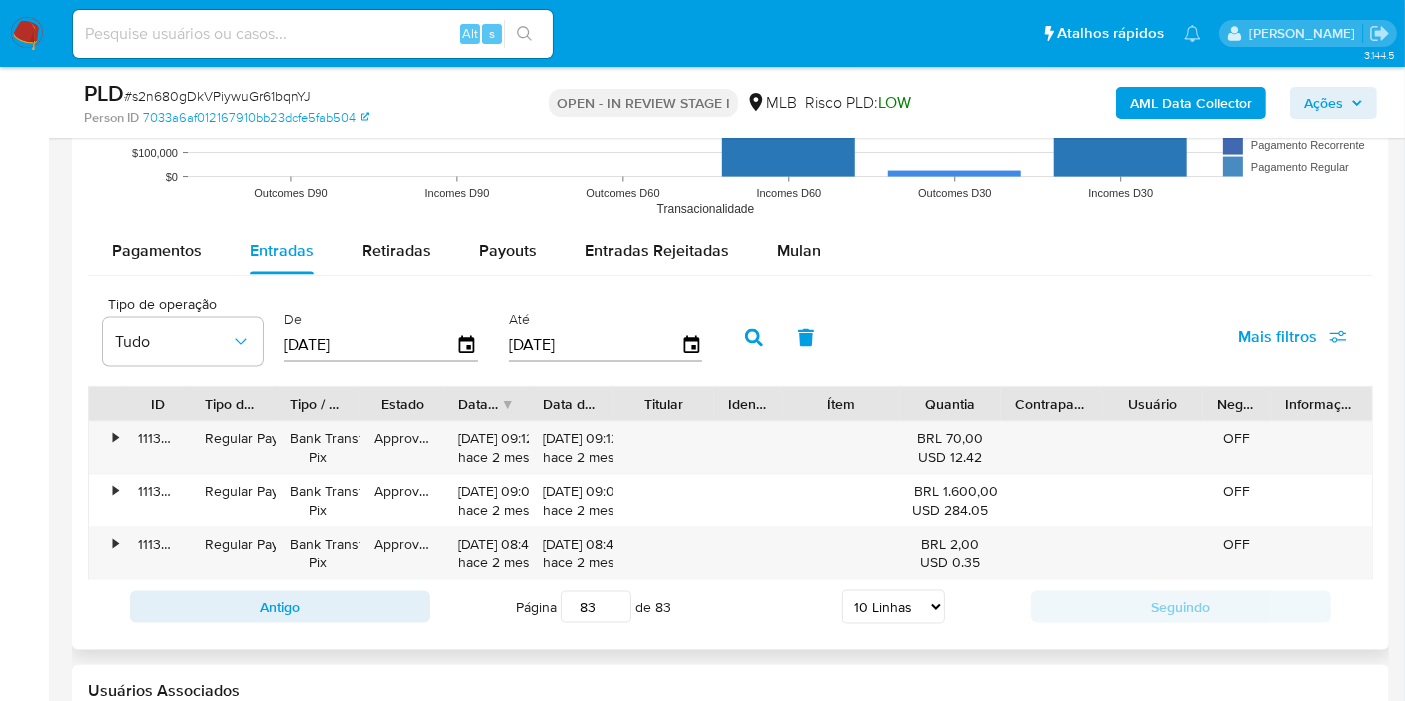 scroll, scrollTop: 2693, scrollLeft: 0, axis: vertical 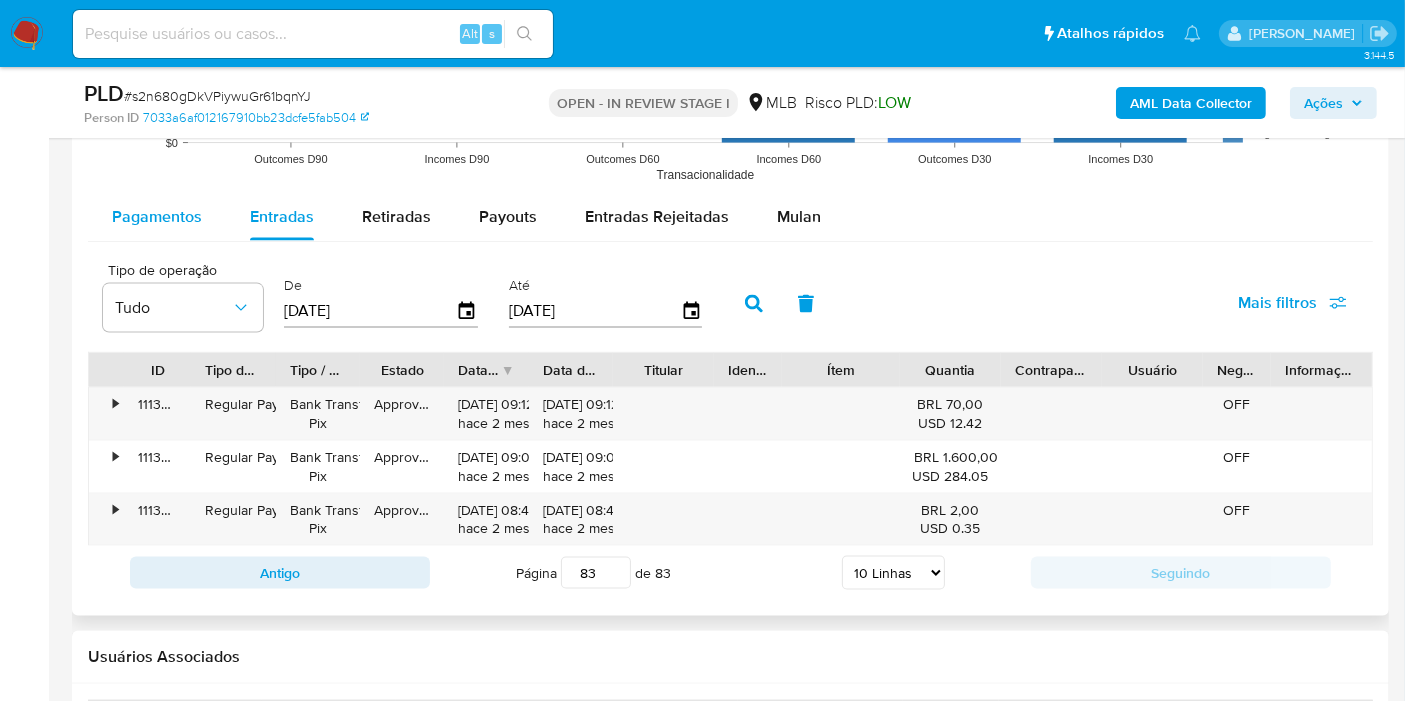click on "Pagamentos" at bounding box center (157, 216) 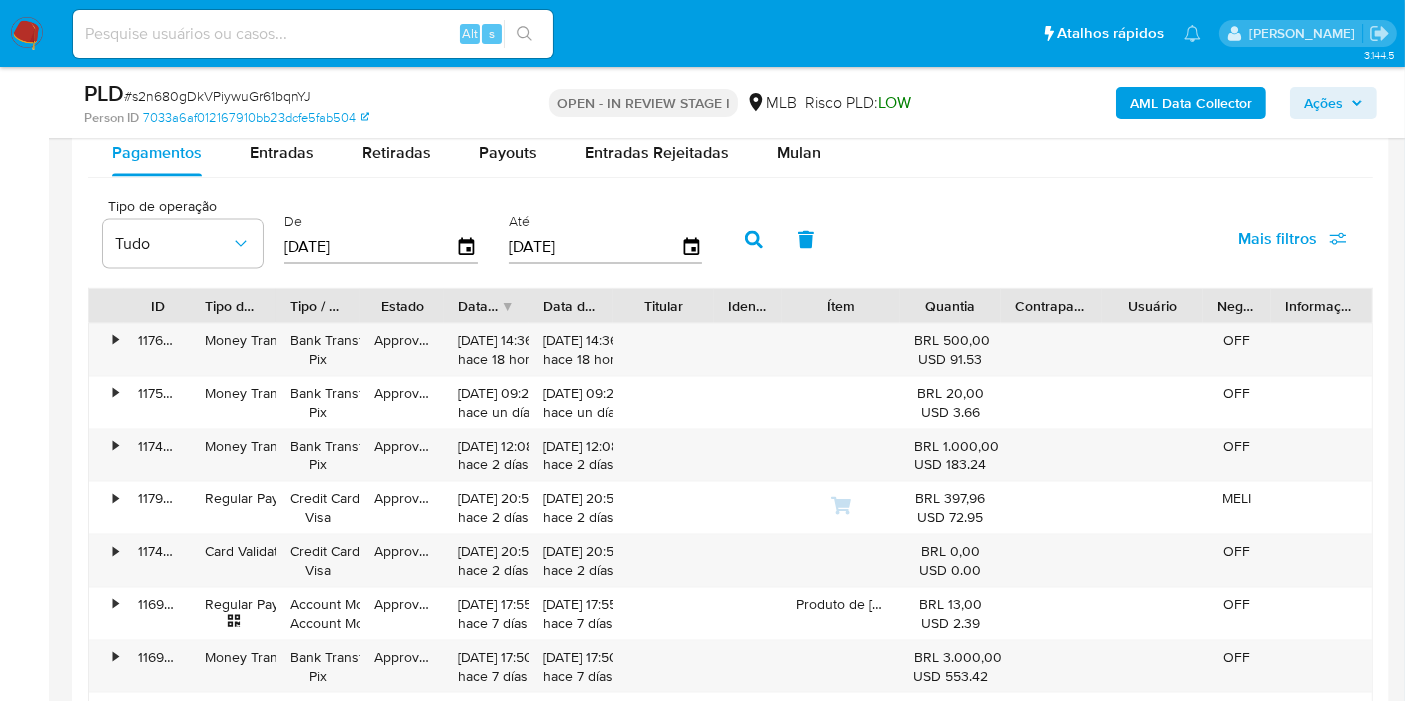 scroll, scrollTop: 2693, scrollLeft: 0, axis: vertical 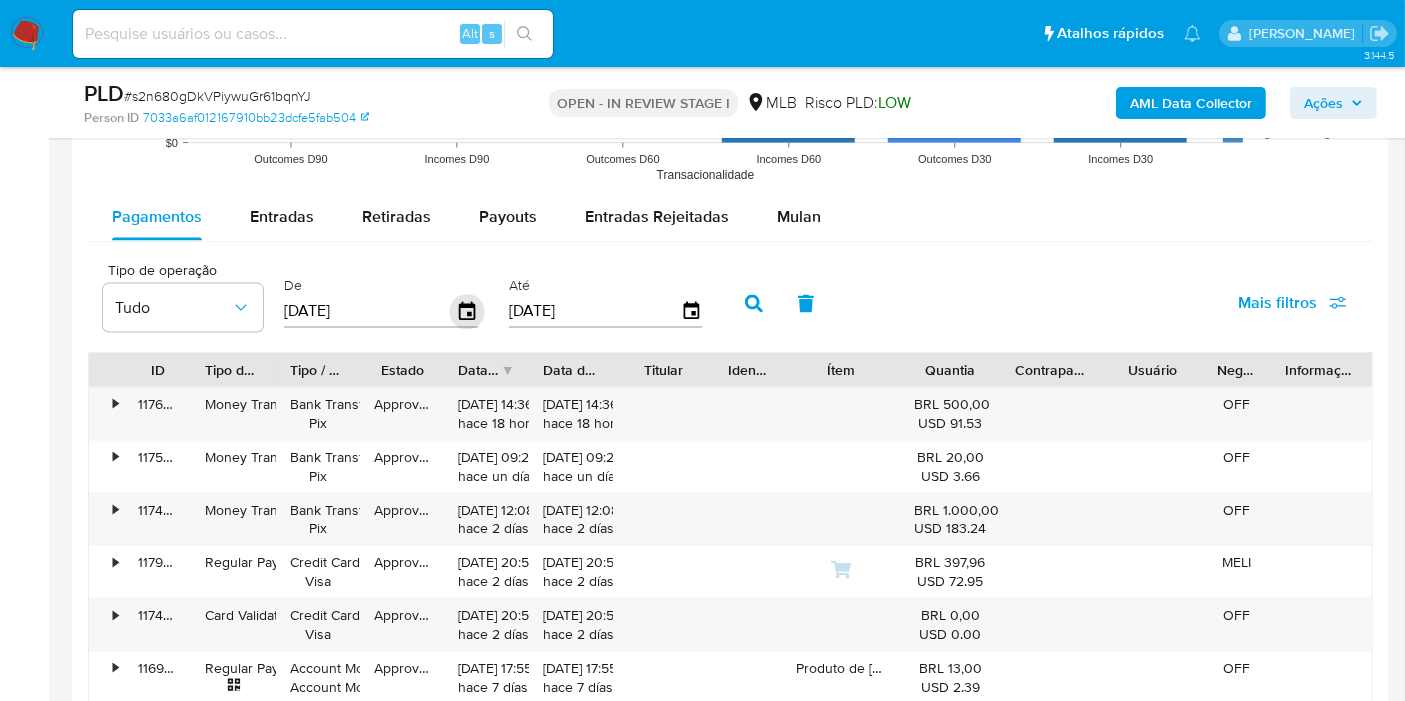 click 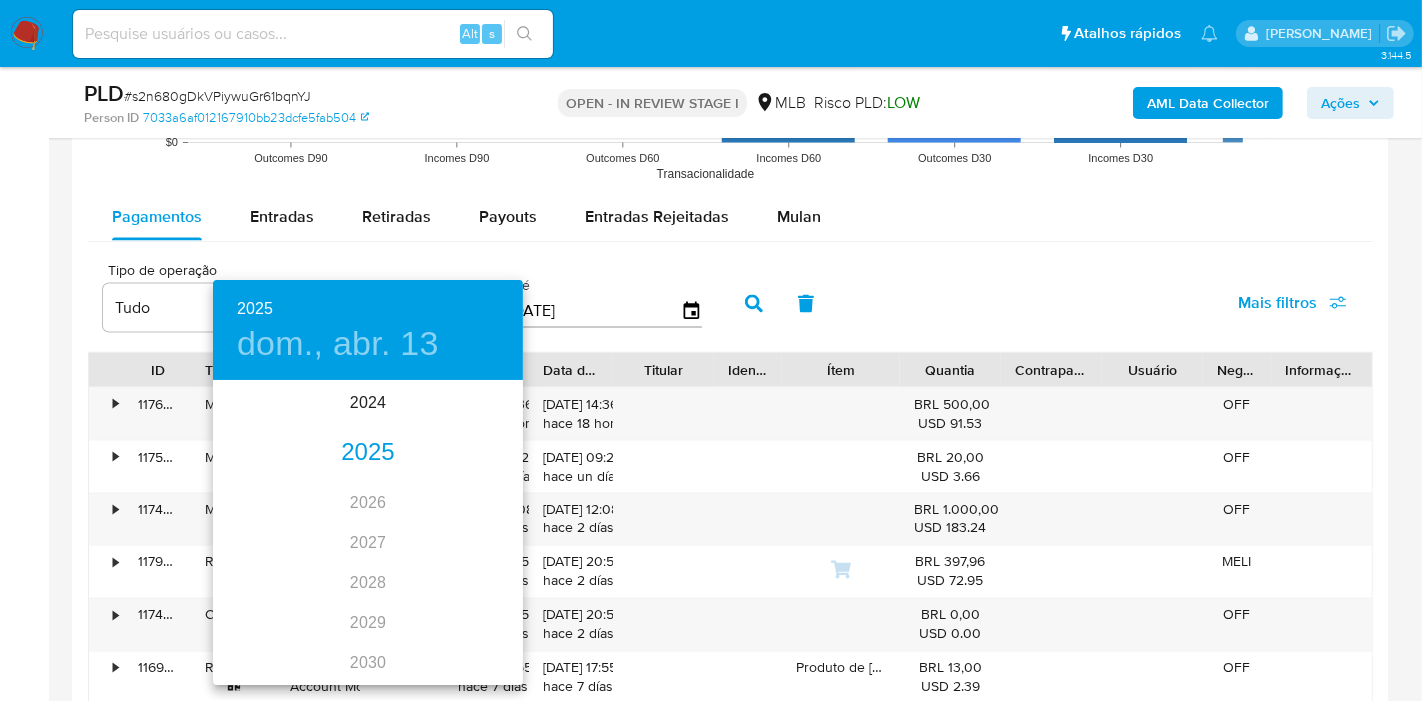 click on "2025" at bounding box center [368, 453] 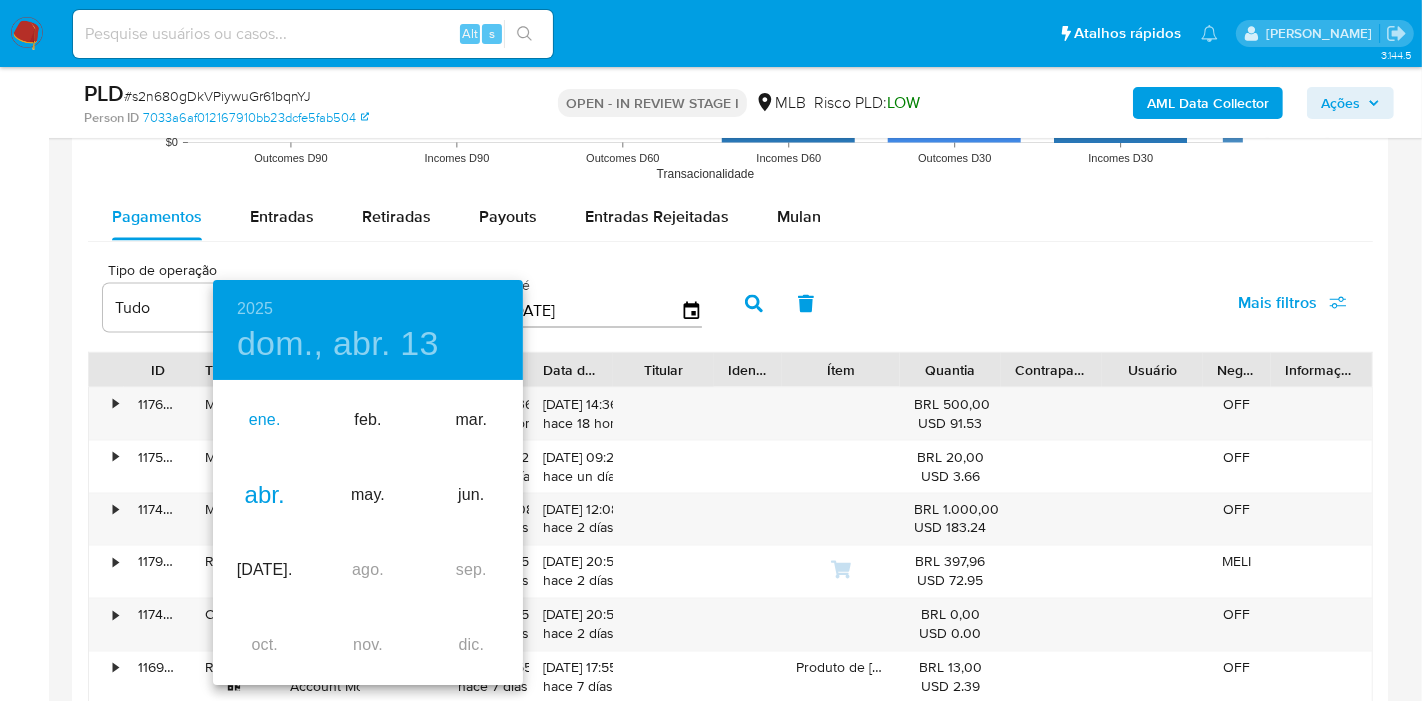 click on "ene." at bounding box center [264, 420] 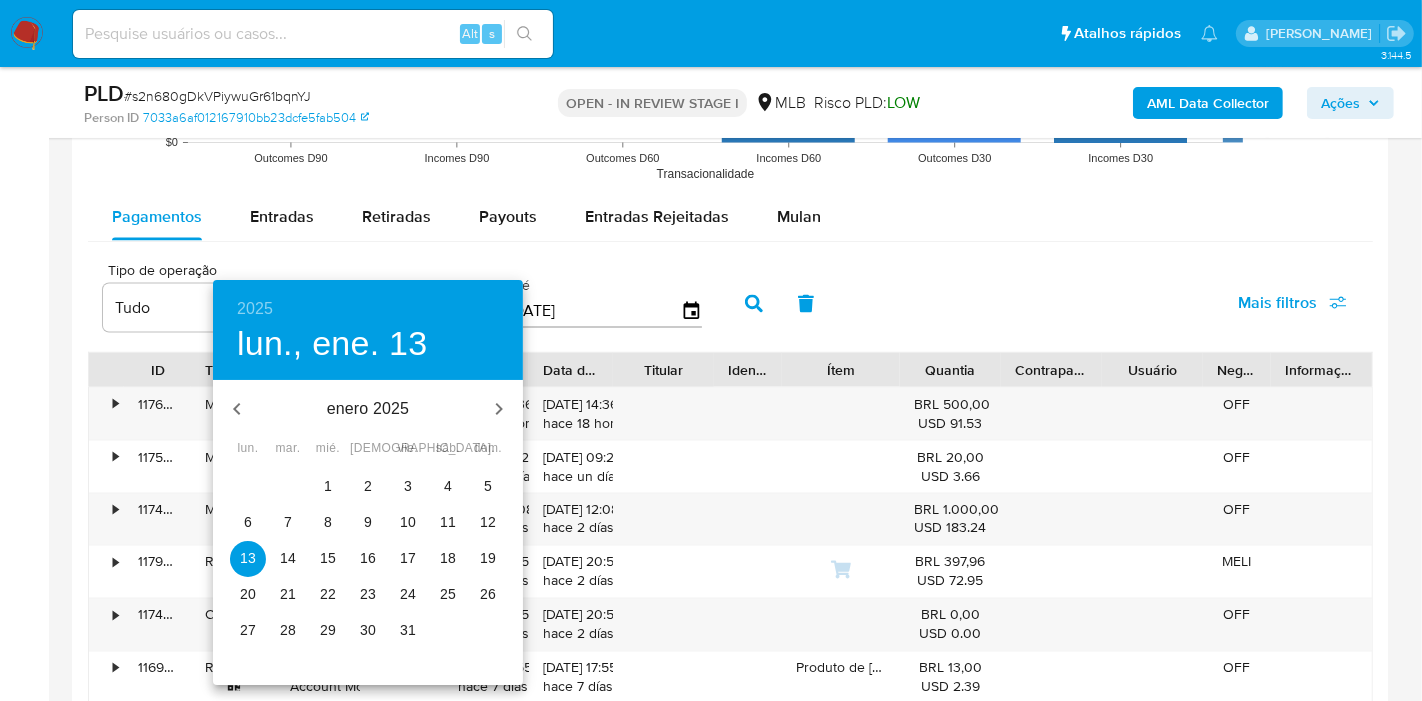 click on "1" at bounding box center [328, 486] 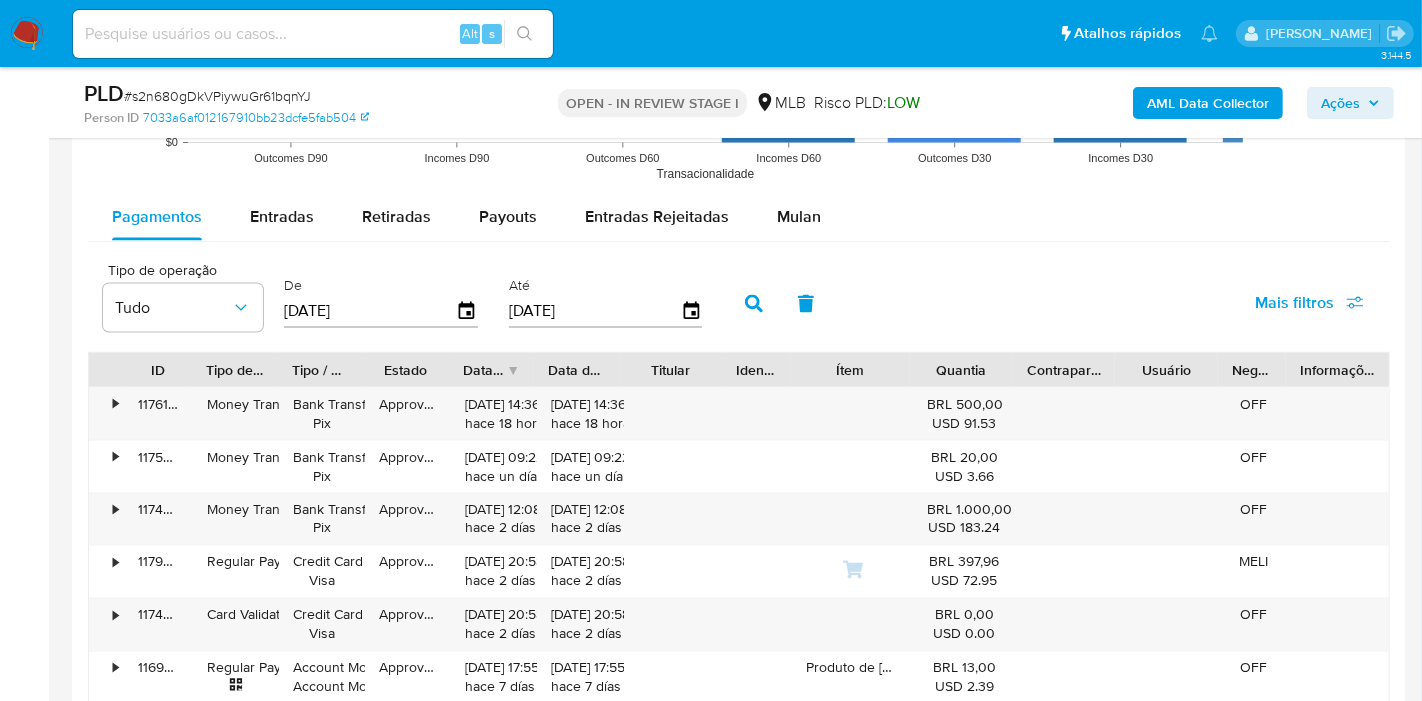 type on "01/01/2025" 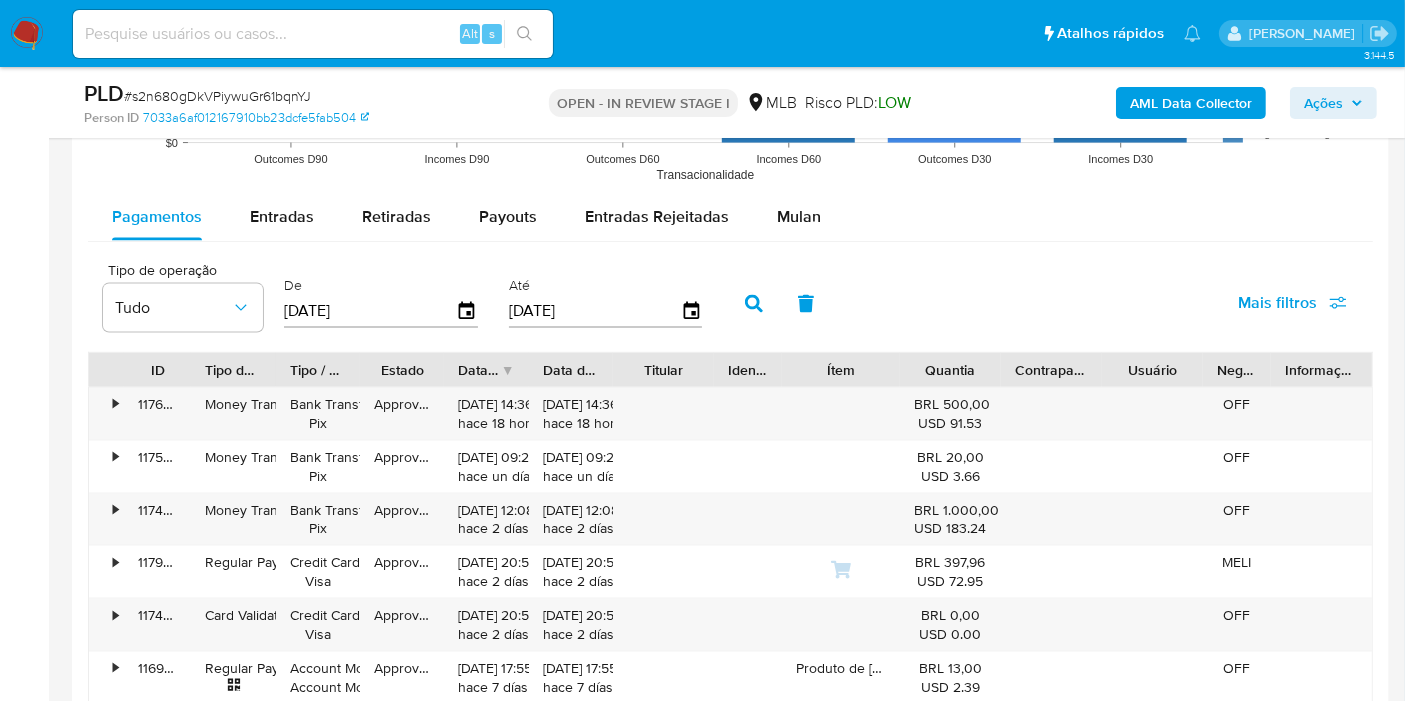 click 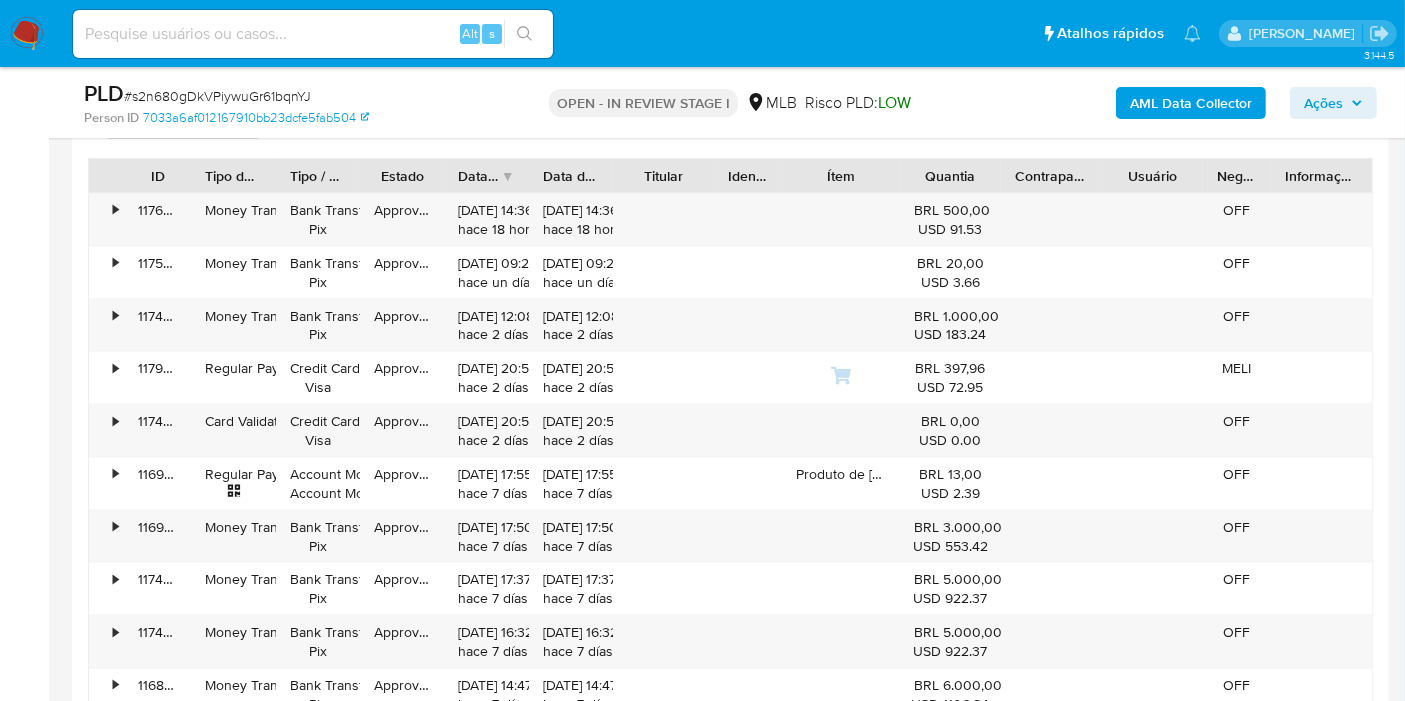 scroll, scrollTop: 3248, scrollLeft: 0, axis: vertical 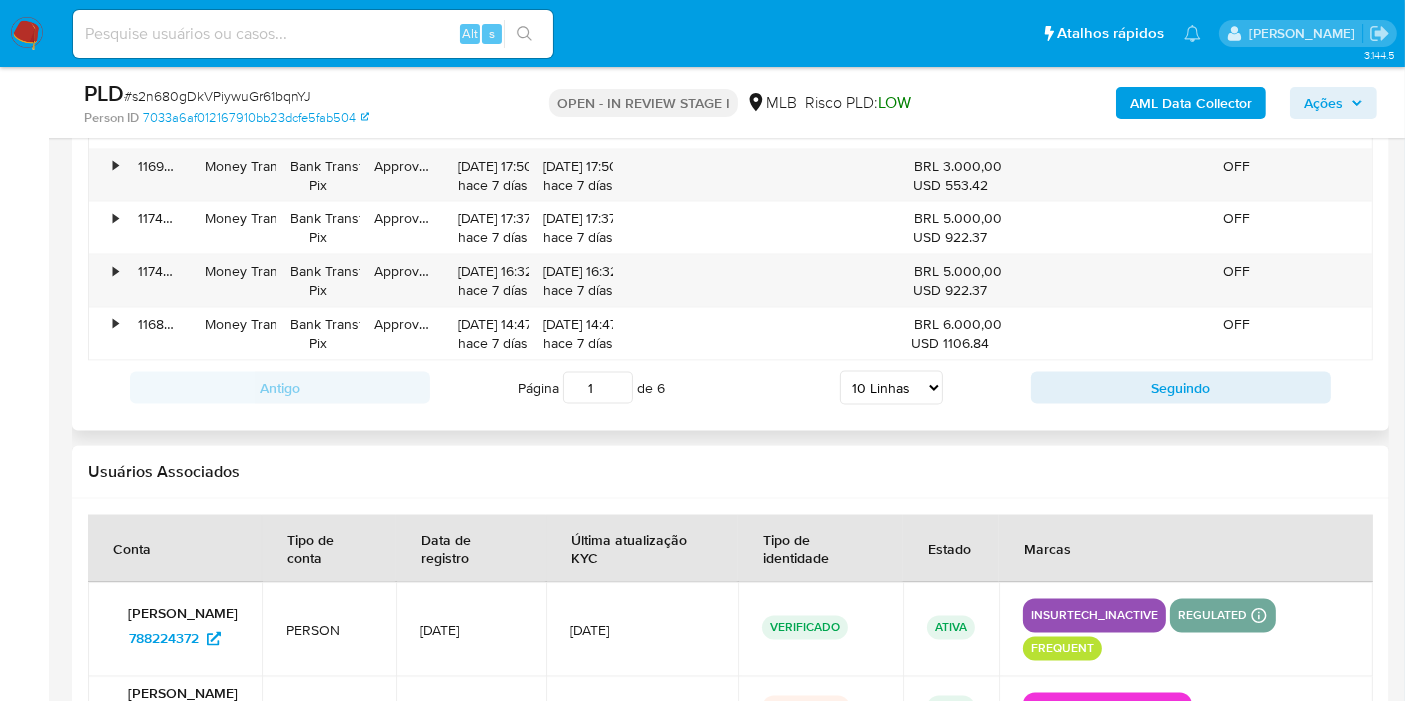 drag, startPoint x: 602, startPoint y: 387, endPoint x: 568, endPoint y: 381, distance: 34.525352 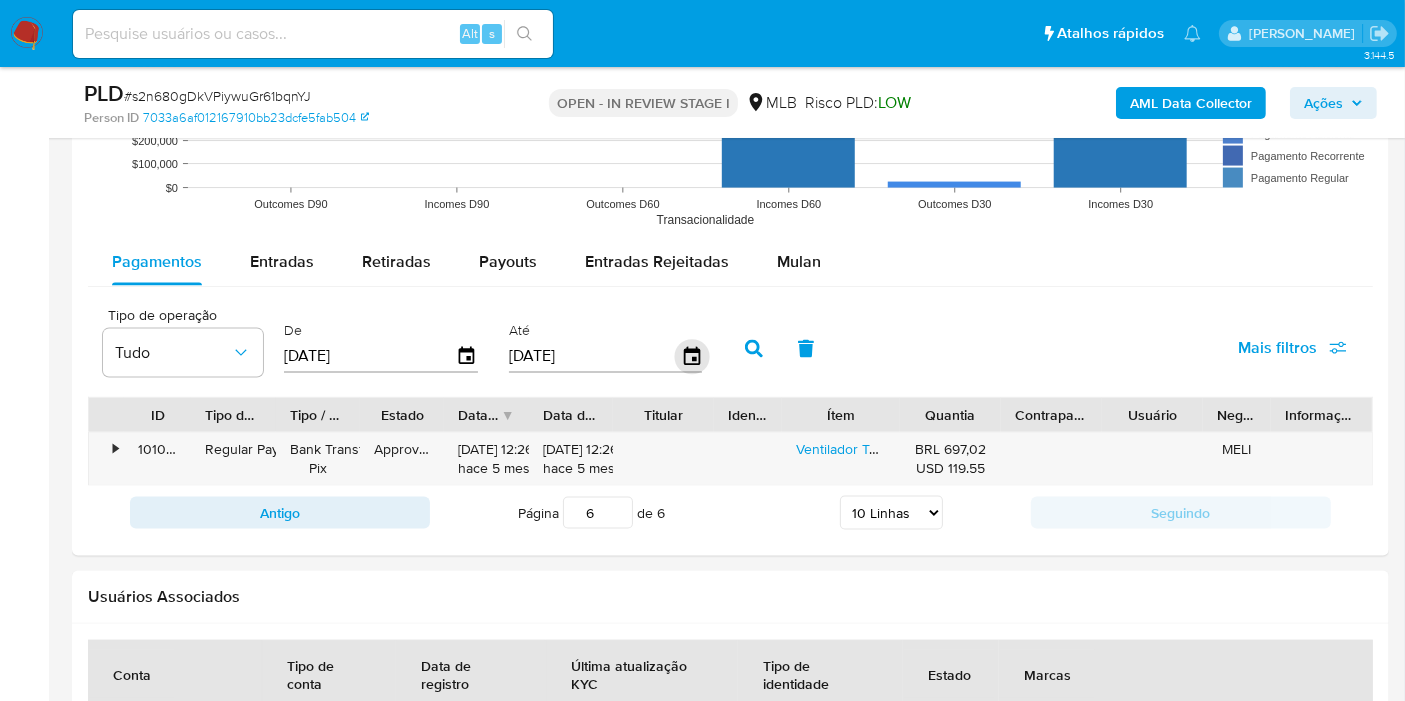scroll, scrollTop: 2582, scrollLeft: 0, axis: vertical 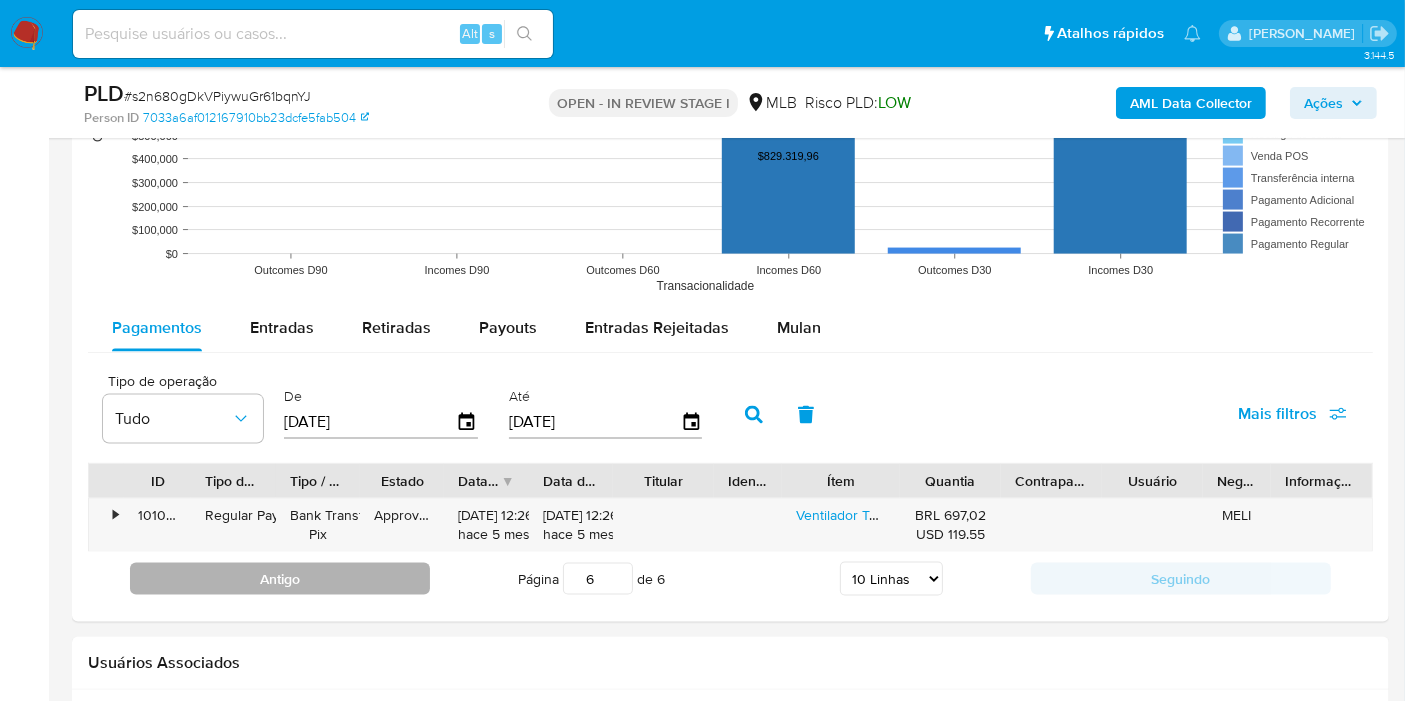 click on "Antigo" at bounding box center [280, 579] 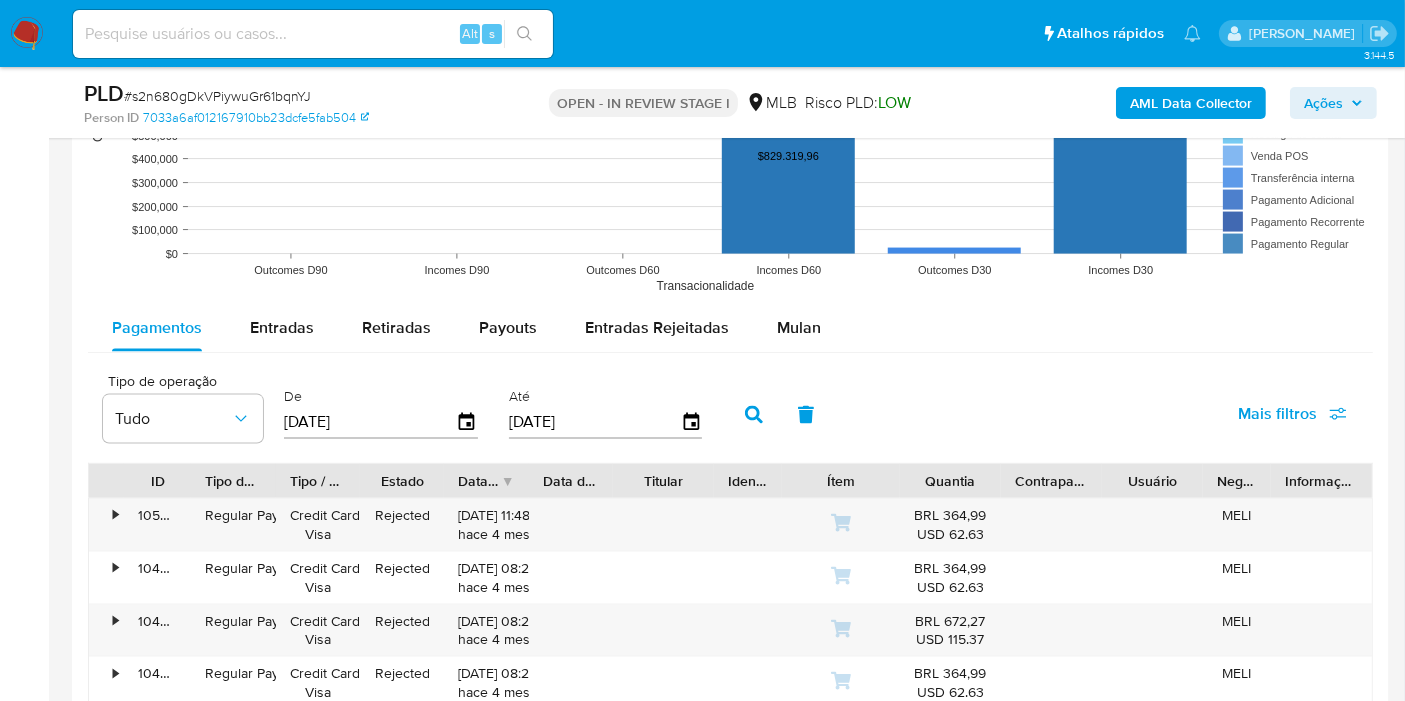 scroll, scrollTop: 3026, scrollLeft: 0, axis: vertical 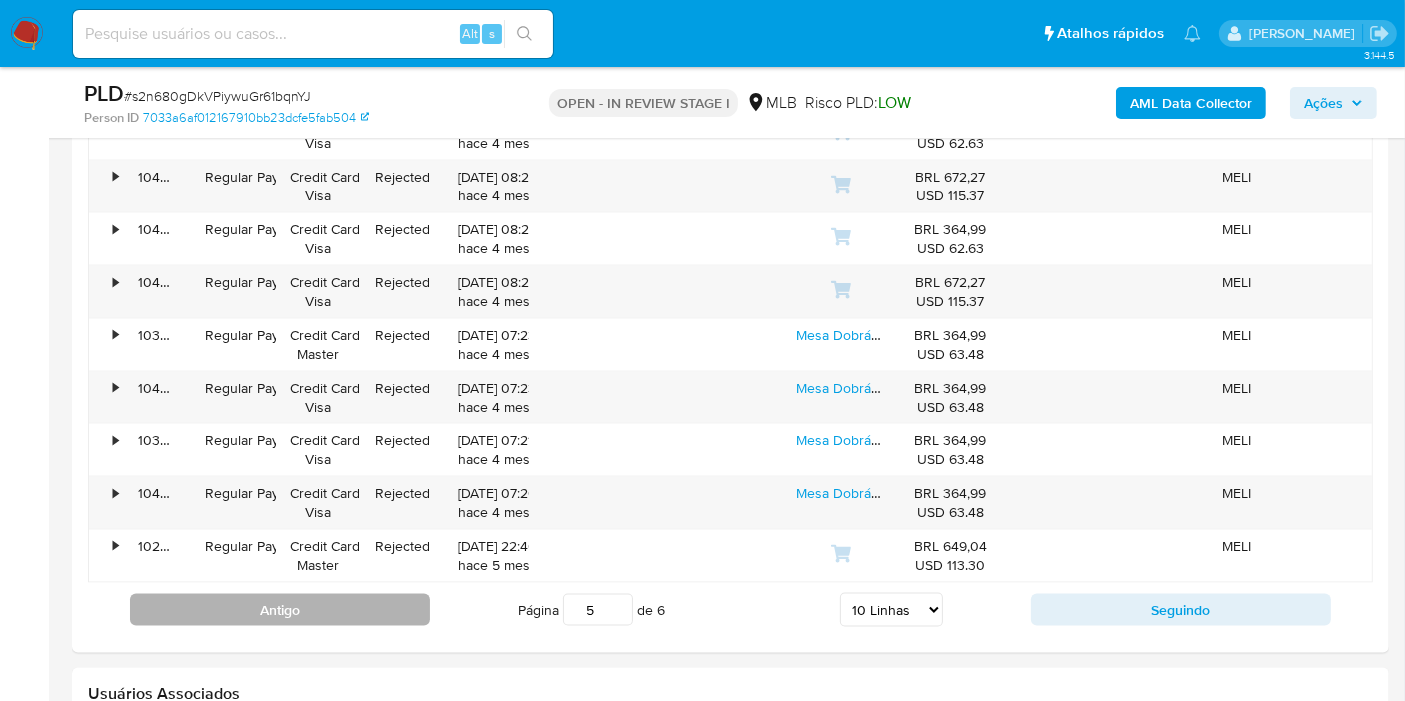 click on "Antigo" at bounding box center (280, 610) 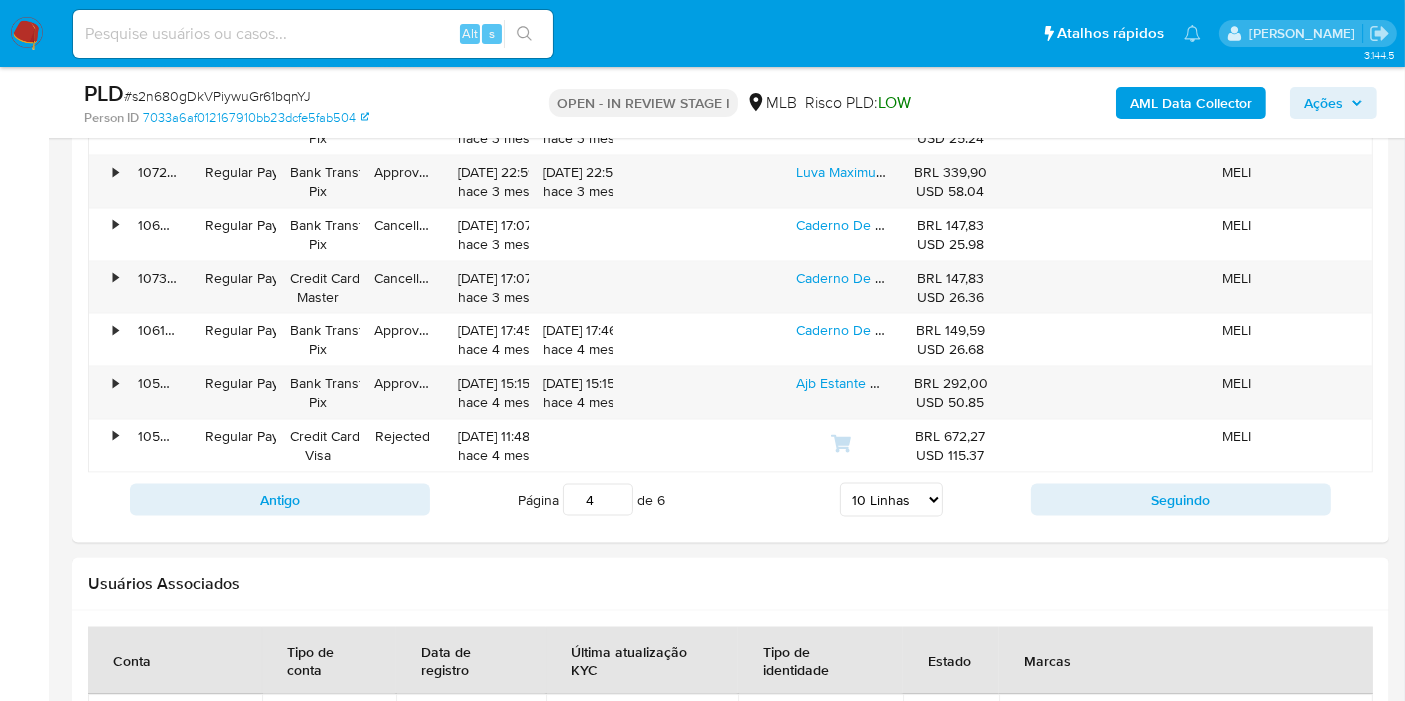 scroll, scrollTop: 3137, scrollLeft: 0, axis: vertical 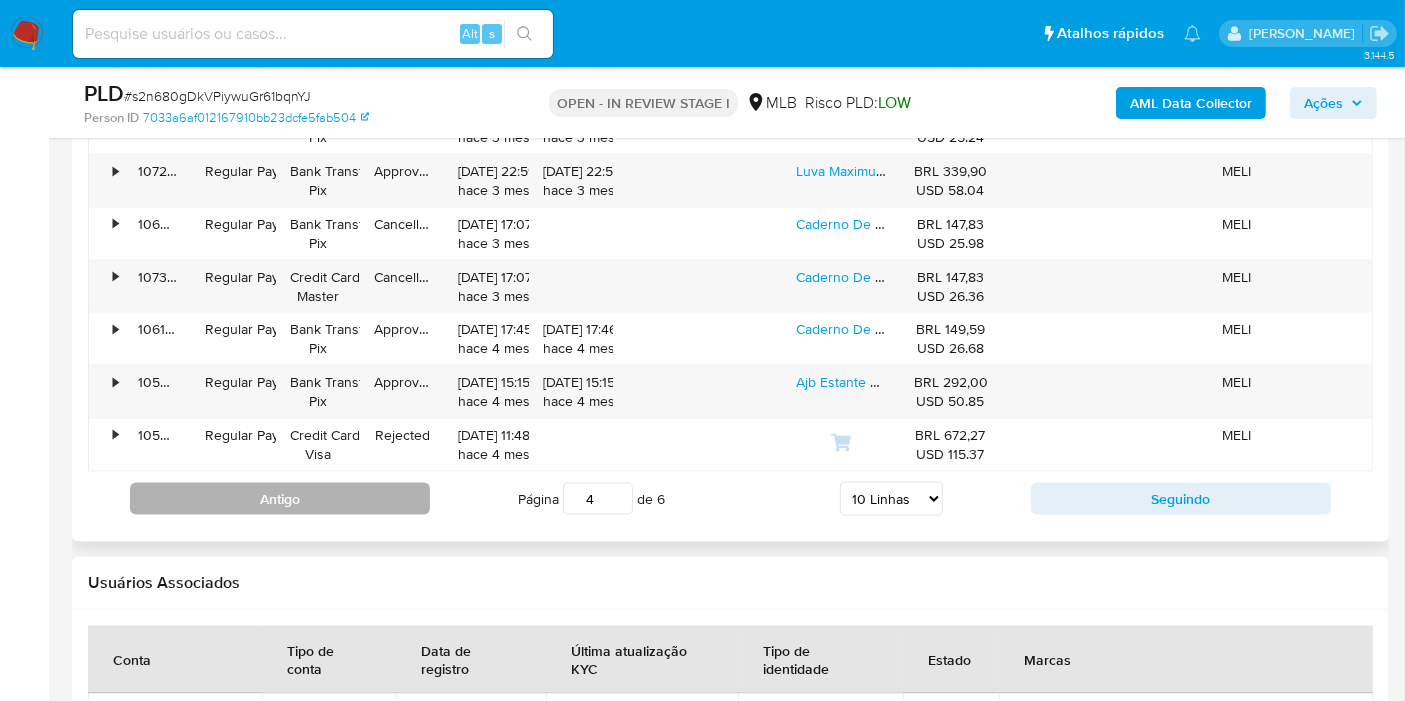 click on "Antigo" at bounding box center [280, 499] 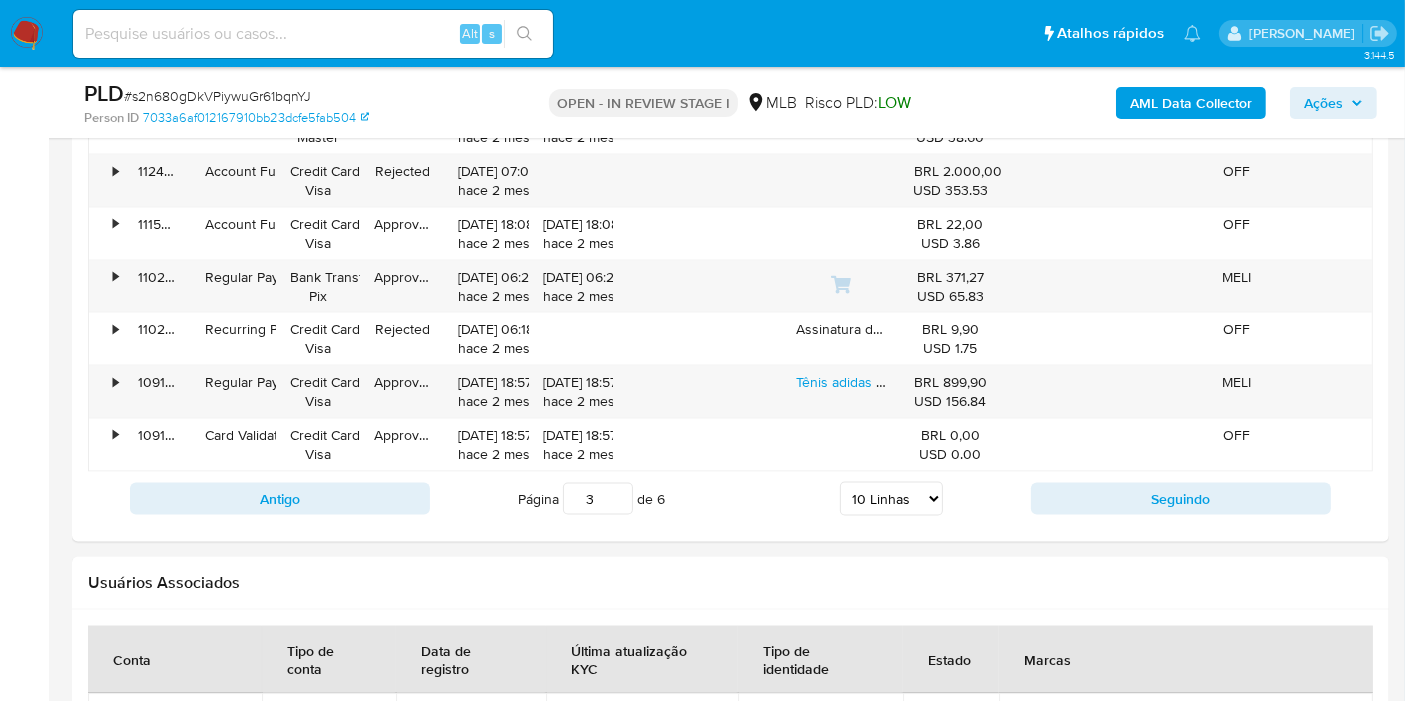 click on "Ações" at bounding box center [1323, 103] 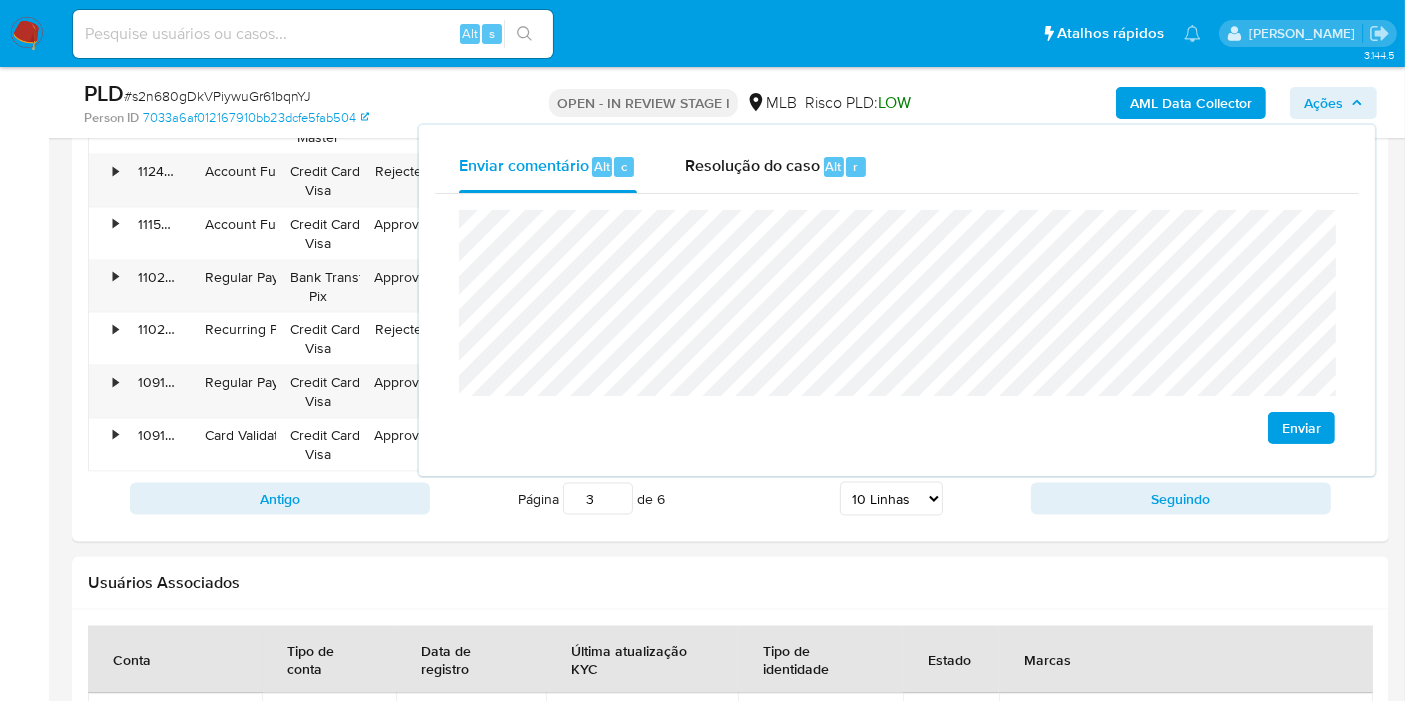 click on "Enviar" at bounding box center (897, 327) 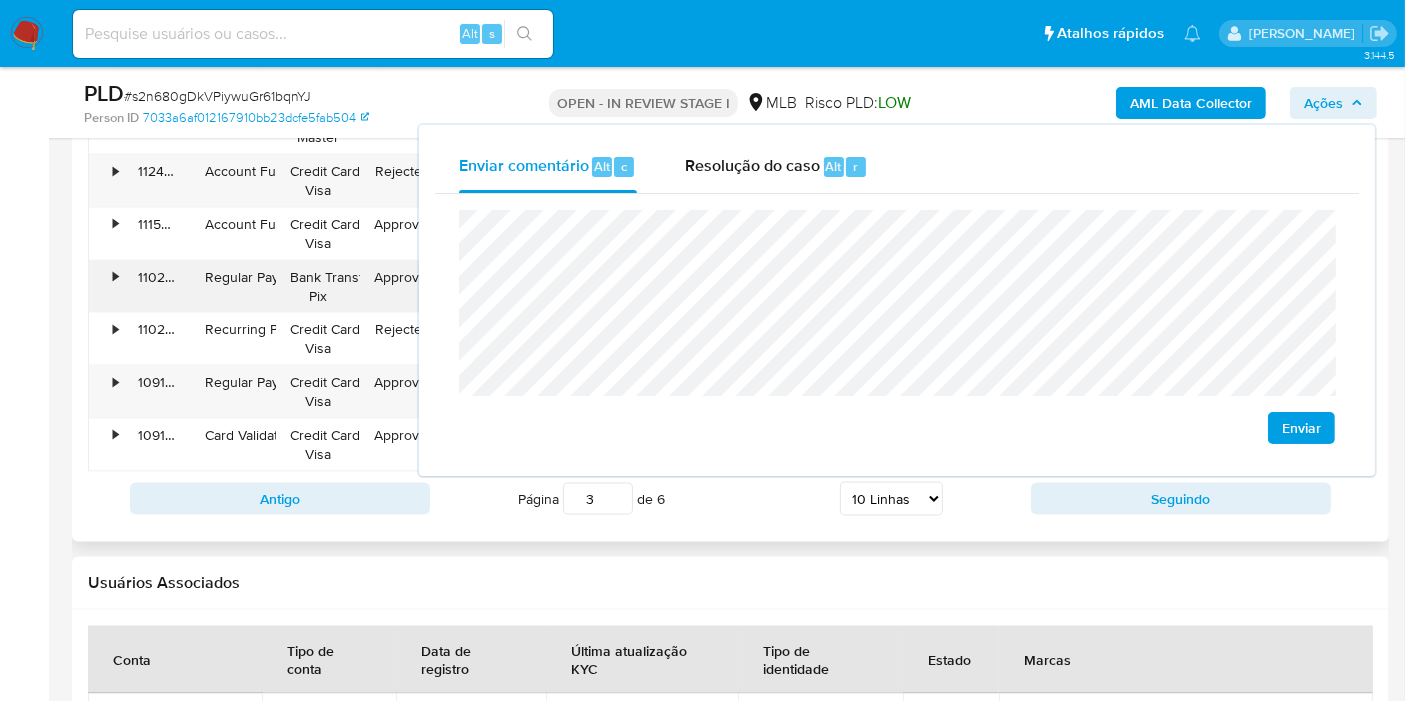 scroll, scrollTop: 2693, scrollLeft: 0, axis: vertical 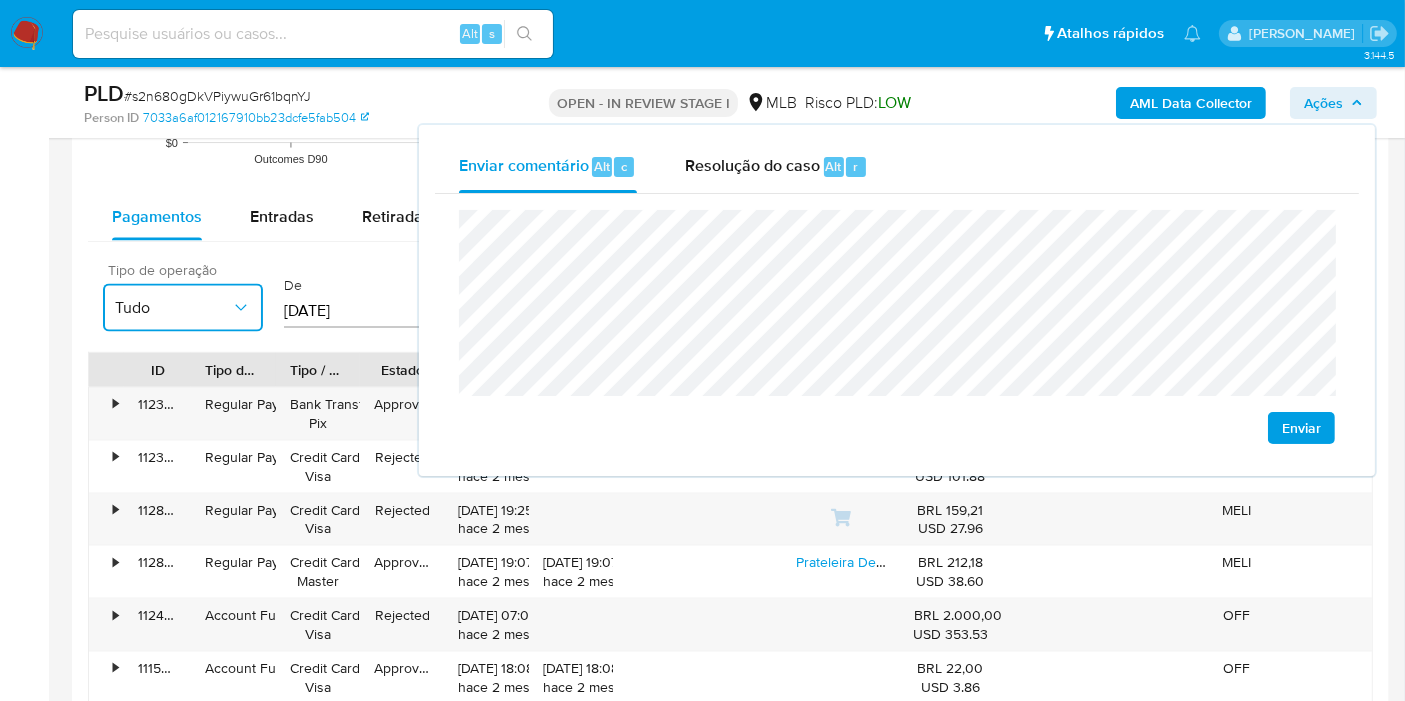 click on "Tudo" at bounding box center [173, 308] 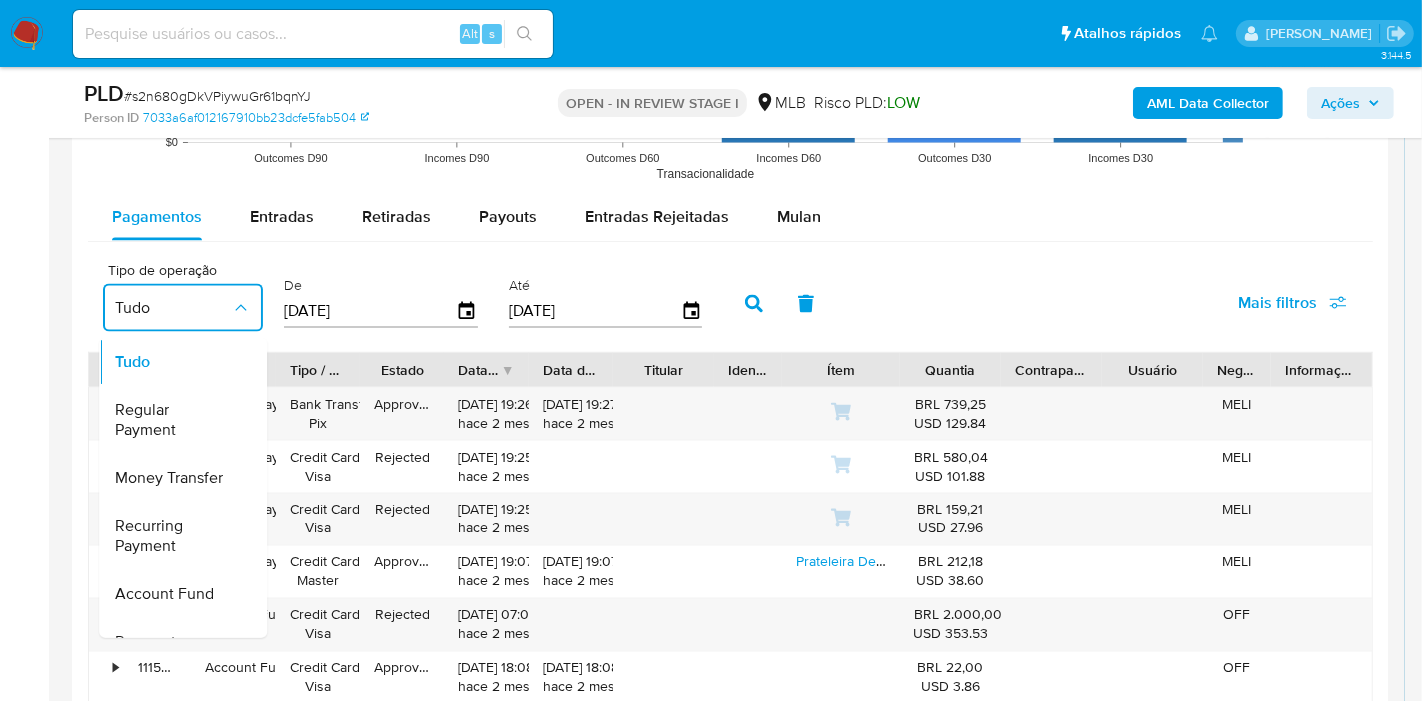 click on "Bandeja Painel Screening Pesquisa em Listas Watchlist Ferramentas Operações em massa relatórios Mulan Localizador de pessoas Consolidado" at bounding box center [24, -389] 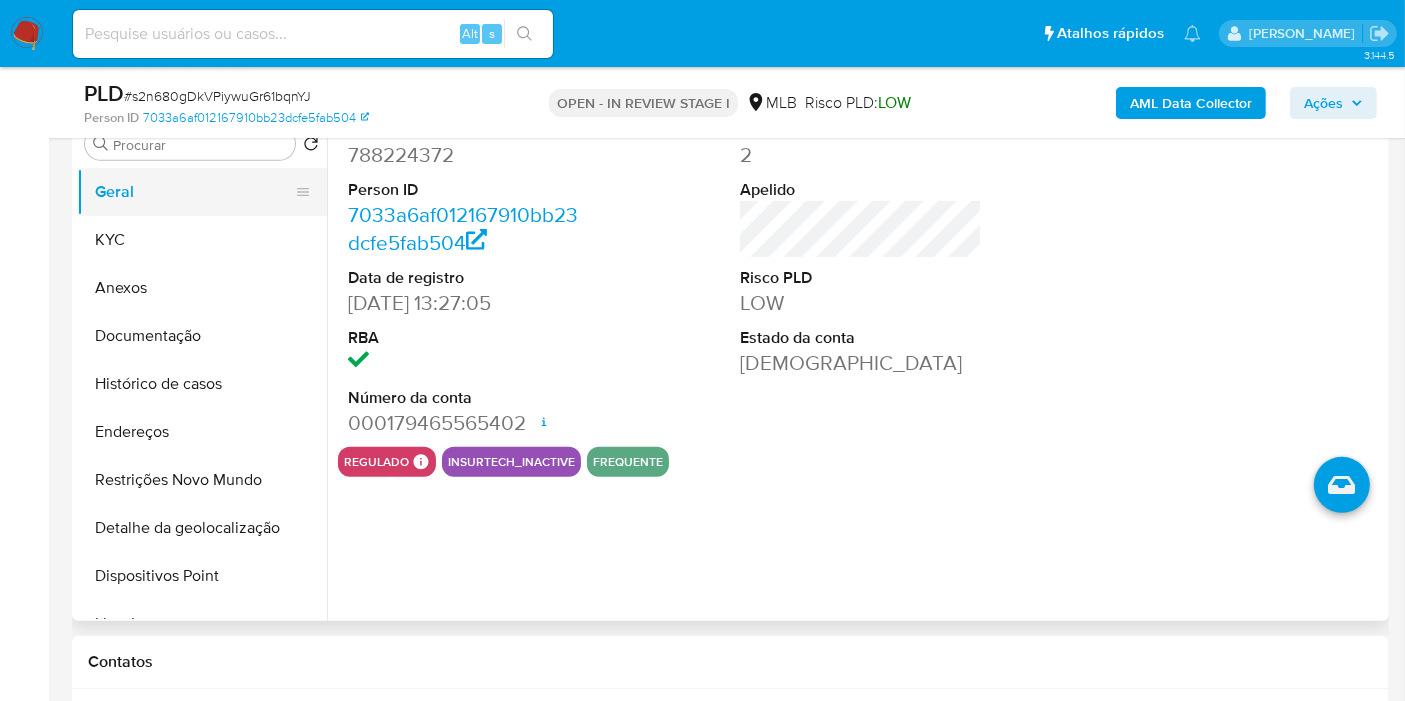 scroll, scrollTop: 804, scrollLeft: 0, axis: vertical 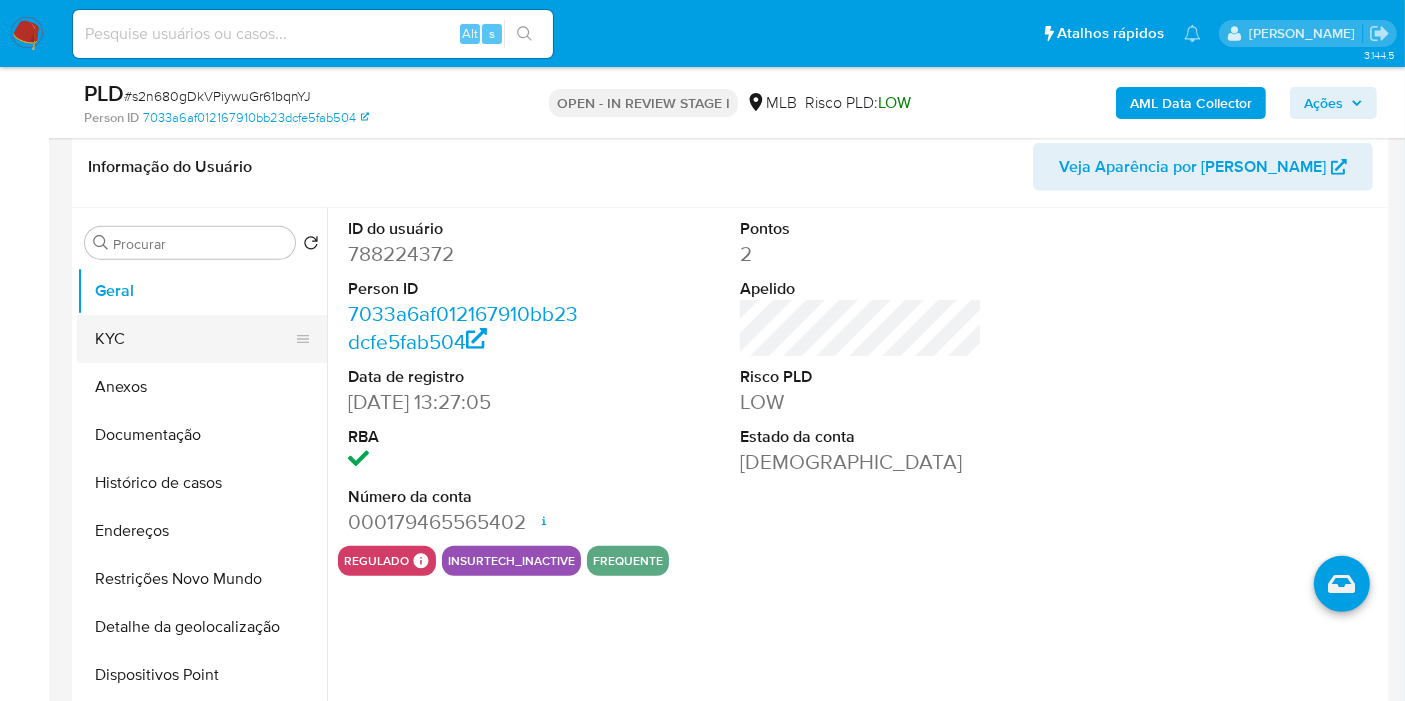 click on "KYC" at bounding box center (194, 339) 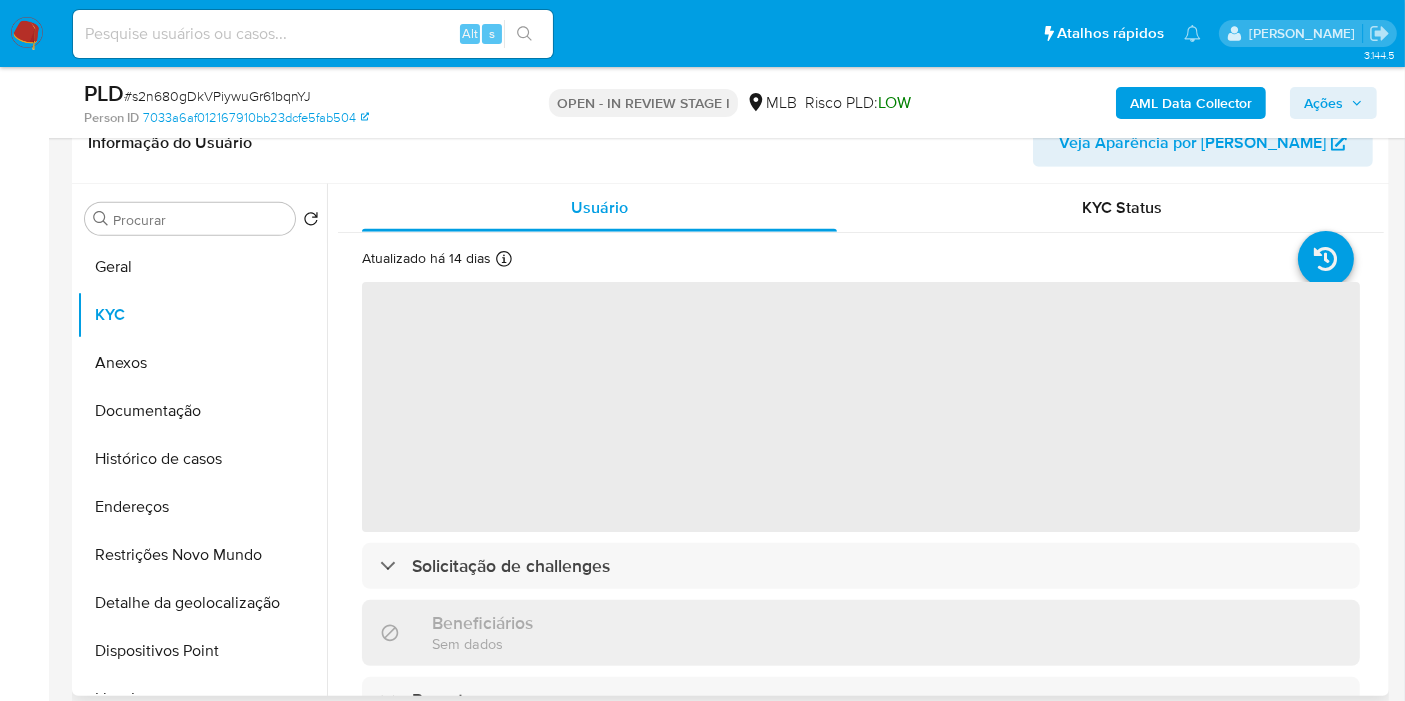 type 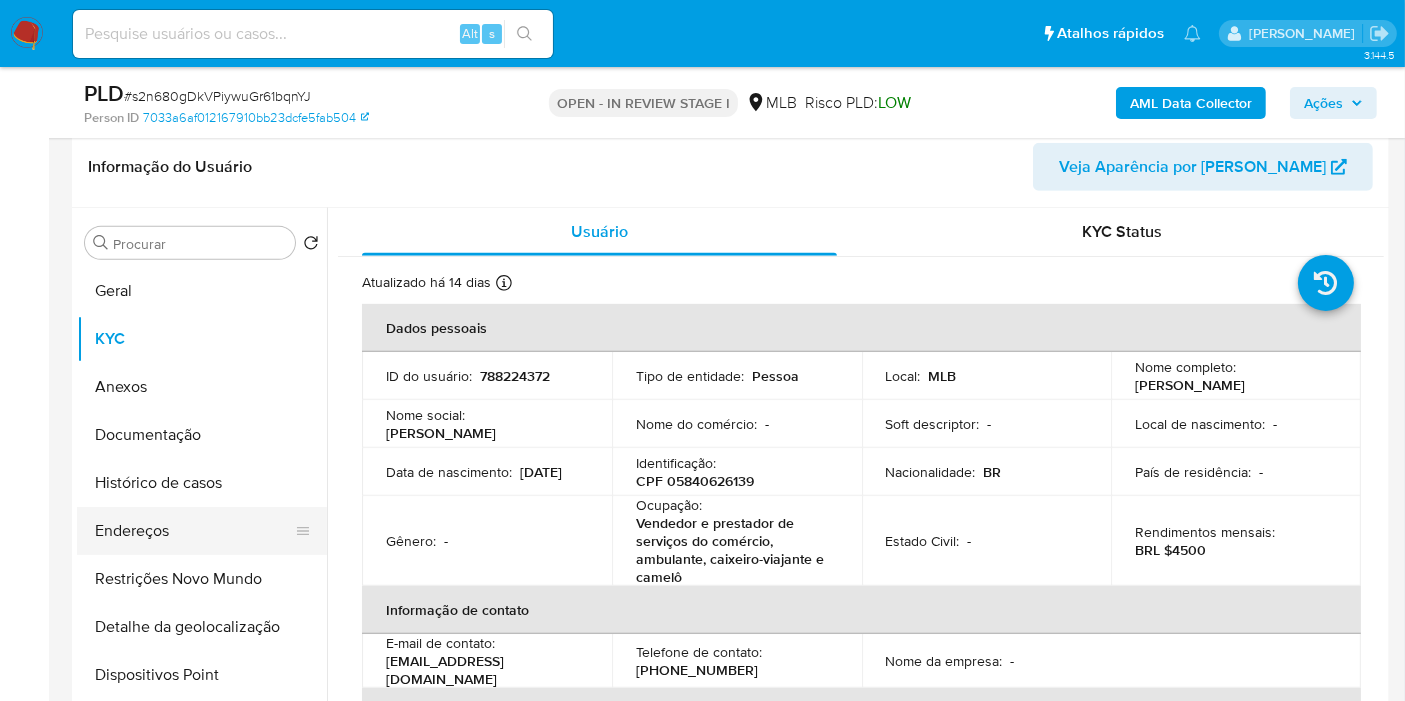 click on "Endereços" at bounding box center [194, 531] 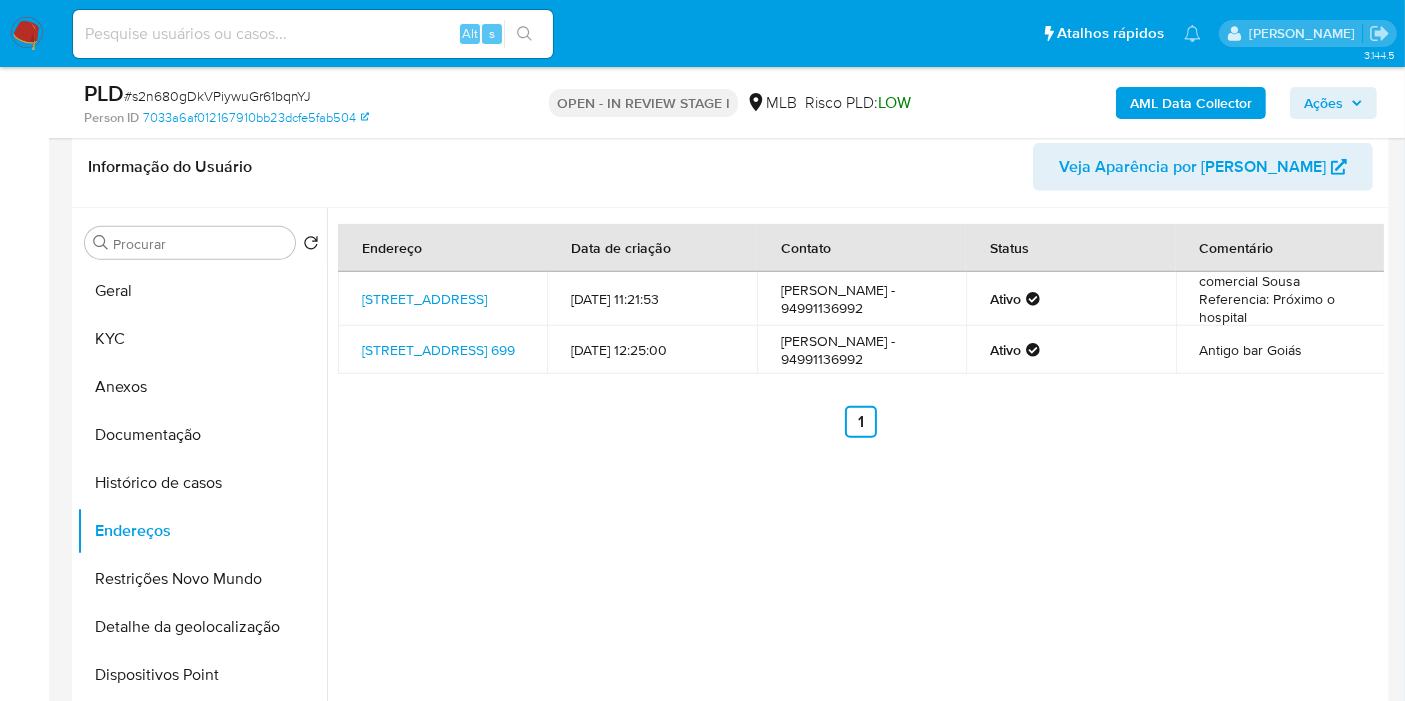 type 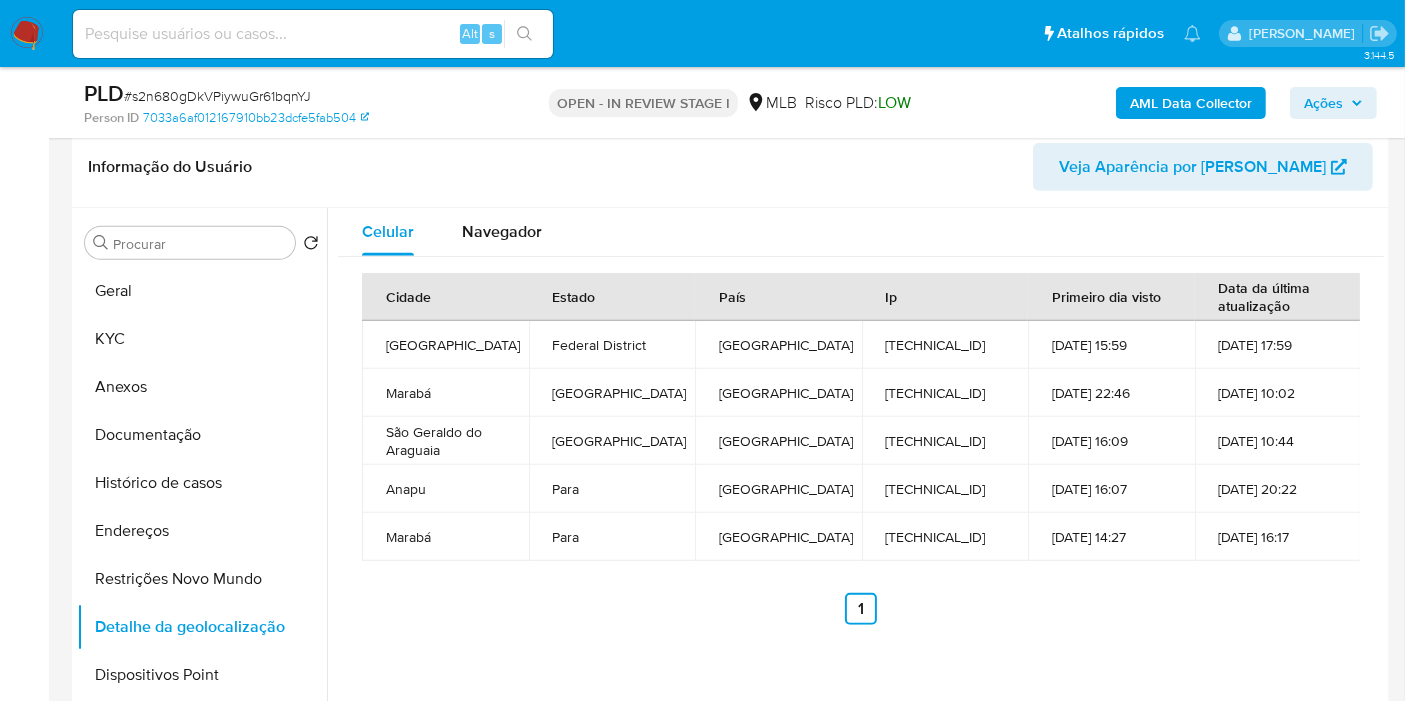 type 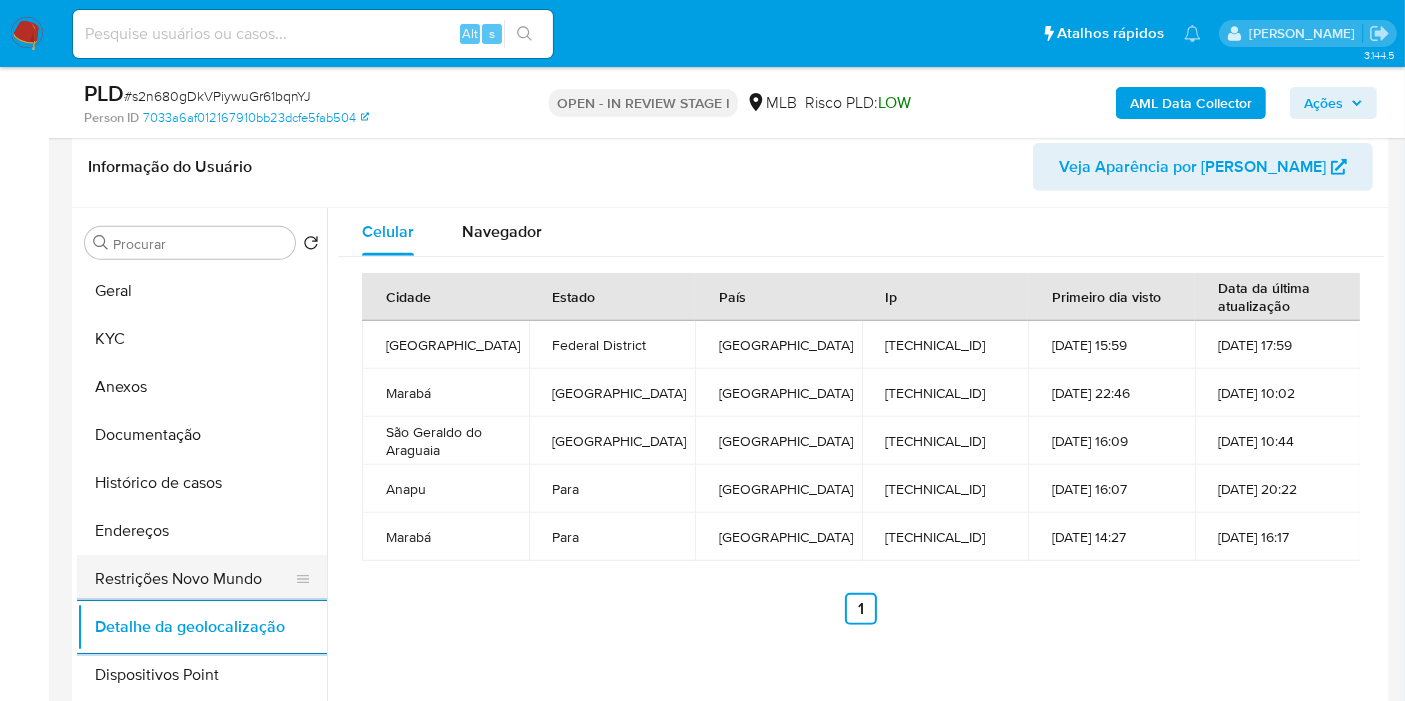 click on "Restrições Novo Mundo" at bounding box center (194, 579) 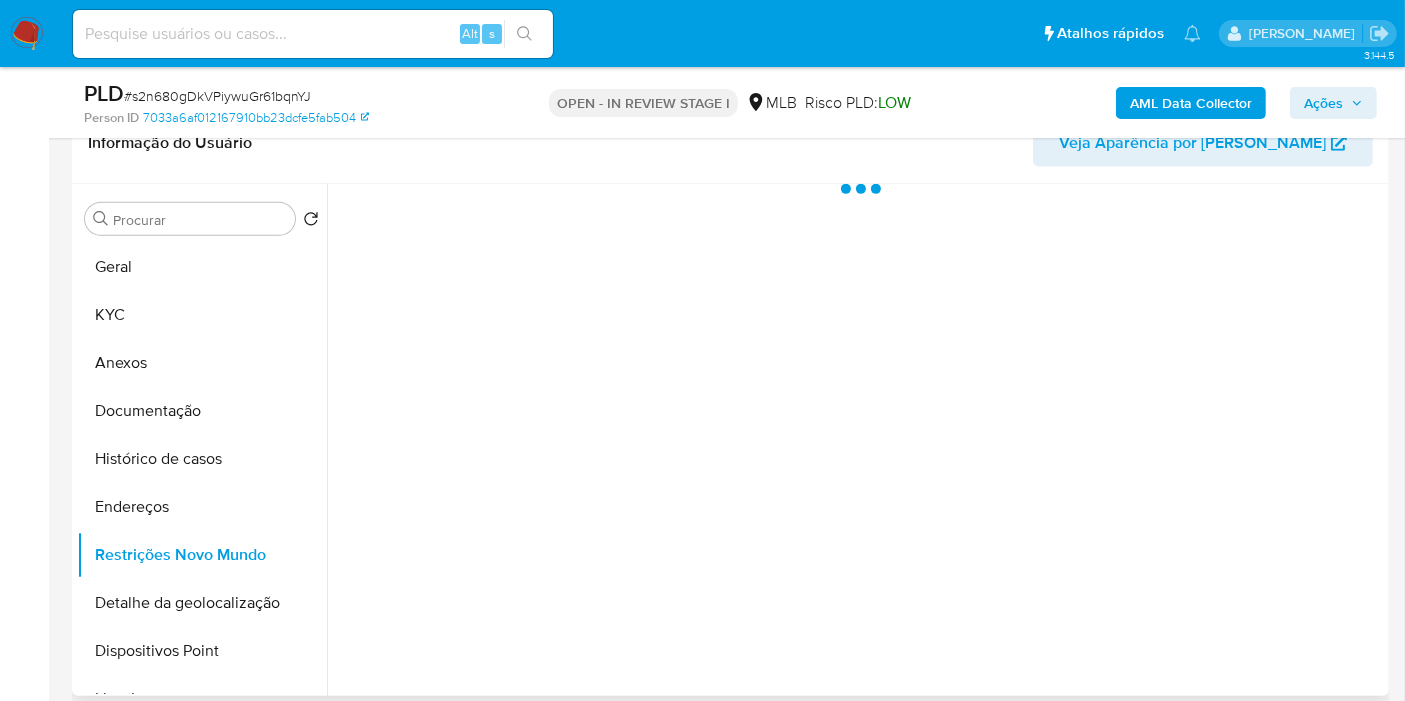 type 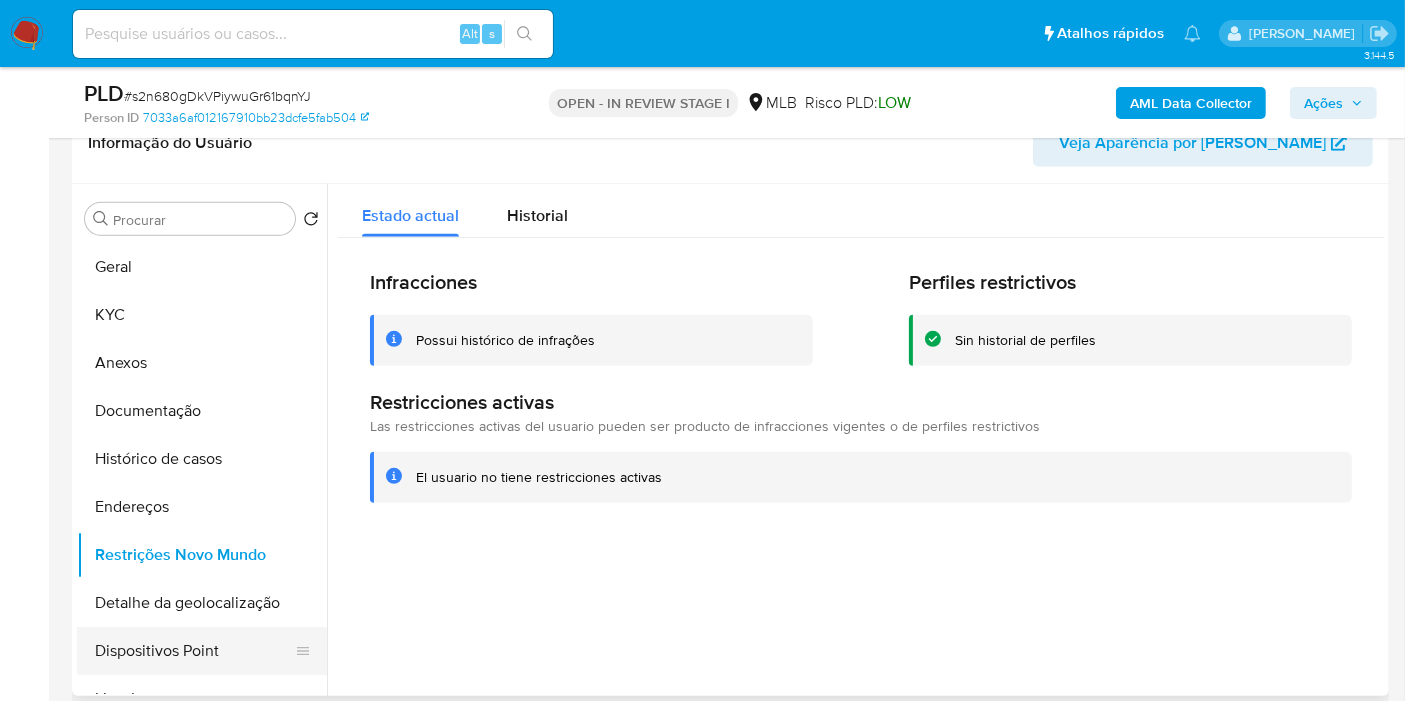 click on "Dispositivos Point" at bounding box center (194, 651) 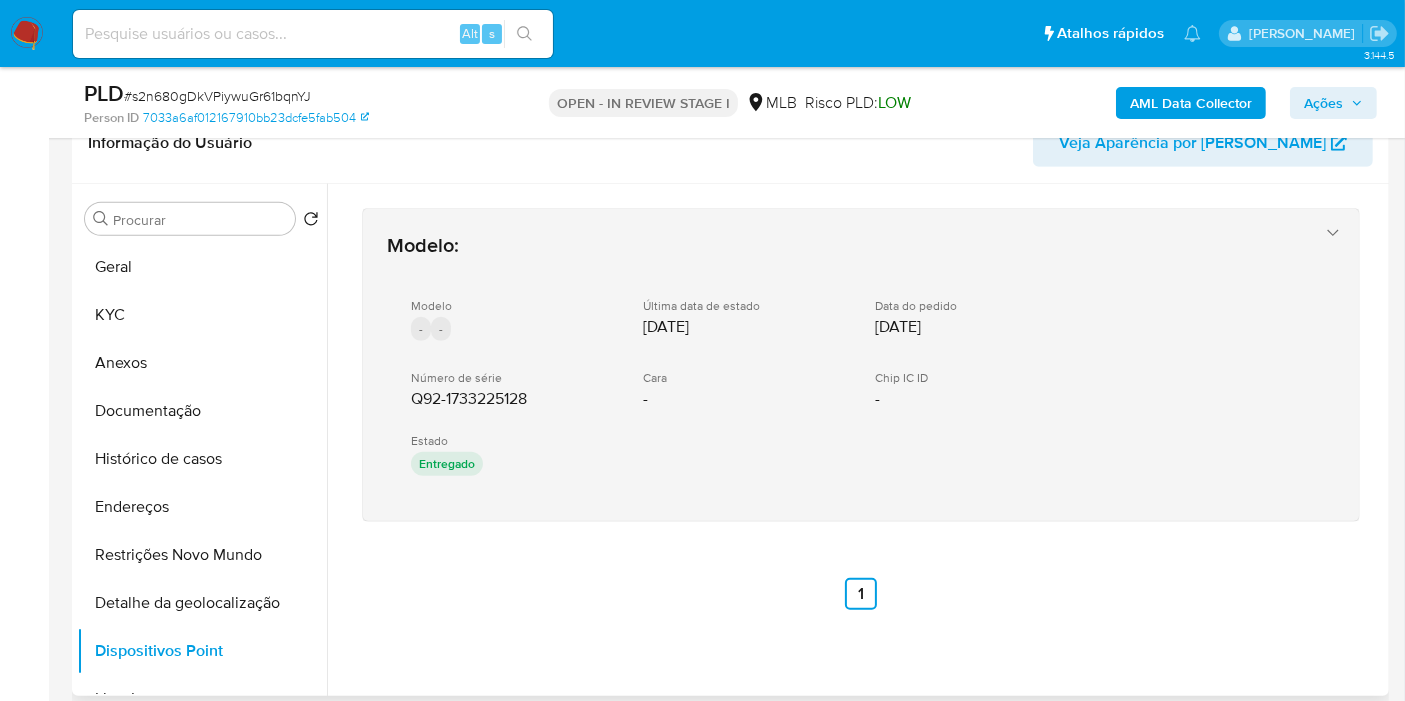 type 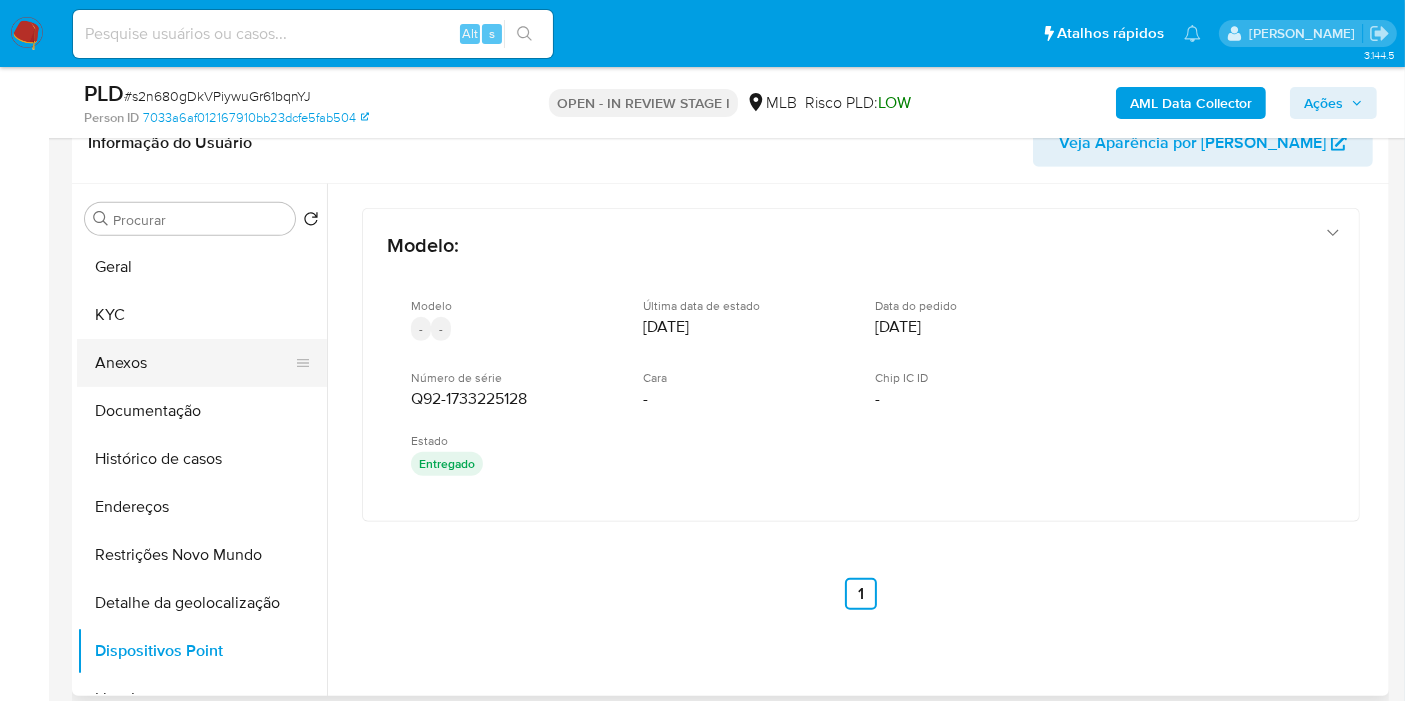 click on "Anexos" at bounding box center [194, 363] 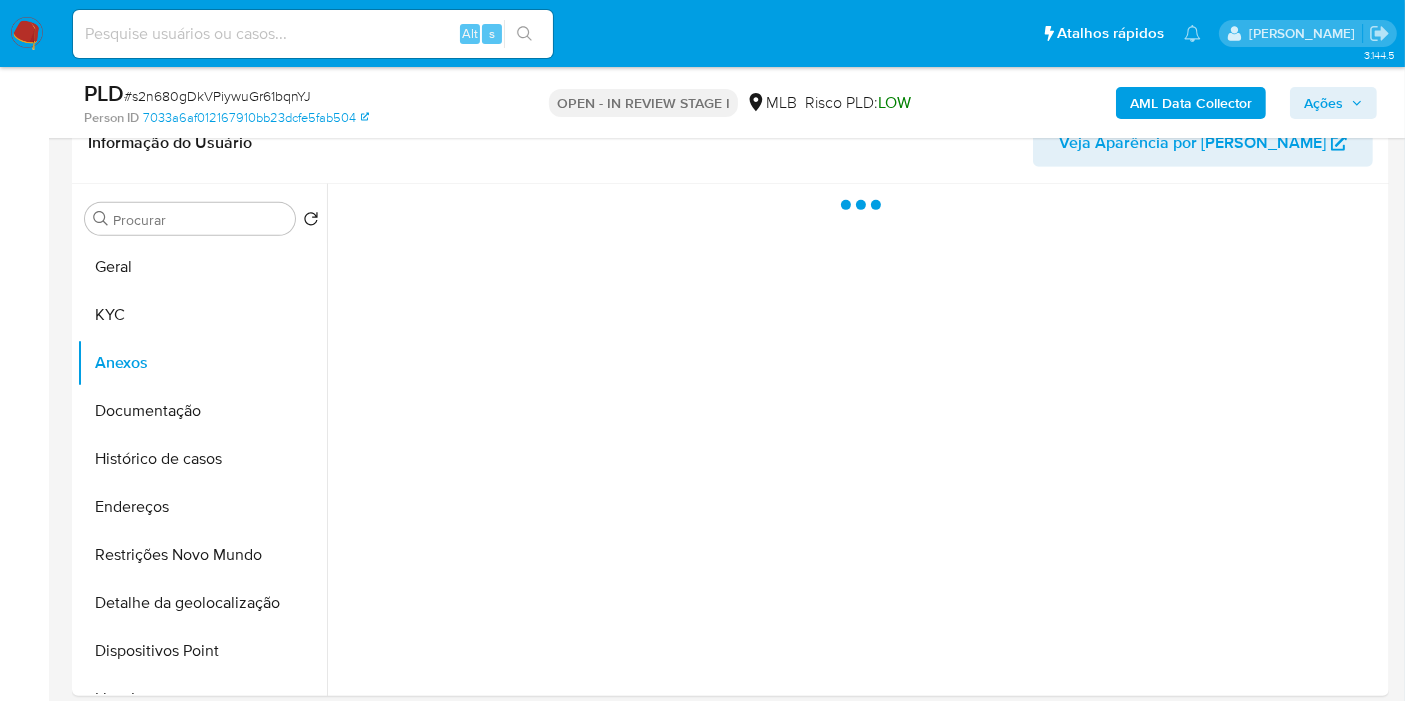 click on "Ações" at bounding box center [1323, 103] 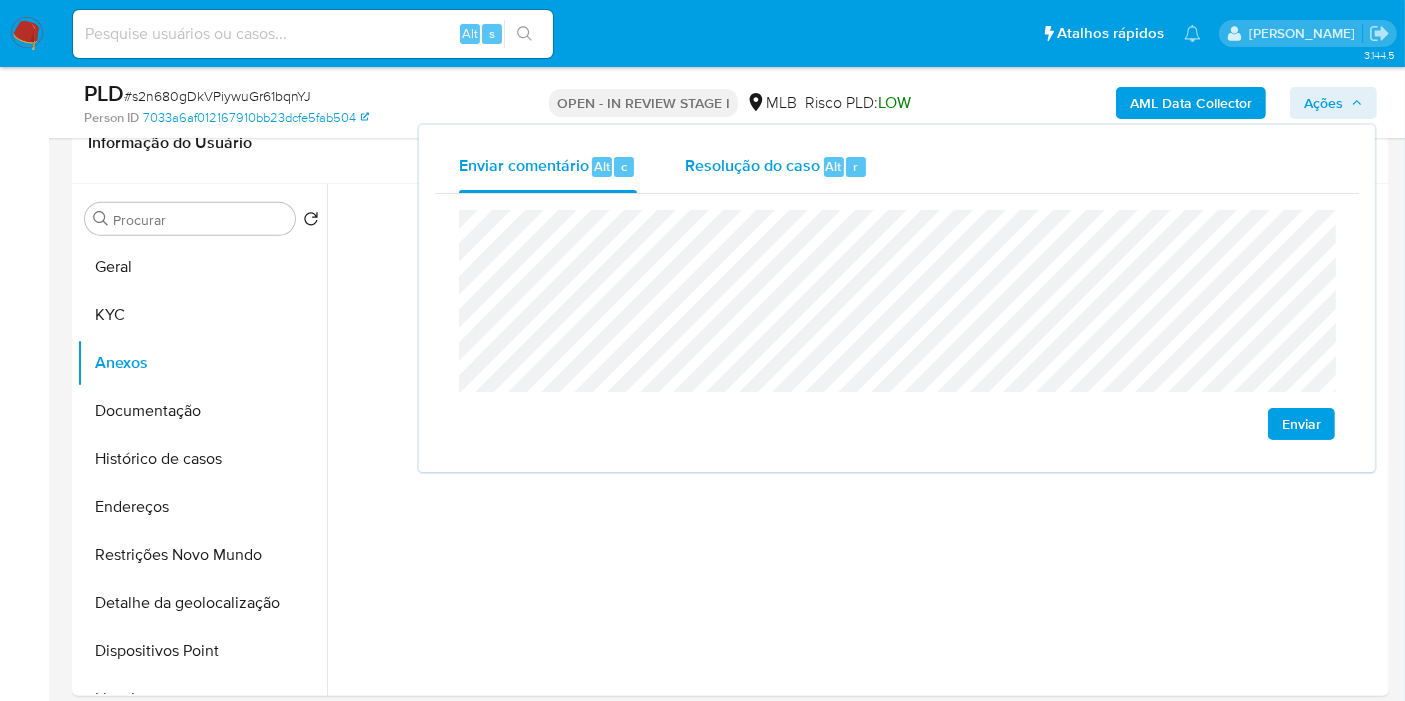 click on "Resolução do caso" at bounding box center [752, 165] 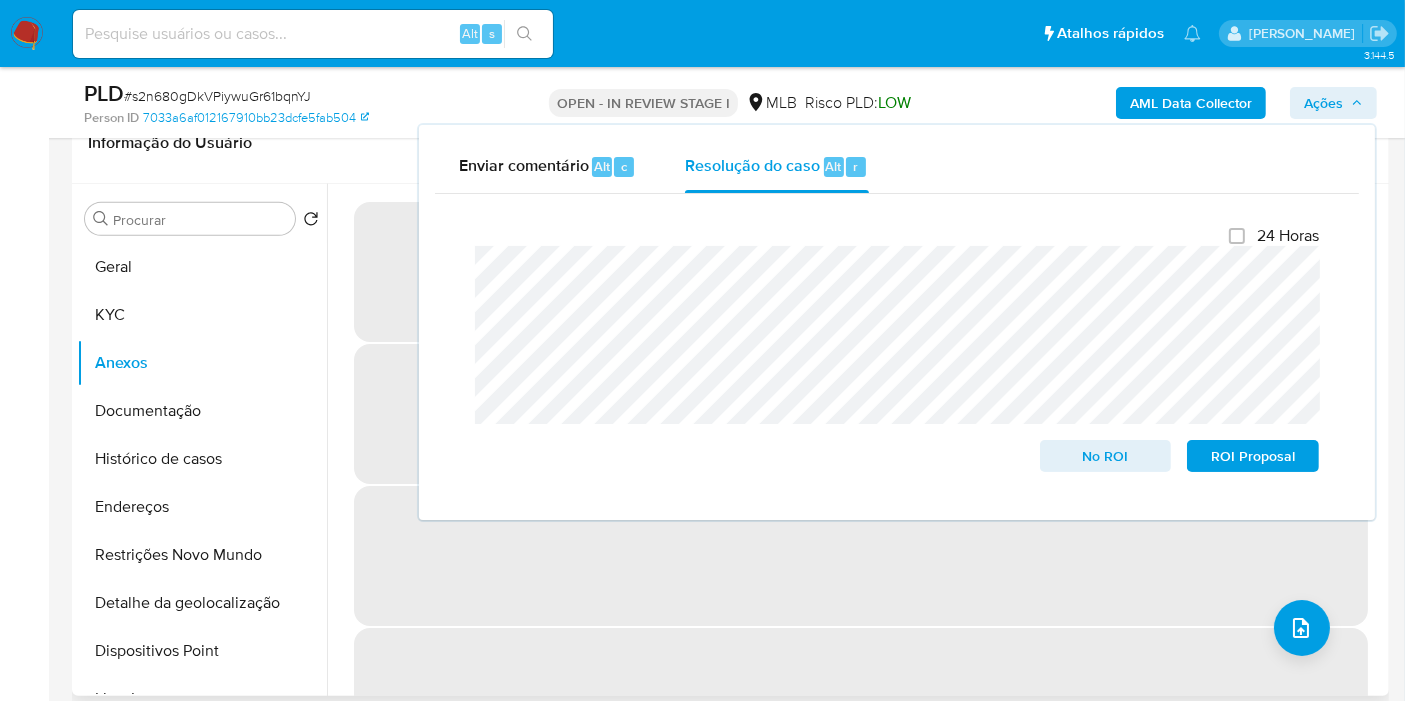 click on "‌" at bounding box center [861, 556] 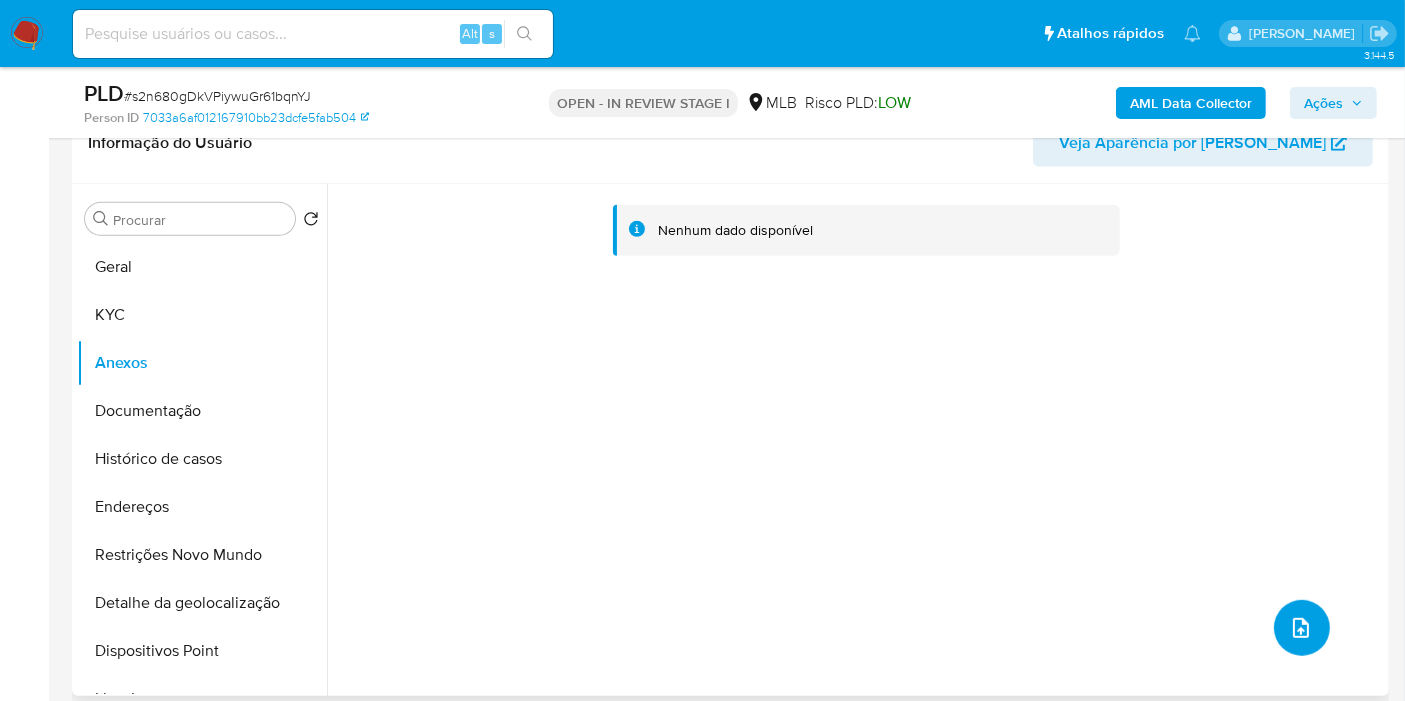 click 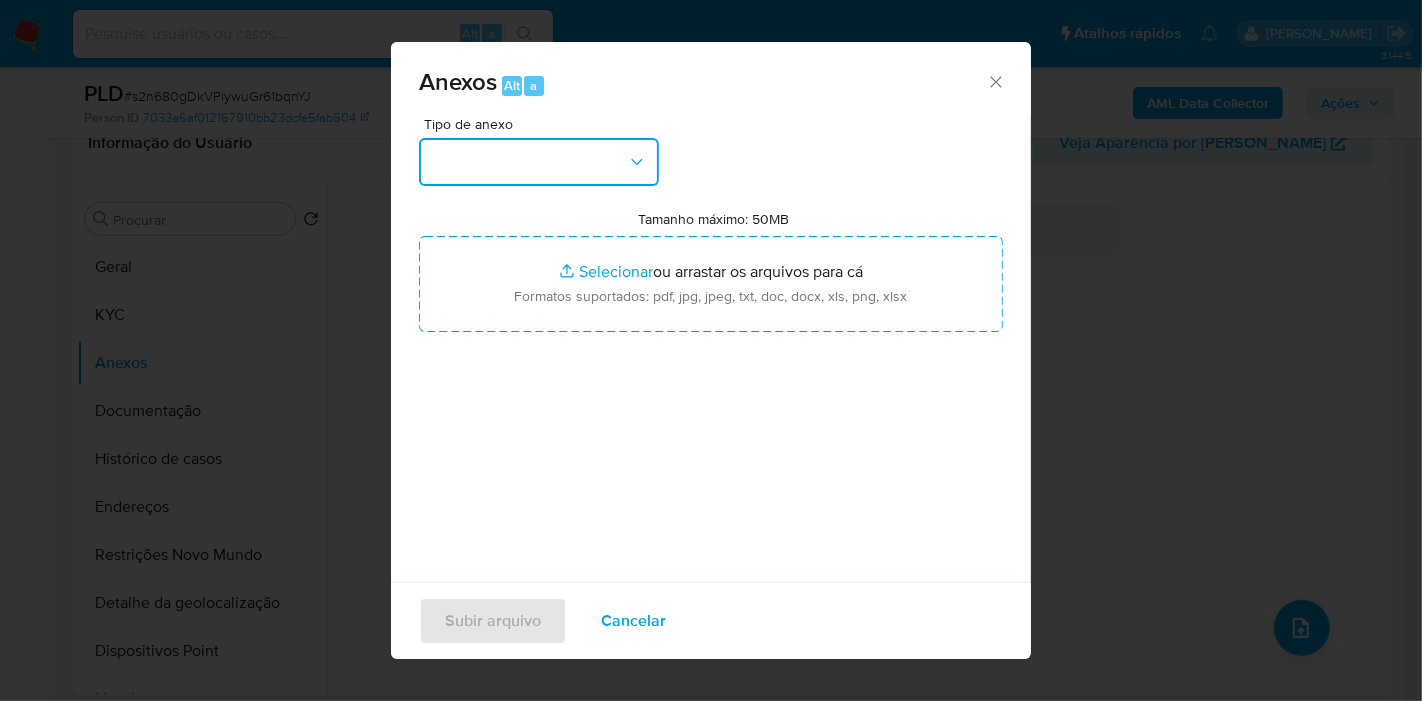 click at bounding box center [539, 162] 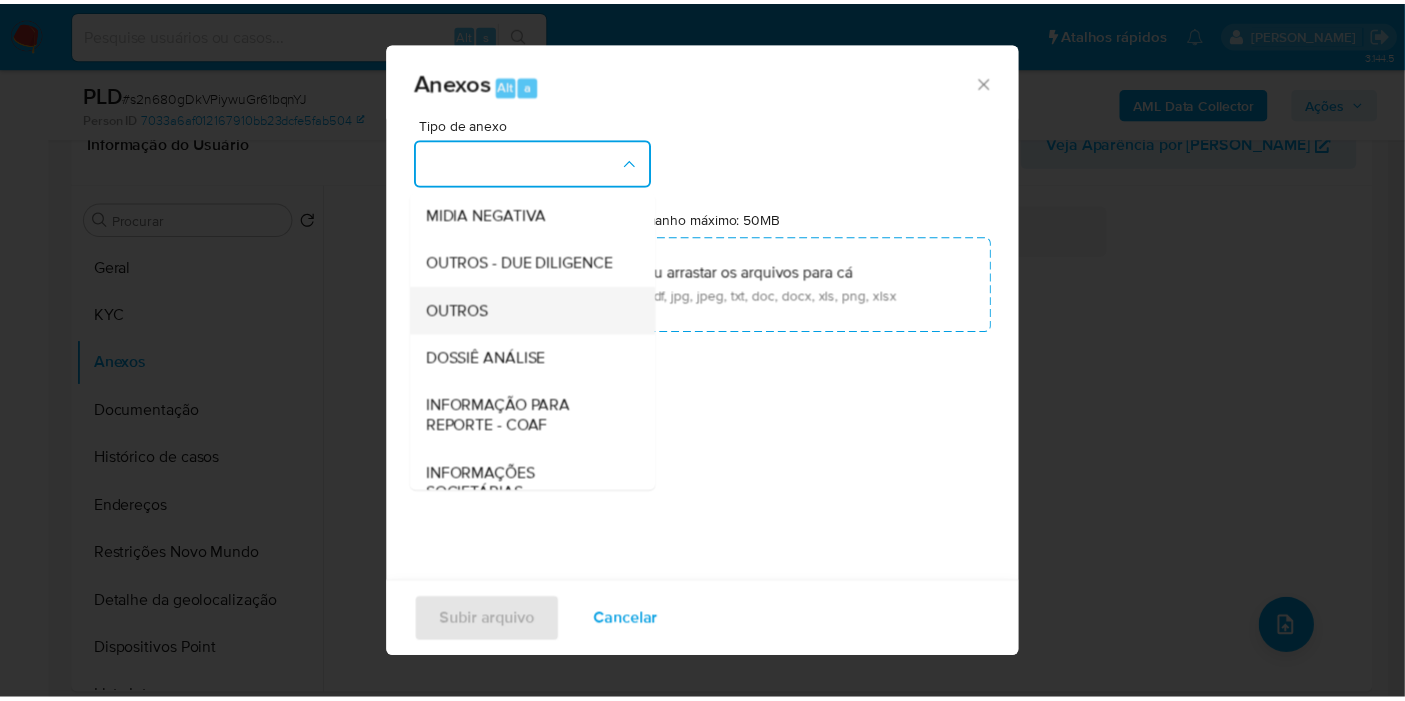 scroll, scrollTop: 307, scrollLeft: 0, axis: vertical 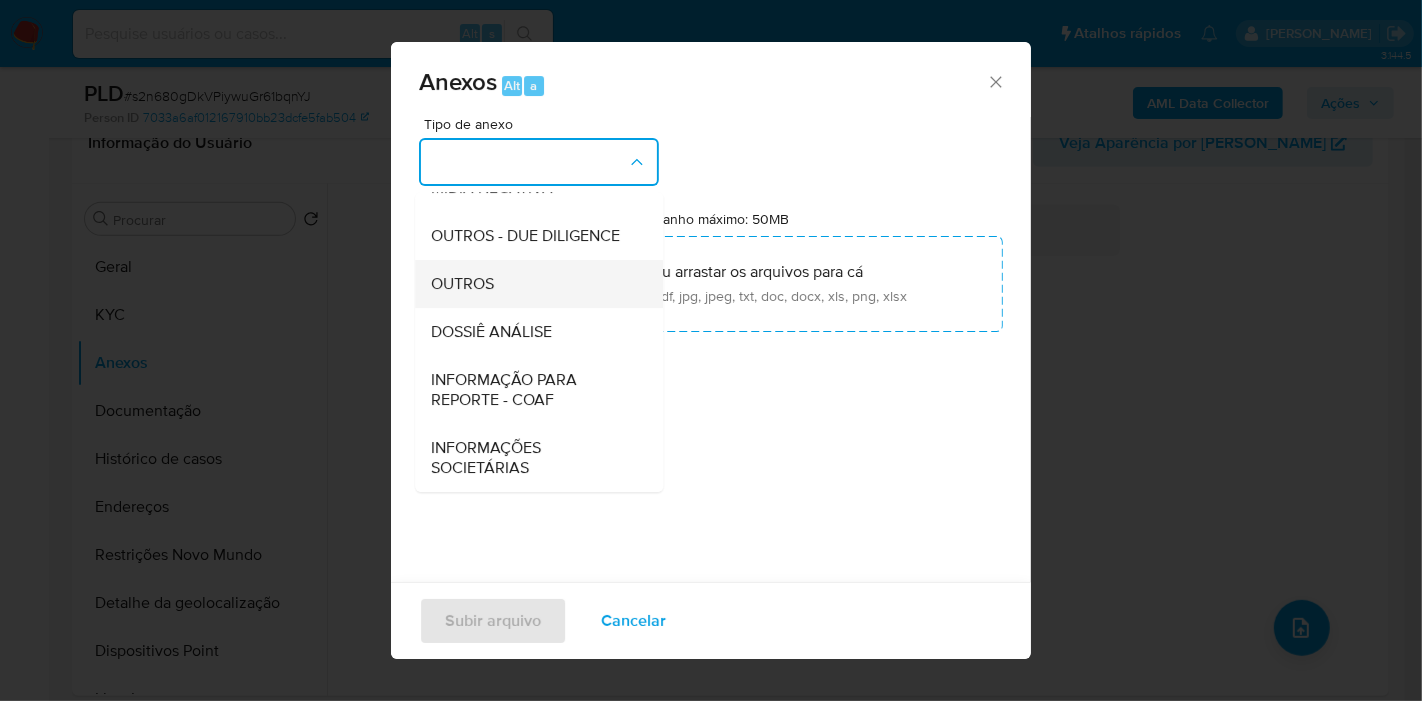 click on "OUTROS" at bounding box center [533, 284] 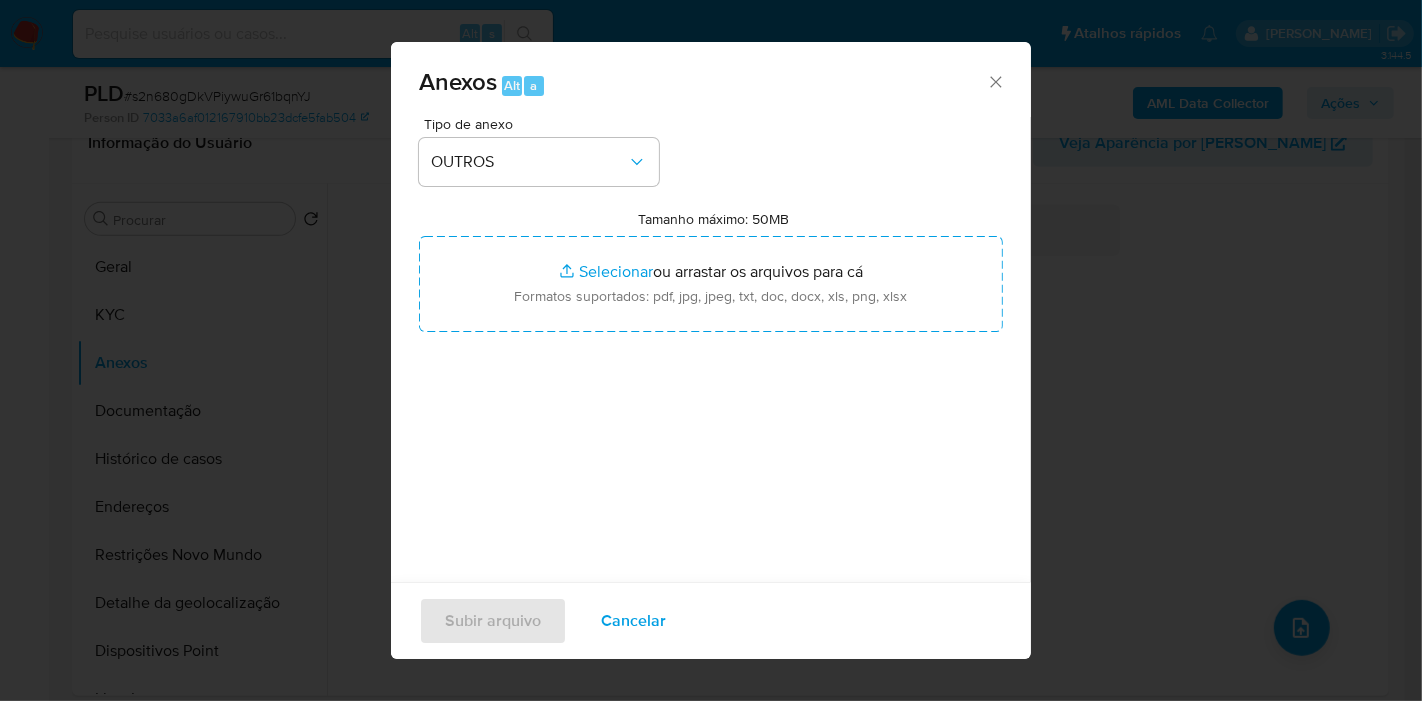click on "Tamanho máximo: 50MB Selecionar arquivos" at bounding box center (711, 284) 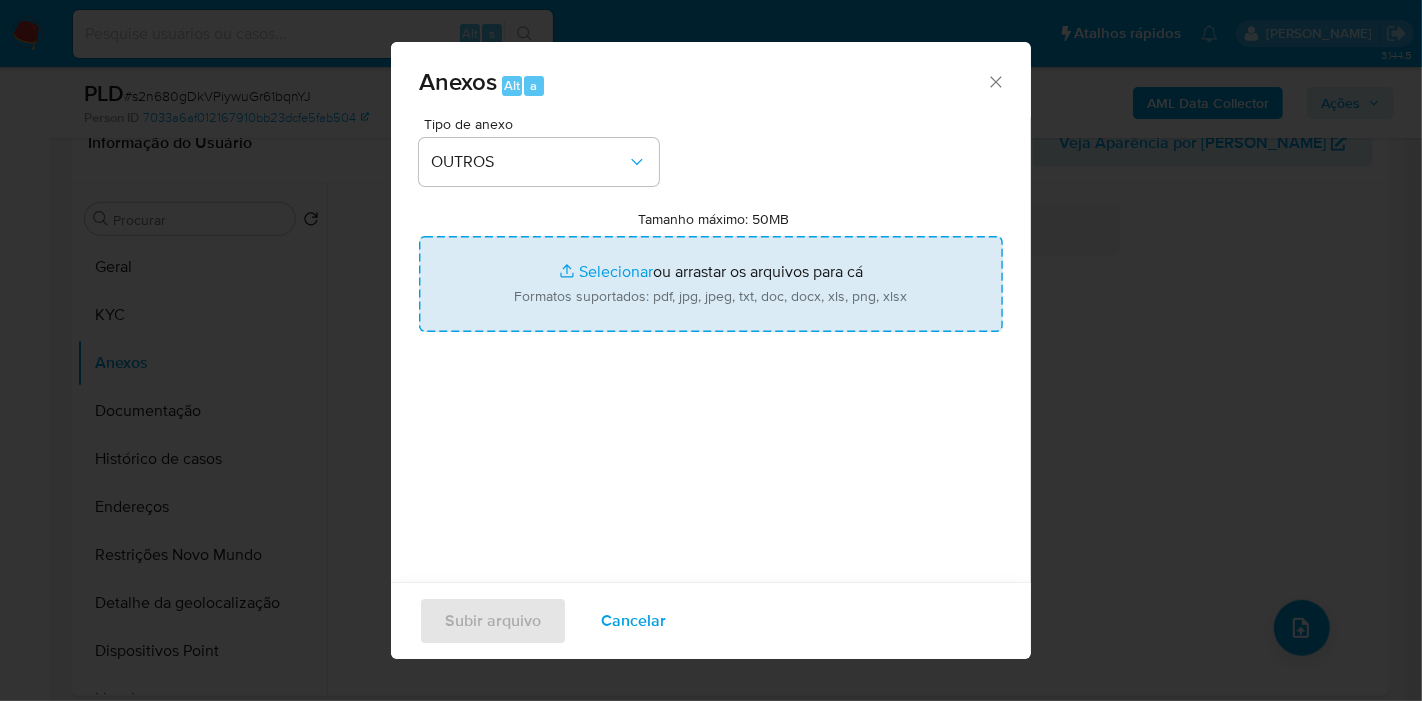 click on "Tamanho máximo: 50MB Selecionar arquivos" at bounding box center (711, 284) 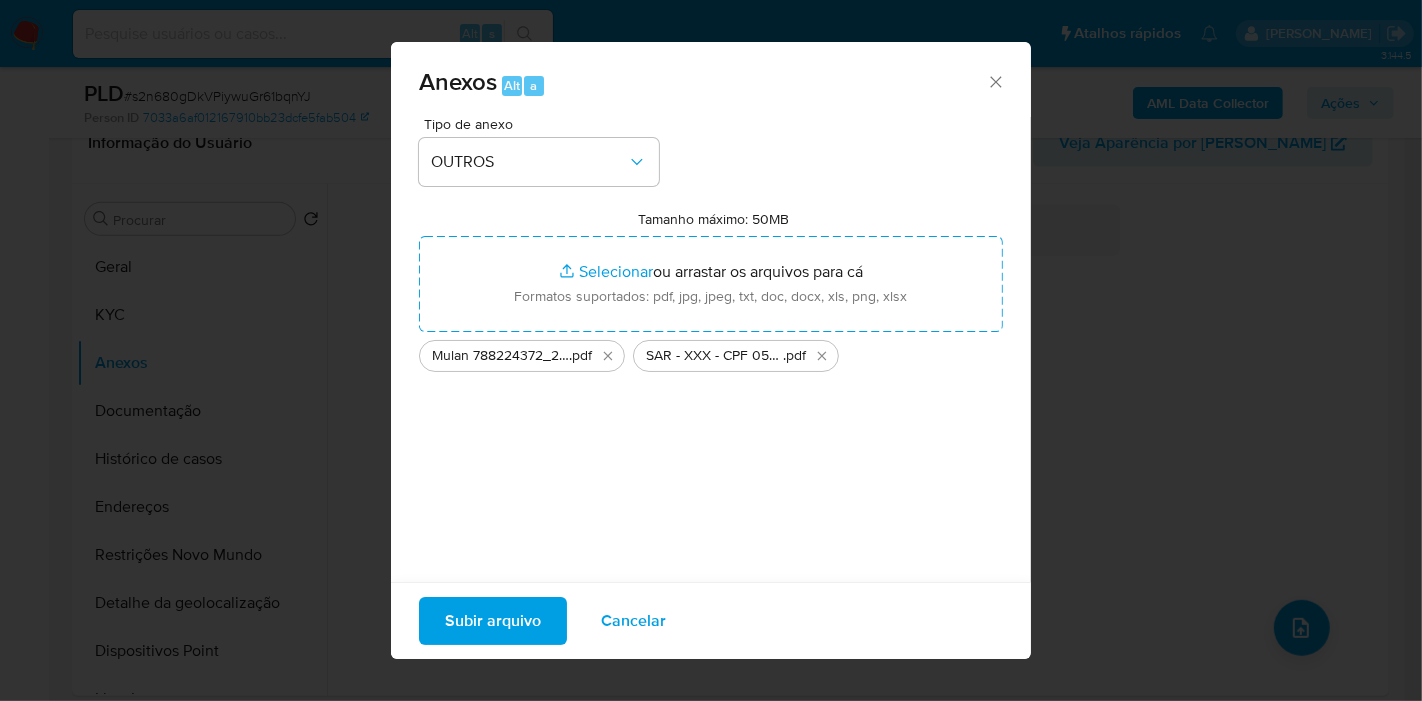 click on "Subir arquivo" at bounding box center (493, 621) 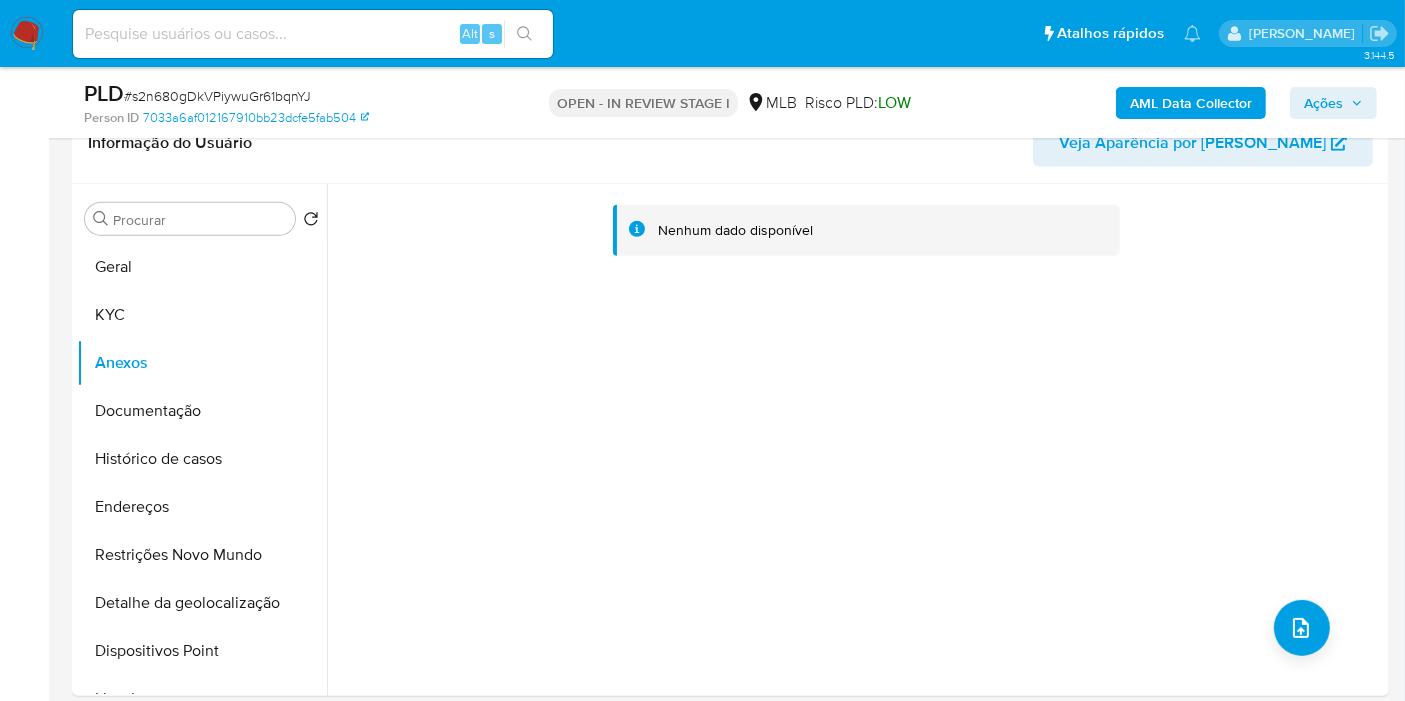 click on "Ações" at bounding box center (1323, 103) 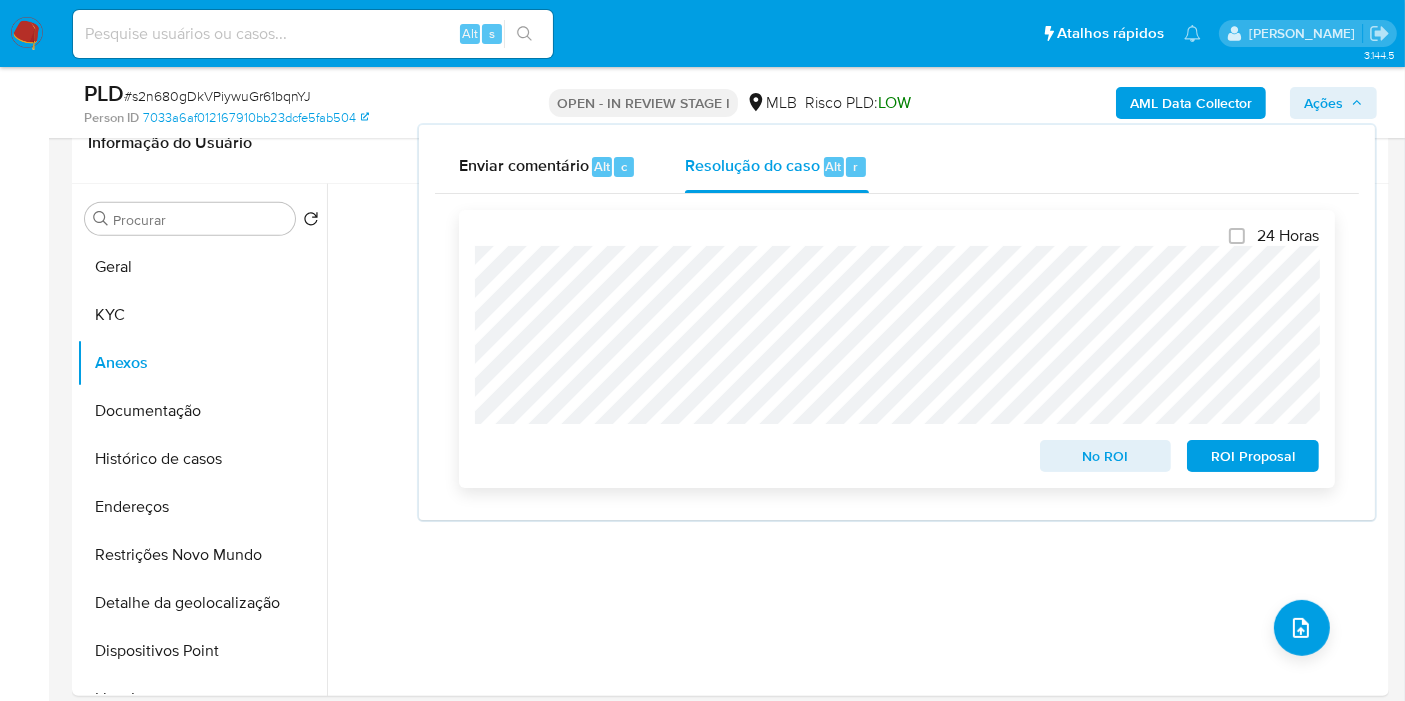 click on "ROI Proposal" at bounding box center (1253, 456) 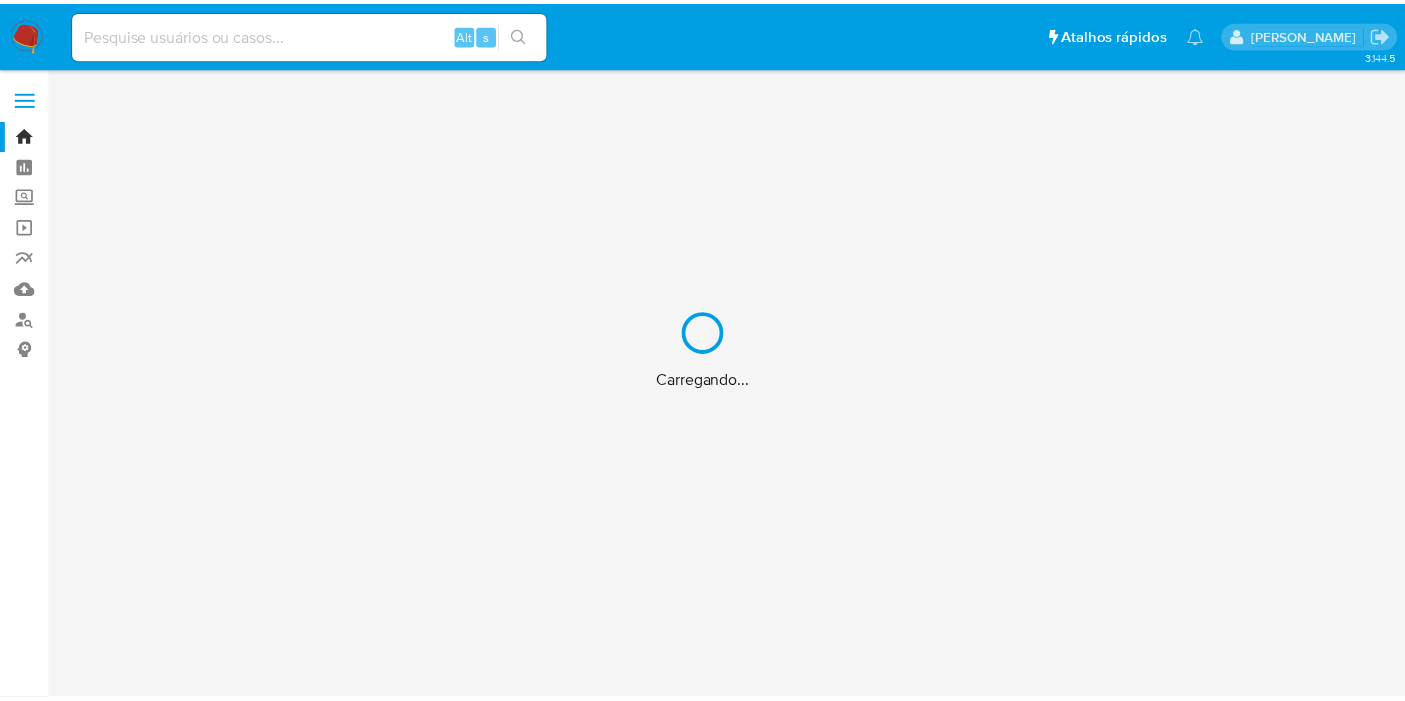 scroll, scrollTop: 0, scrollLeft: 0, axis: both 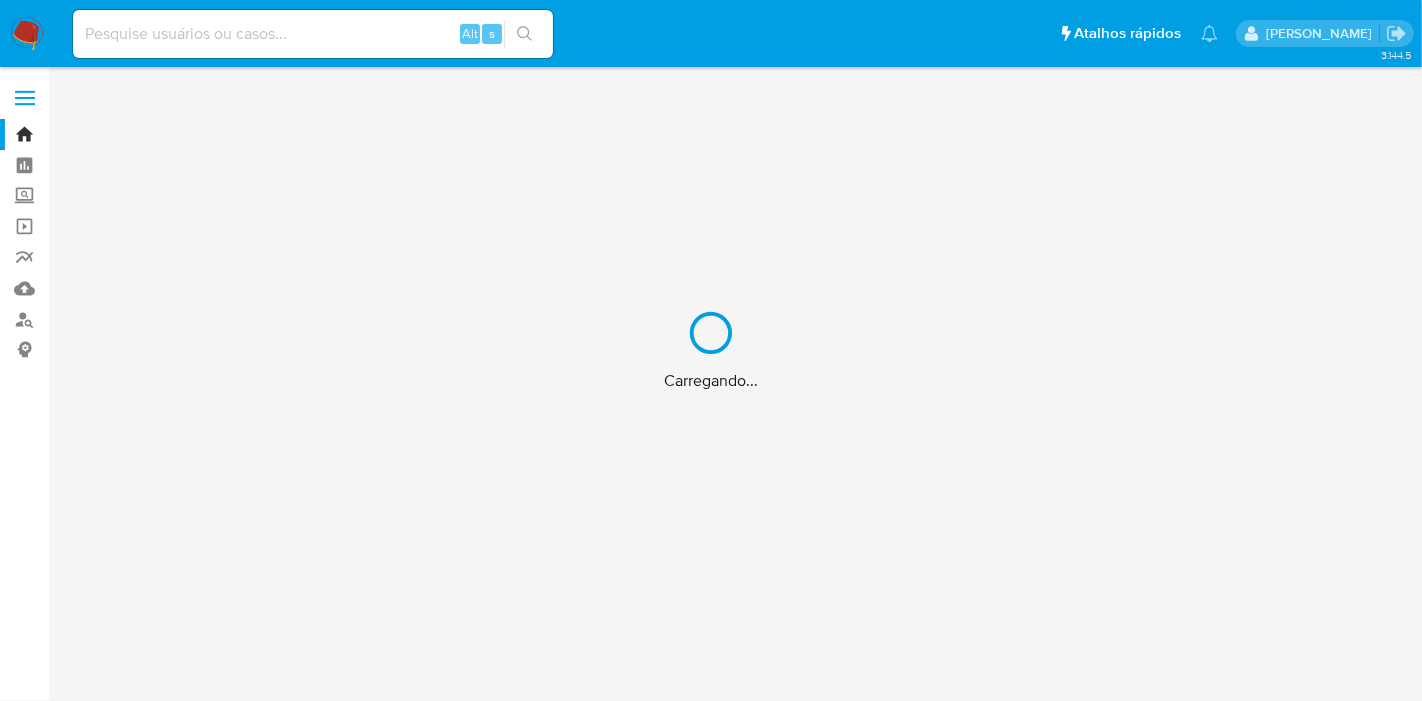 drag, startPoint x: 0, startPoint y: 0, endPoint x: 265, endPoint y: 32, distance: 266.92508 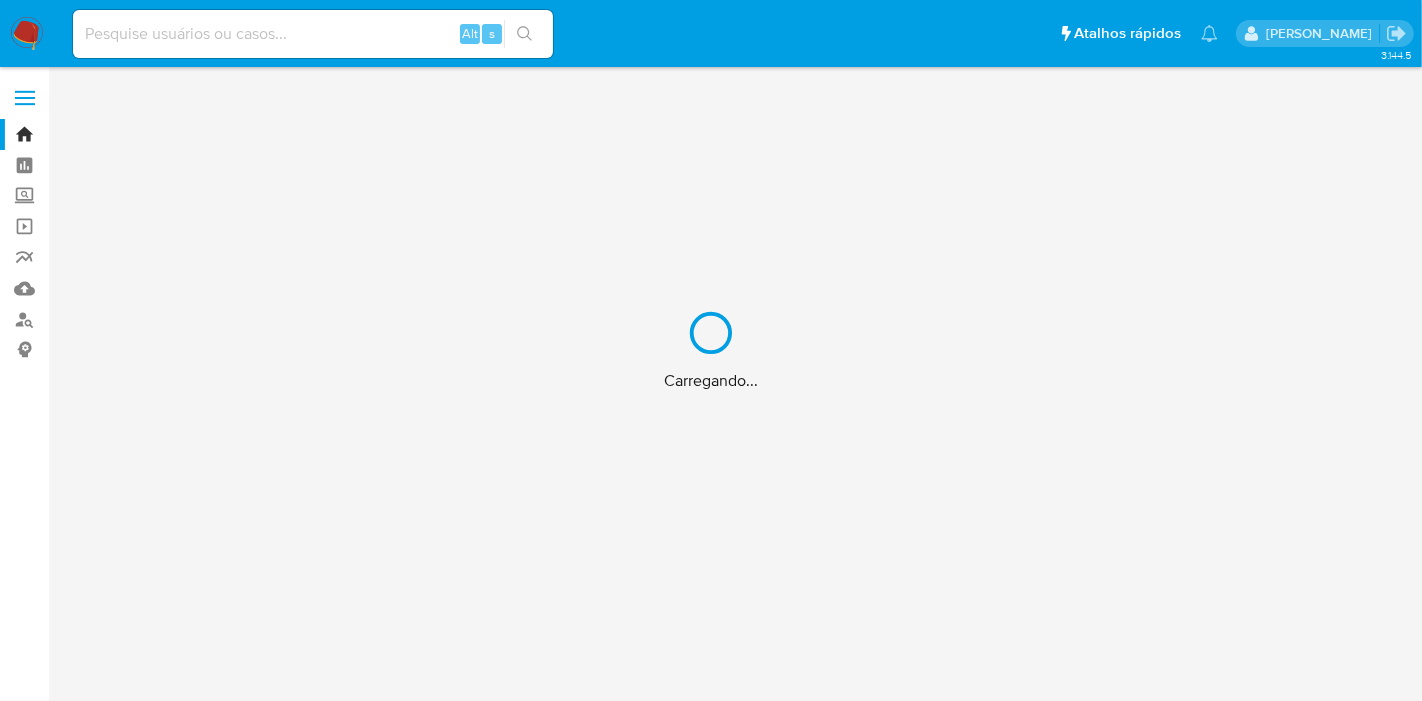 click on "Carregando..." at bounding box center (711, 350) 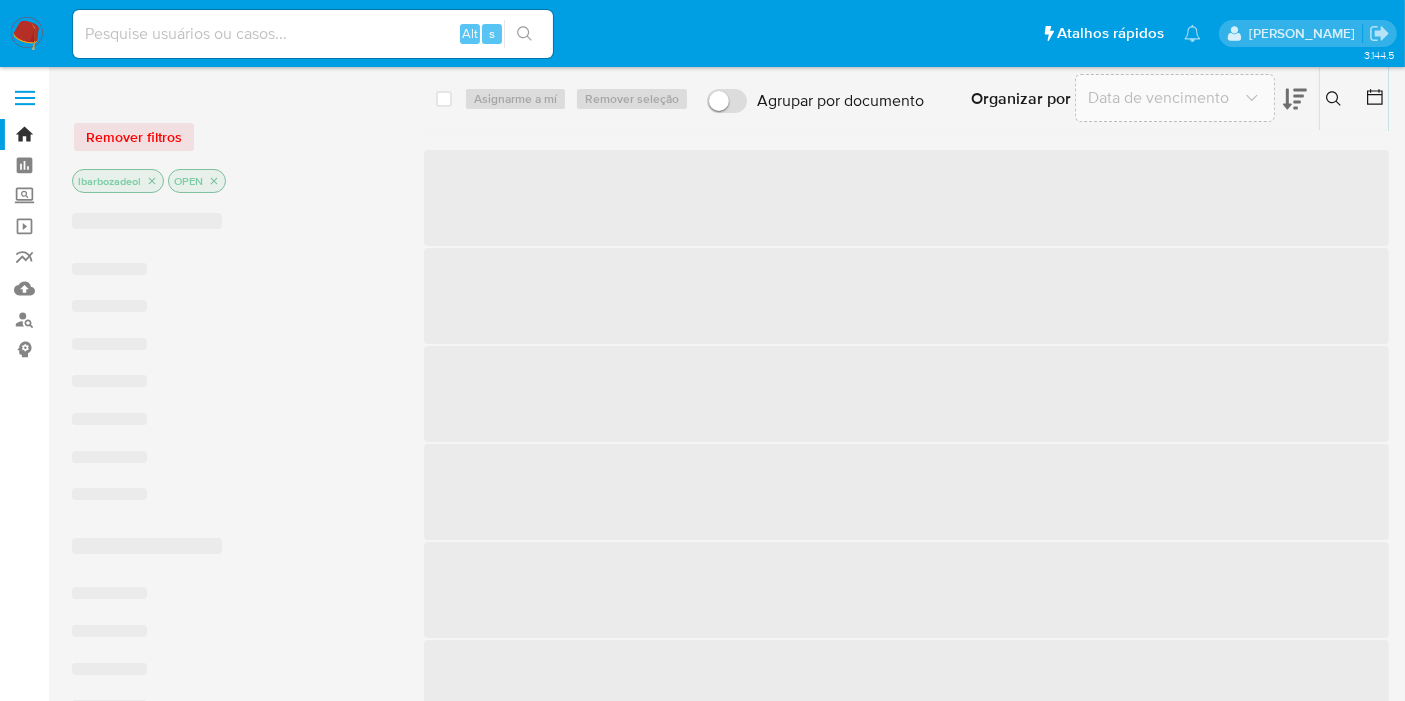 click at bounding box center [313, 34] 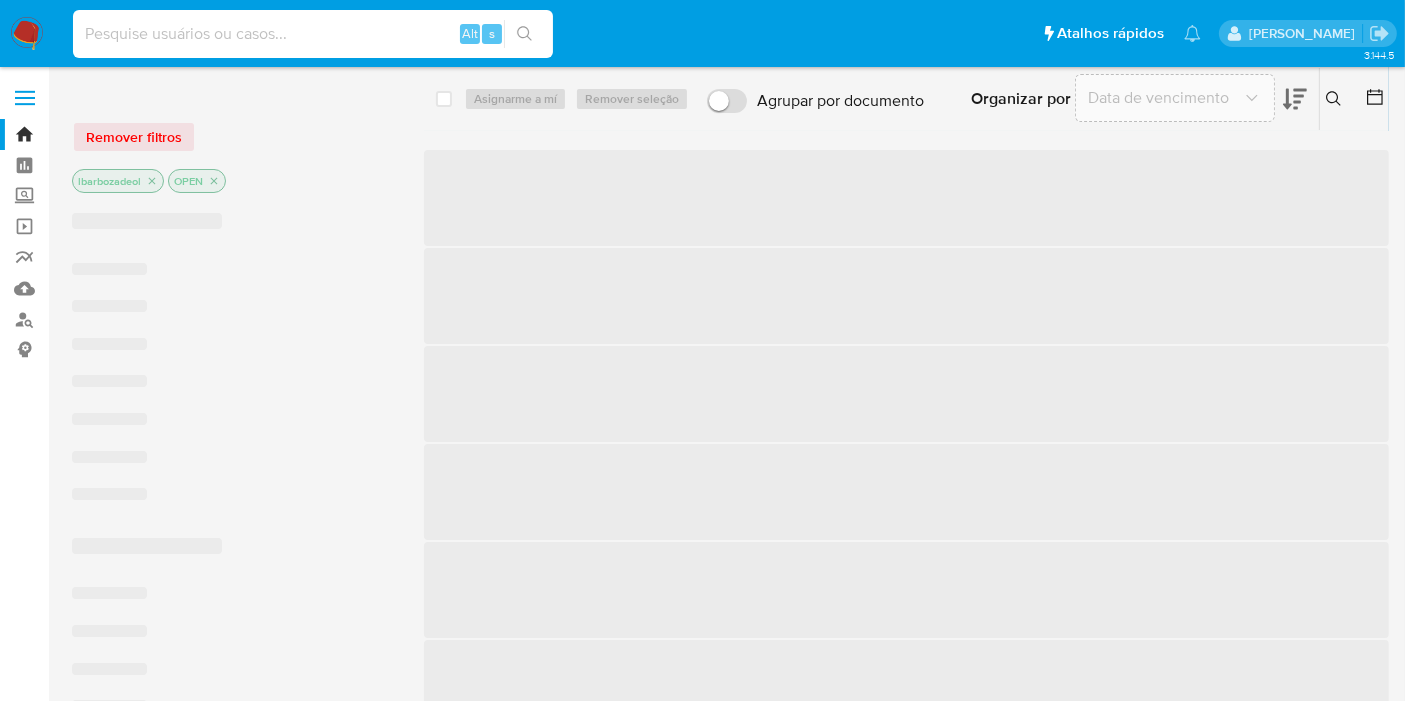 paste on "K88MEGHSf8YuiaCa5wC4DlrG" 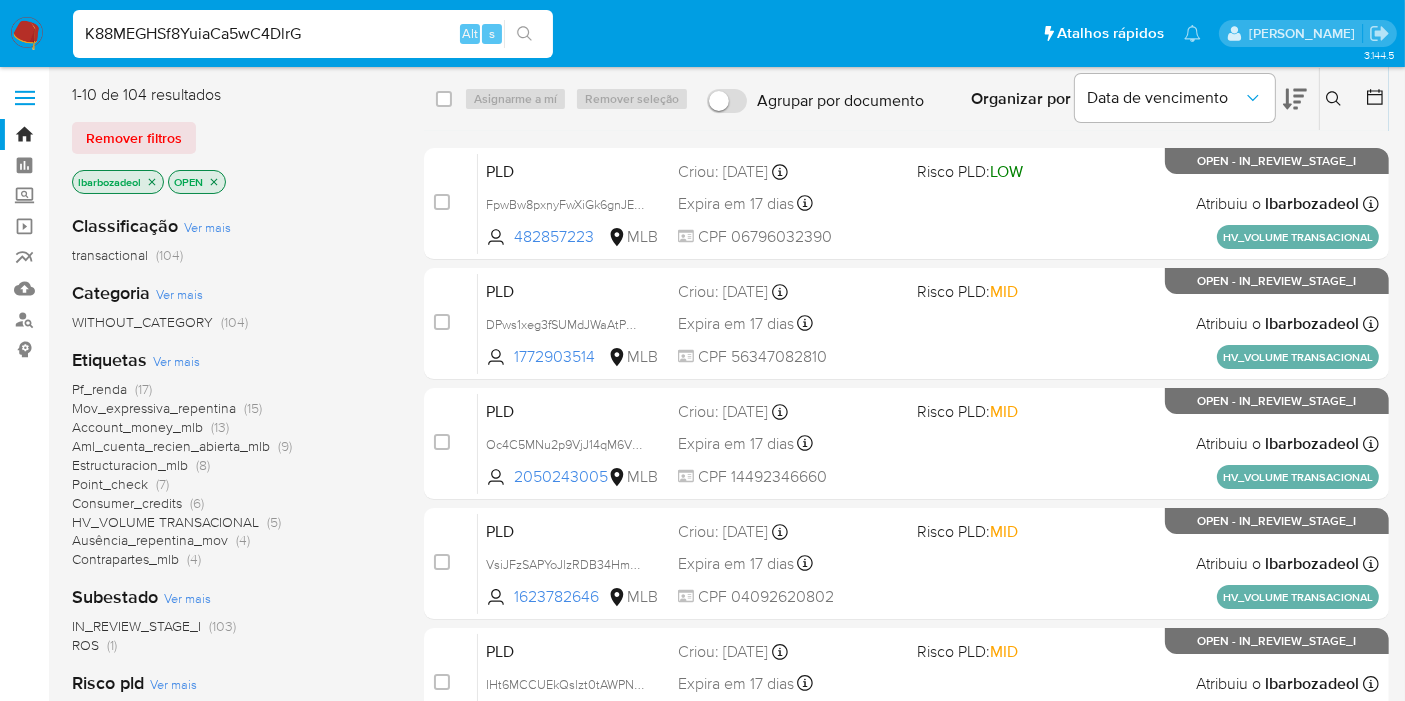 type on "K88MEGHSf8YuiaCa5wC4DlrG" 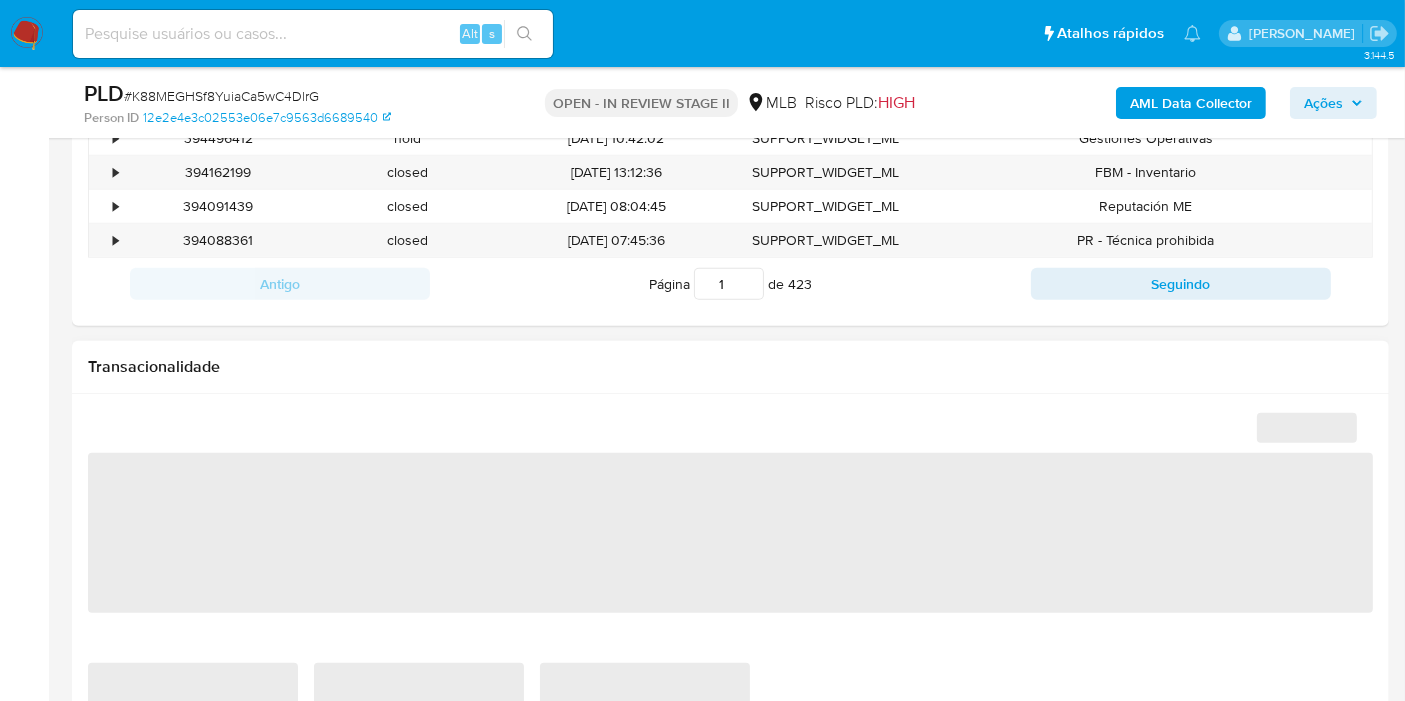 select on "10" 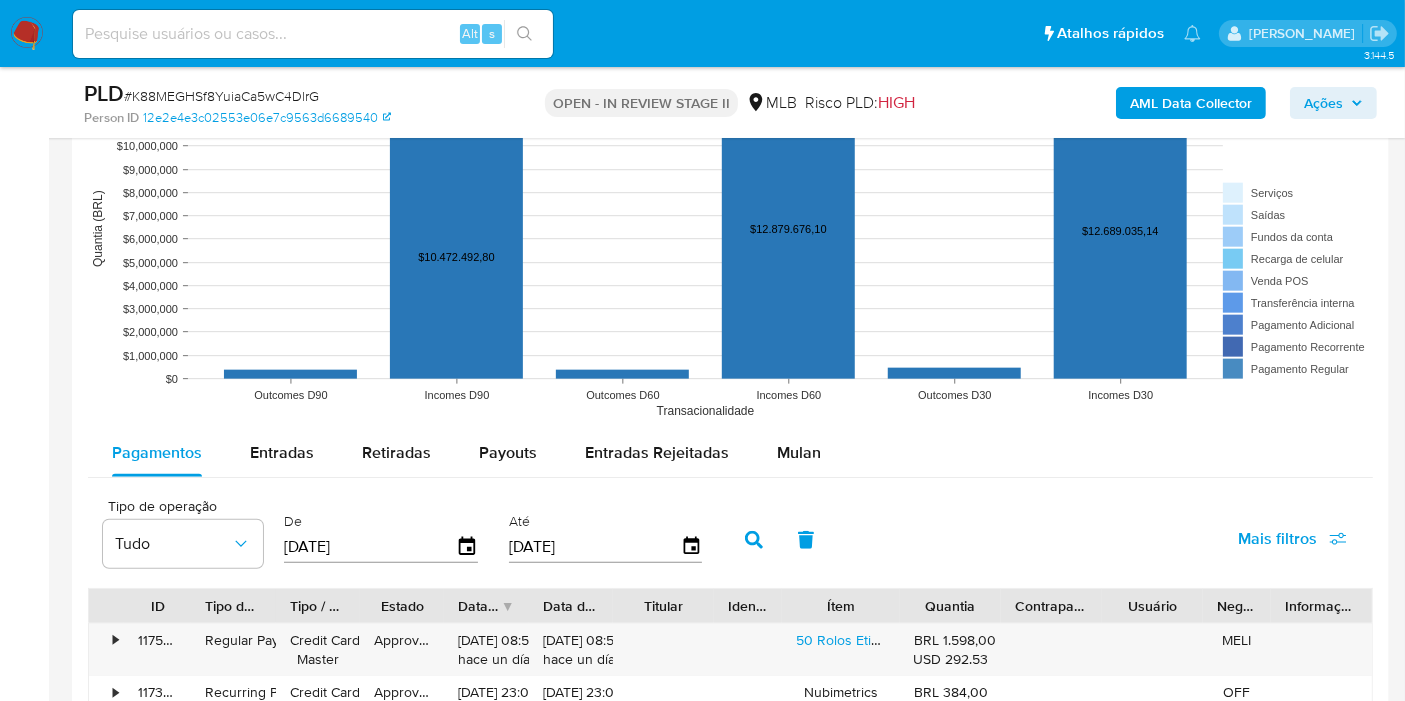 scroll, scrollTop: 2000, scrollLeft: 0, axis: vertical 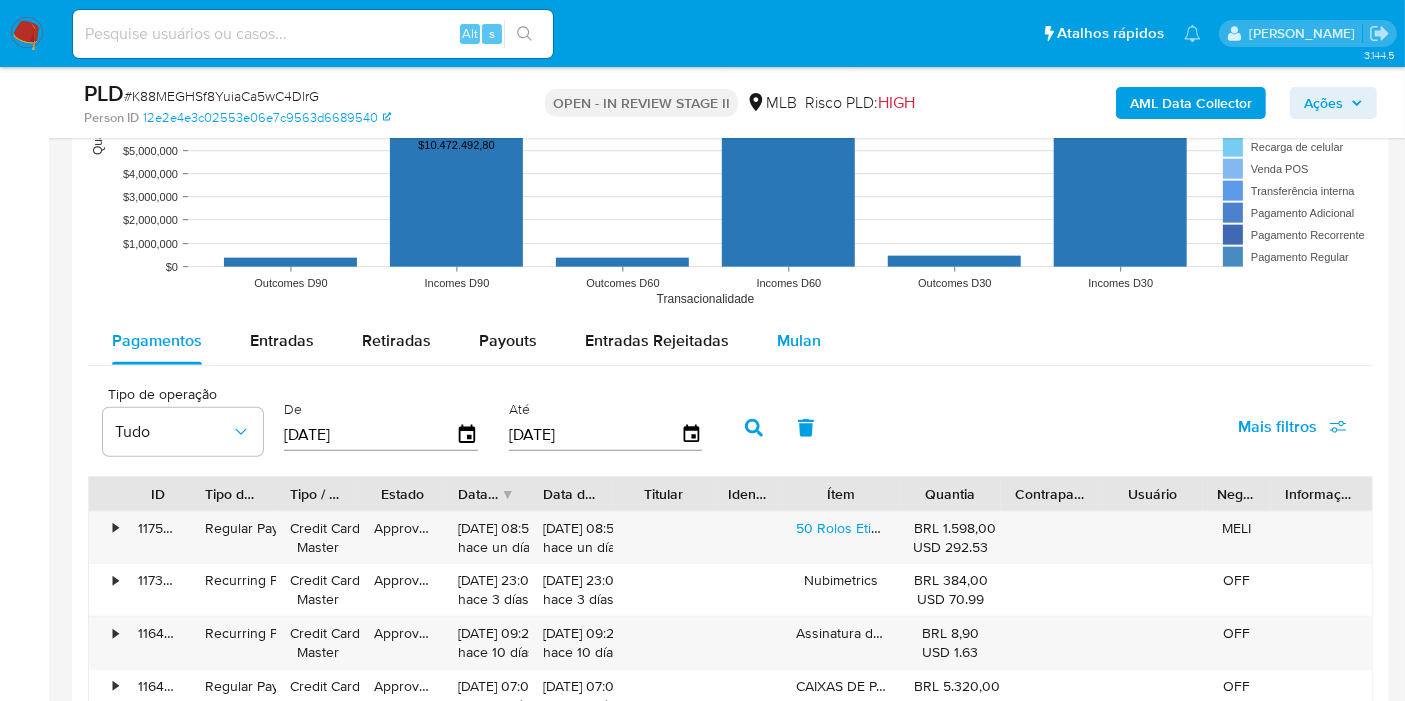 click on "Mulan" at bounding box center [799, 340] 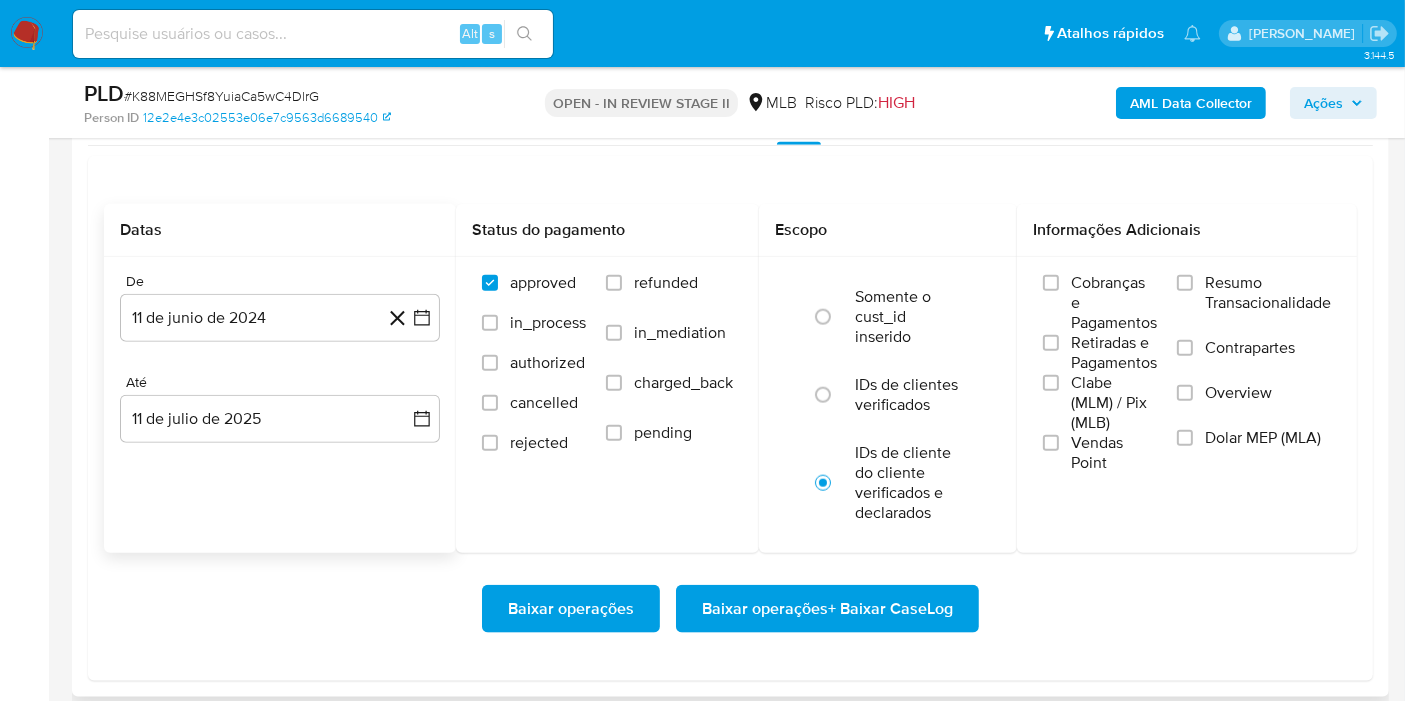 scroll, scrollTop: 2222, scrollLeft: 0, axis: vertical 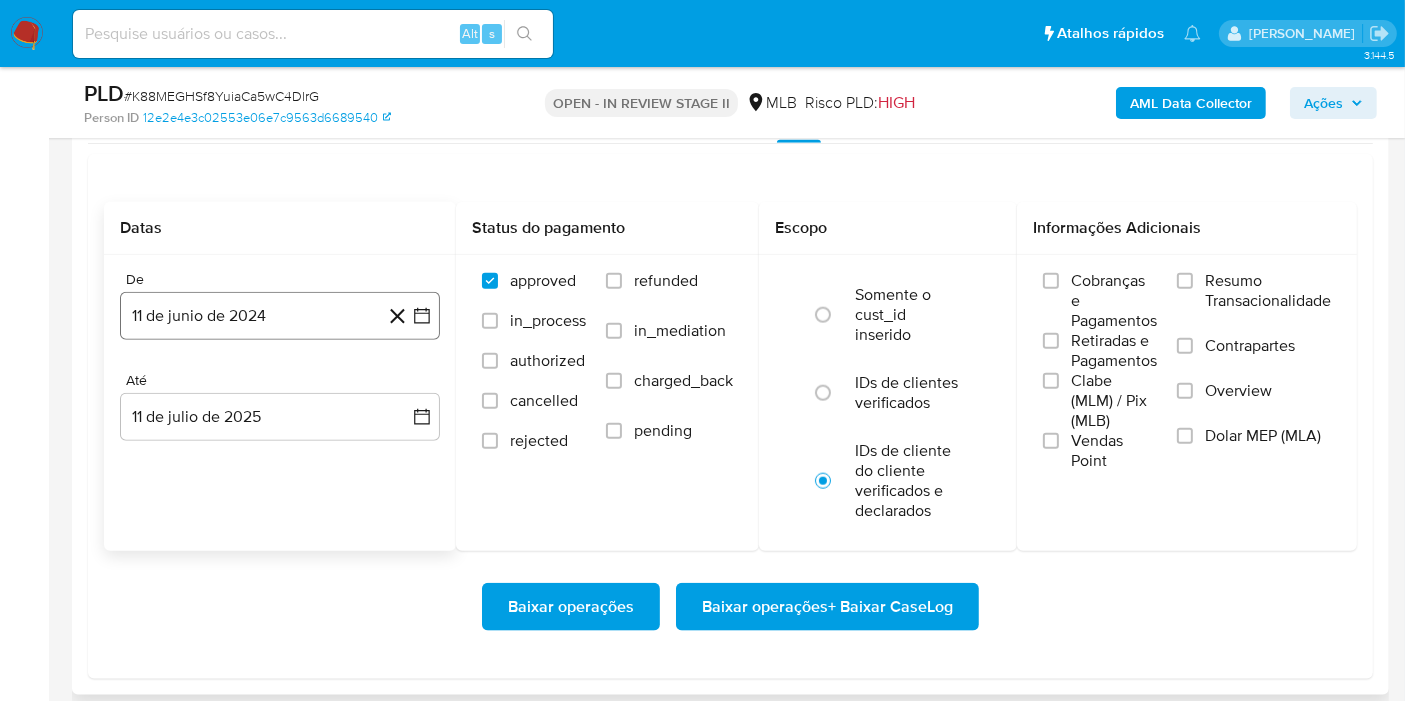 click on "11 de junio de 2024" at bounding box center (280, 316) 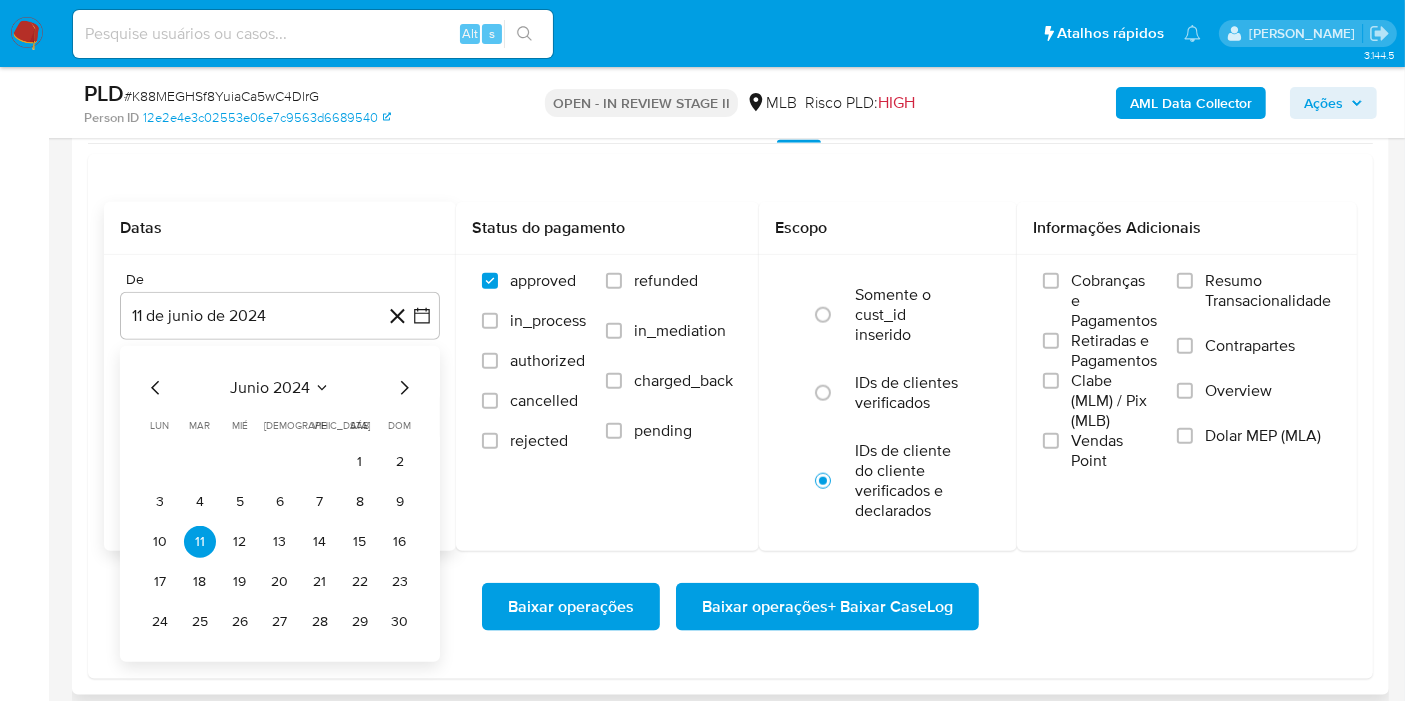 click on "junio 2024" at bounding box center [270, 388] 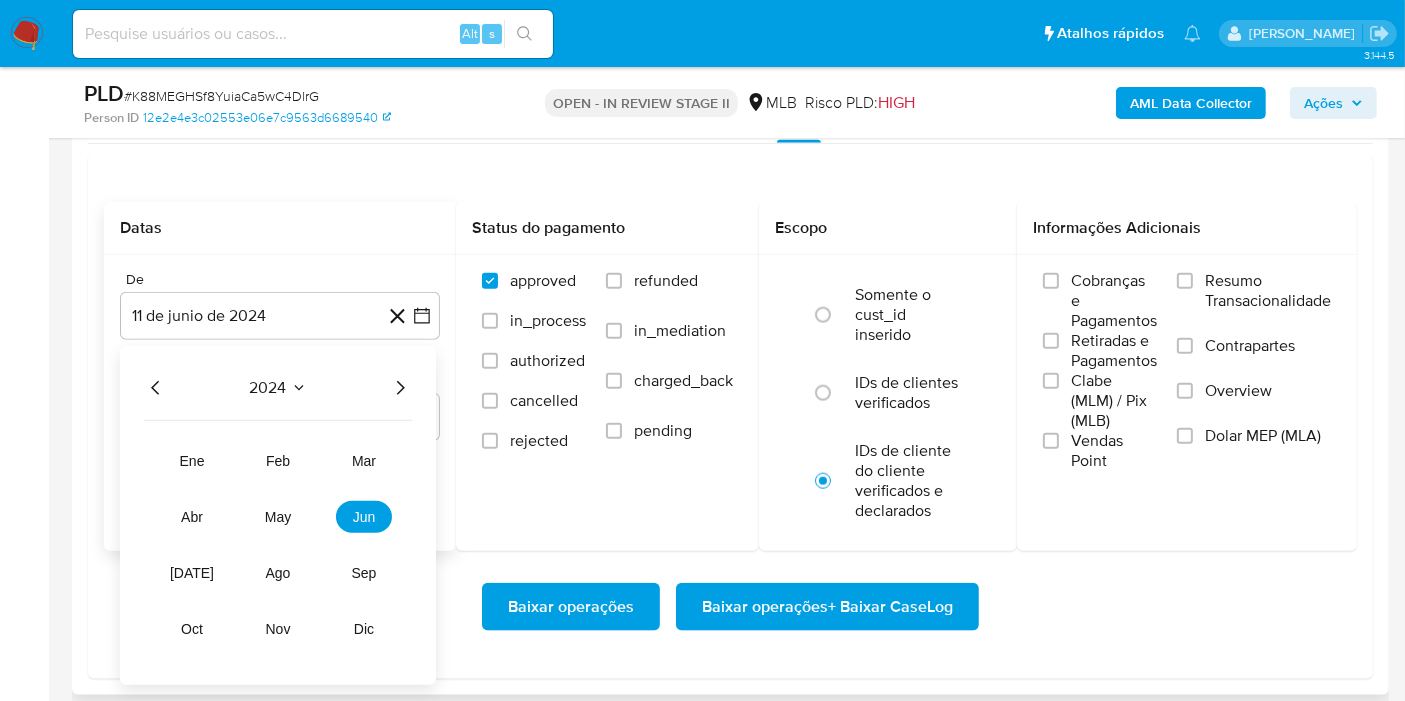 click 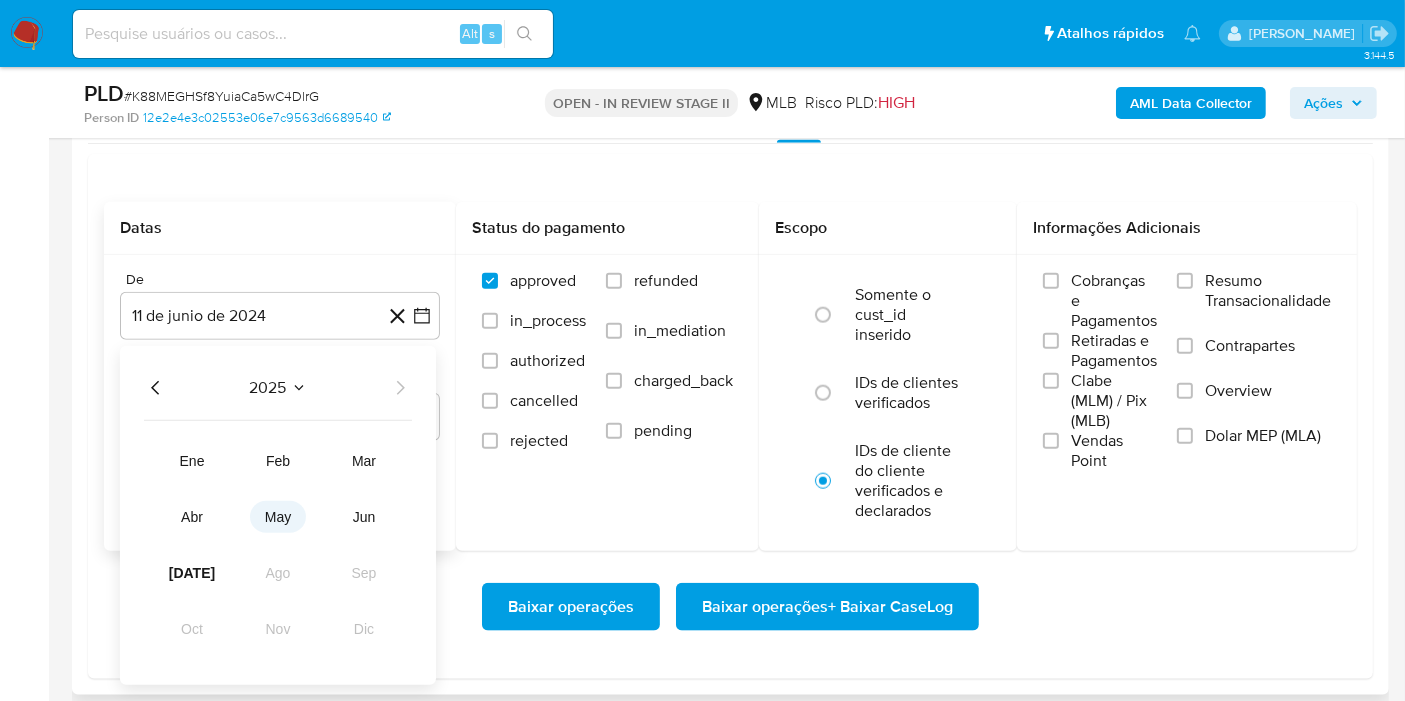 click on "may" at bounding box center [278, 517] 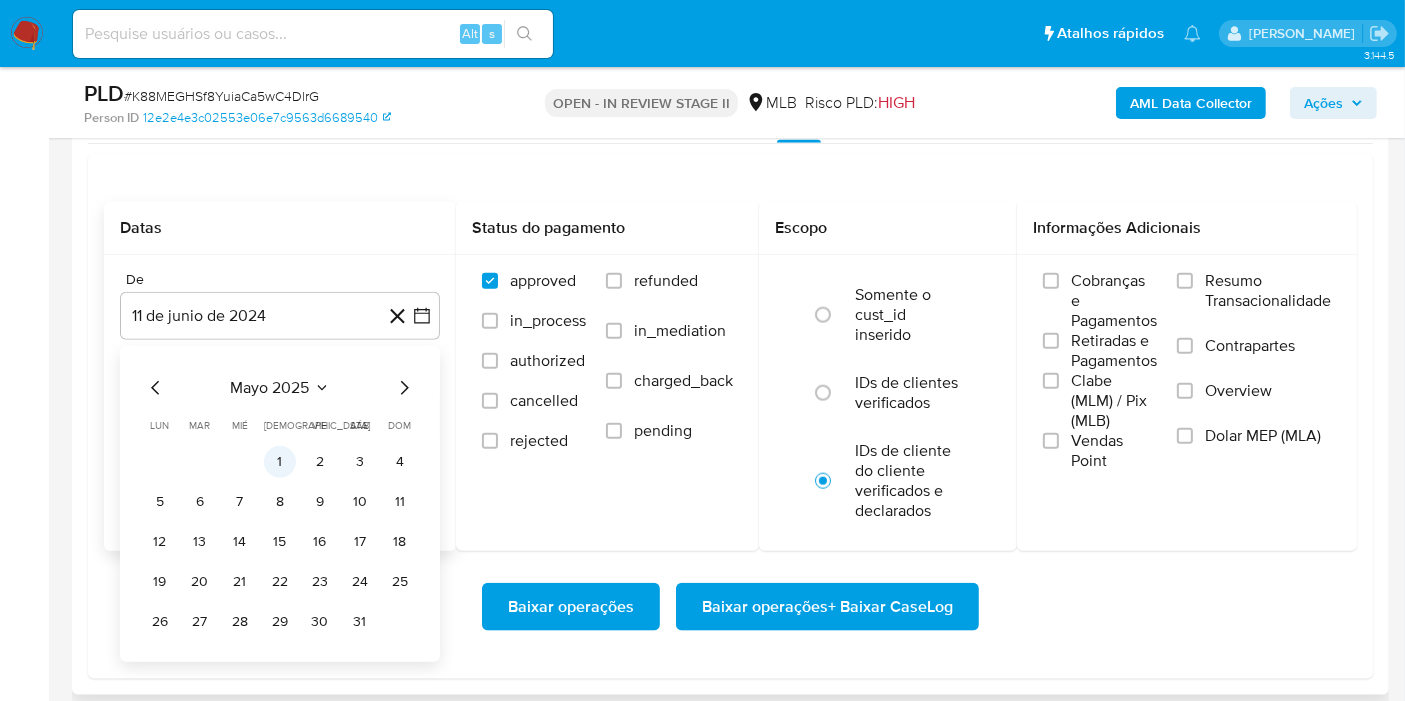 click on "1" at bounding box center (280, 462) 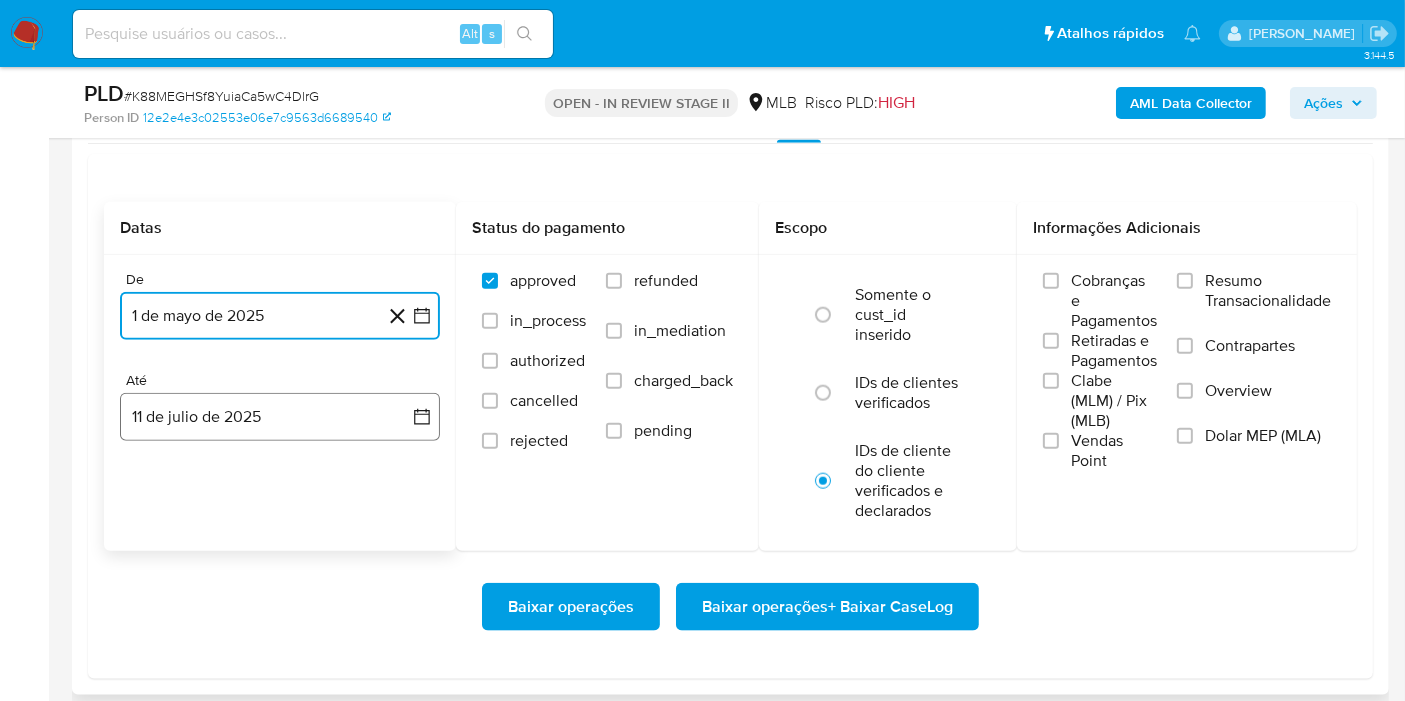 click on "11 de julio de 2025" at bounding box center [280, 417] 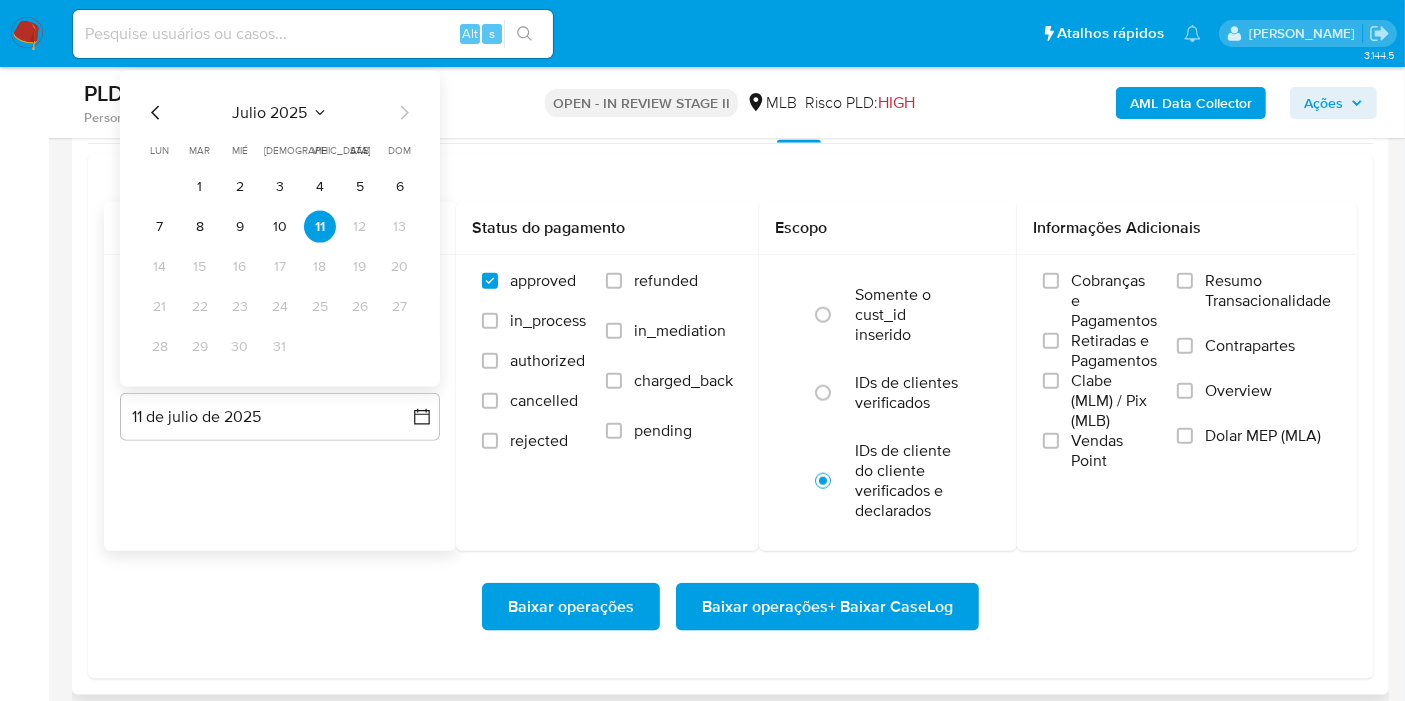 click on "1 2 3 4 5 6 7 8 9 10 11 12 13 14 15 16 17 18 19 20 21 22 23 24 25 26 27 28 29 30 31" at bounding box center (280, 267) 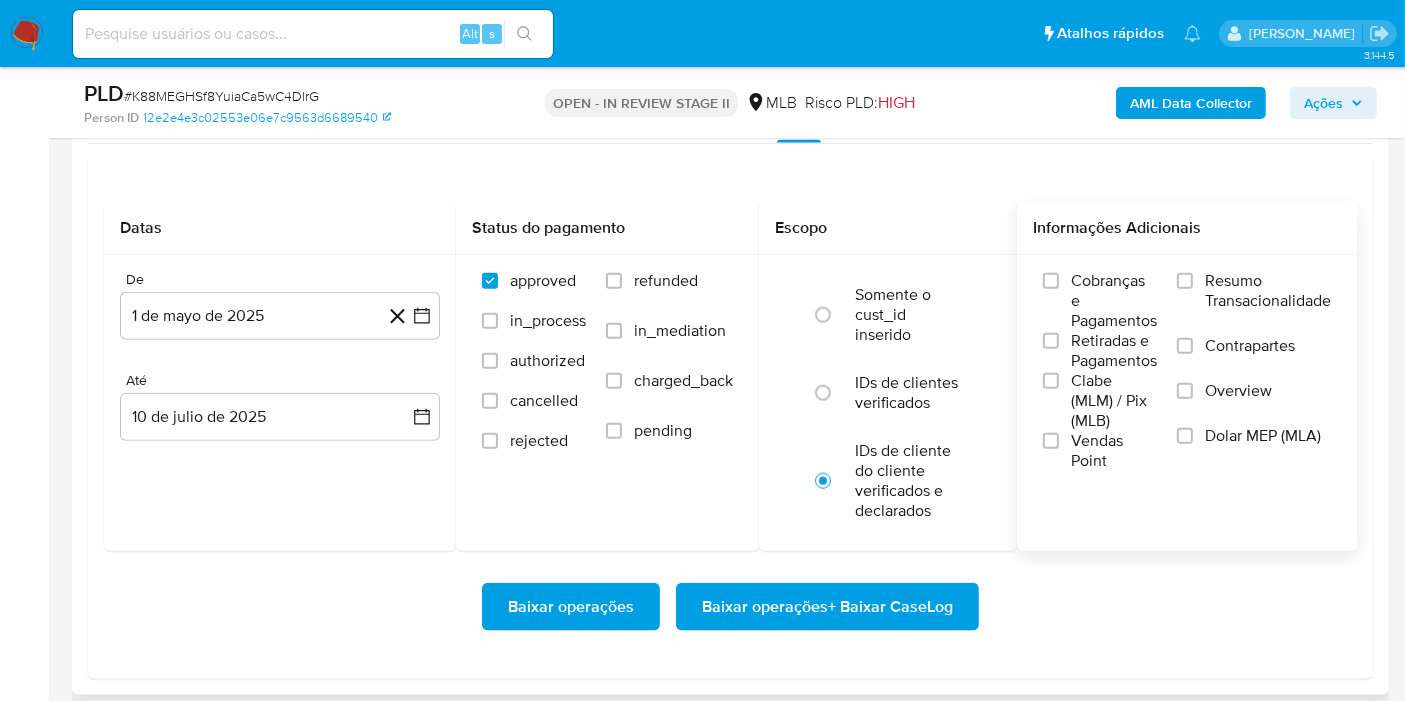 click on "Cobranças e Pagamentos Retiradas e Pagamentos Clabe (MLM) / Pix (MLB) Vendas Point Resumo Transacionalidade Contrapartes Overview Dolar MEP (MLA)" at bounding box center [1187, 371] 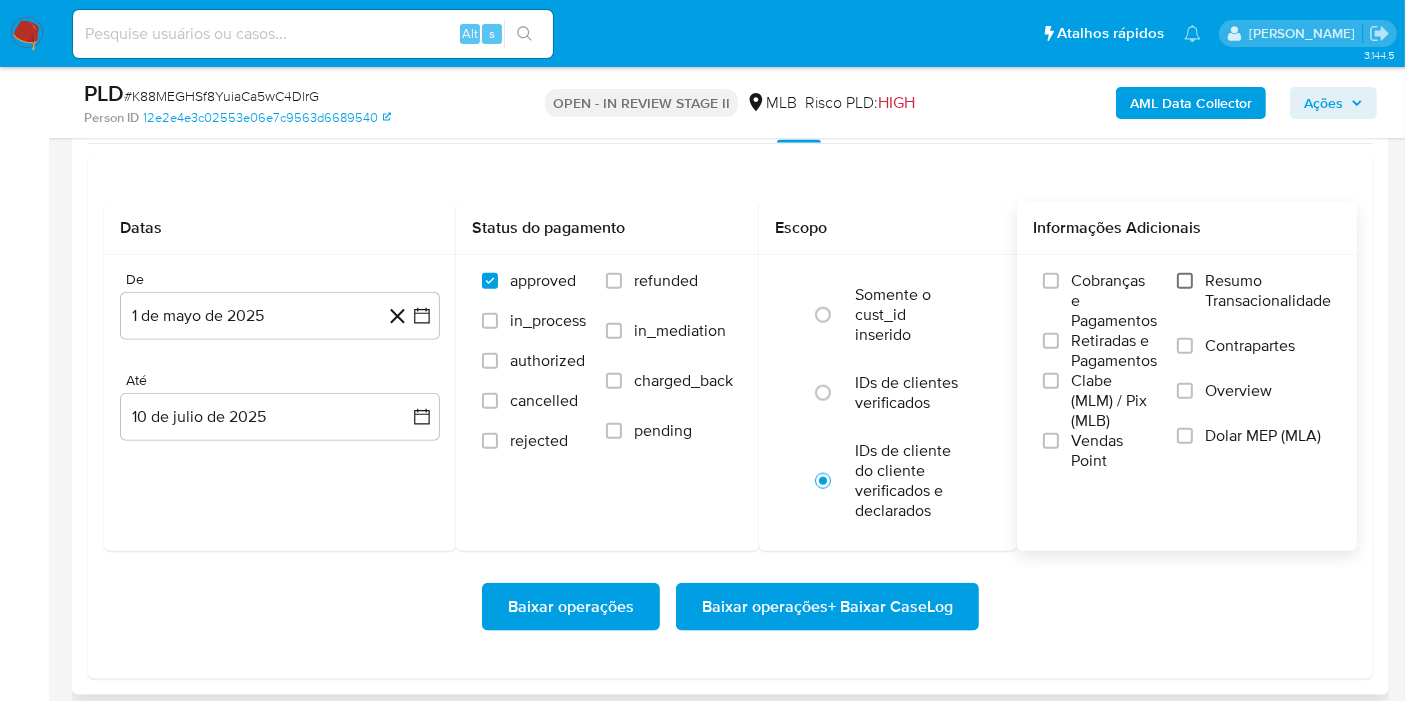 click on "Resumo Transacionalidade" at bounding box center [1185, 281] 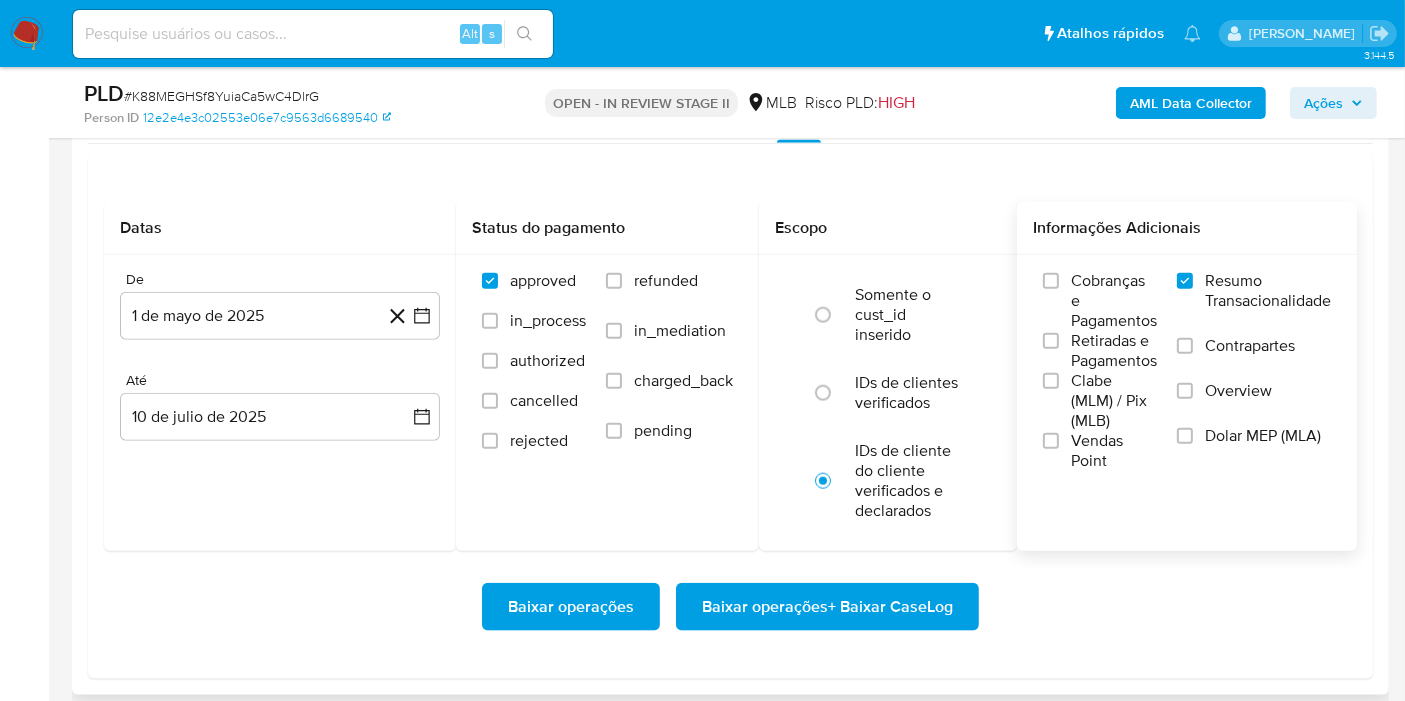 click on "Baixar operações  +   Baixar CaseLog" at bounding box center [827, 607] 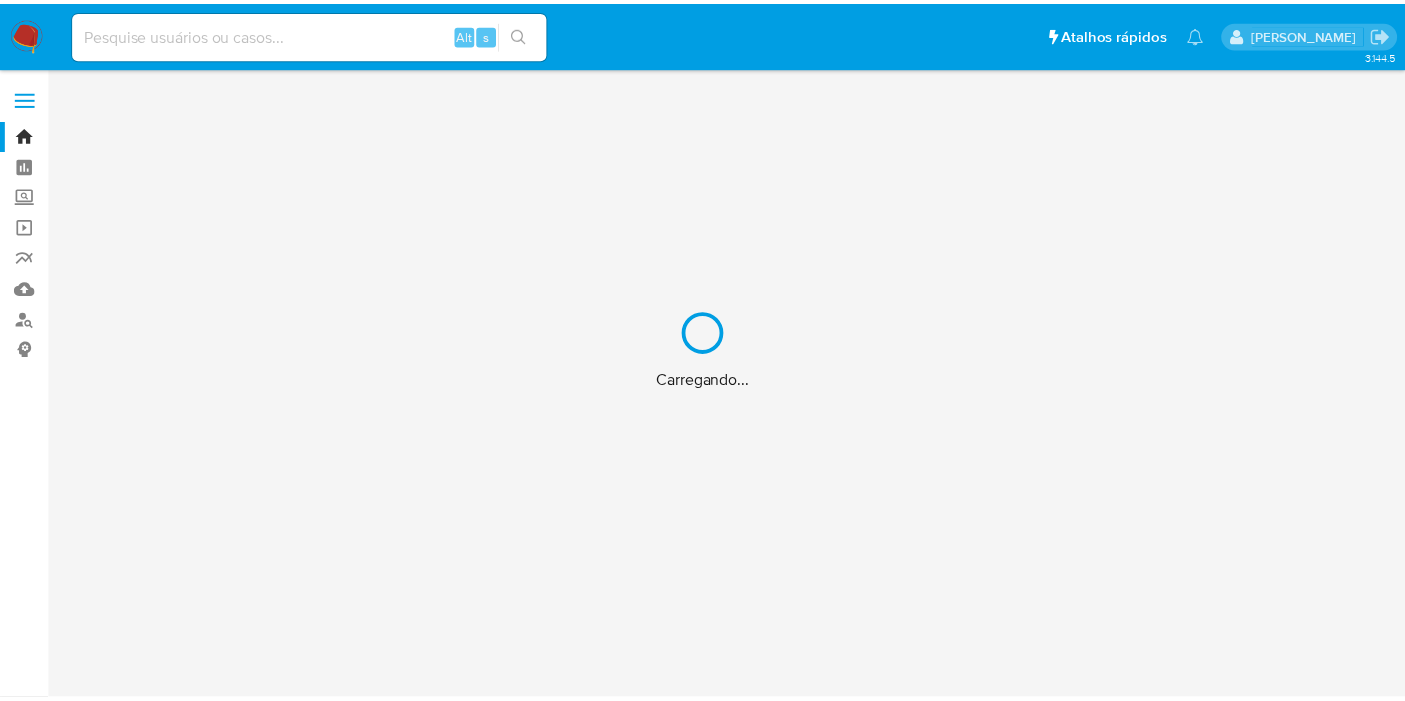 scroll, scrollTop: 0, scrollLeft: 0, axis: both 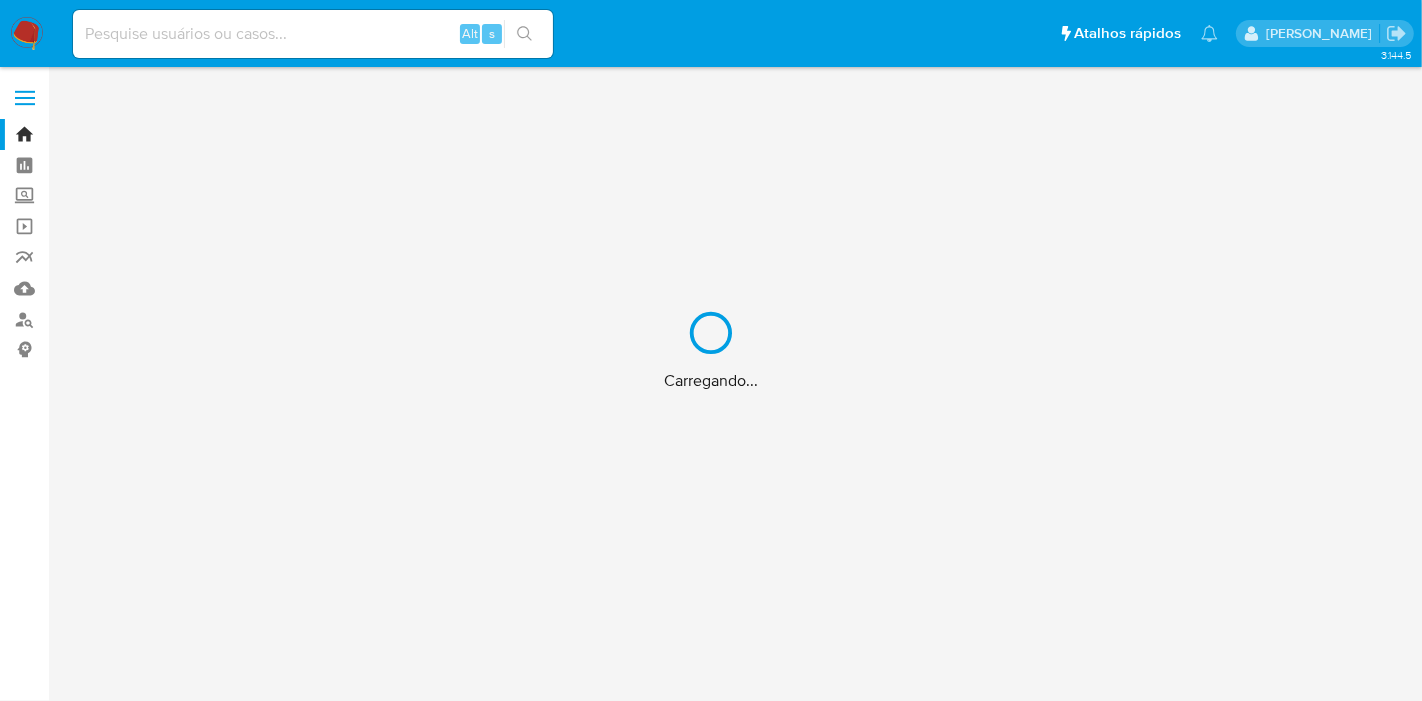 click on "Carregando..." at bounding box center [711, 350] 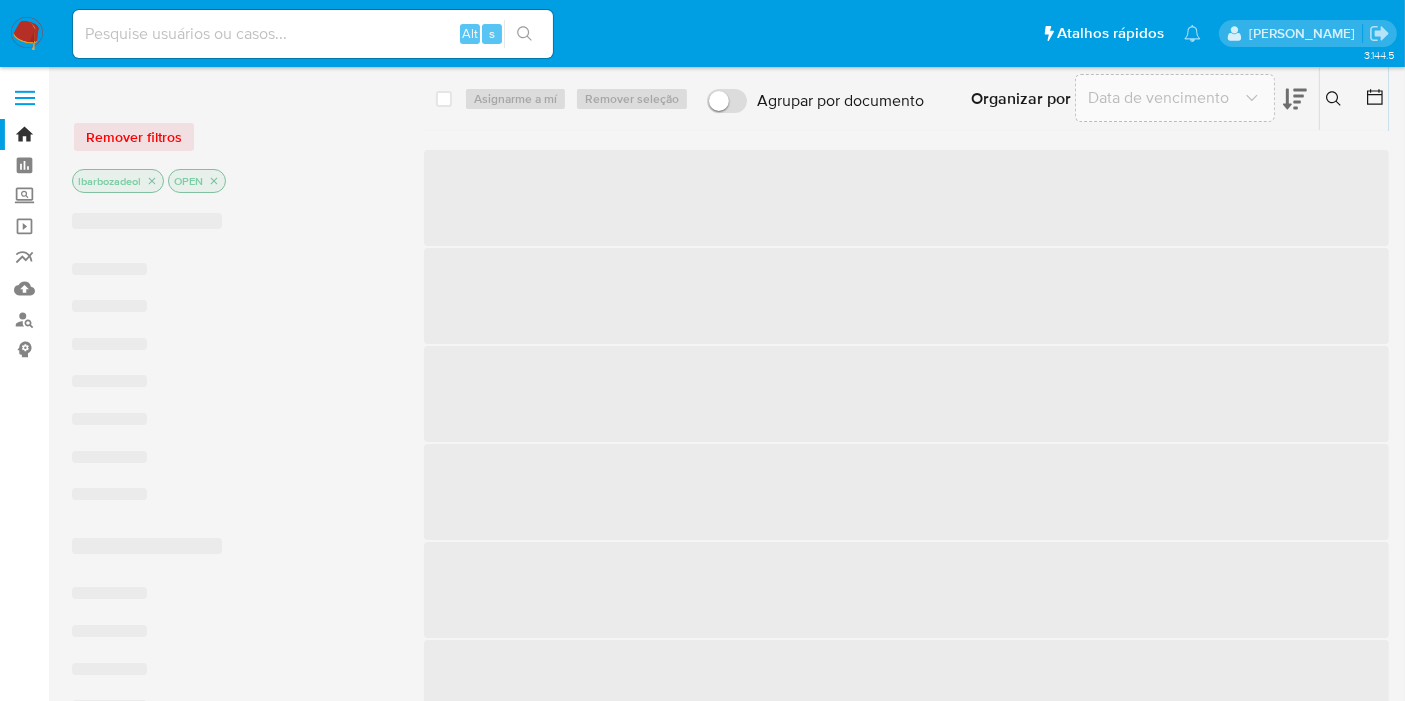 click at bounding box center (313, 34) 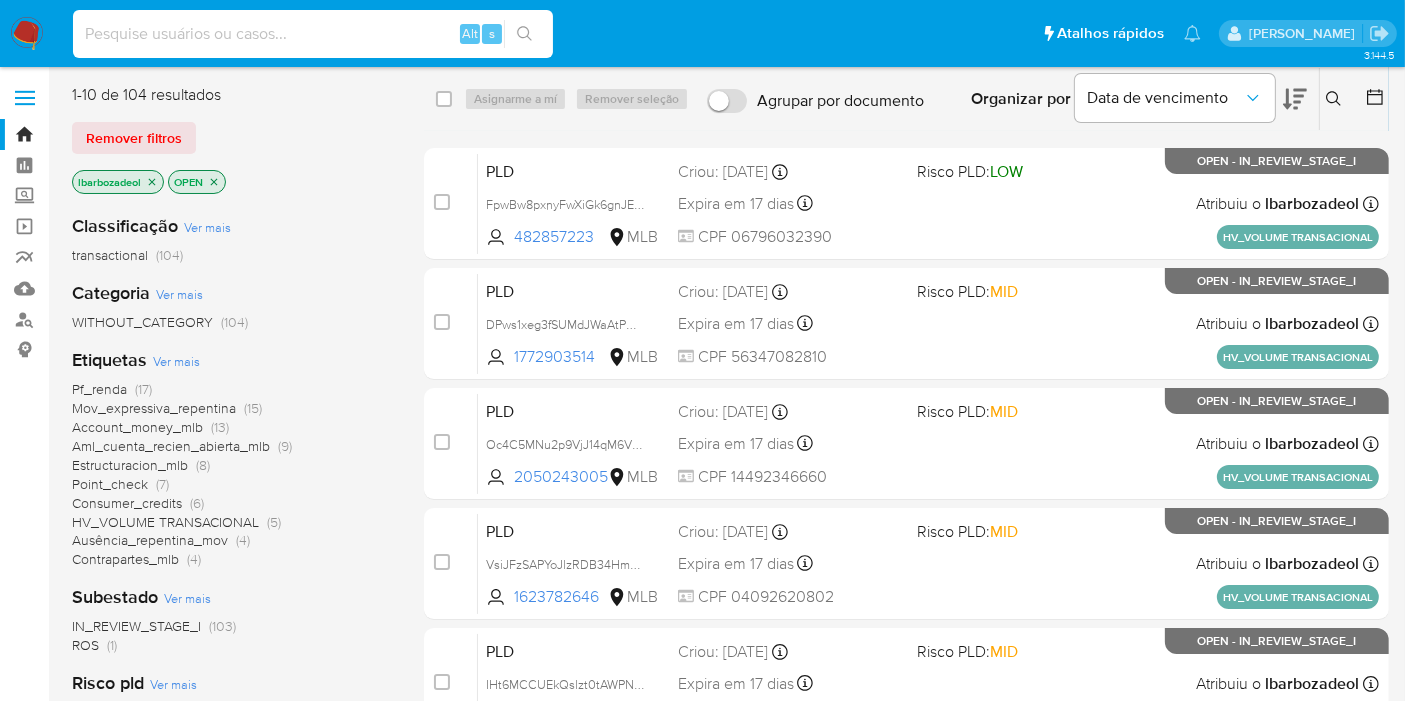 paste on "0VPr1SS2gTCYXznR8WXUBRUi" 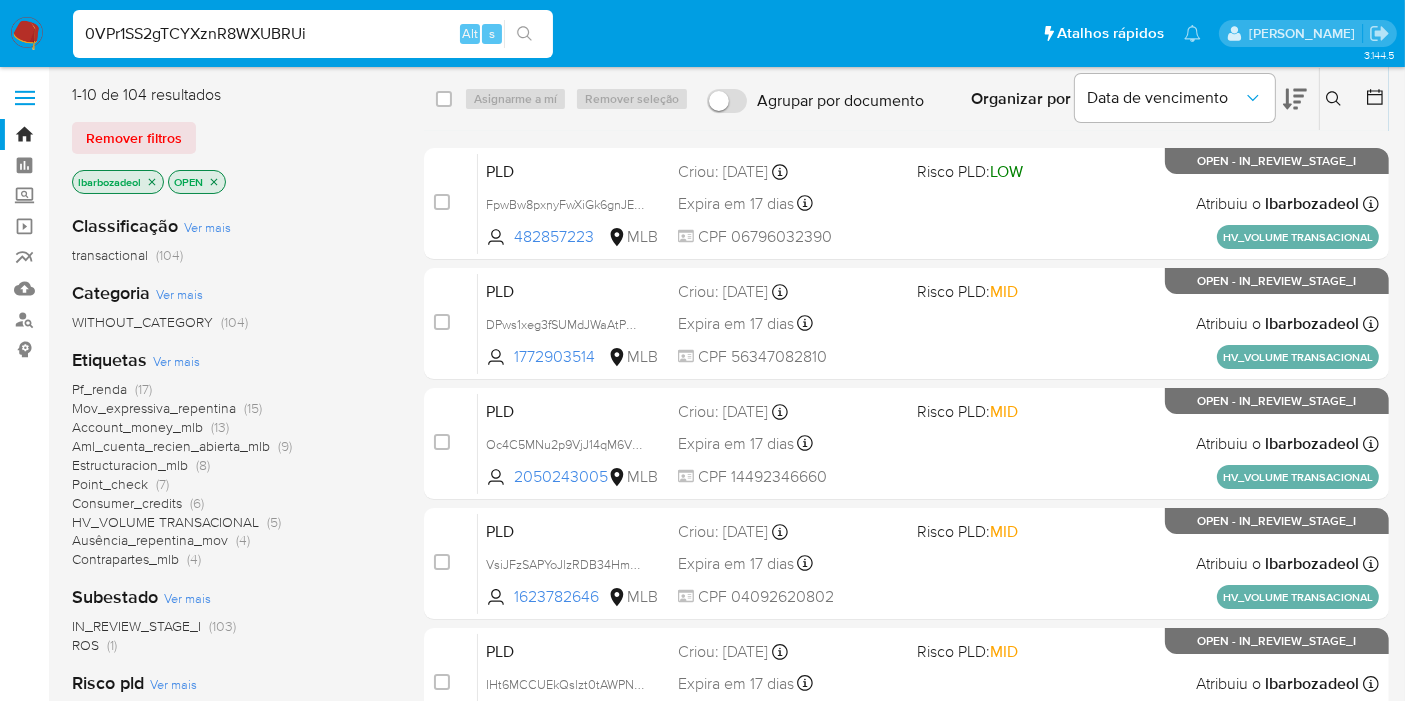 type on "0VPr1SS2gTCYXznR8WXUBRUi" 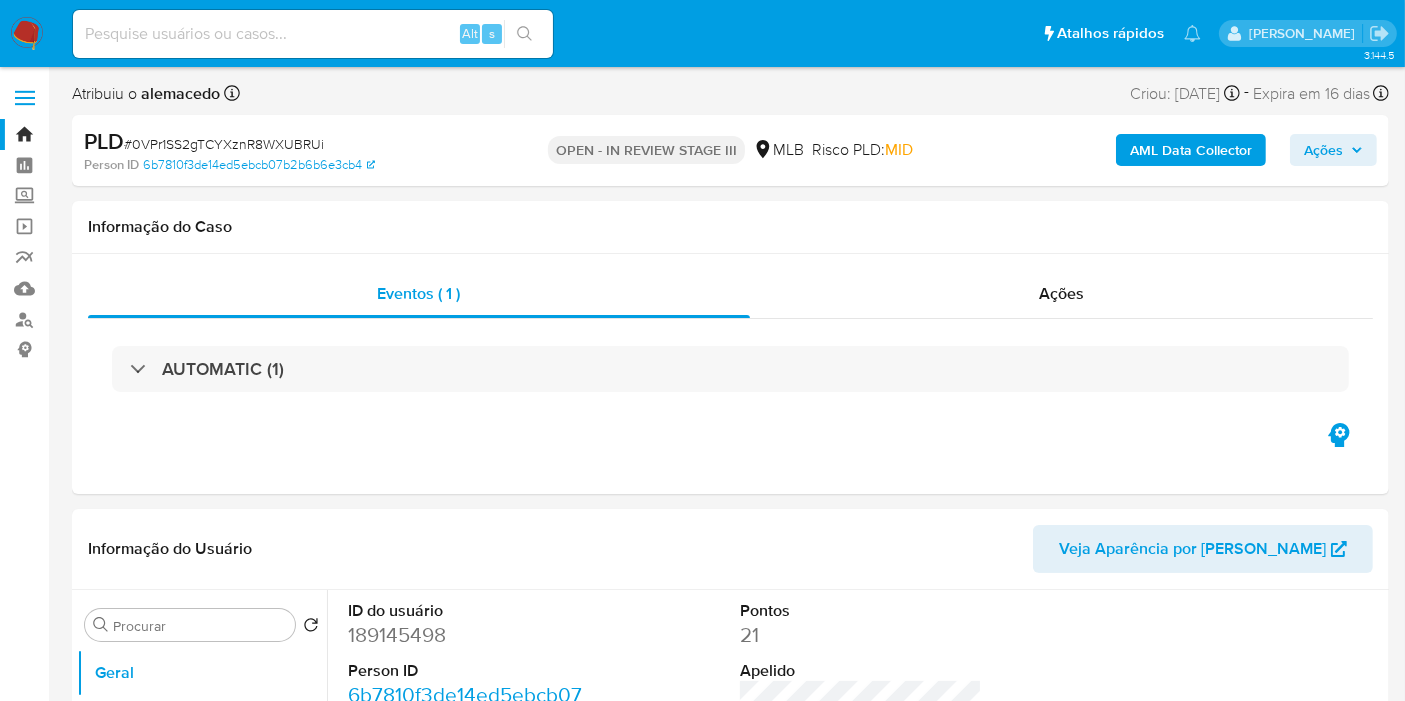 select on "10" 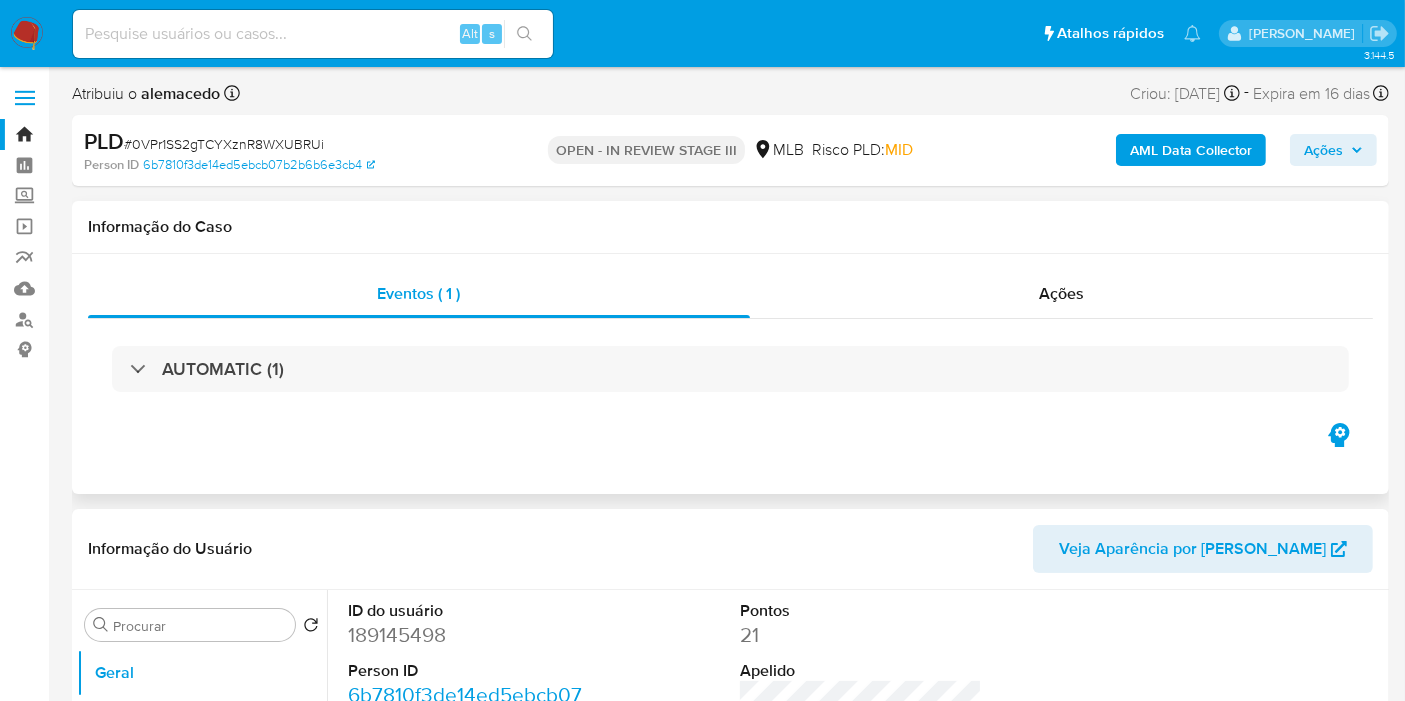 click on "Informação do Caso" at bounding box center (730, 227) 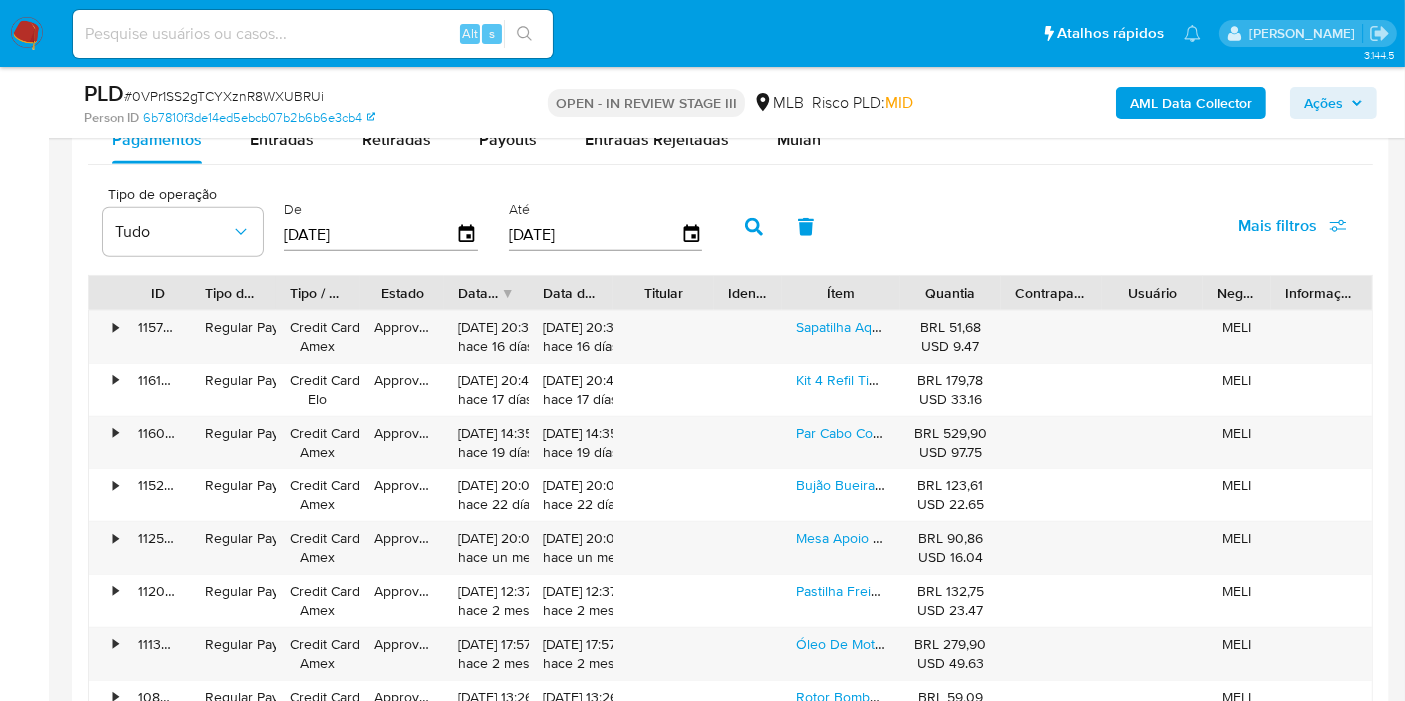 scroll, scrollTop: 1969, scrollLeft: 0, axis: vertical 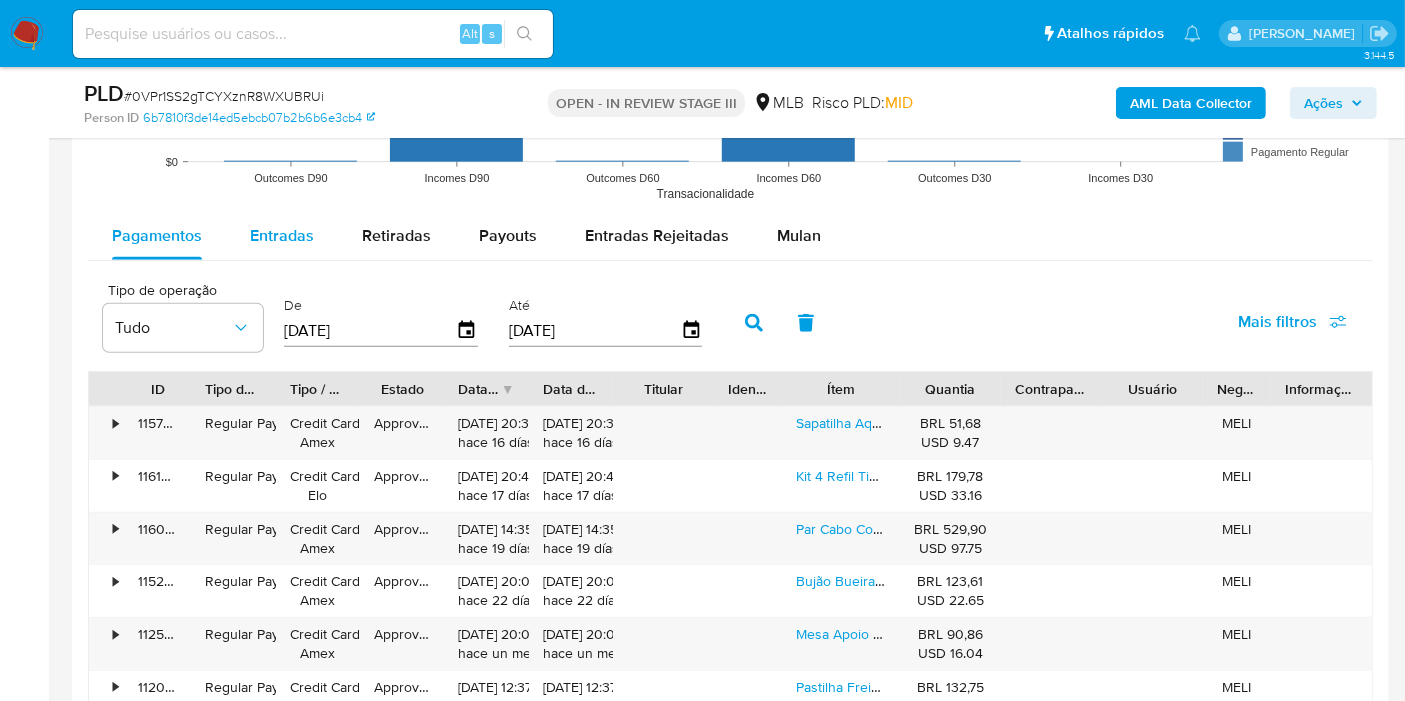 click on "Entradas" at bounding box center (282, 236) 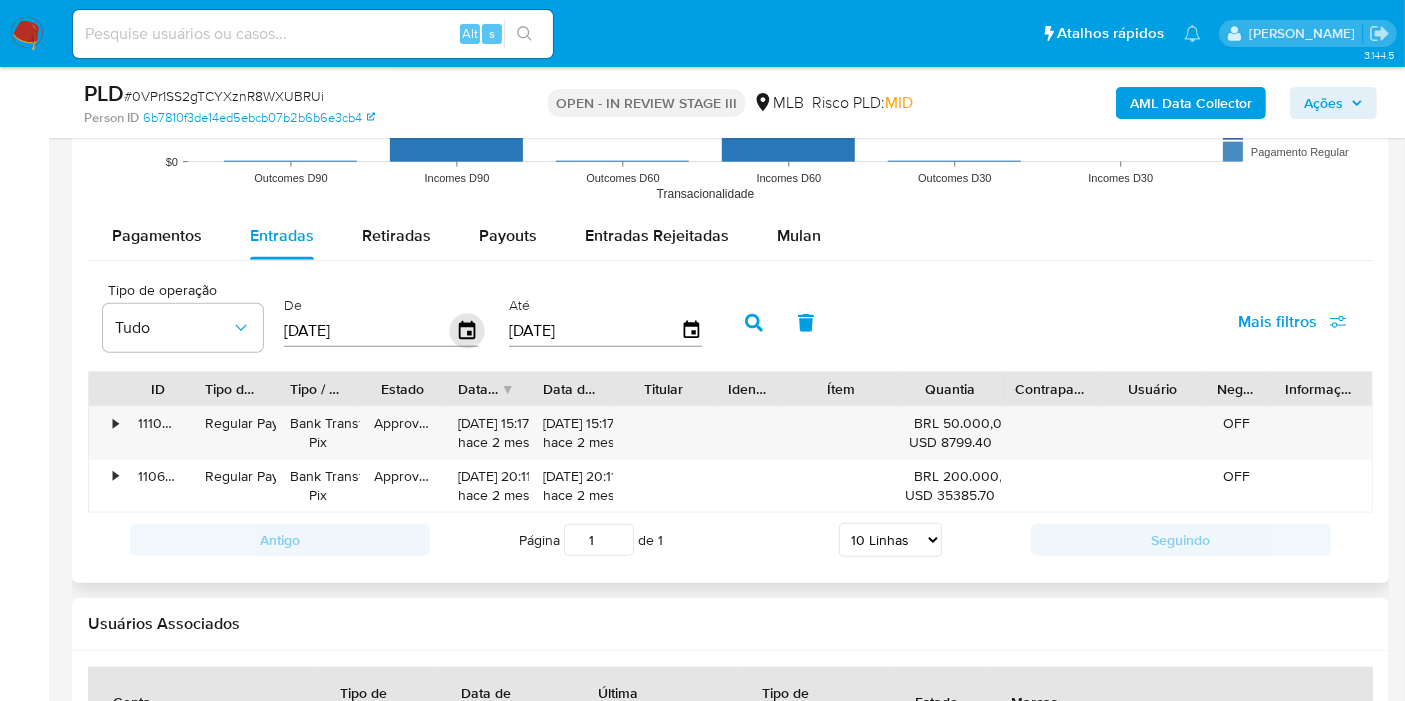 click 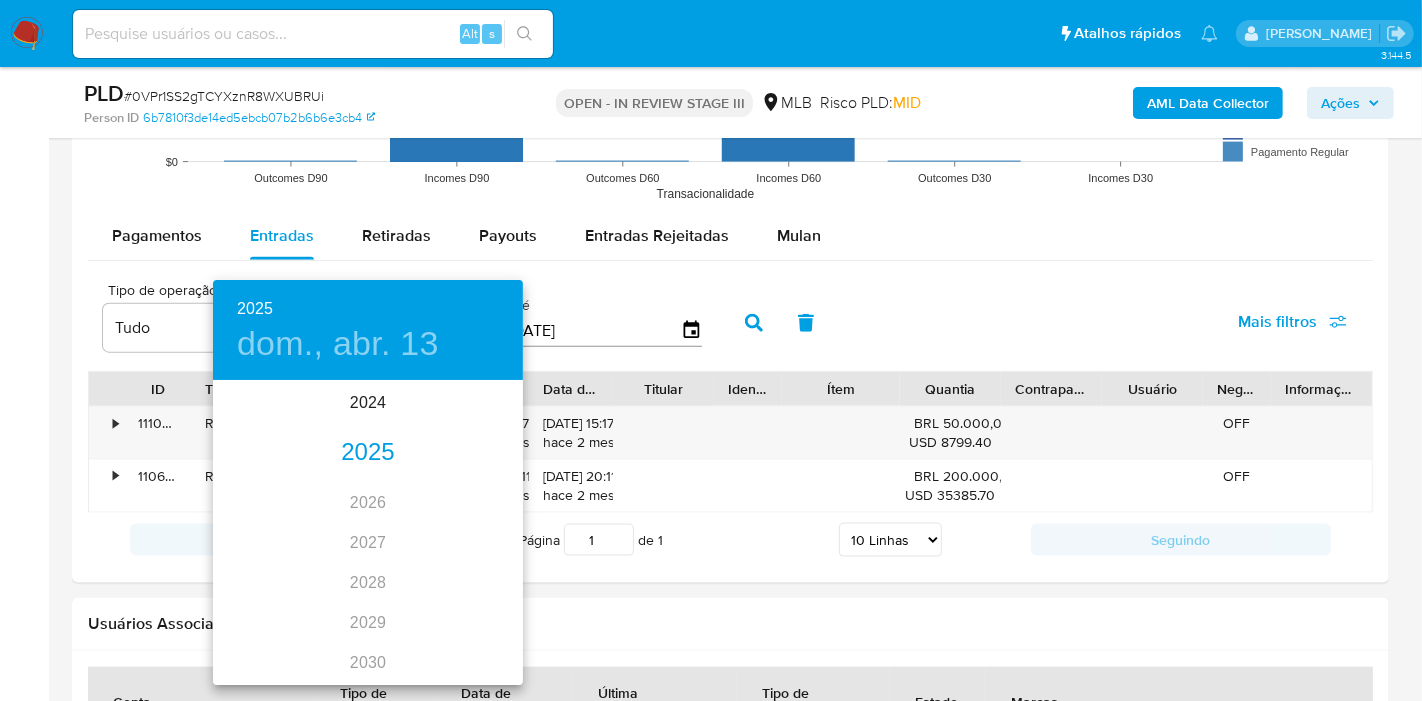 click on "2025" at bounding box center (368, 453) 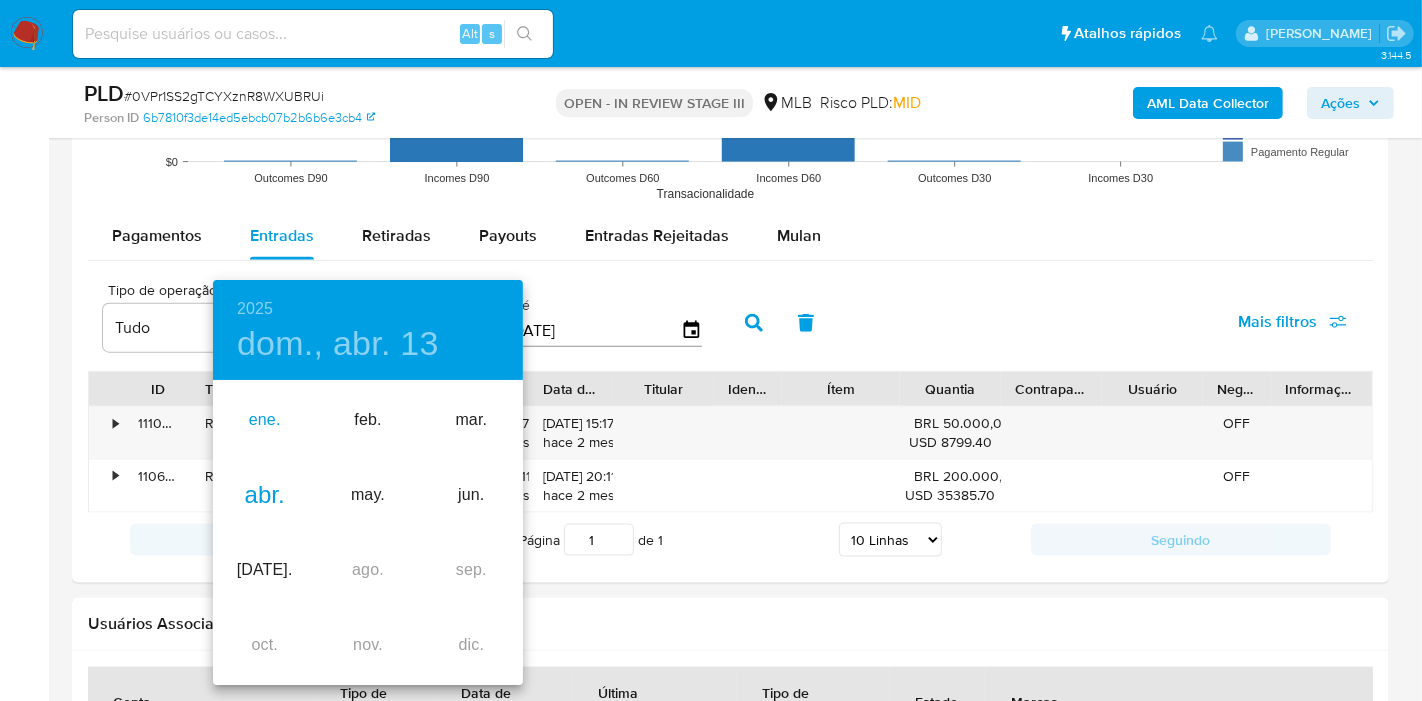 click on "ene." at bounding box center [264, 420] 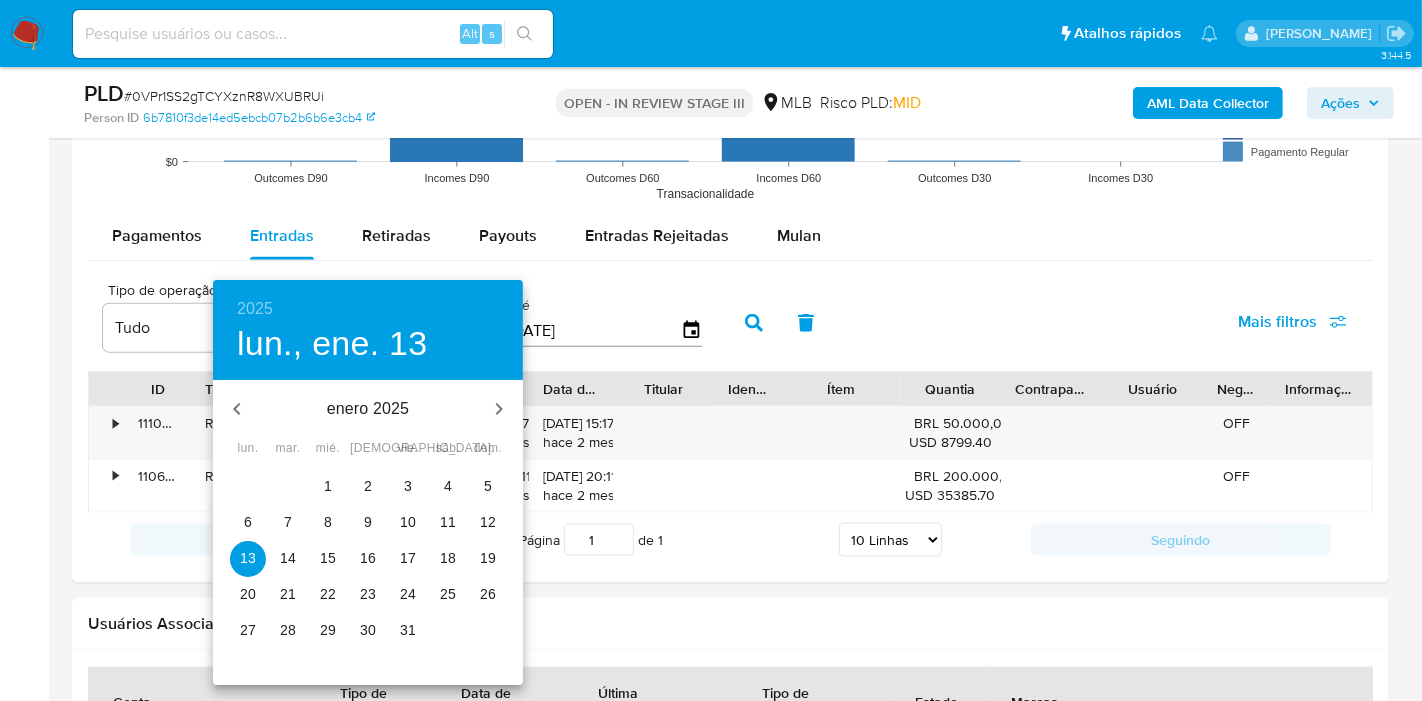 click on "1" at bounding box center [328, 486] 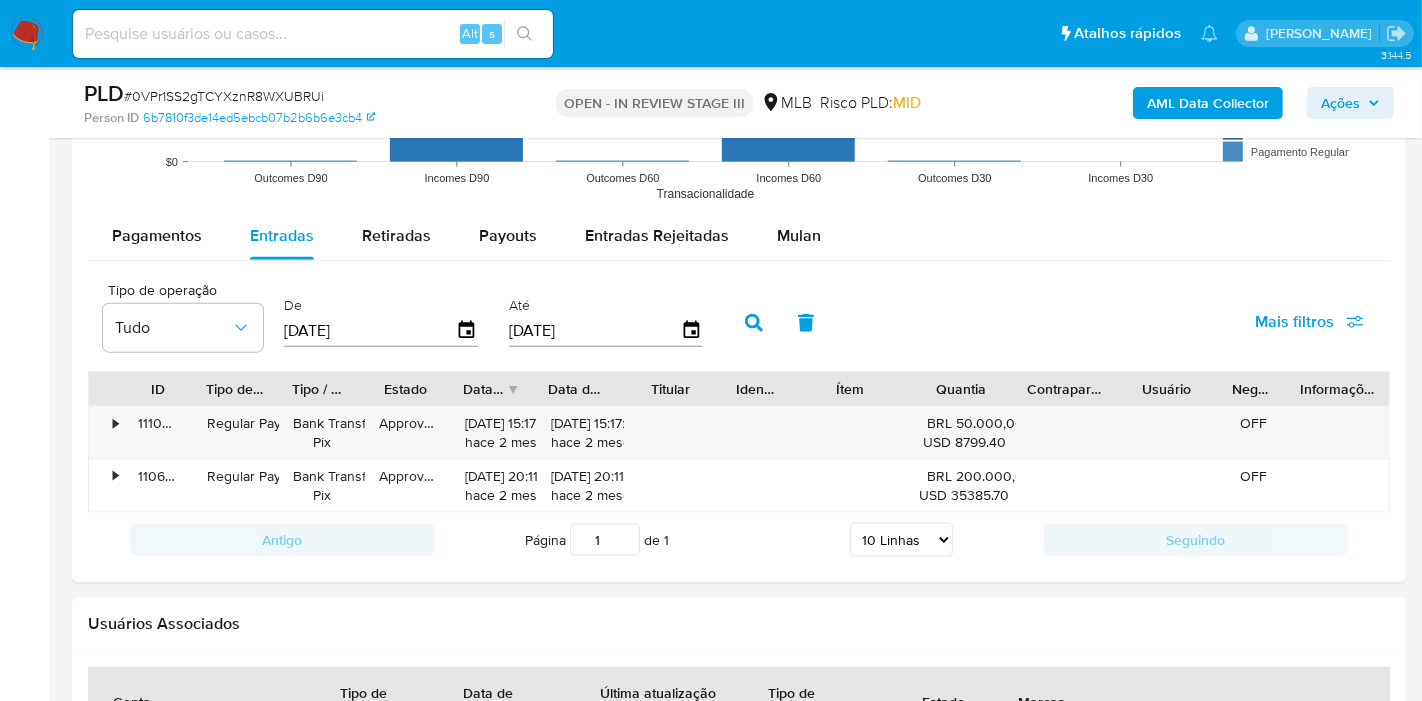 type on "[DATE]" 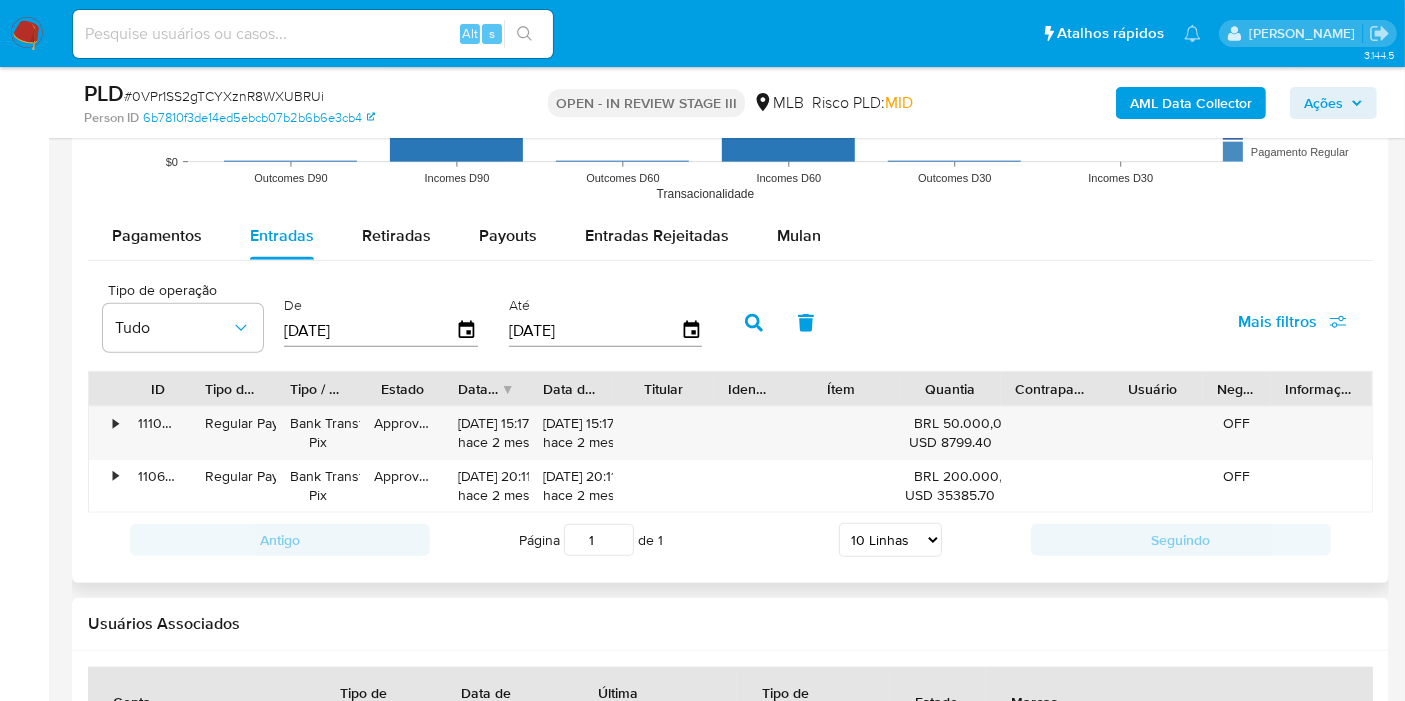 click 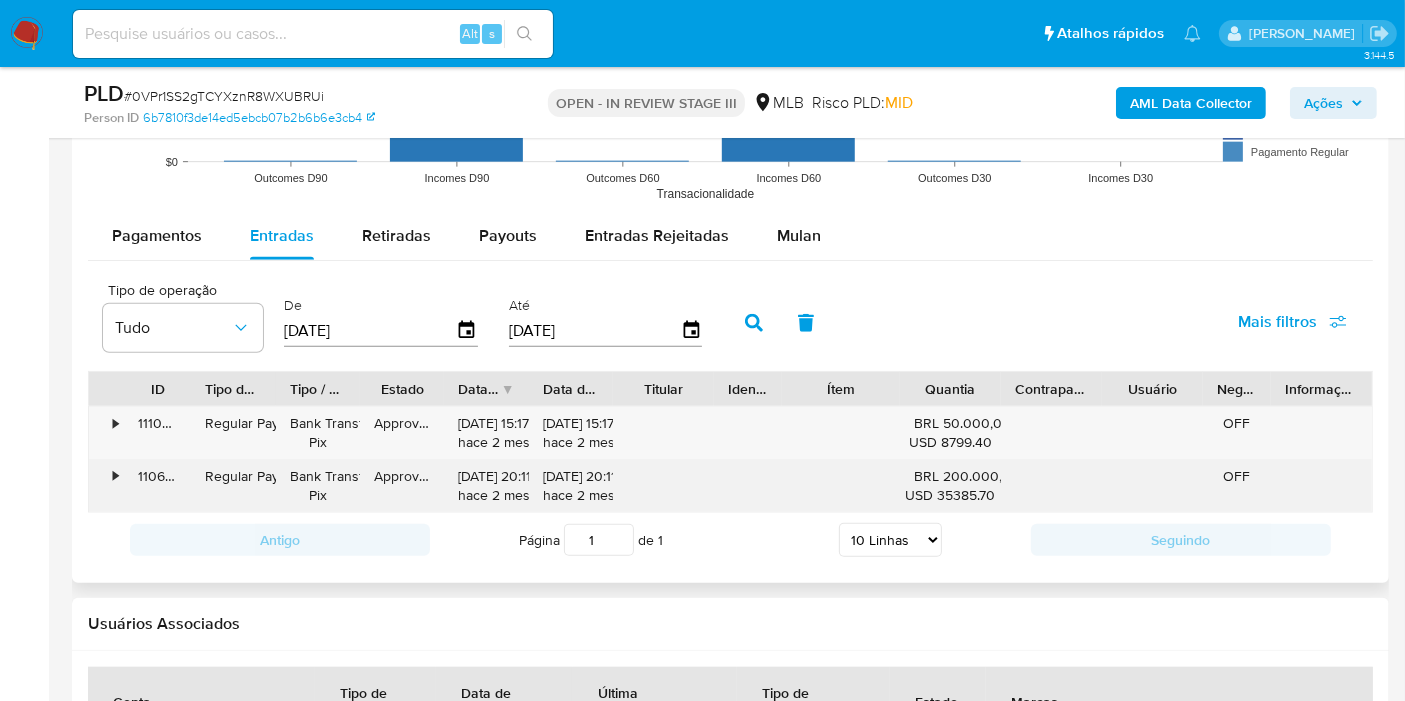 drag, startPoint x: 458, startPoint y: 422, endPoint x: 526, endPoint y: 472, distance: 84.40379 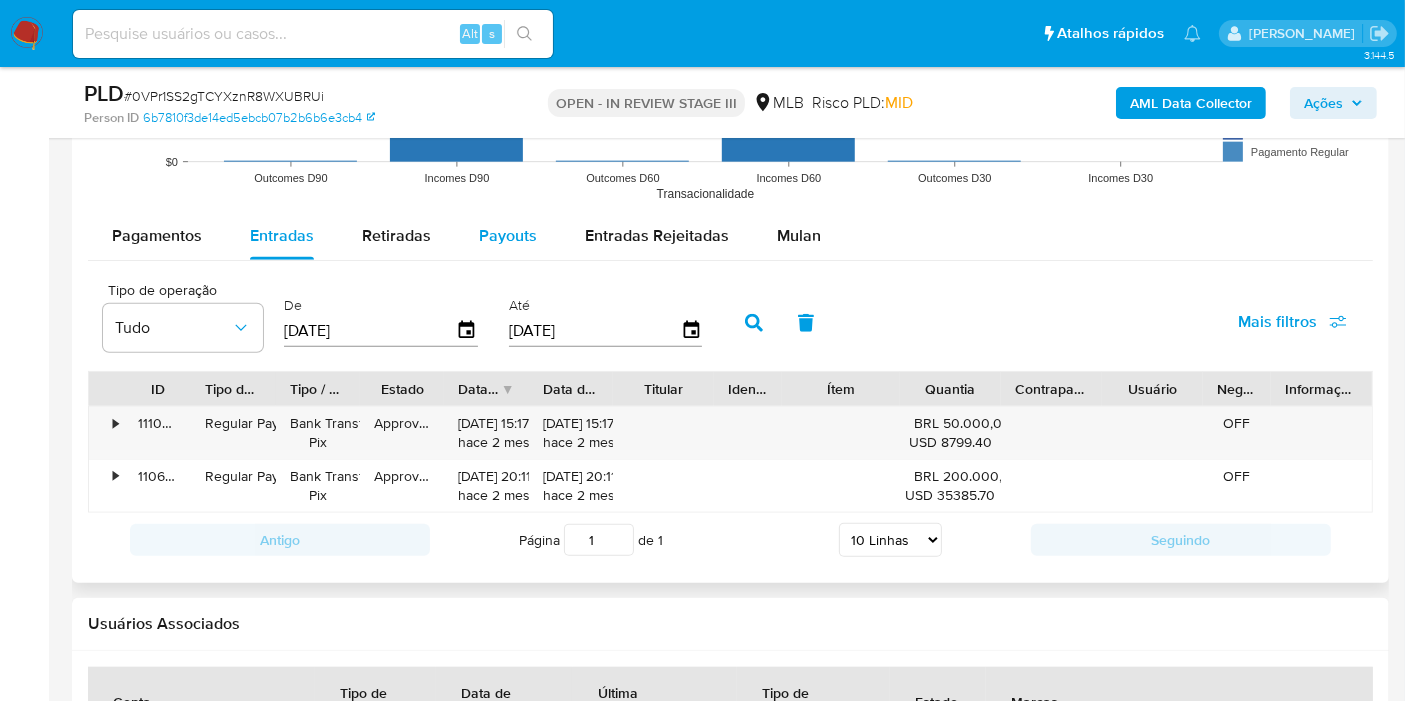 click on "Payouts" at bounding box center [508, 236] 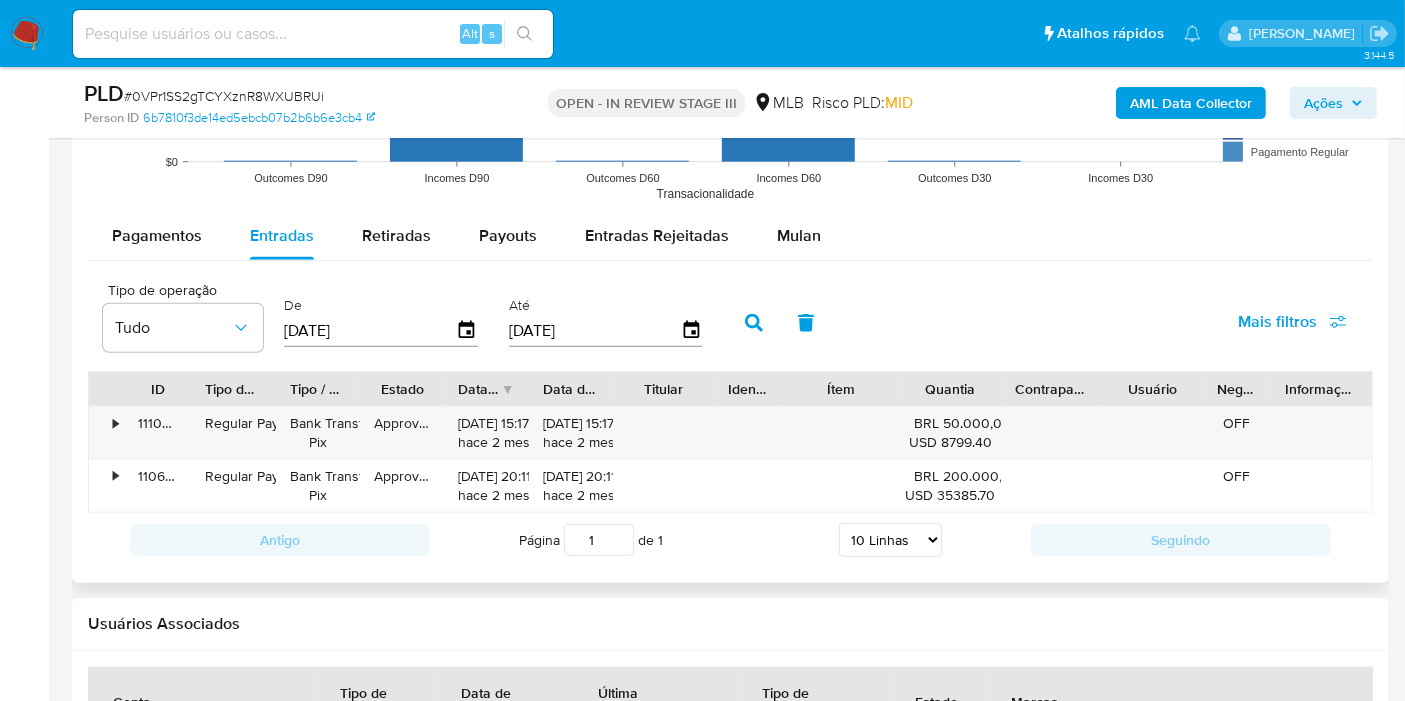 select on "10" 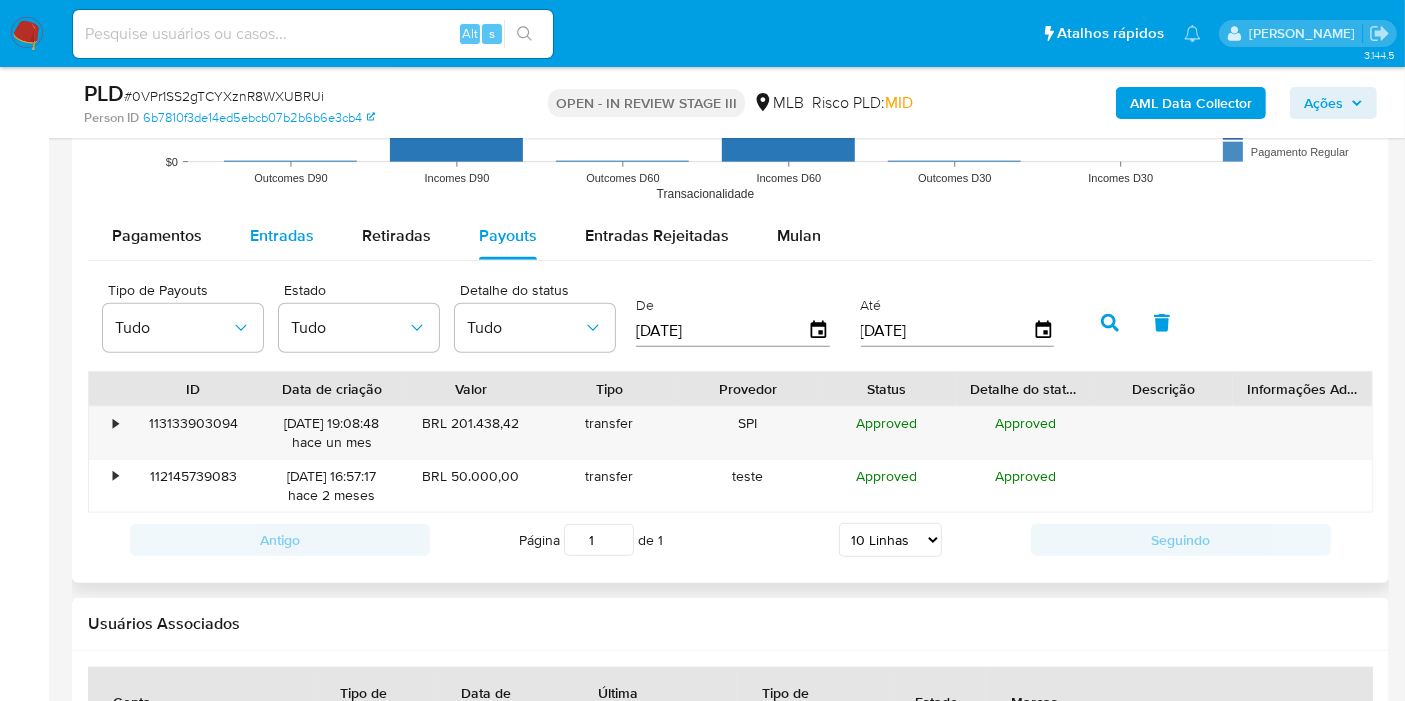 click on "Entradas" at bounding box center [282, 235] 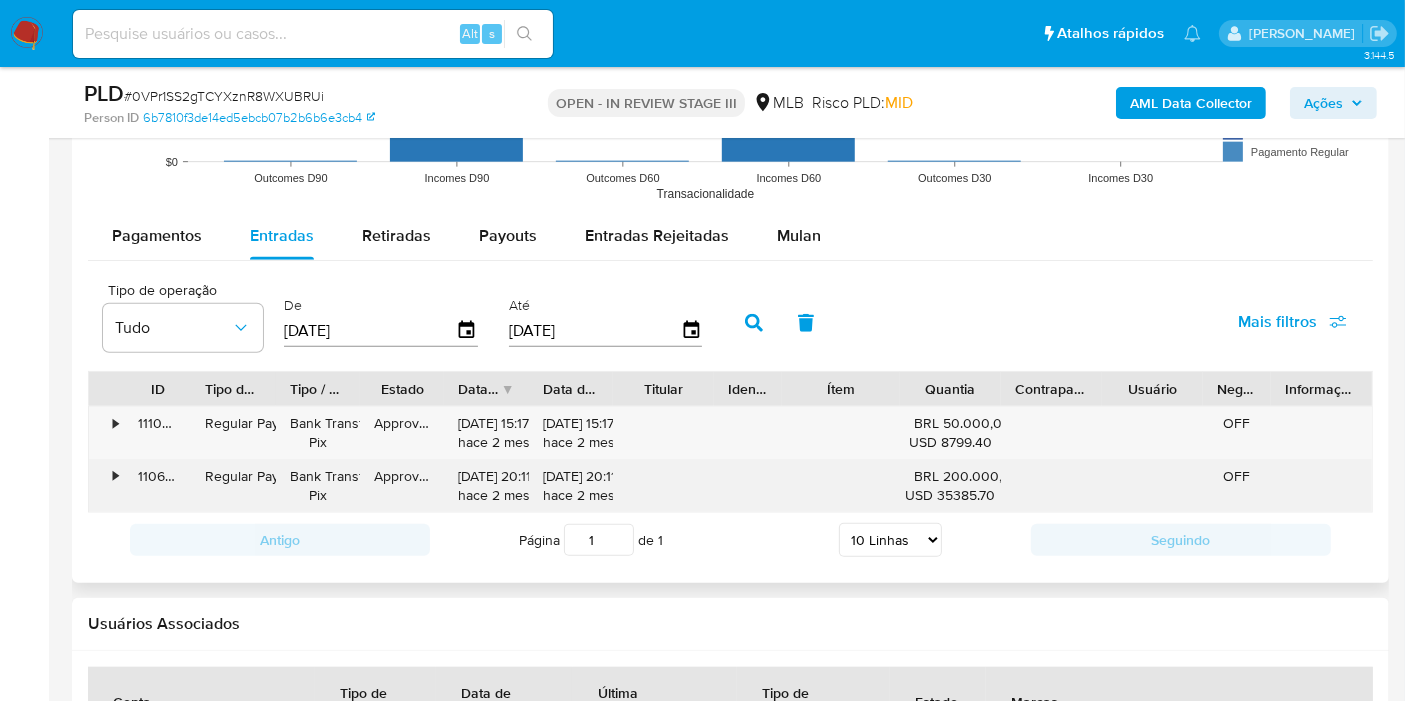 click on "06/05/2025 20:11:23 hace 2 meses" at bounding box center [486, 486] 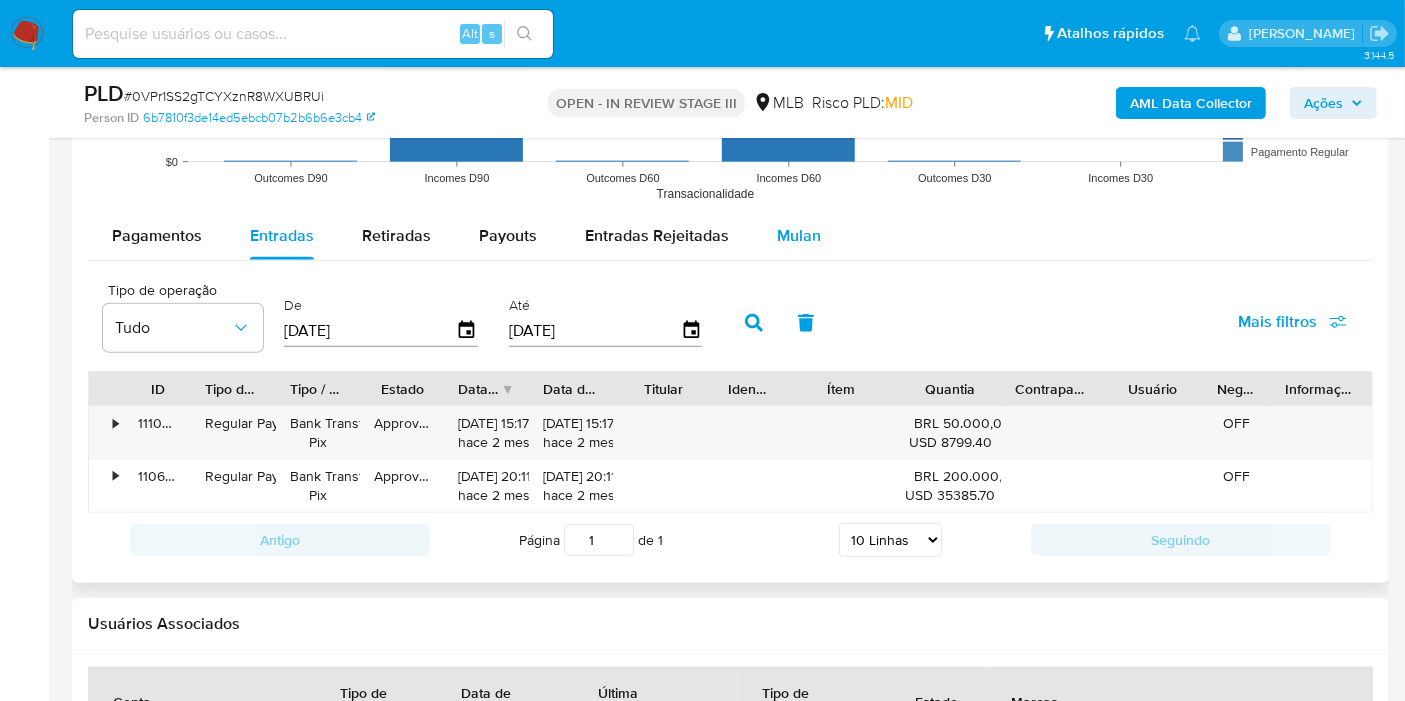 drag, startPoint x: 1335, startPoint y: 189, endPoint x: 817, endPoint y: 233, distance: 519.86536 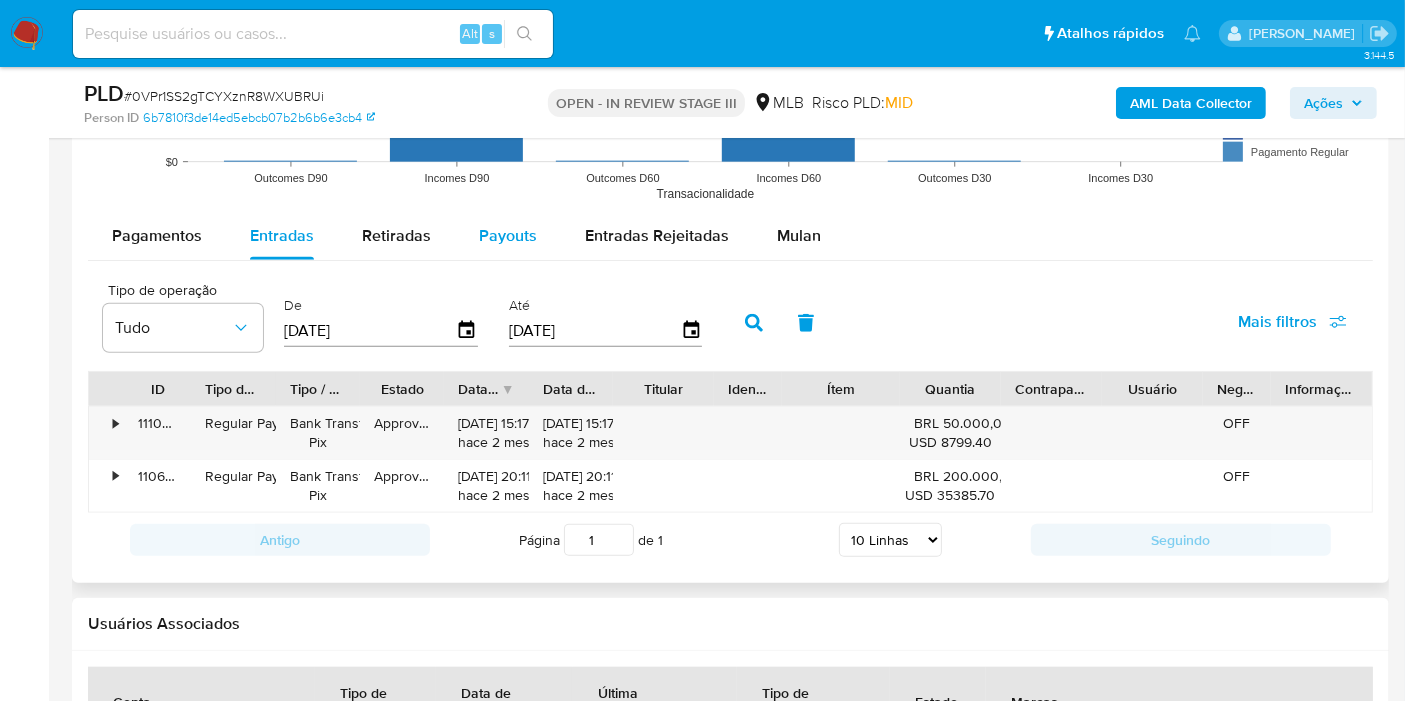 drag, startPoint x: 534, startPoint y: 247, endPoint x: 515, endPoint y: 247, distance: 19 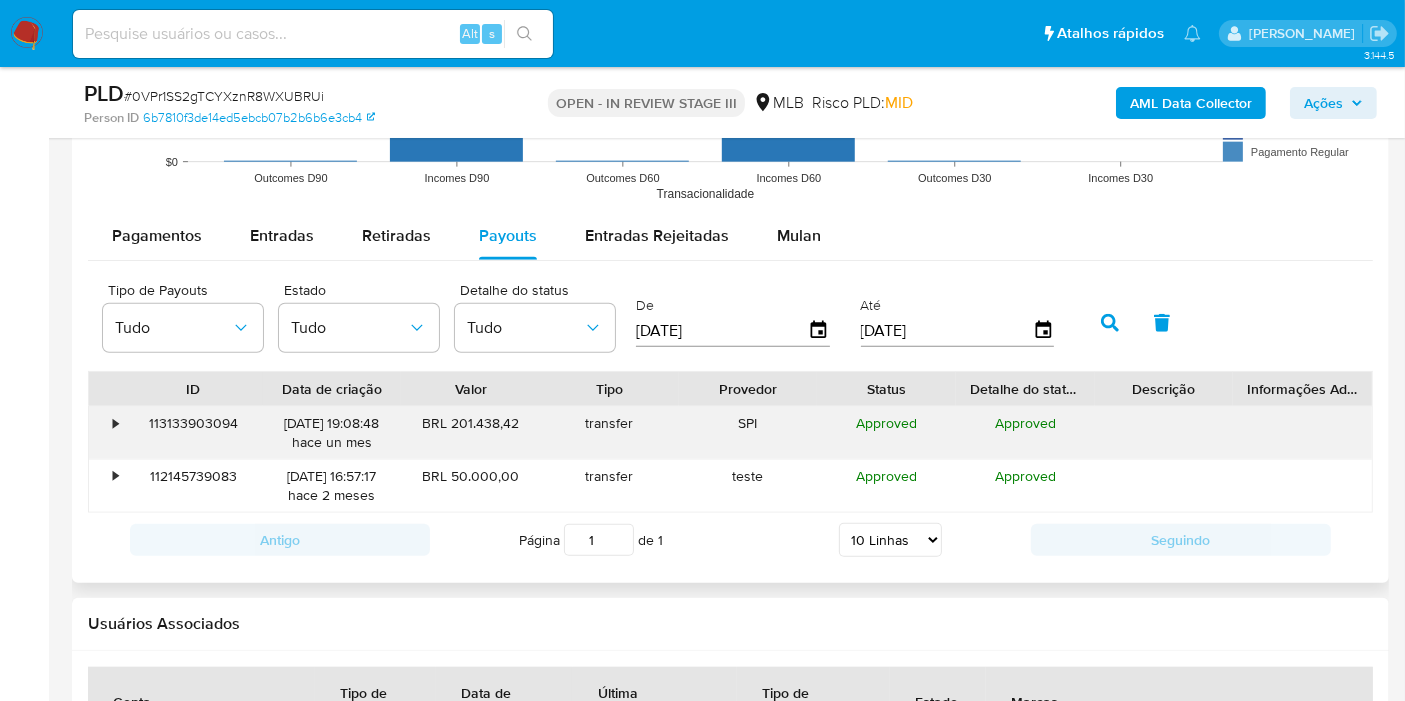 drag, startPoint x: 348, startPoint y: 415, endPoint x: 275, endPoint y: 417, distance: 73.02739 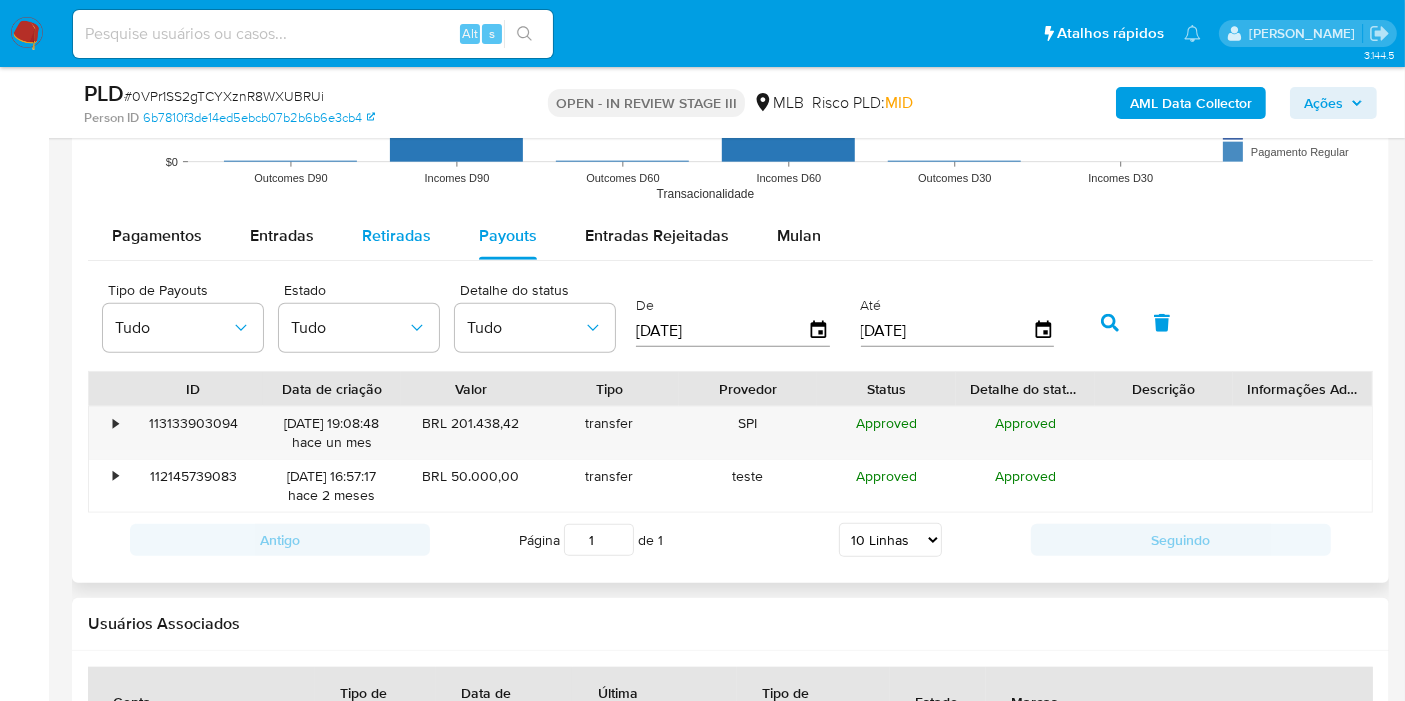 click on "Retiradas" at bounding box center (396, 236) 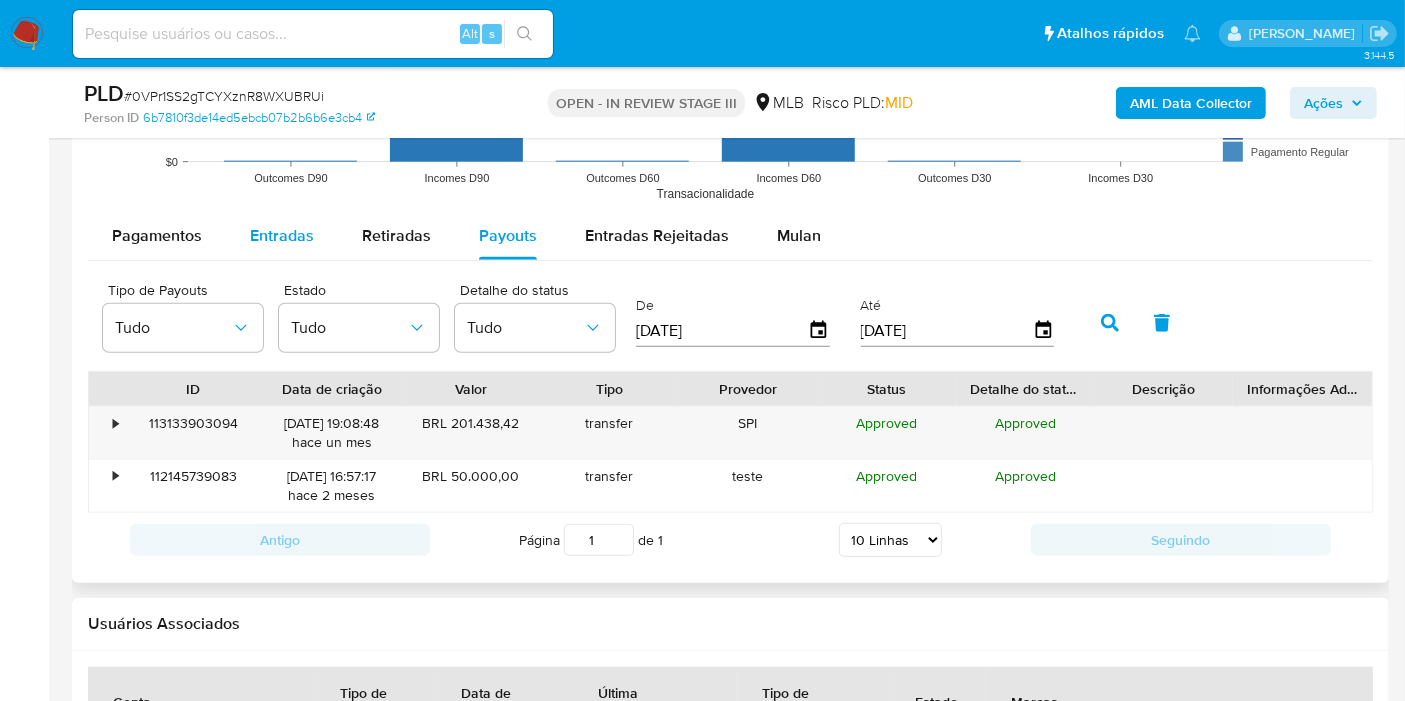 select on "10" 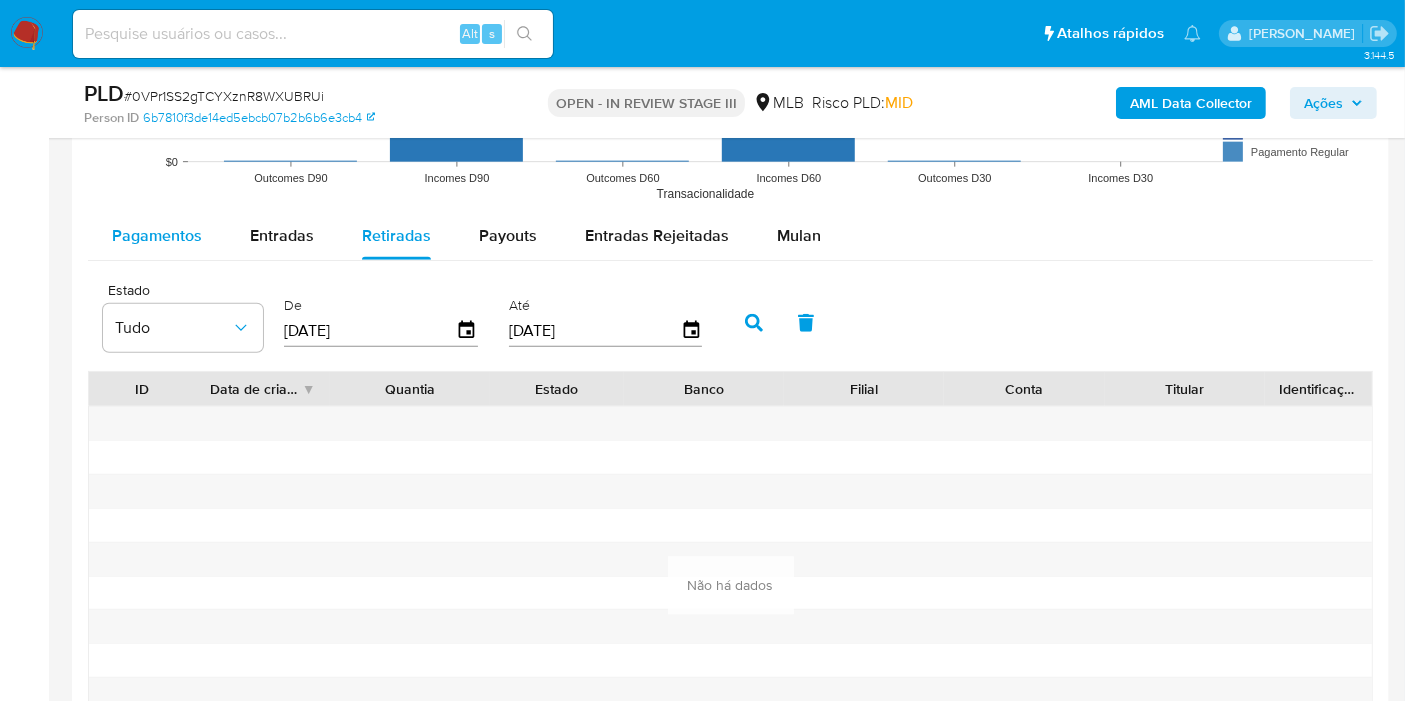 click on "Pagamentos" at bounding box center (157, 236) 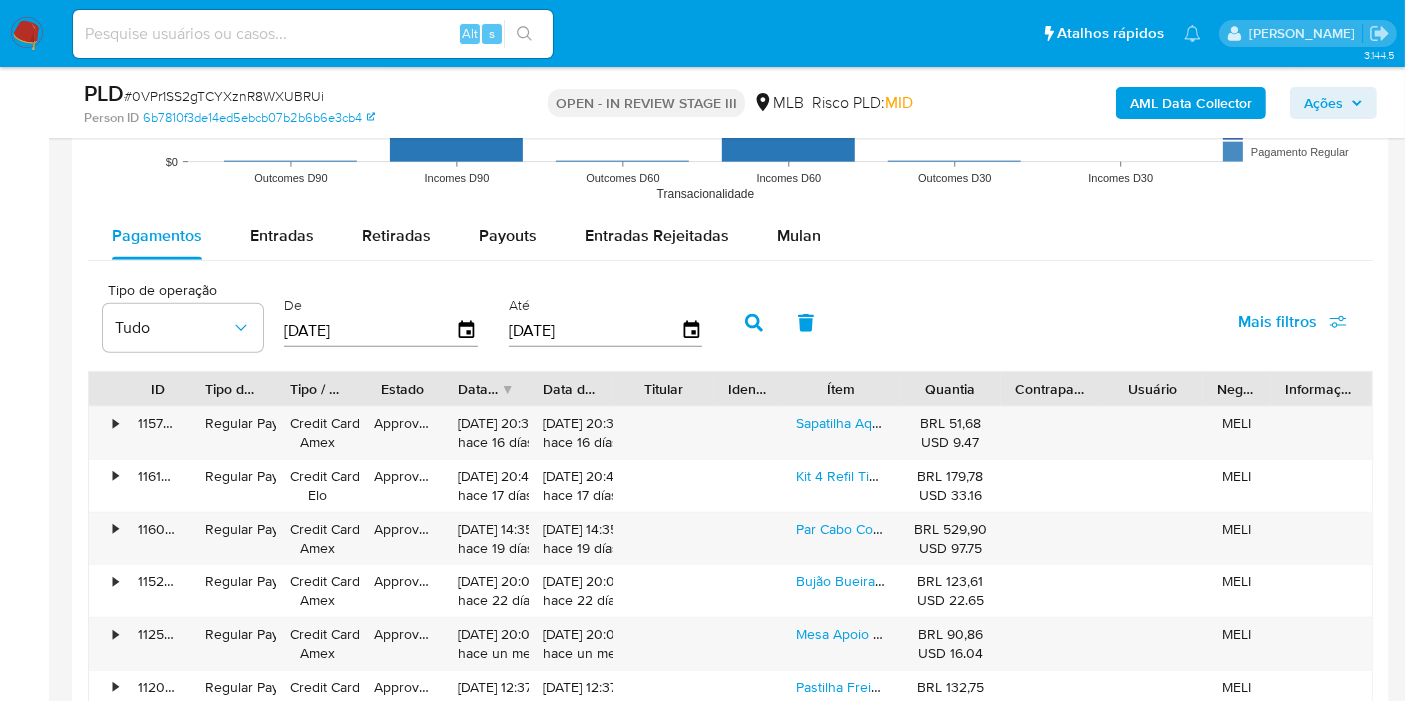 click on "Tipo de operação Tudo De 13/04/2025 Até 11/07/2025 Mais filtros" at bounding box center [730, 321] 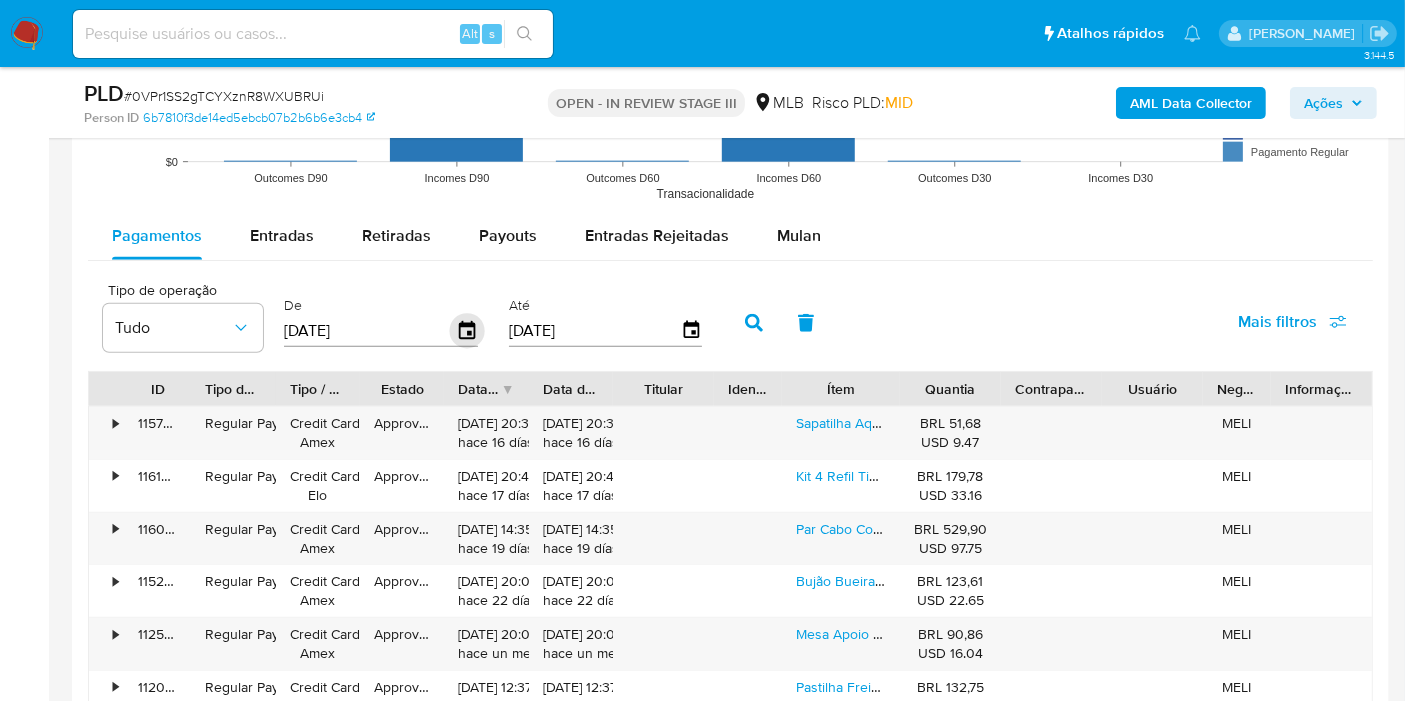 click 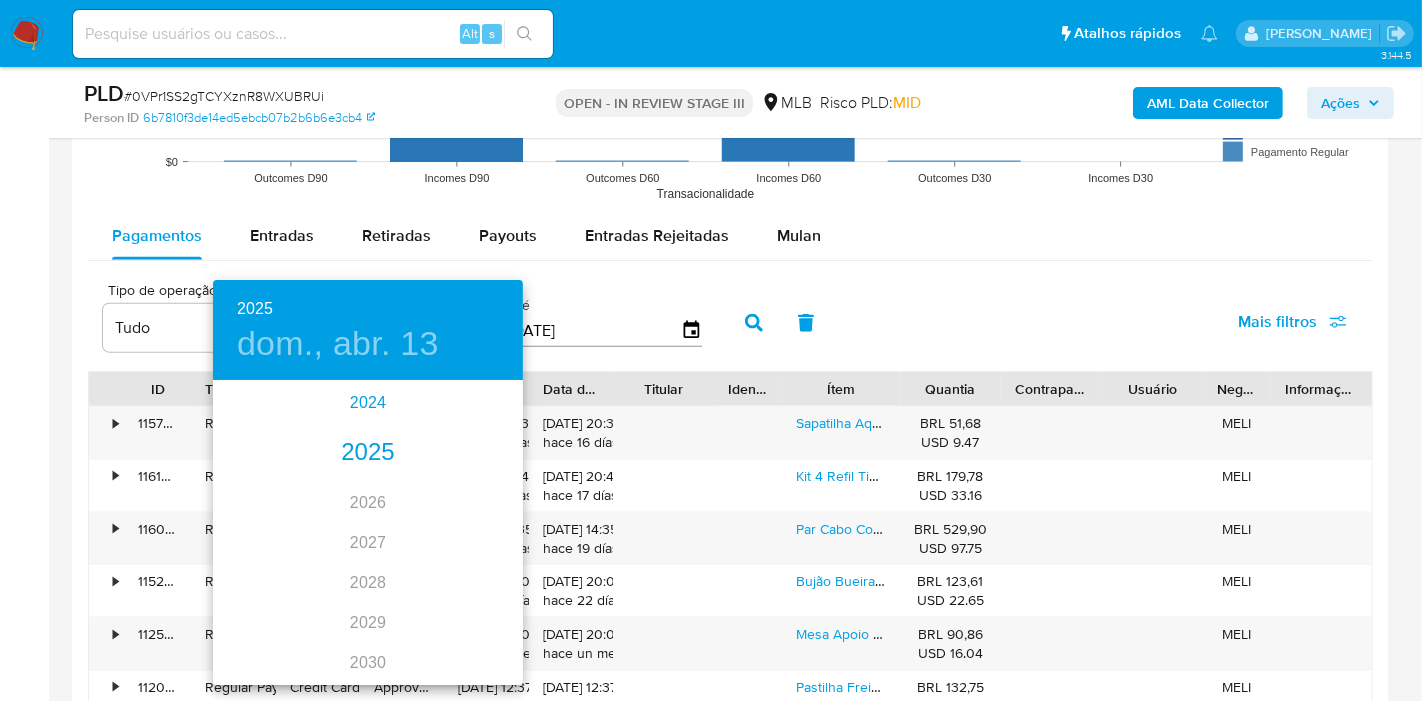 click on "2024" at bounding box center [368, 403] 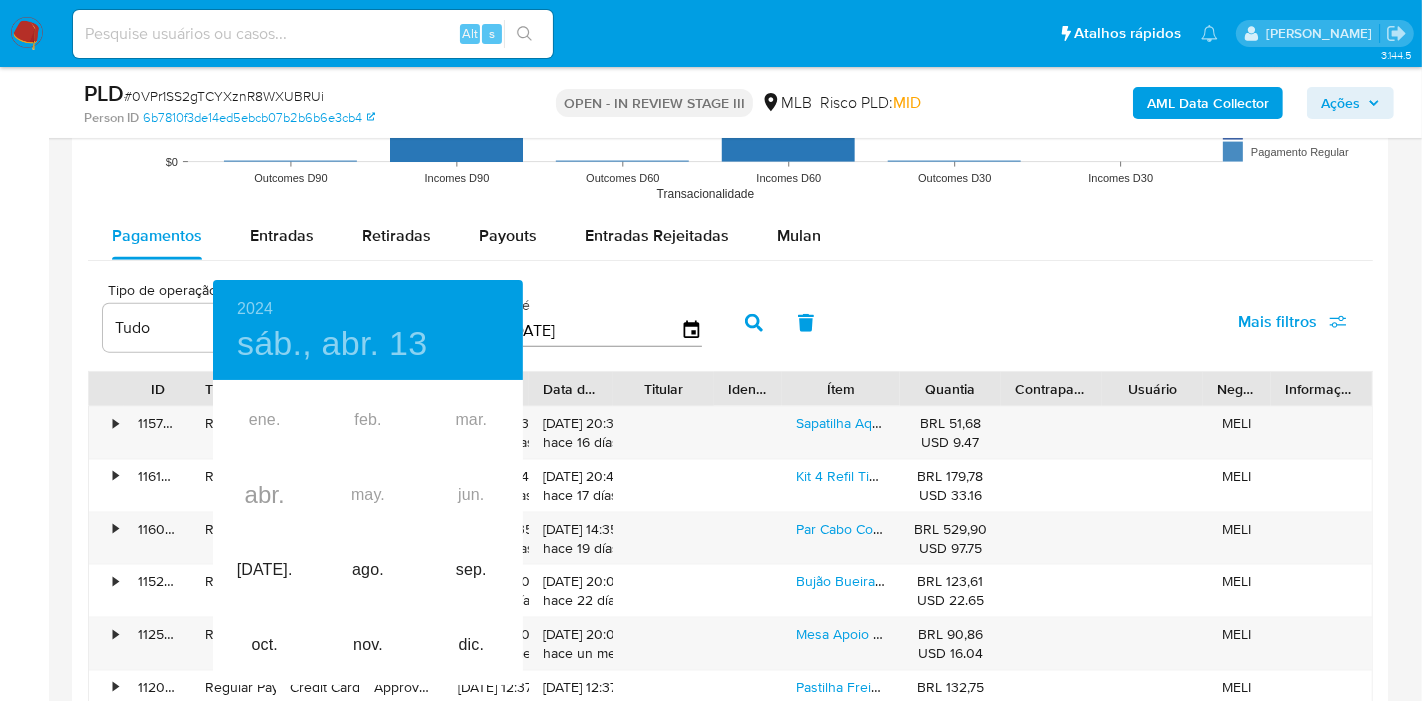 drag, startPoint x: 1357, startPoint y: 227, endPoint x: 926, endPoint y: 335, distance: 444.32532 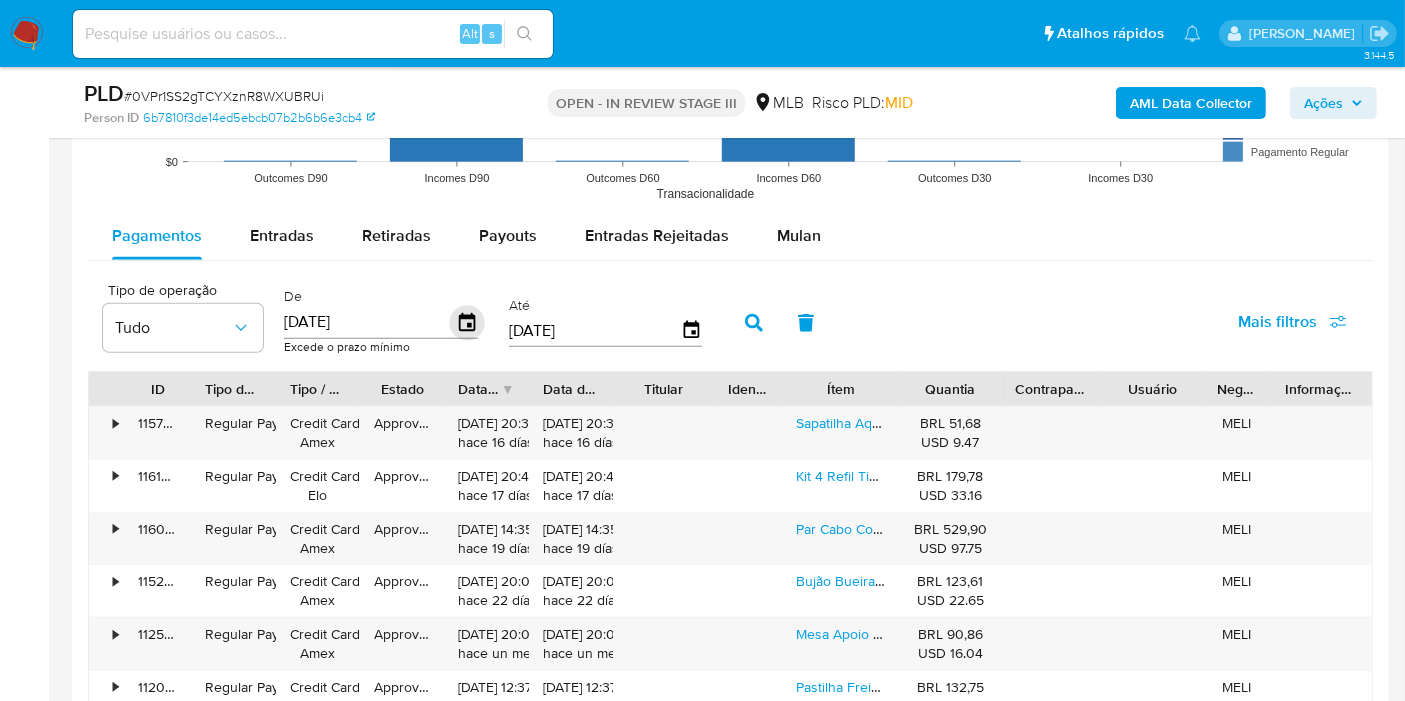 click 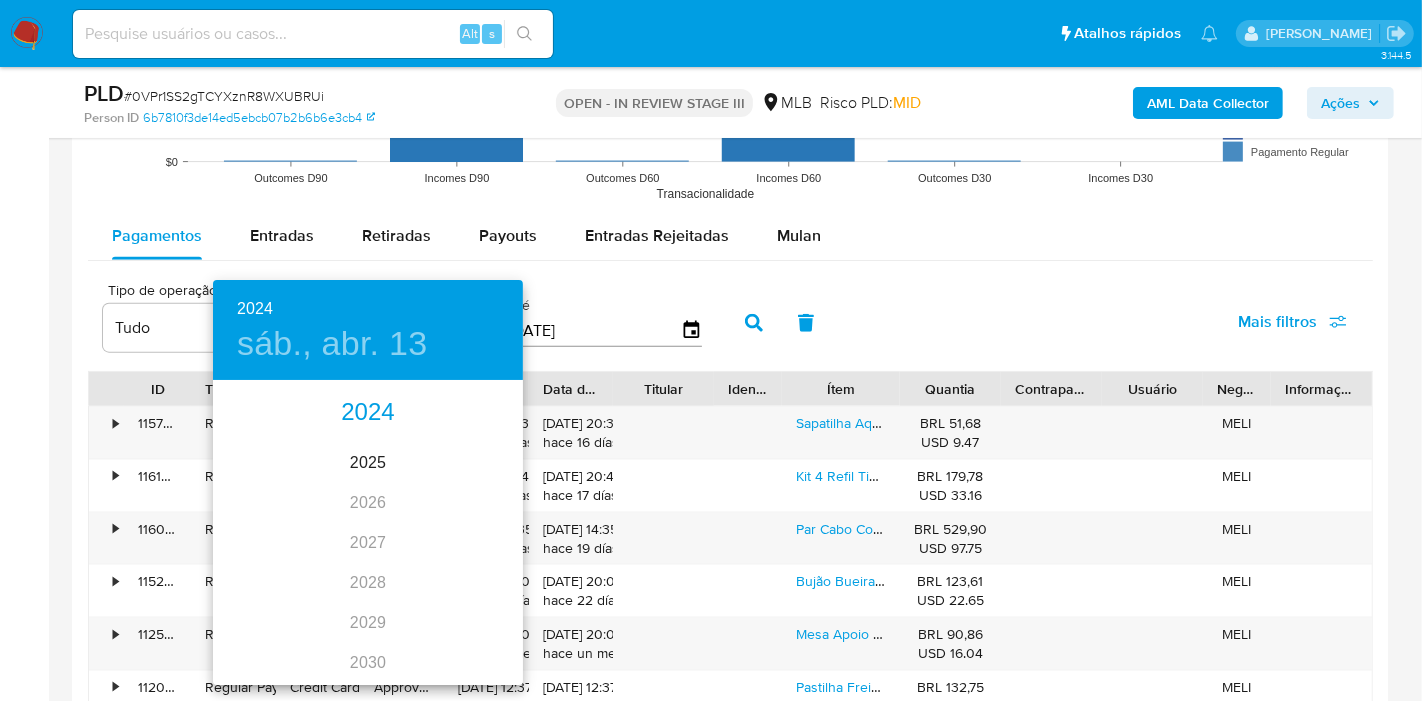 click on "2024" at bounding box center (368, 413) 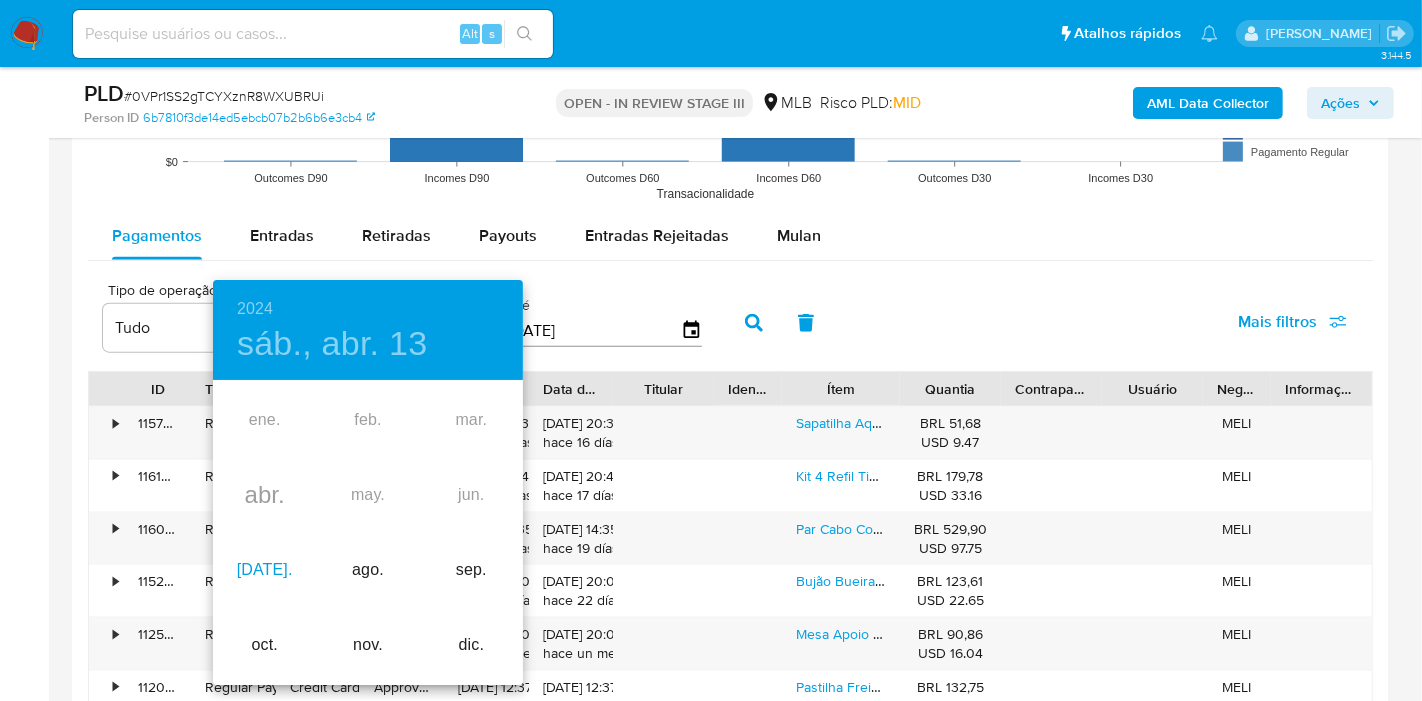 click on "jul." at bounding box center [264, 570] 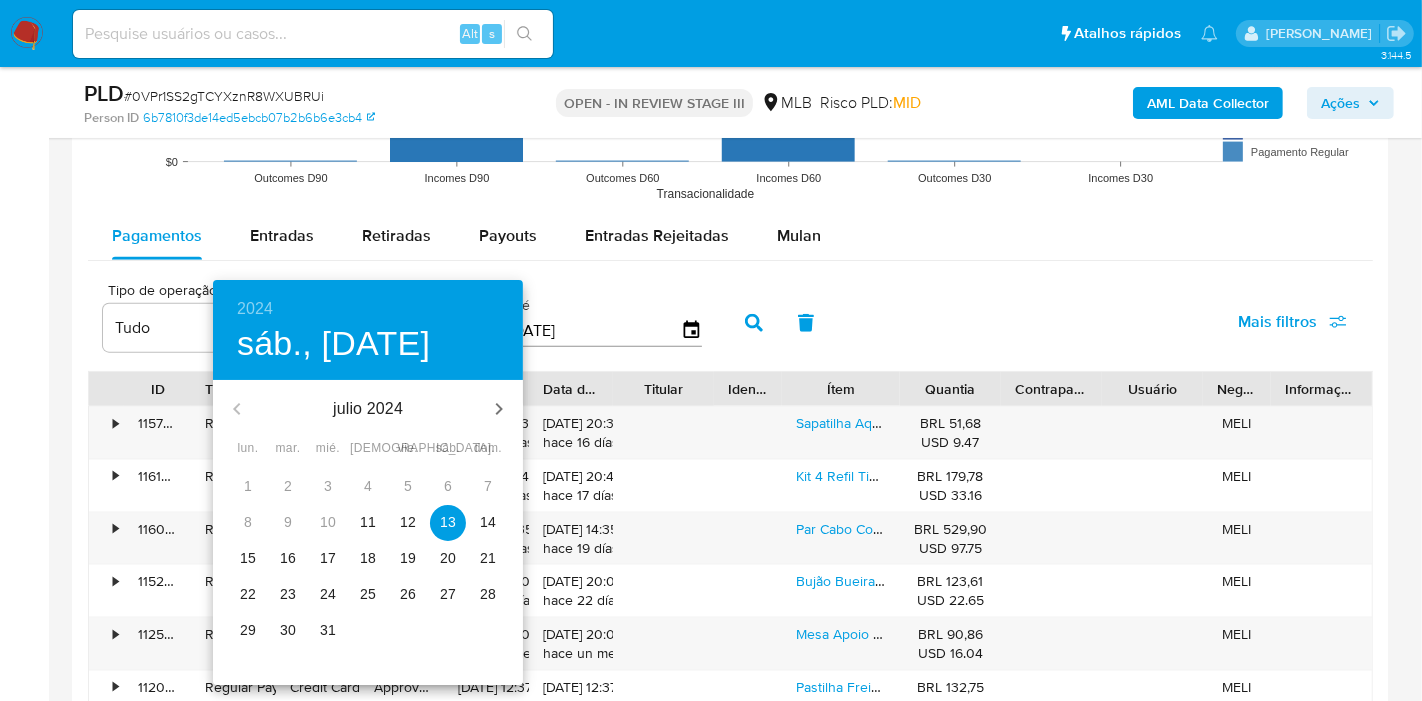 click on "11" at bounding box center (368, 522) 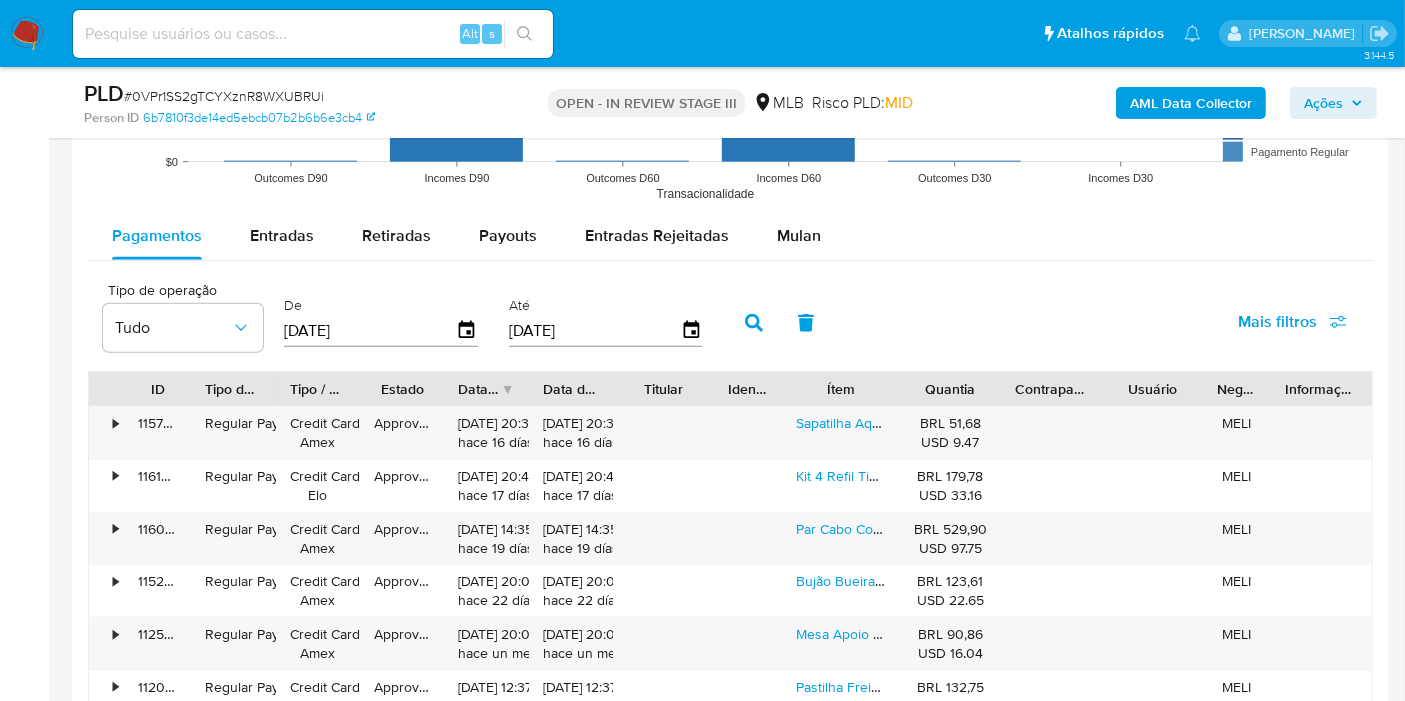 click 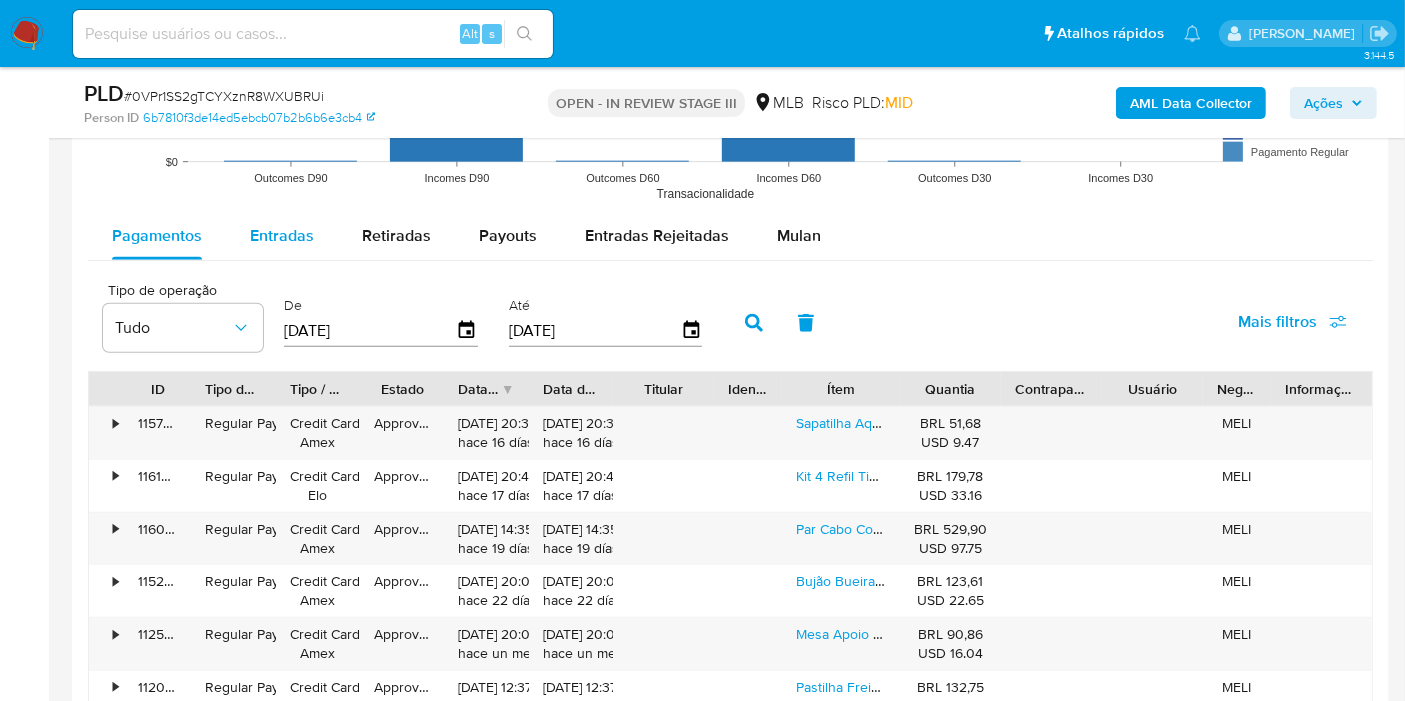 click on "Entradas" at bounding box center [282, 235] 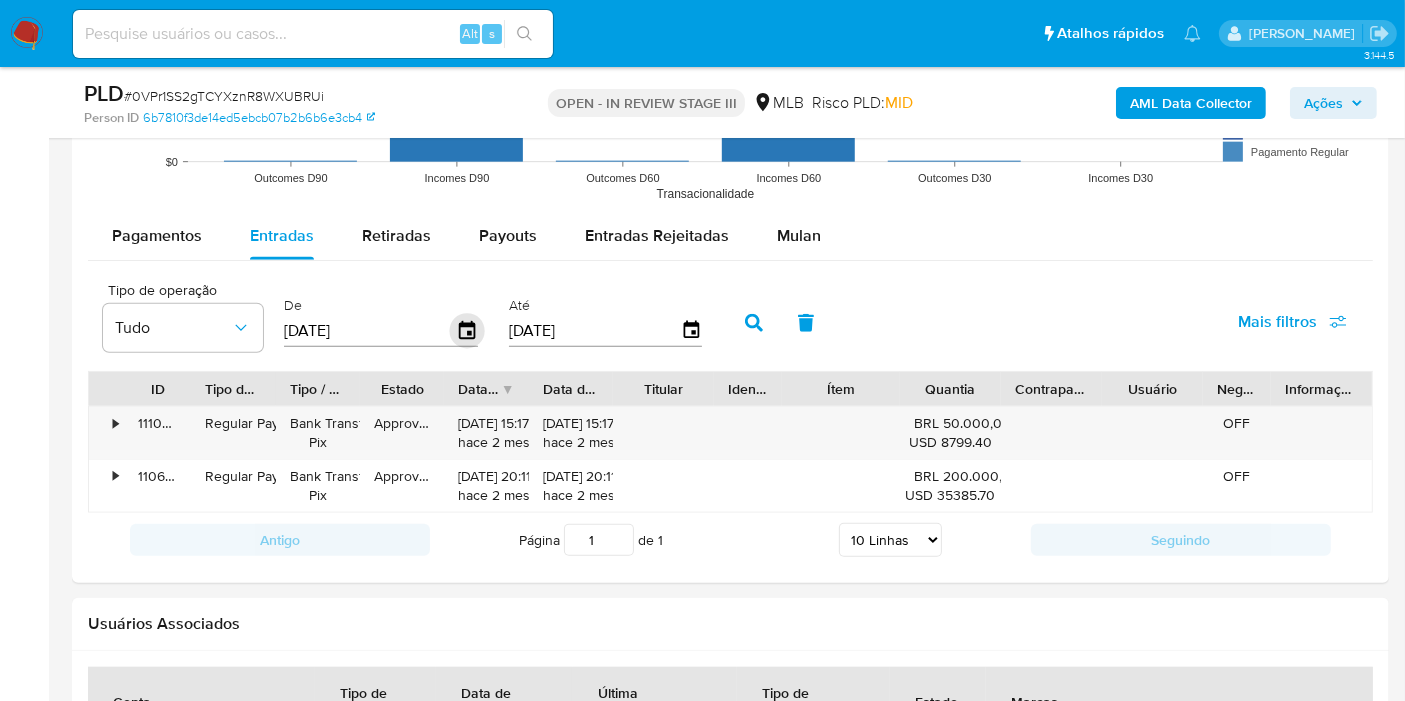 click 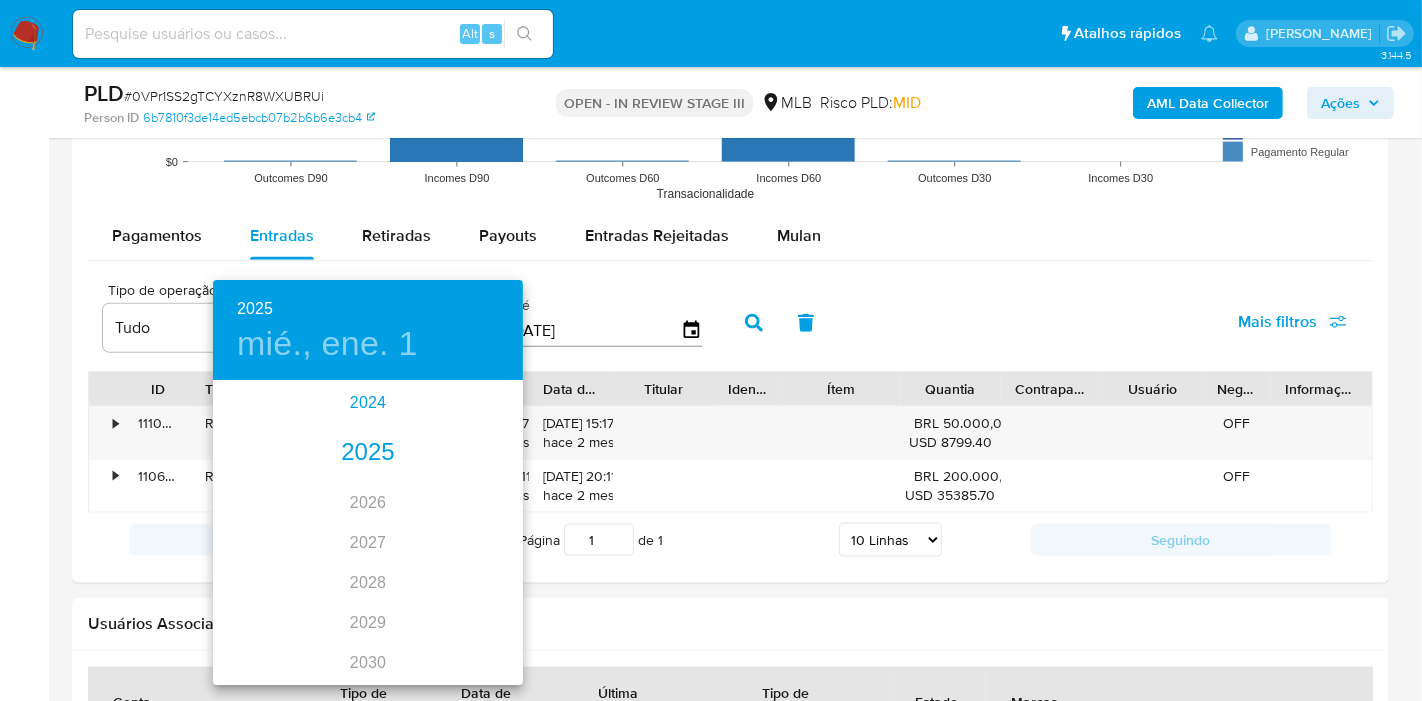 click on "2024" at bounding box center [368, 403] 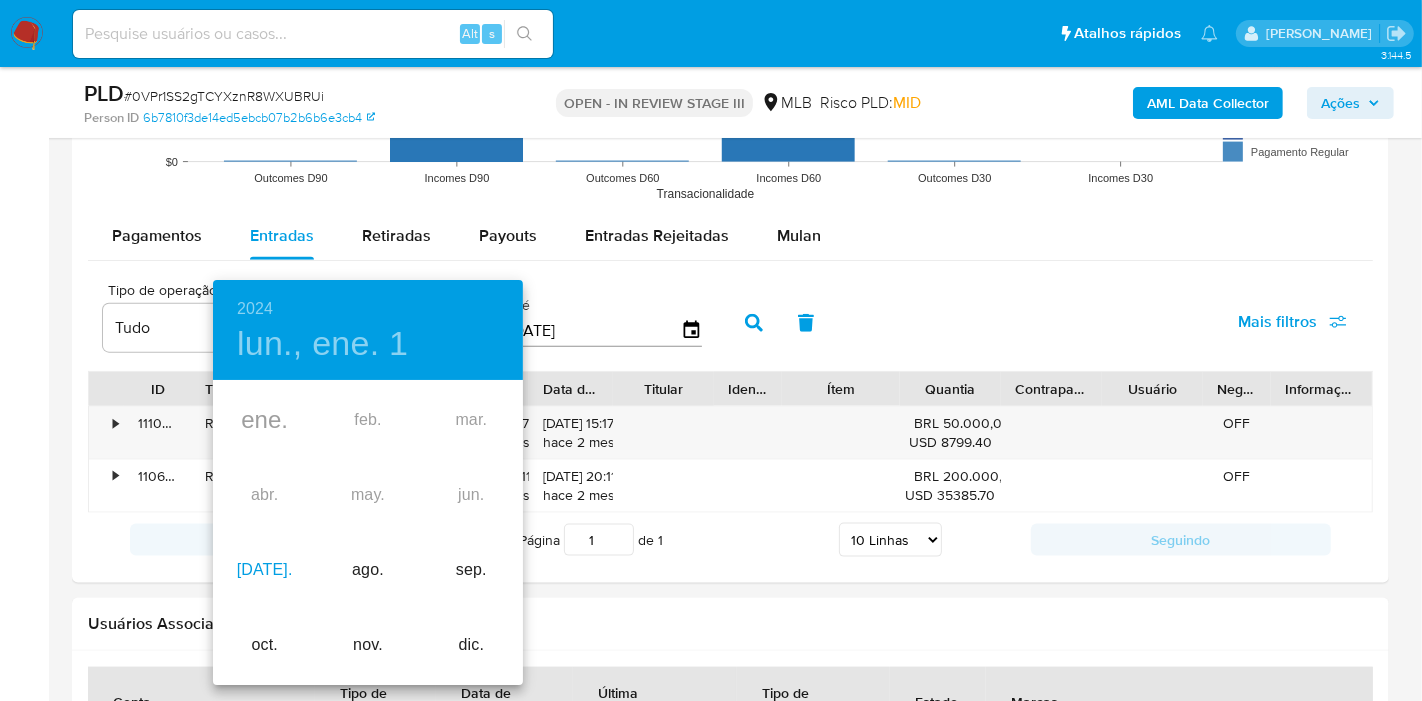 click on "jul." at bounding box center [264, 570] 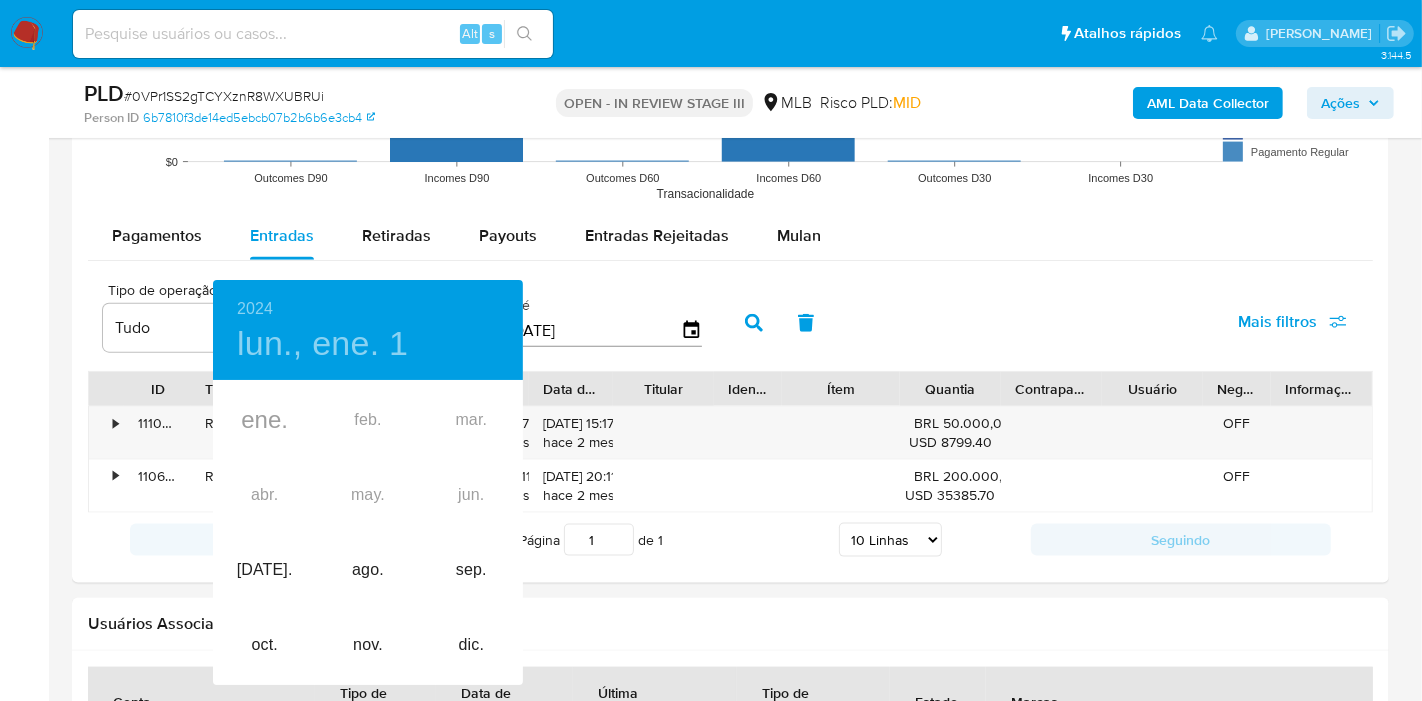 type on "11/07/2024" 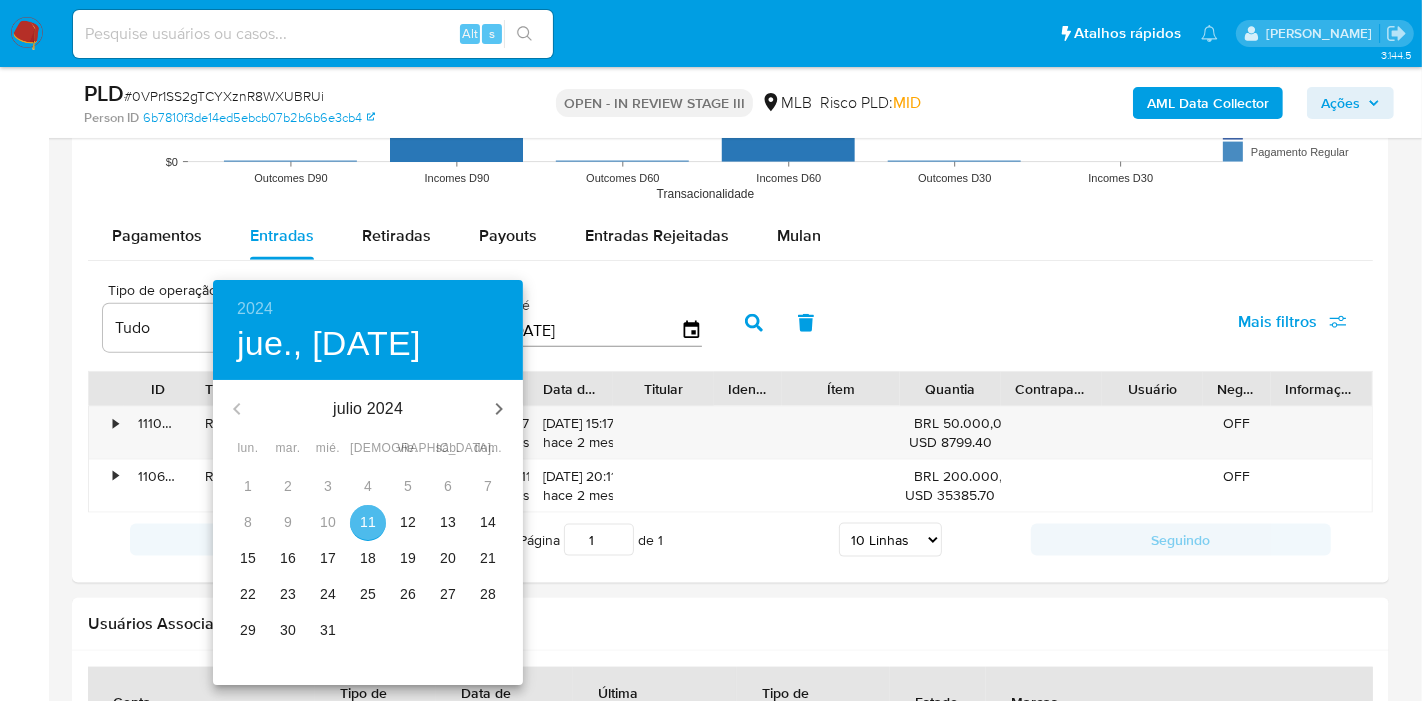 click on "11" at bounding box center (368, 522) 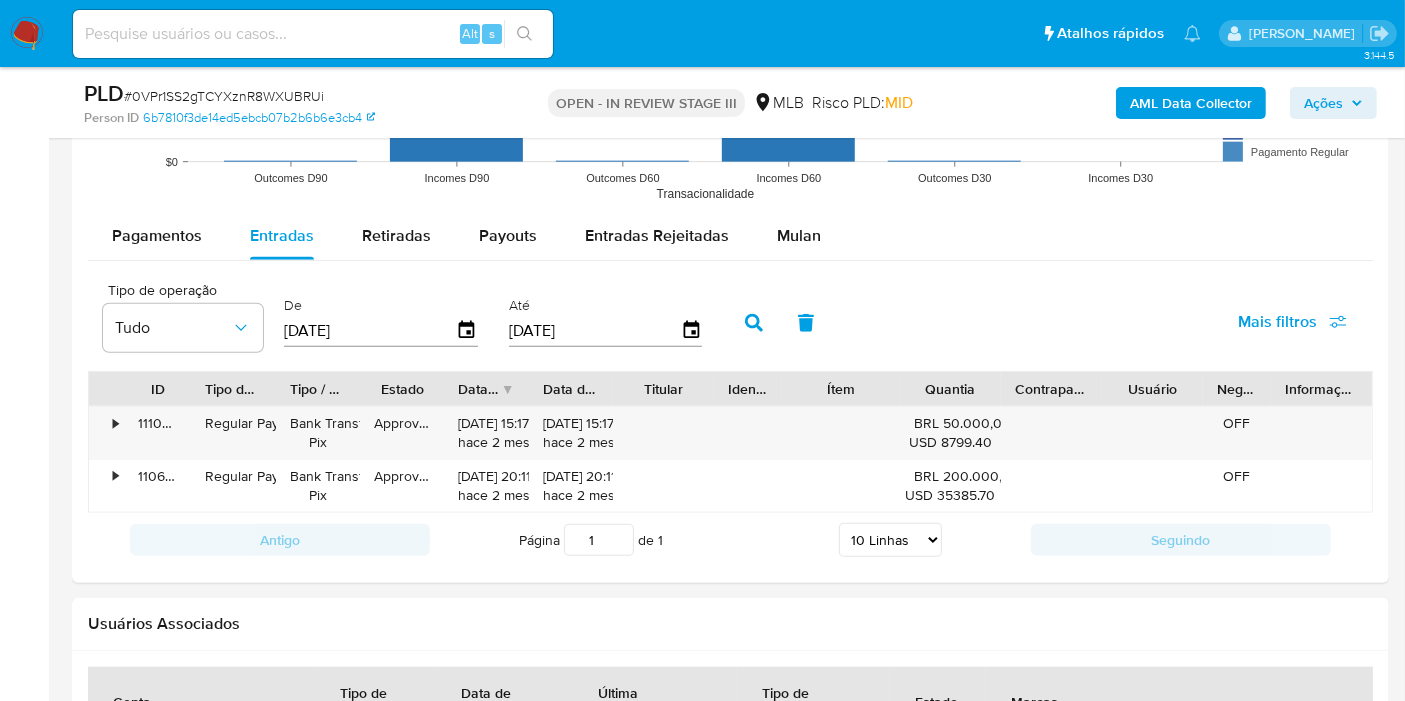 click 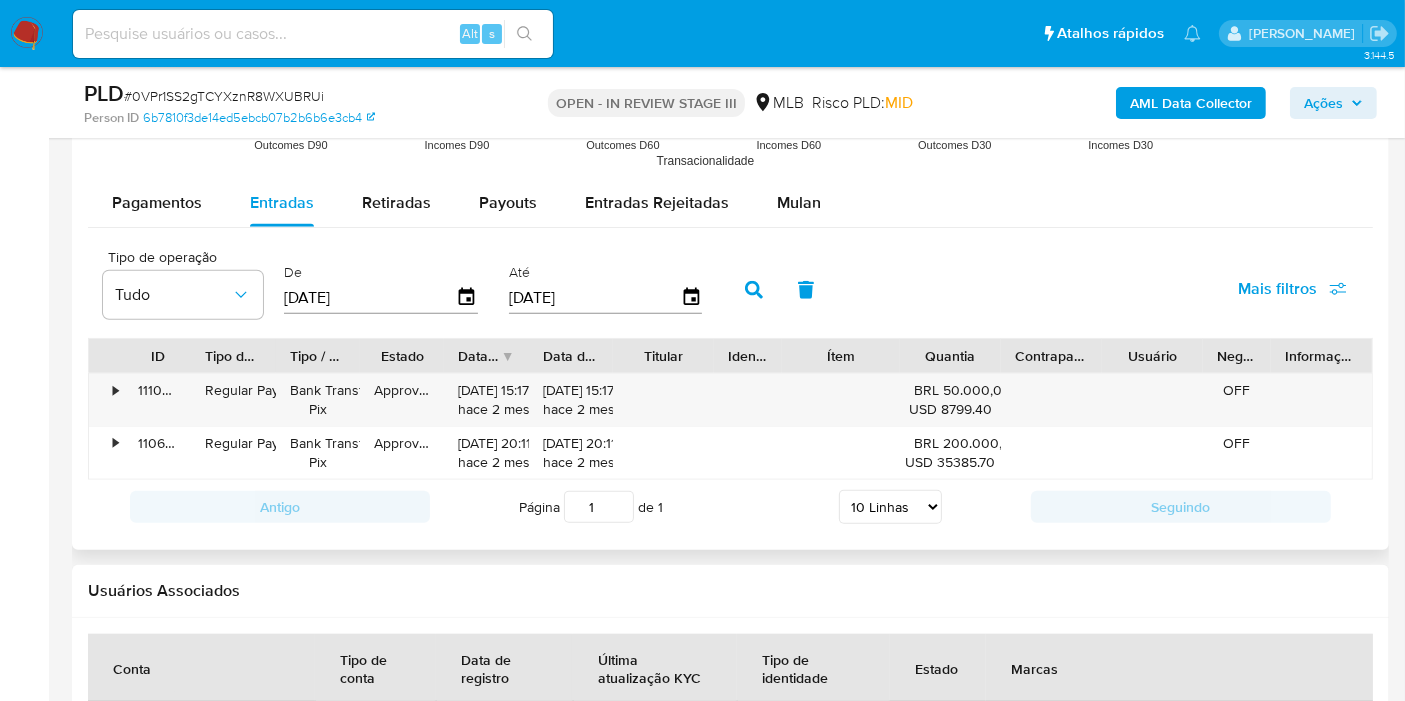 scroll, scrollTop: 1988, scrollLeft: 0, axis: vertical 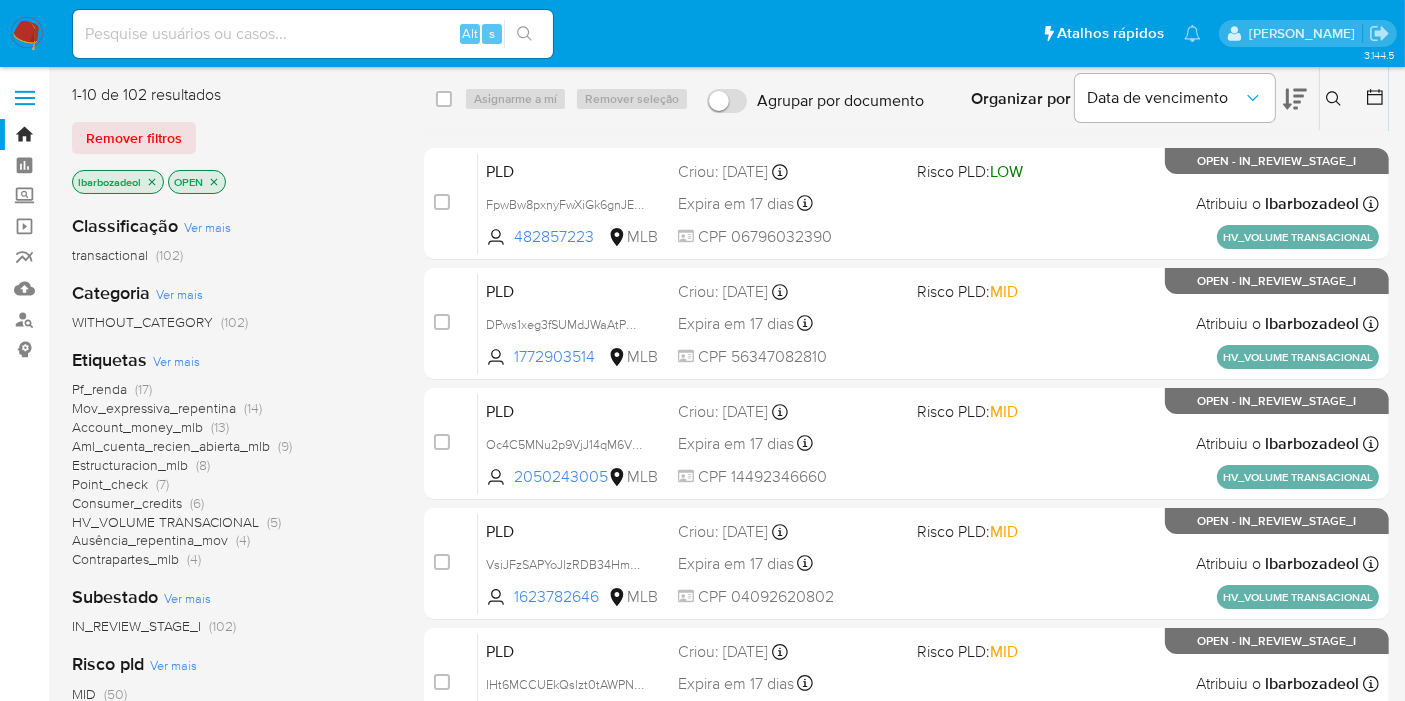 click on "Bandeja Painel Screening Pesquisa em Listas Watchlist Ferramentas Operações em massa relatórios Mulan Localizador de pessoas Consolidado" at bounding box center (24, 712) 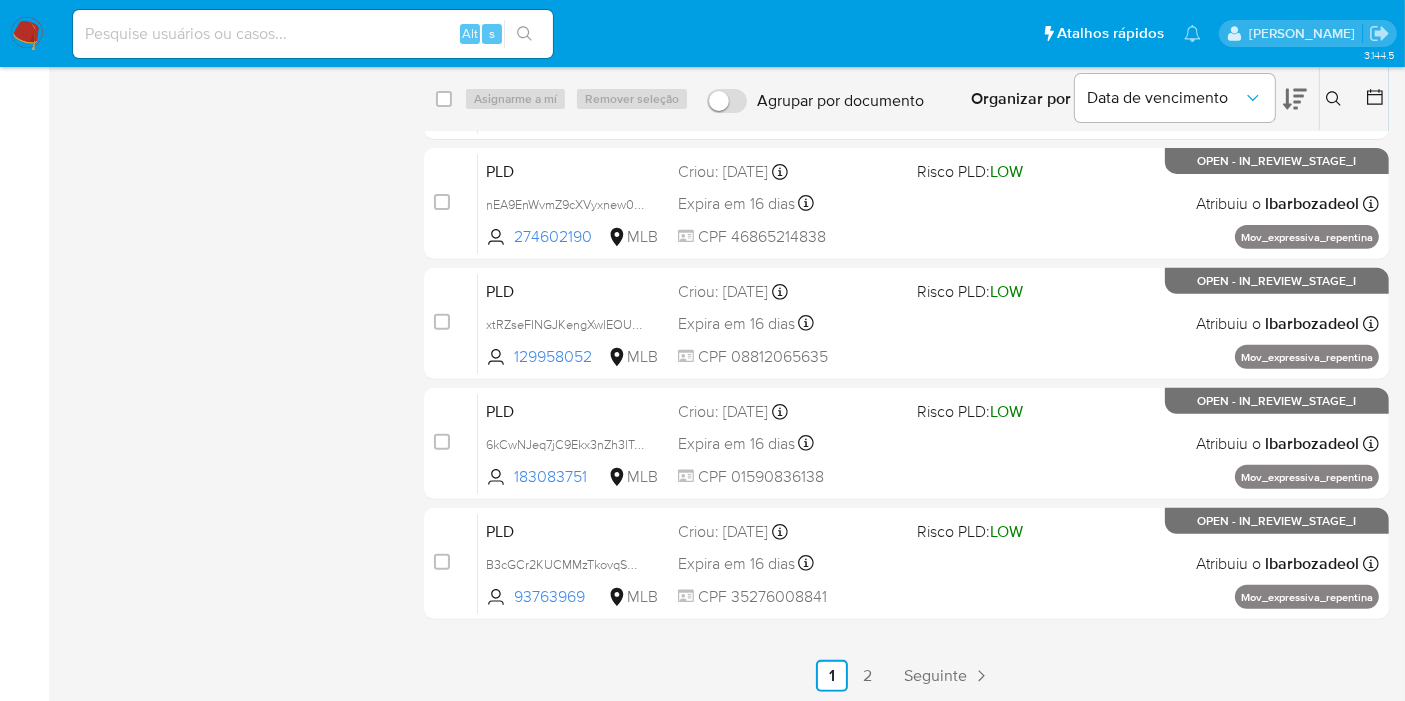 scroll, scrollTop: 722, scrollLeft: 0, axis: vertical 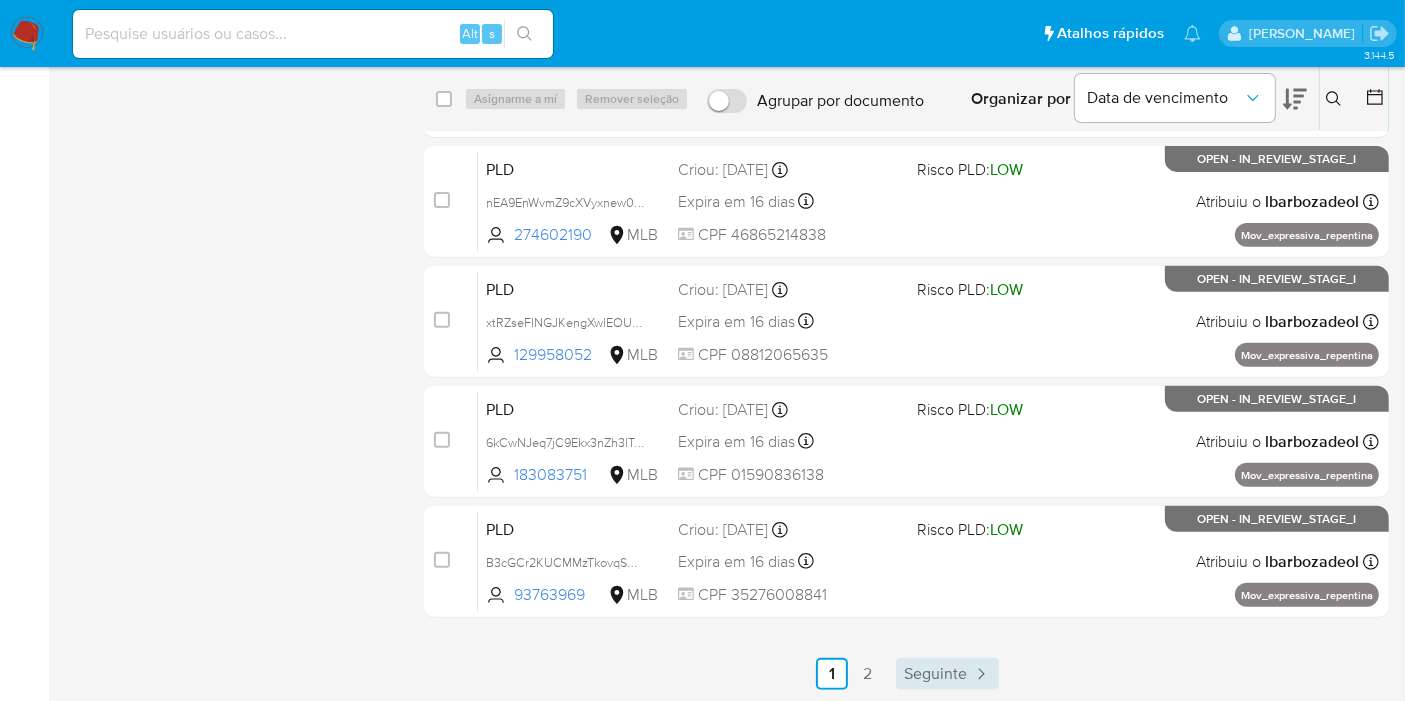 click on "Seguinte" at bounding box center [947, 674] 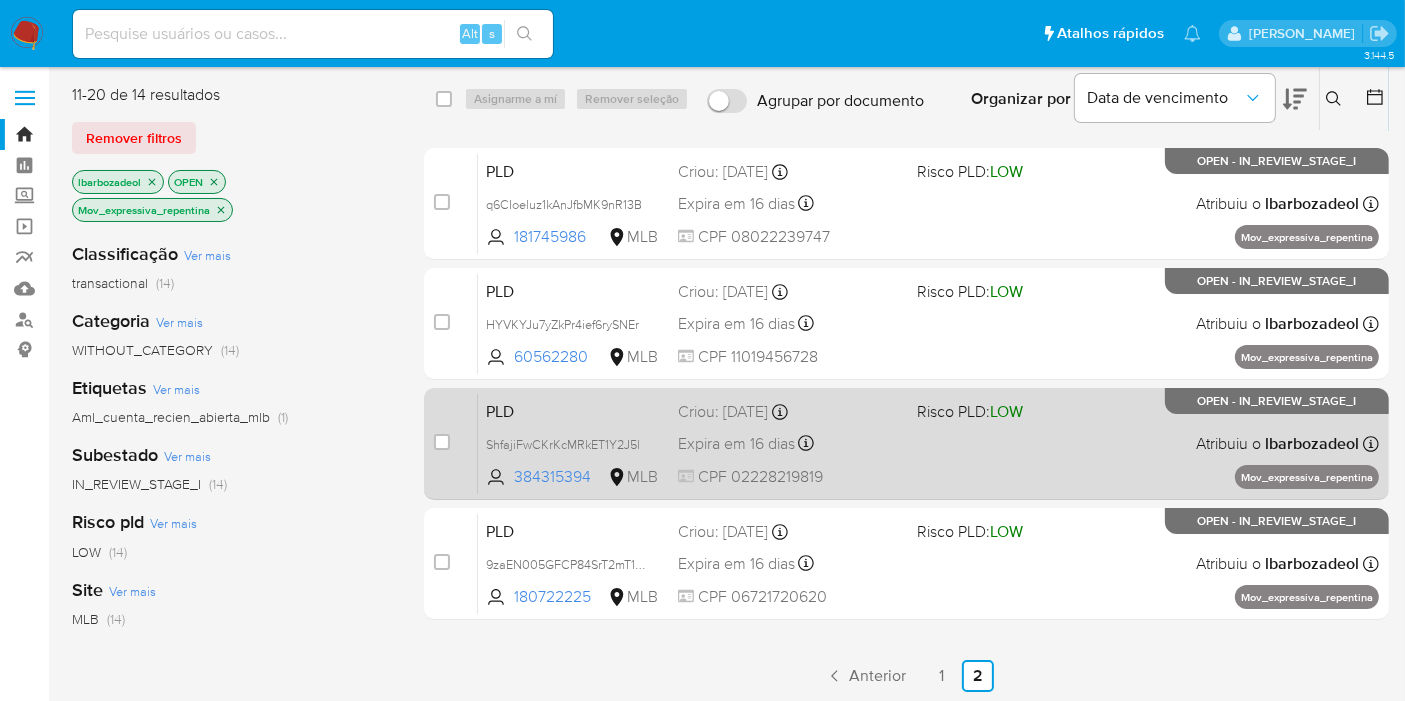 click on "PLD ShfajiFwCKrKcMRkET1Y2J5l 384315394 MLB Risco PLD:  LOW Criou: [DATE]   Criou: [DATE] 00:12:27 Expira em 16 dias   Expira em [DATE] 00:12:27 CPF   02228219819 Atribuiu o   lbarbozadeol   Asignado el: [DATE] 14:26:04 Mov_expressiva_repentina OPEN - IN_REVIEW_STAGE_I" at bounding box center [928, 443] 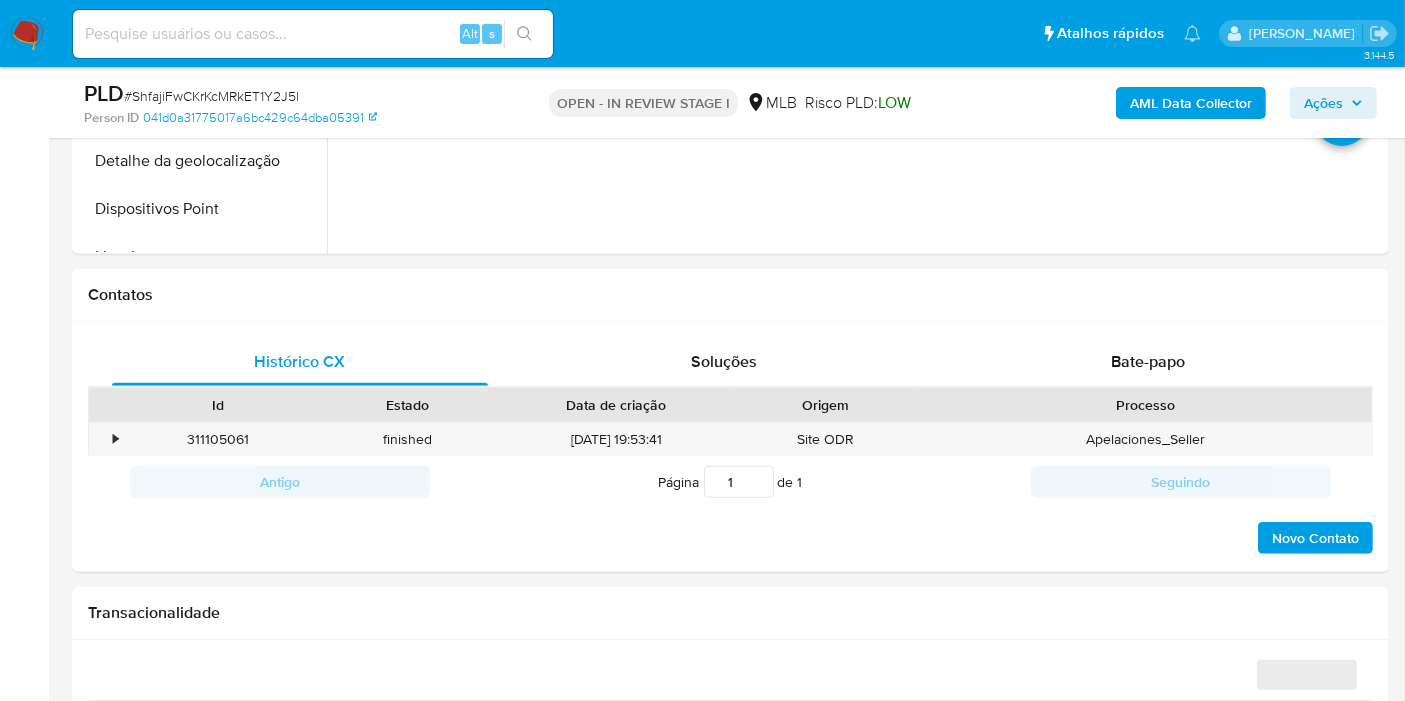 scroll, scrollTop: 1111, scrollLeft: 0, axis: vertical 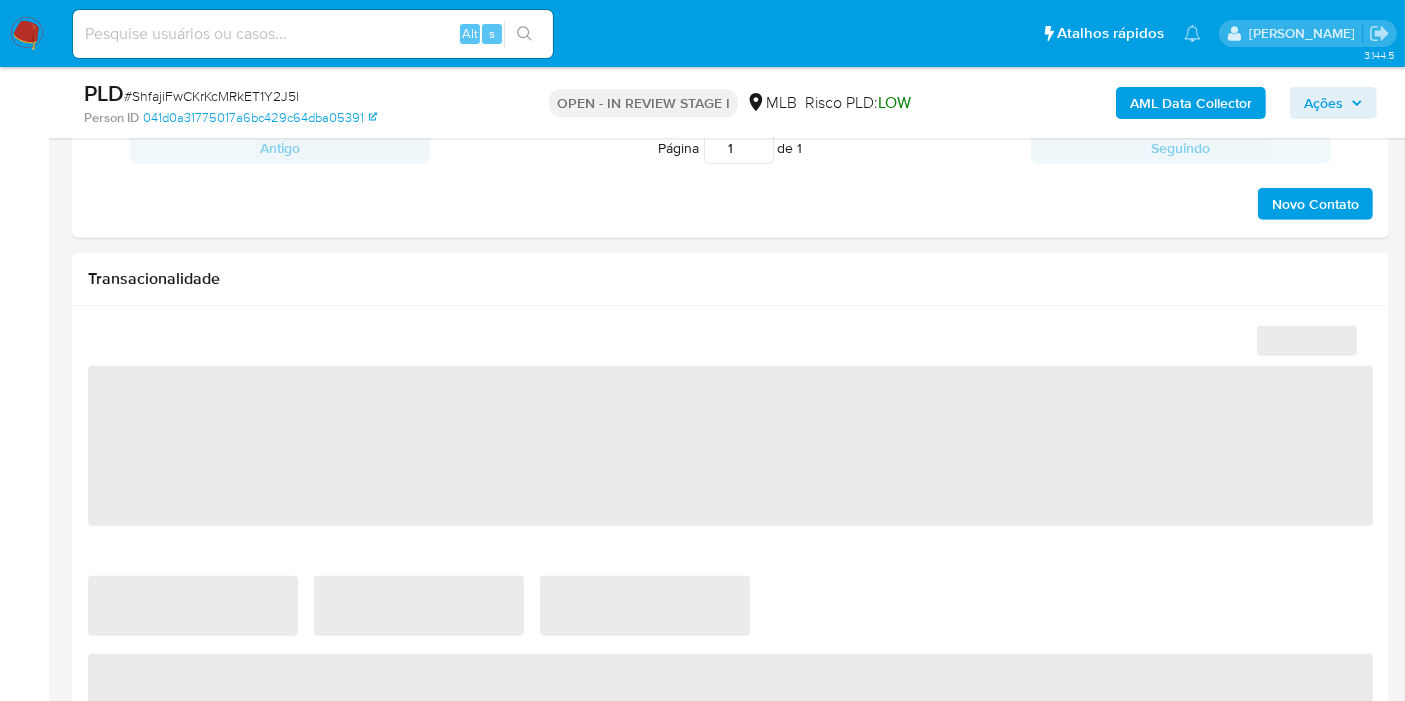 select on "10" 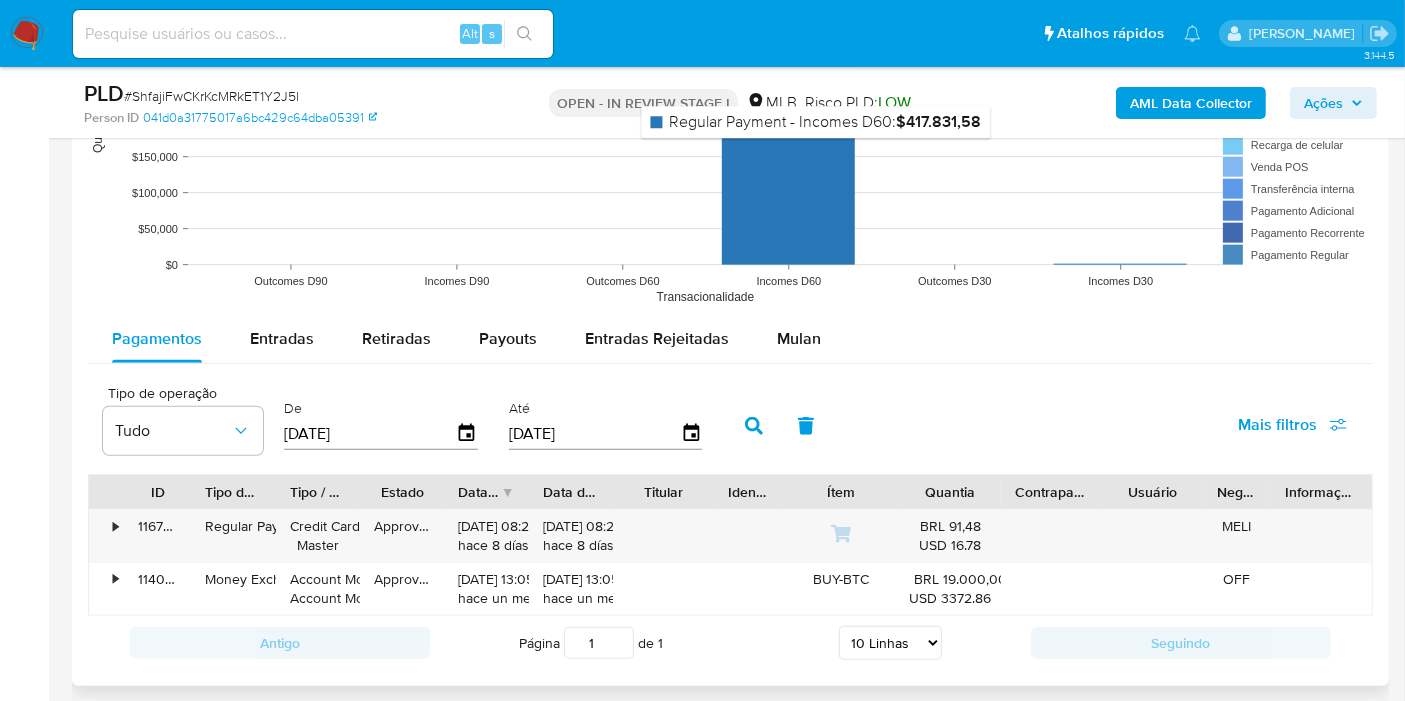 scroll, scrollTop: 2000, scrollLeft: 0, axis: vertical 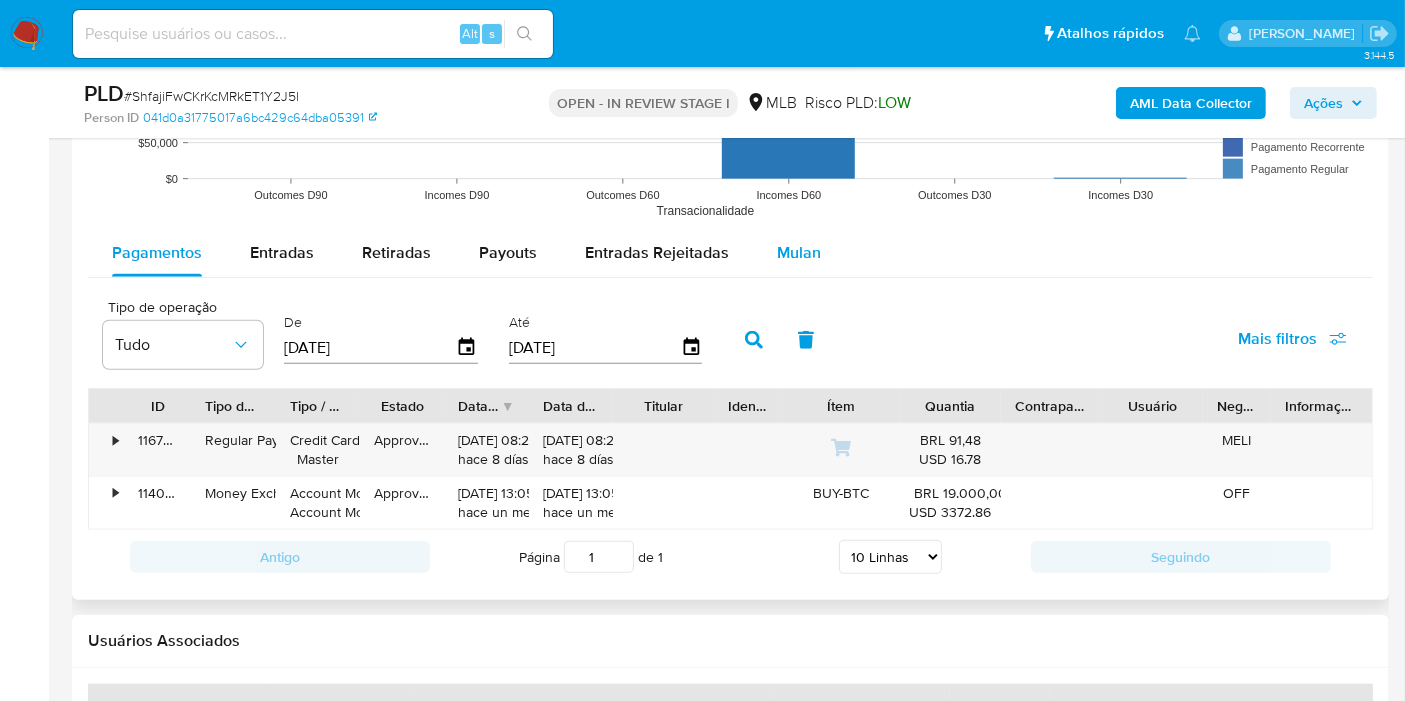 click on "Mulan" at bounding box center [799, 253] 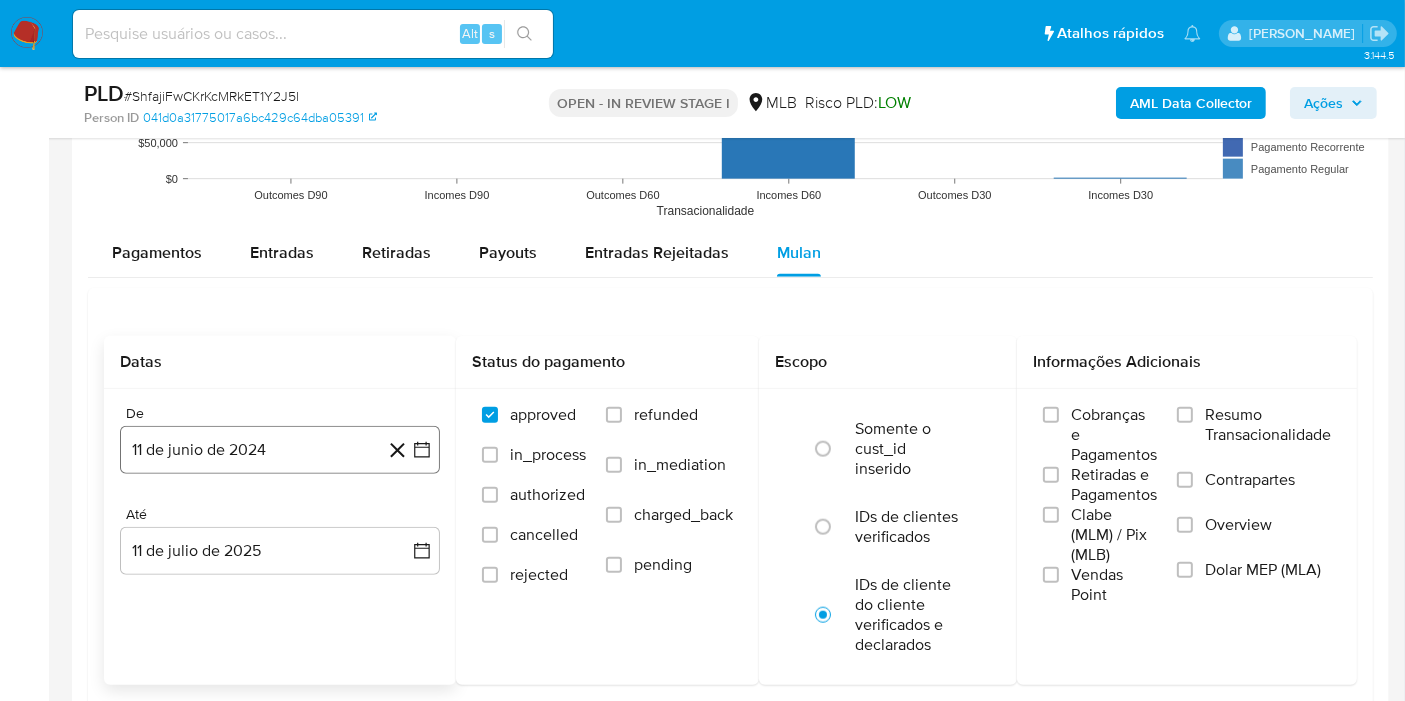 click on "11 de junio de 2024" at bounding box center [280, 450] 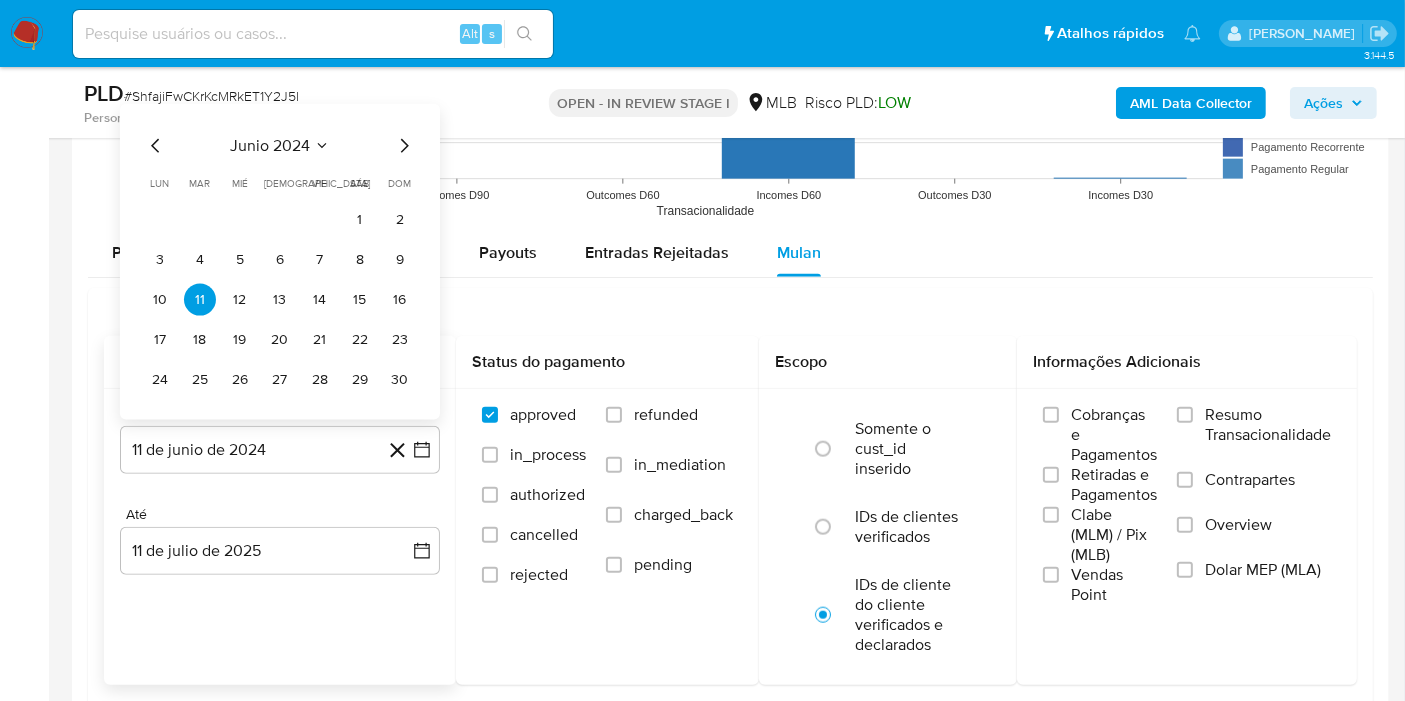 click on "junio 2024" at bounding box center [270, 146] 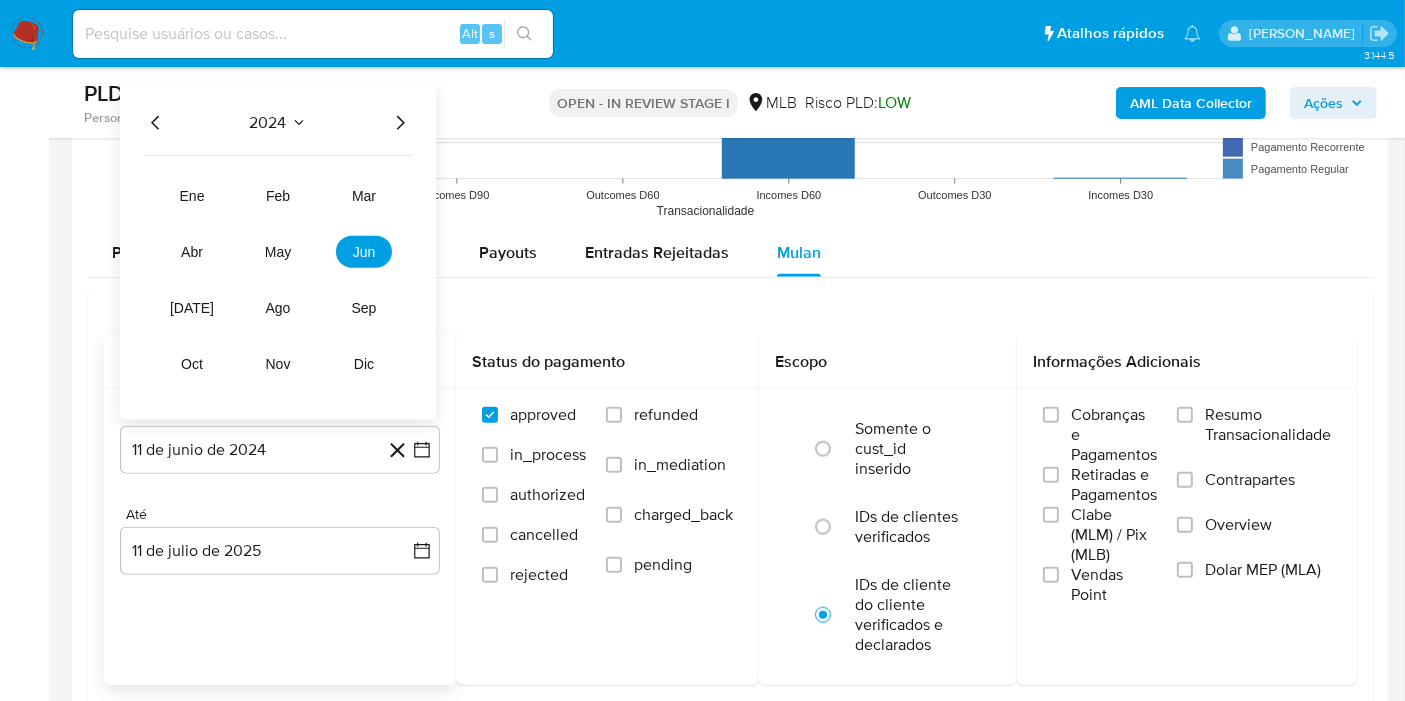 click 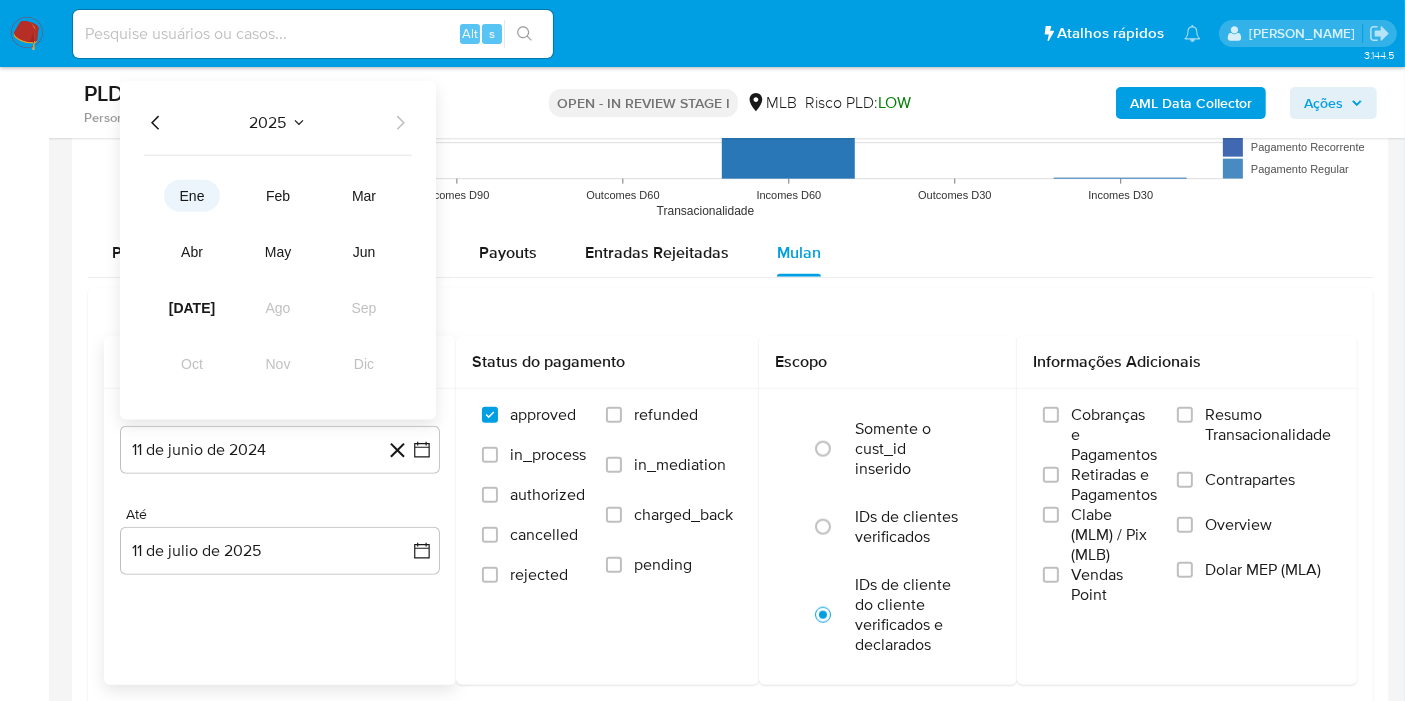 click on "ene" at bounding box center (192, 196) 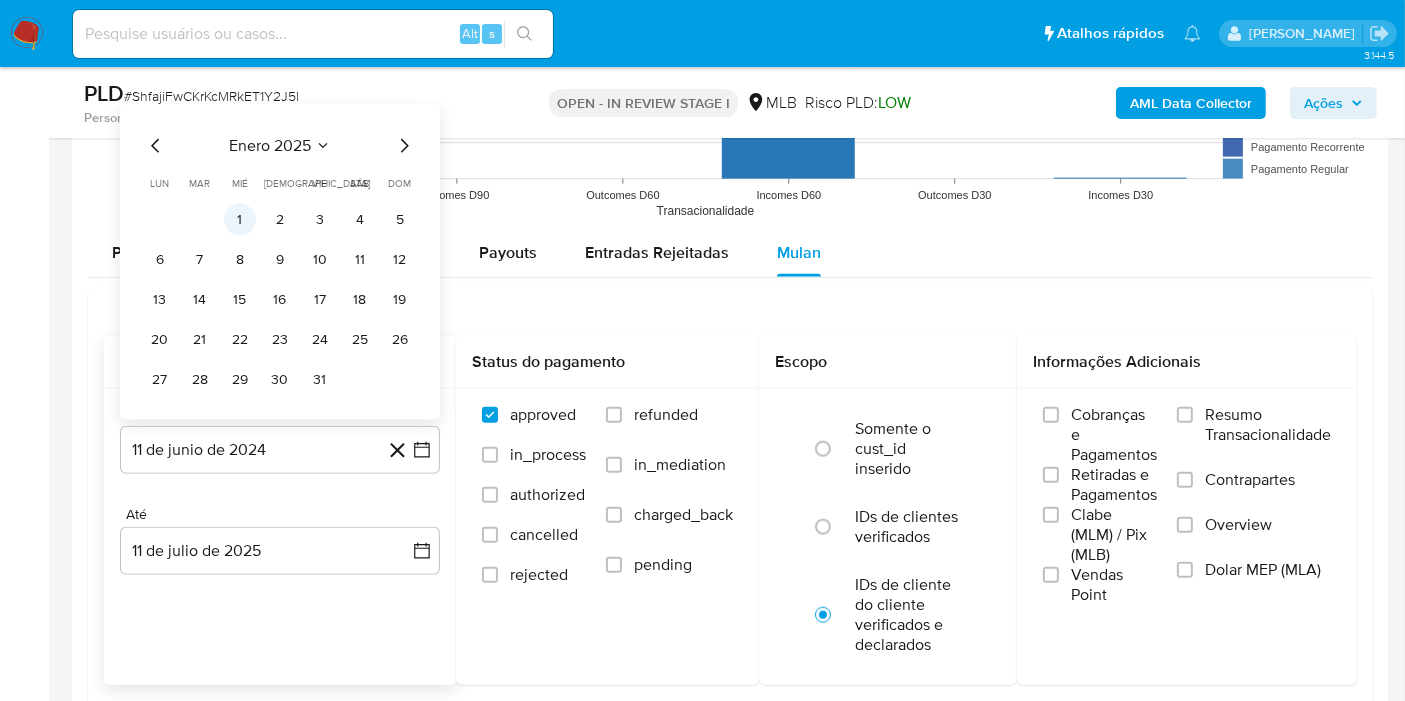 click on "1" at bounding box center (240, 220) 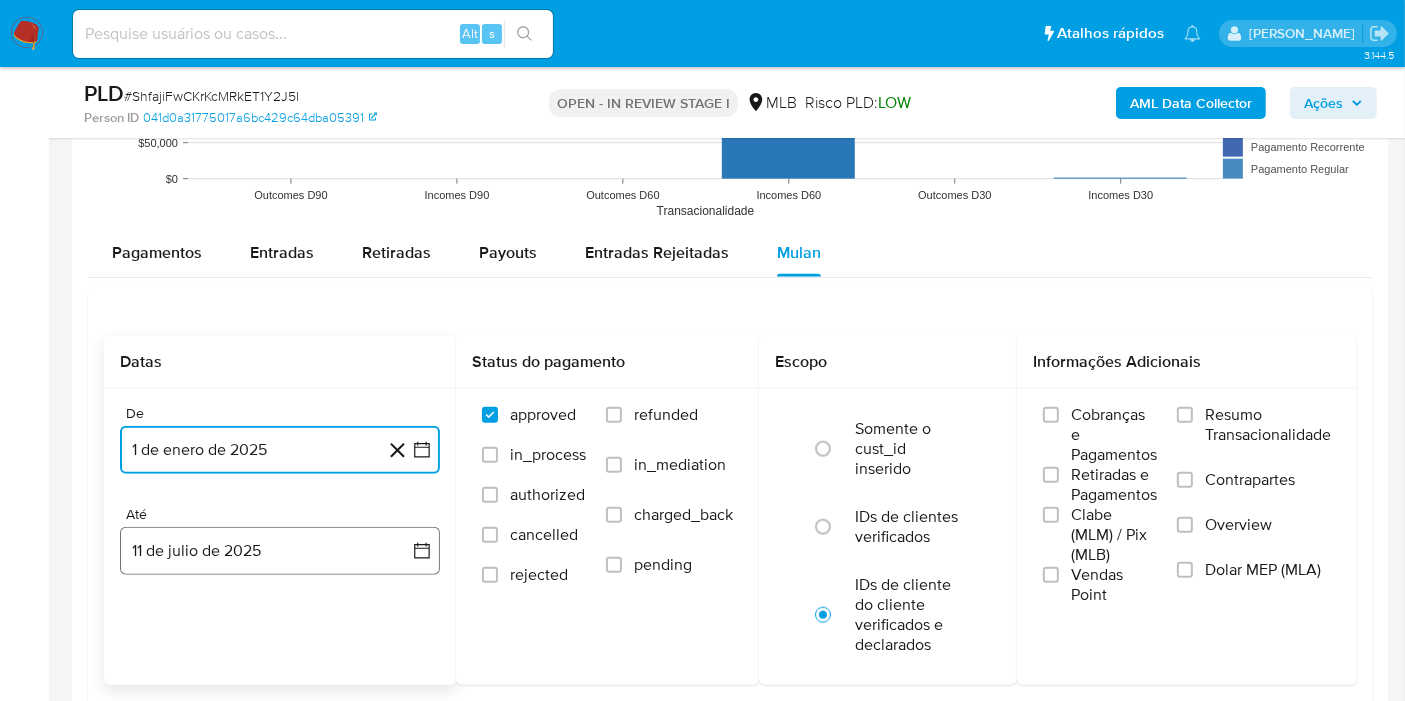 click on "11 de julio de 2025" at bounding box center (280, 551) 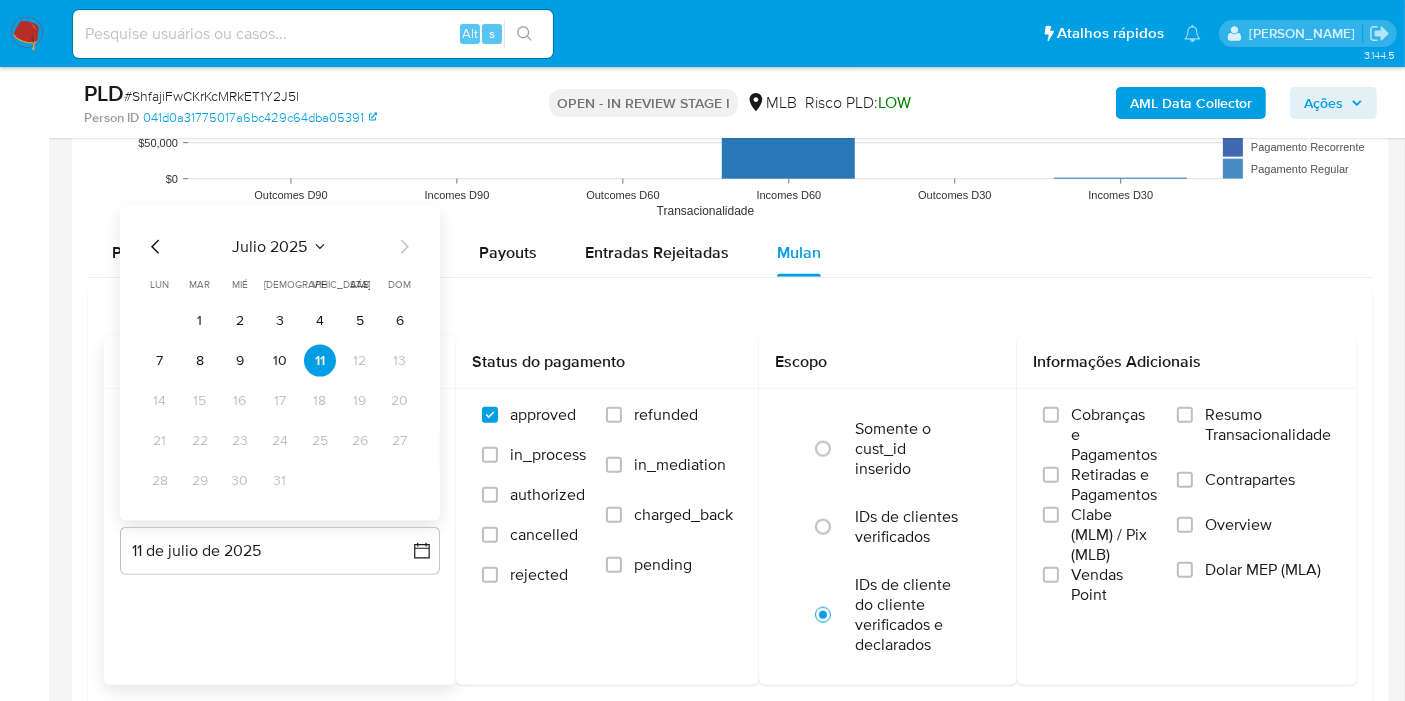 drag, startPoint x: 285, startPoint y: 357, endPoint x: 407, endPoint y: 366, distance: 122.33152 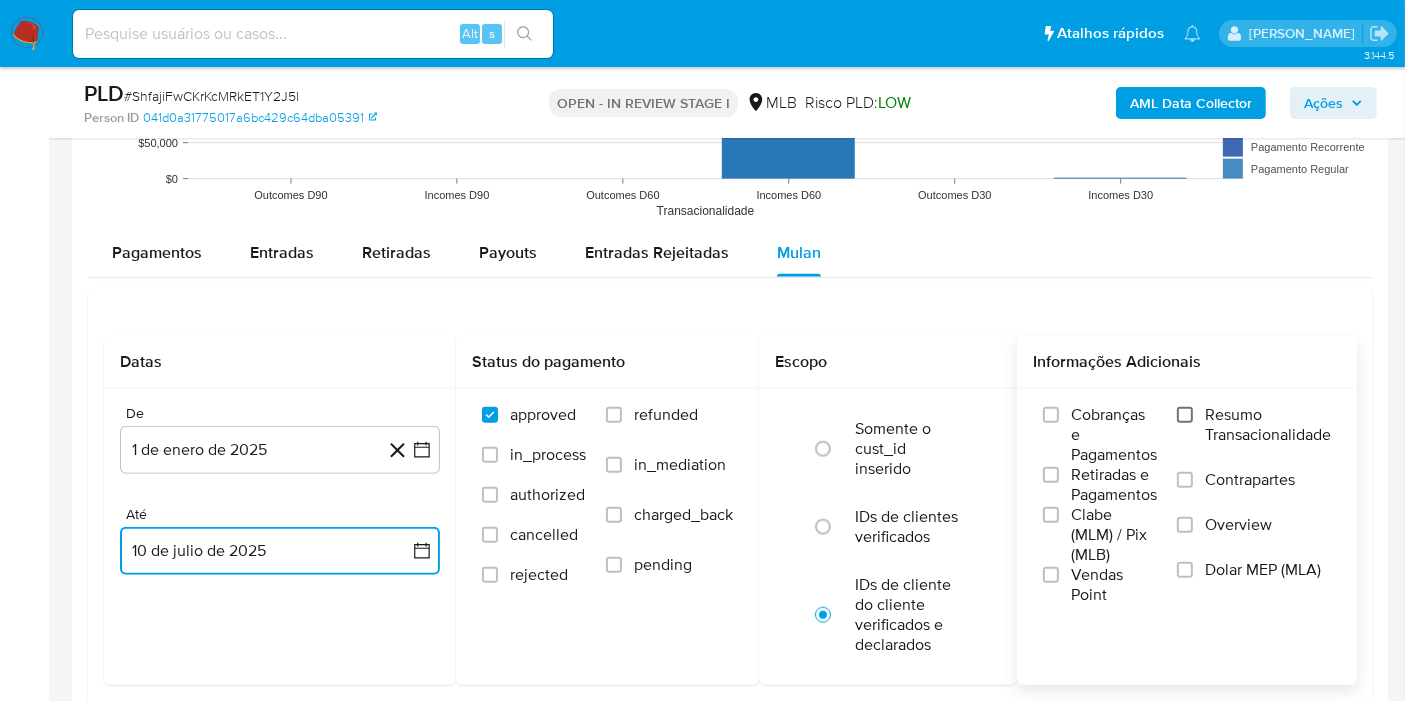 click on "Resumo Transacionalidade" at bounding box center (1185, 415) 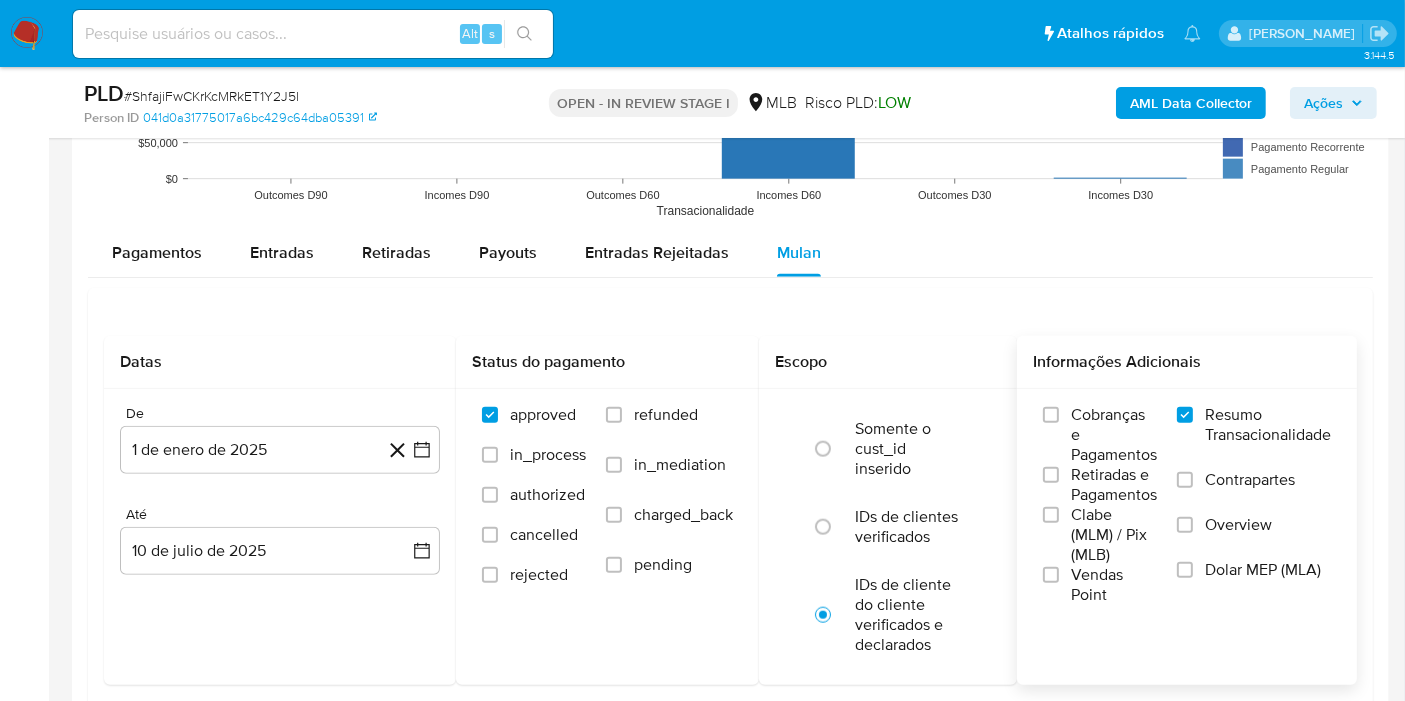 scroll, scrollTop: 2333, scrollLeft: 0, axis: vertical 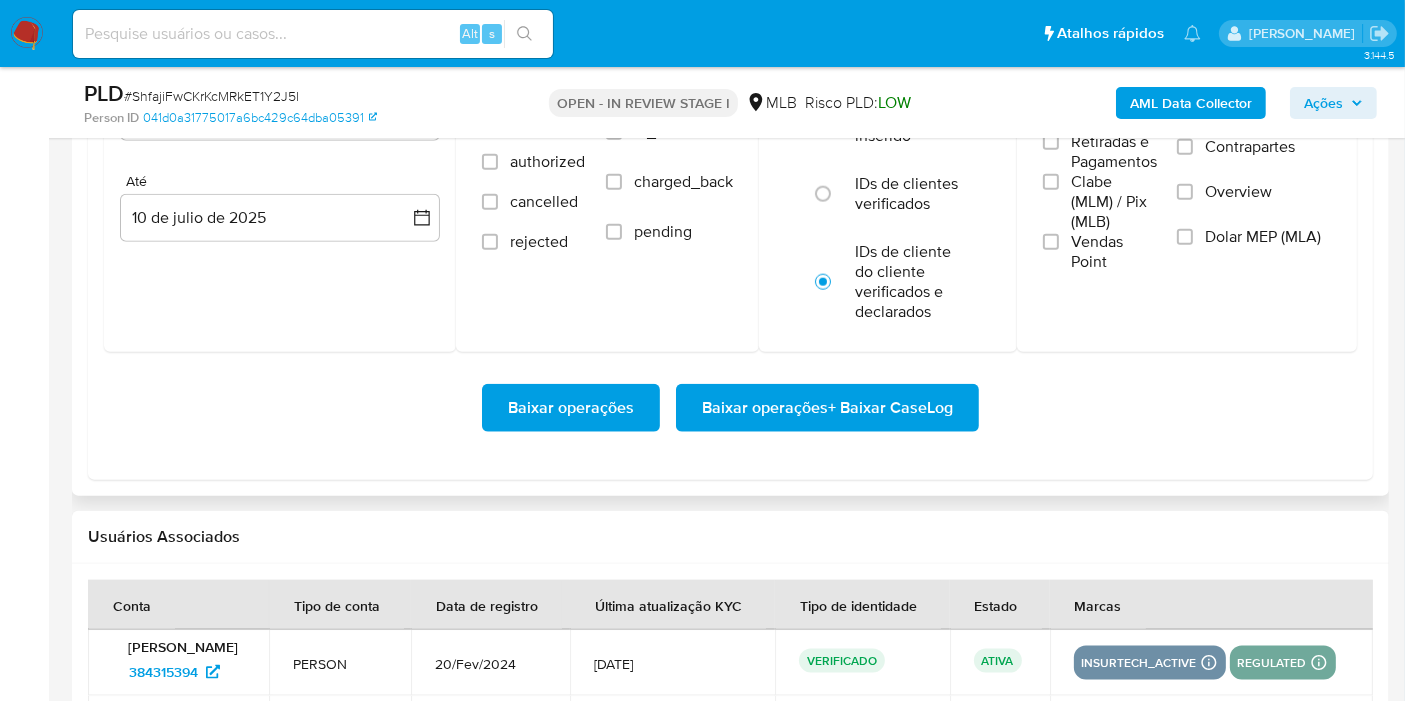 click on "Baixar operações  +   Baixar CaseLog" at bounding box center [827, 408] 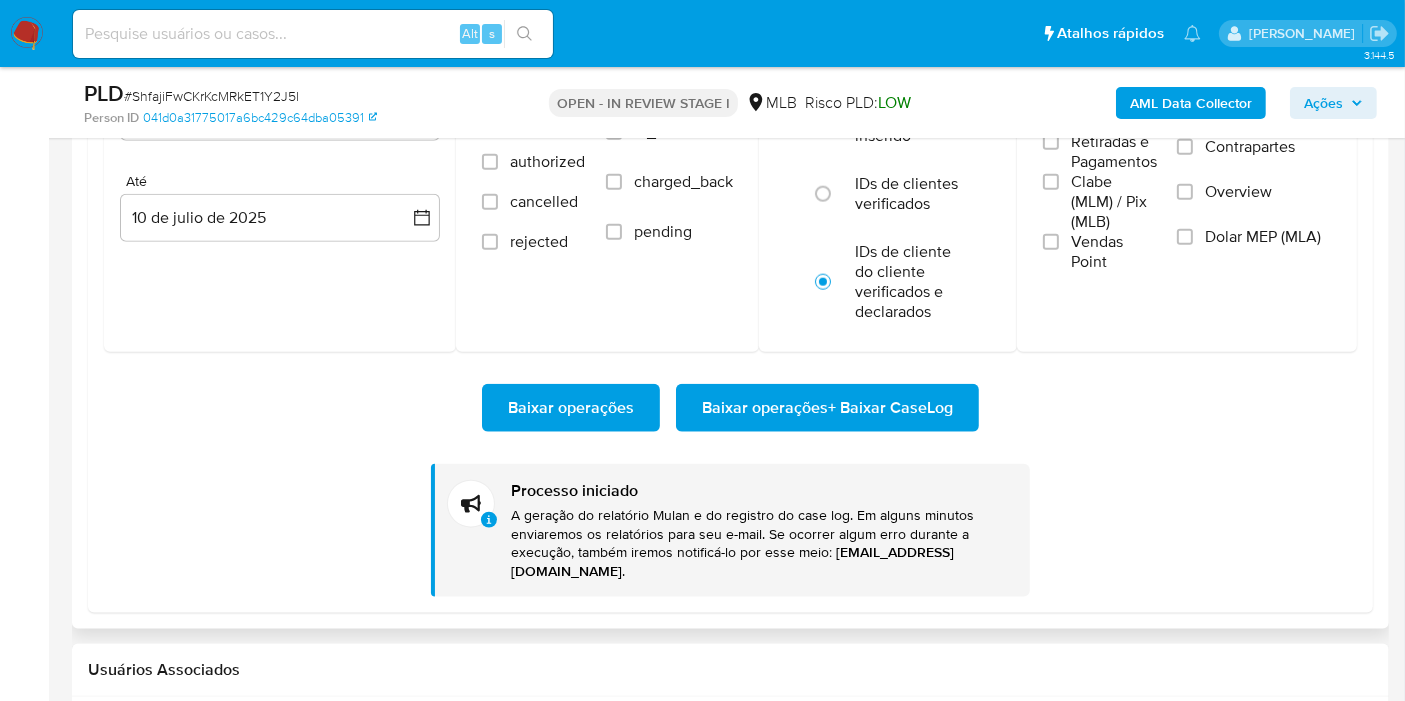 type 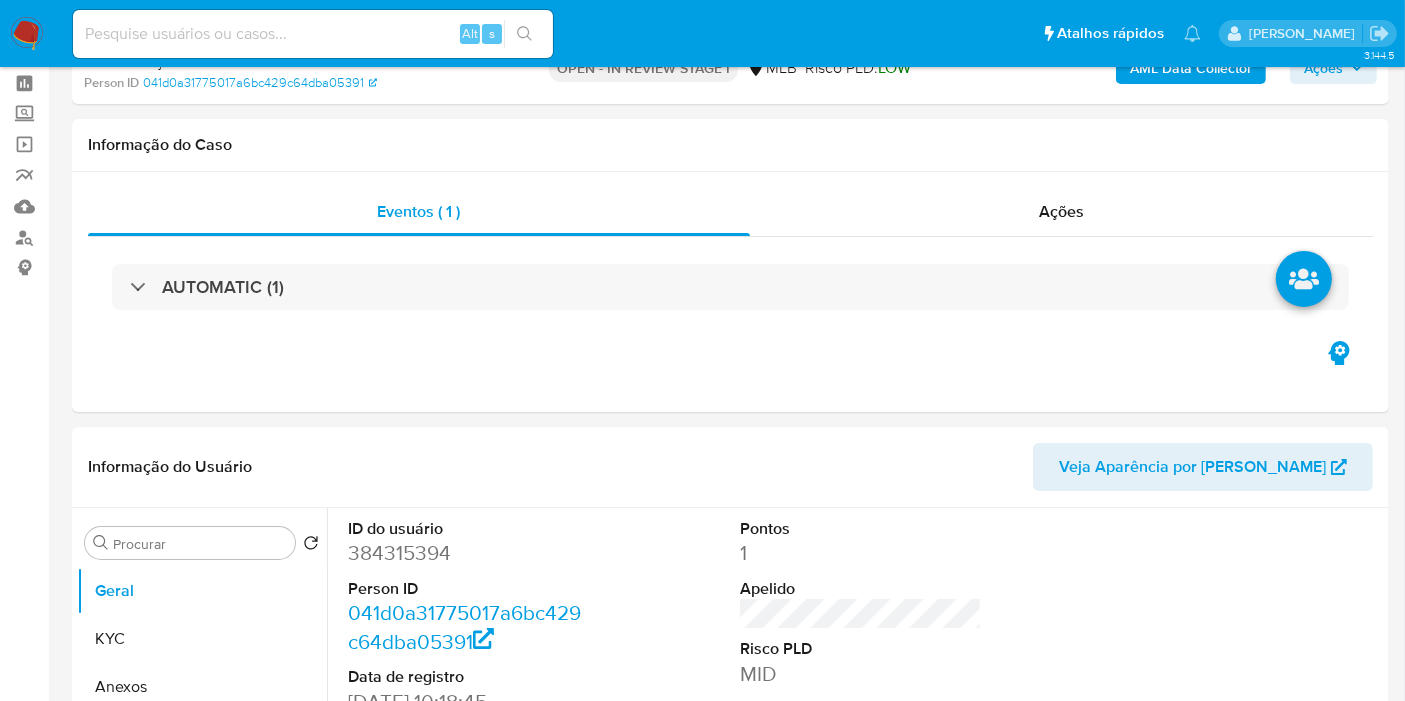 scroll, scrollTop: 0, scrollLeft: 0, axis: both 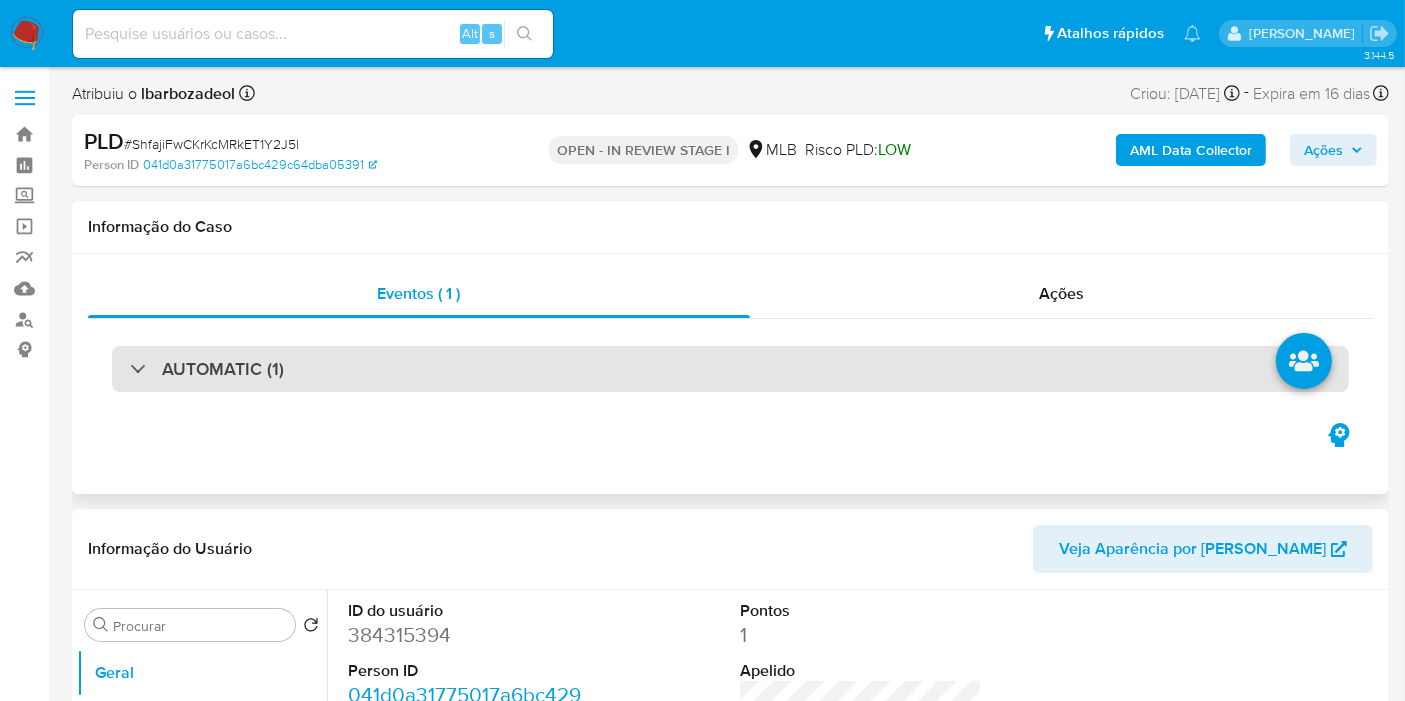 click on "AUTOMATIC (1)" at bounding box center [730, 369] 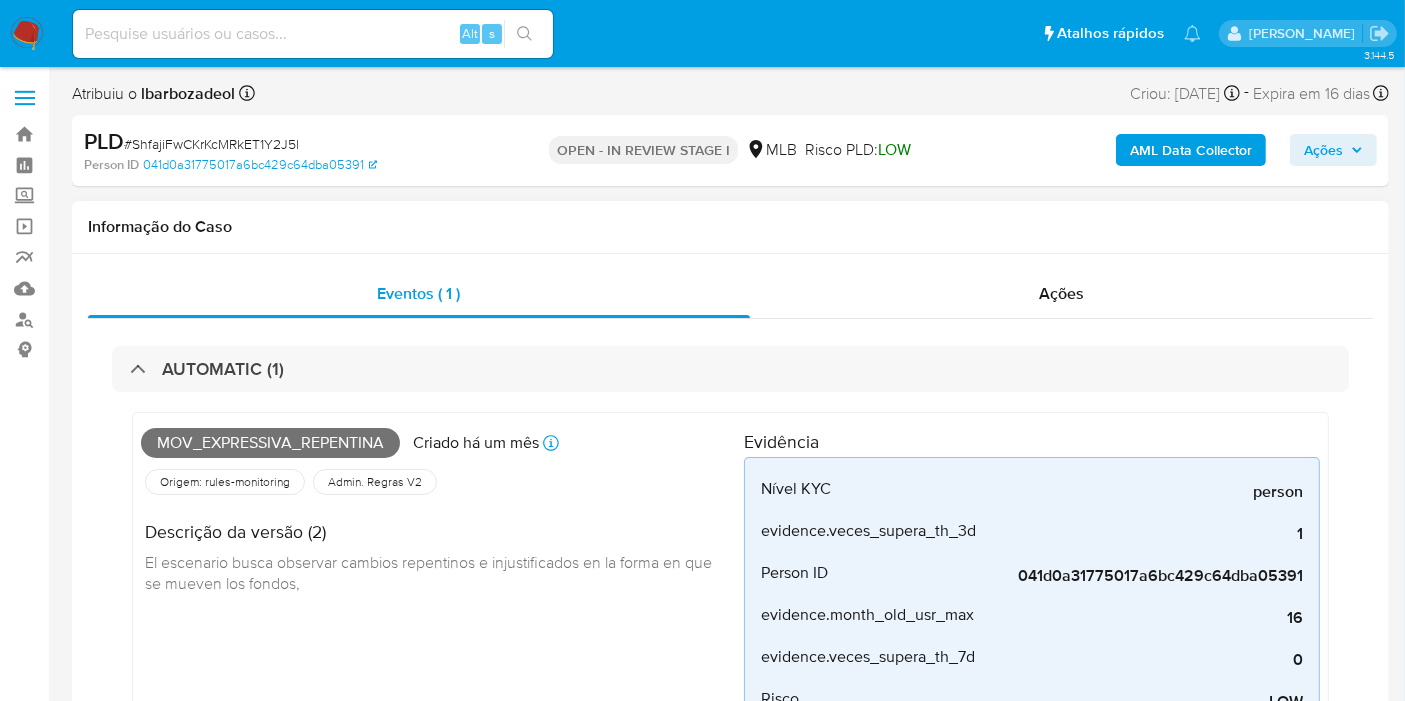 click on "Mov_expressiva_repentina" at bounding box center [270, 443] 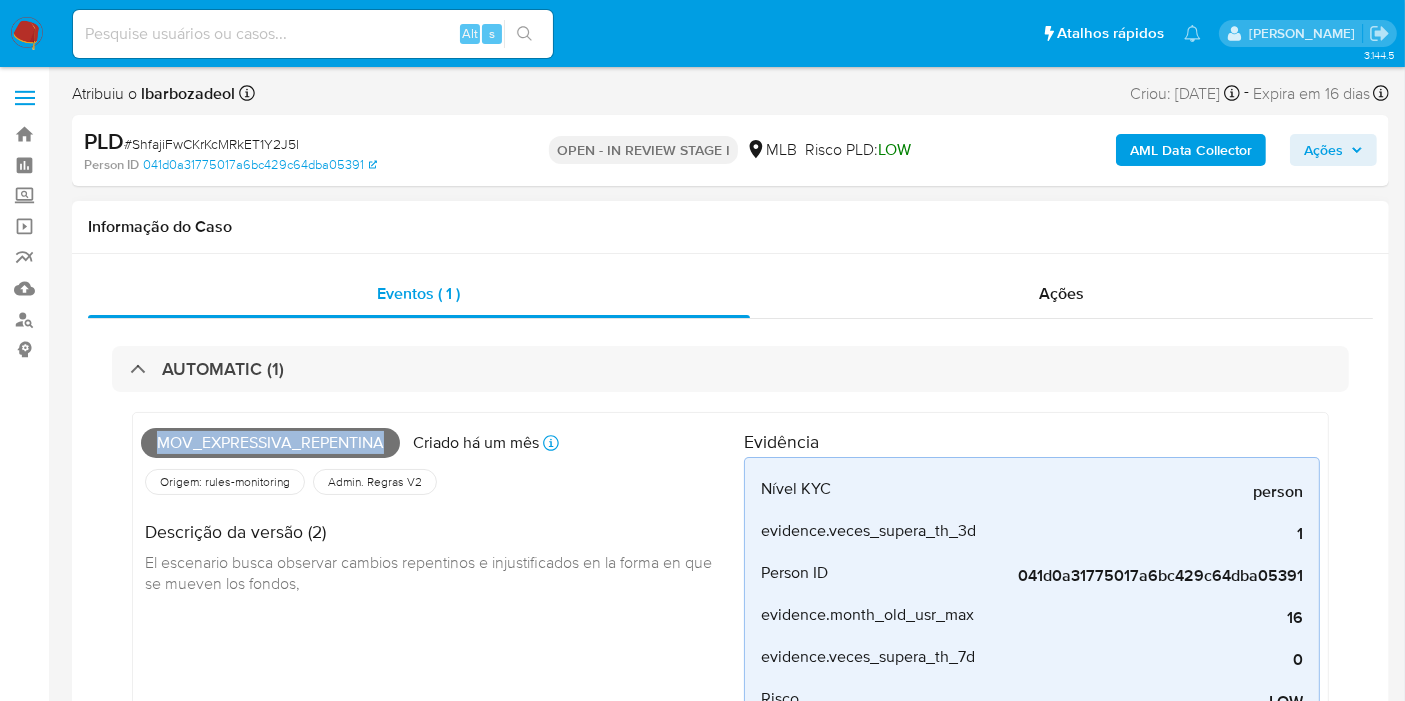 click on "Mov_expressiva_repentina" at bounding box center (270, 443) 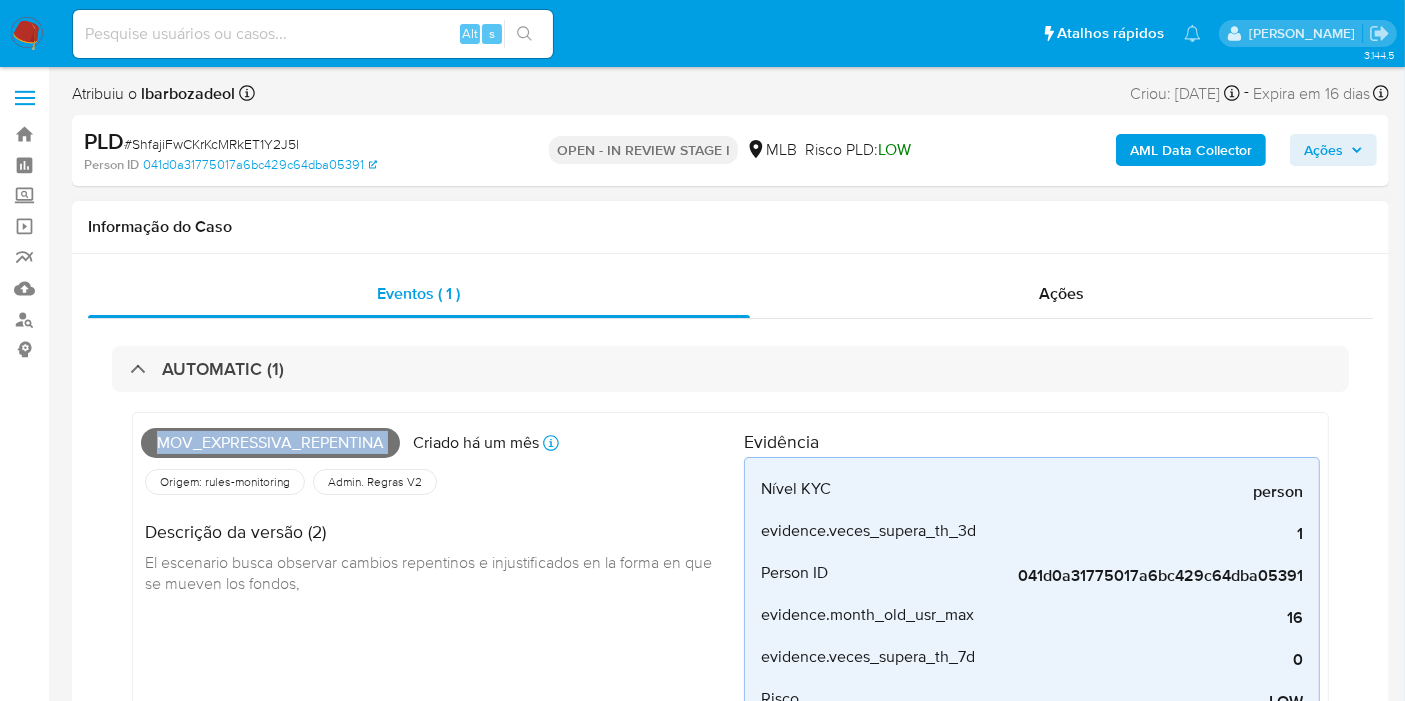 click on "Mov_expressiva_repentina" at bounding box center [270, 443] 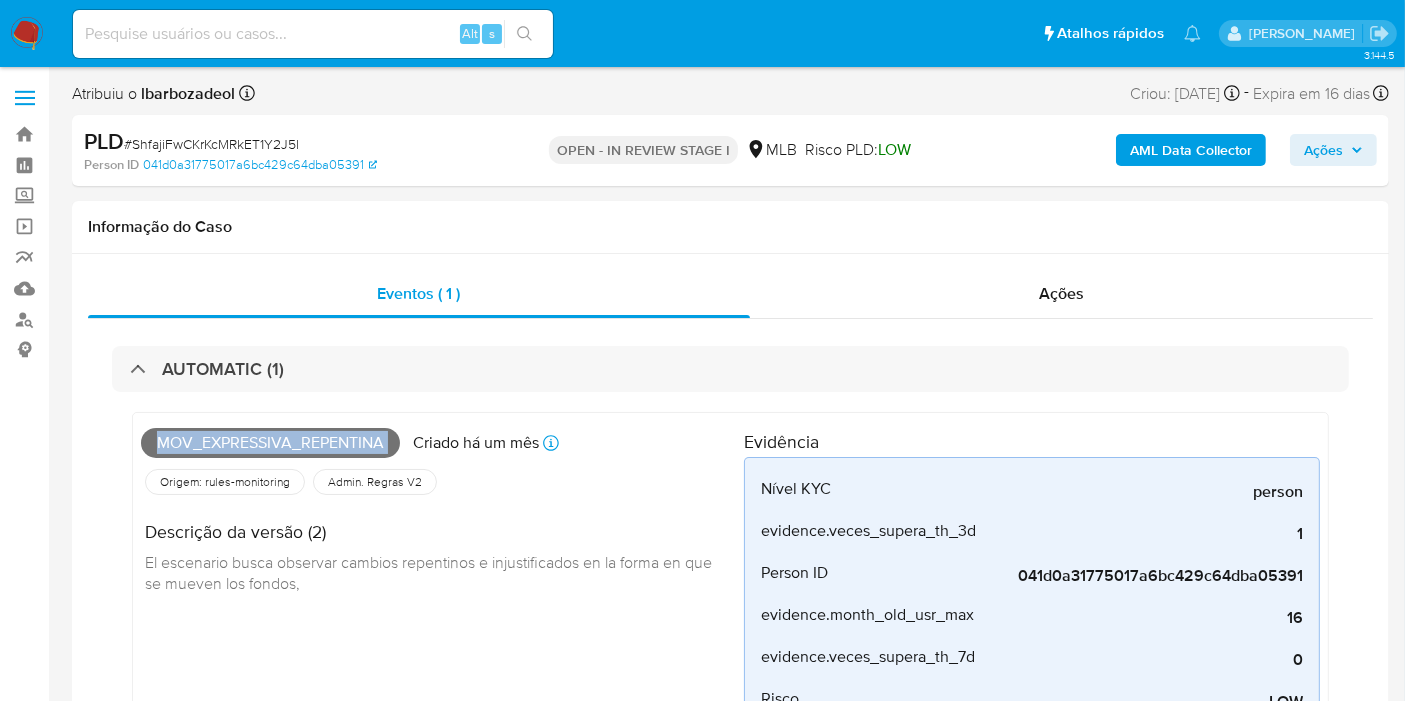 click on "Ações" at bounding box center (1323, 150) 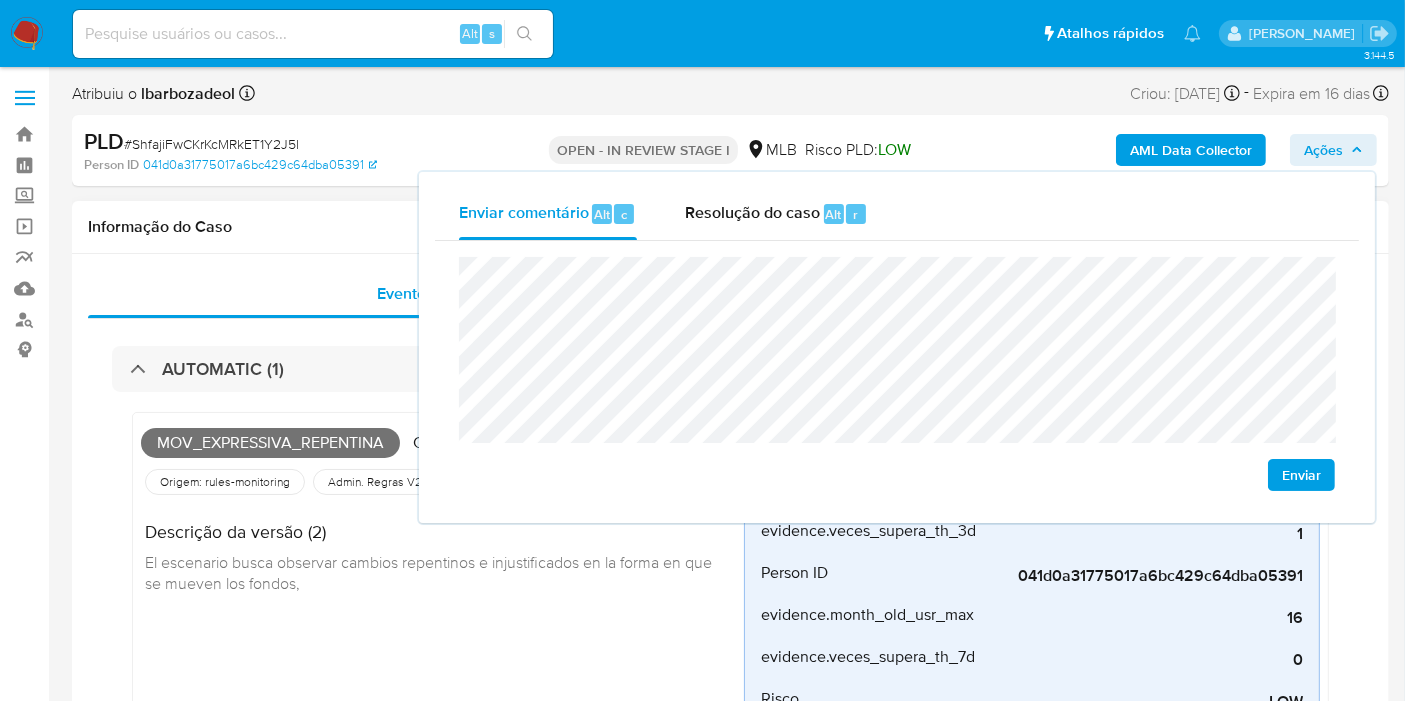 click on "Informação do Caso" at bounding box center (730, 227) 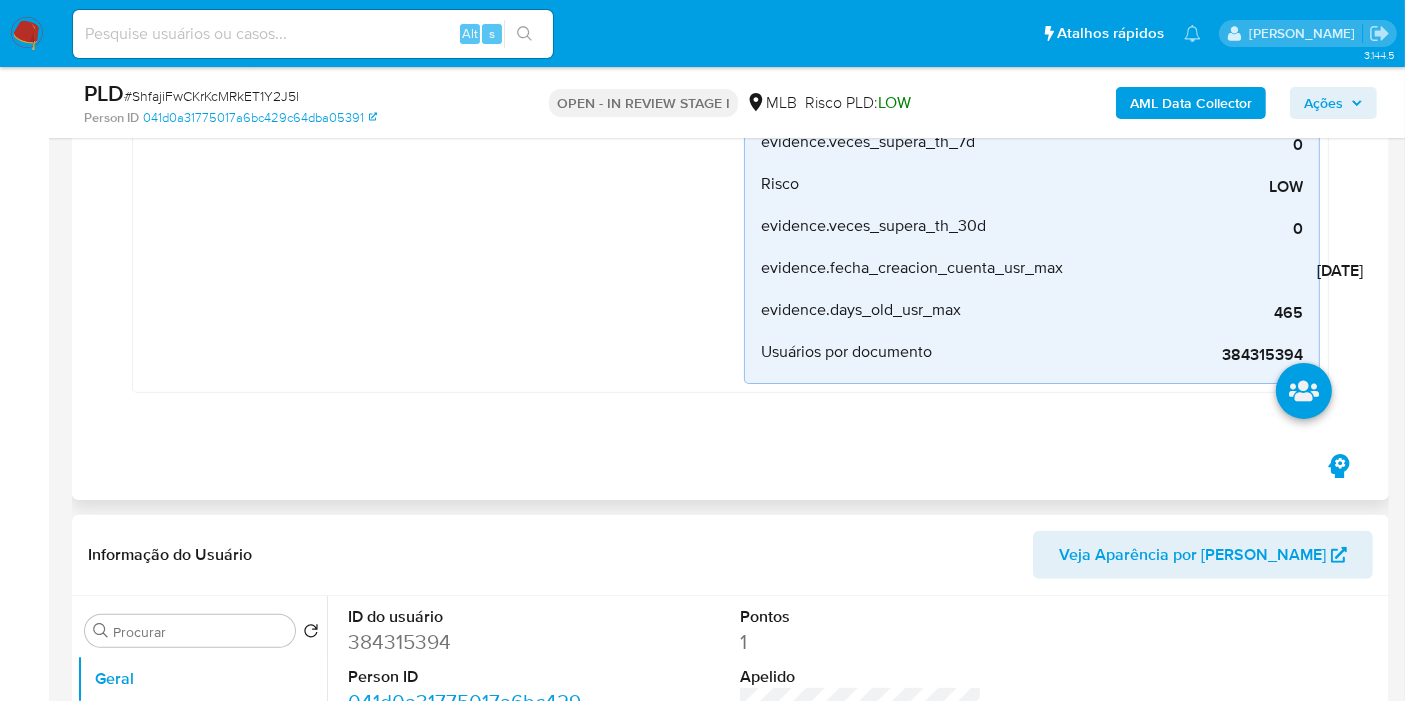 scroll, scrollTop: 777, scrollLeft: 0, axis: vertical 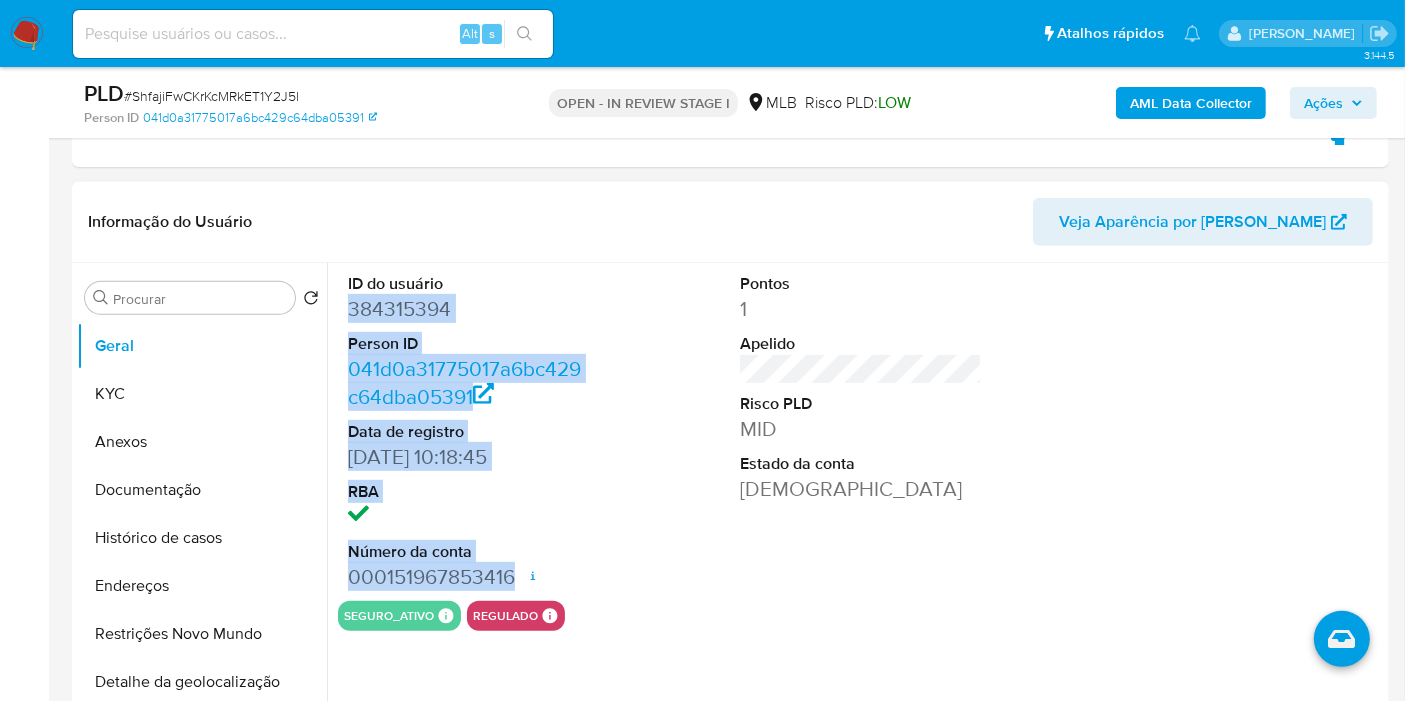 drag, startPoint x: 343, startPoint y: 310, endPoint x: 513, endPoint y: 566, distance: 307.3044 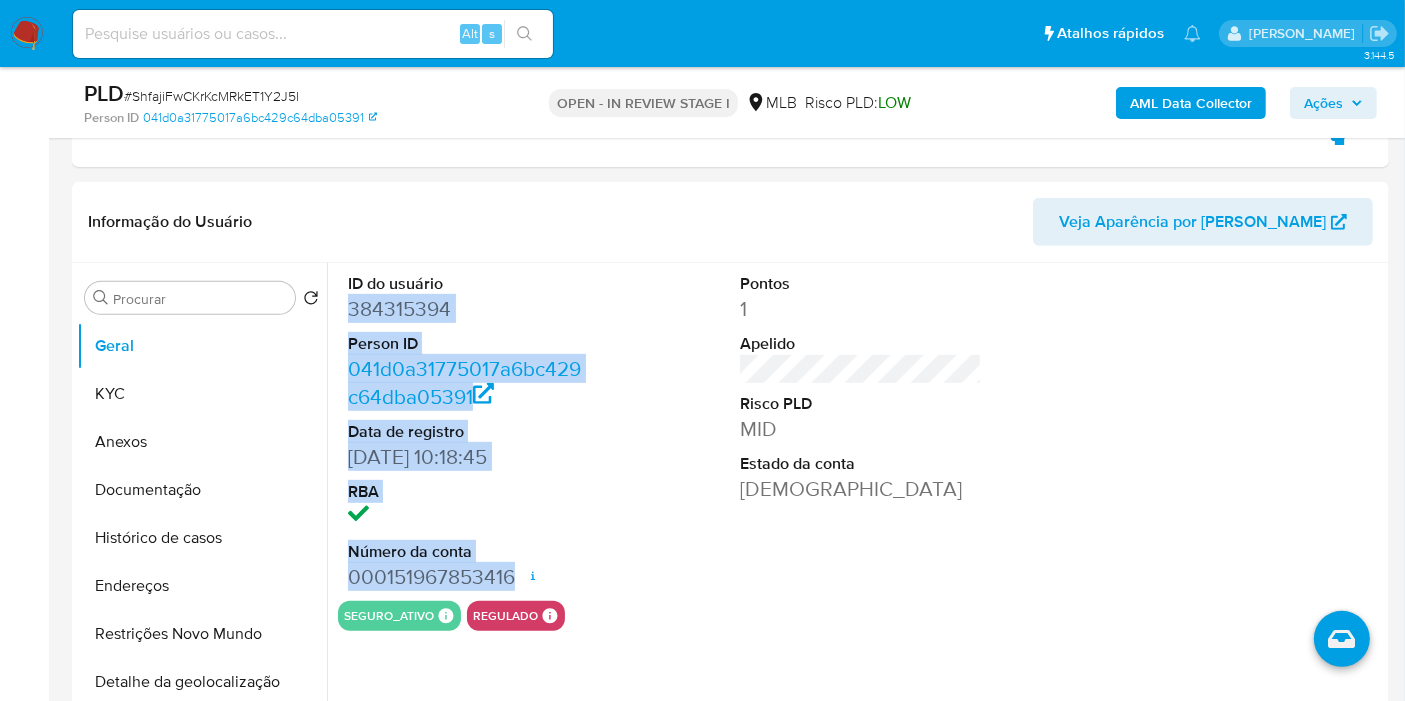click on "Ações" at bounding box center [1333, 103] 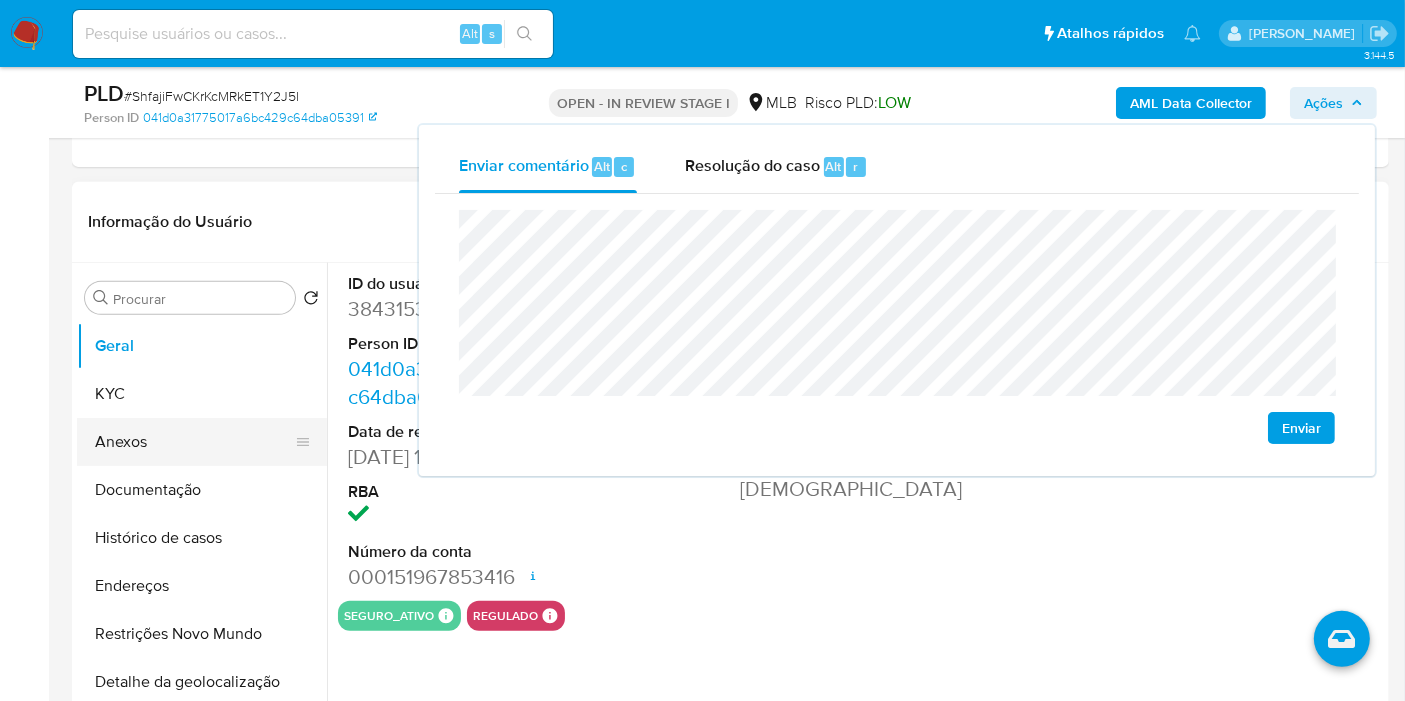 click on "KYC" at bounding box center (202, 394) 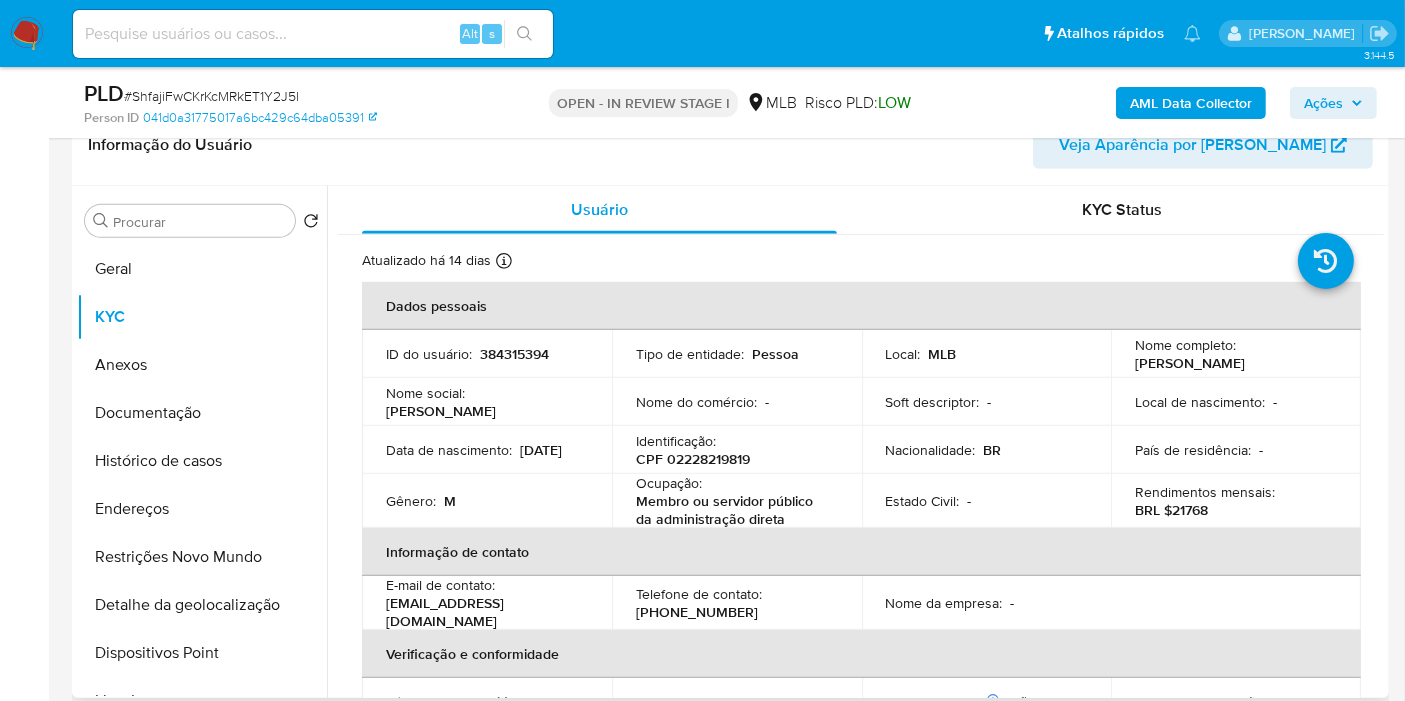 scroll, scrollTop: 888, scrollLeft: 0, axis: vertical 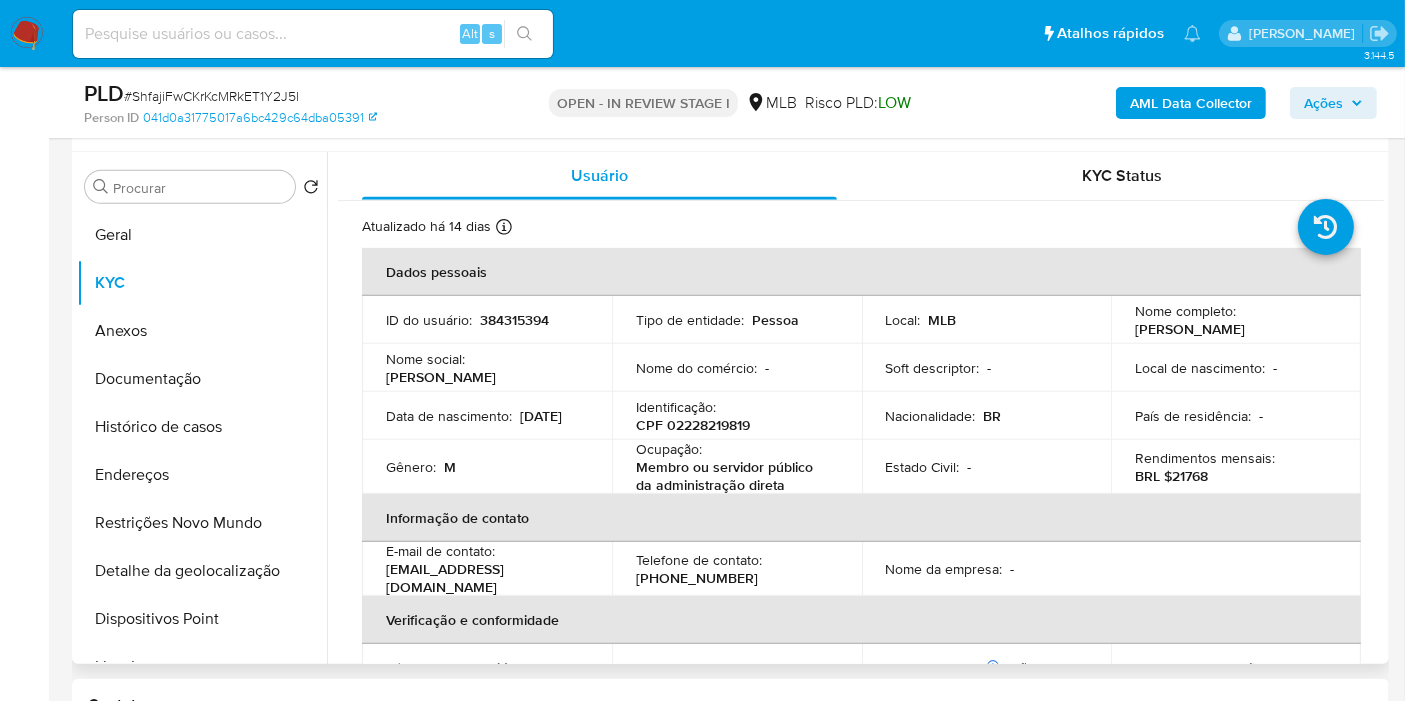 click on "CPF 02228219819" at bounding box center [693, 425] 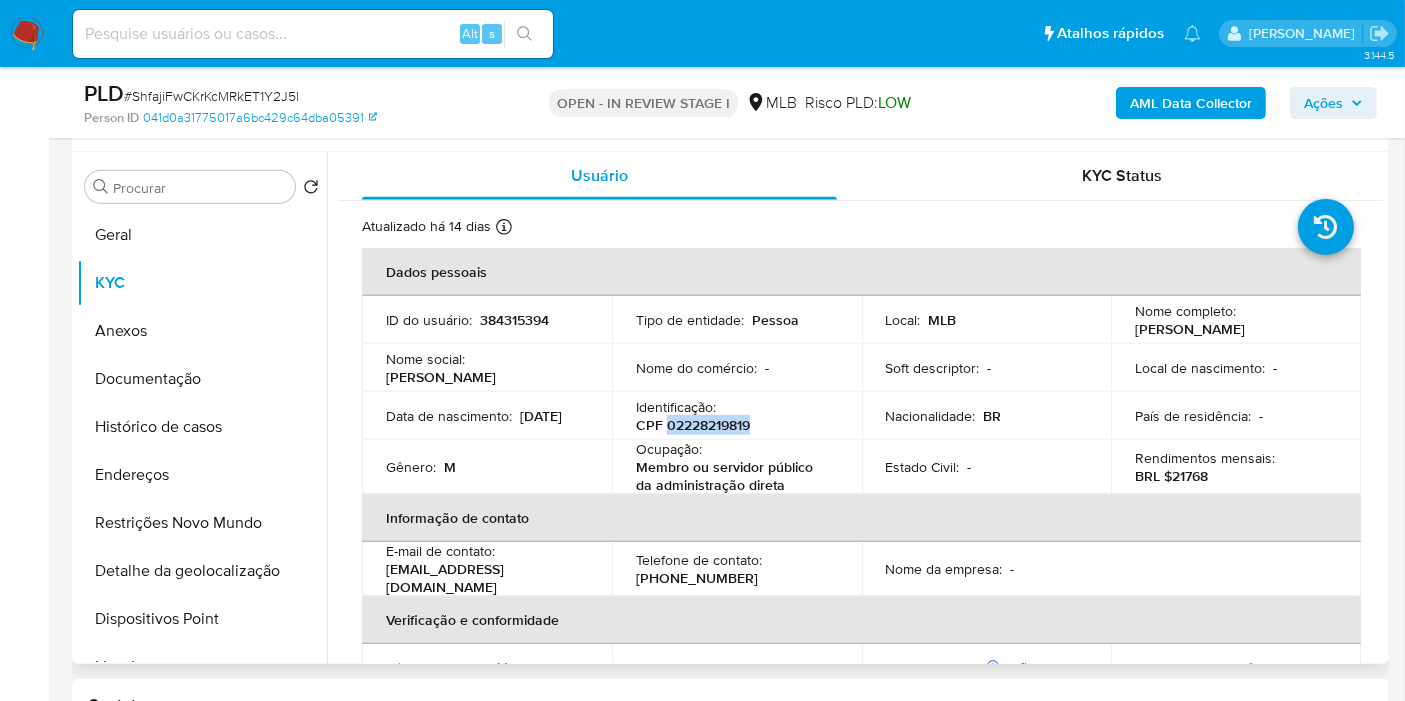 click on "CPF 02228219819" at bounding box center (693, 425) 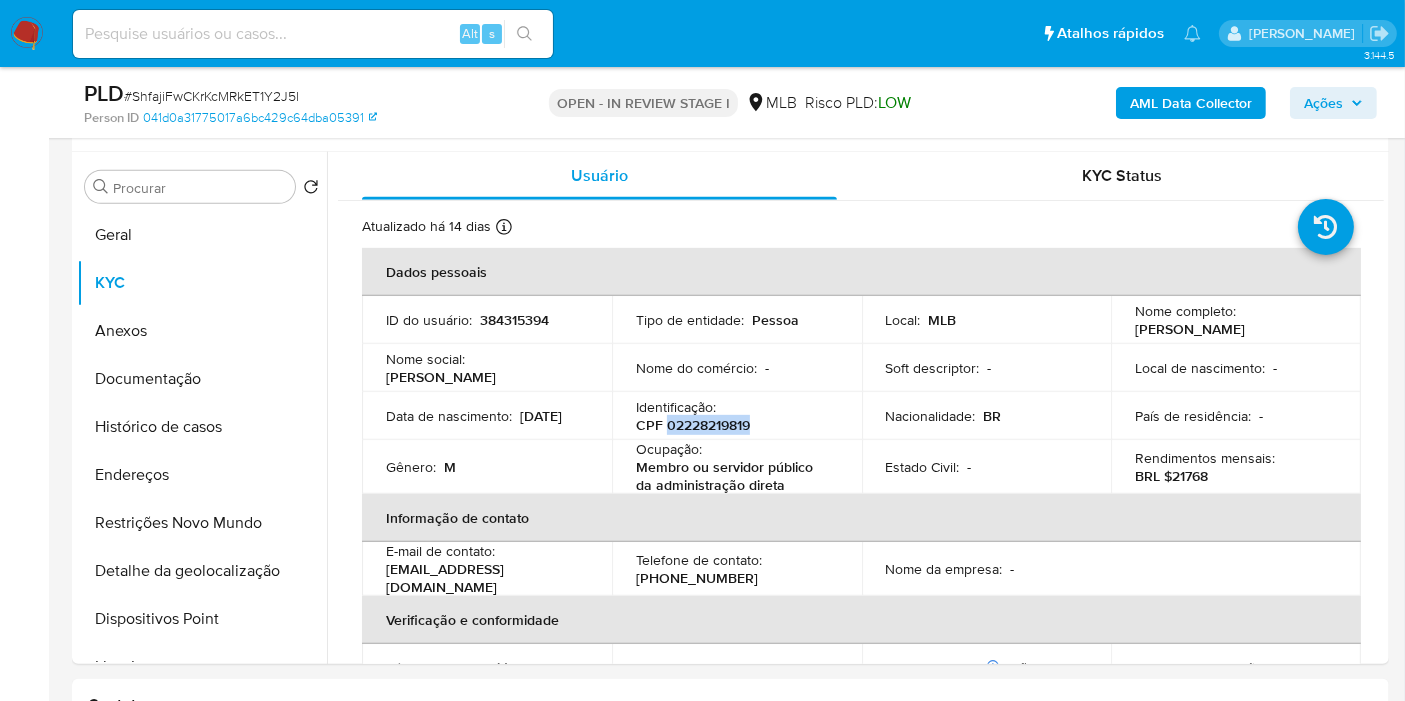 click on "Ações" at bounding box center [1323, 103] 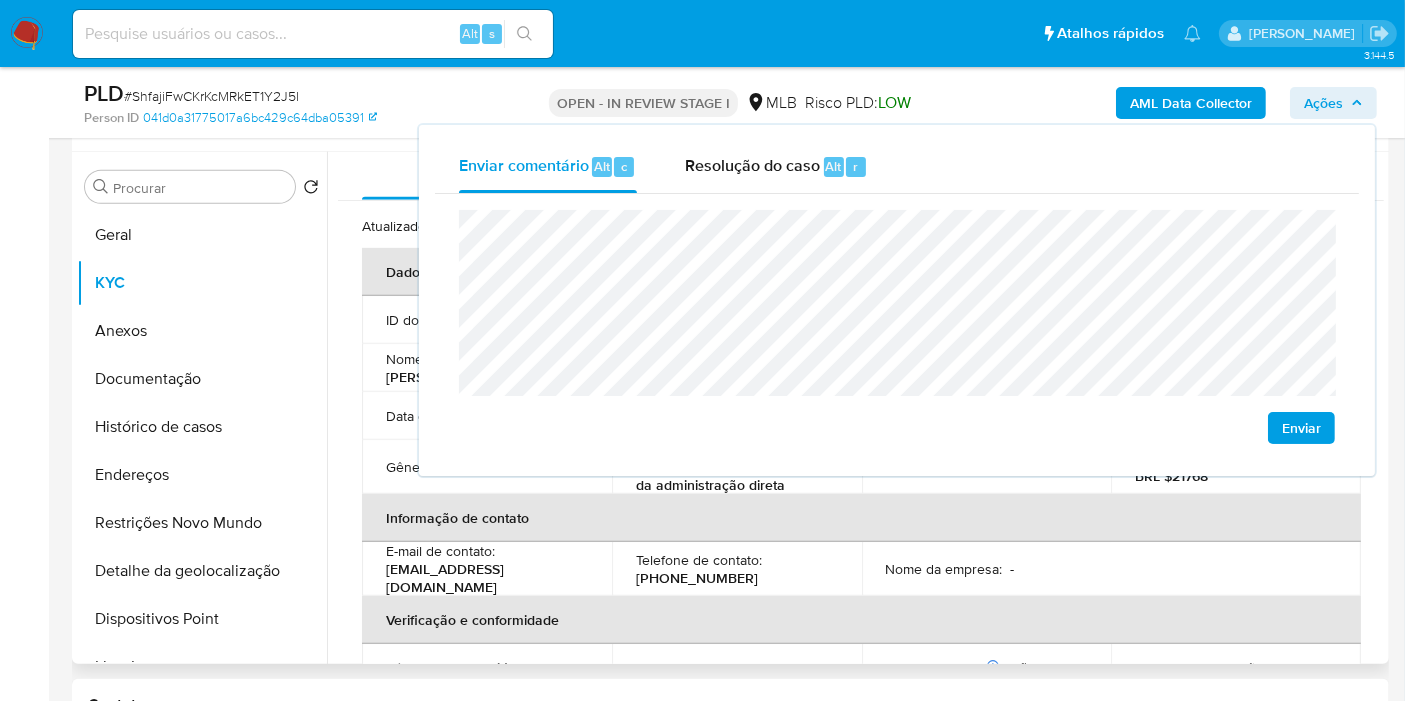 click on "Informação de contato" at bounding box center (861, 518) 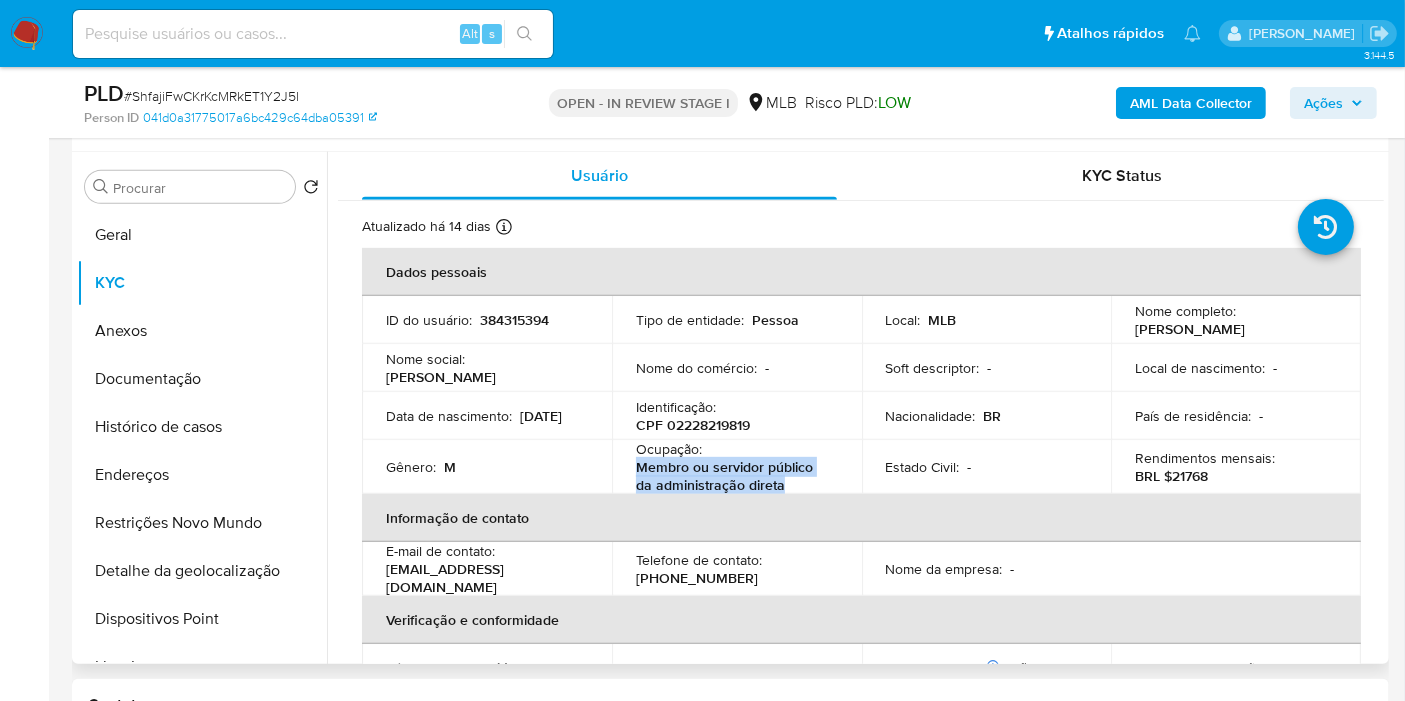drag, startPoint x: 641, startPoint y: 469, endPoint x: 799, endPoint y: 484, distance: 158.71043 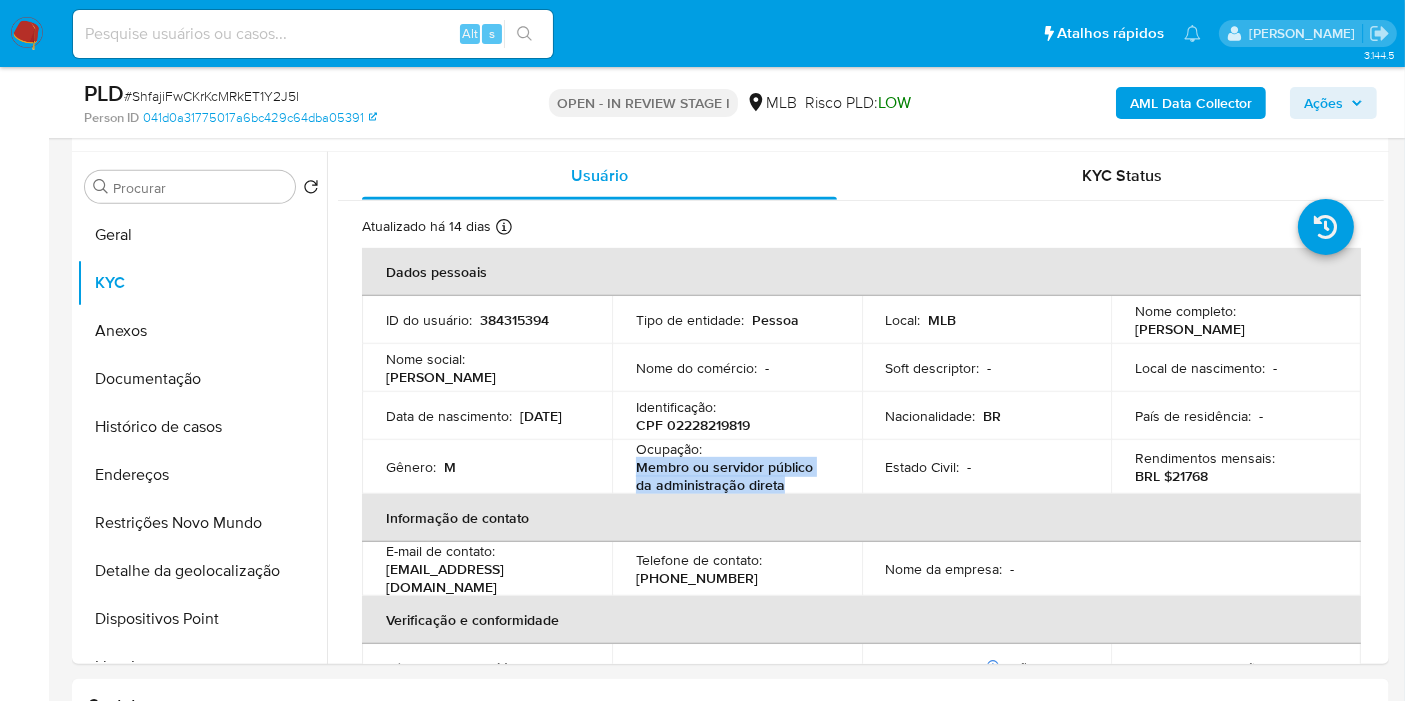 click on "Ações" at bounding box center (1323, 103) 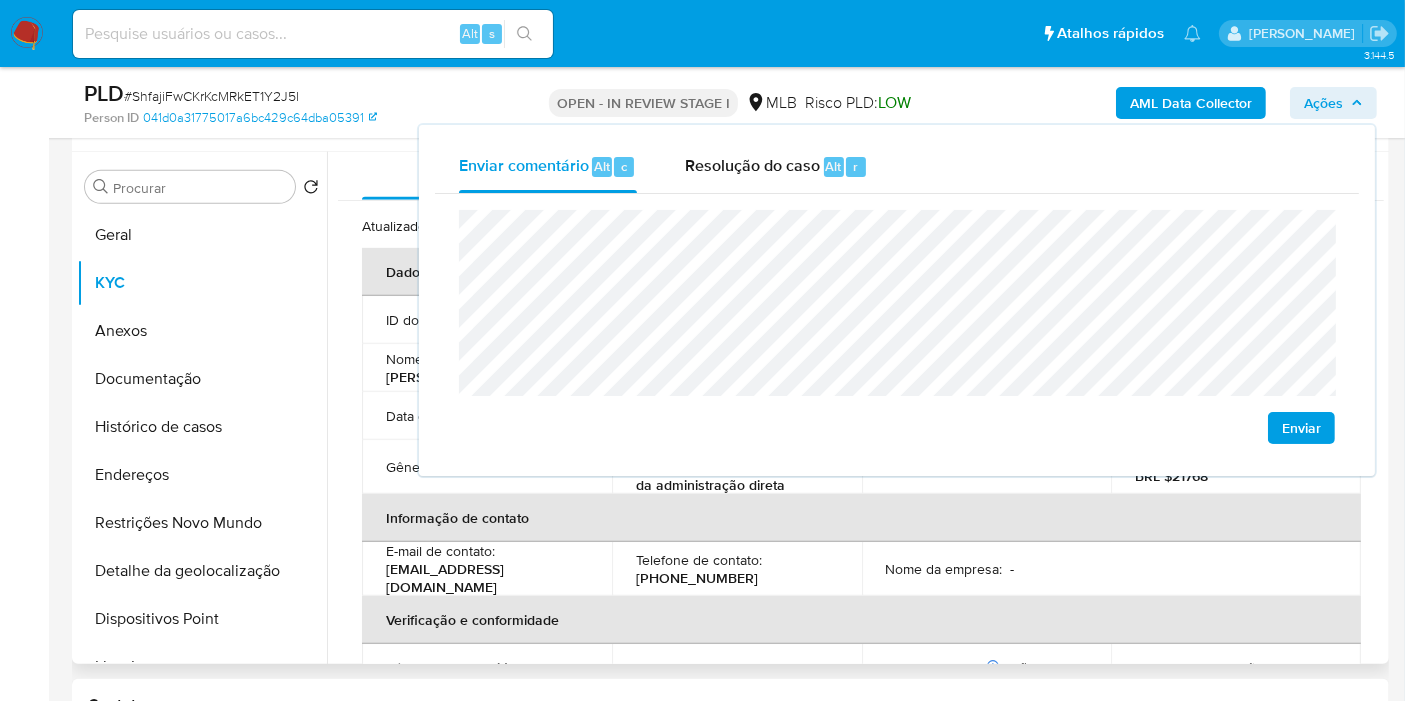 click on "Informação de contato" at bounding box center [861, 518] 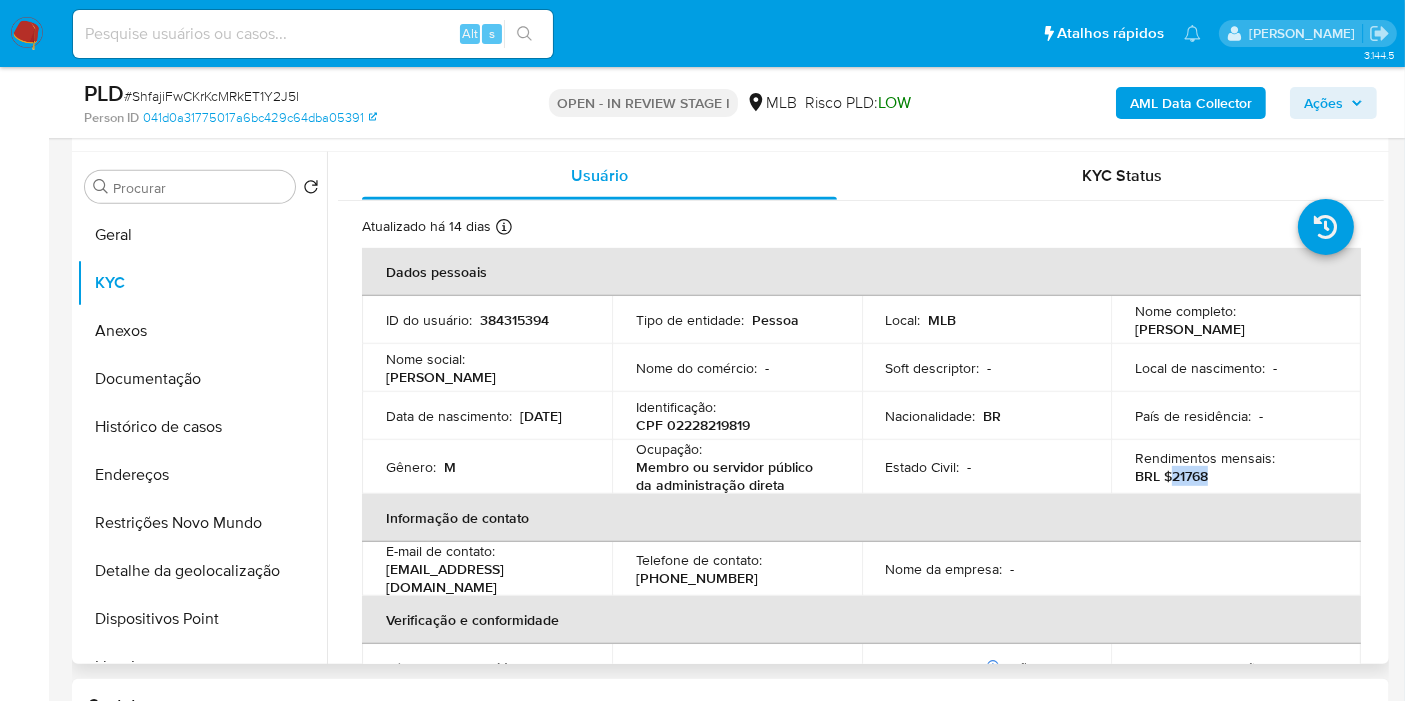 drag, startPoint x: 1168, startPoint y: 474, endPoint x: 1209, endPoint y: 473, distance: 41.01219 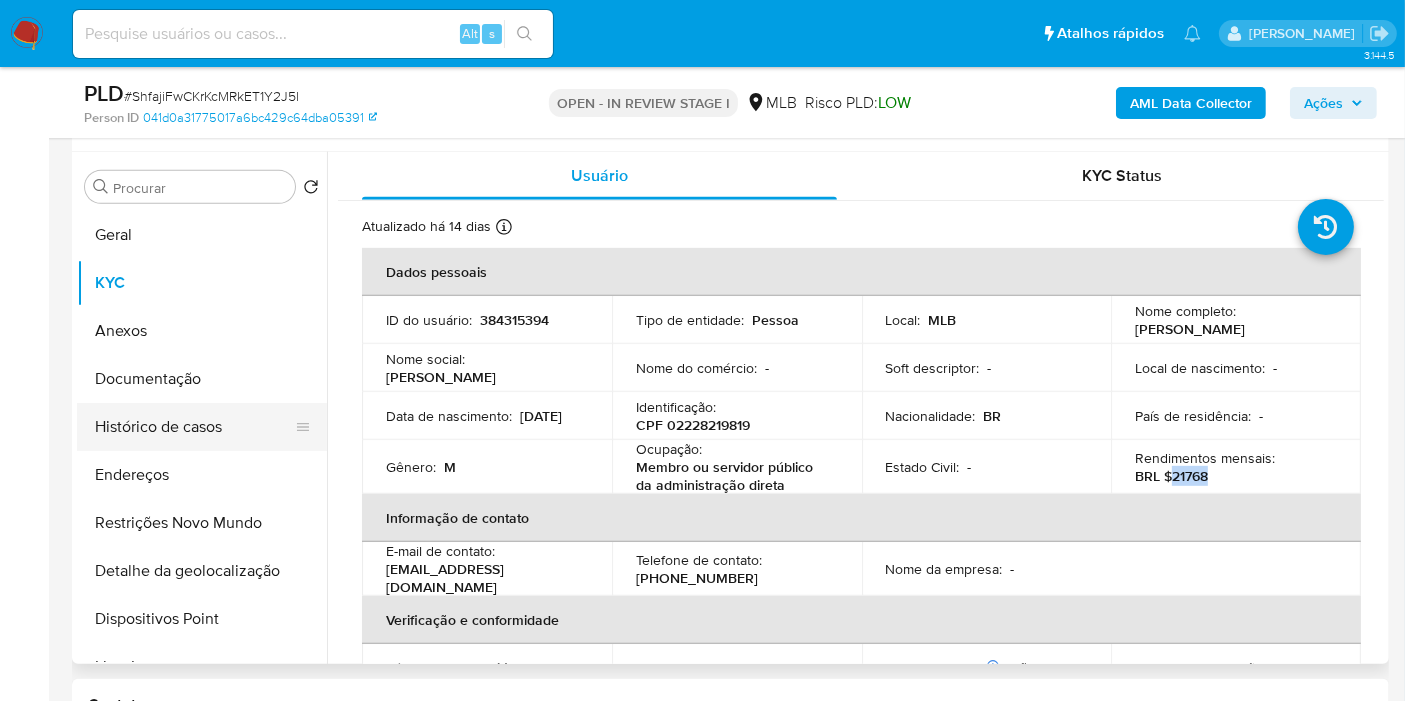 click on "Documentação" at bounding box center [202, 379] 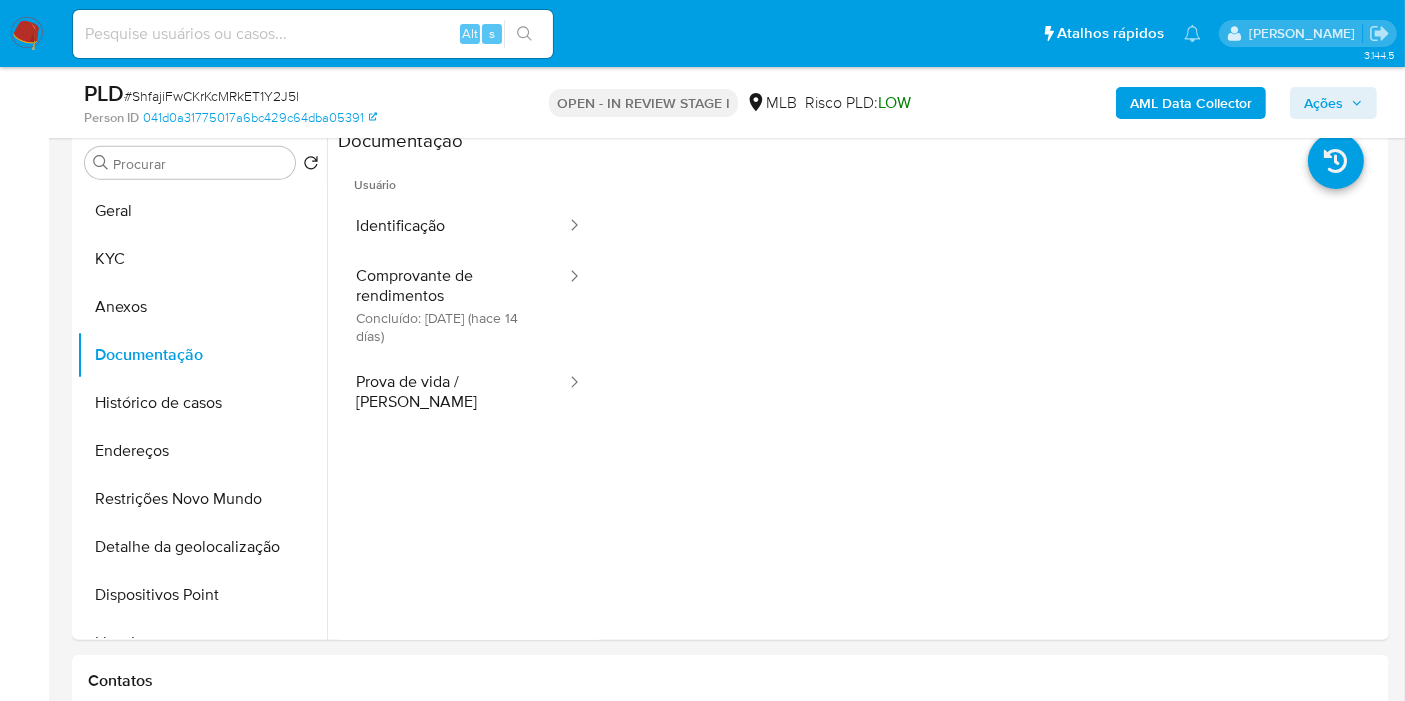 click on "Ações" at bounding box center (1323, 103) 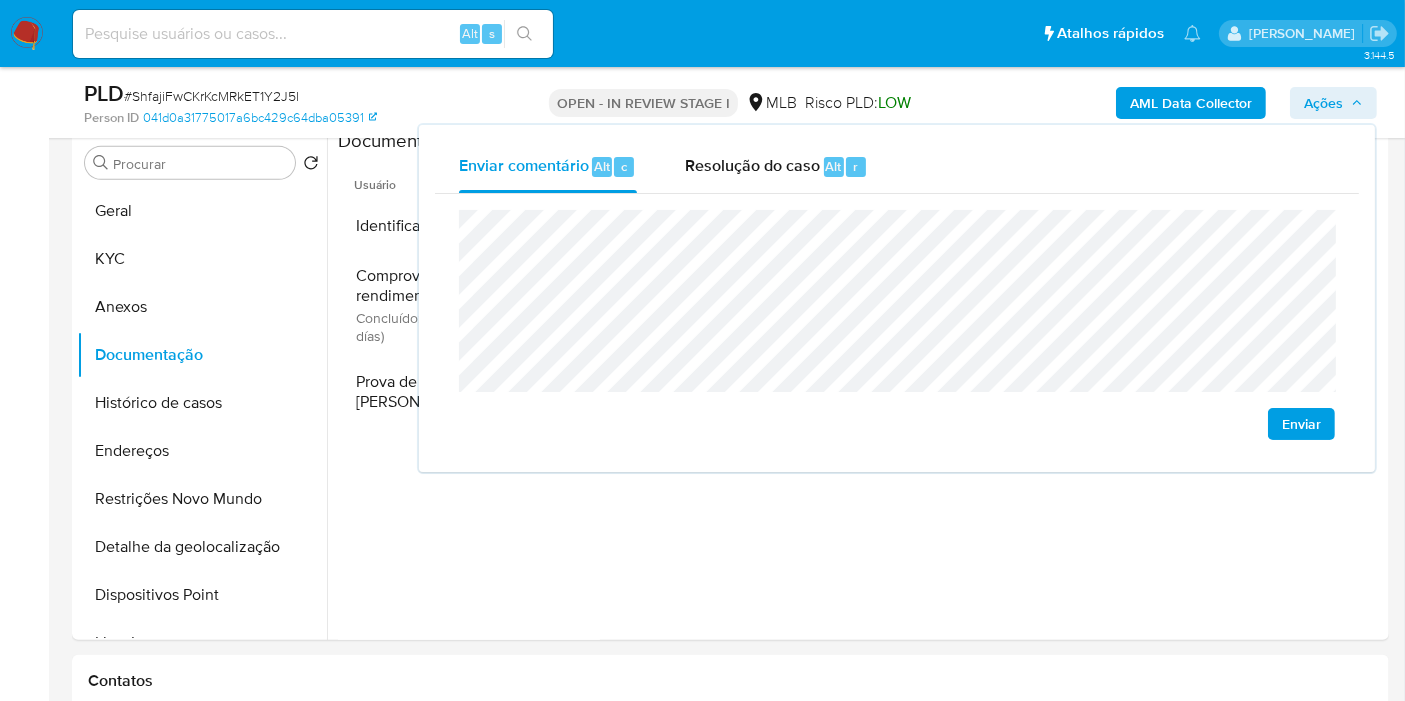 click on "á" 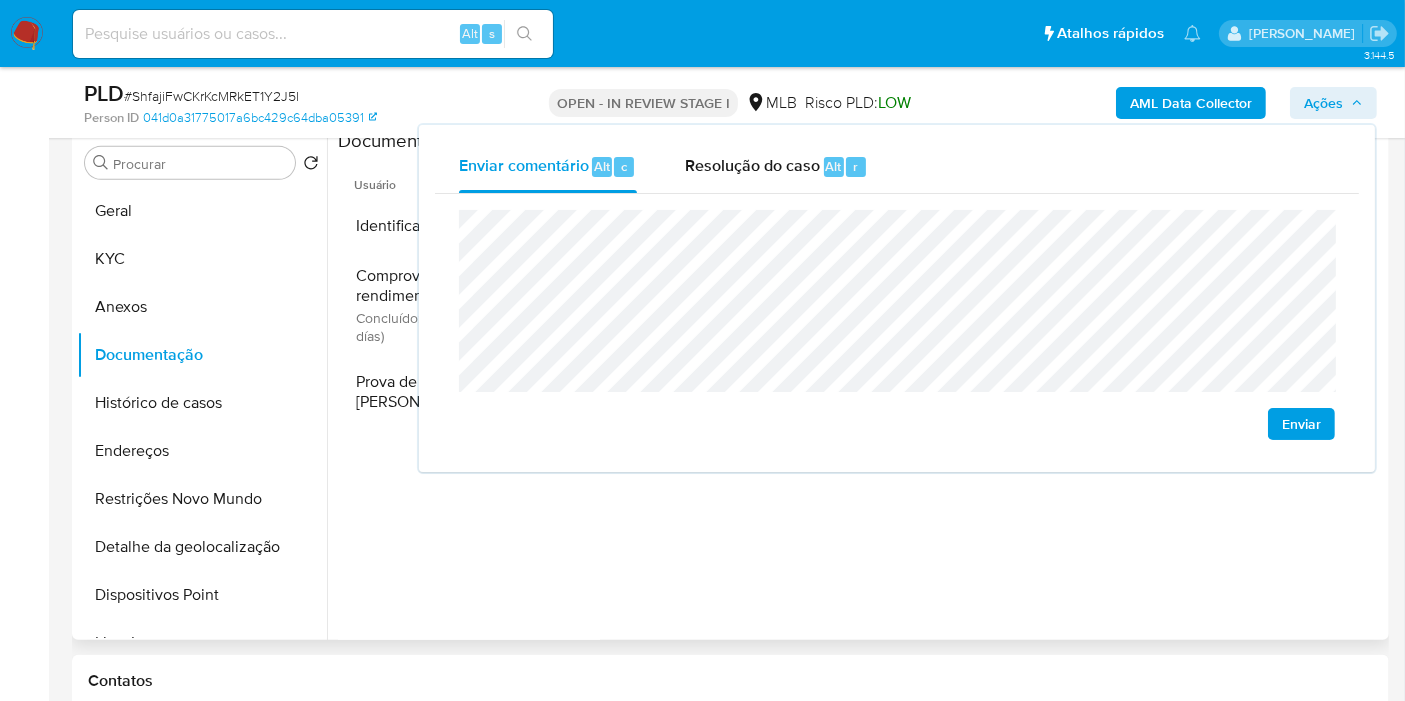 click on "Usuário Identificação Comprovante de rendimentos Concluído: 27/06/2025 (hace 14 días) Prova de vida / Selfie" at bounding box center [469, 441] 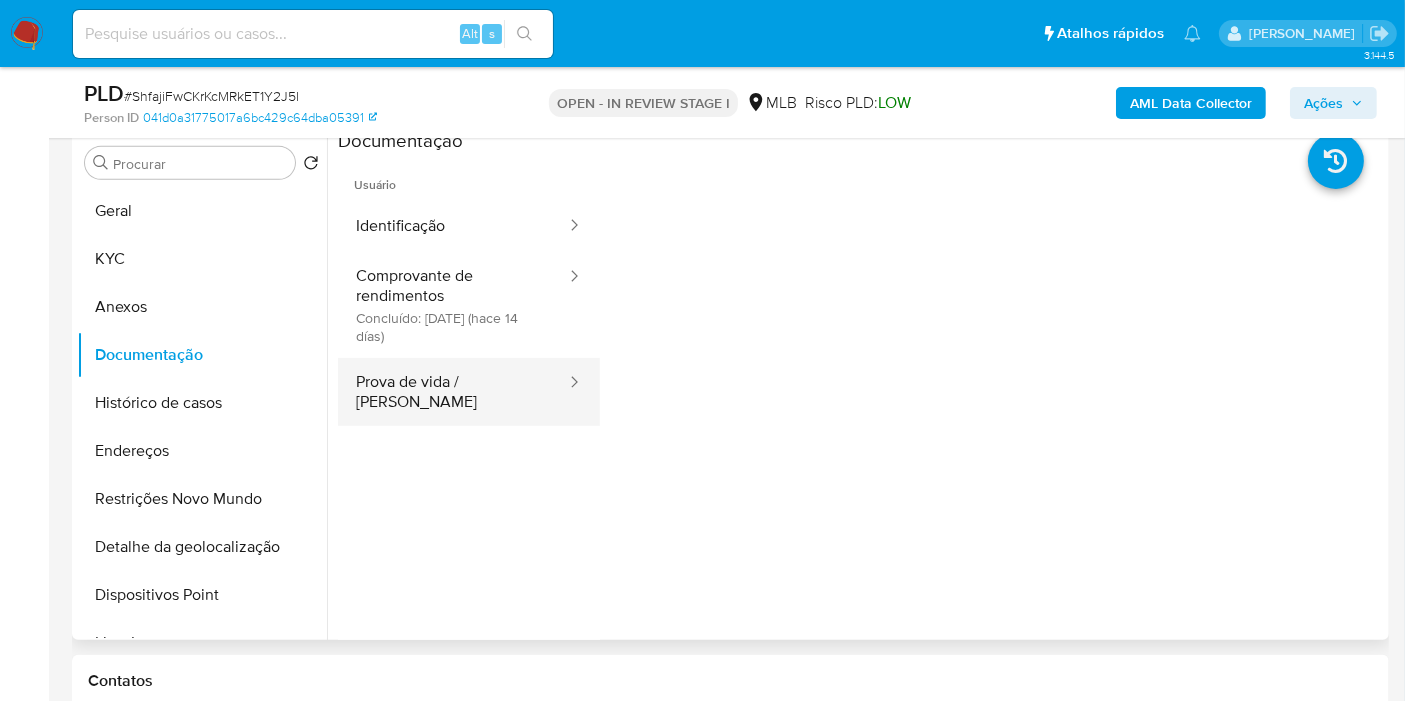 click on "Prova de vida / [PERSON_NAME]" at bounding box center [453, 392] 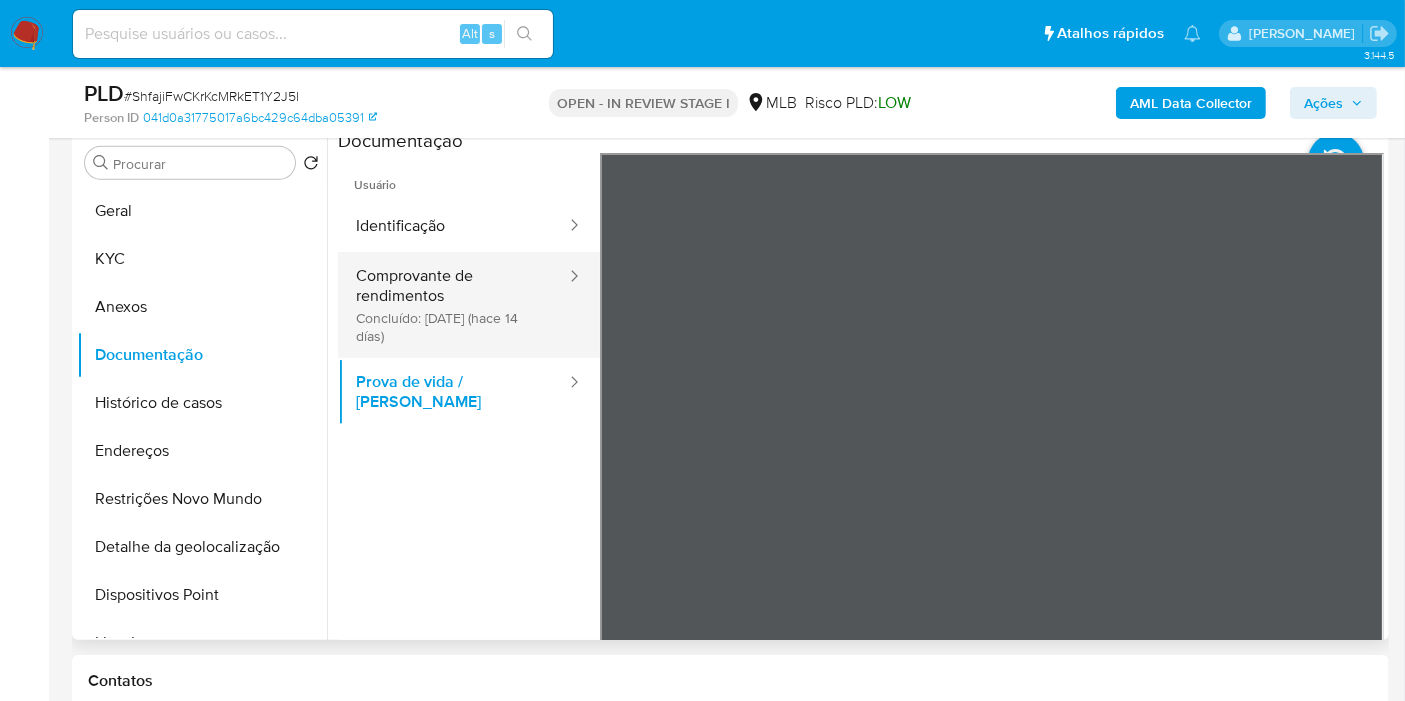 click on "Comprovante de rendimentos Concluído: 27/06/2025 (hace 14 días)" at bounding box center [453, 305] 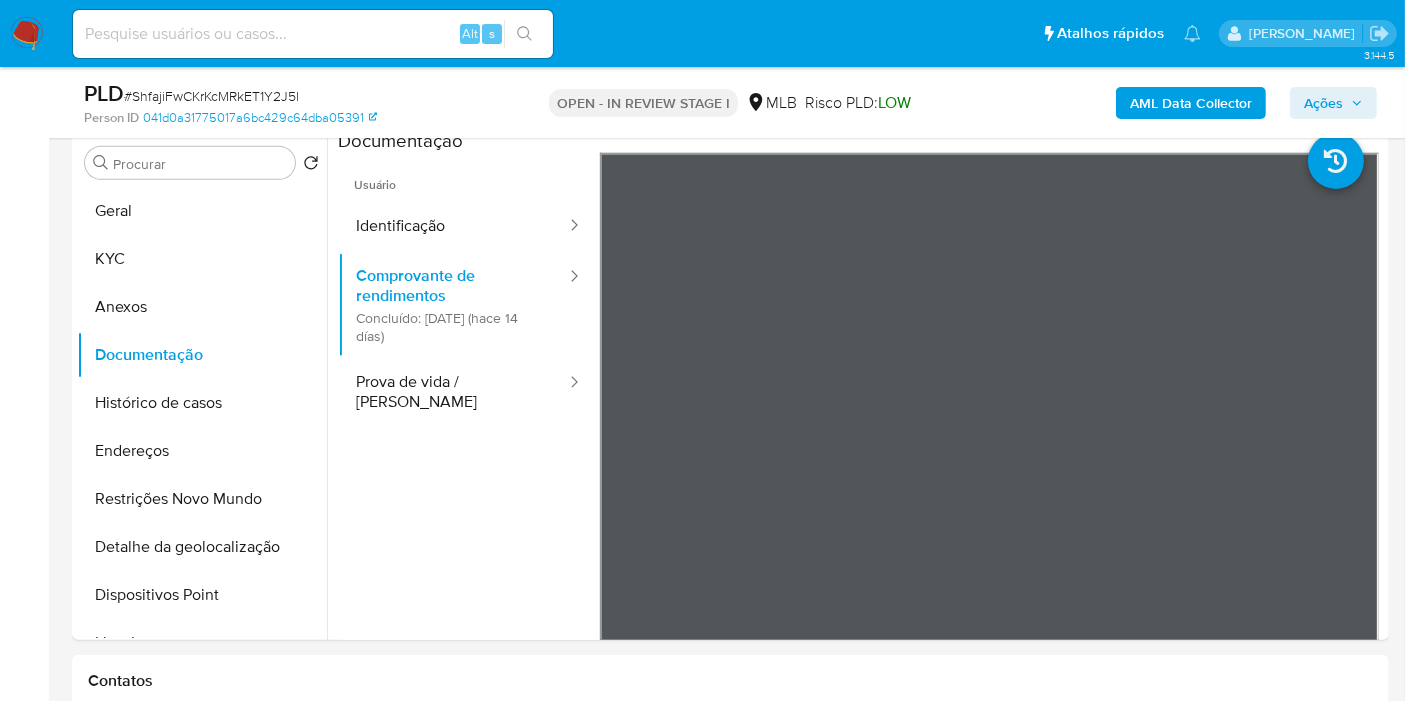 scroll, scrollTop: 842, scrollLeft: 0, axis: vertical 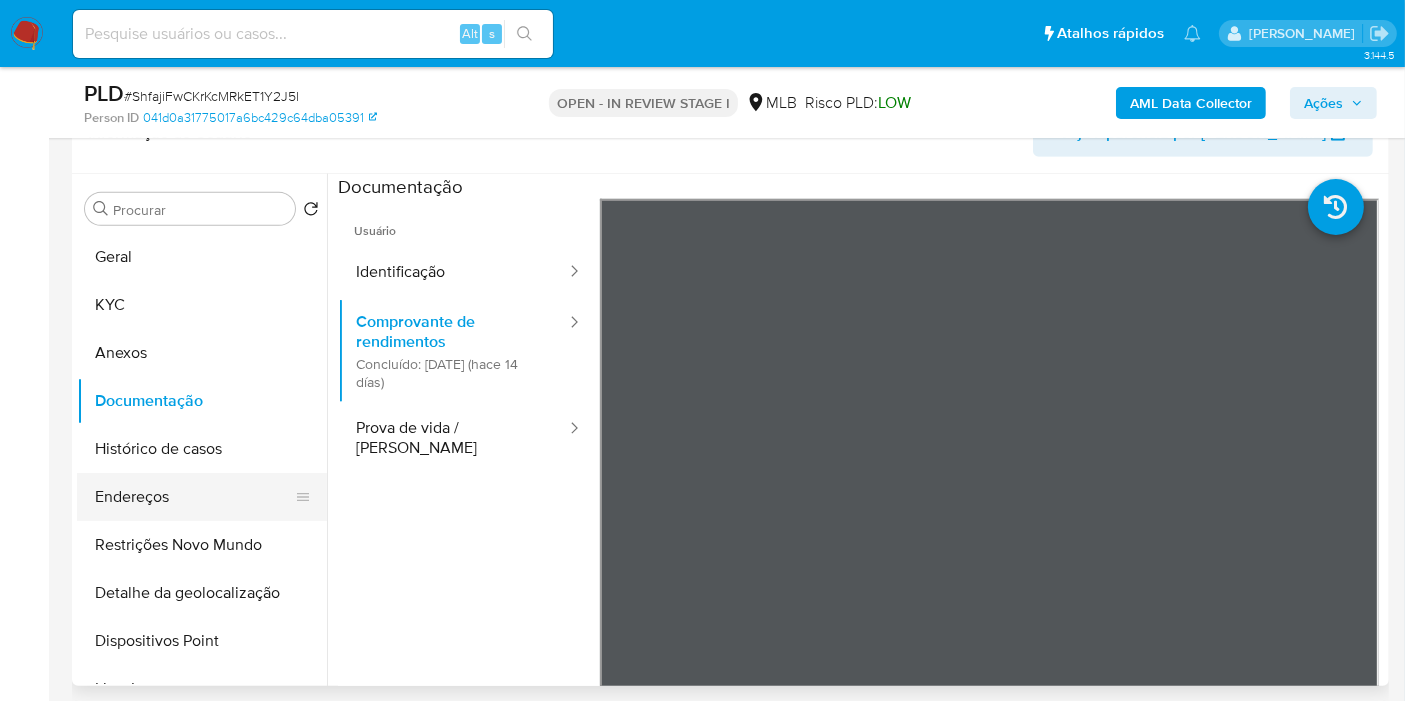 click on "Endereços" at bounding box center [194, 497] 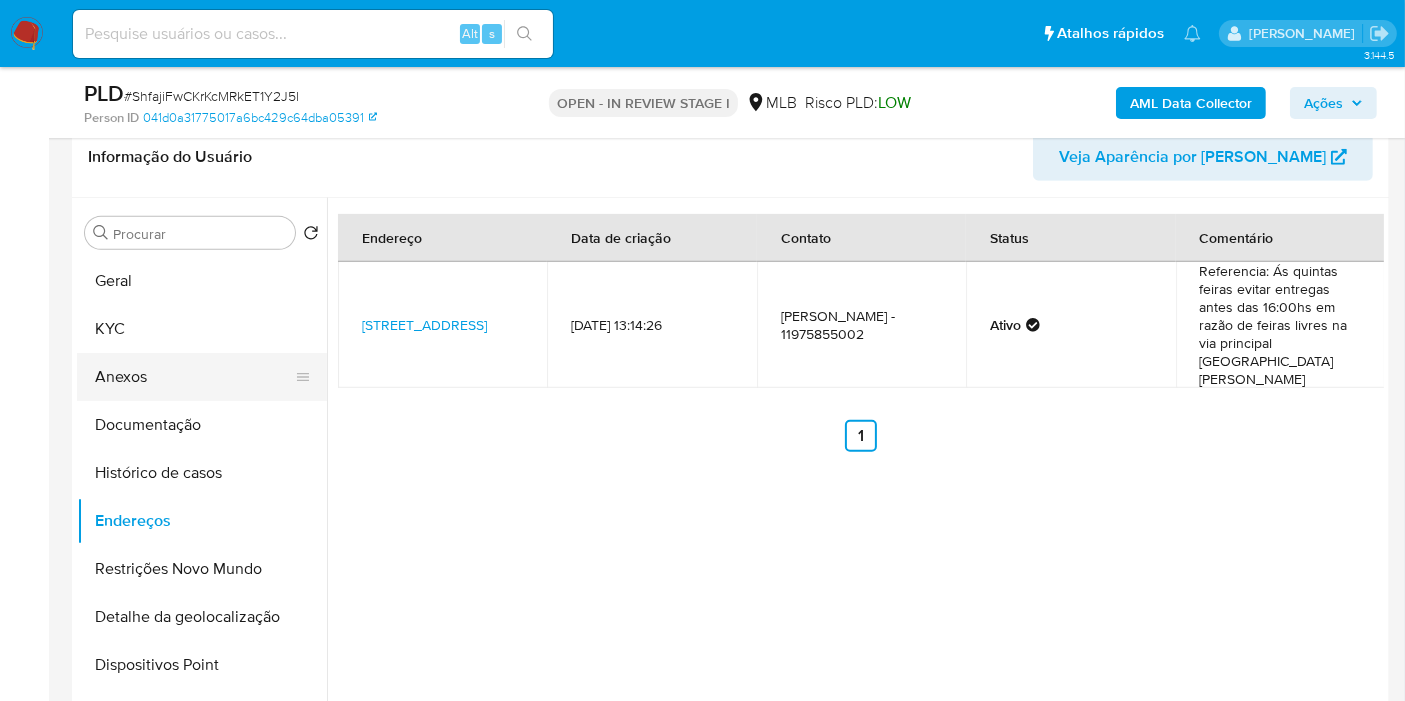click on "Anexos" at bounding box center (194, 377) 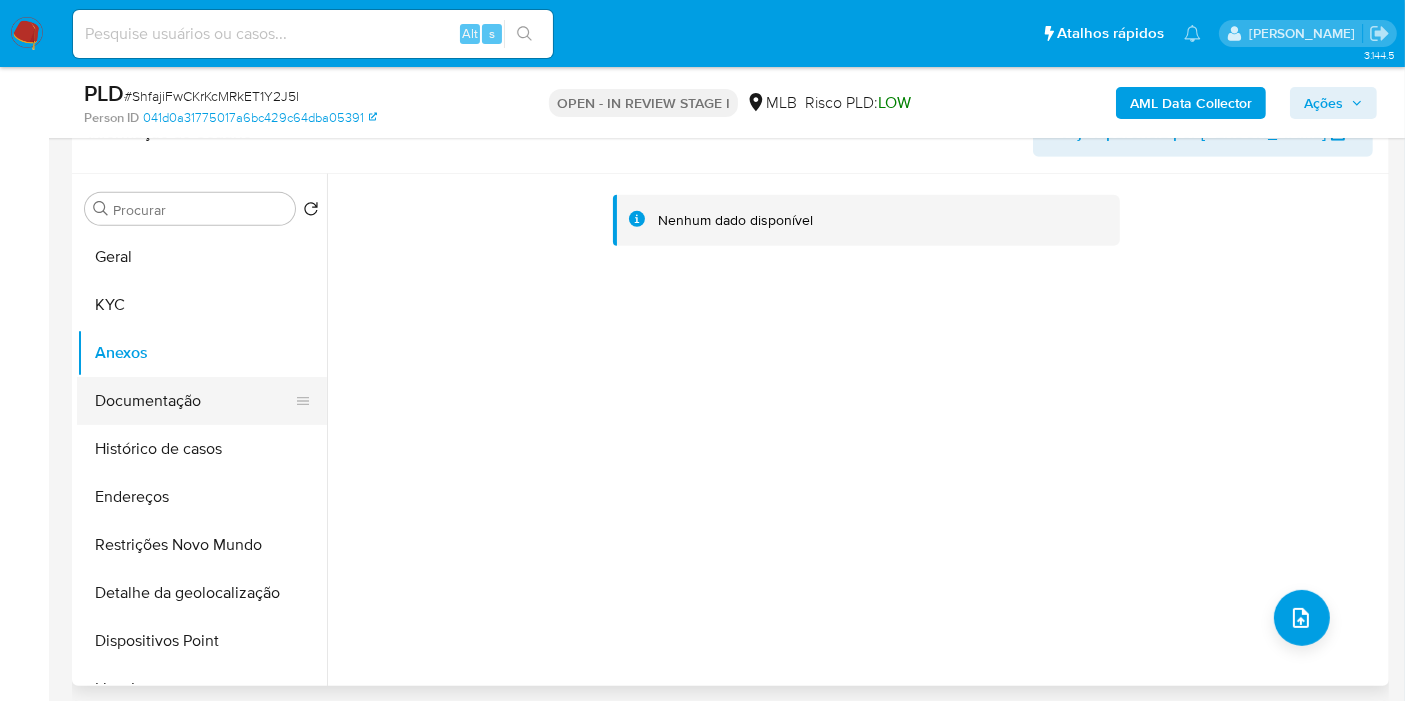 click on "Documentação" at bounding box center (194, 401) 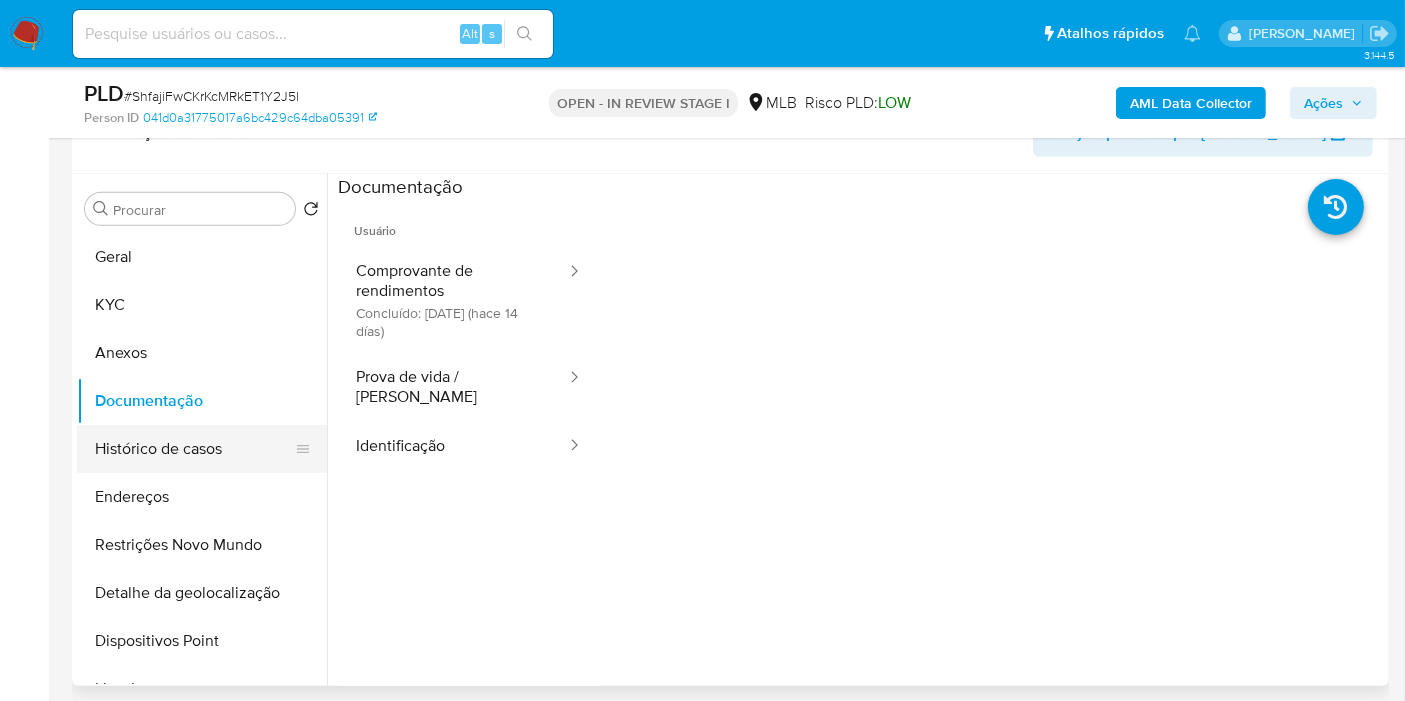 click on "Histórico de casos" at bounding box center [194, 449] 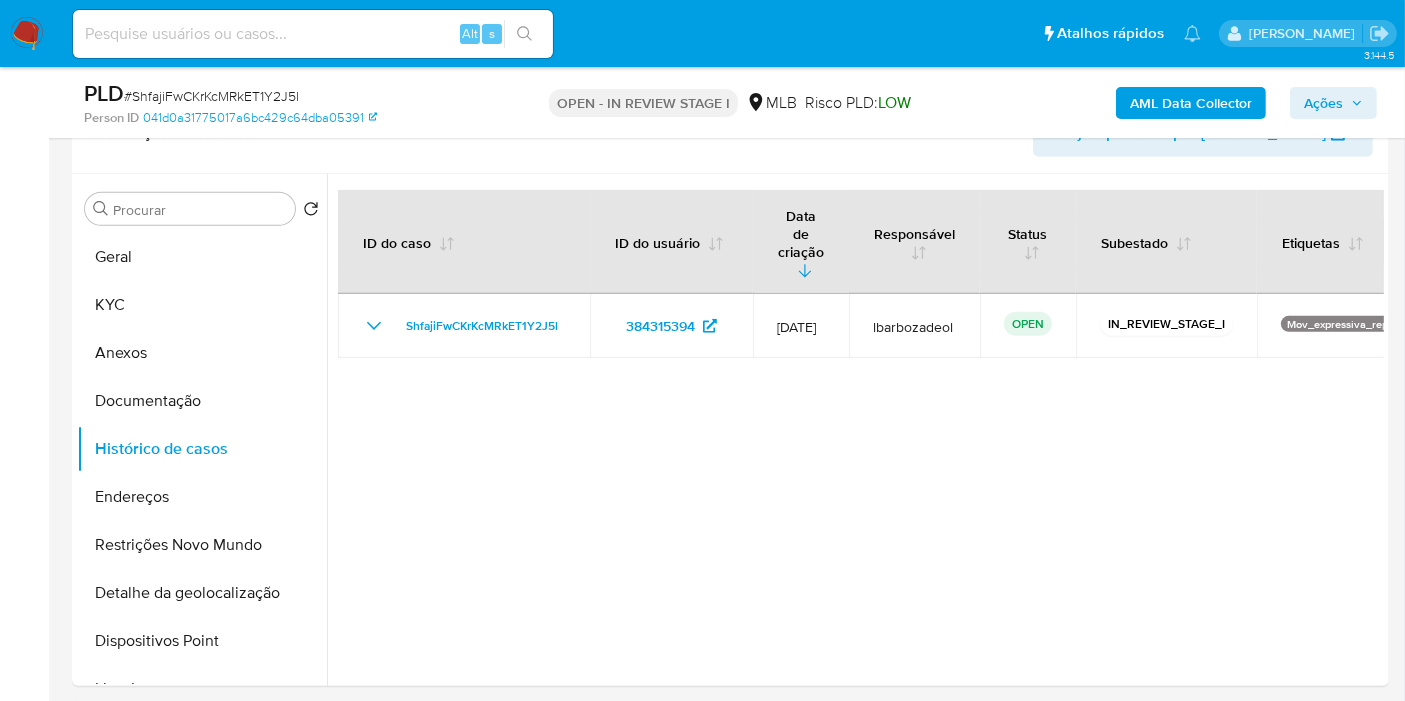 click on "Ações" at bounding box center [1323, 103] 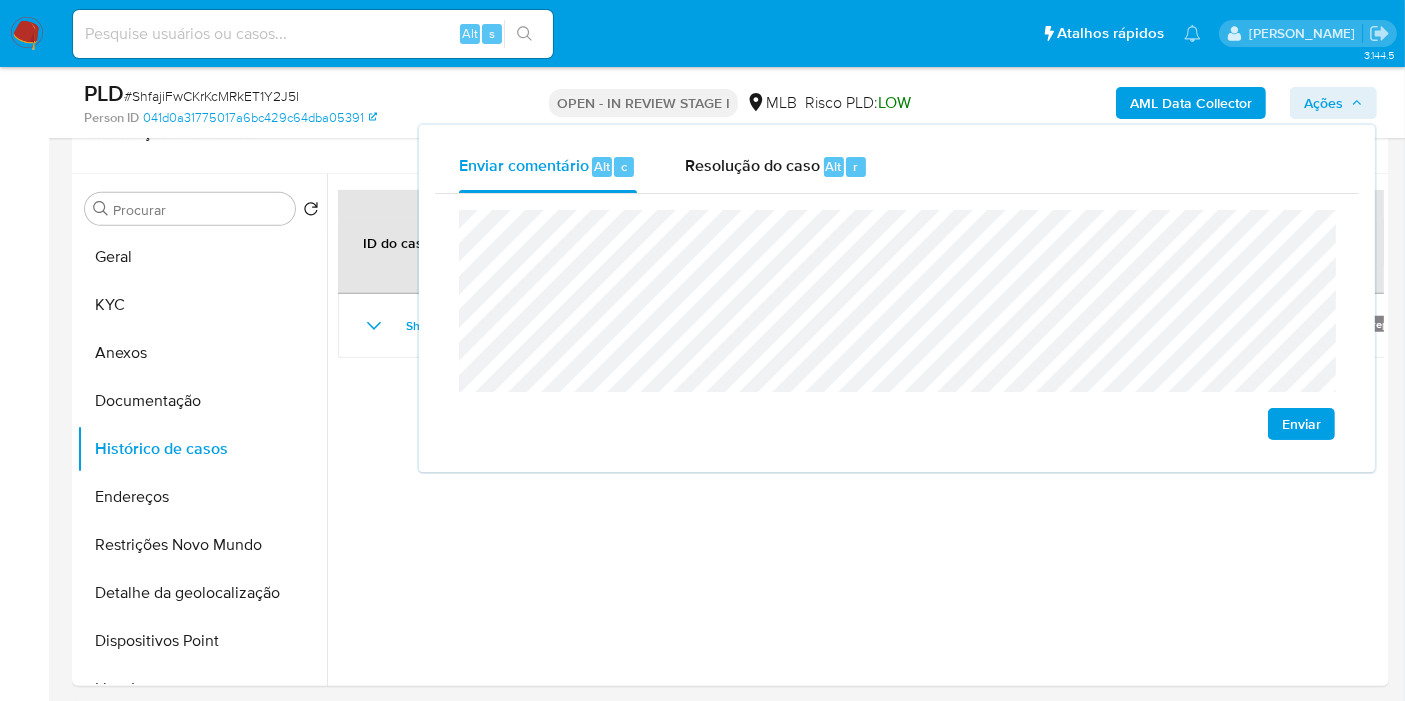 click on "Enviar" at bounding box center [897, 325] 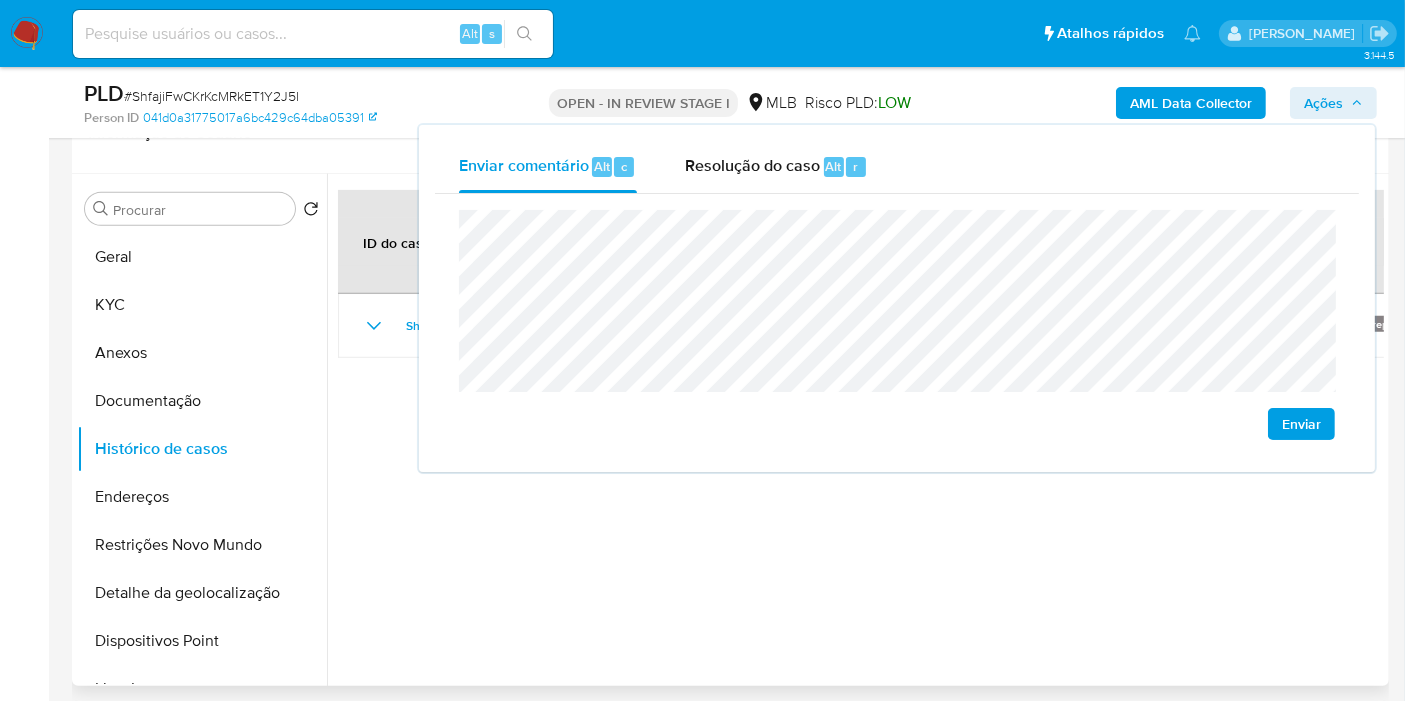 click at bounding box center [855, 430] 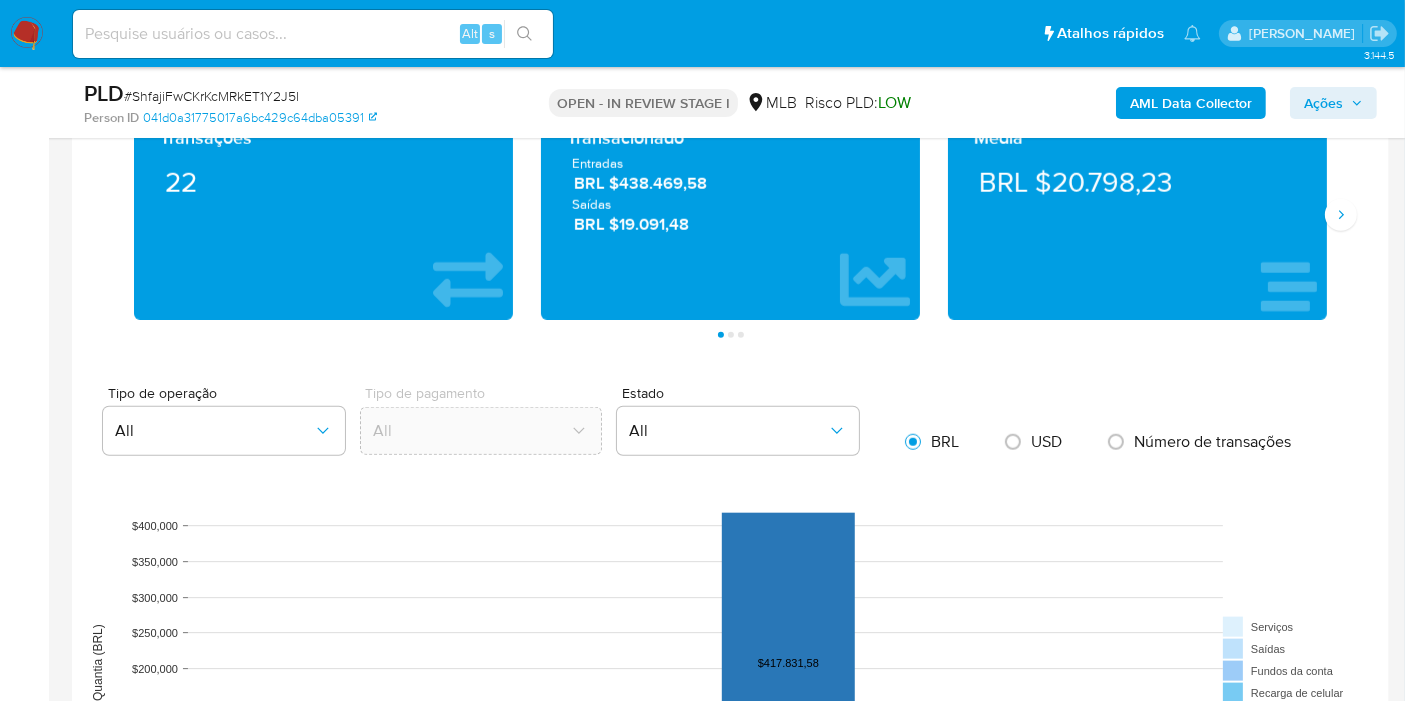 scroll, scrollTop: 1731, scrollLeft: 0, axis: vertical 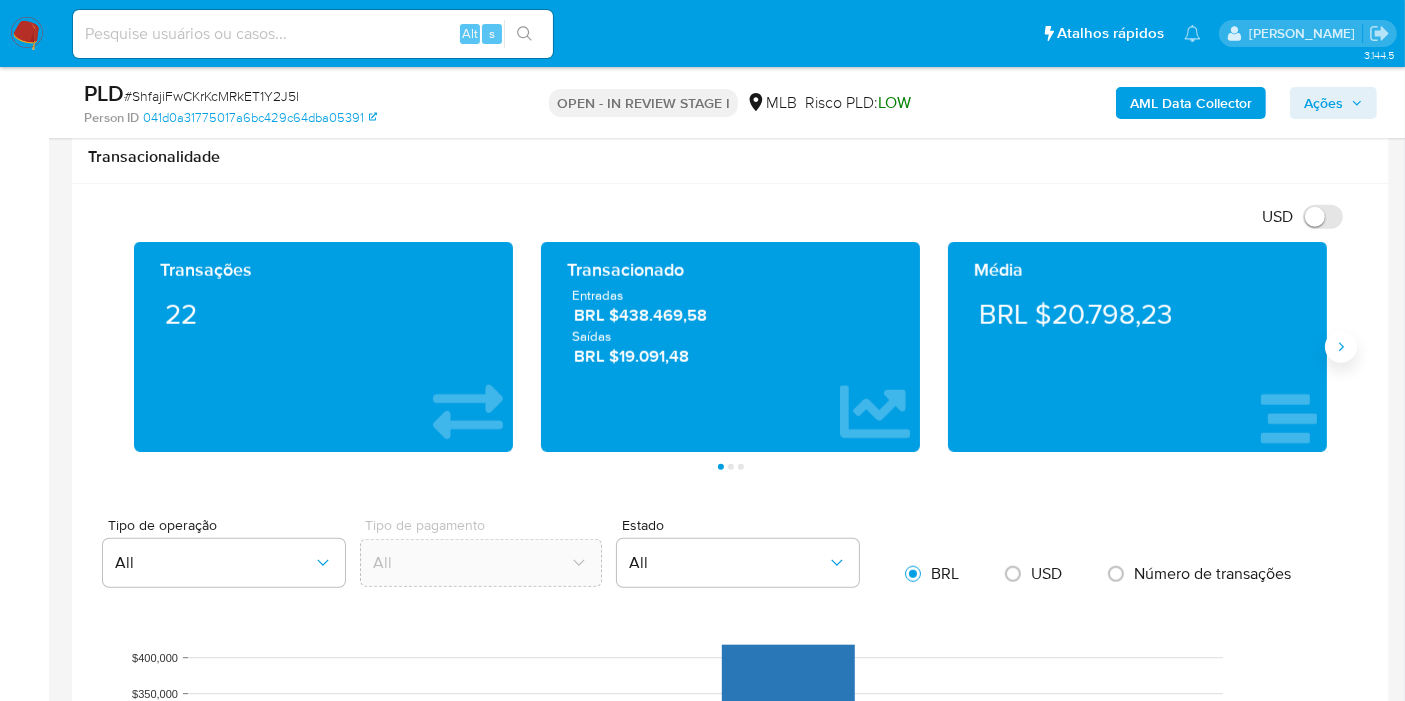 click 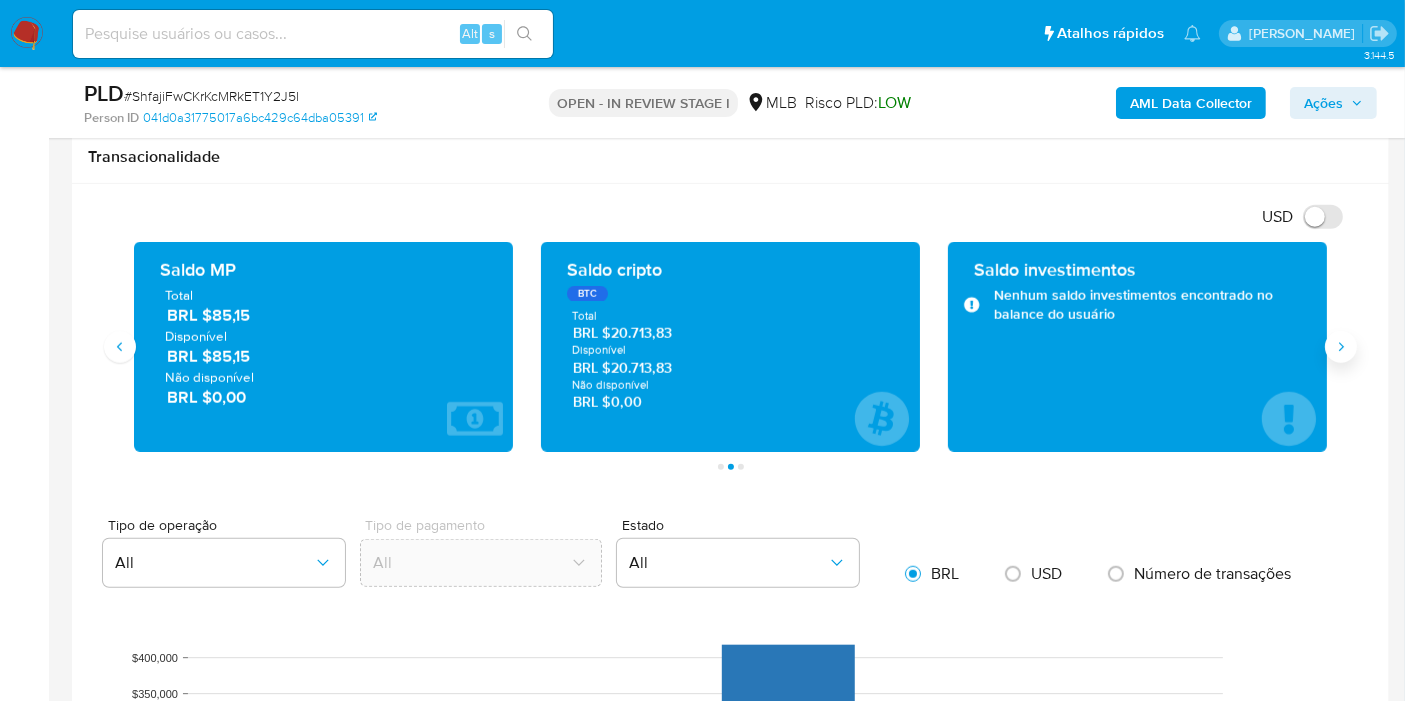 click at bounding box center [1341, 347] 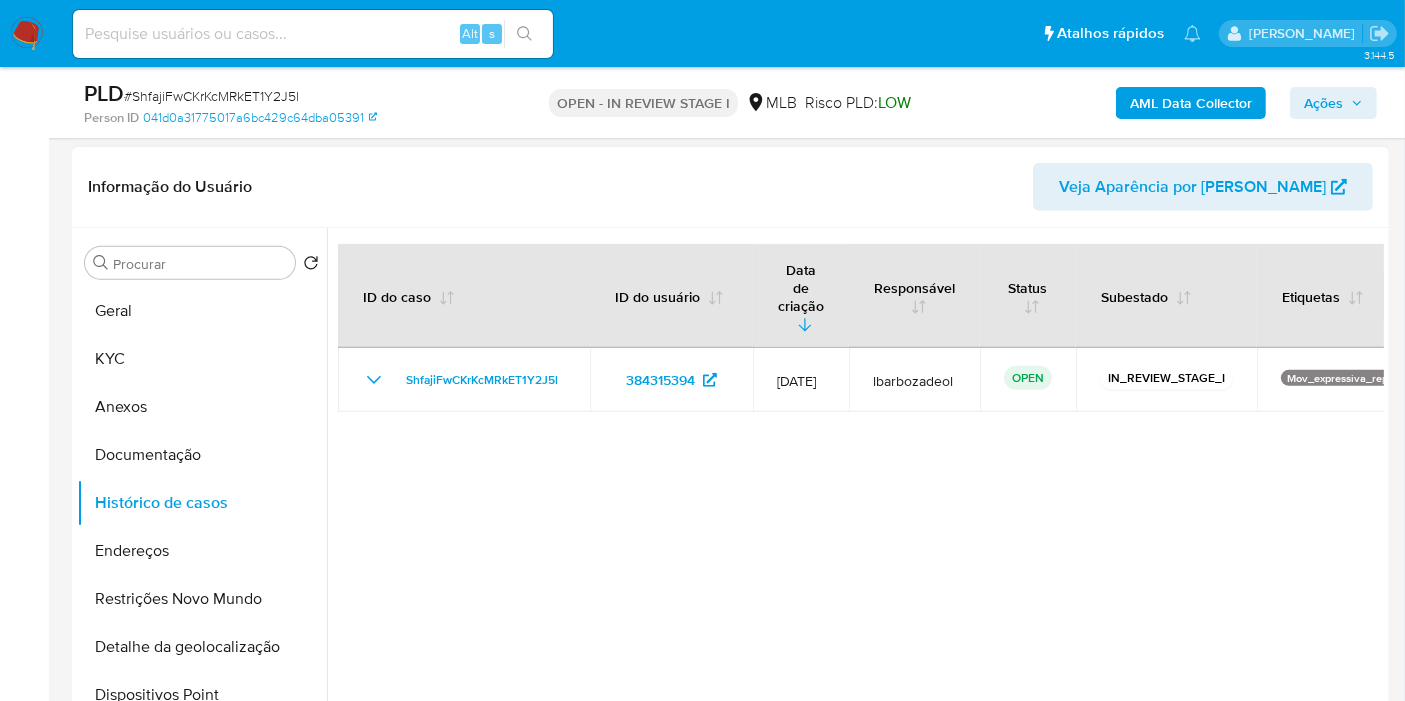 scroll, scrollTop: 620, scrollLeft: 0, axis: vertical 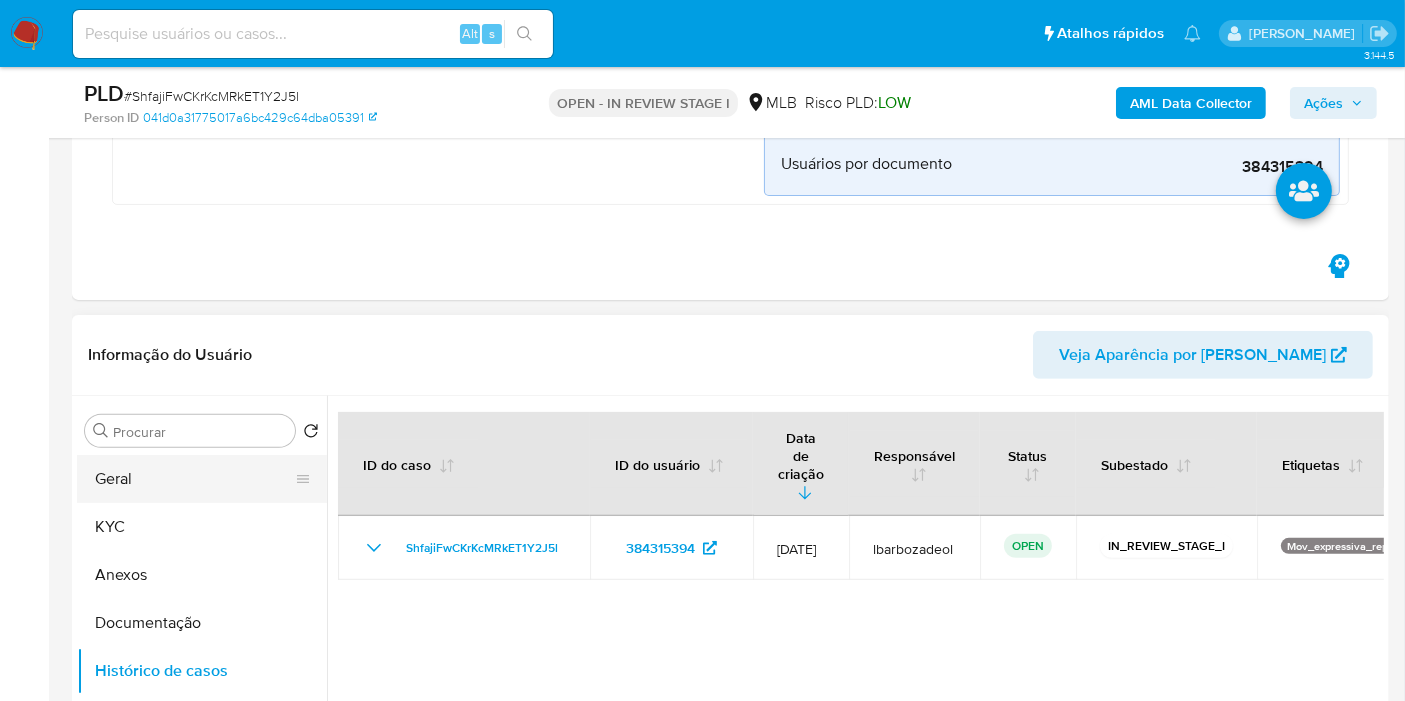 click on "Geral" at bounding box center (194, 479) 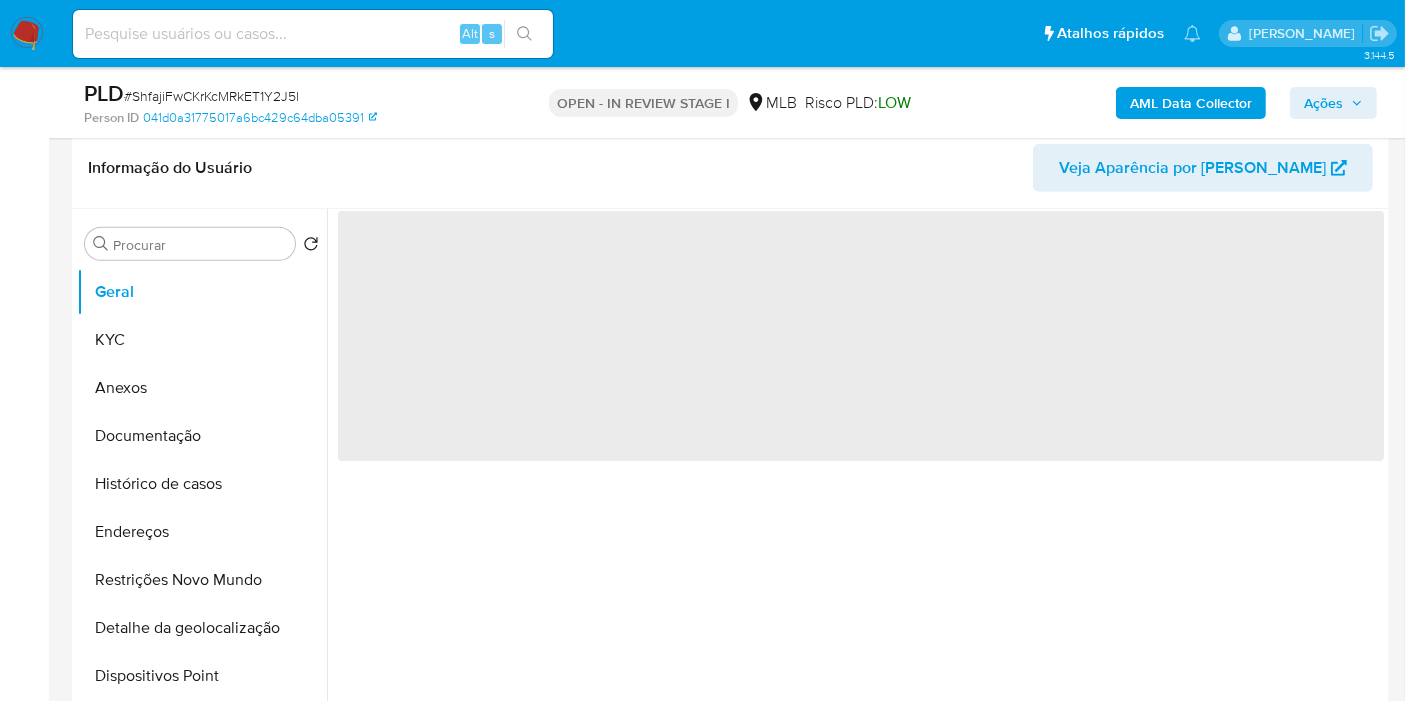scroll, scrollTop: 842, scrollLeft: 0, axis: vertical 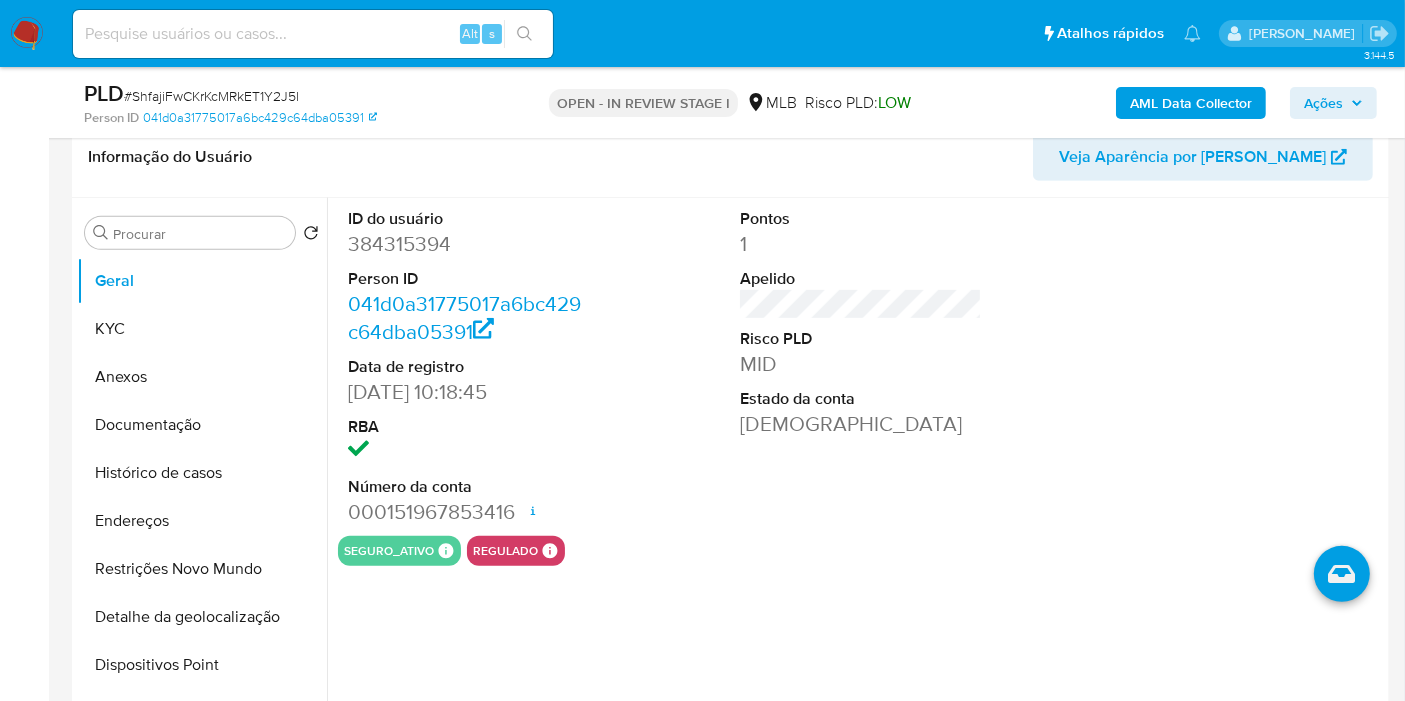 type 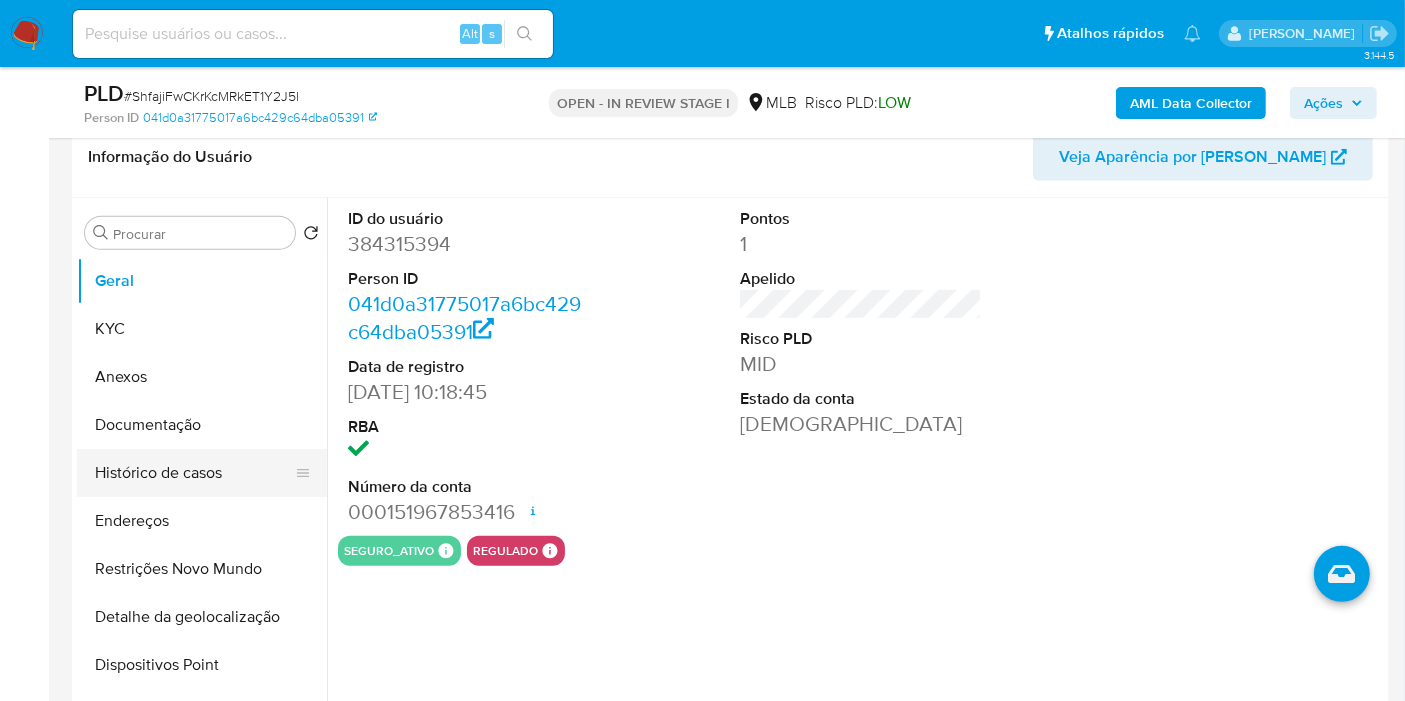 click on "Histórico de casos" at bounding box center [194, 473] 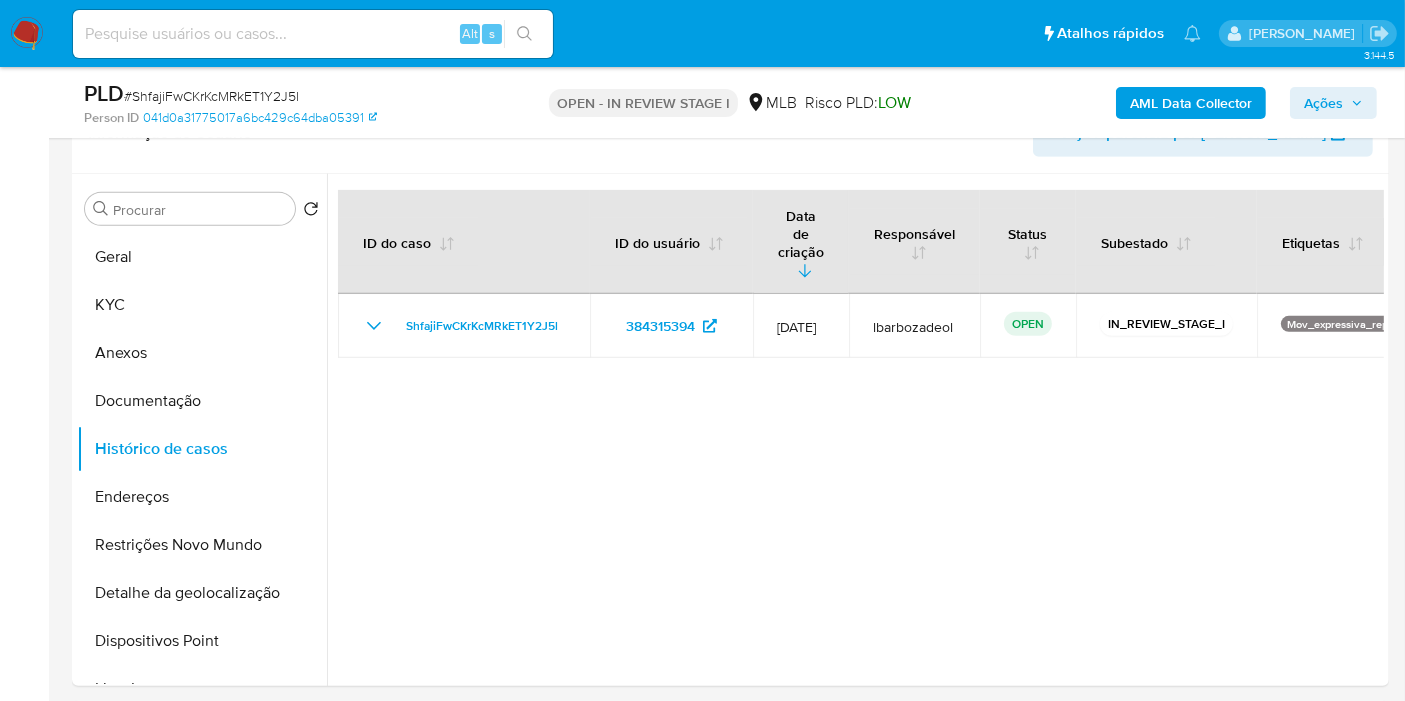 type 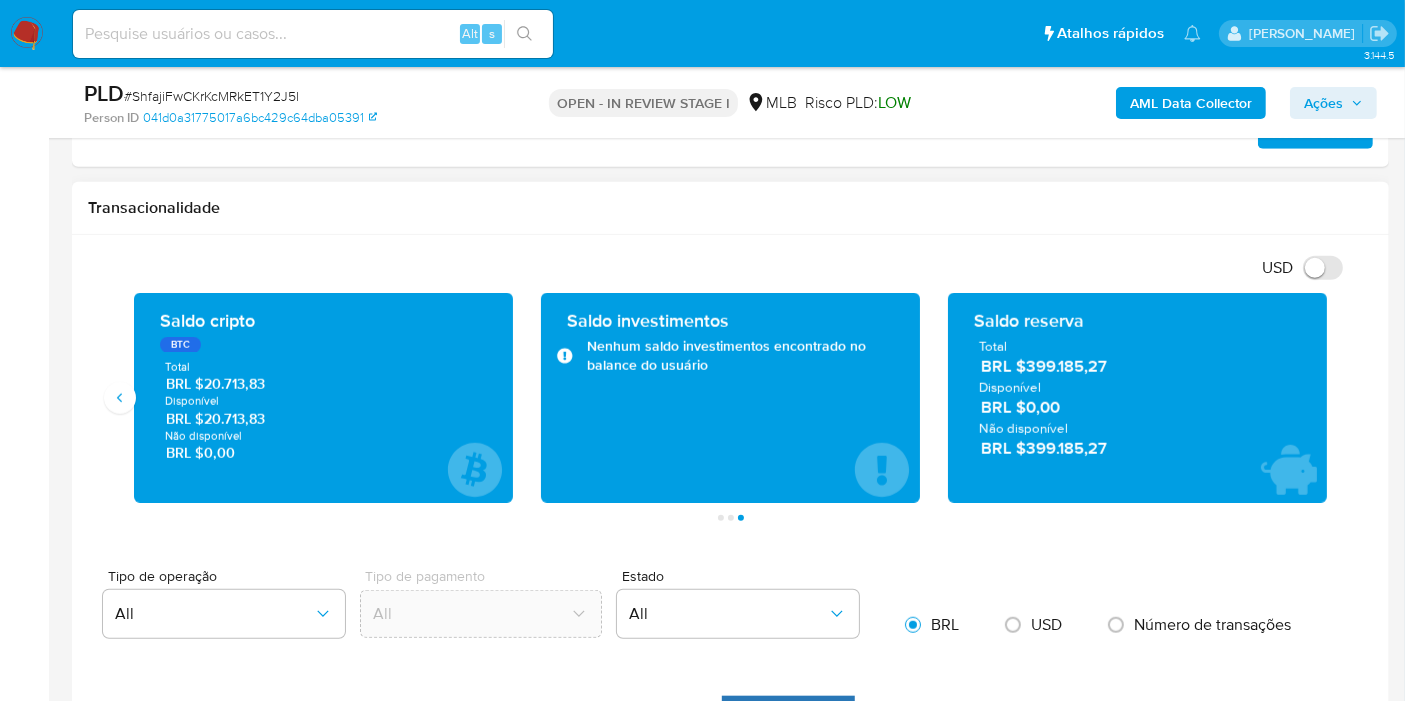 scroll, scrollTop: 1731, scrollLeft: 0, axis: vertical 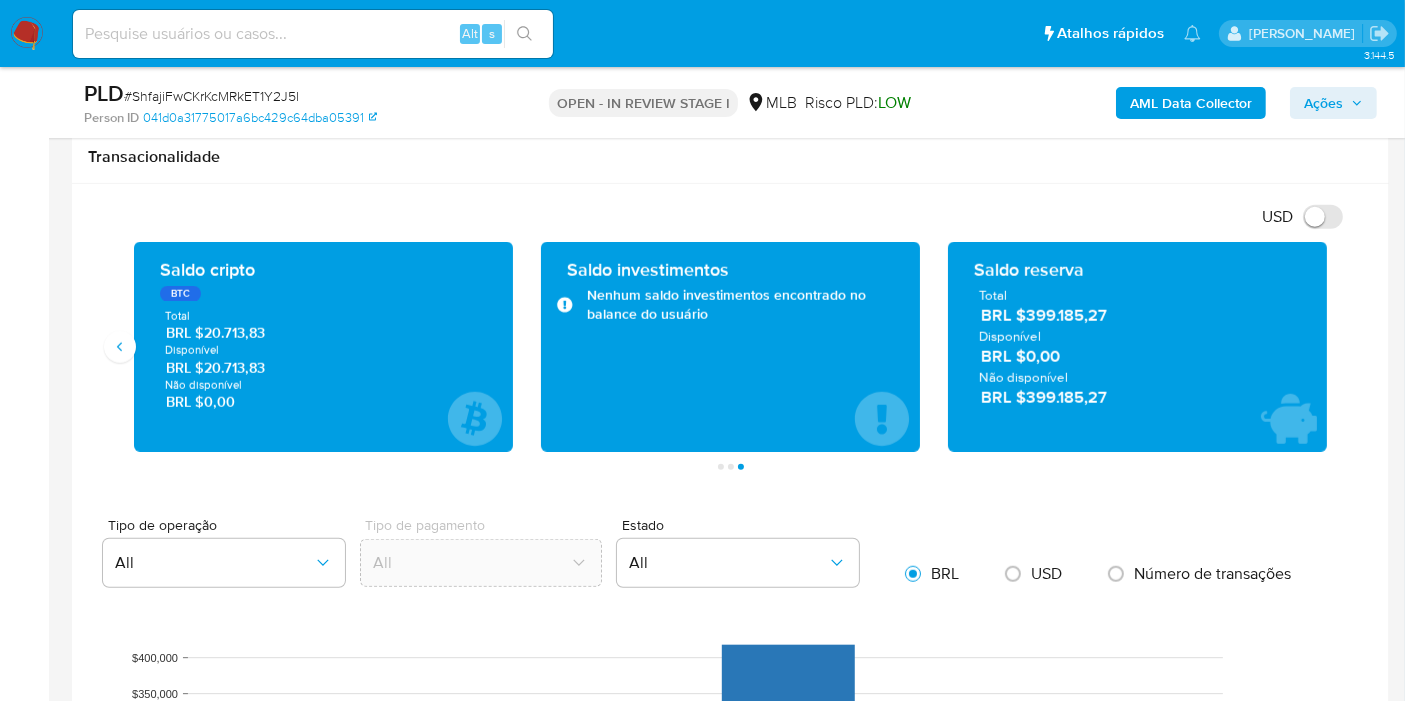 click on "Ações" at bounding box center (1323, 103) 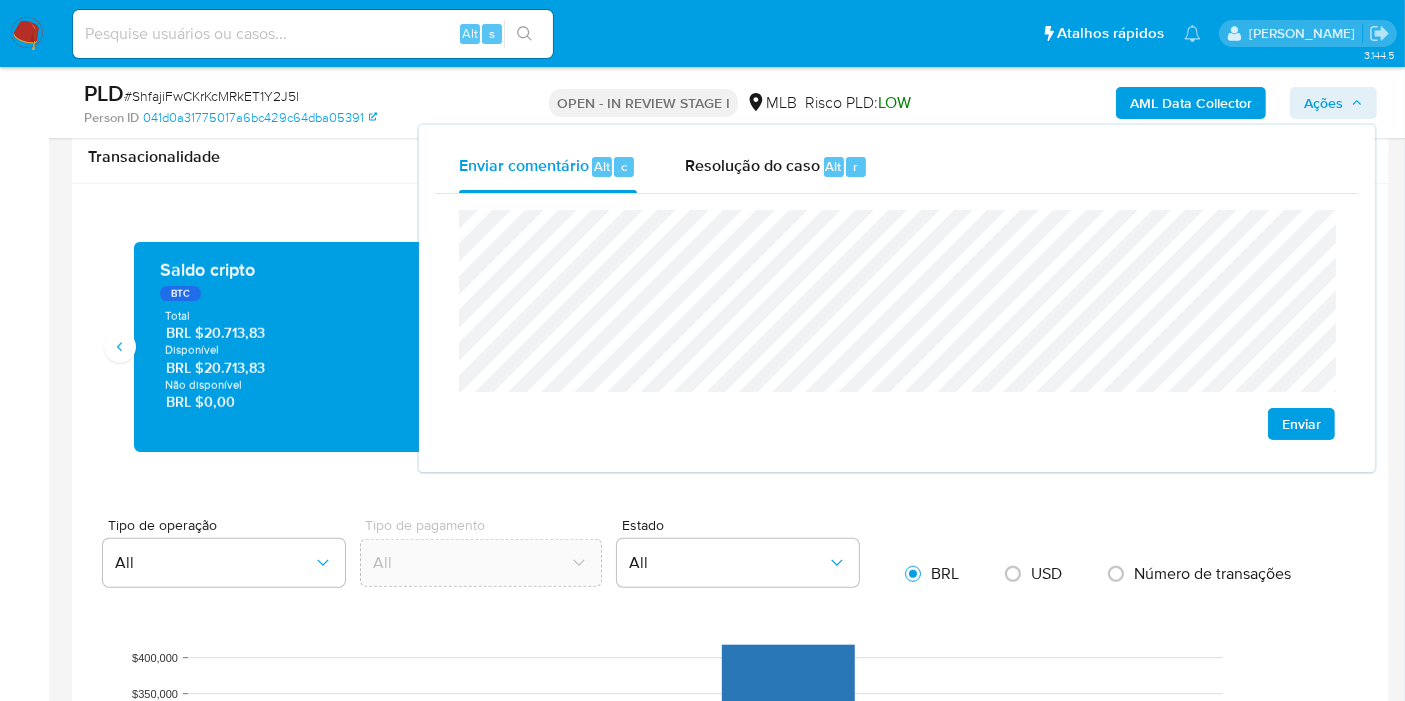 click on "USD   Alternar entre moeda local e dólar" at bounding box center (723, 216) 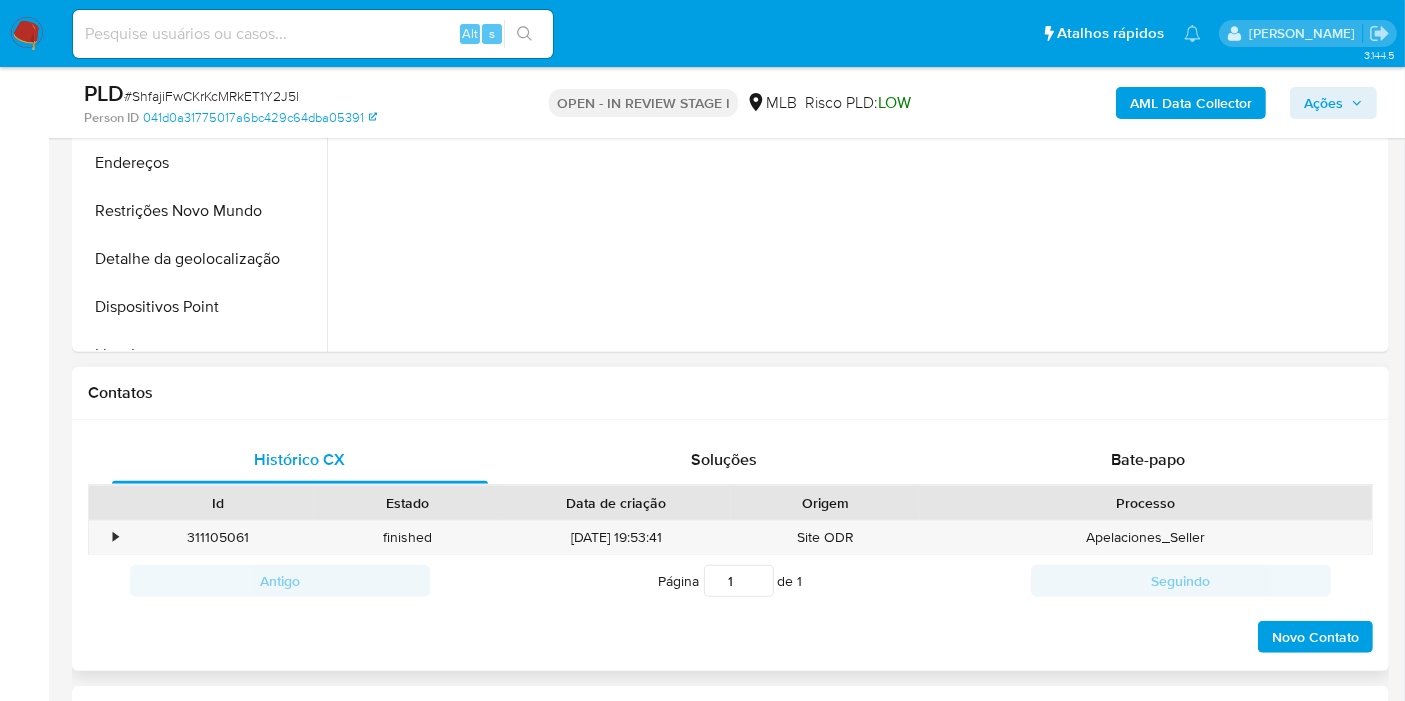 scroll, scrollTop: 954, scrollLeft: 0, axis: vertical 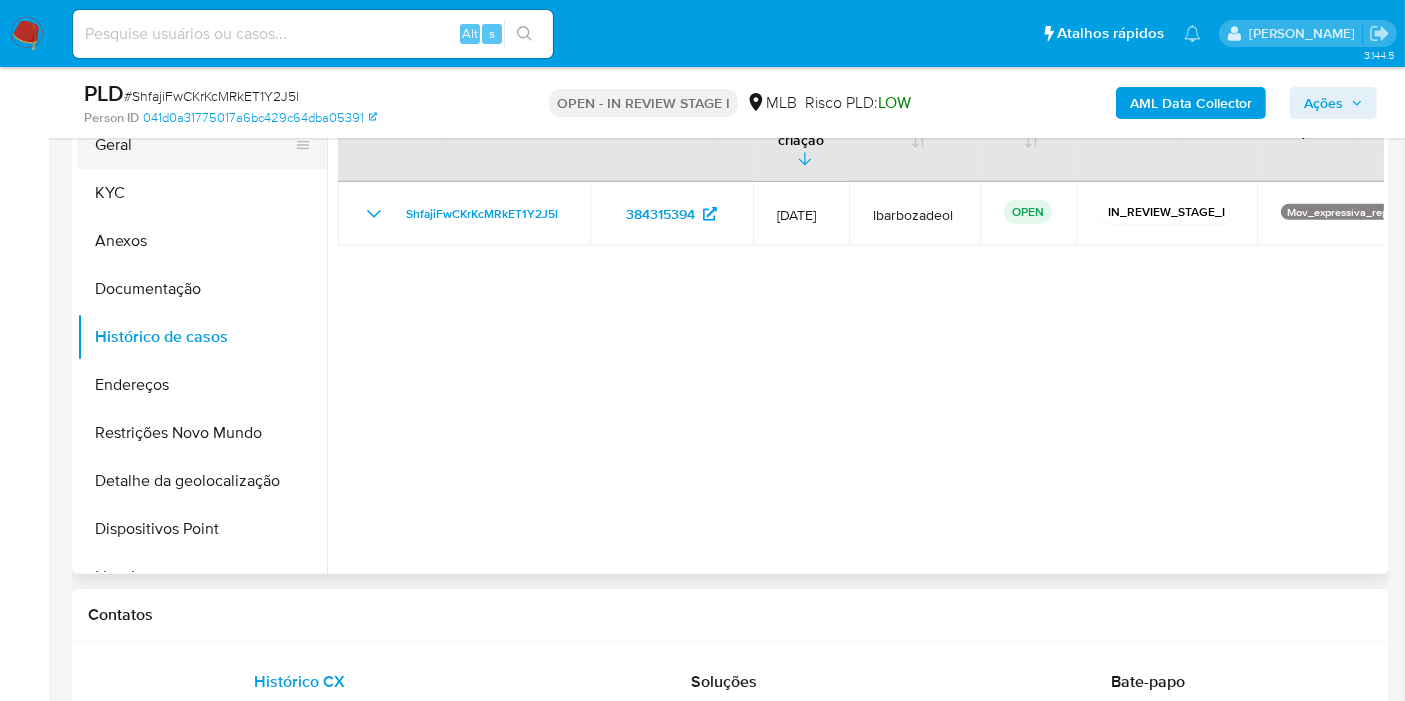 click on "Geral" at bounding box center [194, 145] 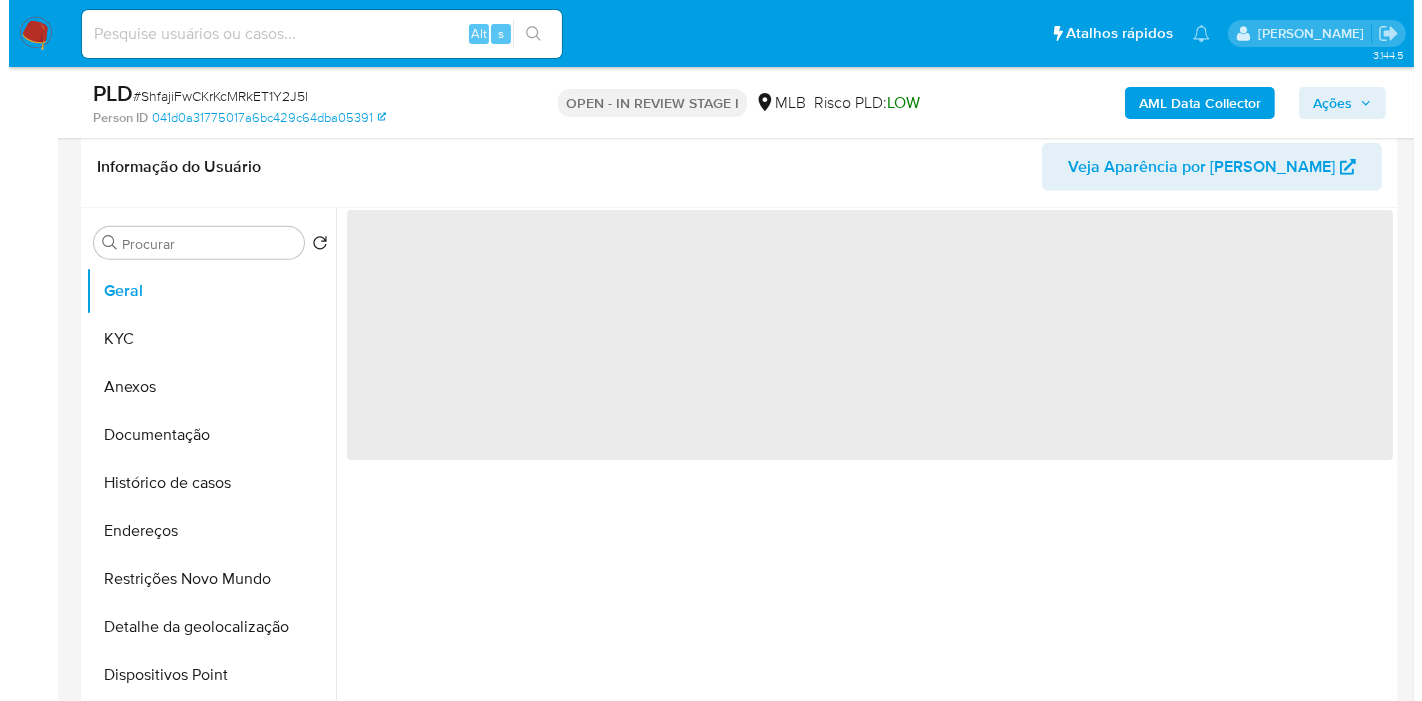 scroll, scrollTop: 842, scrollLeft: 0, axis: vertical 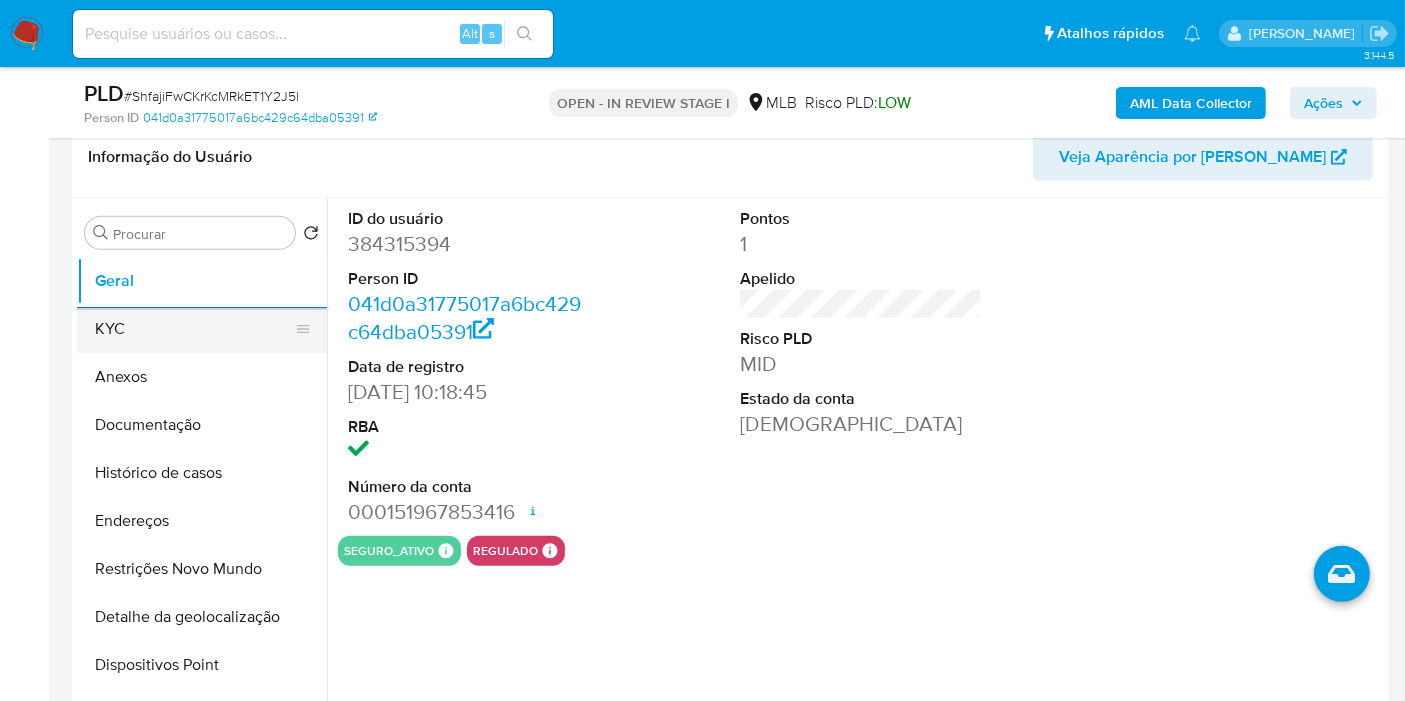 click on "KYC" at bounding box center (194, 329) 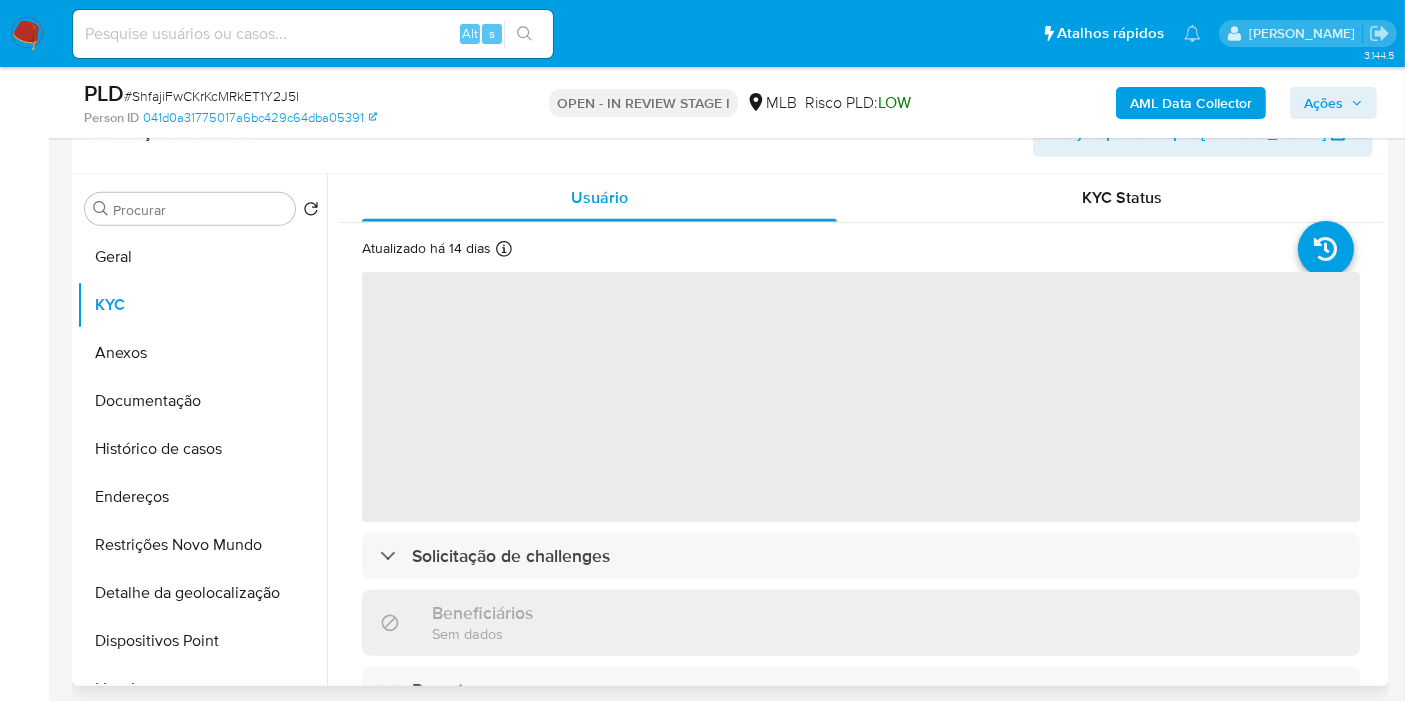 type 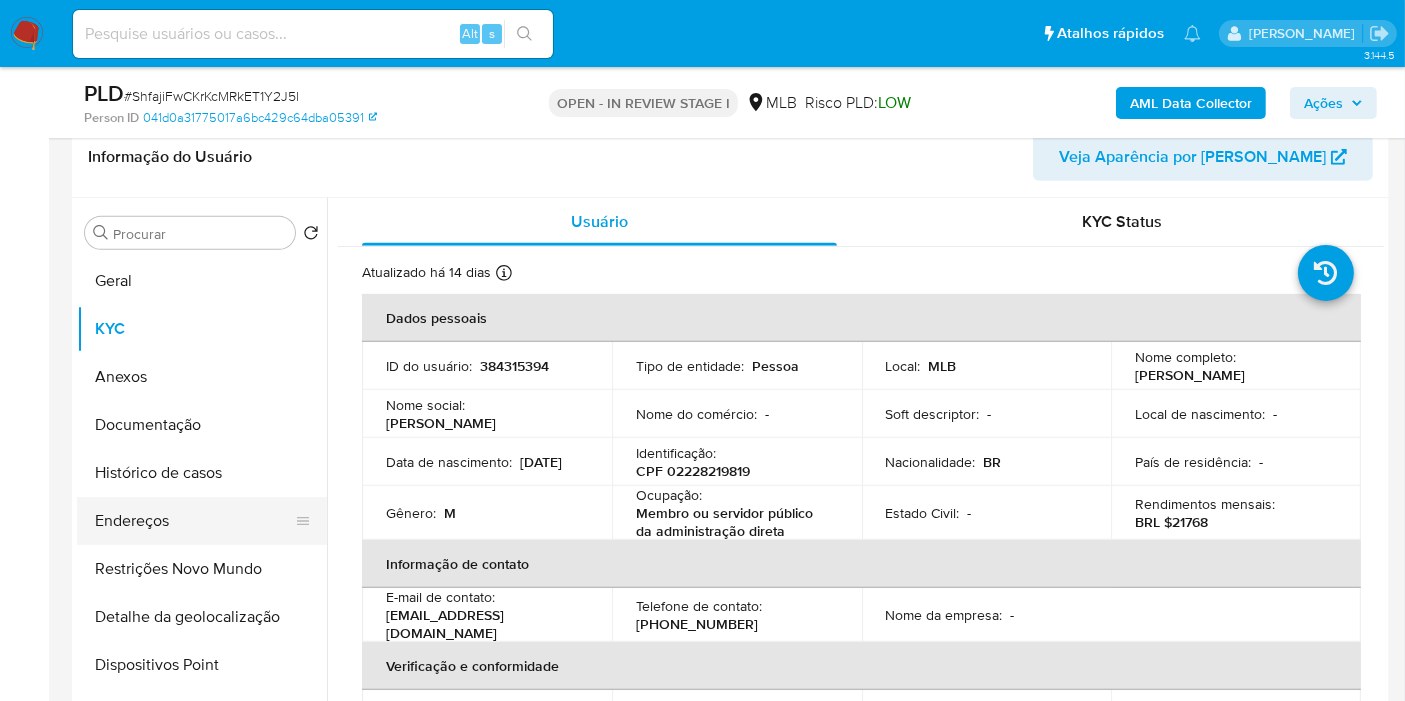 click on "Endereços" at bounding box center [194, 521] 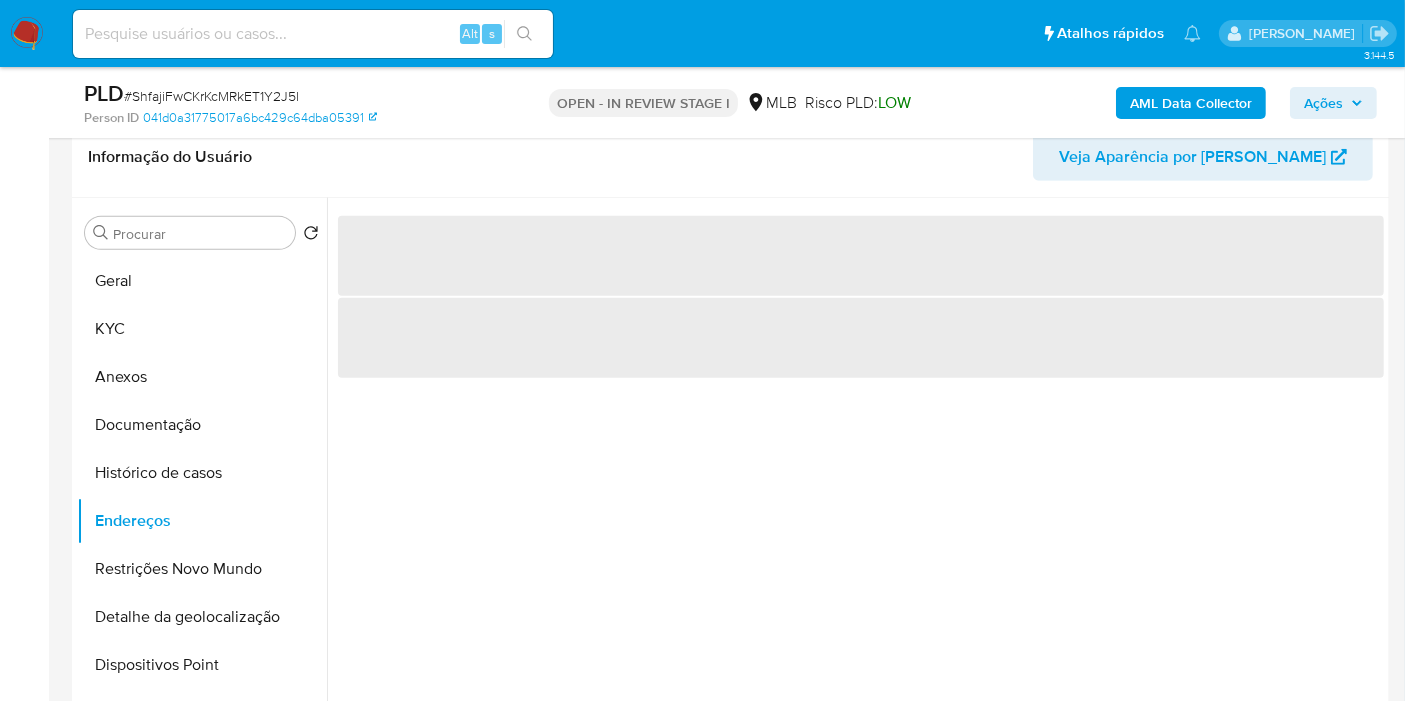 type 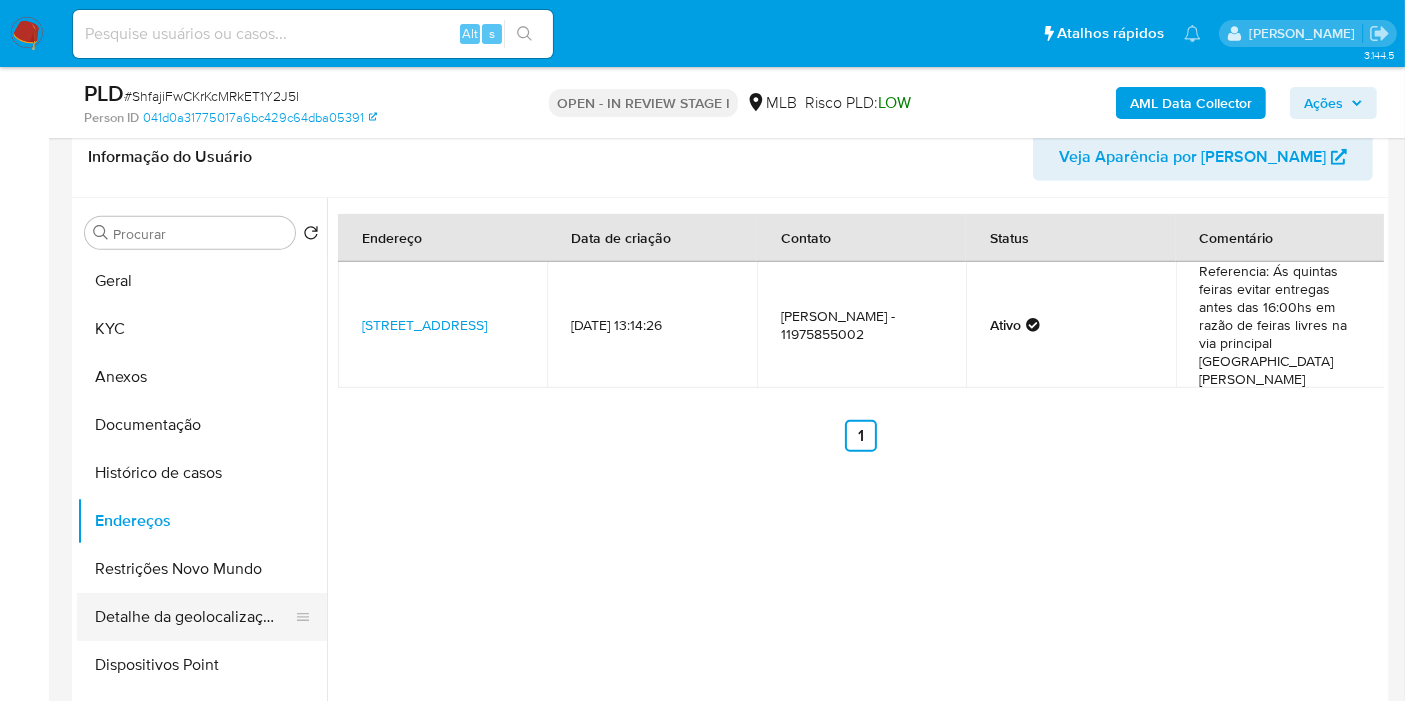 click on "Detalhe da geolocalização" at bounding box center (194, 617) 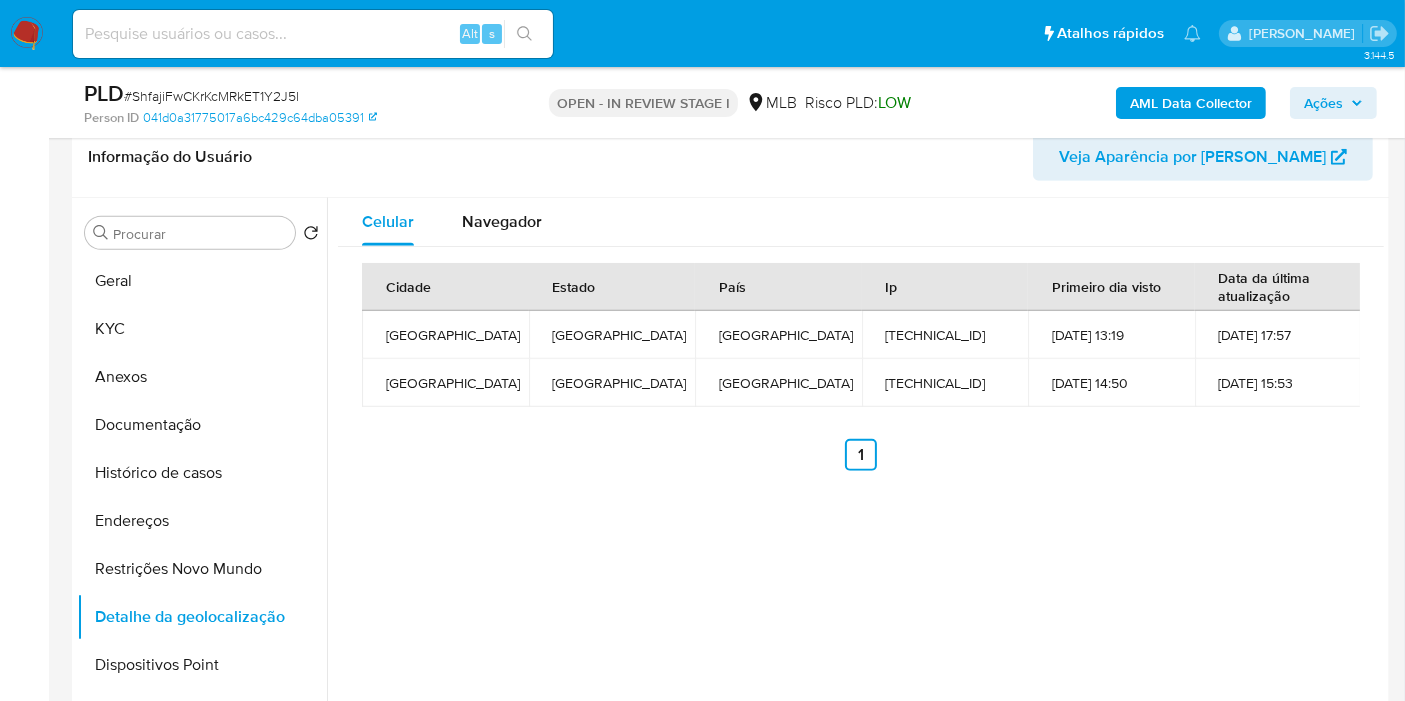 type 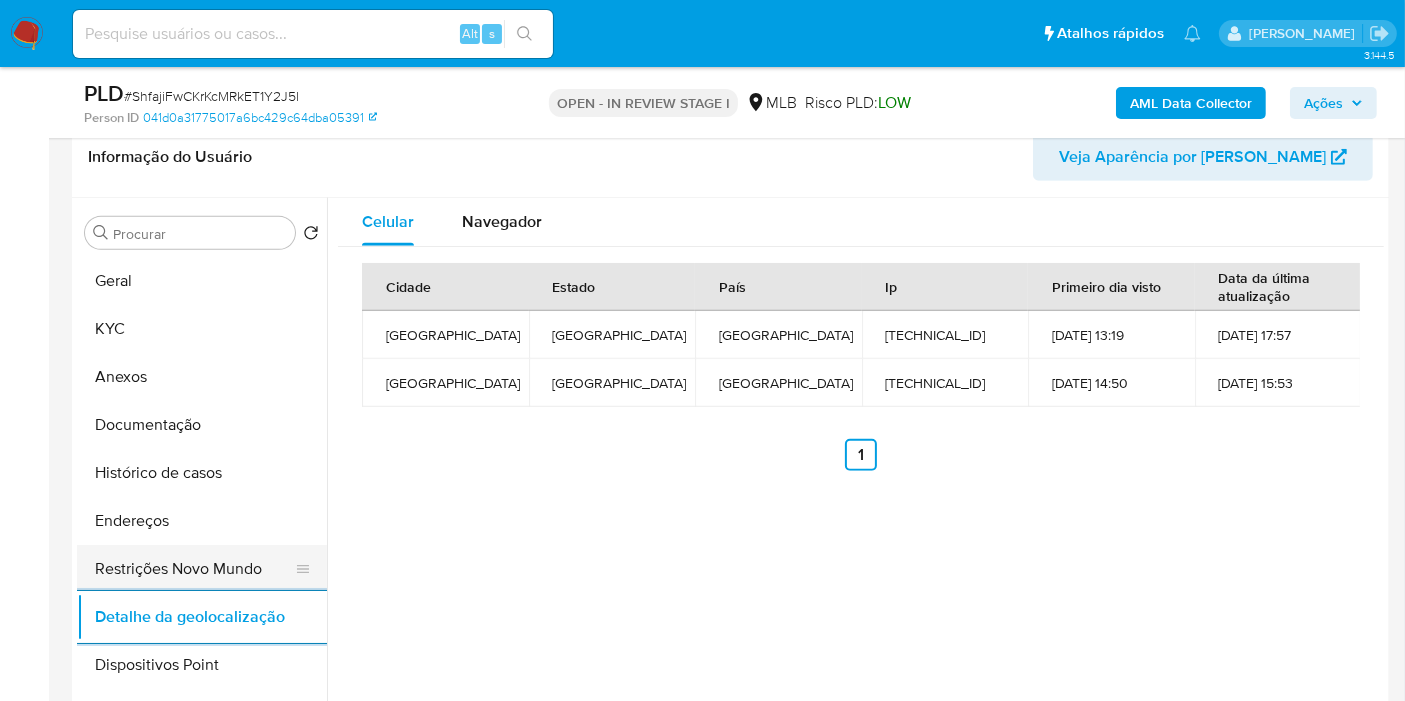 click on "Restrições Novo Mundo" at bounding box center [194, 569] 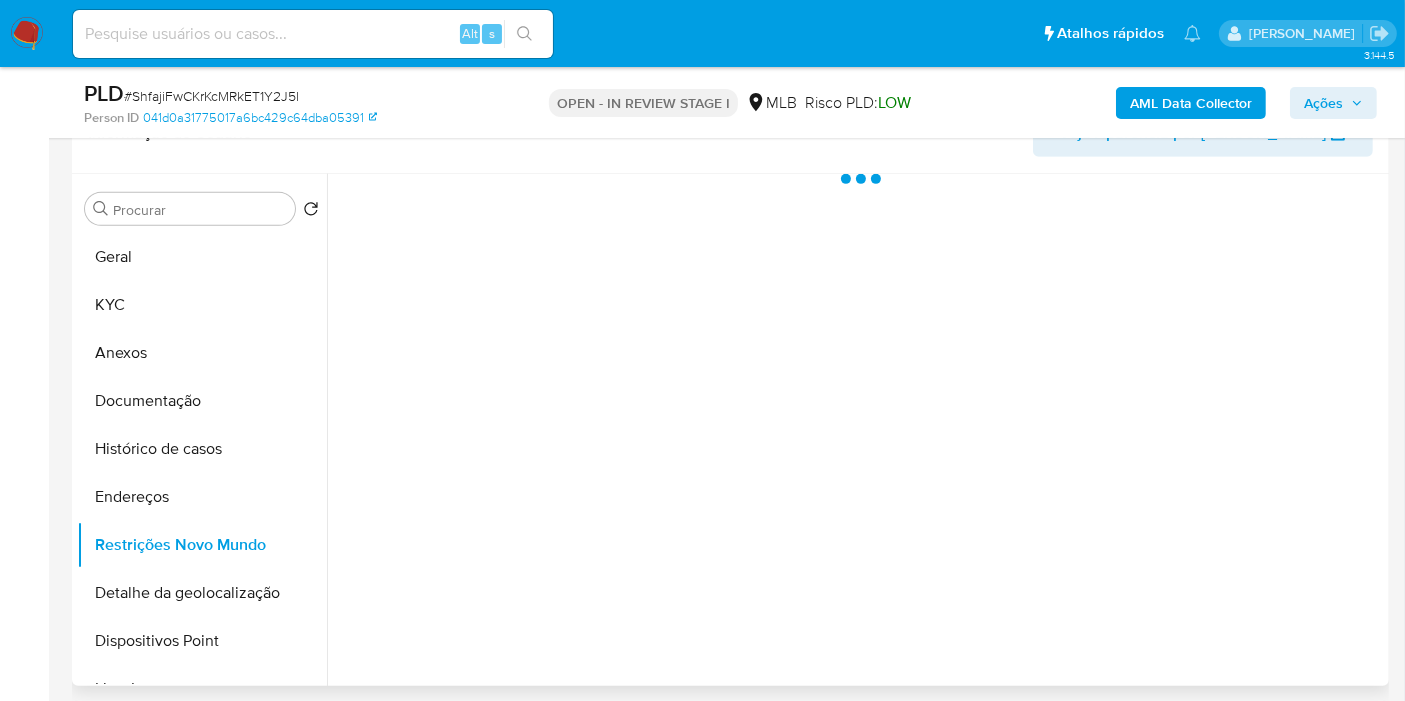 type 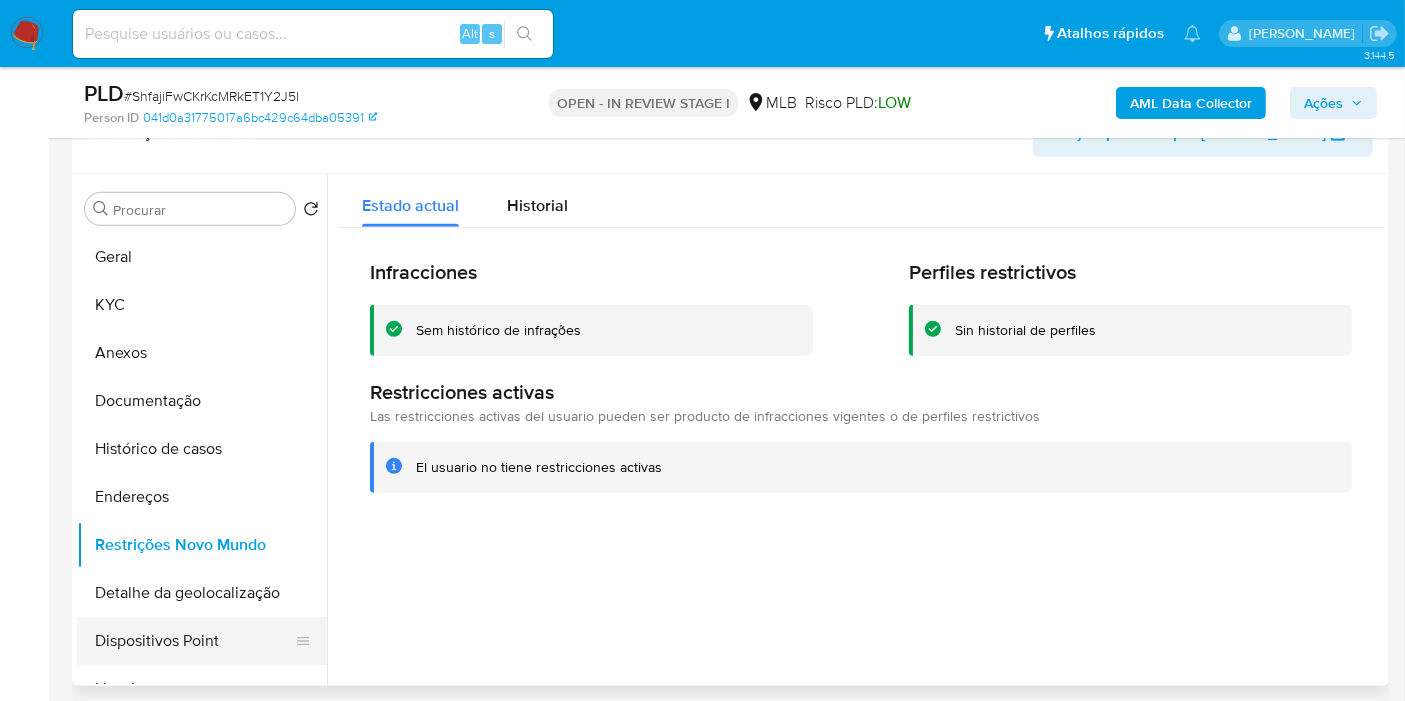 click on "Dispositivos Point" at bounding box center (194, 641) 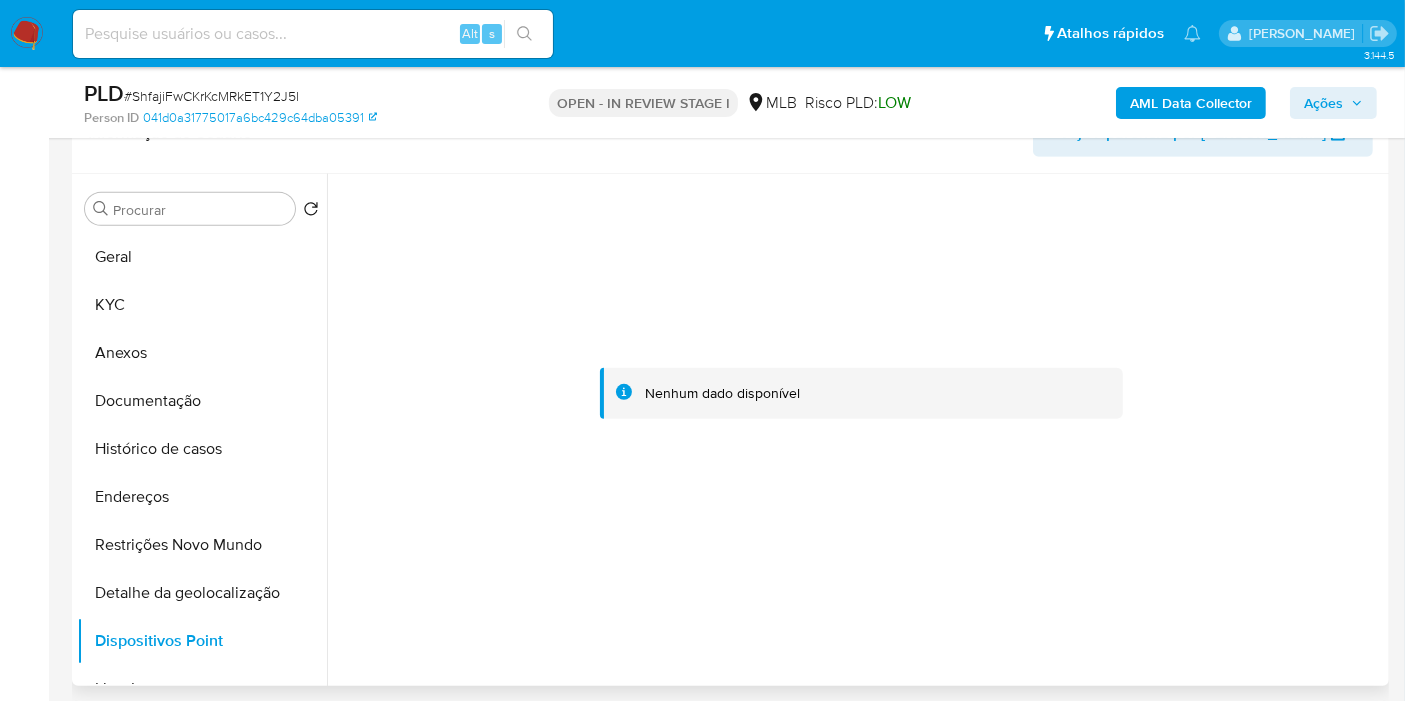 type 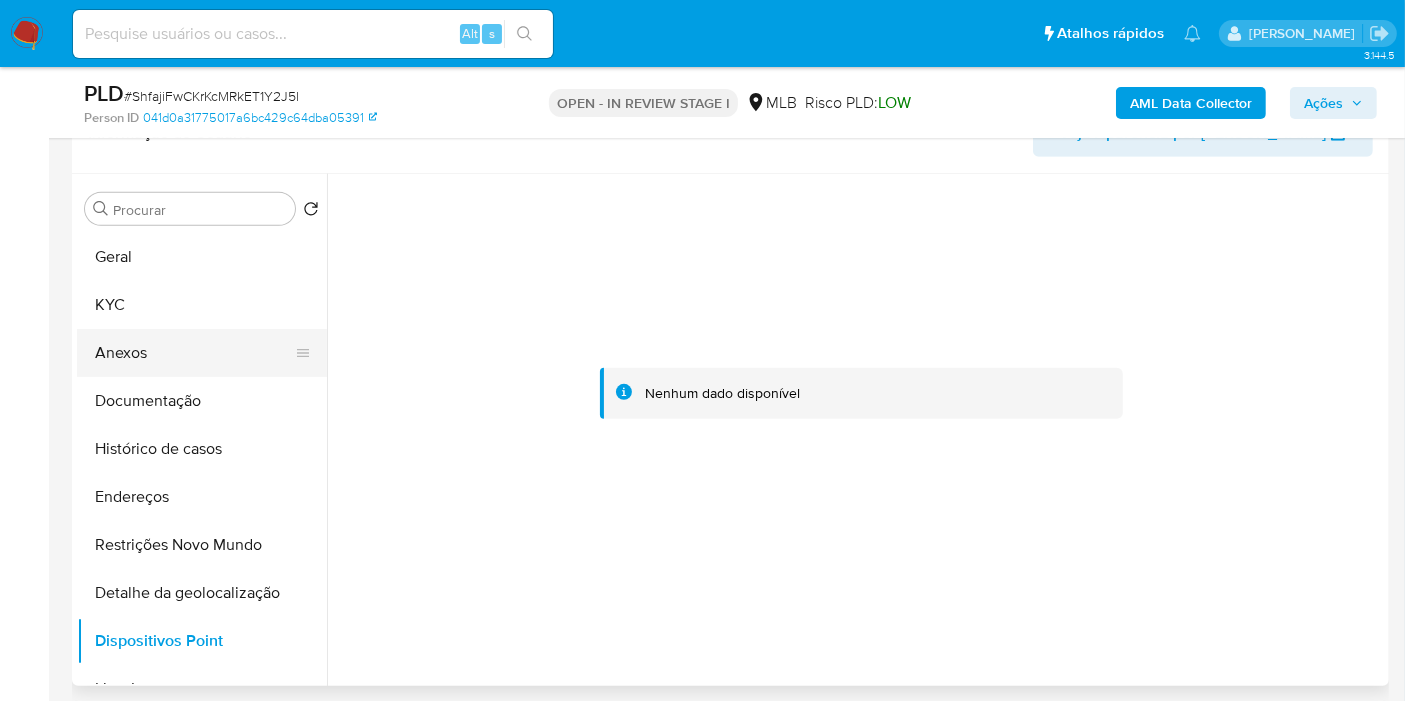 click on "Anexos" at bounding box center [194, 353] 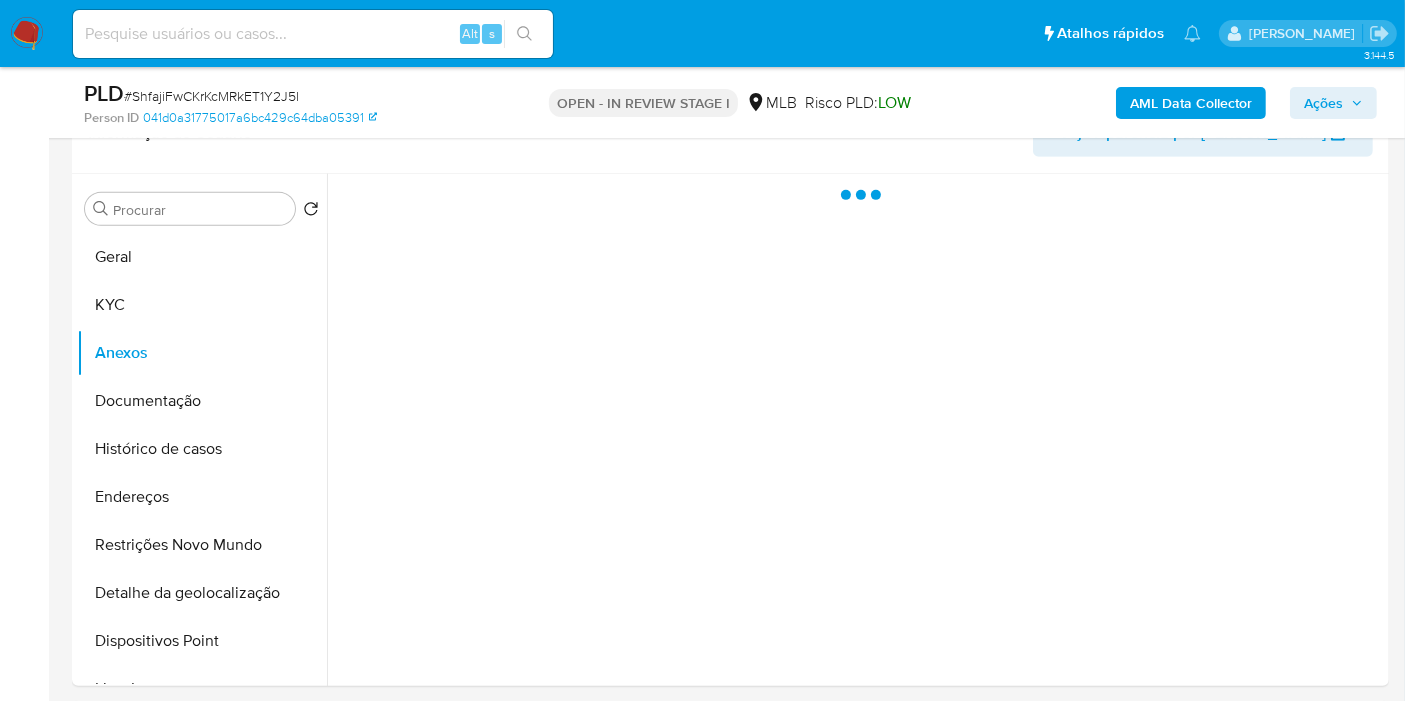 click on "Ações" at bounding box center (1323, 103) 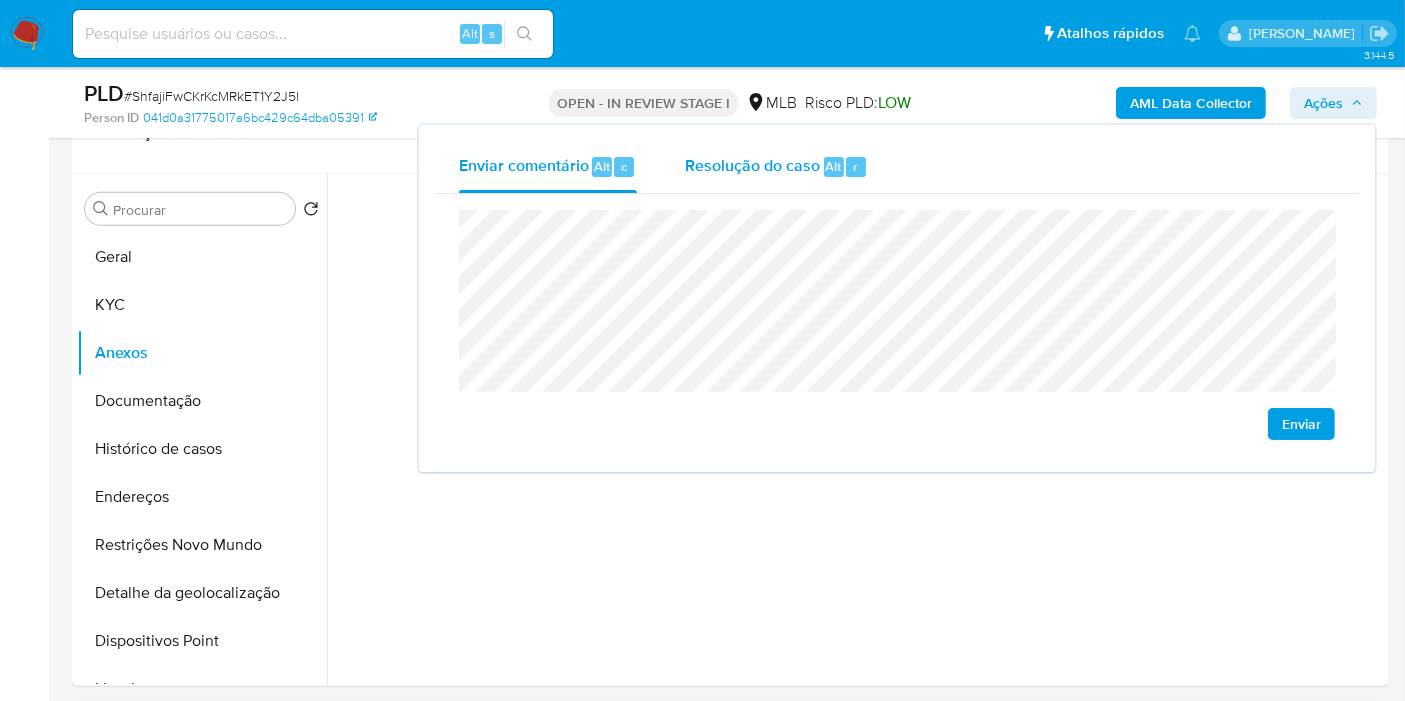click on "Alt" at bounding box center (834, 166) 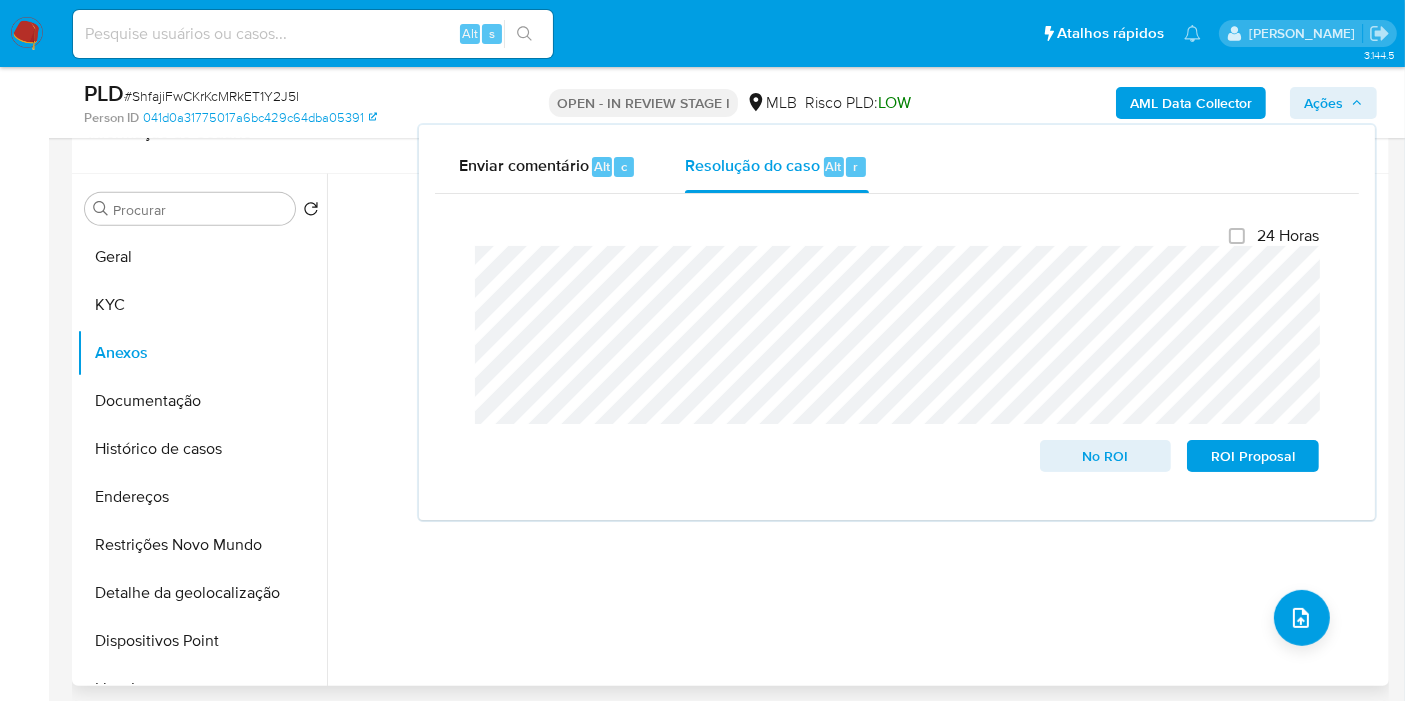 click on "Nenhum dado disponível" at bounding box center (855, 430) 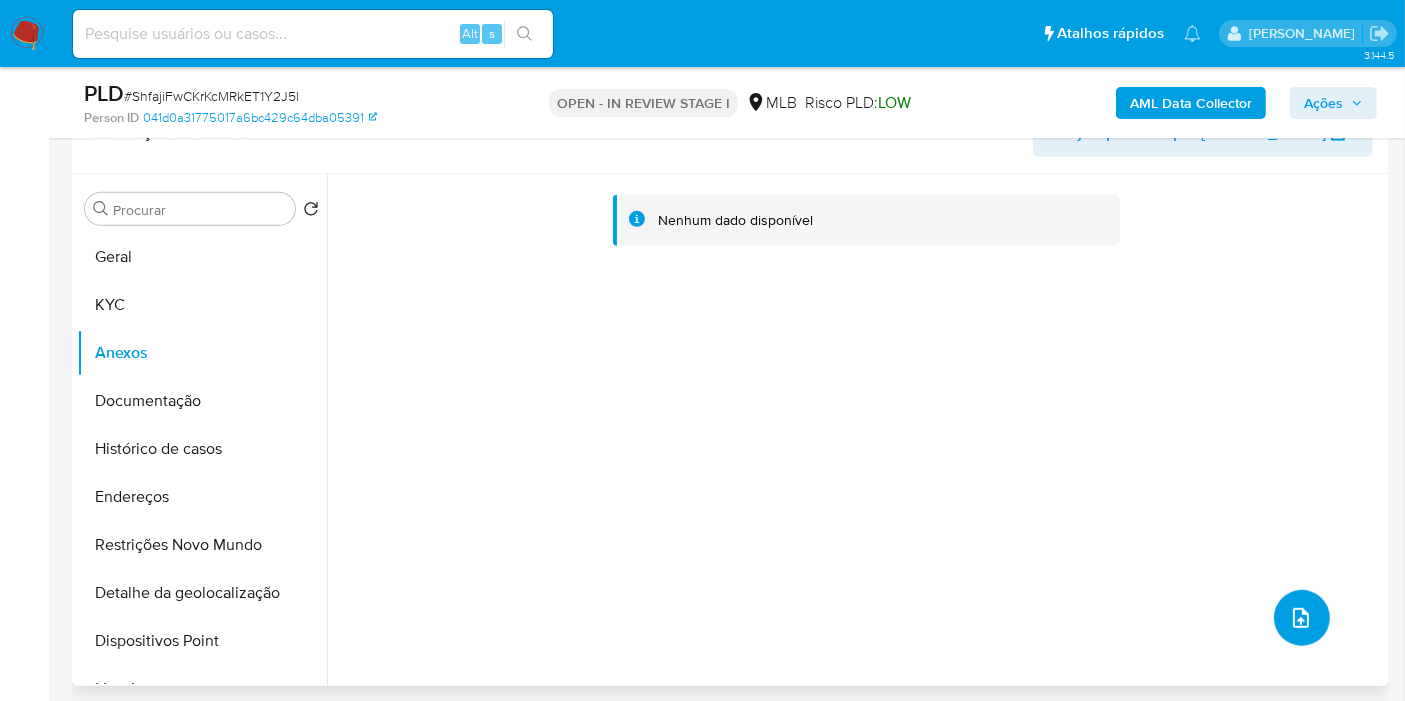 click at bounding box center (1301, 618) 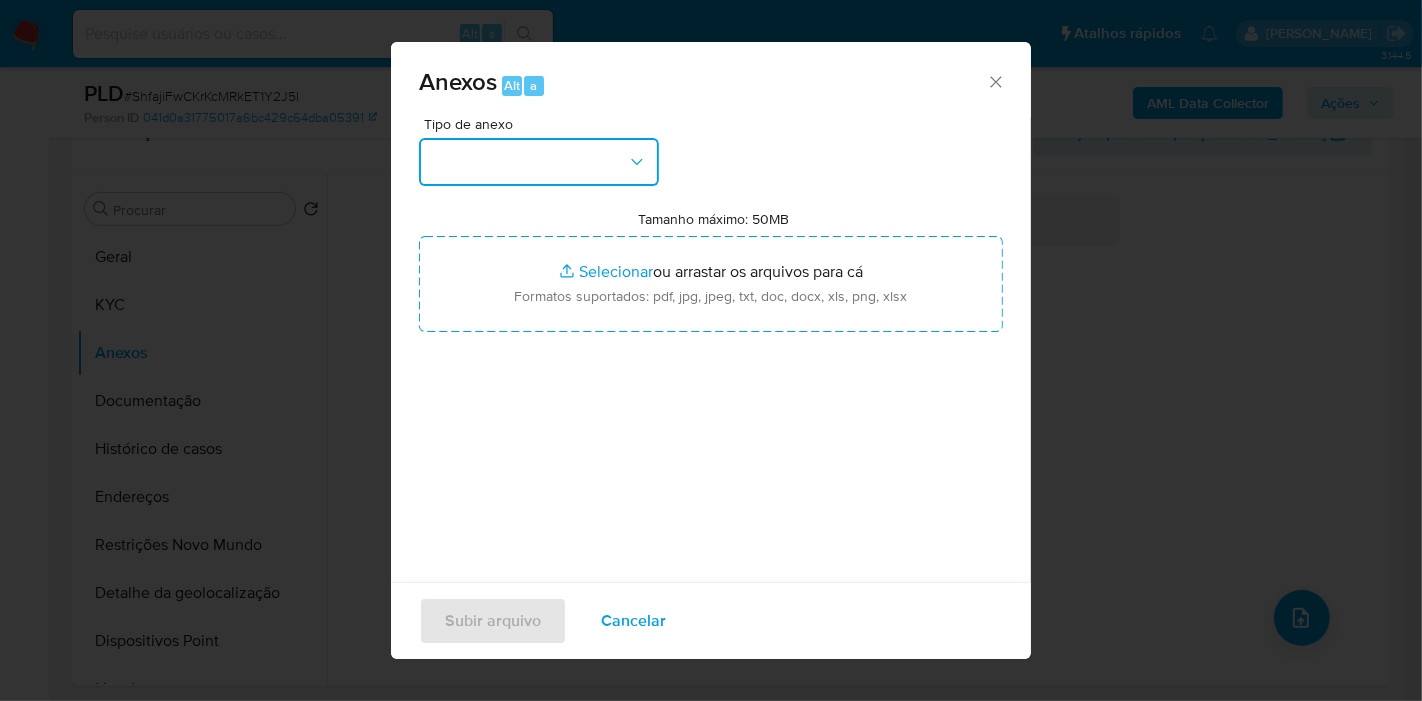 click at bounding box center (539, 162) 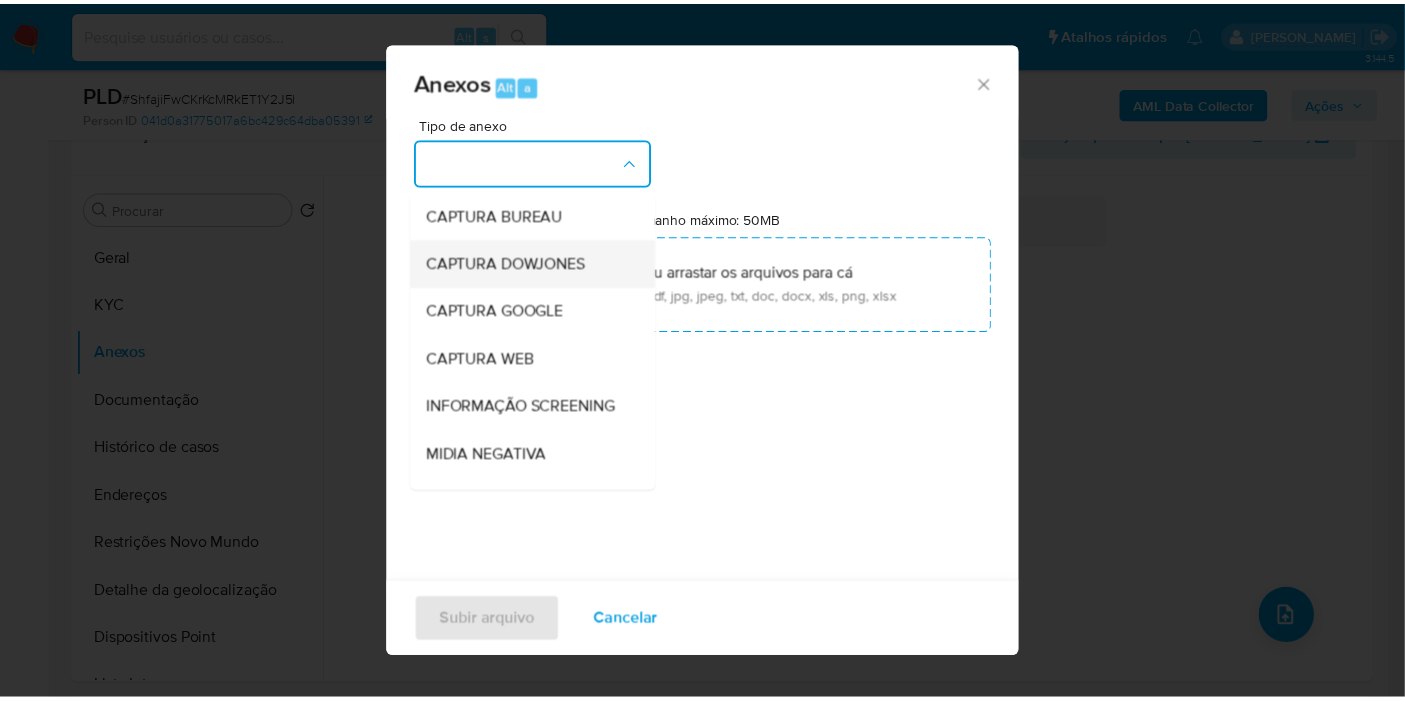 scroll, scrollTop: 307, scrollLeft: 0, axis: vertical 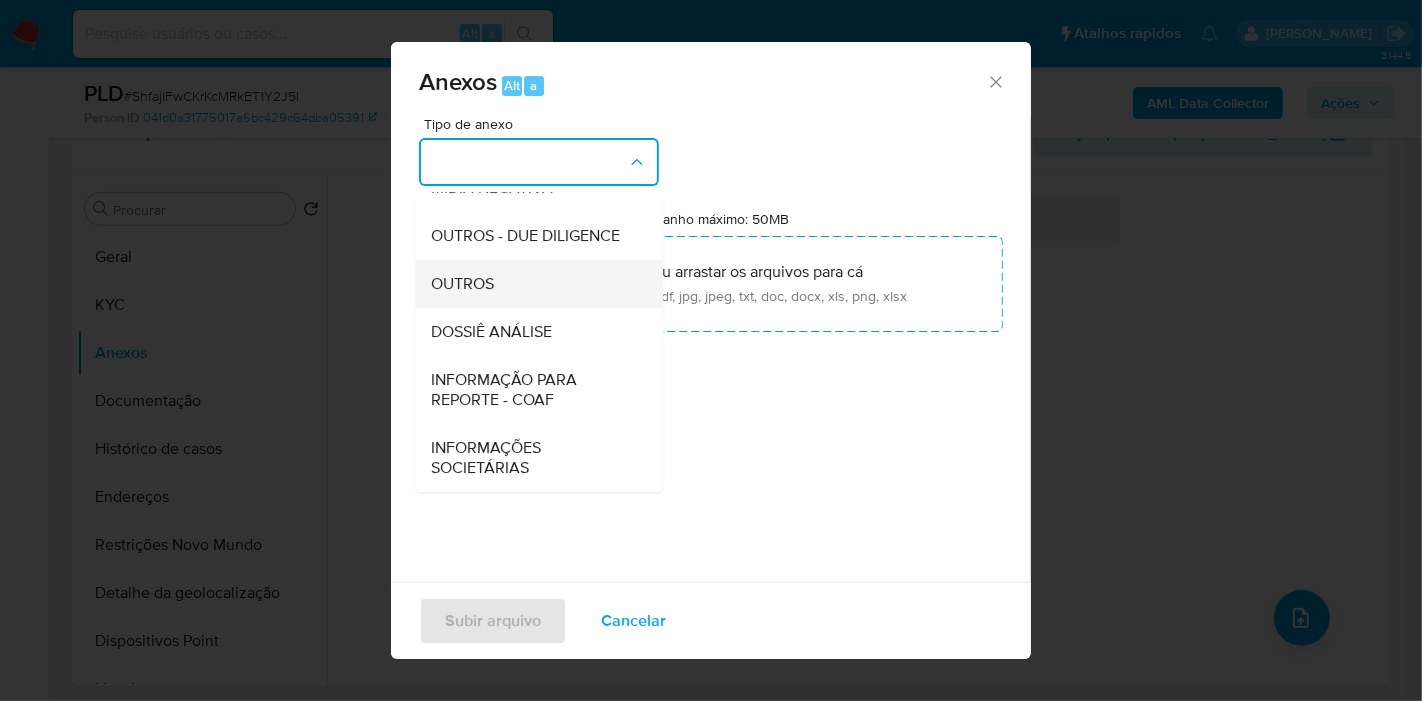 click on "OUTROS" at bounding box center (533, 284) 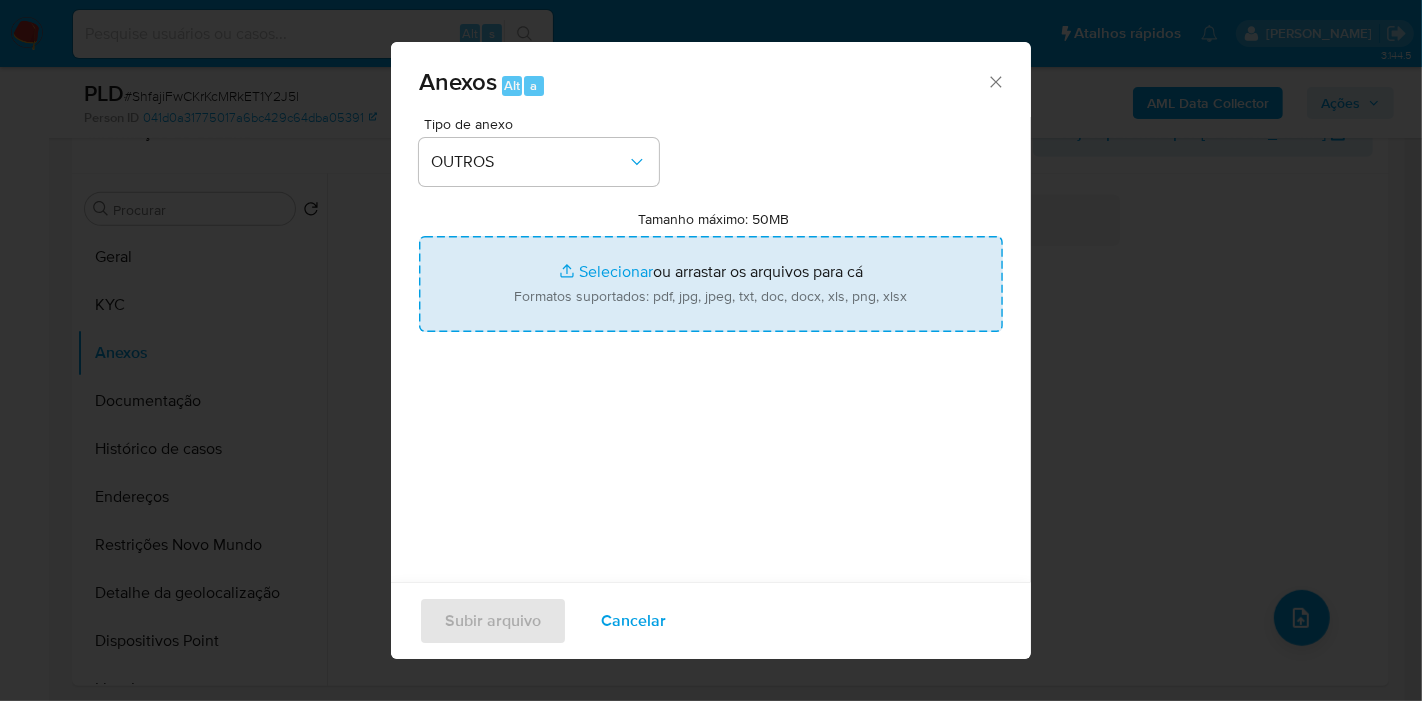 click on "Tamanho máximo: 50MB Selecionar arquivos" at bounding box center (711, 284) 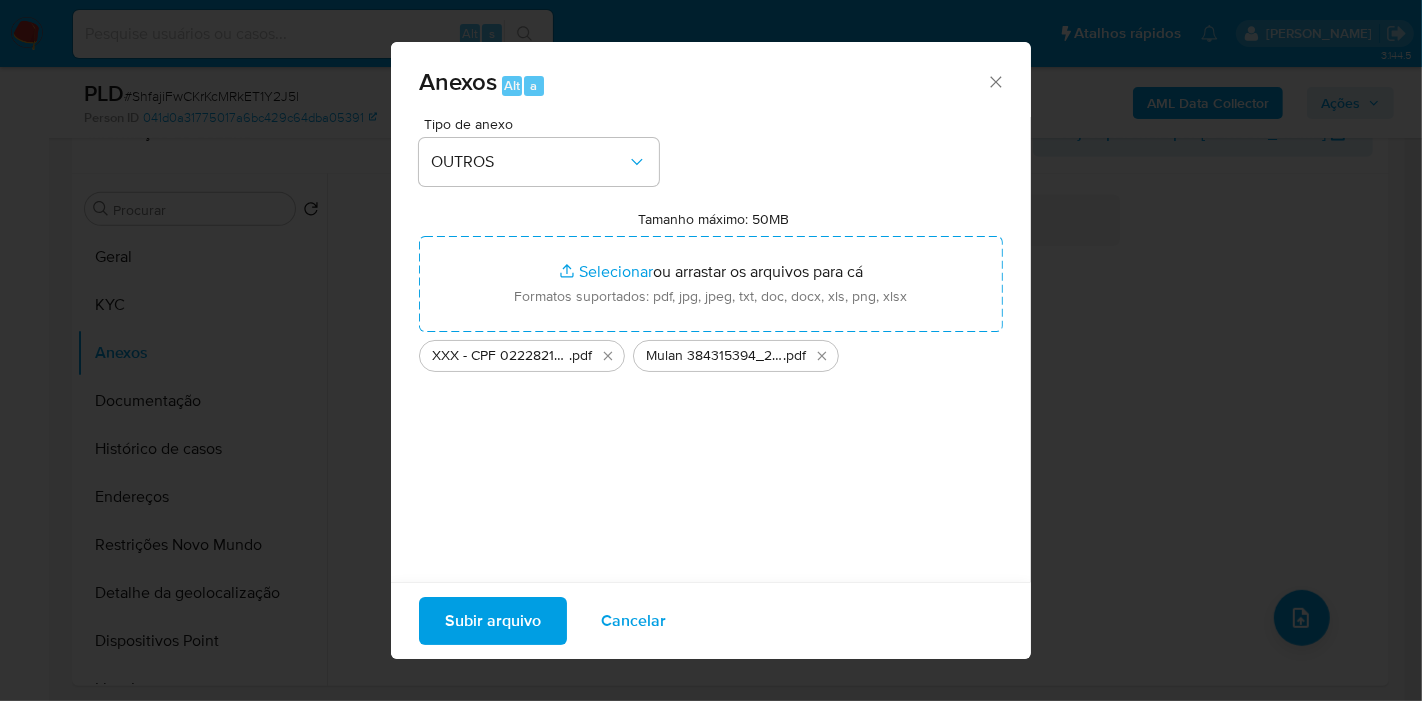 click on "Subir arquivo" at bounding box center [493, 621] 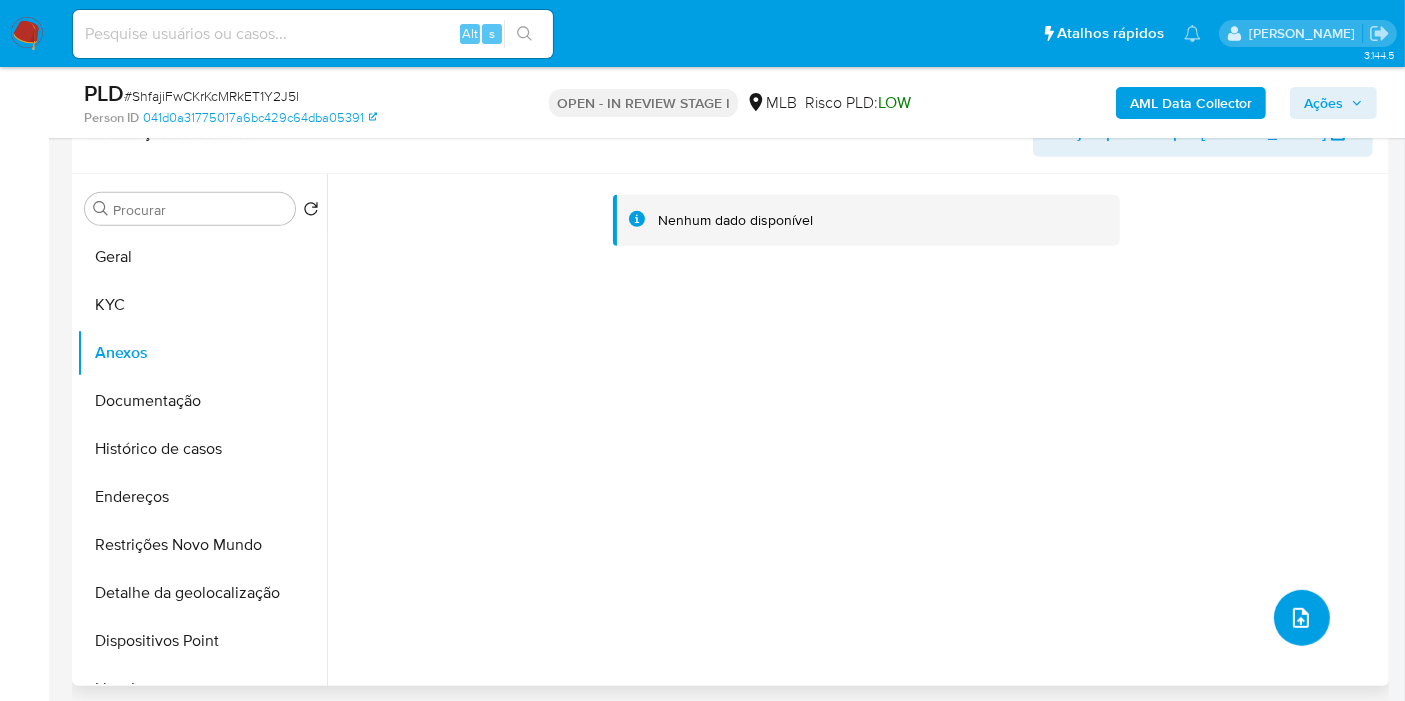 type 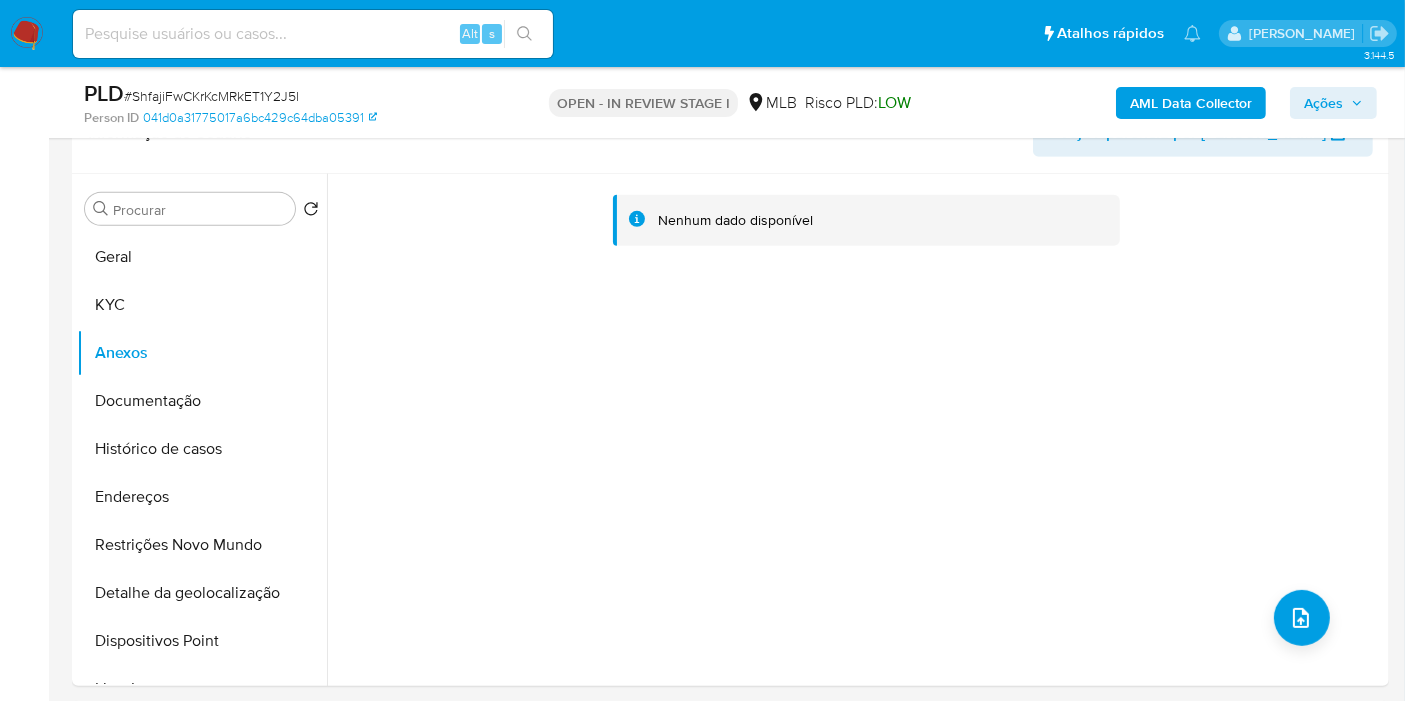 click on "Ações" at bounding box center (1333, 103) 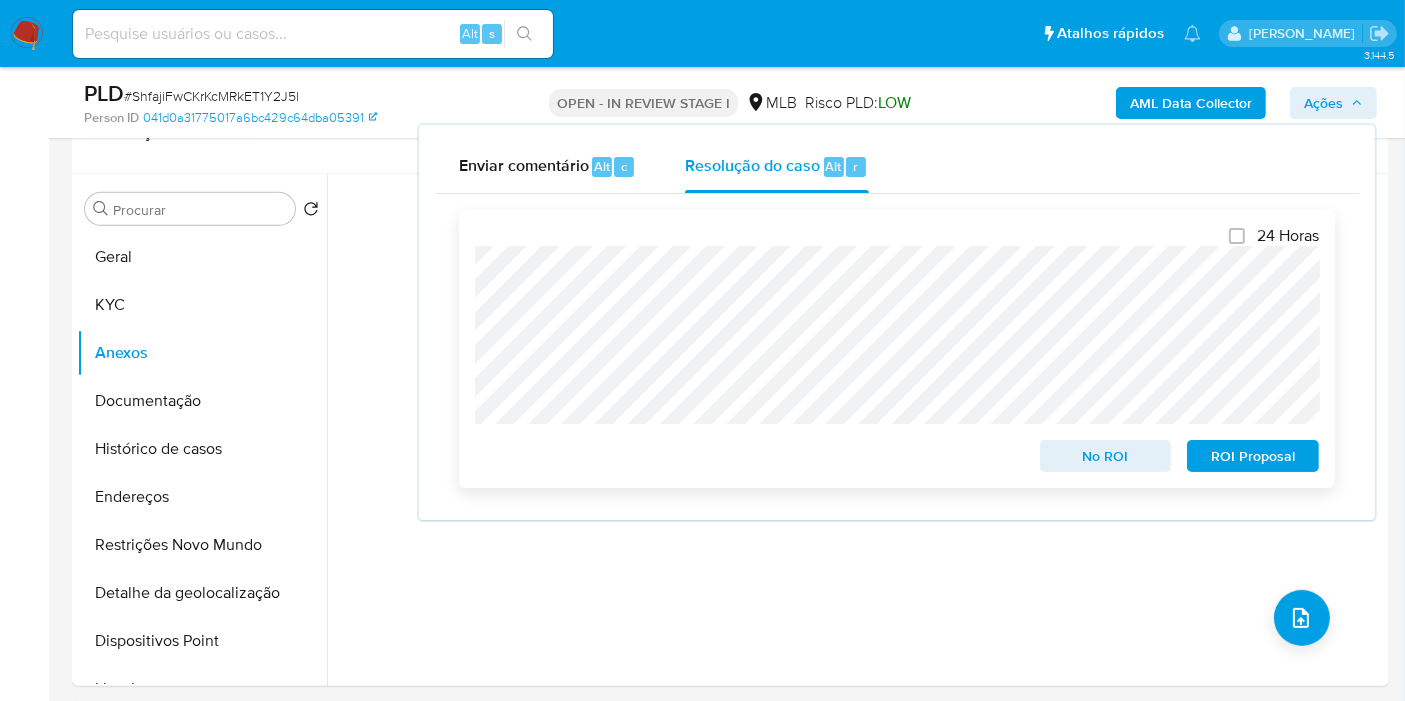 click on "No ROI" at bounding box center (1106, 456) 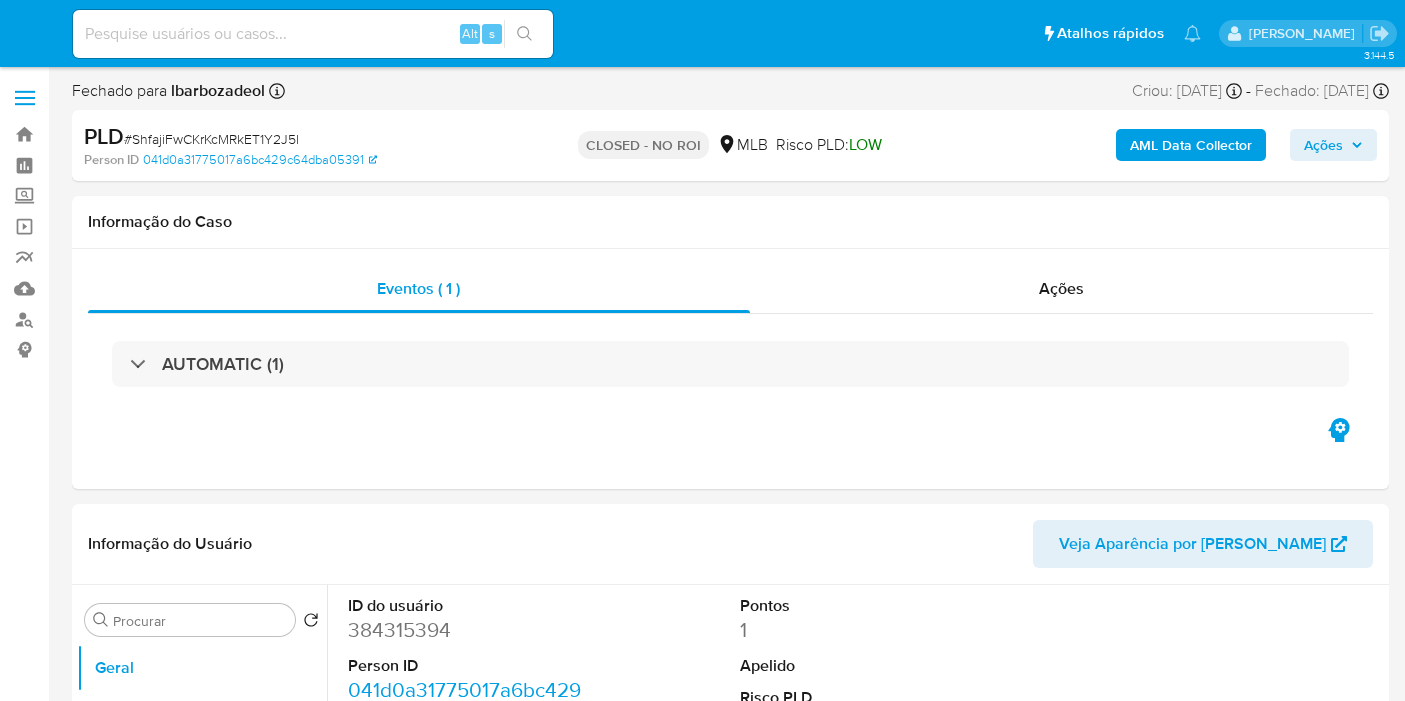 select on "10" 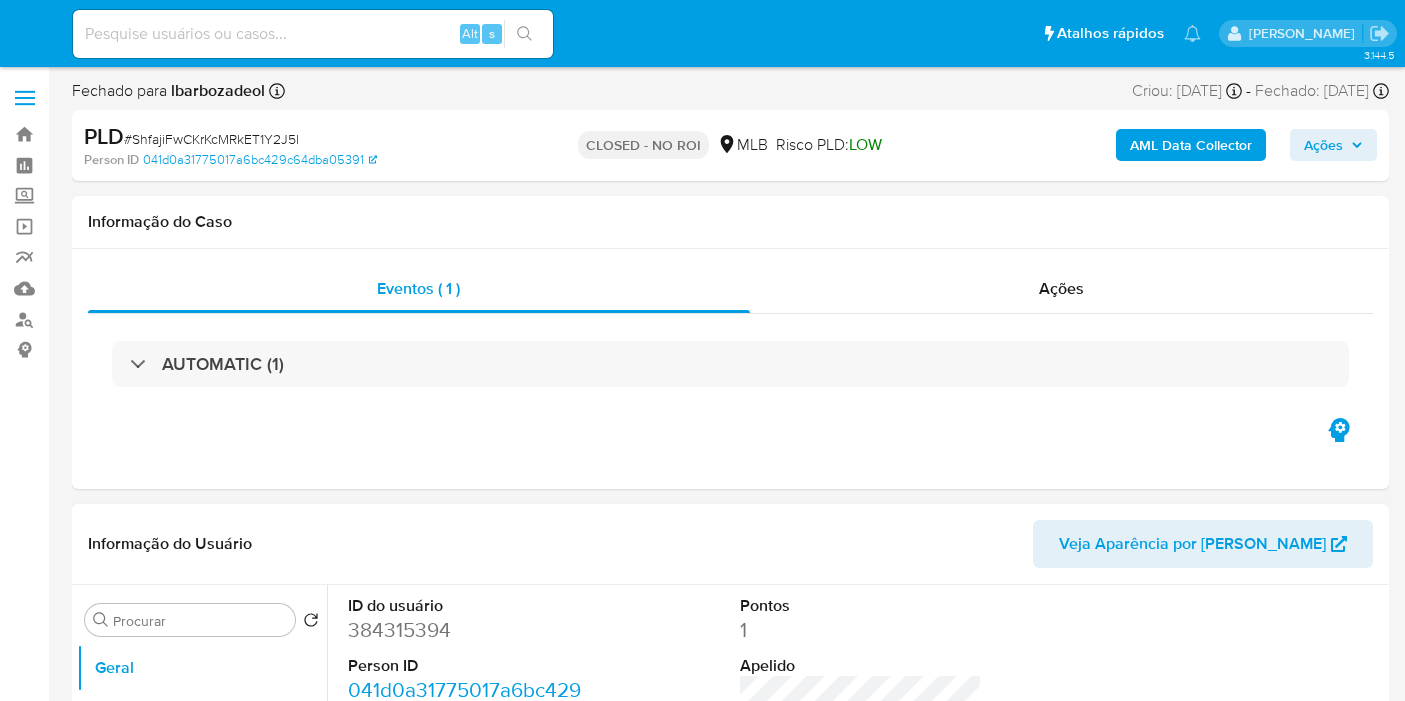 scroll, scrollTop: 0, scrollLeft: 0, axis: both 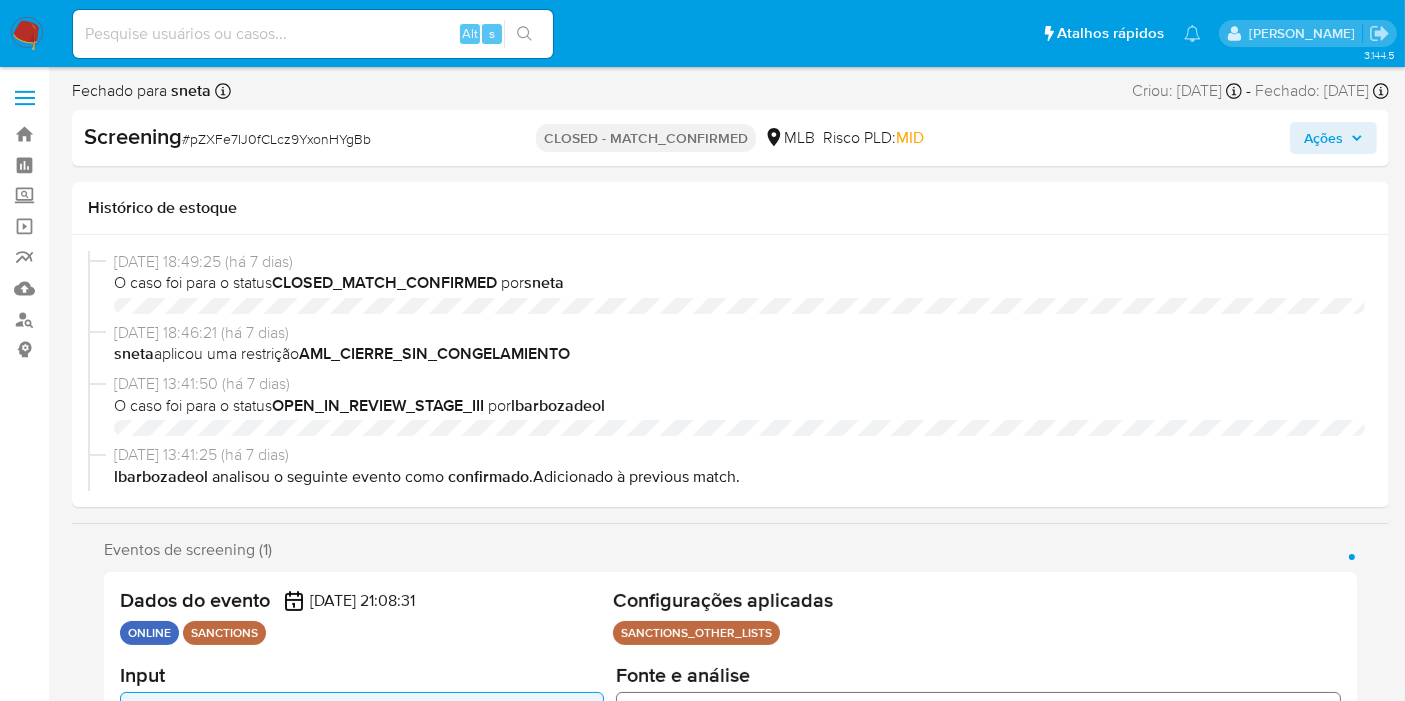 select on "10" 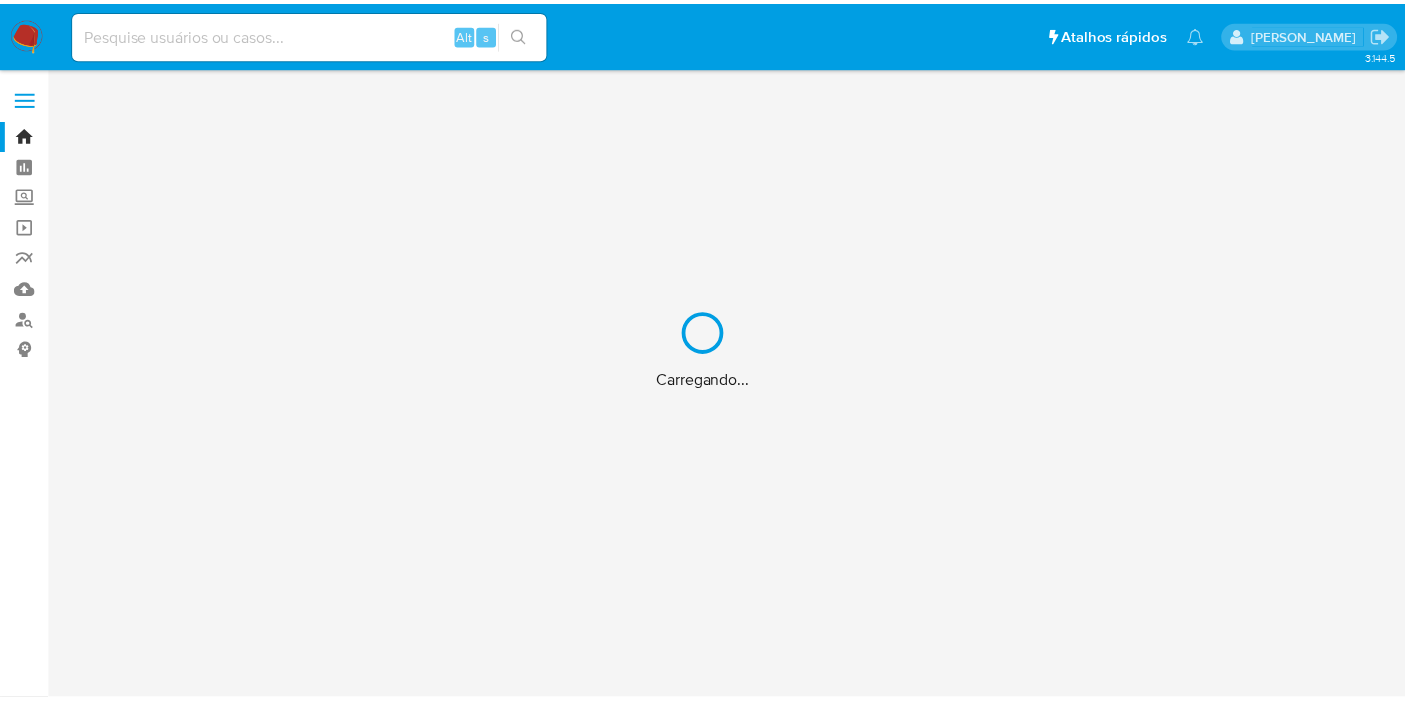 scroll, scrollTop: 0, scrollLeft: 0, axis: both 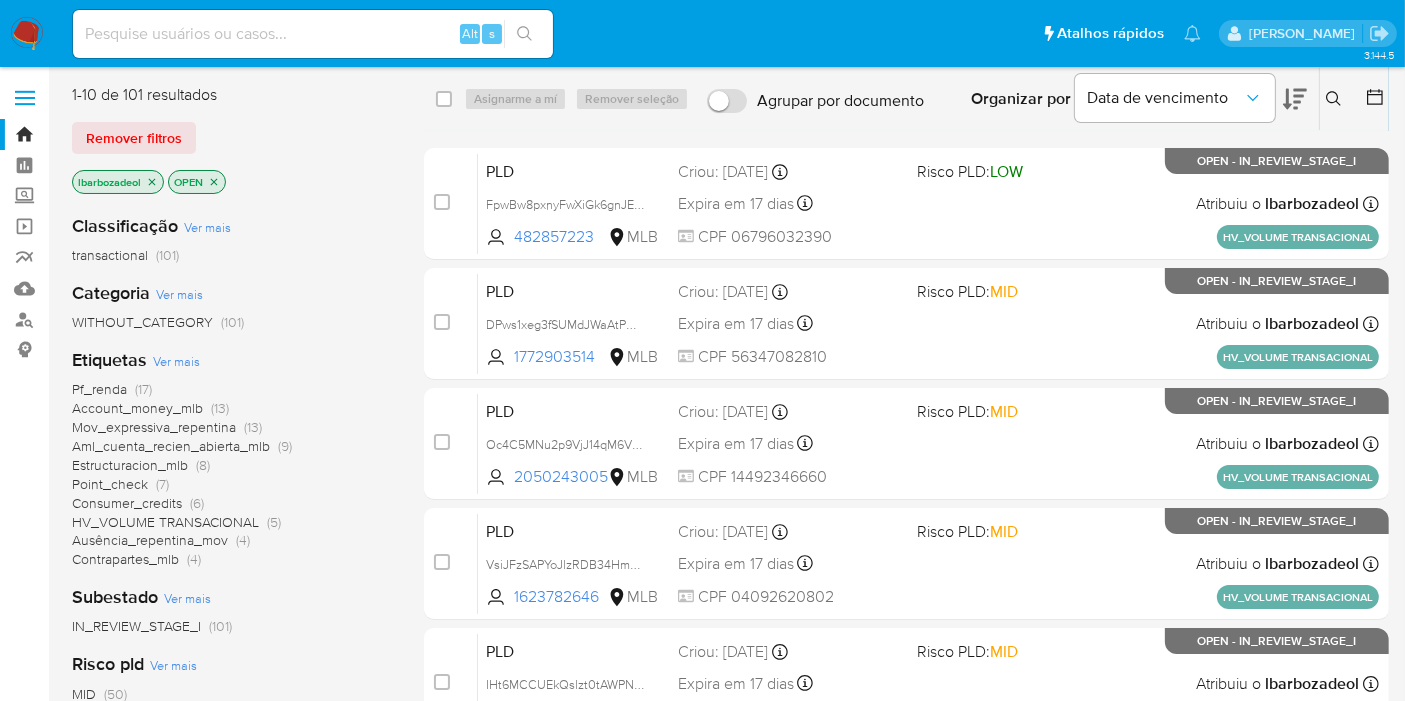 click on "Mov_expressiva_repentina" at bounding box center [154, 427] 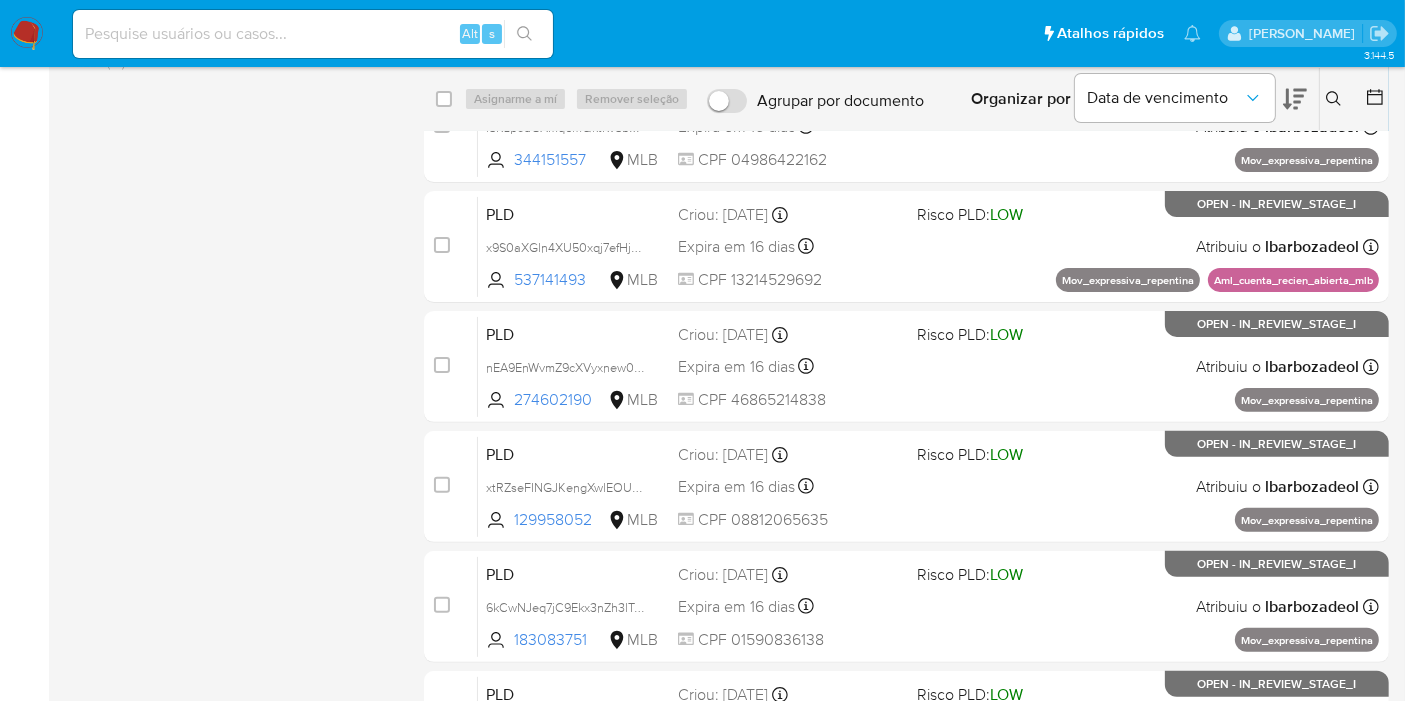 scroll, scrollTop: 722, scrollLeft: 0, axis: vertical 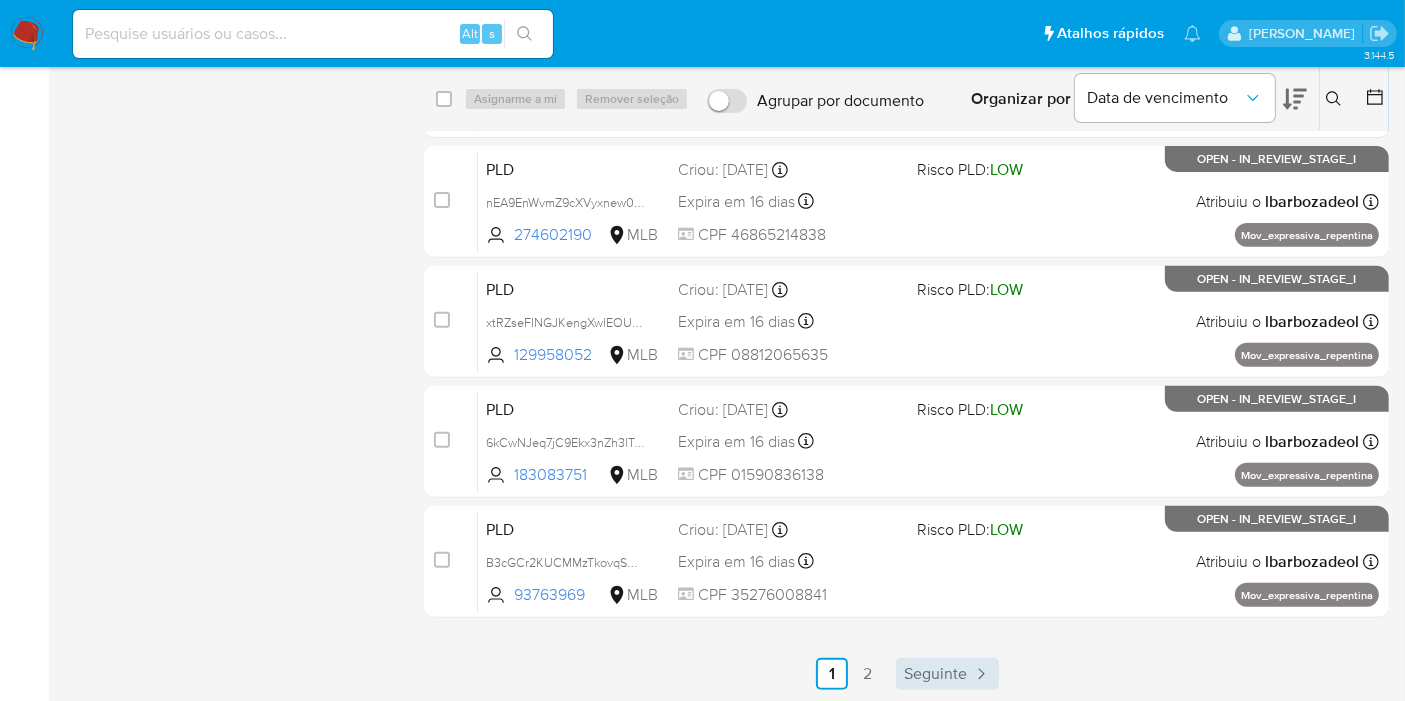 click on "Seguinte" at bounding box center (935, 674) 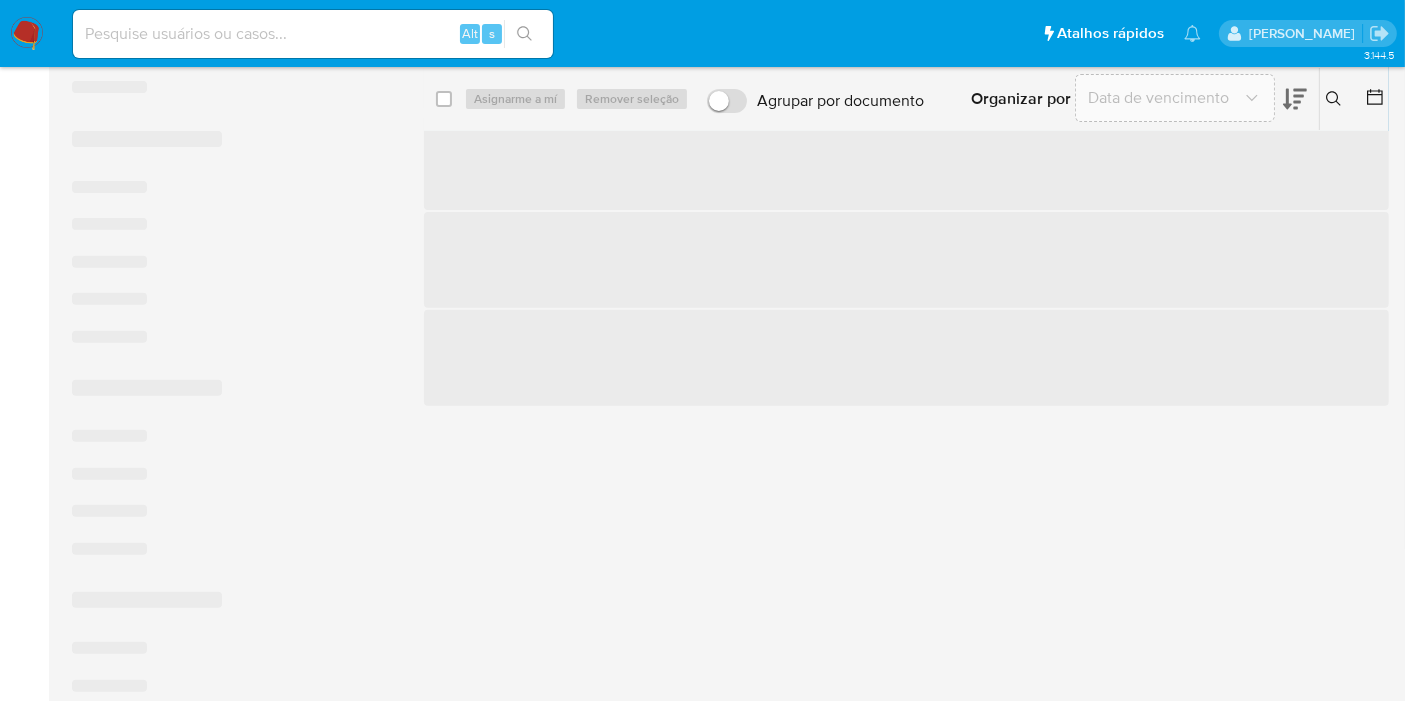 scroll, scrollTop: 0, scrollLeft: 0, axis: both 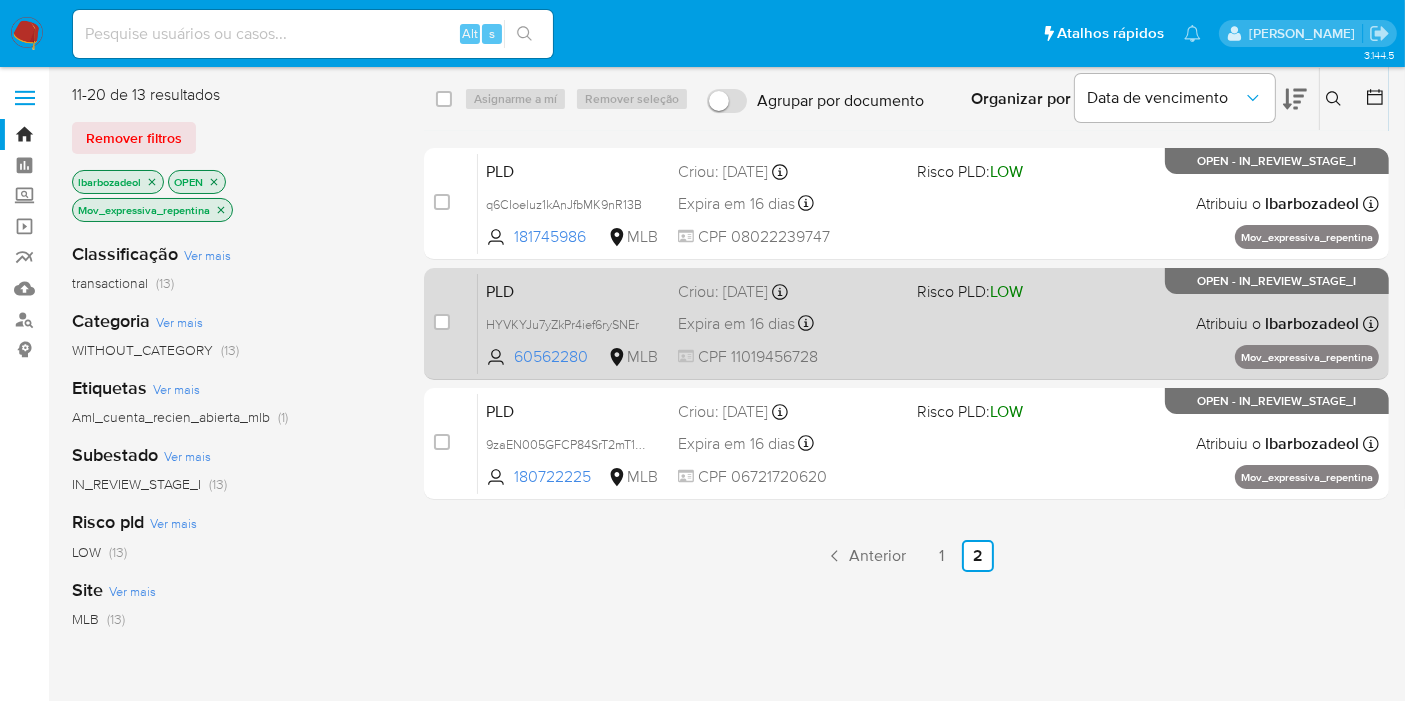 click on "PLD HYVKYJu7yZkPr4ief6rySNEr 60562280 MLB Risco PLD:  LOW Criou: 12/06/2025   Criou: 12/06/2025 00:12:39 Expira em 16 dias   Expira em 27/07/2025 00:12:39 CPF   11019456728 Atribuiu o   lbarbozadeol   Asignado el: 18/06/2025 14:26:08 Mov_expressiva_repentina OPEN - IN_REVIEW_STAGE_I" at bounding box center (928, 323) 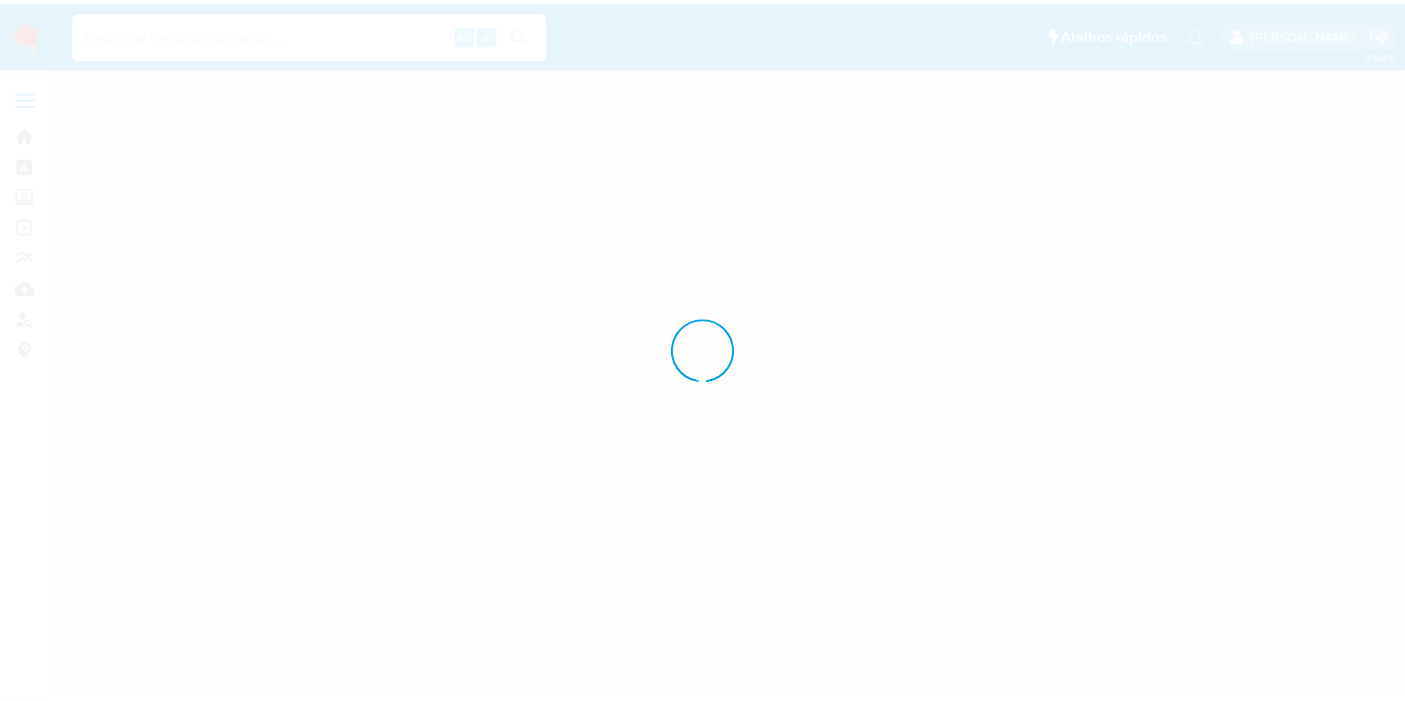 scroll, scrollTop: 0, scrollLeft: 0, axis: both 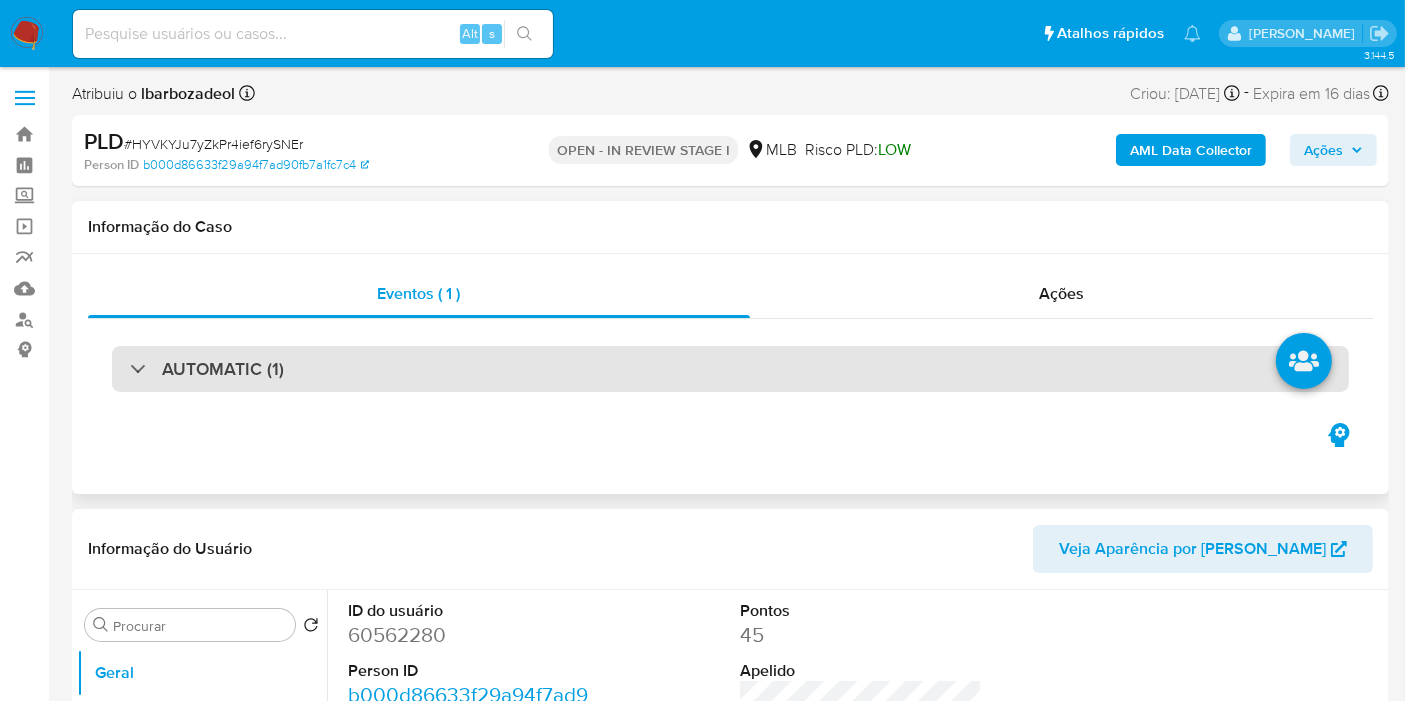 click on "AUTOMATIC (1)" at bounding box center [730, 369] 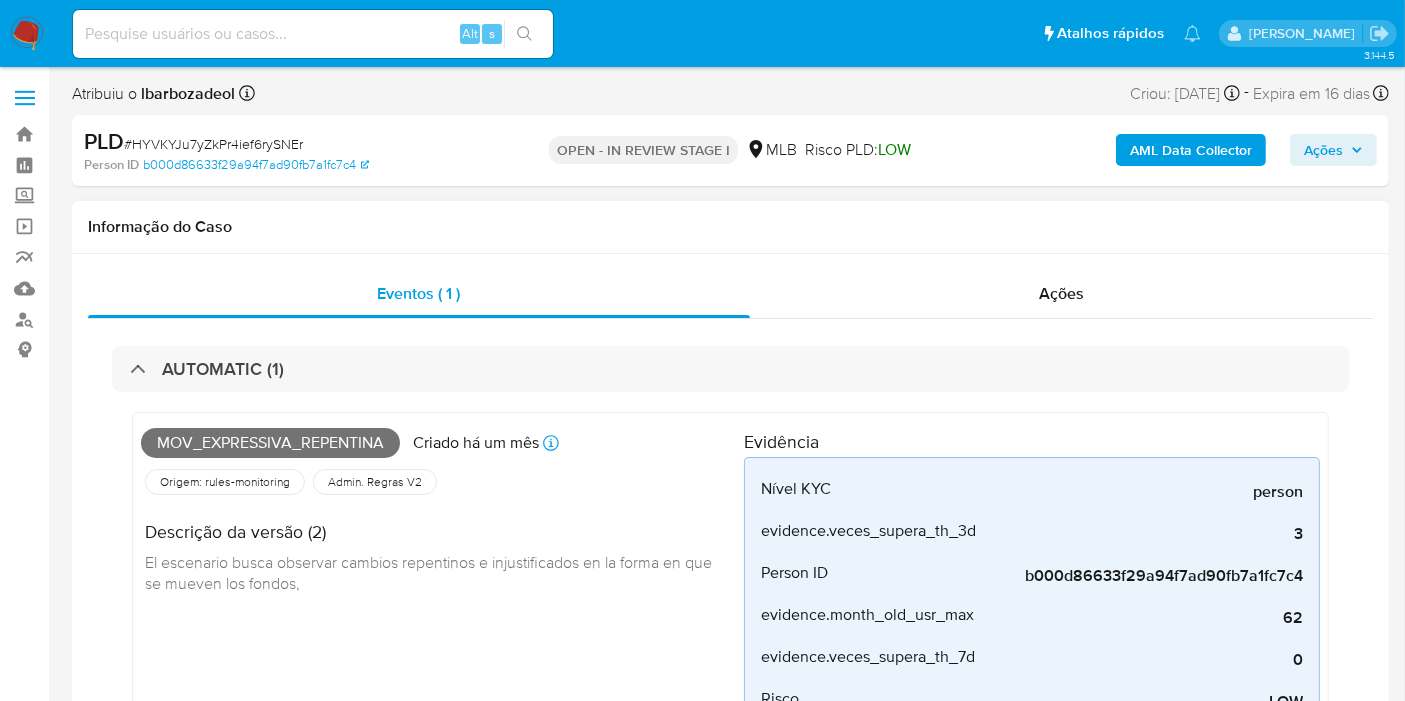 select on "10" 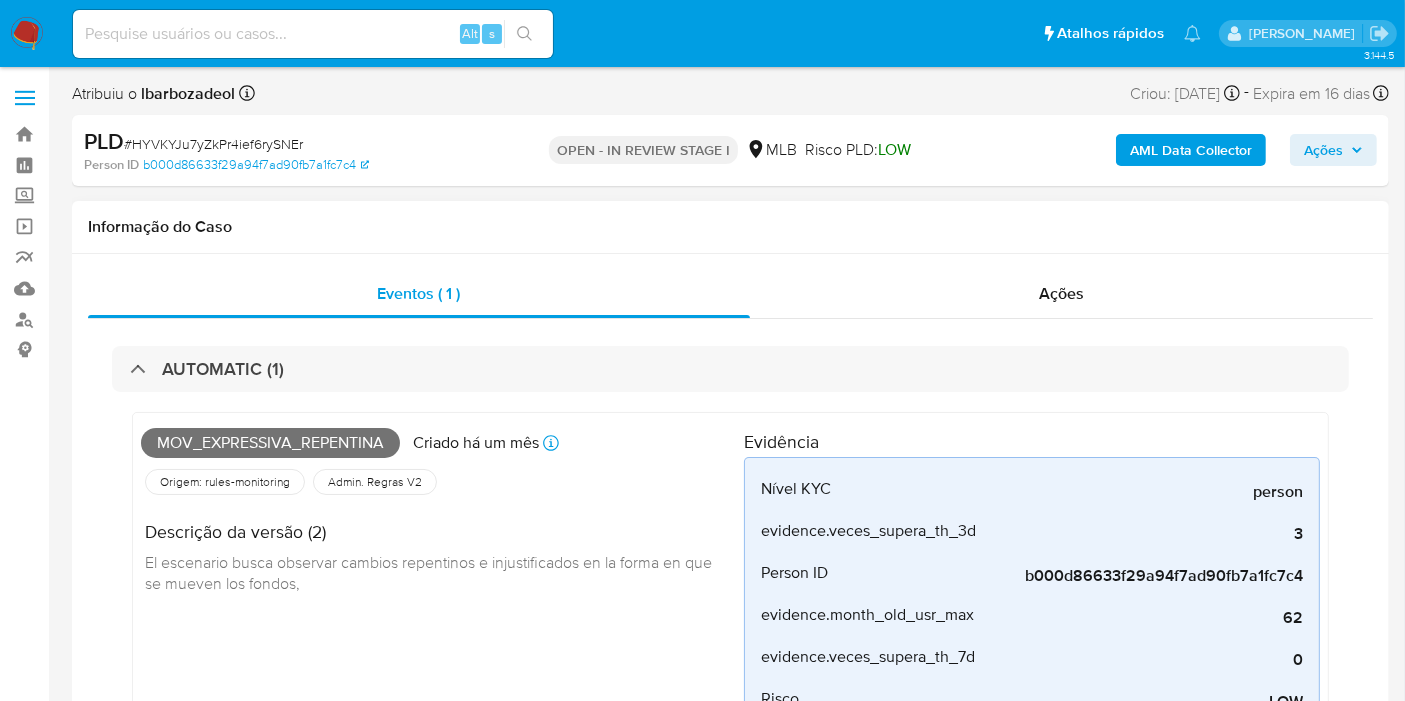 click on "Mov_expressiva_repentina" at bounding box center (270, 443) 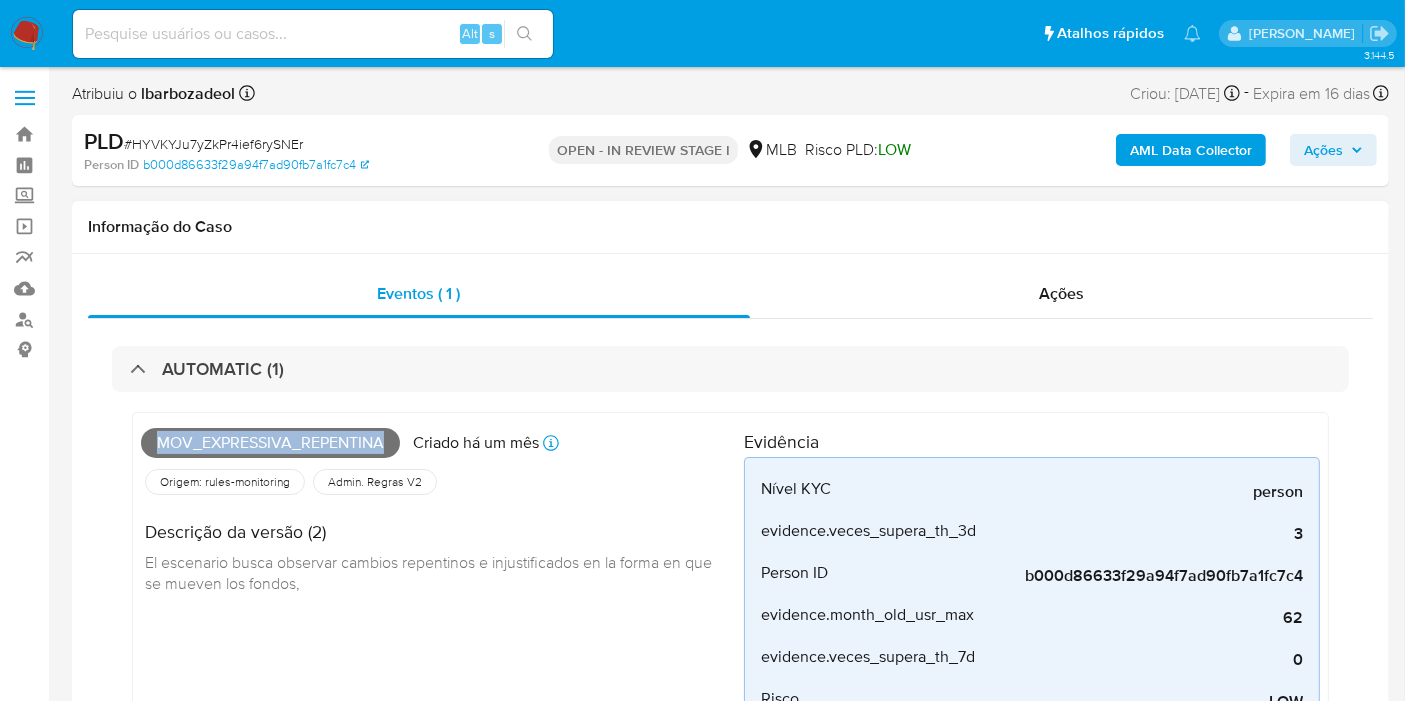 click on "Mov_expressiva_repentina" at bounding box center (270, 443) 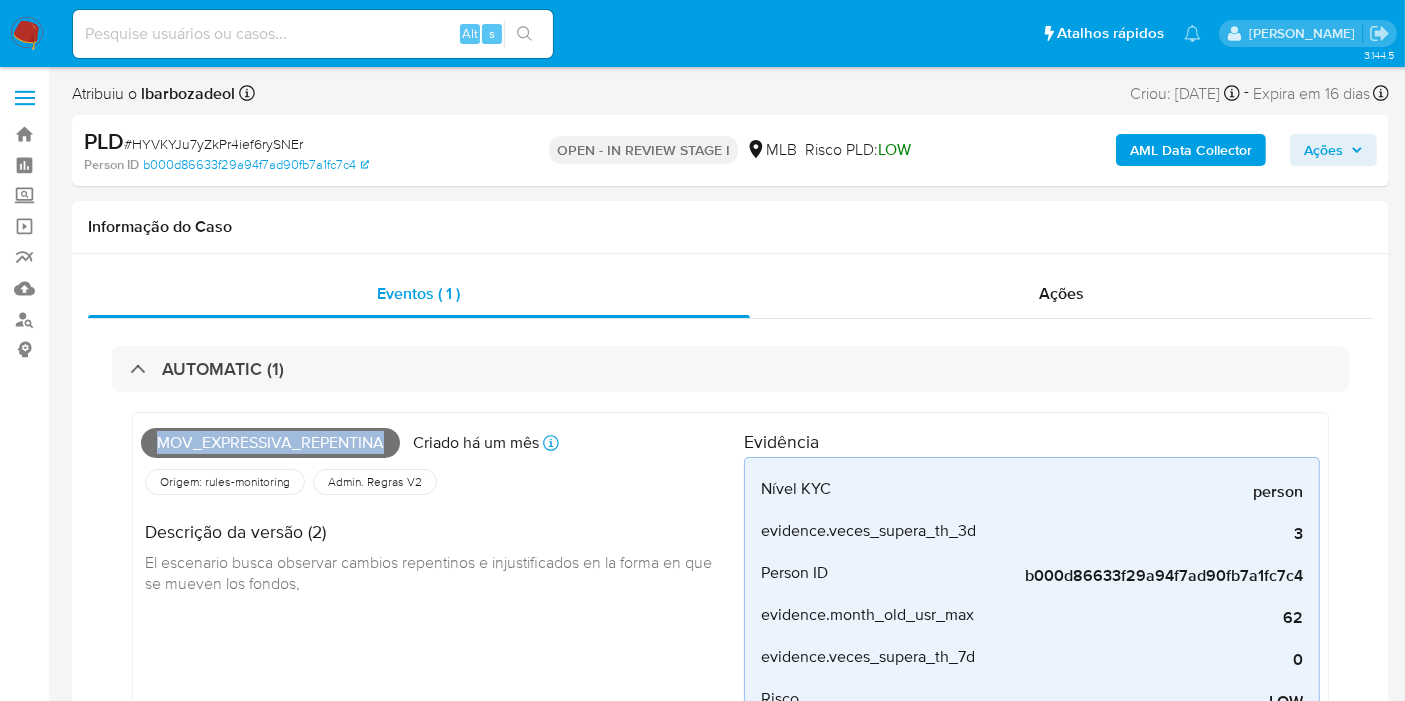 click on "Ações" at bounding box center [1323, 150] 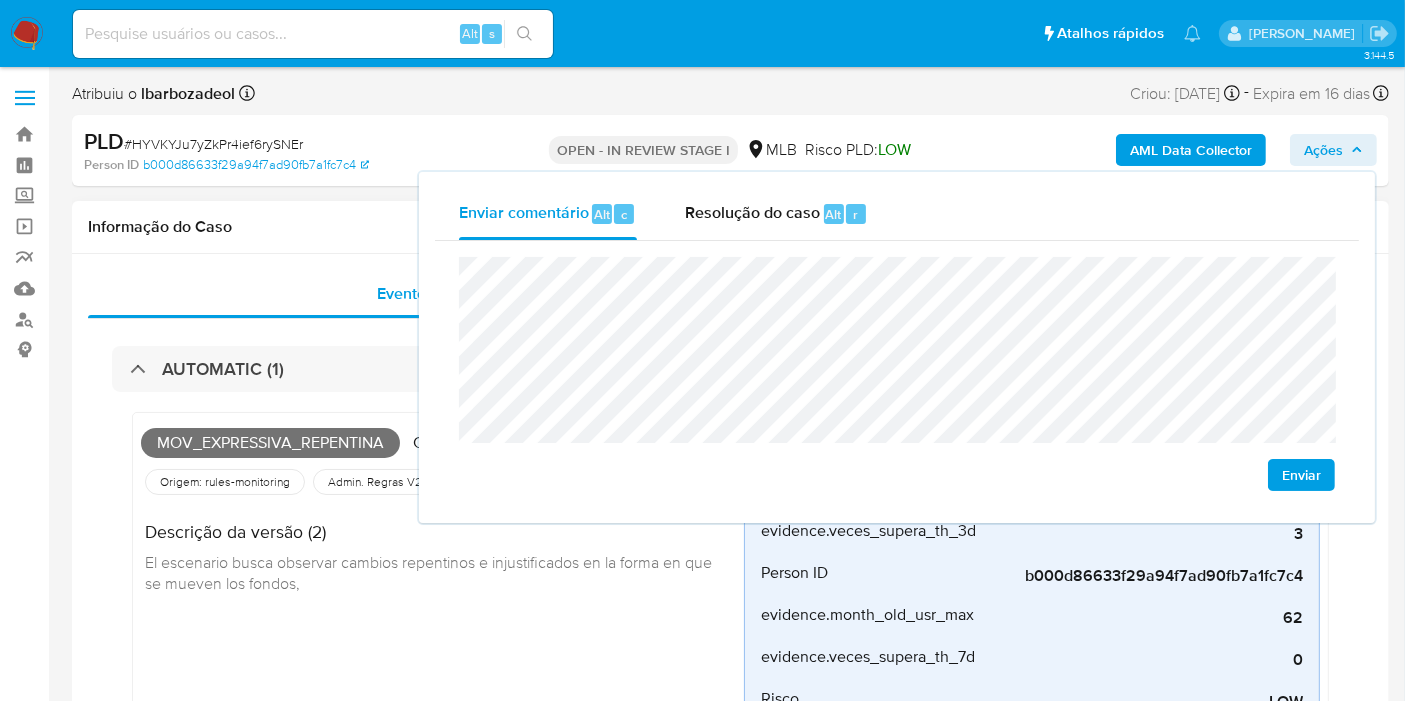 click on "Informação do Caso" at bounding box center [730, 227] 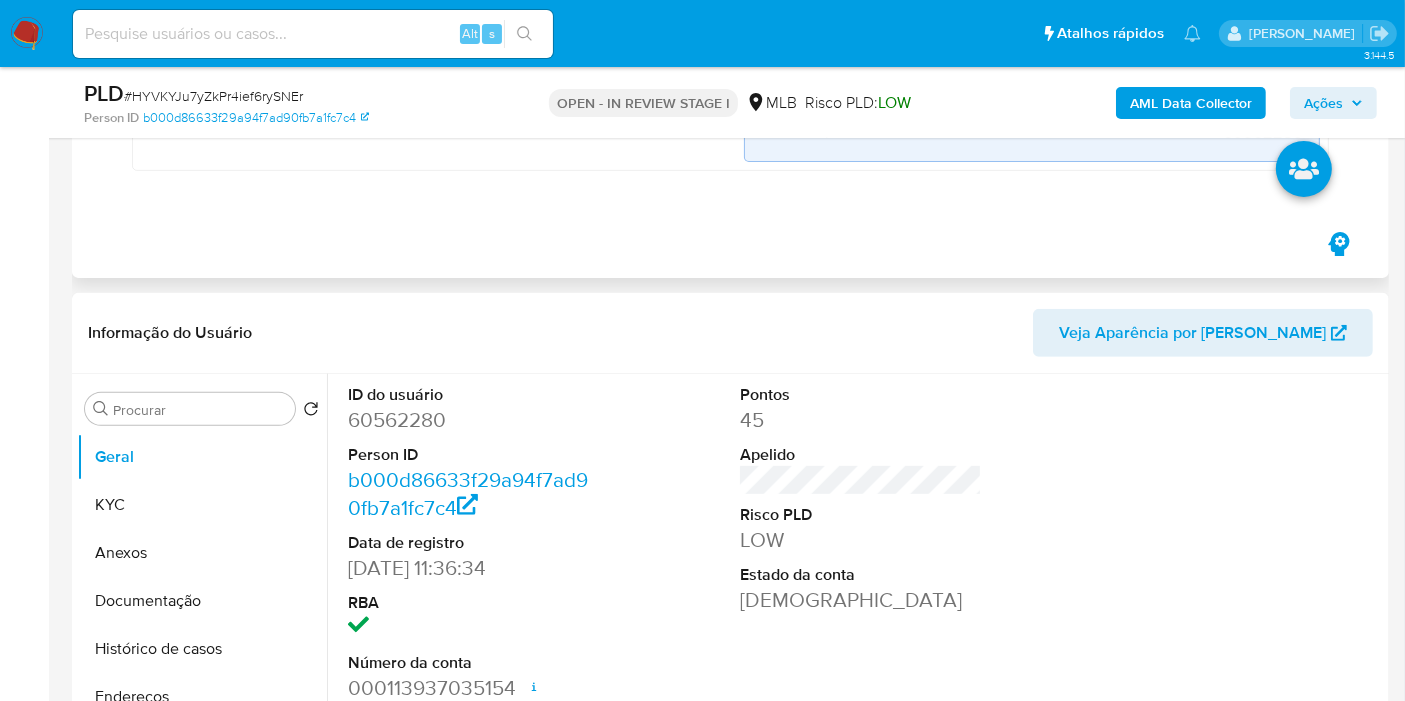 scroll, scrollTop: 888, scrollLeft: 0, axis: vertical 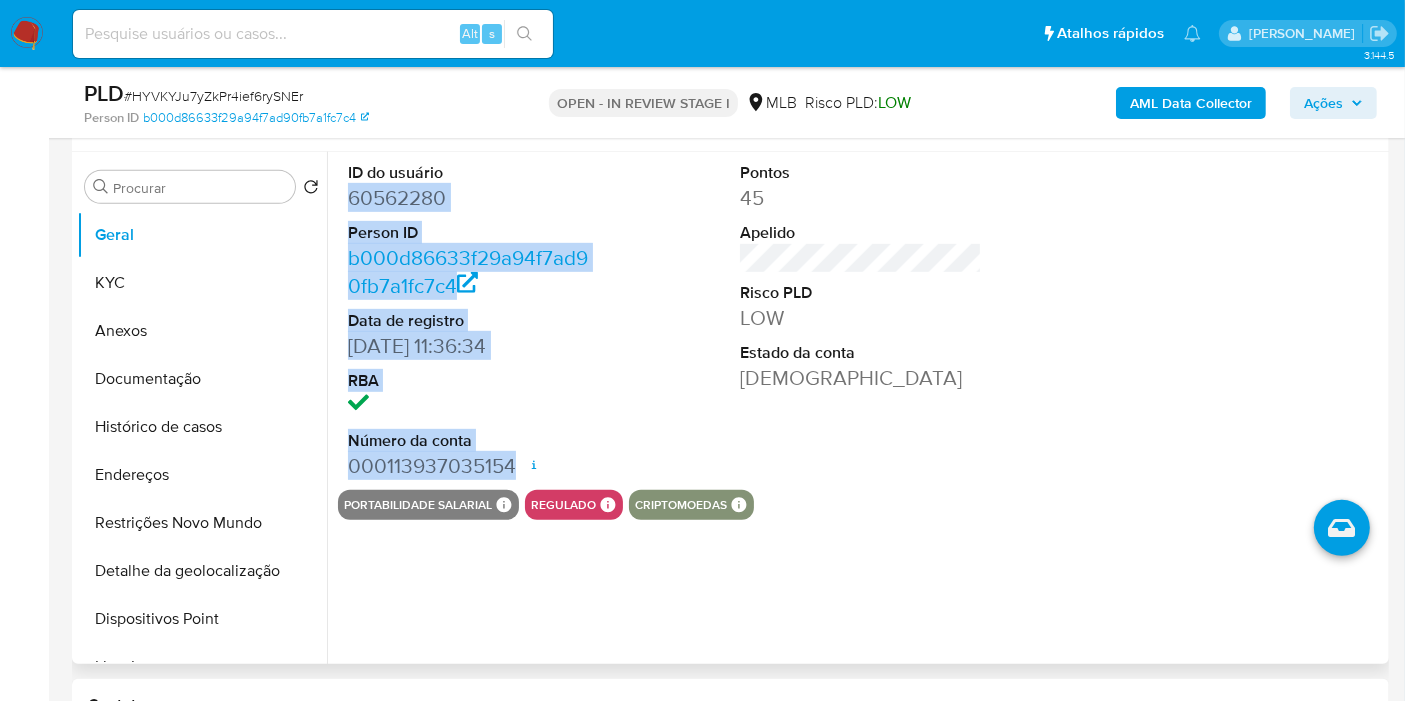drag, startPoint x: 348, startPoint y: 194, endPoint x: 517, endPoint y: 458, distance: 313.45972 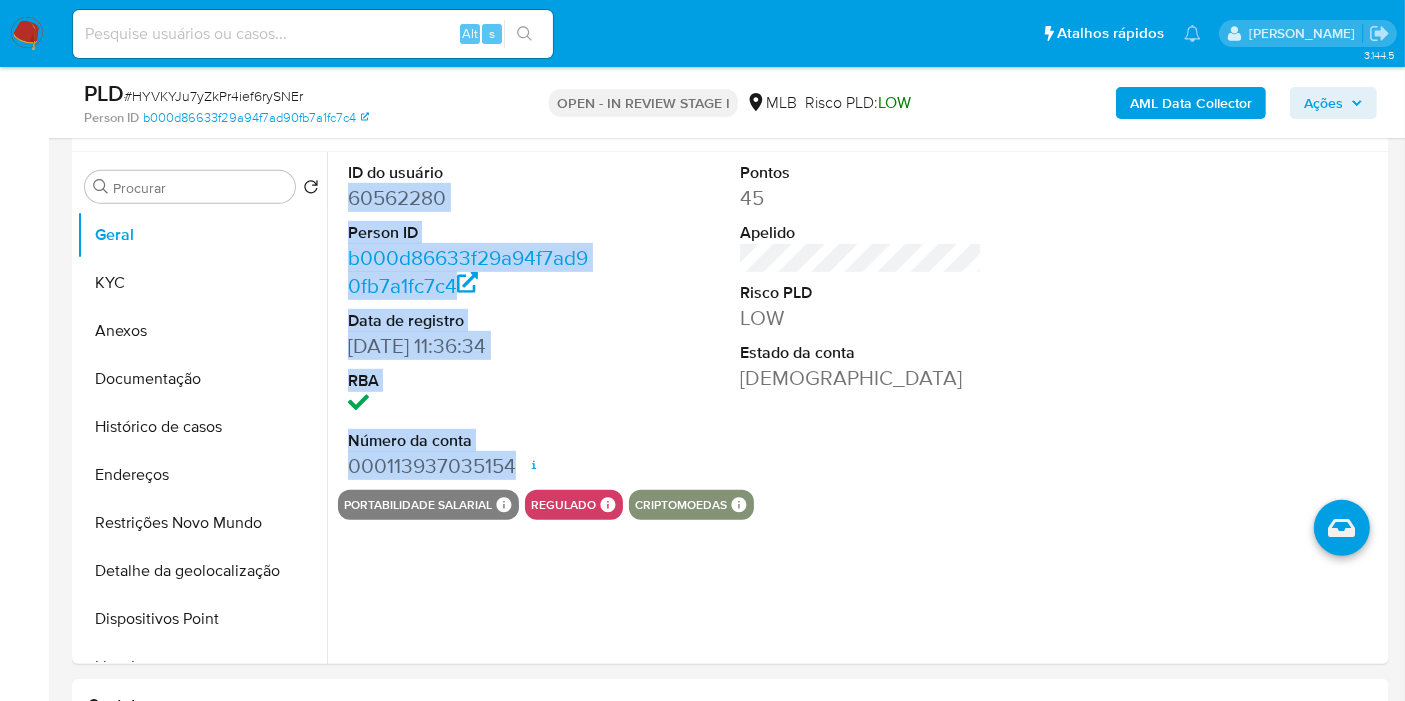 click on "Ações" at bounding box center [1323, 103] 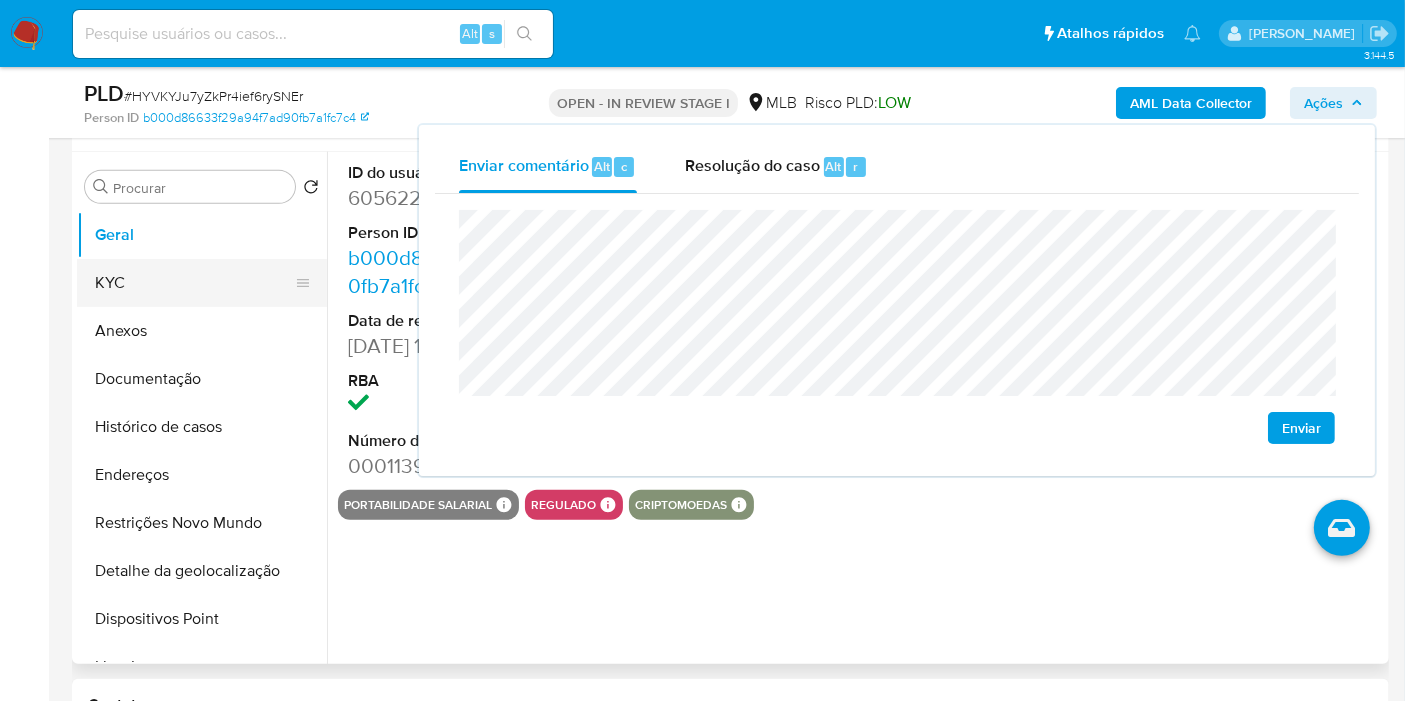 click on "KYC" at bounding box center (194, 283) 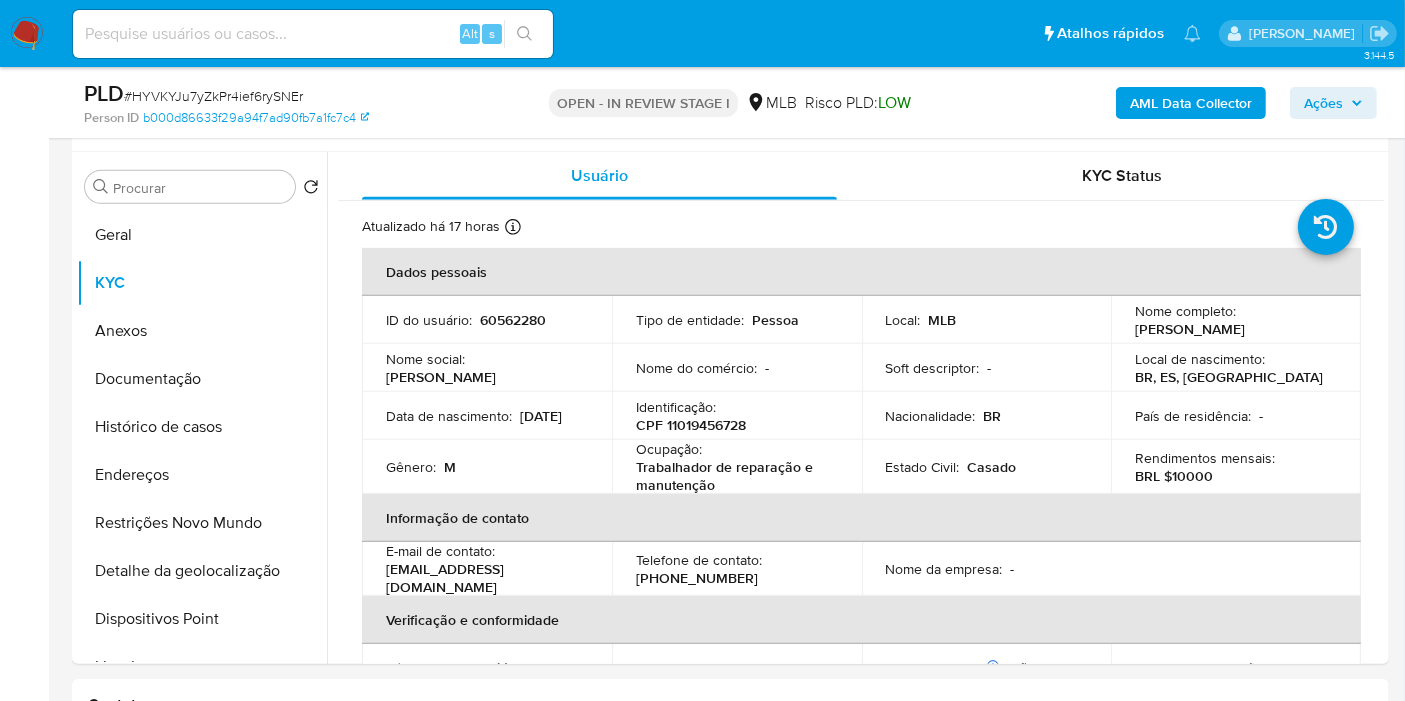 click on "Ações" at bounding box center (1333, 103) 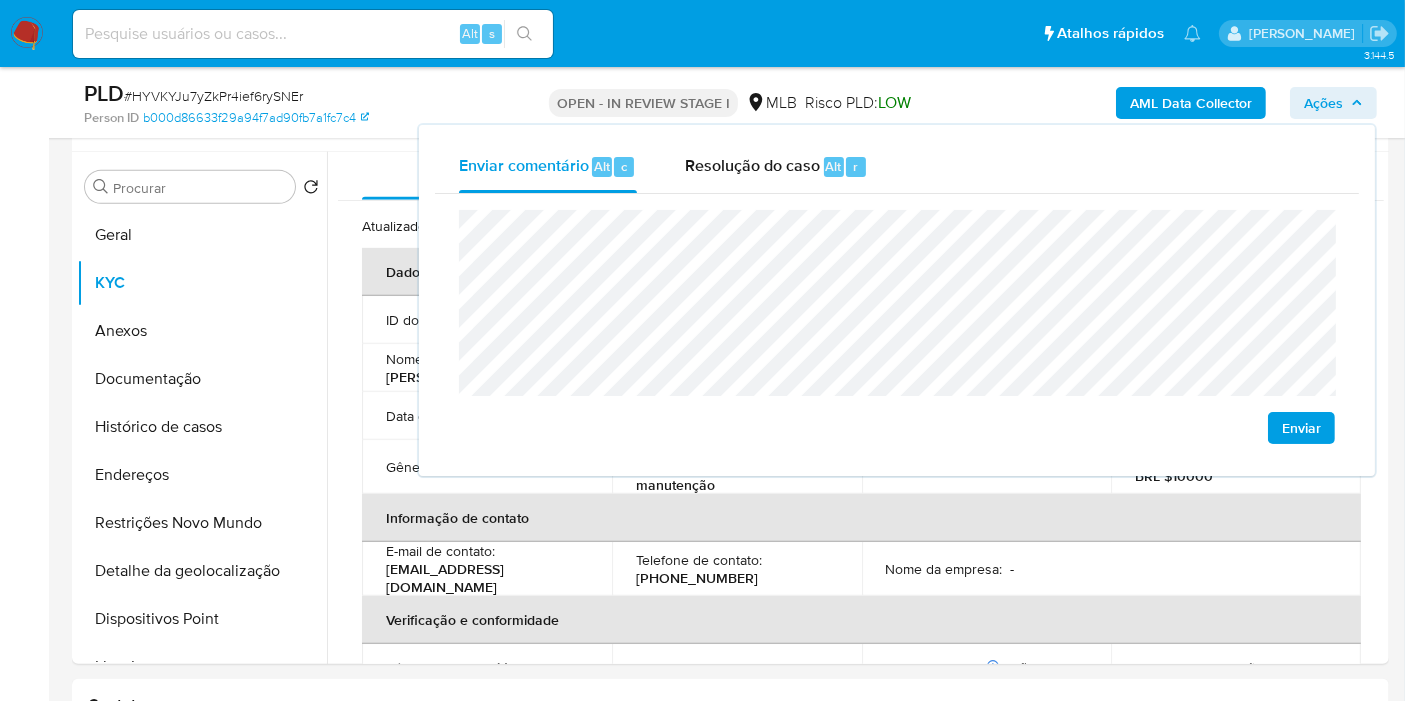 click on "Ações" at bounding box center (1333, 103) 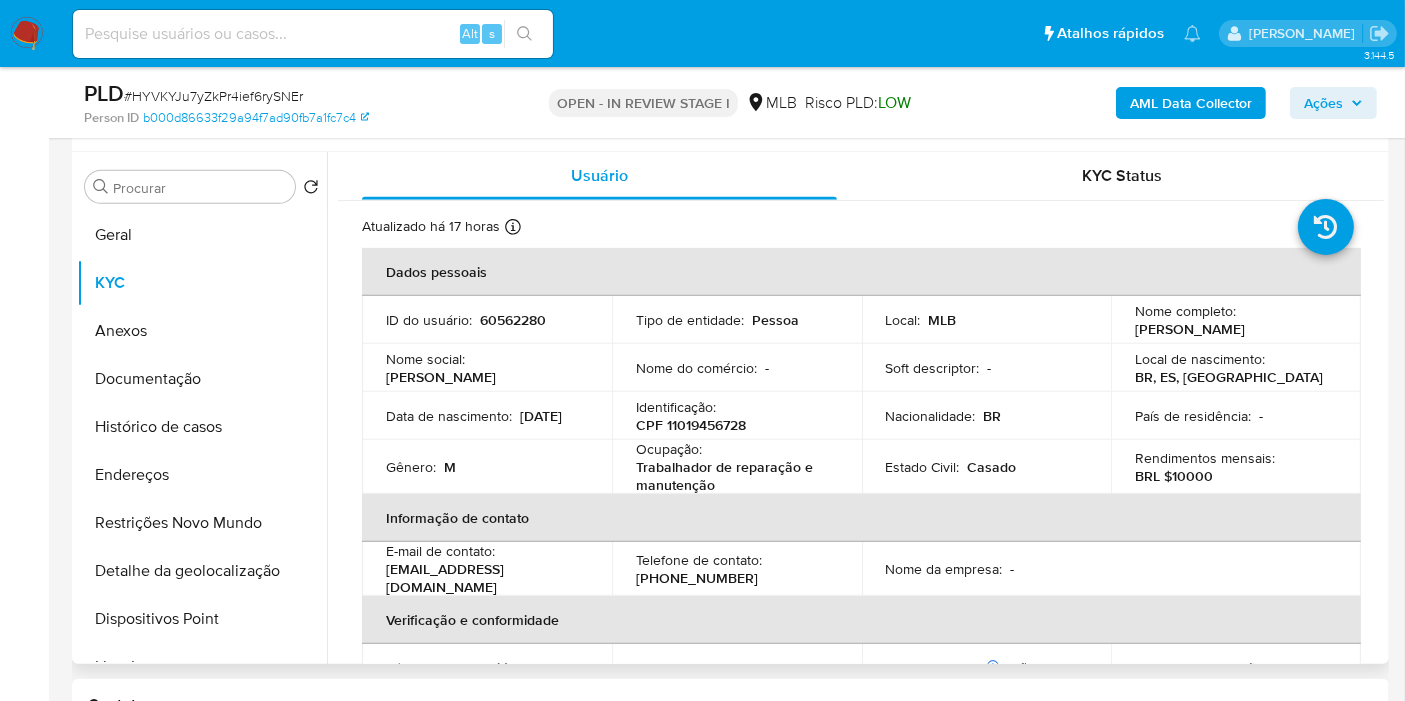 click on "Identificação :    CPF 11019456728" at bounding box center (737, 416) 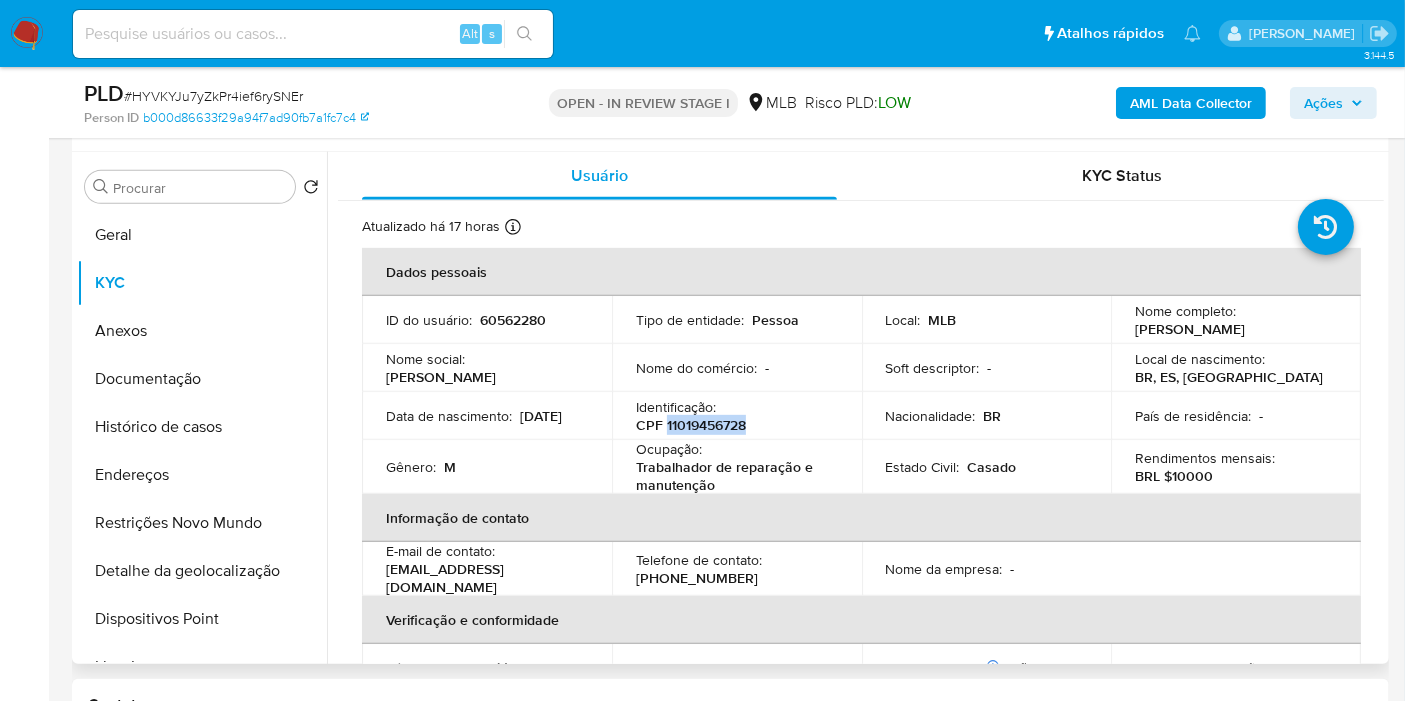 click on "CPF 11019456728" at bounding box center [691, 425] 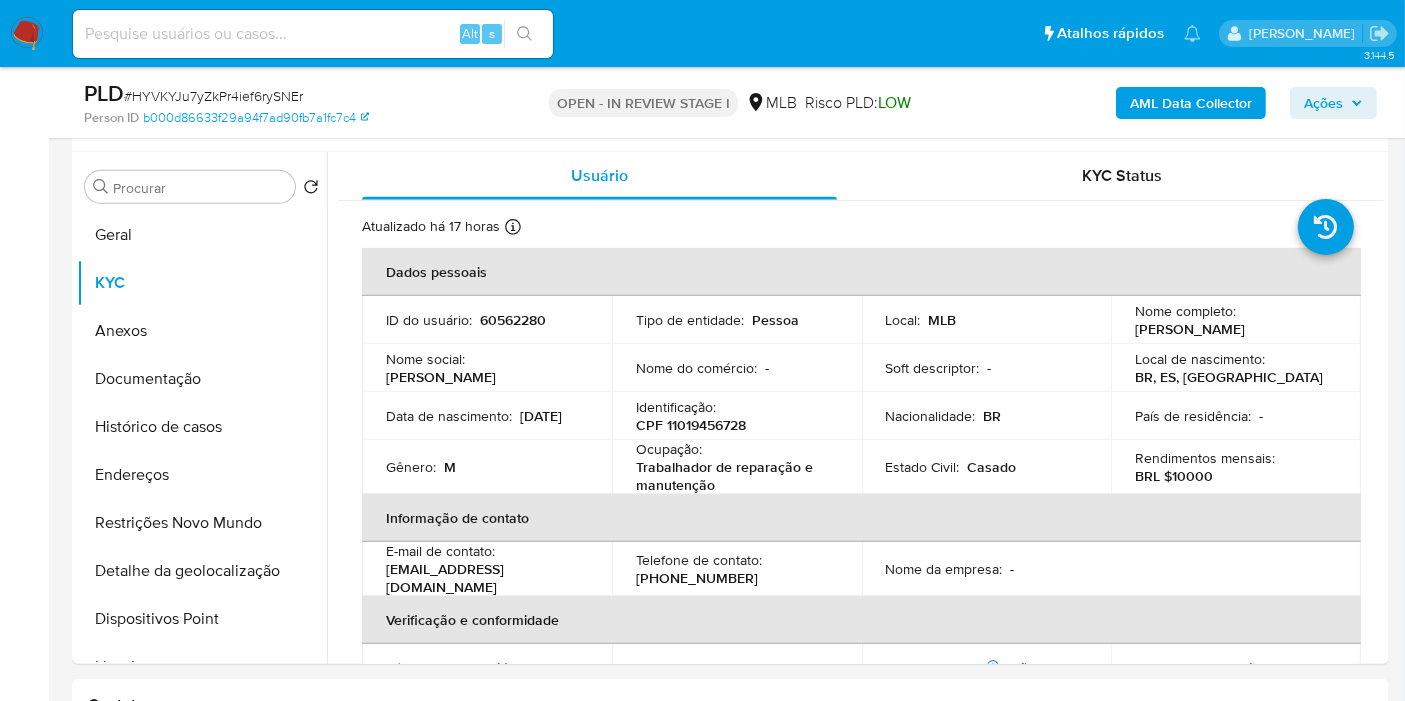 click on "Bandeja Painel Screening Pesquisa em Listas Watchlist Ferramentas Operações em massa relatórios Mulan Localizador de pessoas Consolidado" at bounding box center [24, 1407] 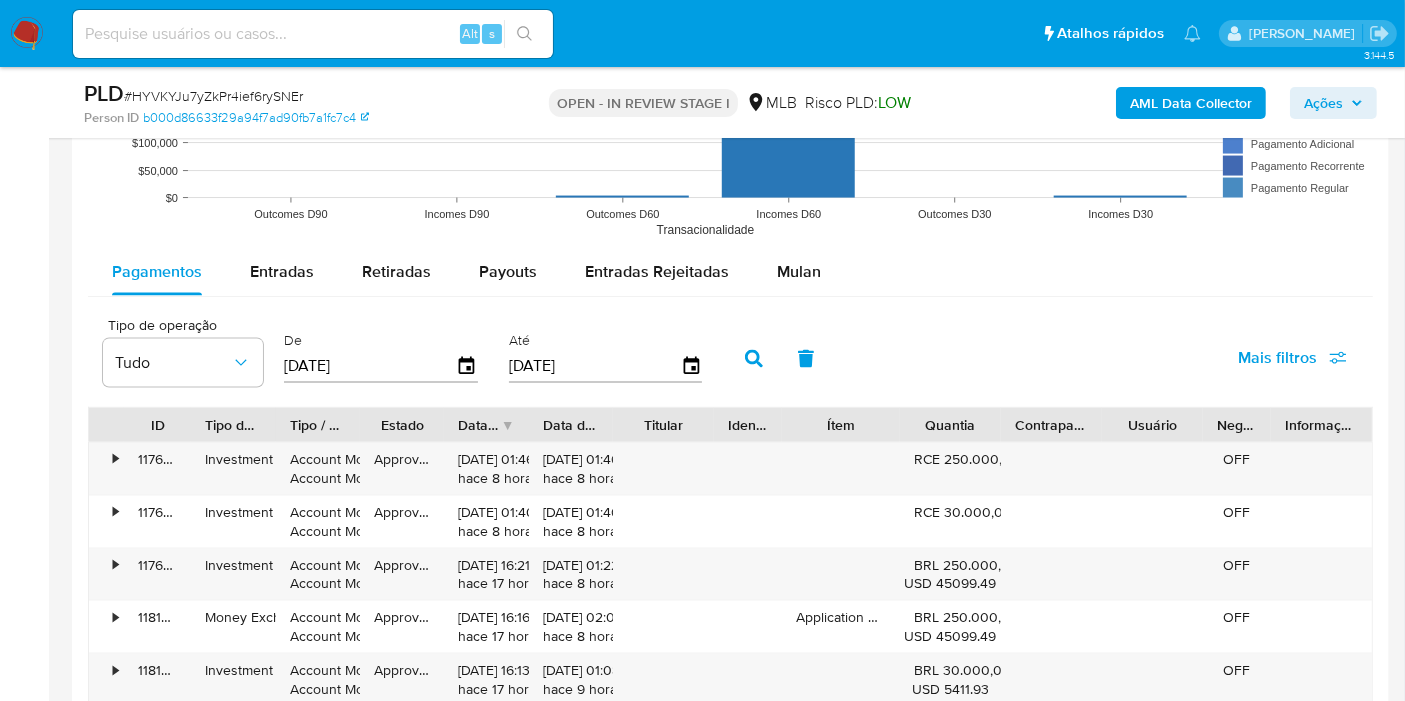 scroll, scrollTop: 2666, scrollLeft: 0, axis: vertical 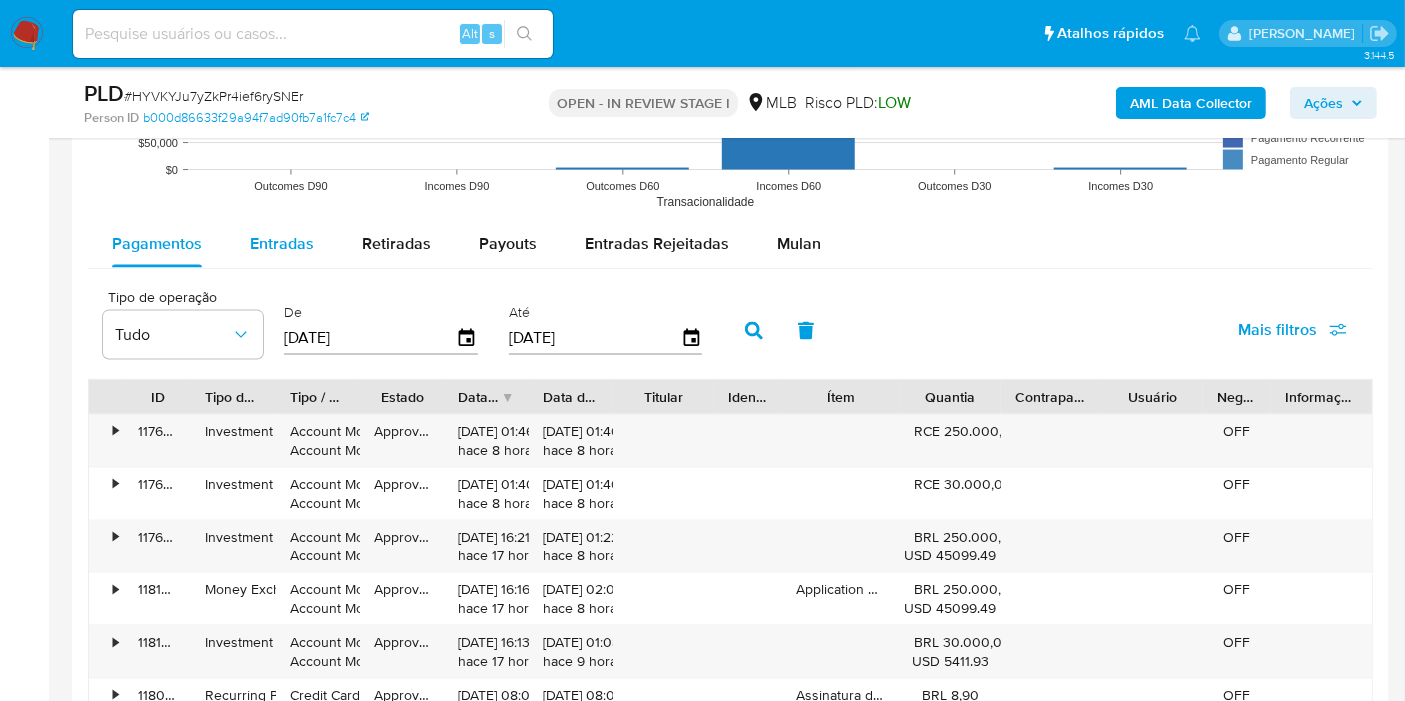 click on "Entradas" at bounding box center (282, 243) 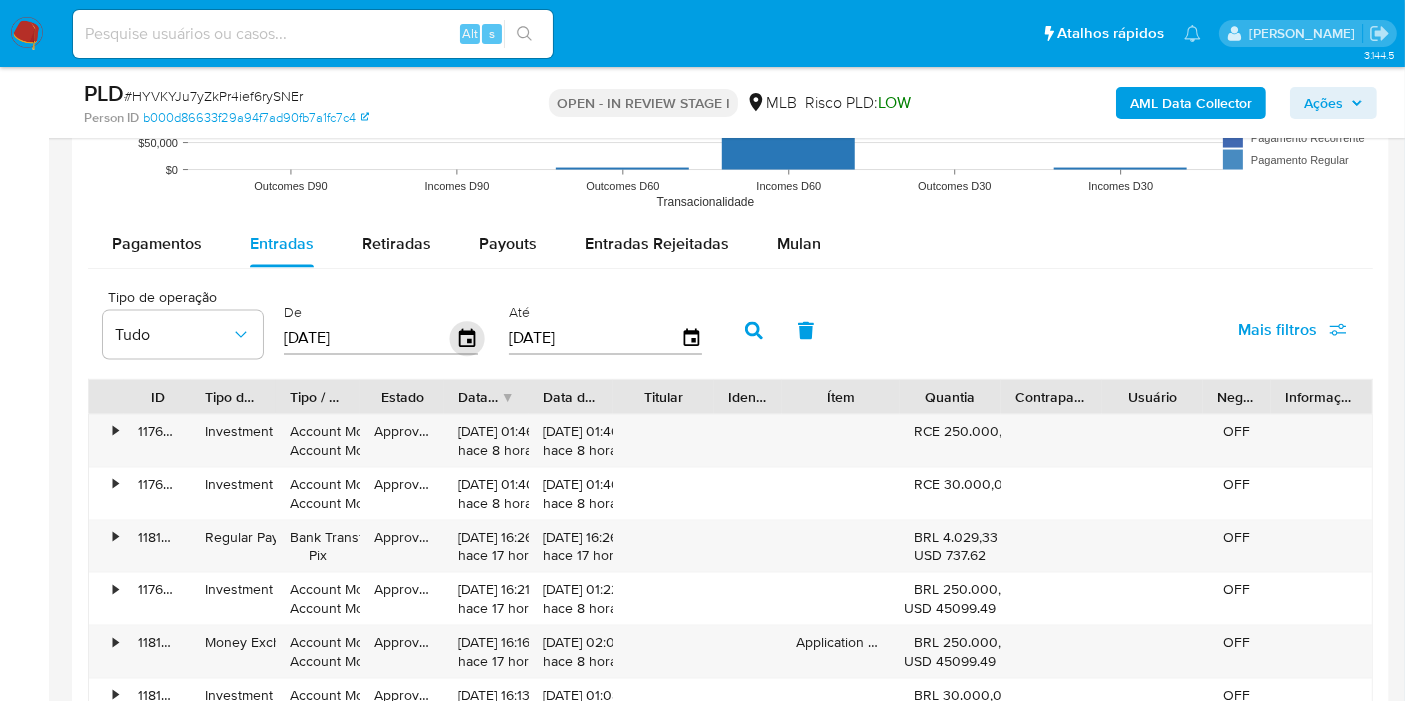 click 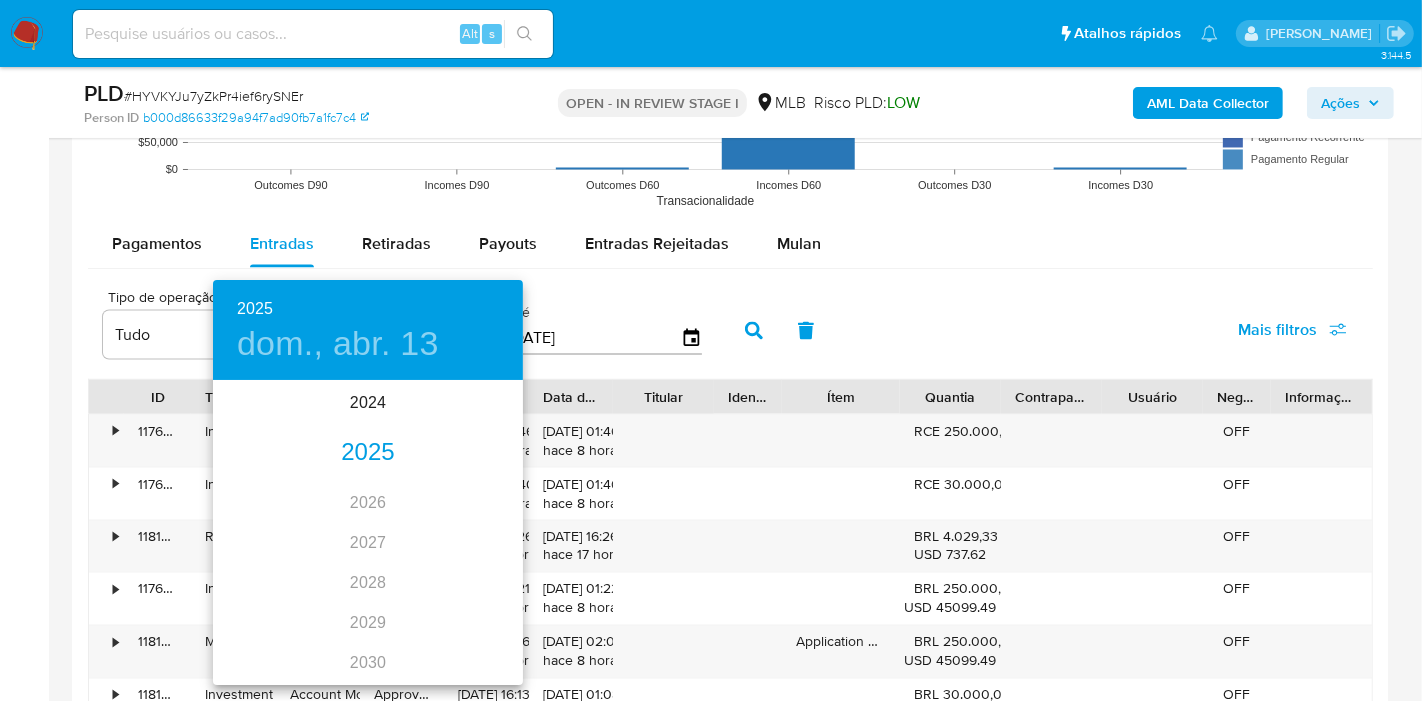 click on "2025" at bounding box center (368, 453) 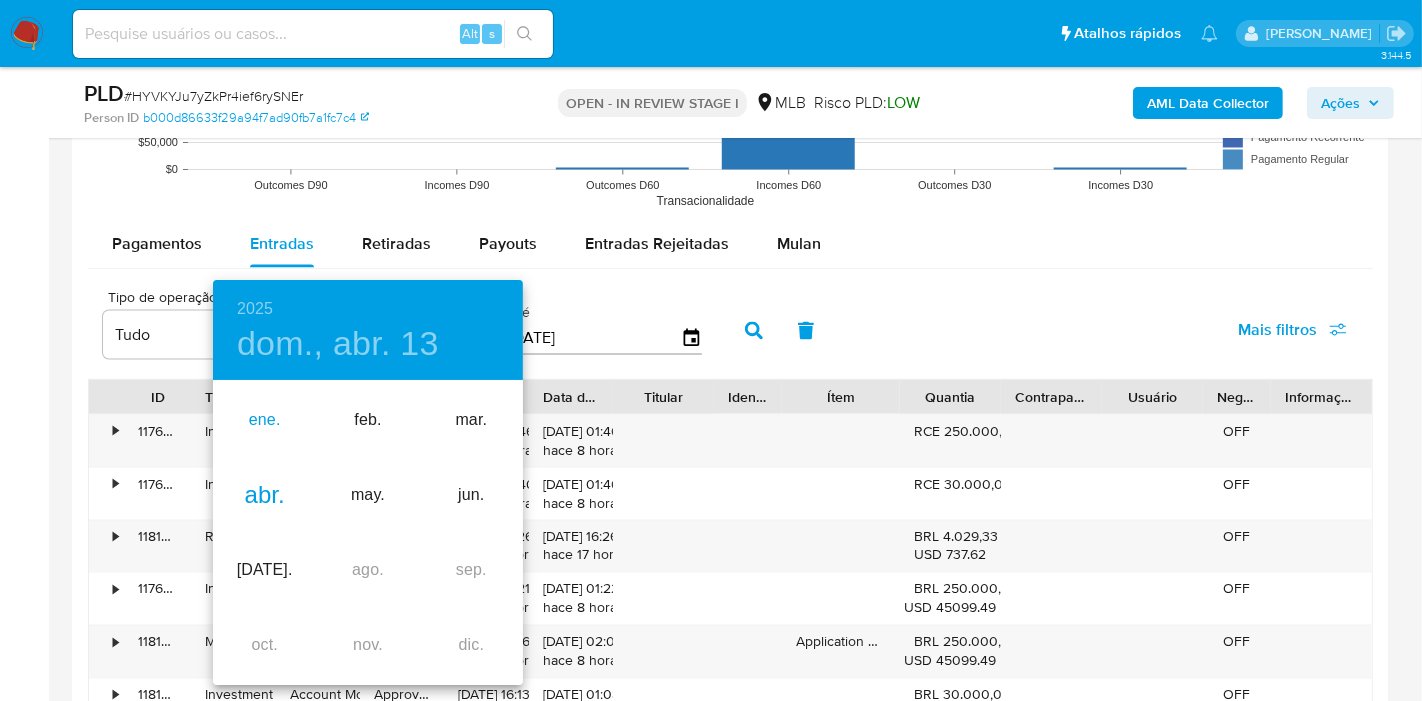 click on "ene." at bounding box center [264, 420] 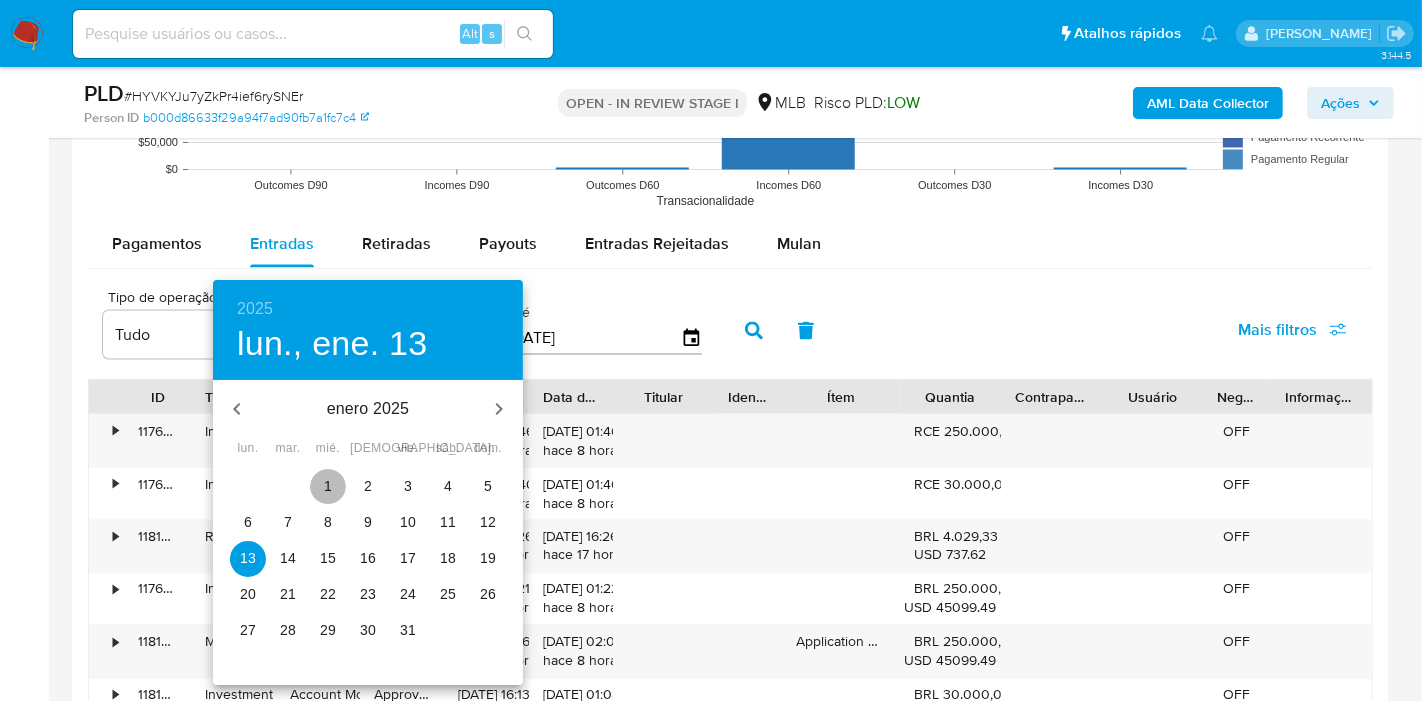 click on "1" at bounding box center [328, 486] 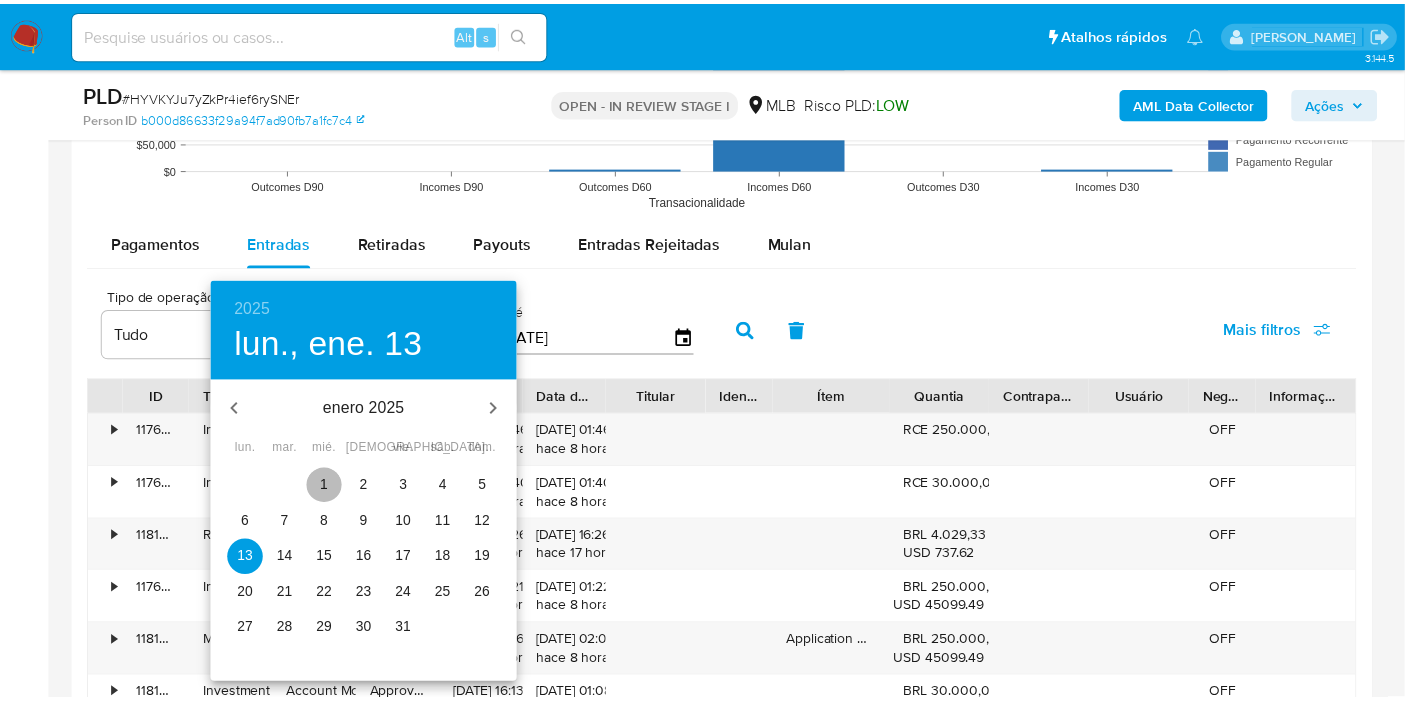 type on "01/01/2025" 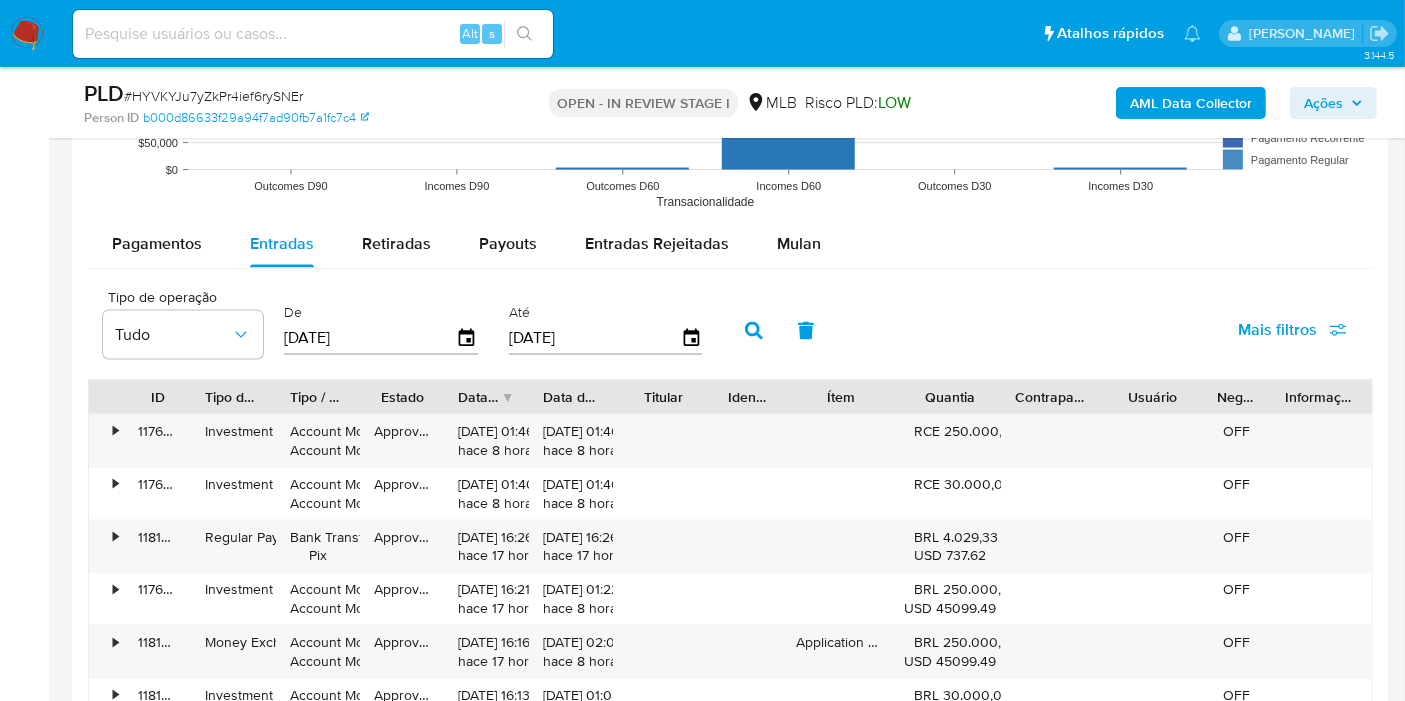 click 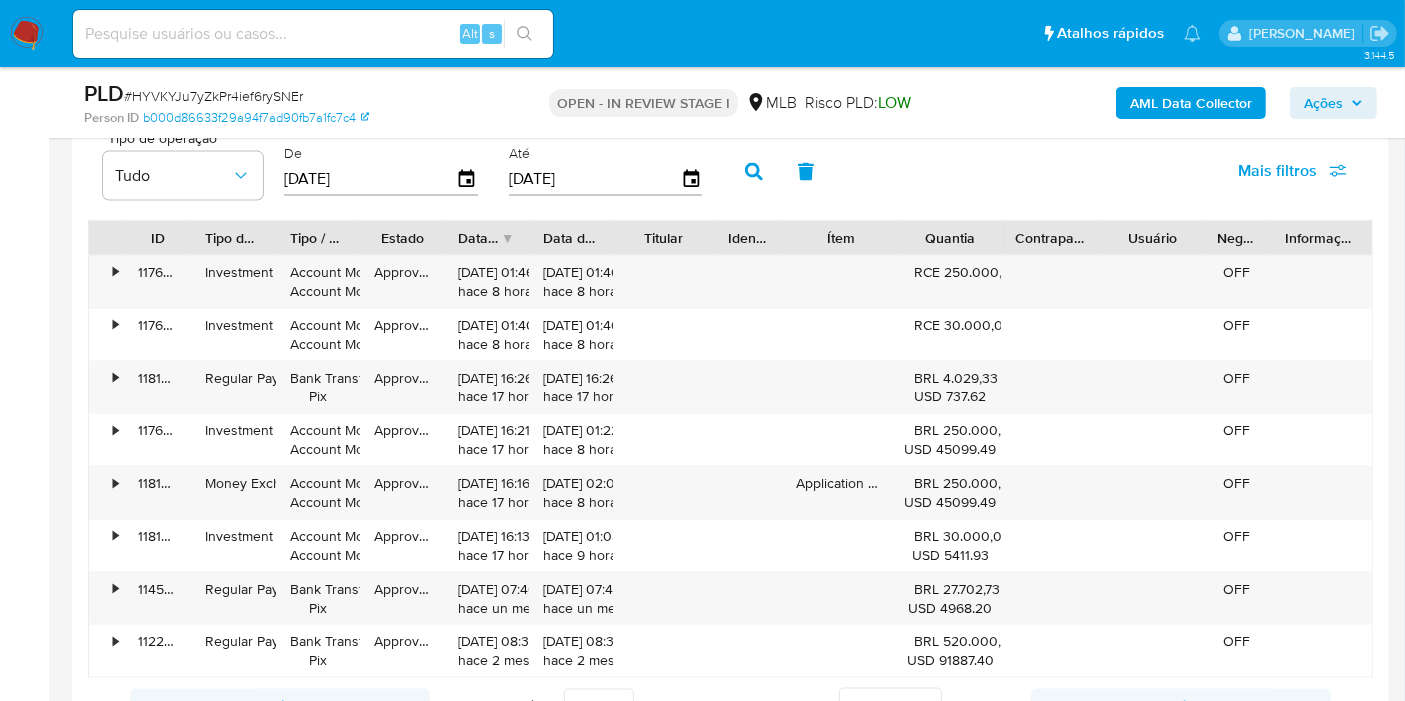 scroll, scrollTop: 2888, scrollLeft: 0, axis: vertical 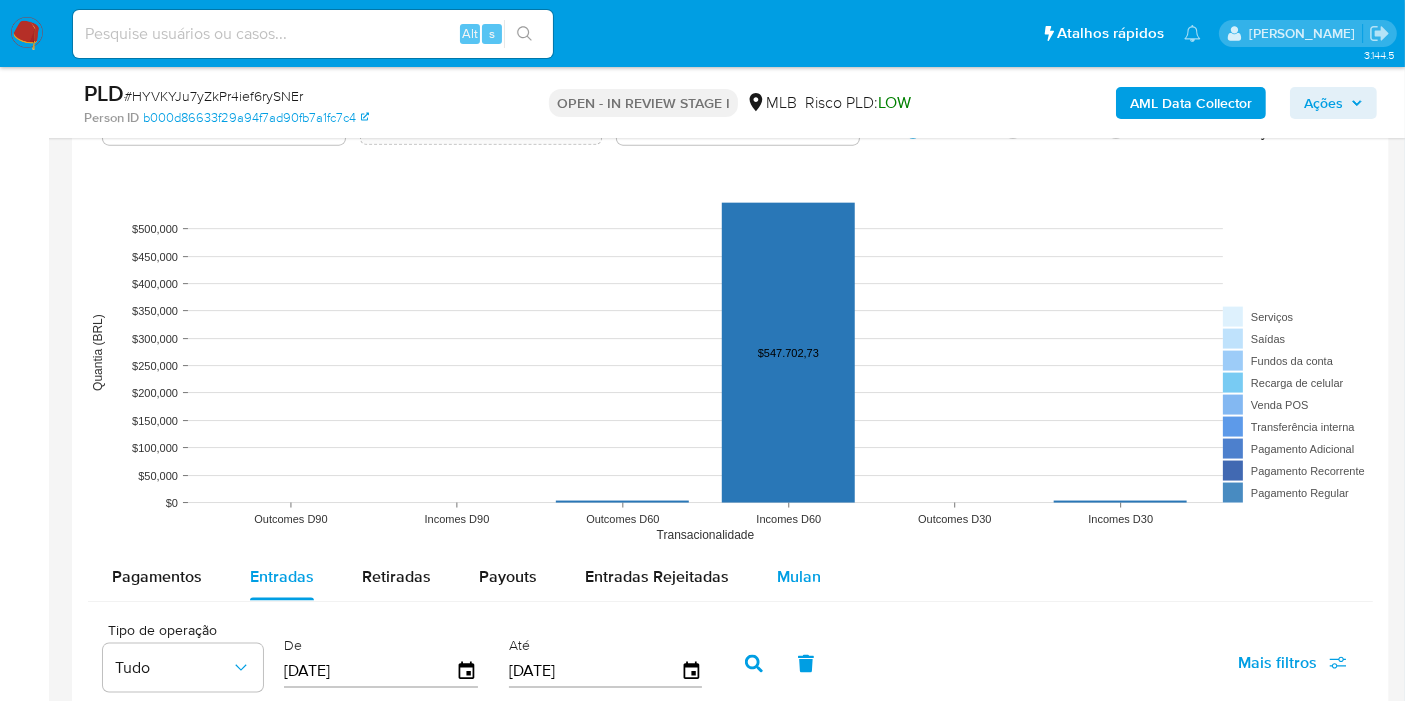 click on "Mulan" at bounding box center (799, 576) 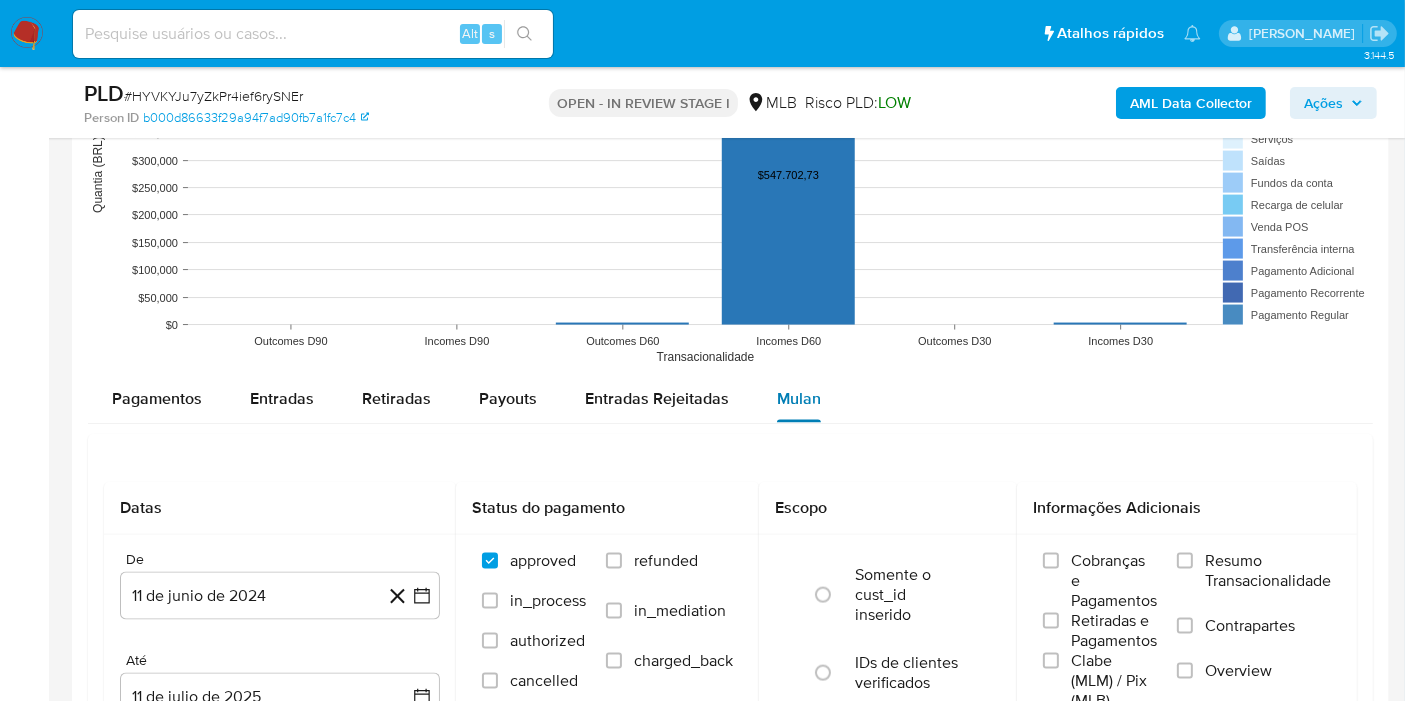 scroll, scrollTop: 2666, scrollLeft: 0, axis: vertical 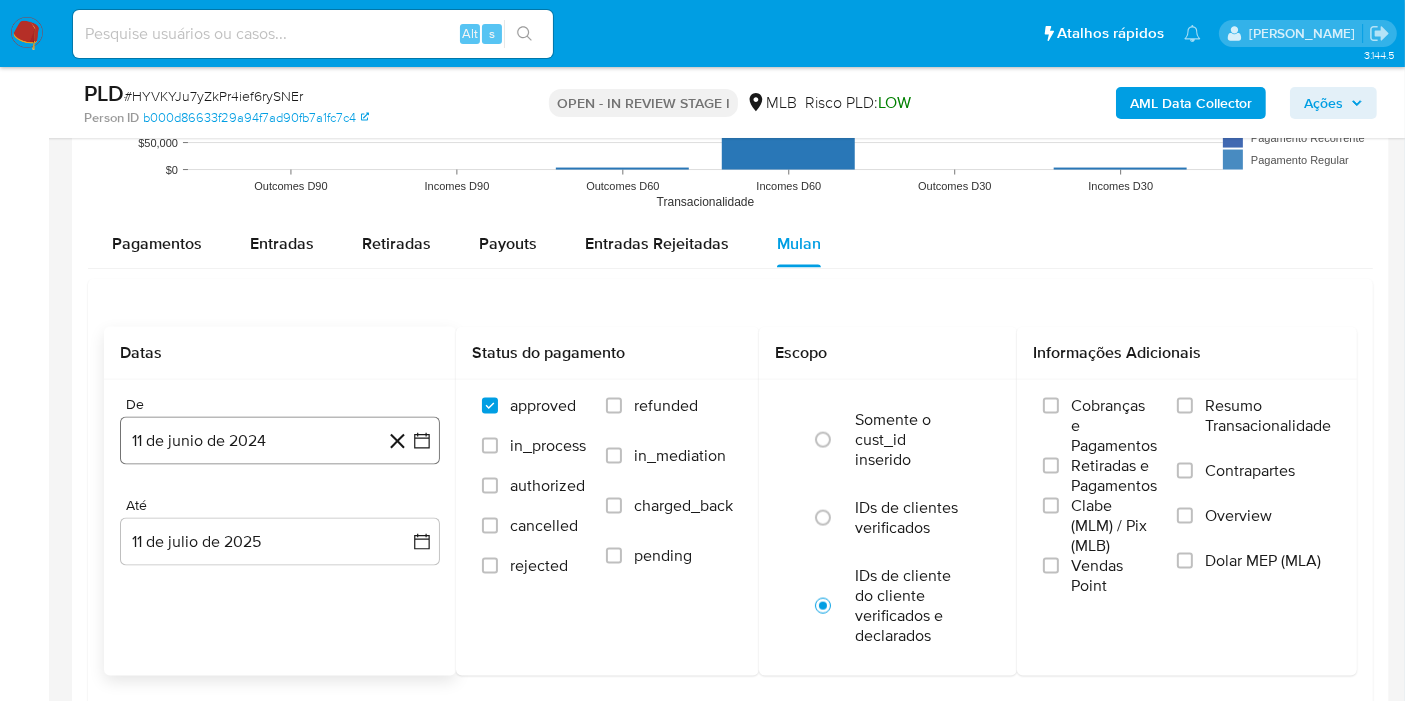 click on "11 de junio de 2024" at bounding box center (280, 441) 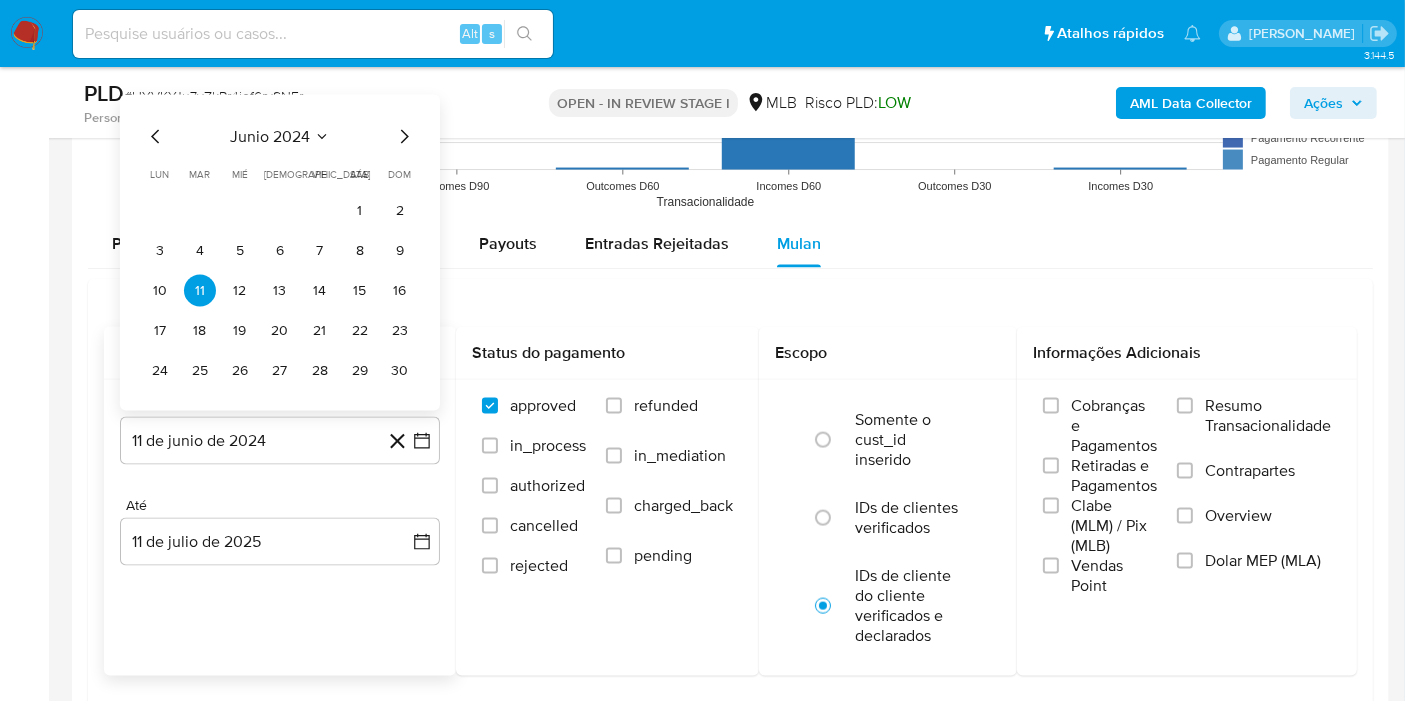 click on "junio 2024" at bounding box center (270, 137) 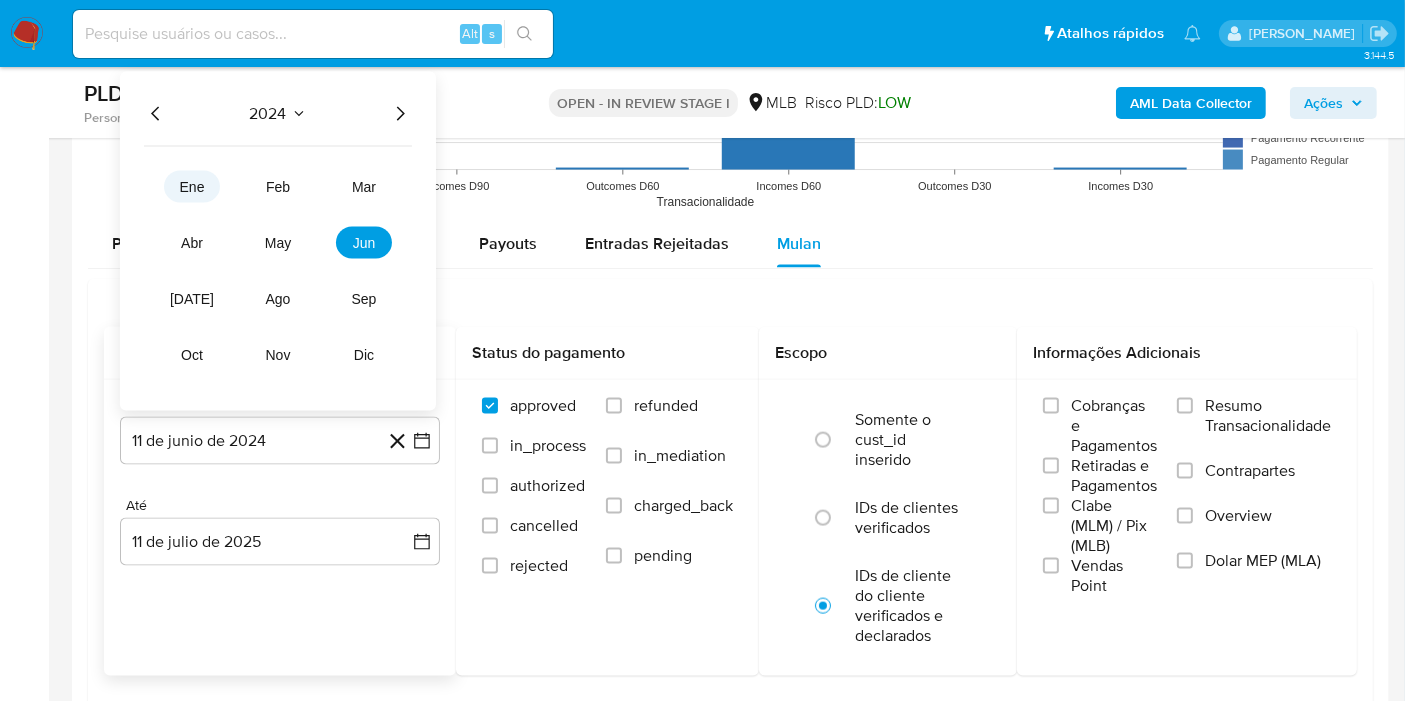 click on "ene" at bounding box center (192, 187) 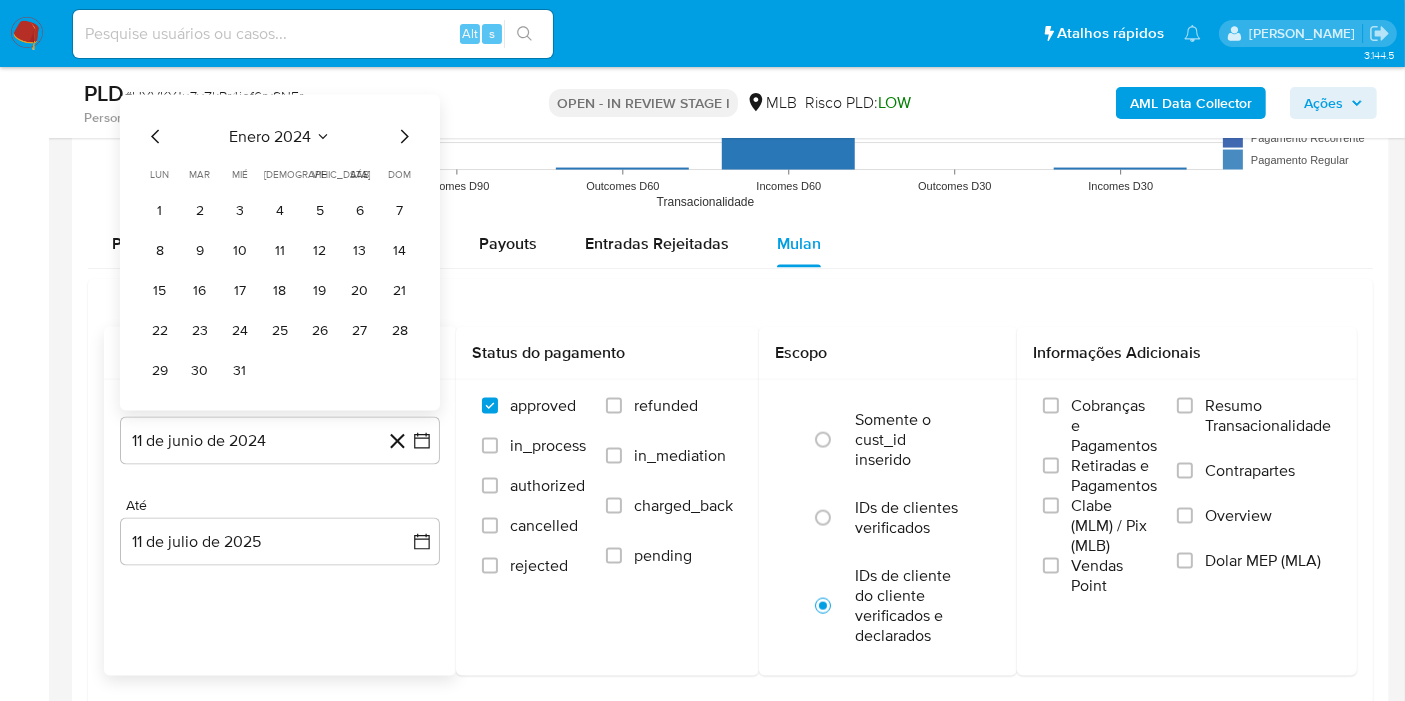 click on "enero 2024" at bounding box center [270, 137] 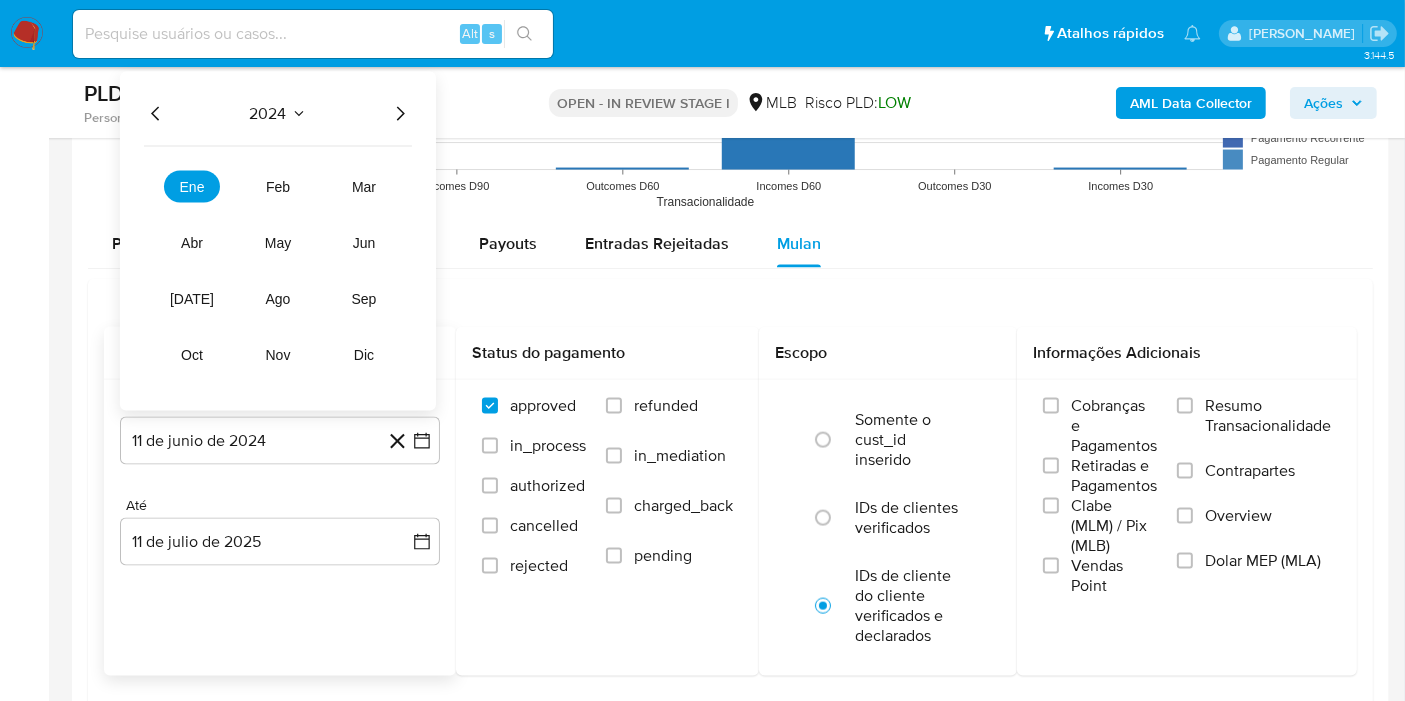 click 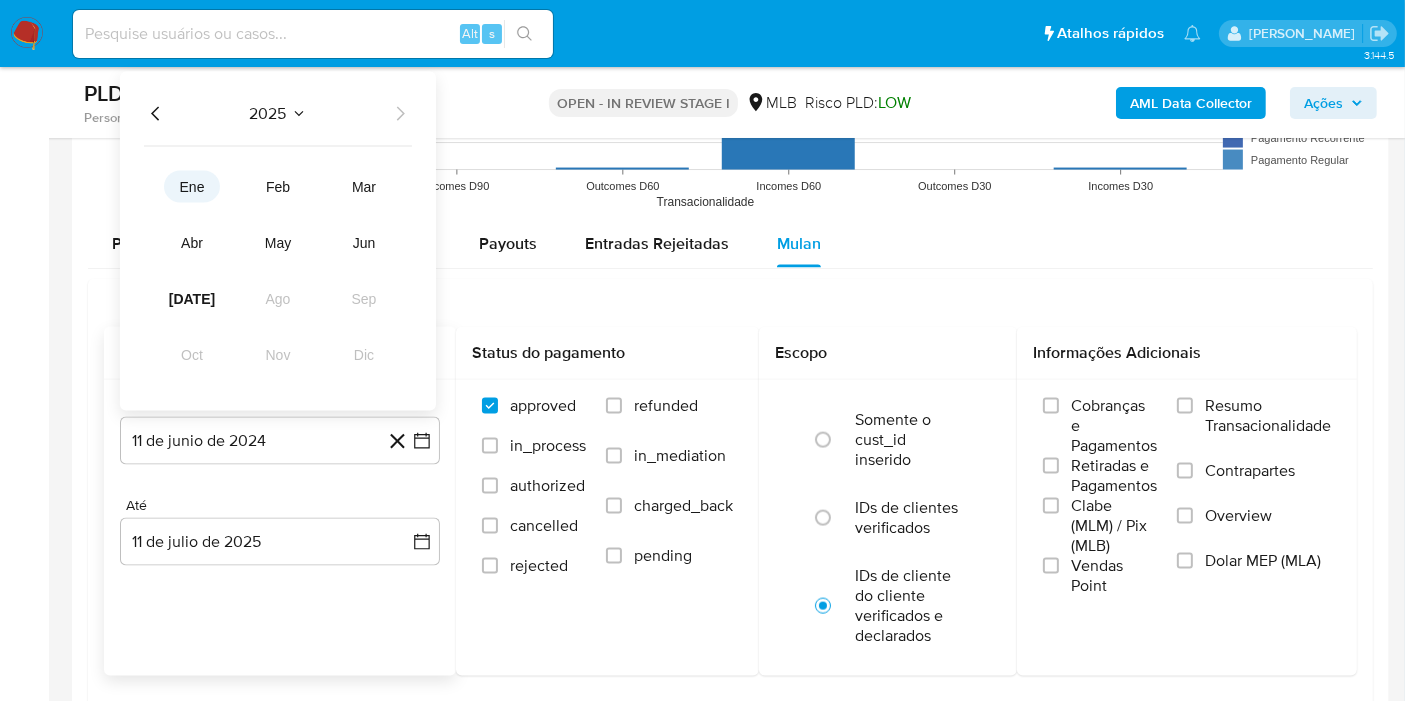 click on "ene" at bounding box center (192, 187) 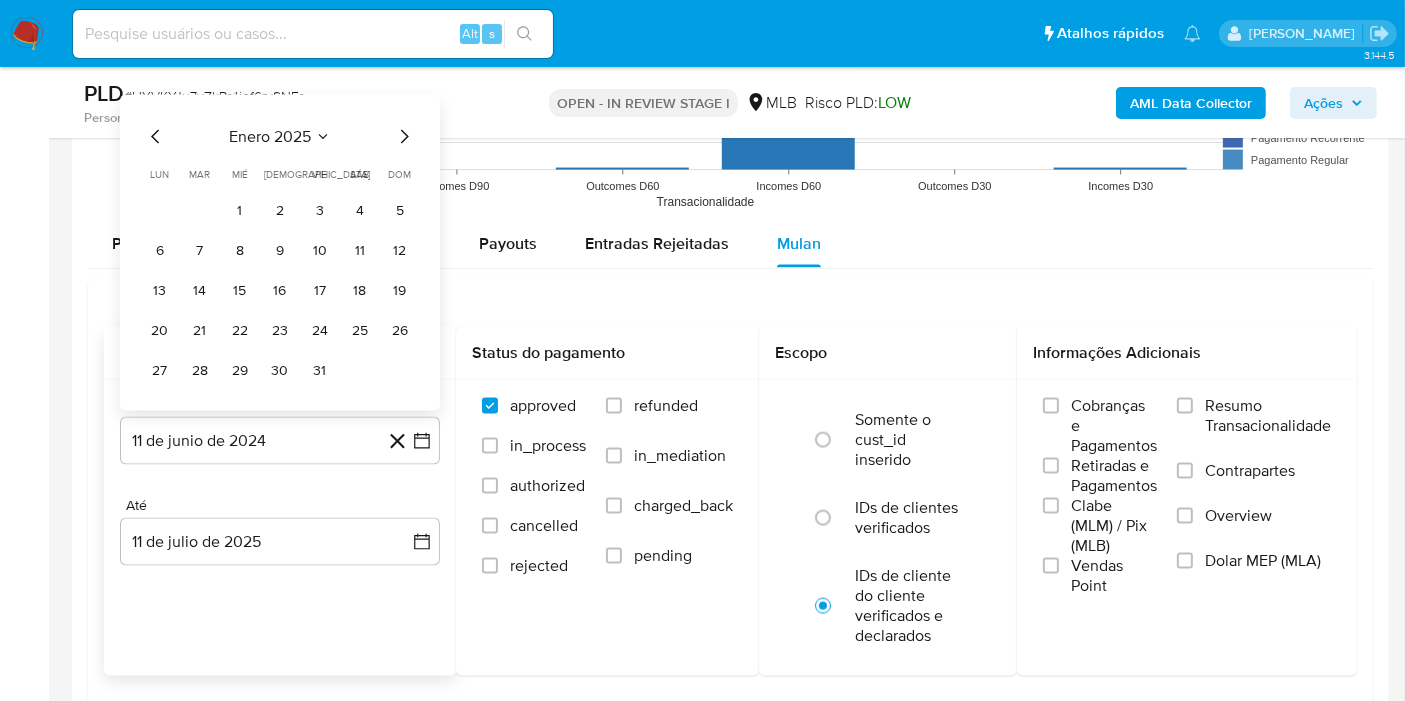 click on "1 2 3 4 5" at bounding box center [280, 211] 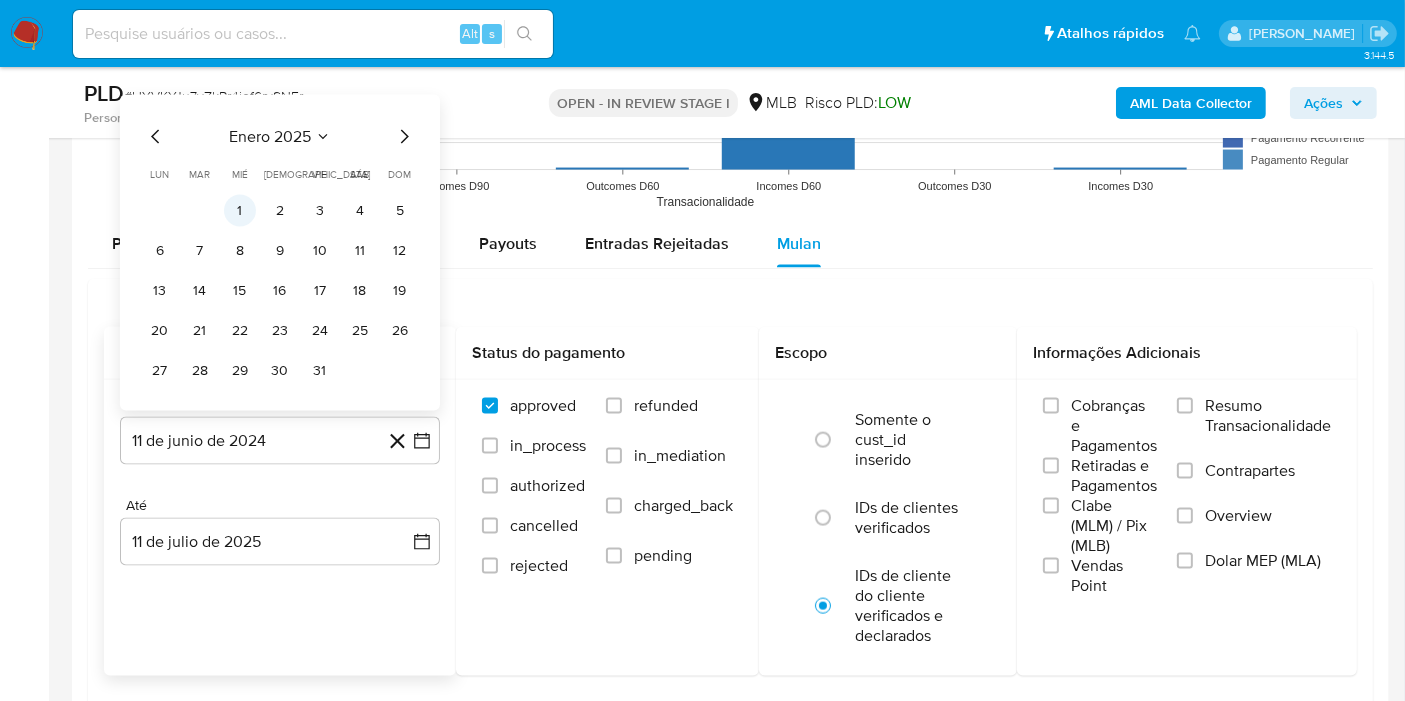 click on "1" at bounding box center (240, 211) 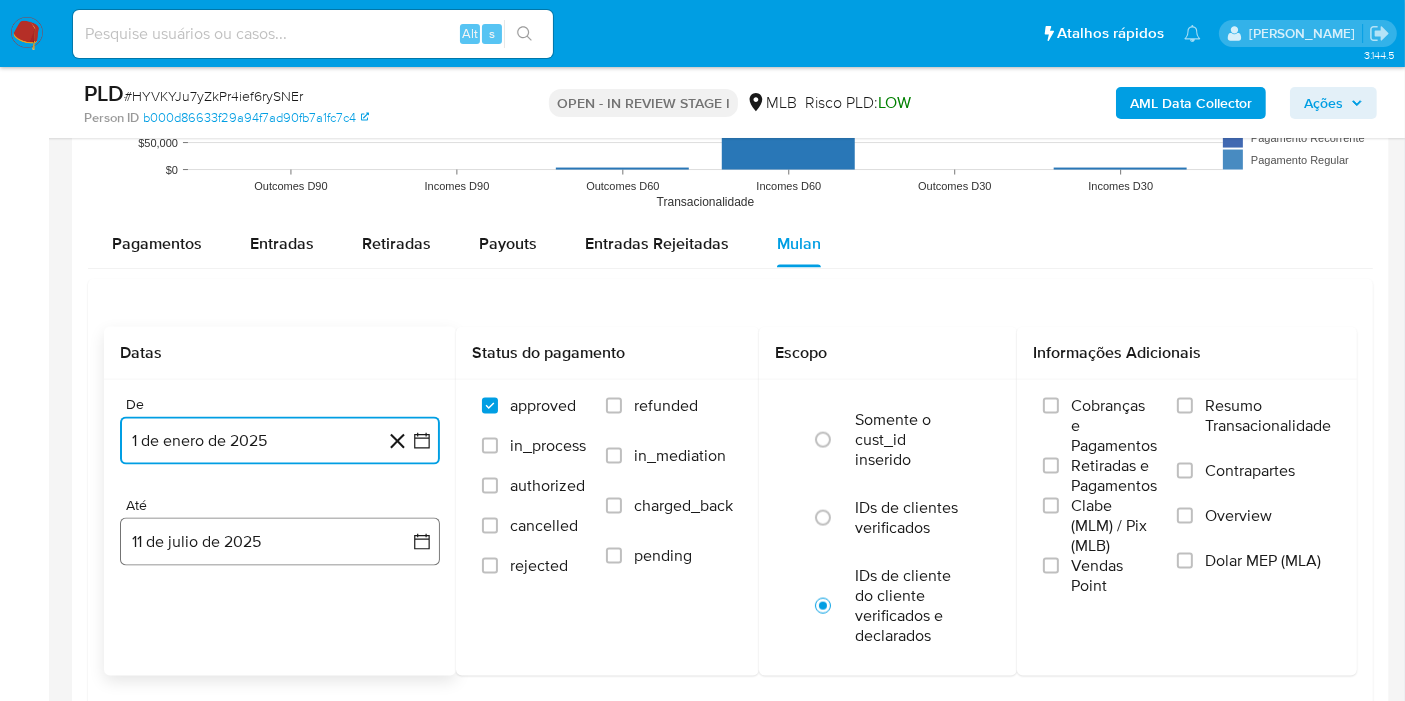 click on "11 de julio de 2025" at bounding box center [280, 542] 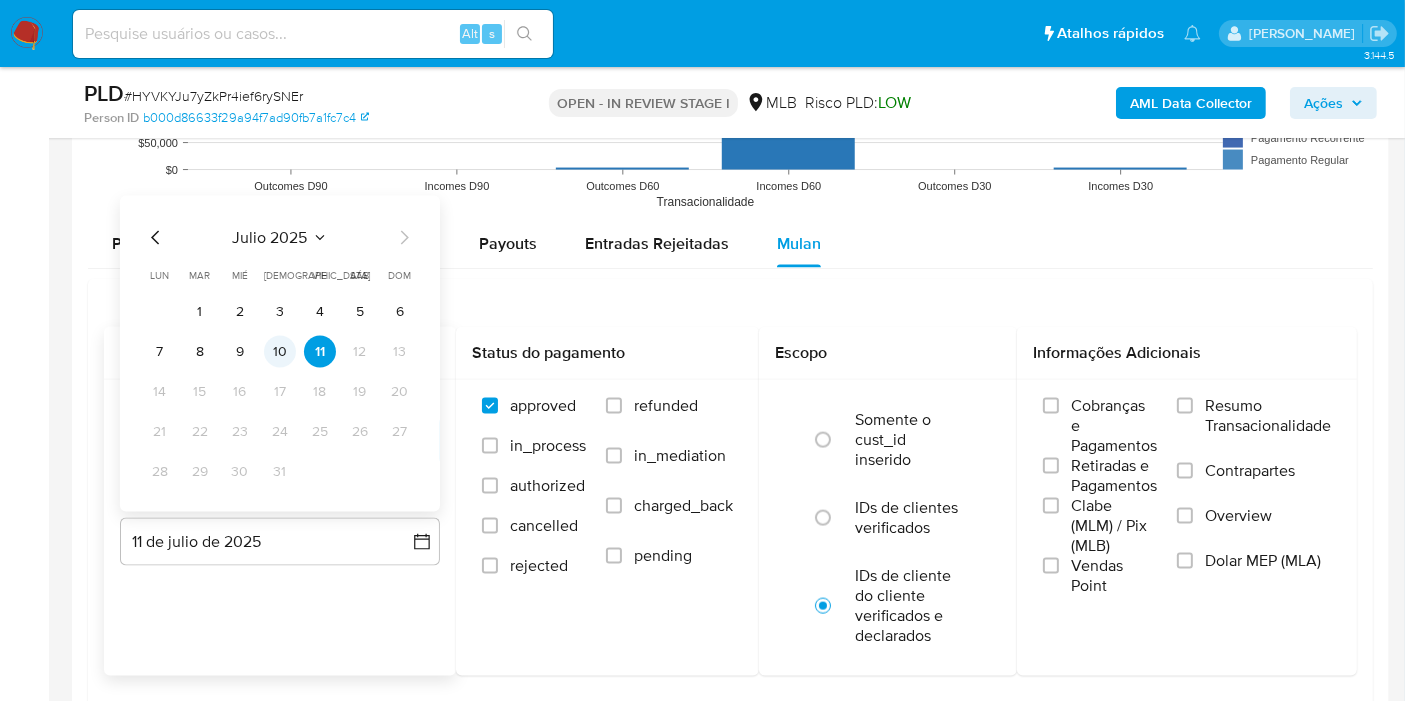 click on "10" at bounding box center [280, 352] 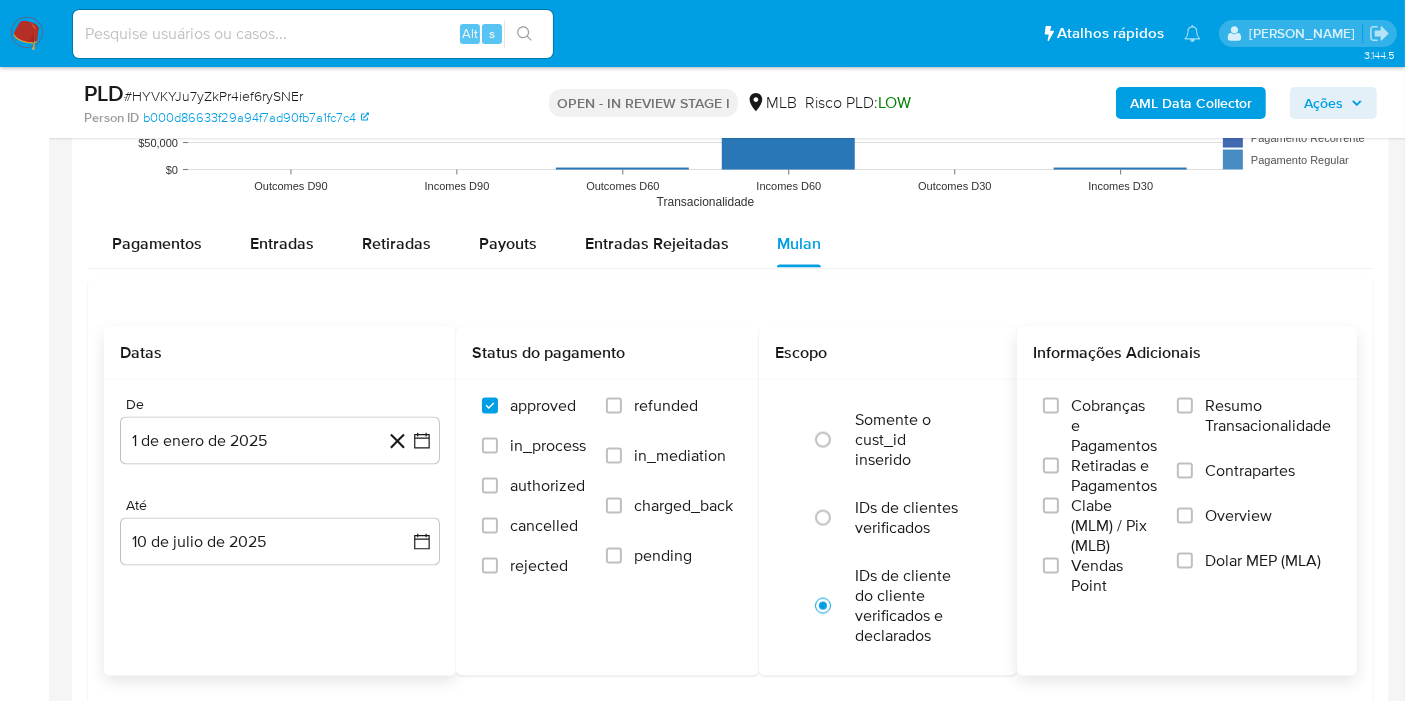 click on "Resumo Transacionalidade" at bounding box center [1268, 416] 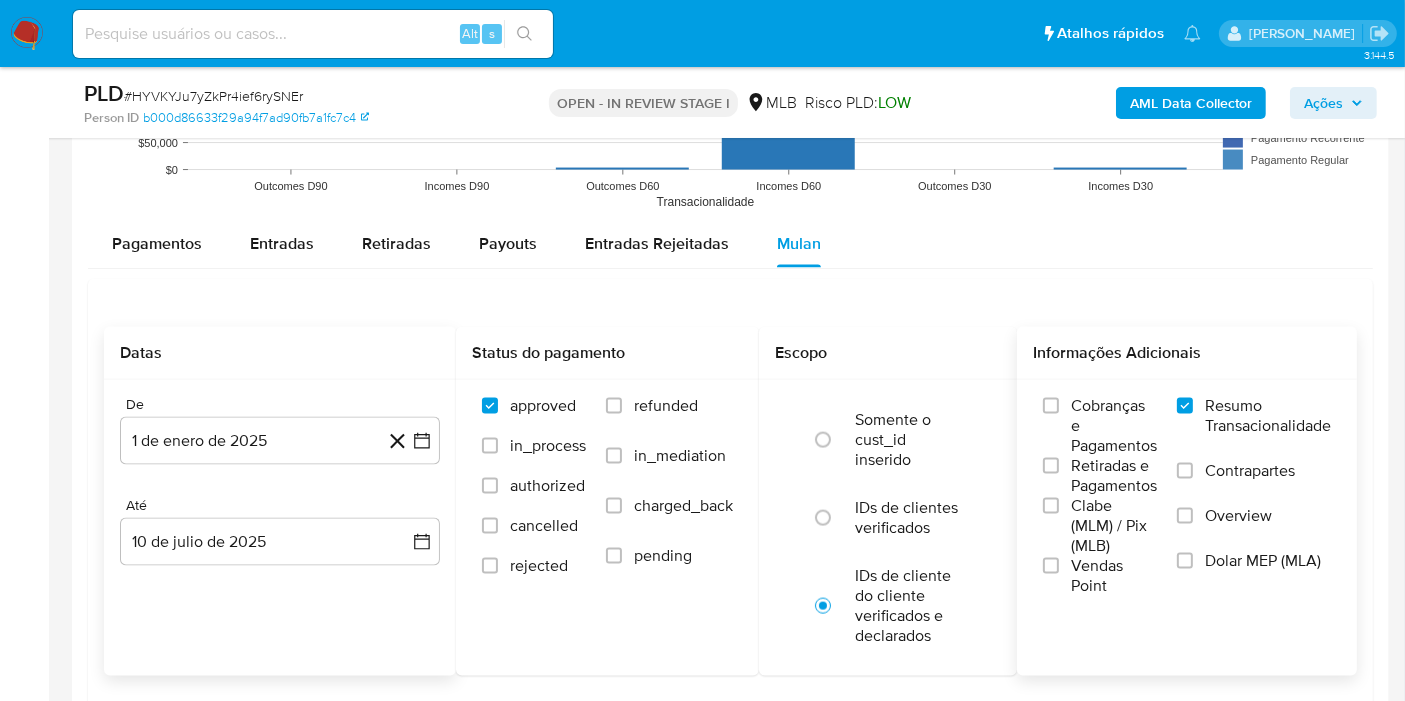 scroll, scrollTop: 2777, scrollLeft: 0, axis: vertical 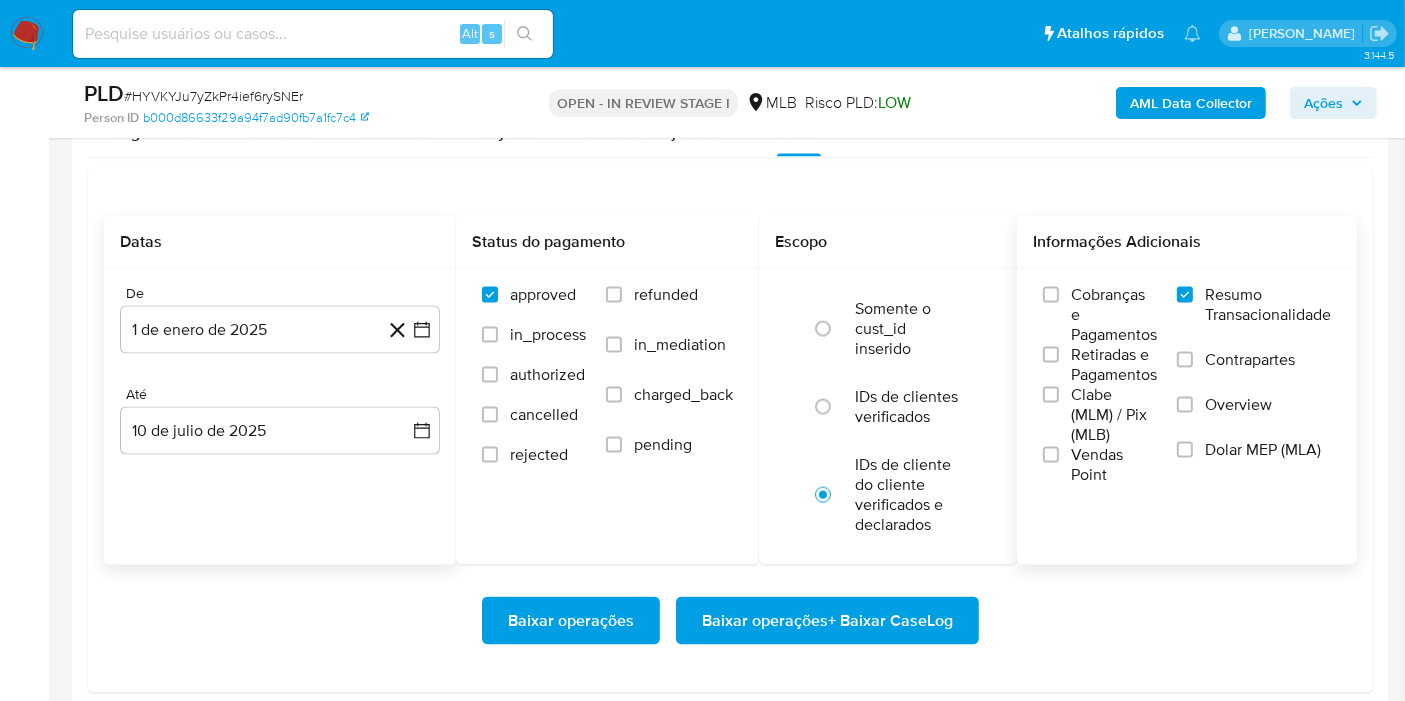 click on "Baixar operações  +   Baixar CaseLog" at bounding box center [827, 621] 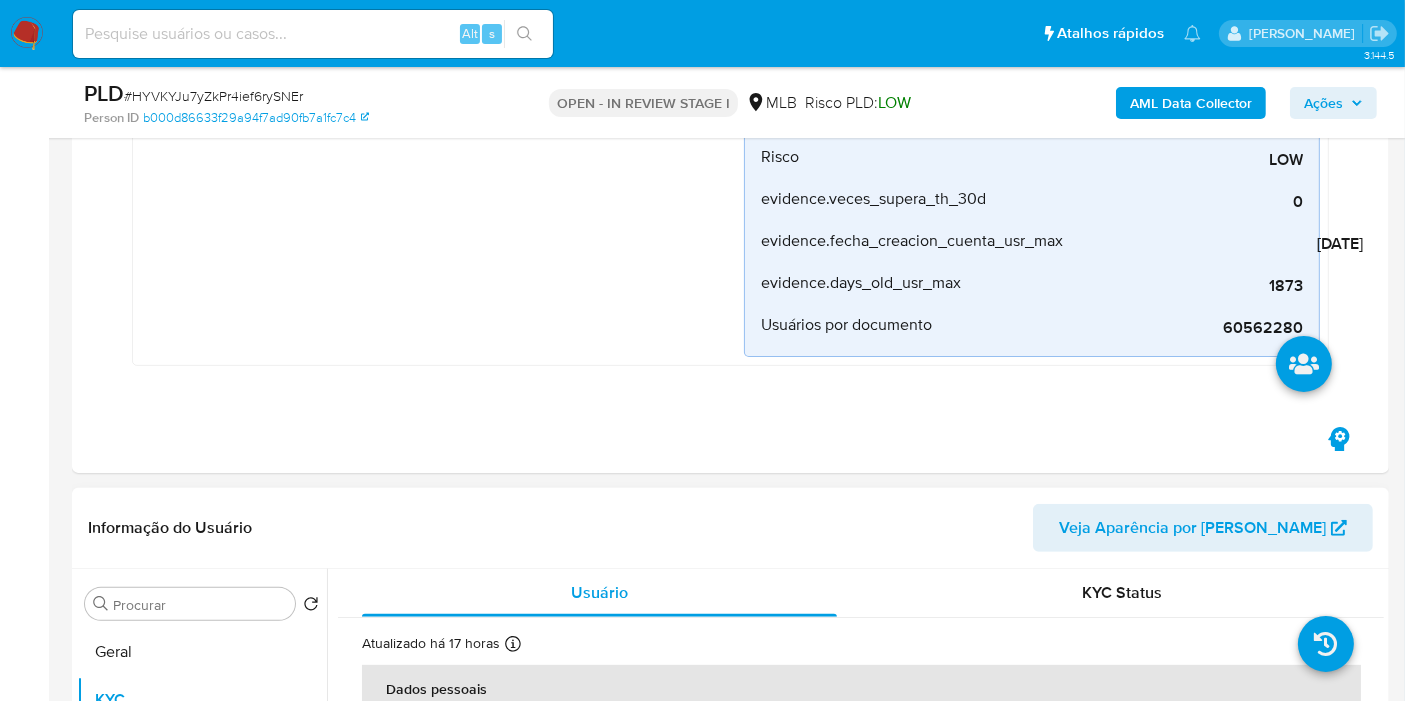 scroll, scrollTop: 768, scrollLeft: 0, axis: vertical 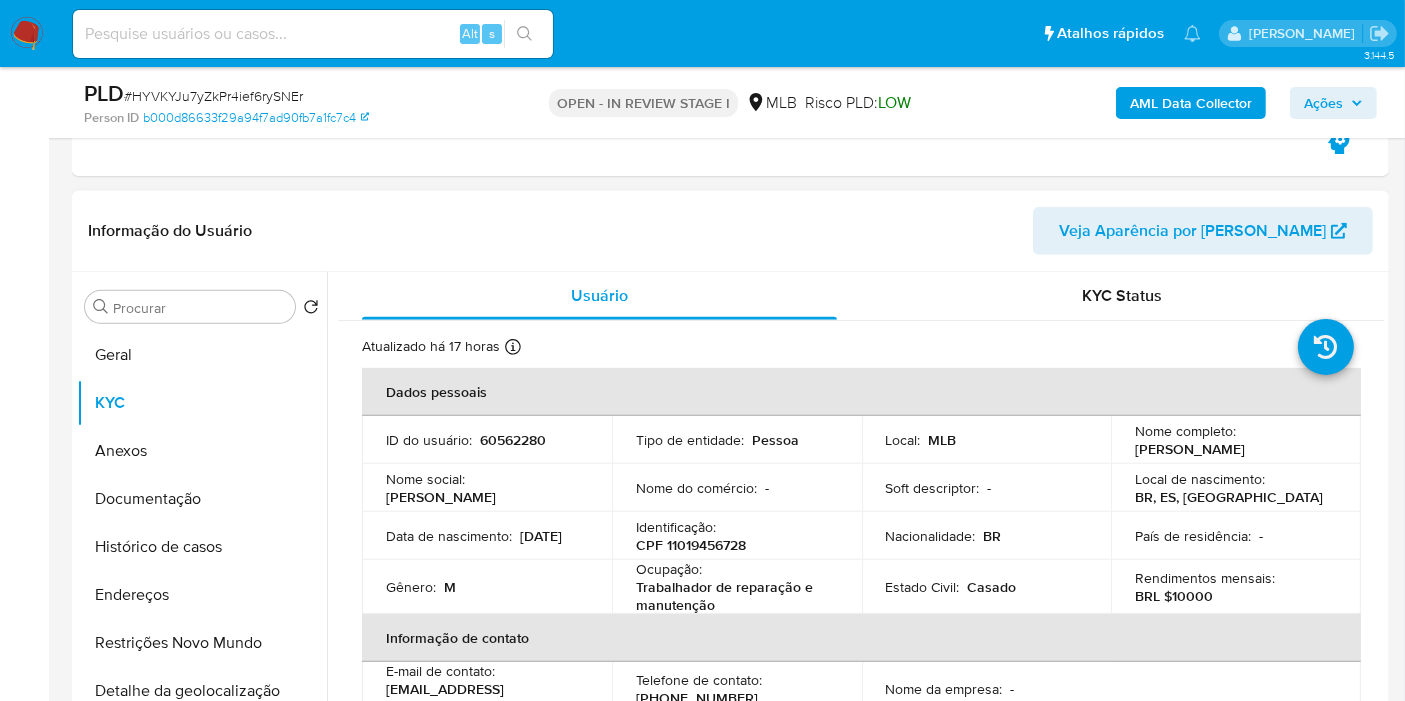 click on "CPF 11019456728" at bounding box center [691, 545] 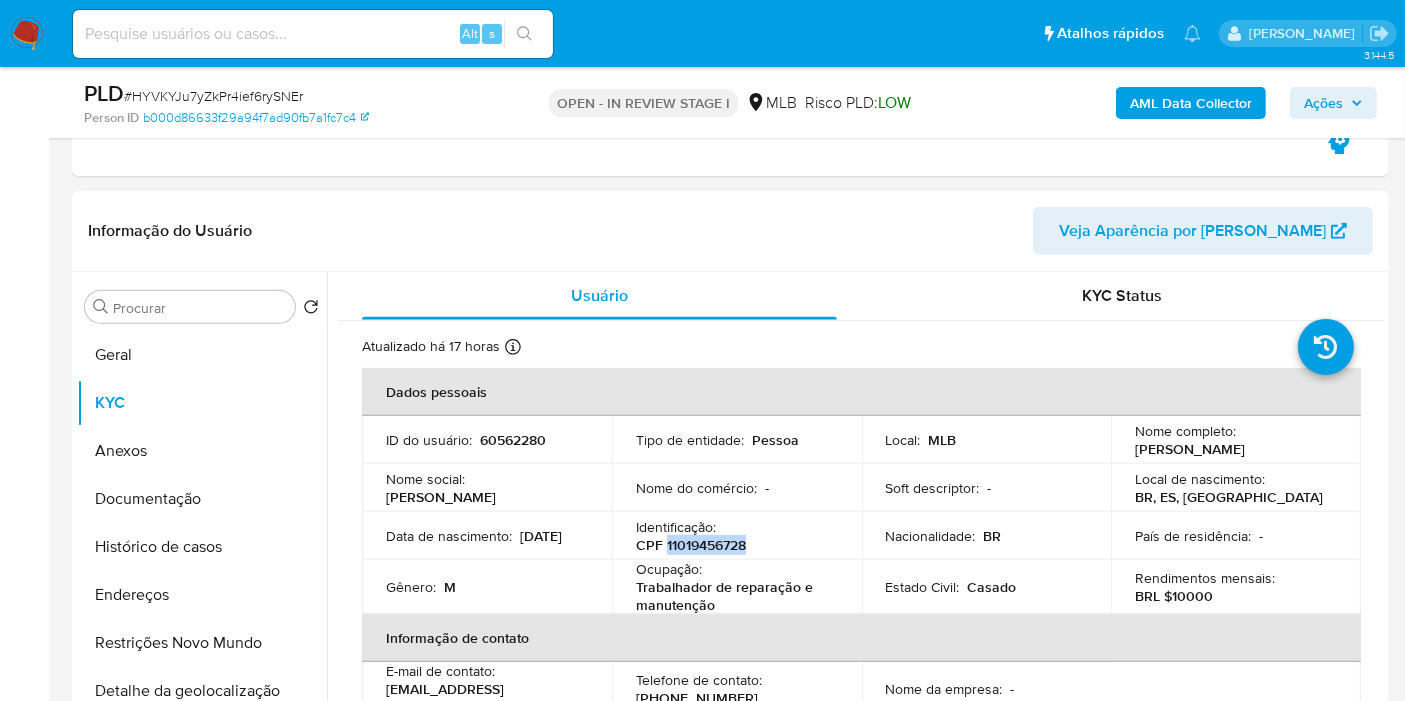 click on "CPF 11019456728" at bounding box center [691, 545] 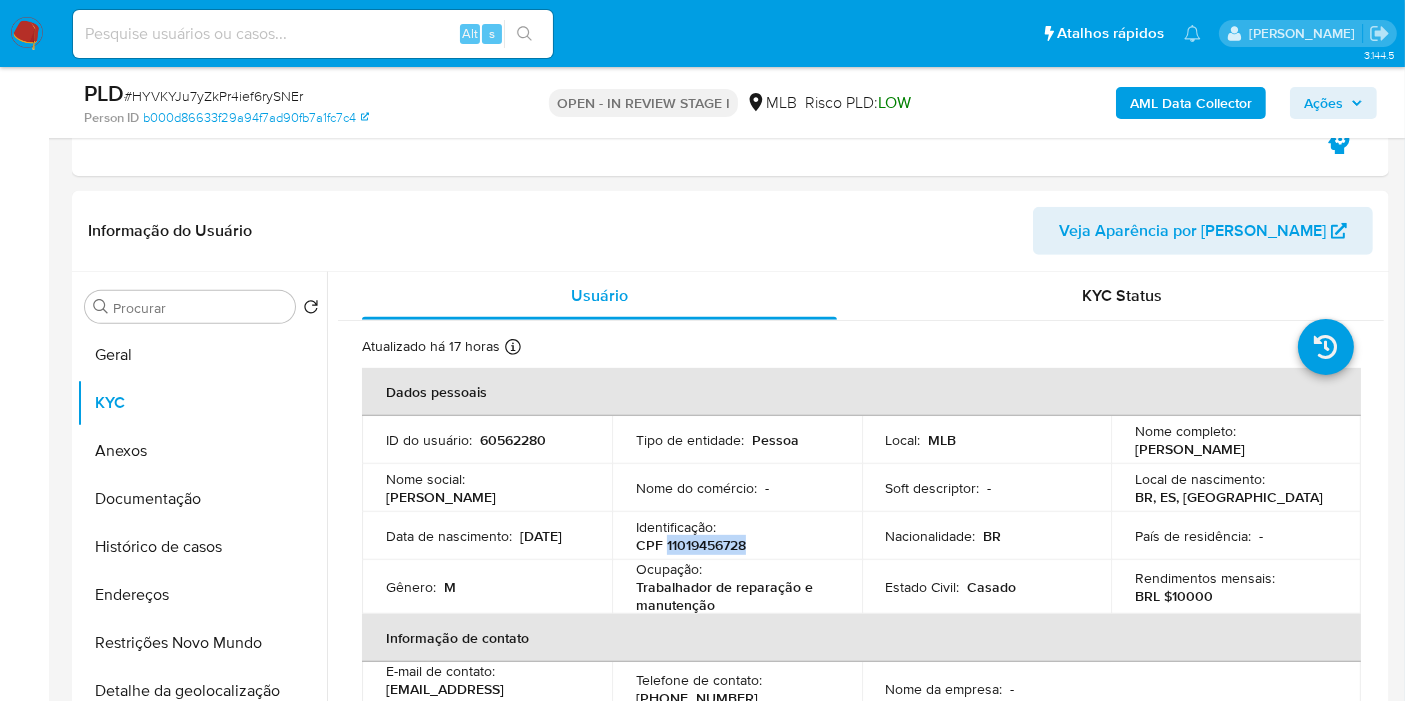 click on "Ações" at bounding box center (1323, 103) 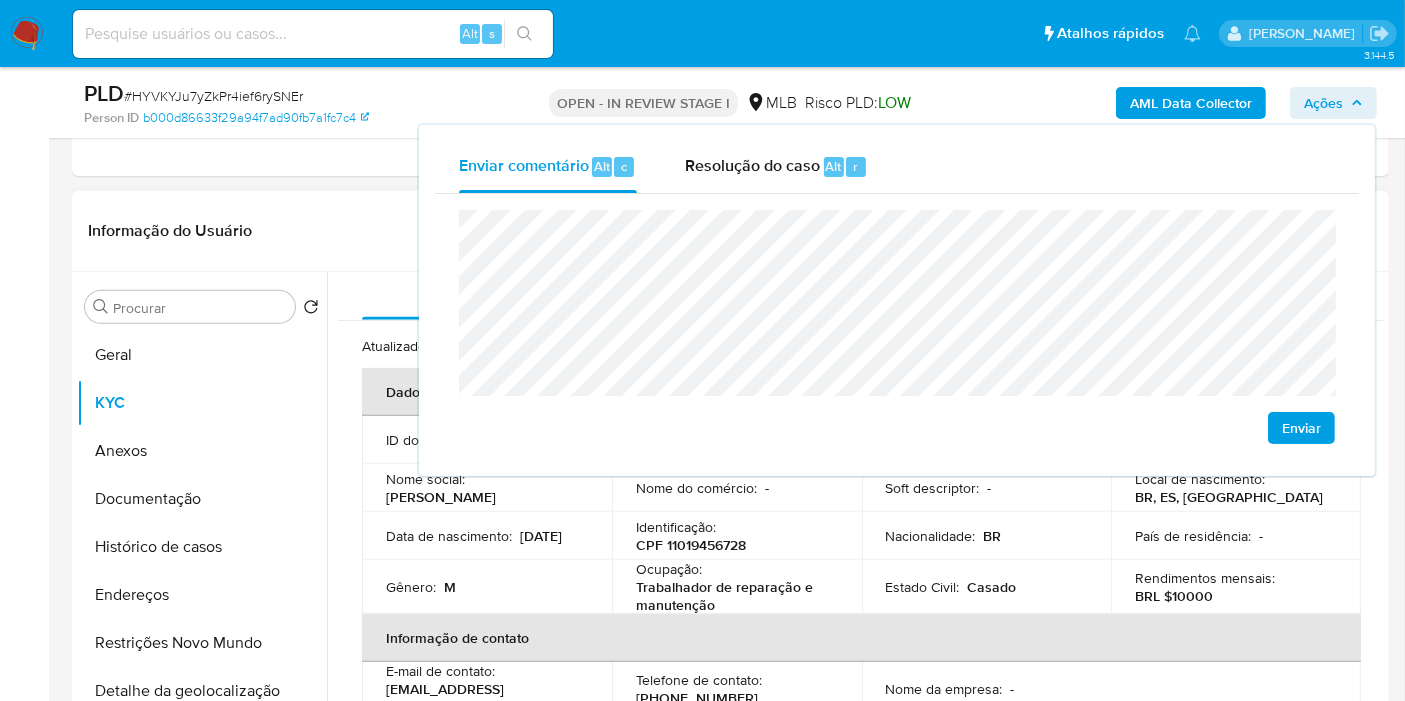 click on "Estado Civil :    Casado" at bounding box center (987, 587) 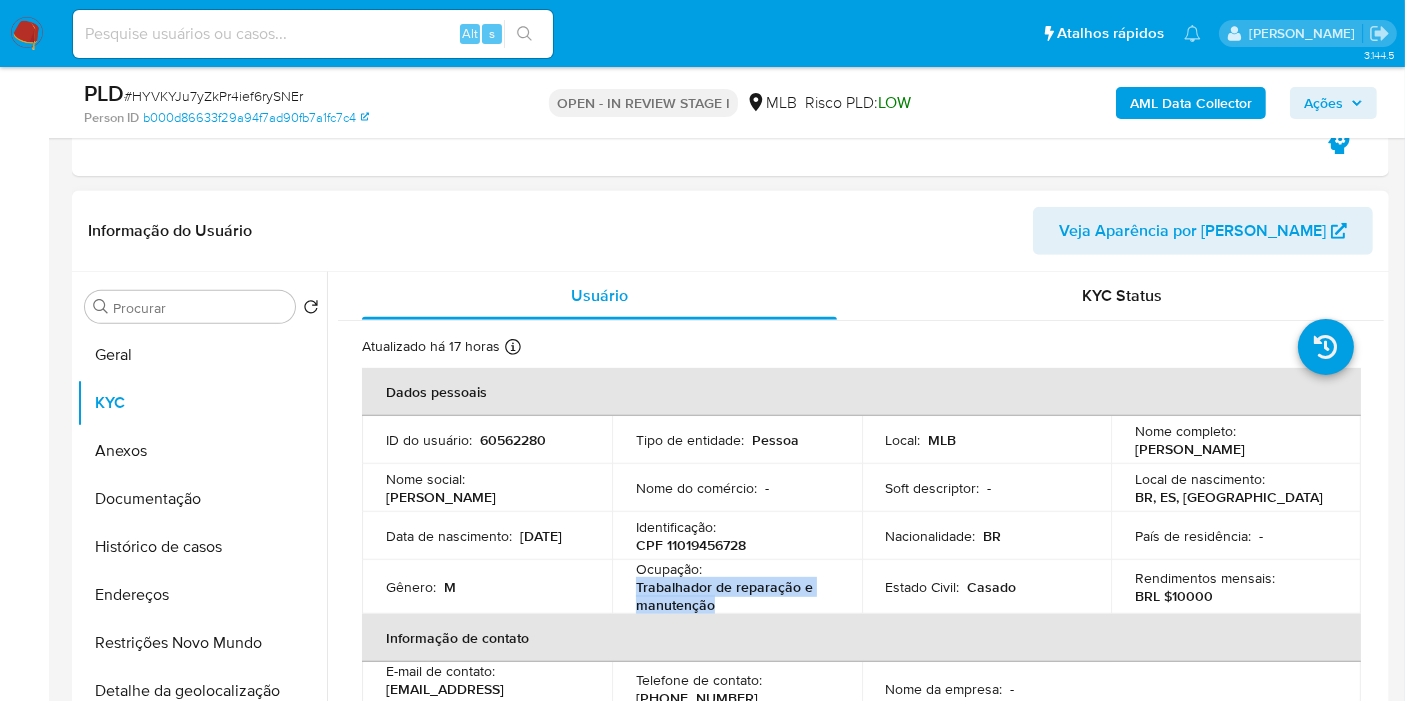 drag, startPoint x: 634, startPoint y: 582, endPoint x: 726, endPoint y: 607, distance: 95.33625 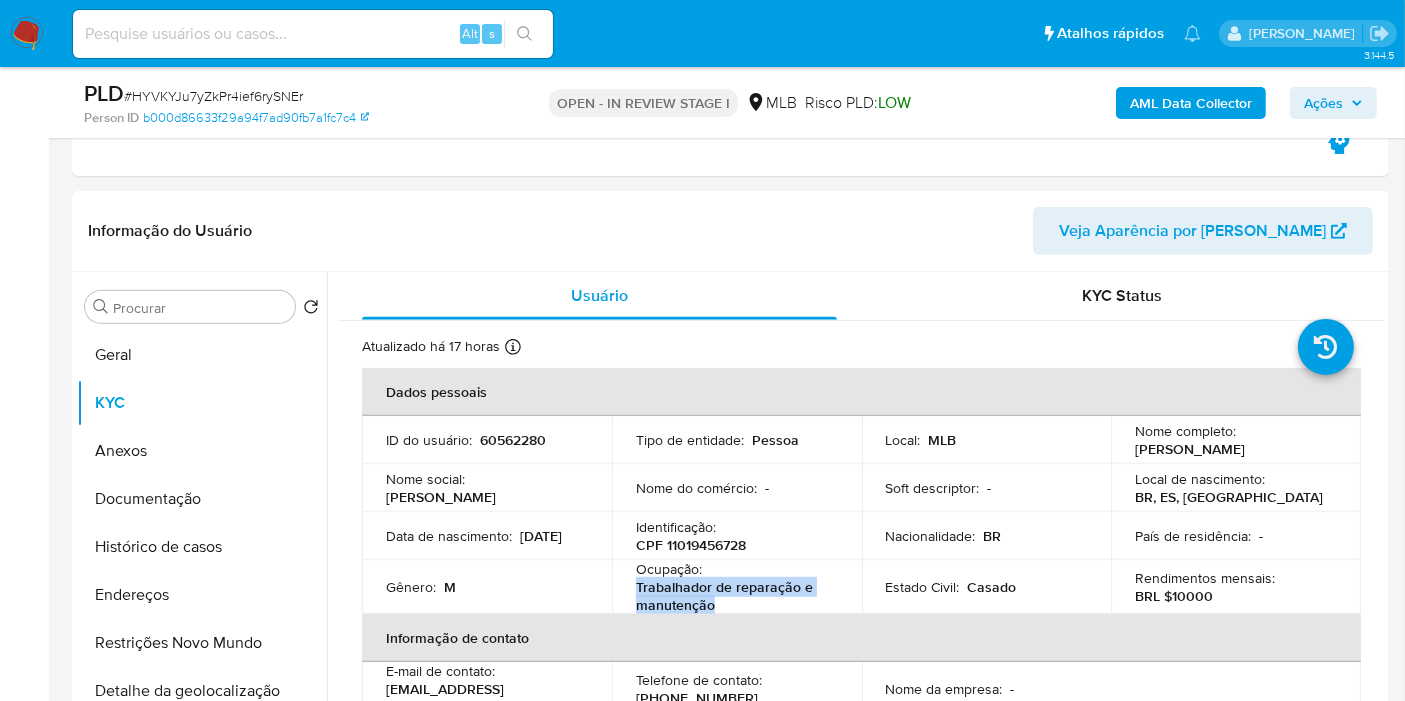 click on "Ações" at bounding box center [1323, 103] 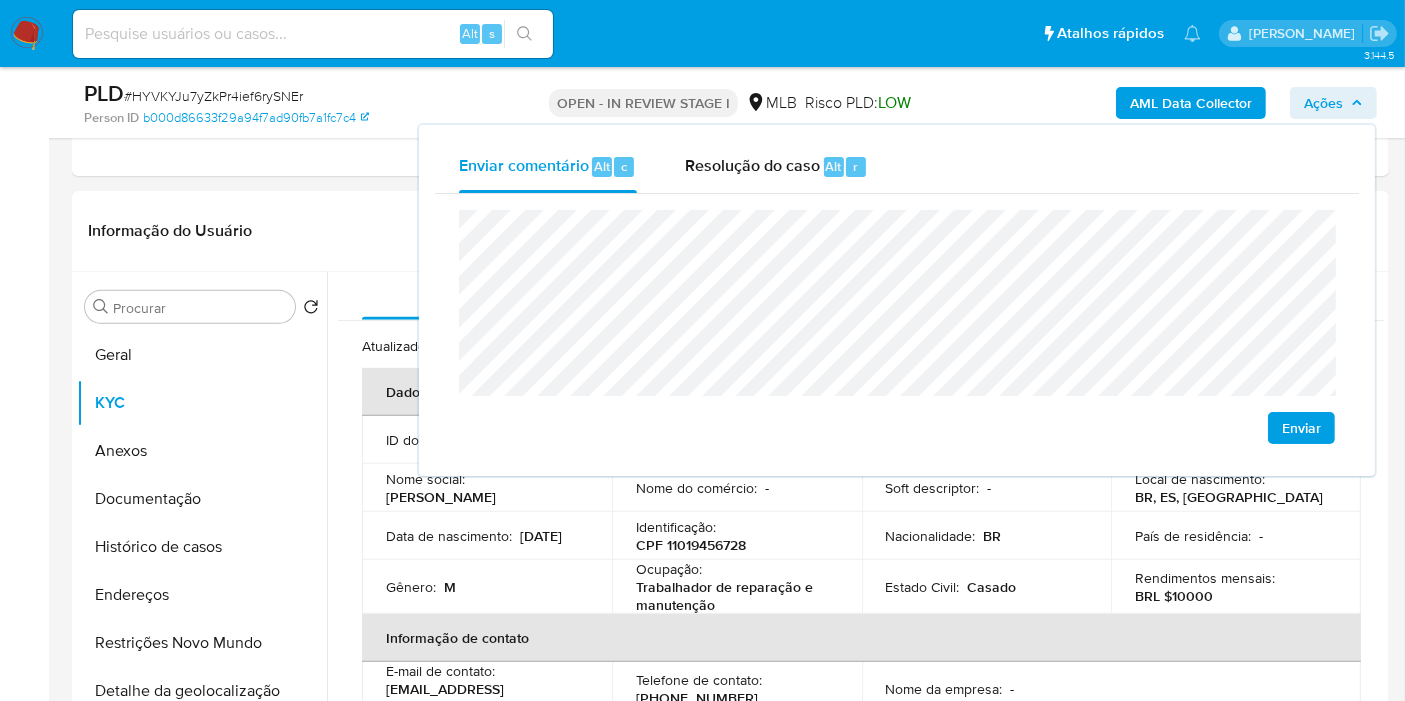 click on "residente" 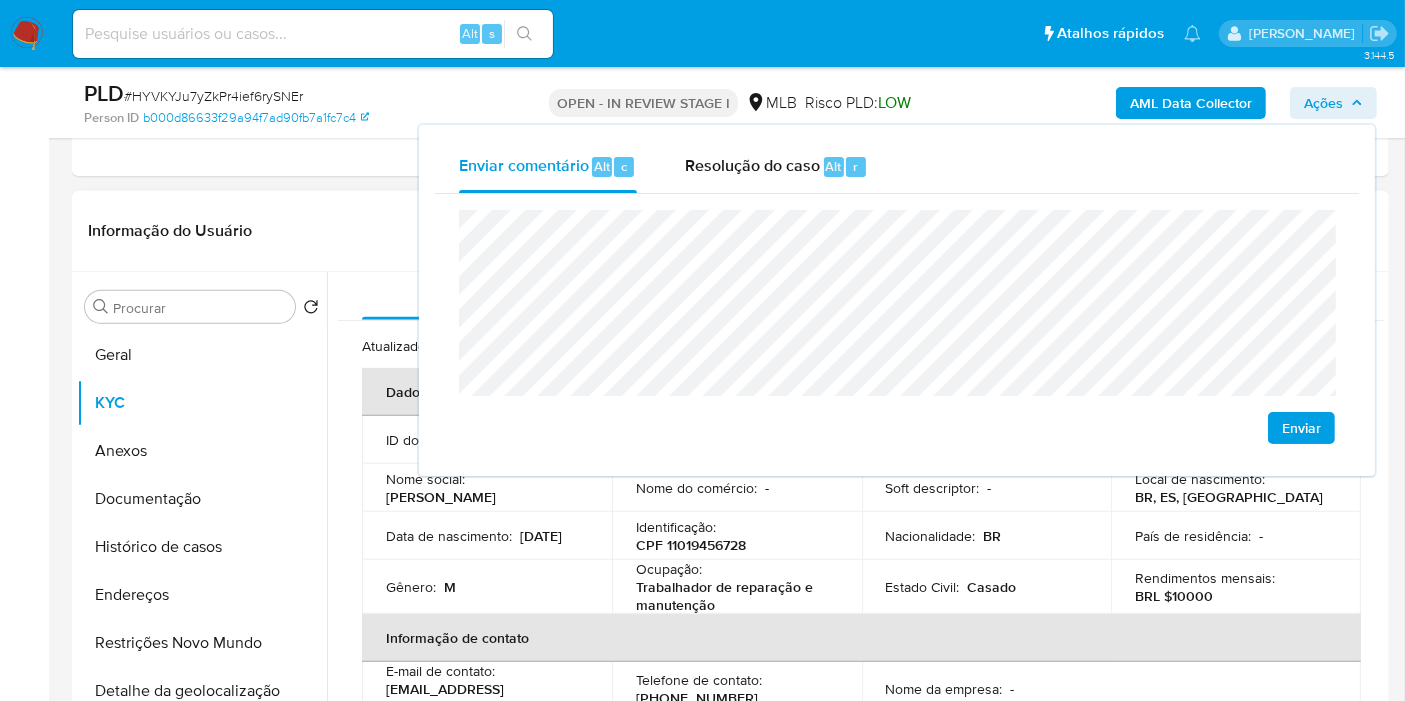 click on "Nacionalidade :    BR" at bounding box center (987, 536) 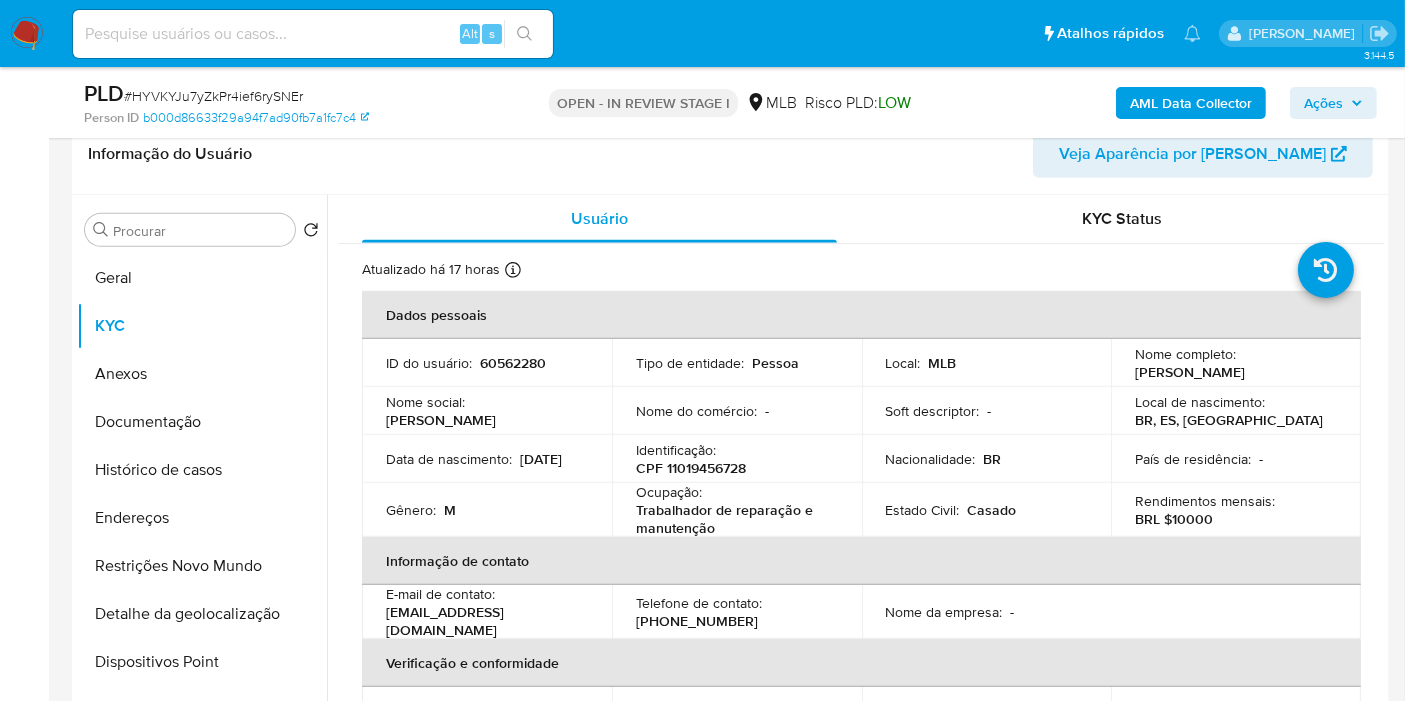 scroll, scrollTop: 880, scrollLeft: 0, axis: vertical 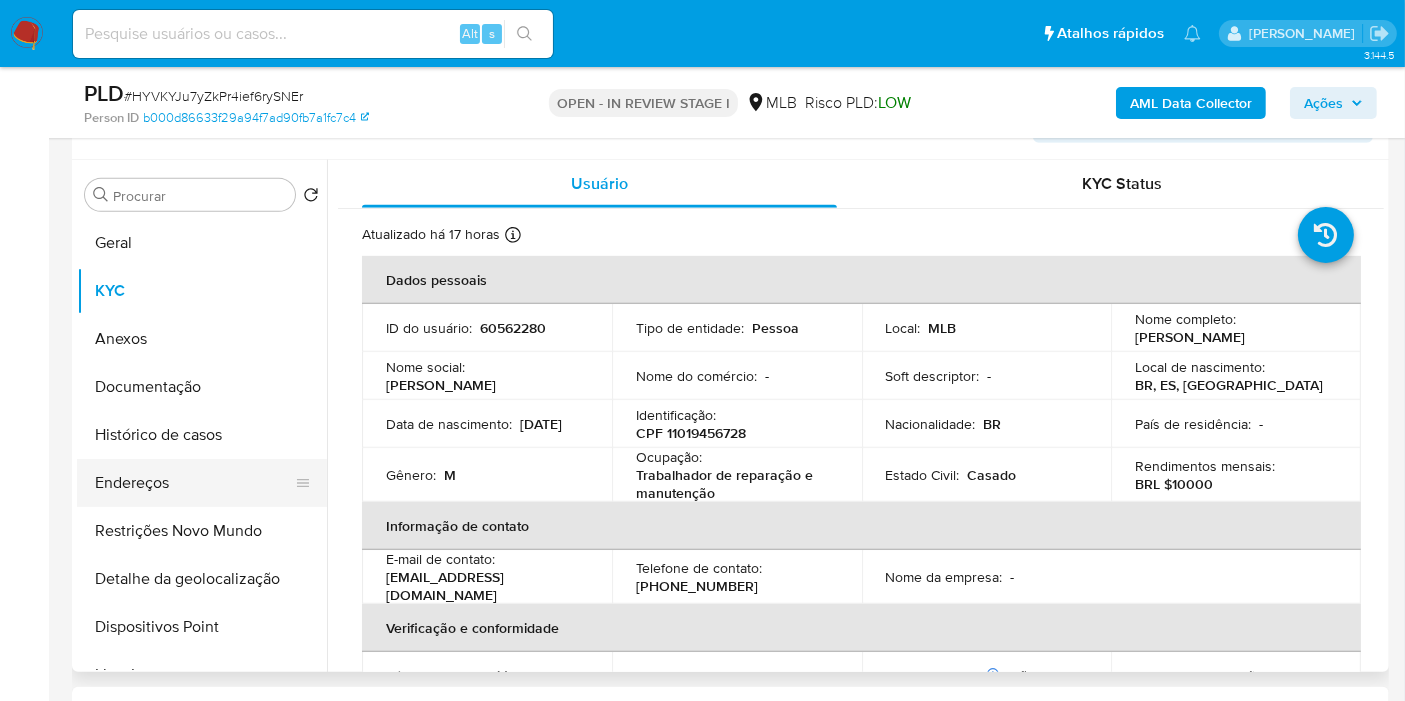 click on "Endereços" at bounding box center (194, 483) 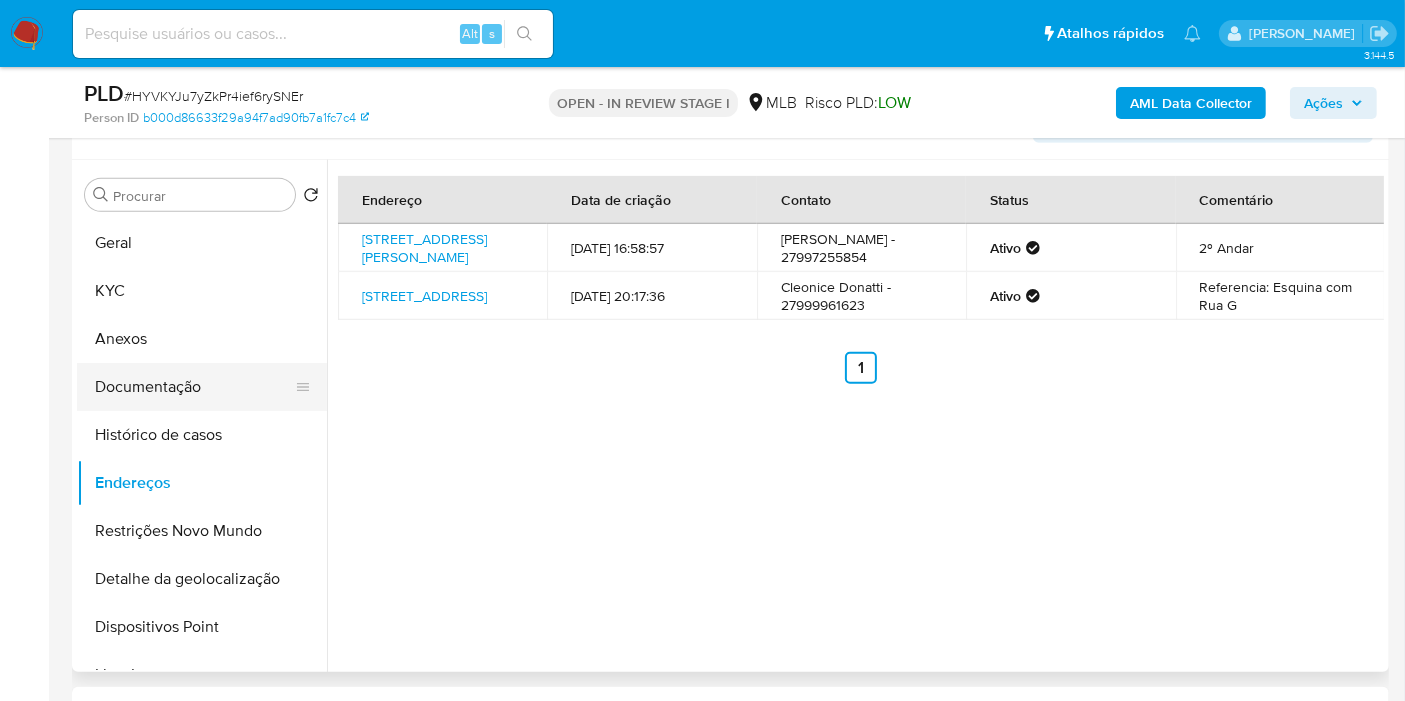 click on "Documentação" at bounding box center [194, 387] 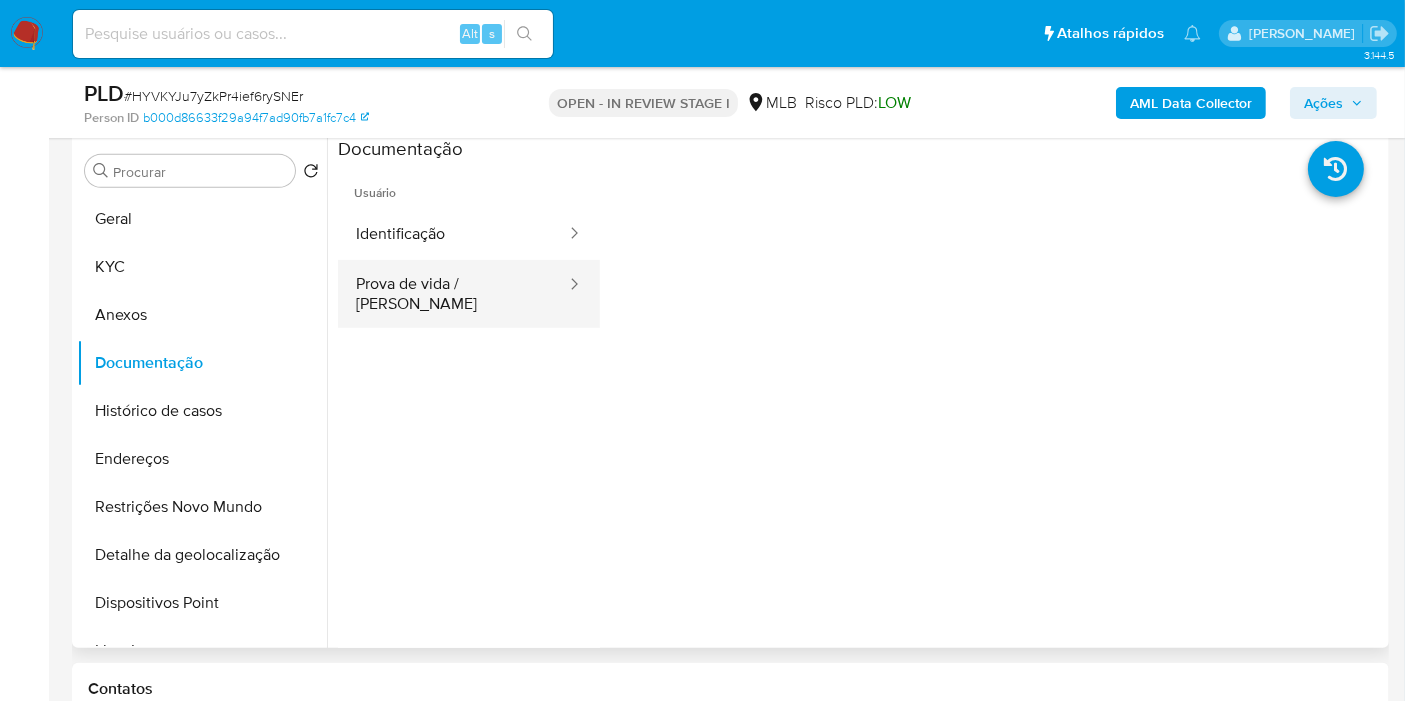 click on "Prova de vida / Selfie" at bounding box center (453, 294) 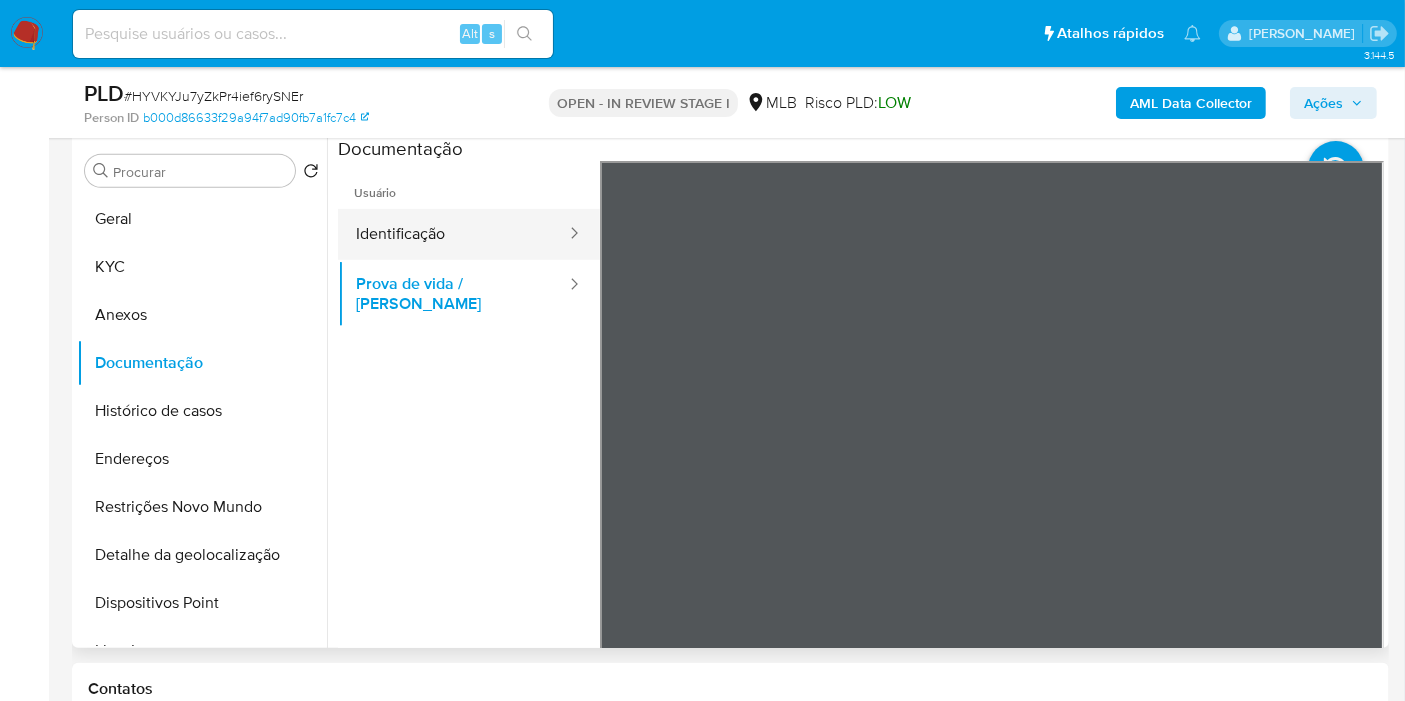 click on "Identificação" at bounding box center [453, 234] 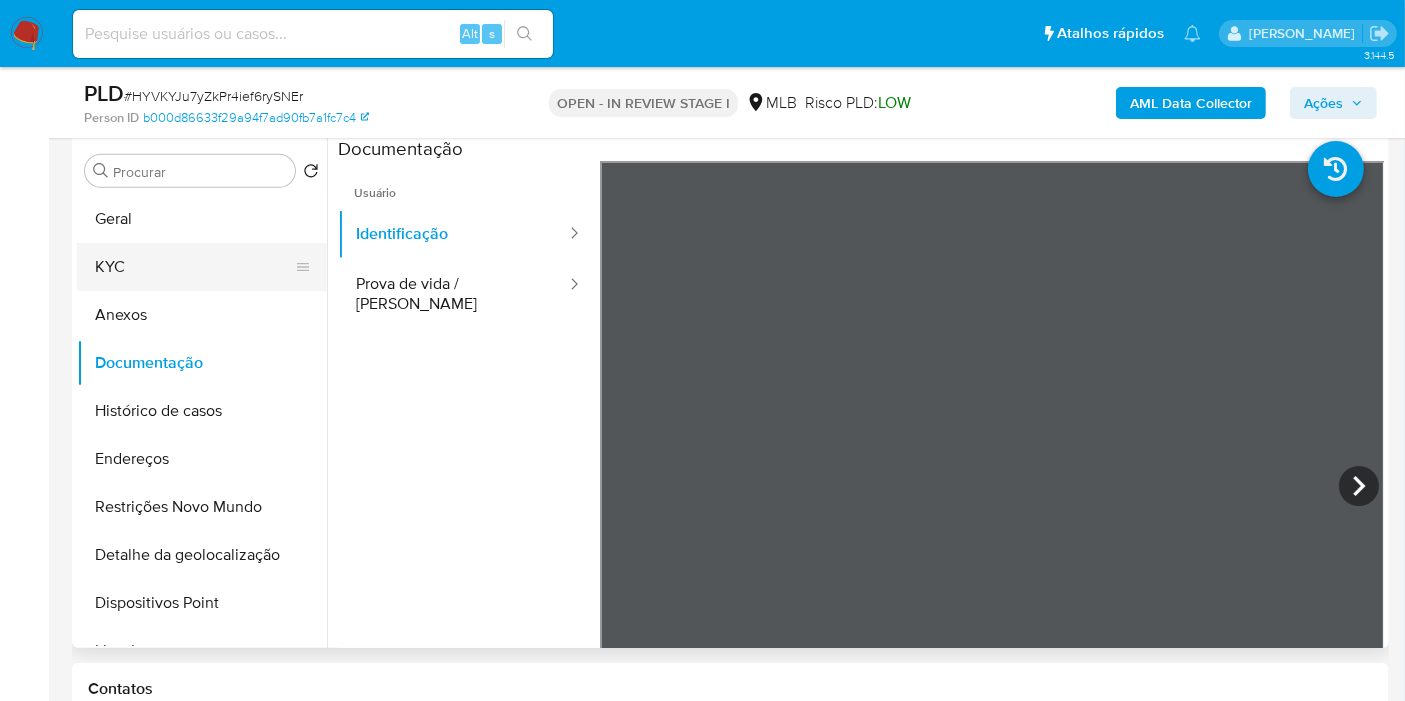 click on "KYC" at bounding box center (194, 267) 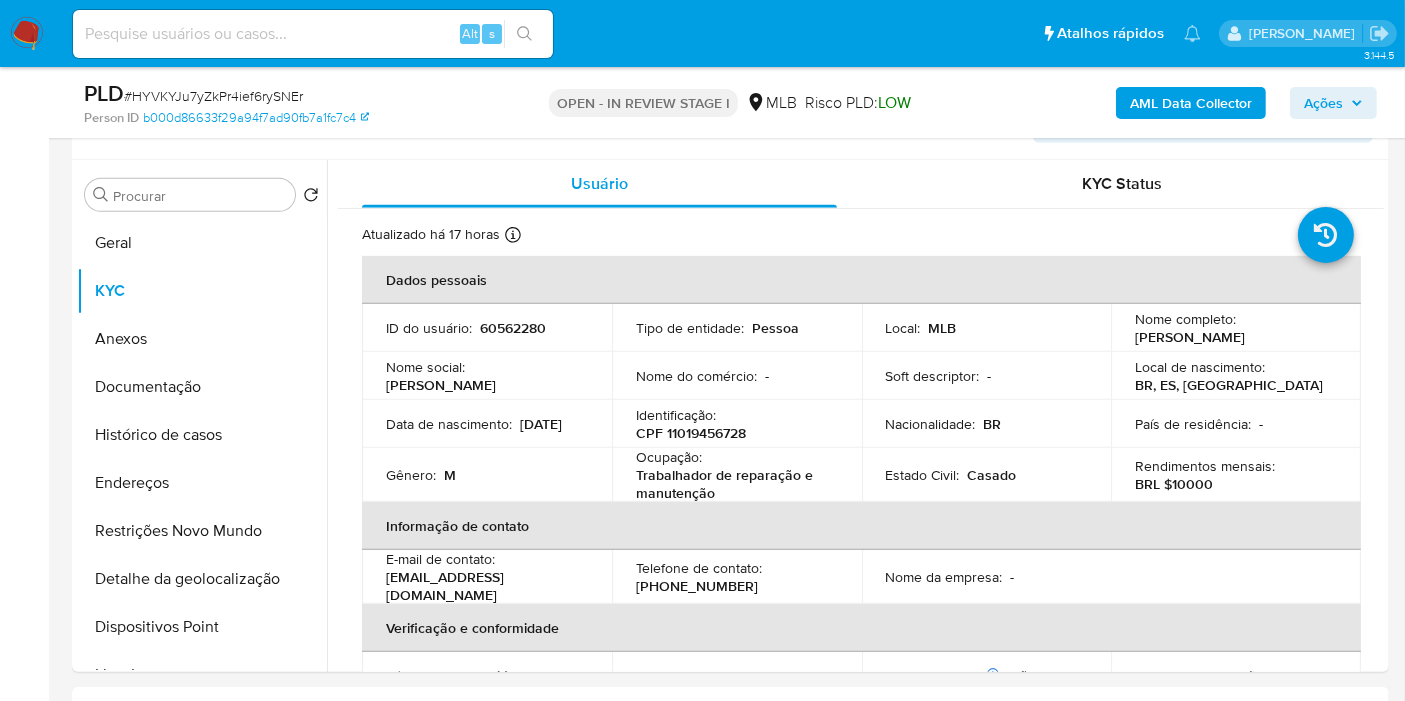 click on "Ações" at bounding box center (1323, 103) 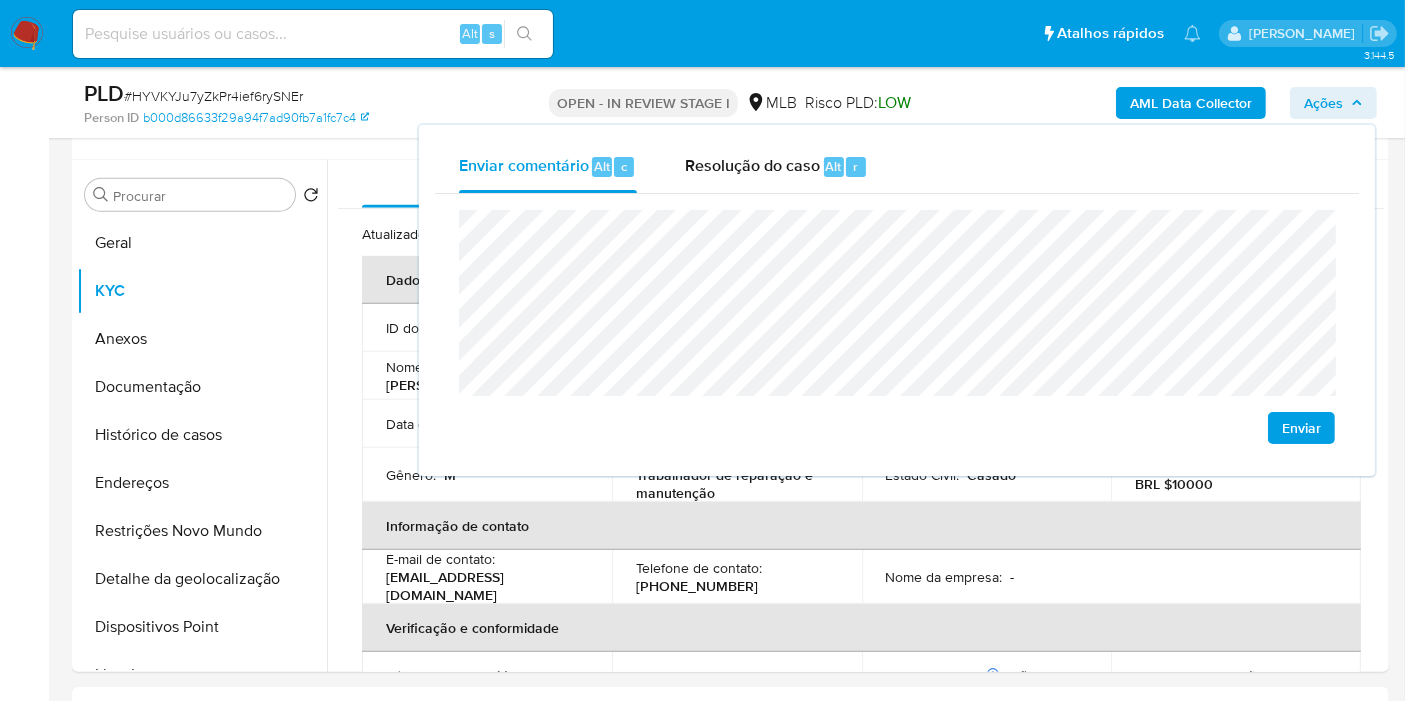 click on "Ações" at bounding box center [1323, 103] 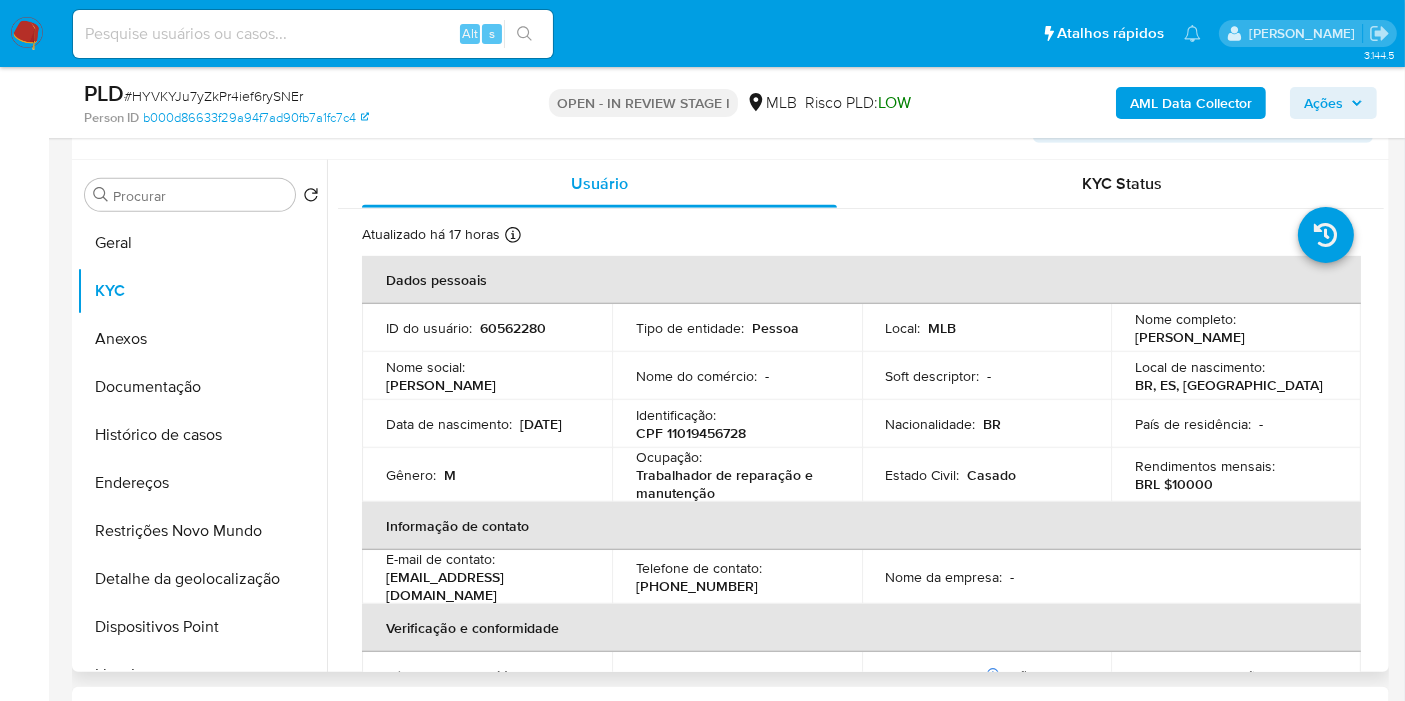 click on "Nome do comércio :    -" at bounding box center [737, 376] 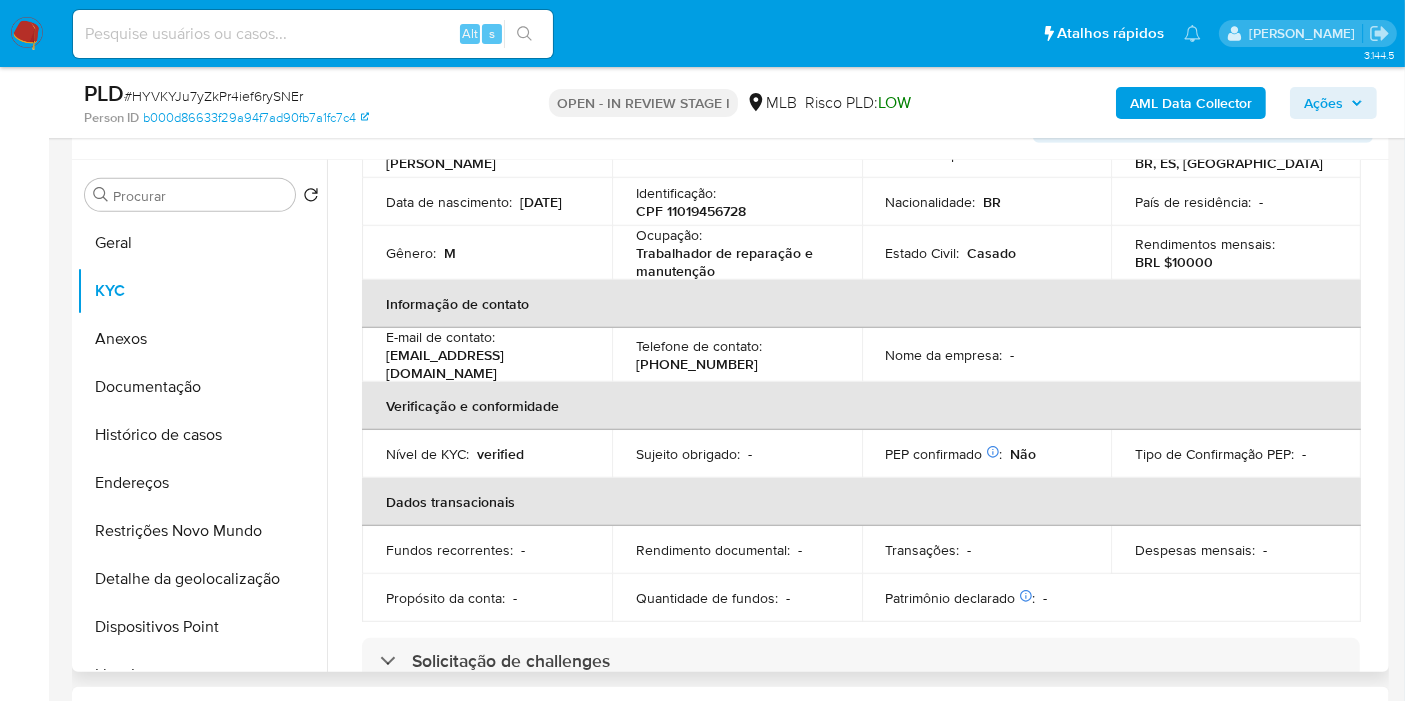 scroll, scrollTop: 0, scrollLeft: 0, axis: both 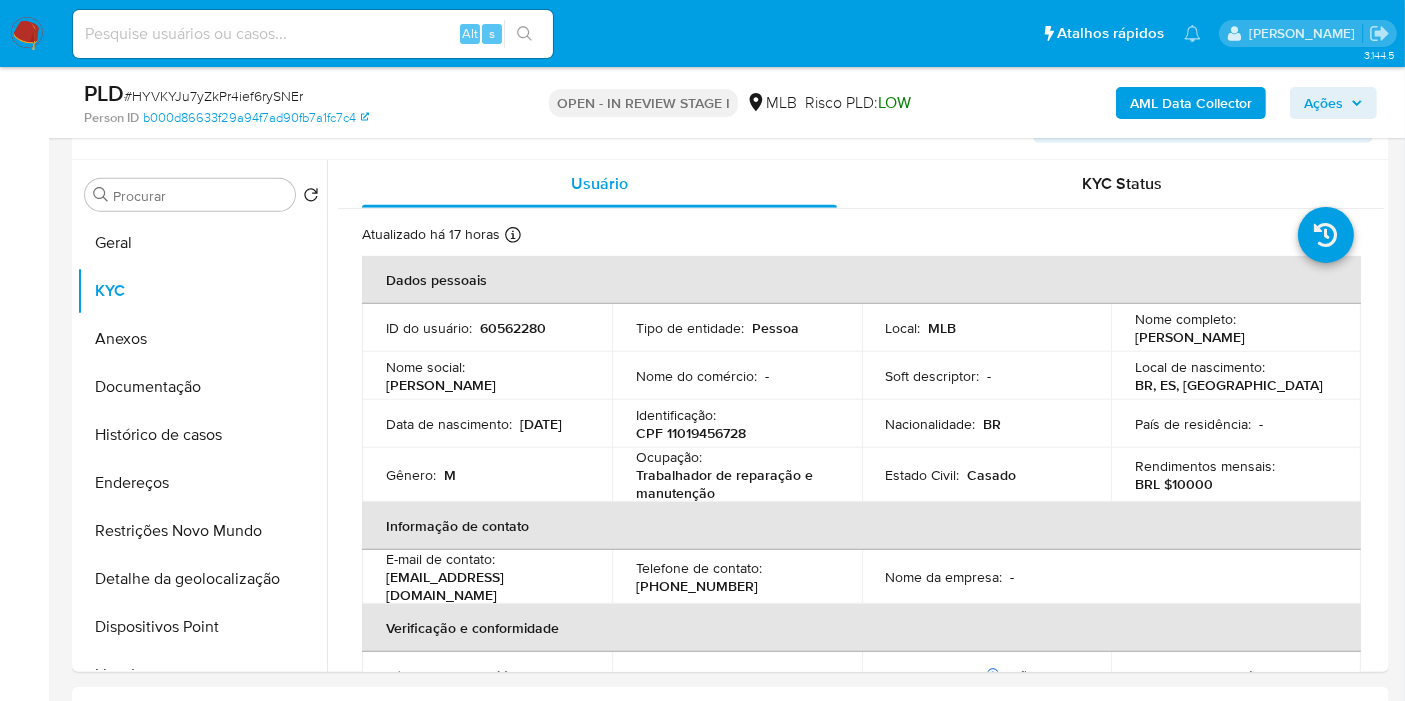 click on "3.144.5 Atribuiu o   lbarbozadeol   Asignado el: 18/06/2025 14:26:08 Criou: 12/06/2025   Criou: 12/06/2025 00:12:39 - Expira em 16 dias   Expira em 27/07/2025 00:12:39 PLD # HYVKYJu7yZkPr4ief6rySNEr Person ID b000d86633f29a94f7ad90fb7a1fc7c4 OPEN - IN REVIEW STAGE I  MLB Risco PLD:  LOW AML Data Collector Ações Informação do Caso Eventos ( 1 ) Ações AUTOMATIC (1) Mov_expressiva_repentina Criado há um mês   Criado: 12/06/2025 00:12:39 Origem: rules-monitoring    Referência ao id da tabela de resultados da regra em rules-monitoring Admin. Regras V2 Descrição da versão (2) El escenario busca observar cambios repentinos e injustificados en la forma en que se mueven los fondos, Evidência Nível KYC person   Tipo de entidade registrada no KYC evidence.veces_supera_th_3d 3   evidence_description.veces_supera_th_3d Person ID b000d86633f29a94f7ad90fb7a1fc7c4   Chave alfanumérica para identificar no nível de pessoa e não usuário evidence.month_old_usr_max 62   evidence_description.month_old_usr_max 0" at bounding box center (702, 1366) 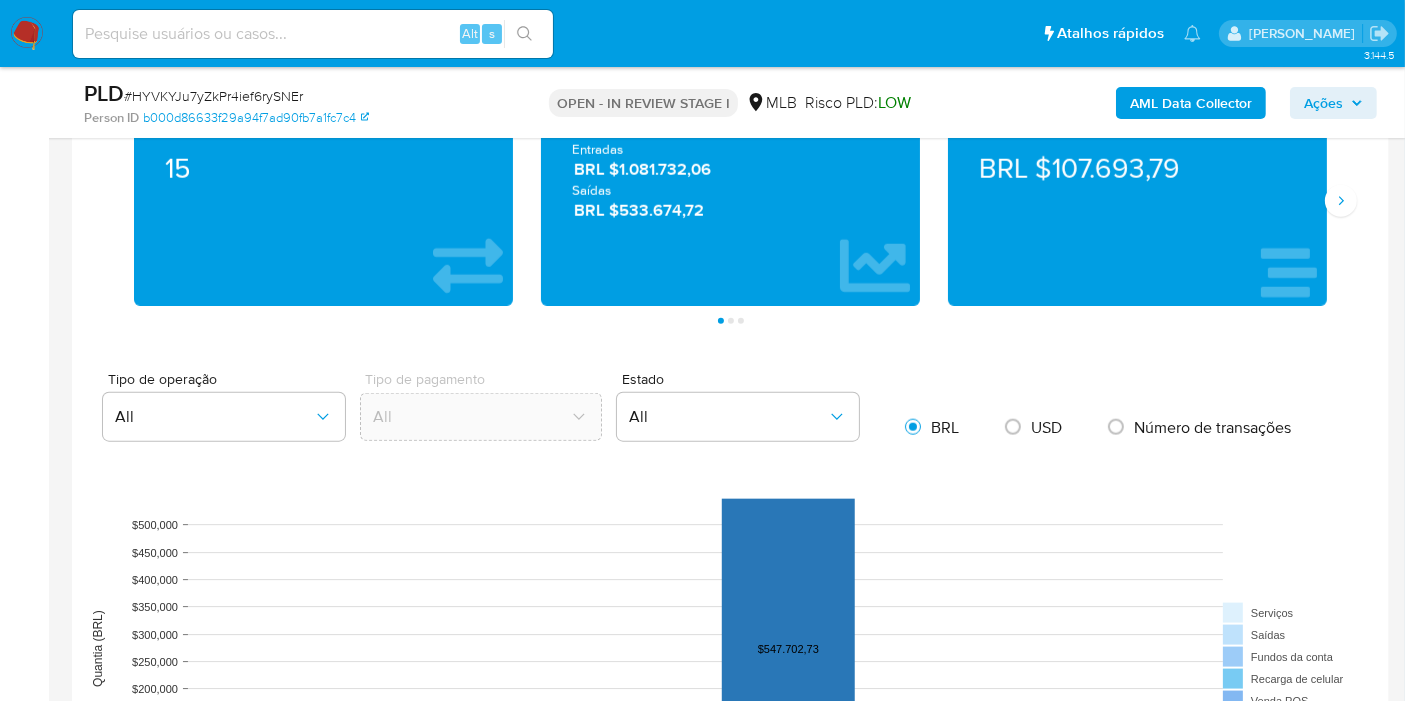 scroll, scrollTop: 1768, scrollLeft: 0, axis: vertical 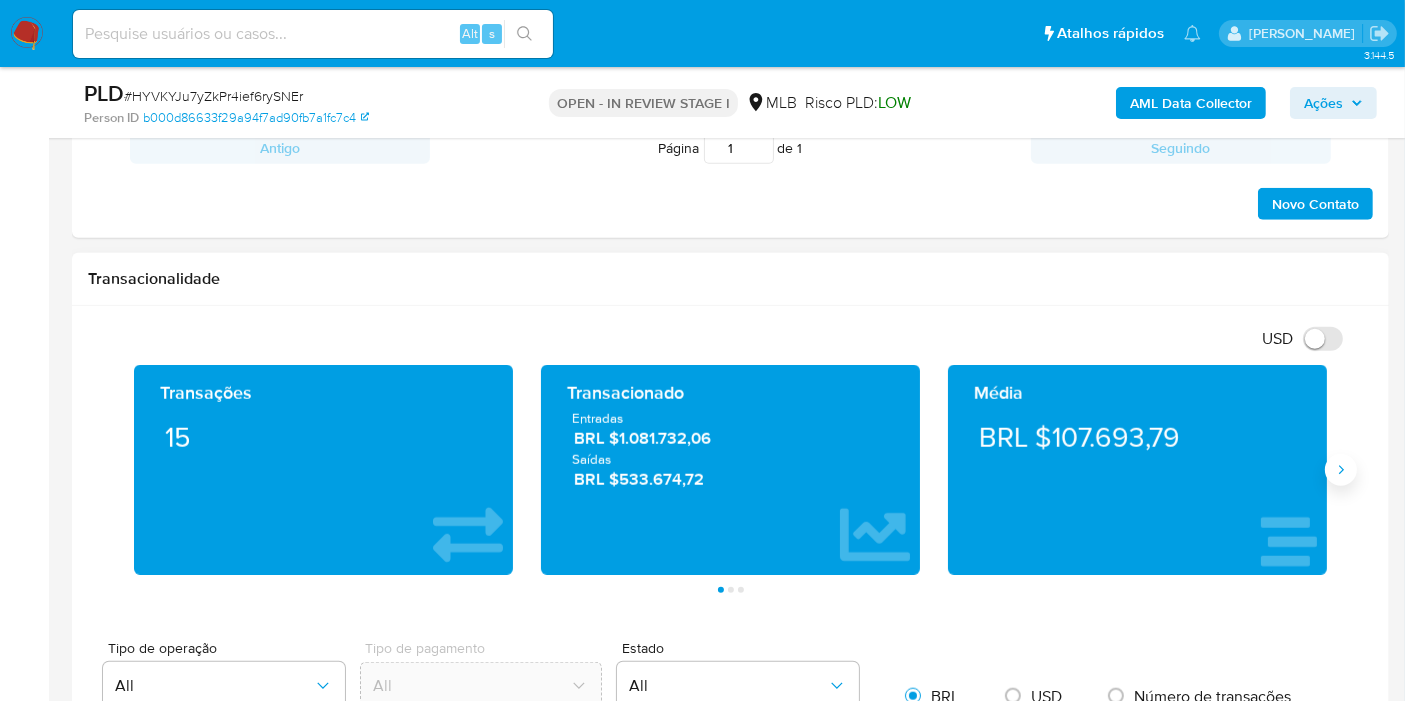 click at bounding box center [1341, 470] 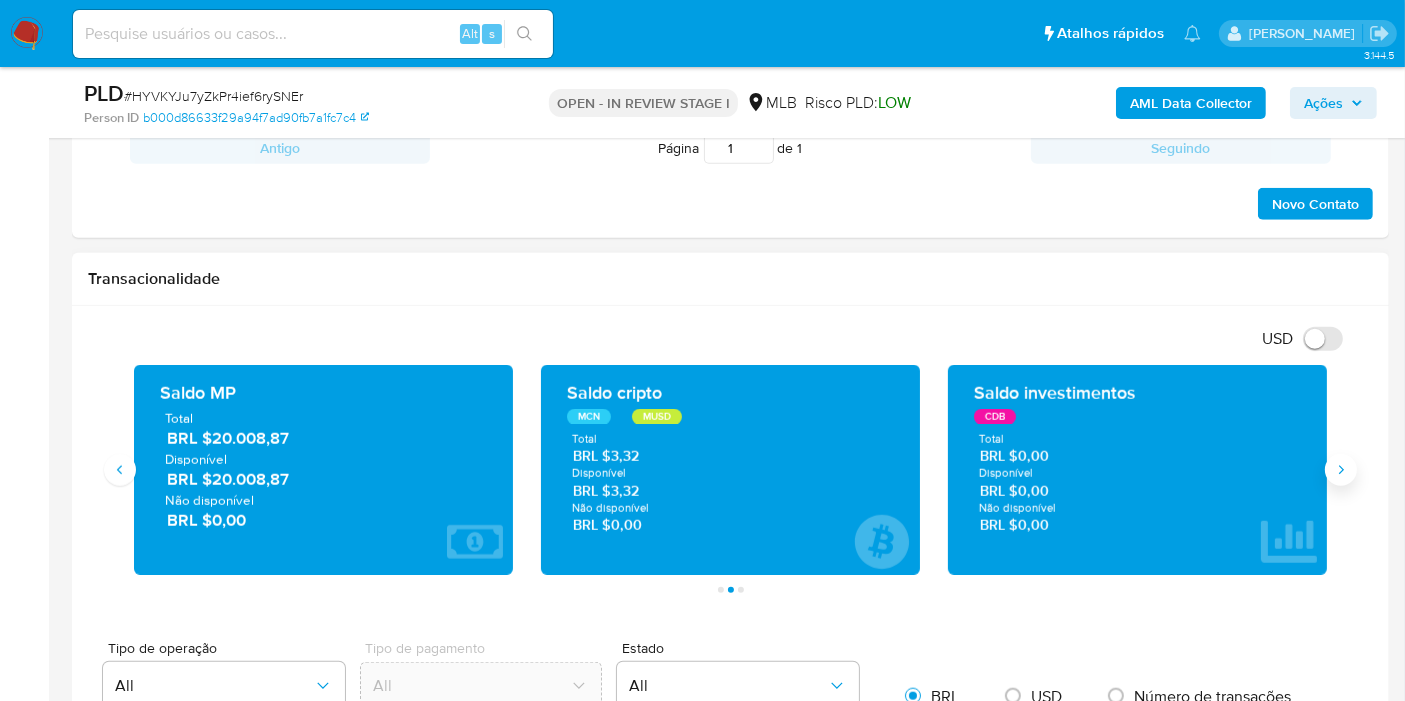 click 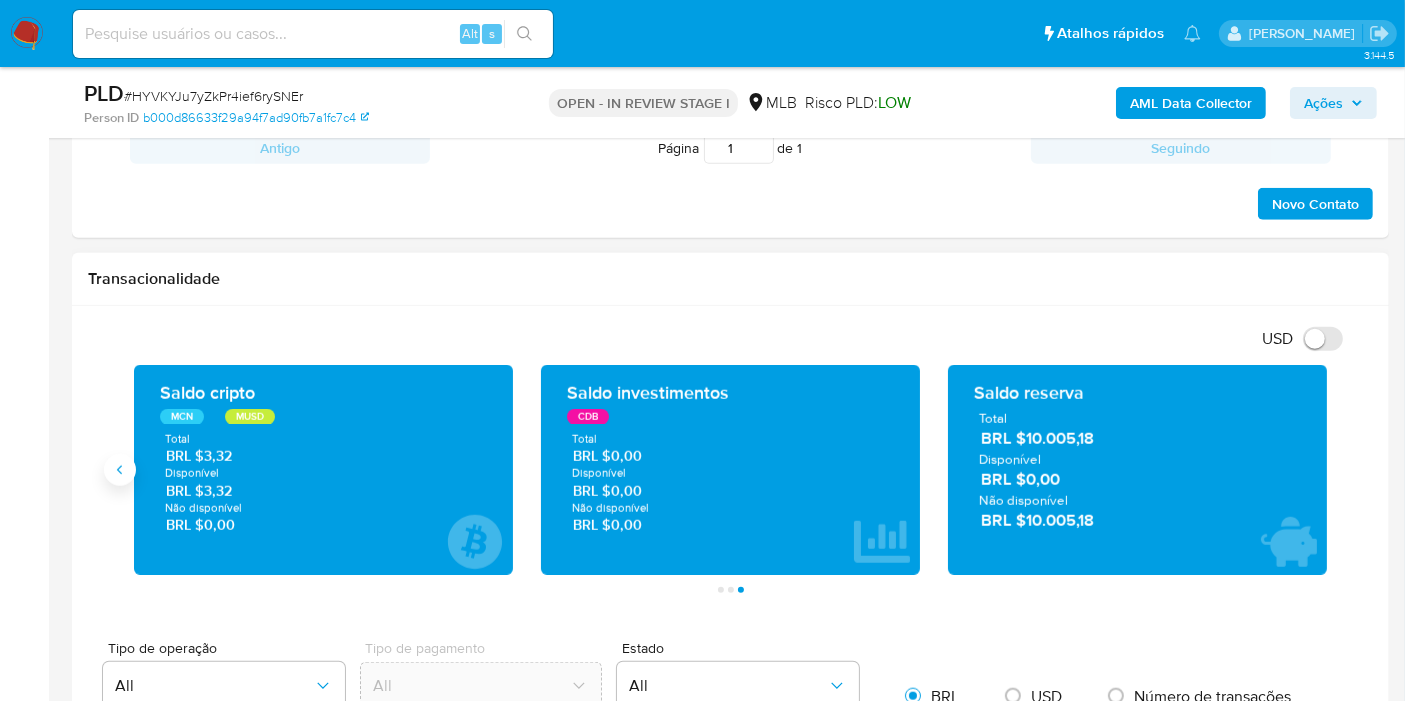 click 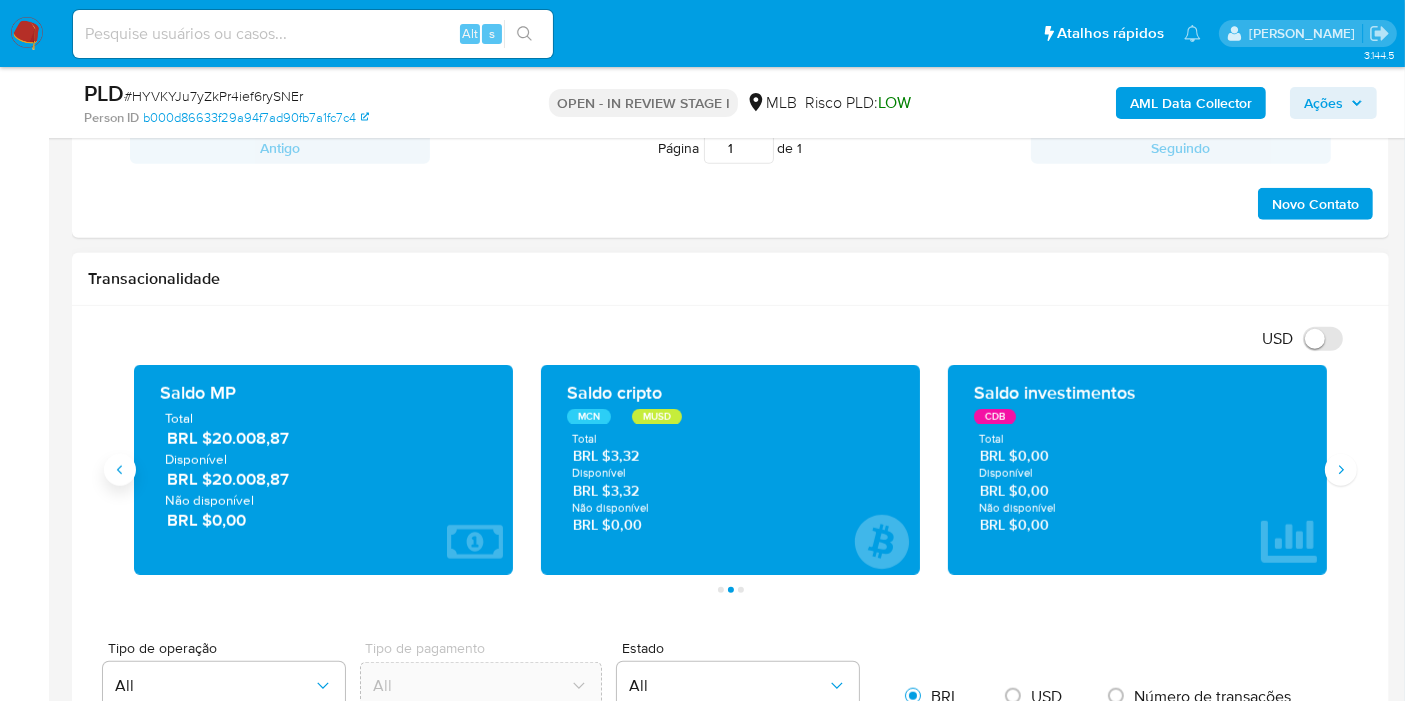 click 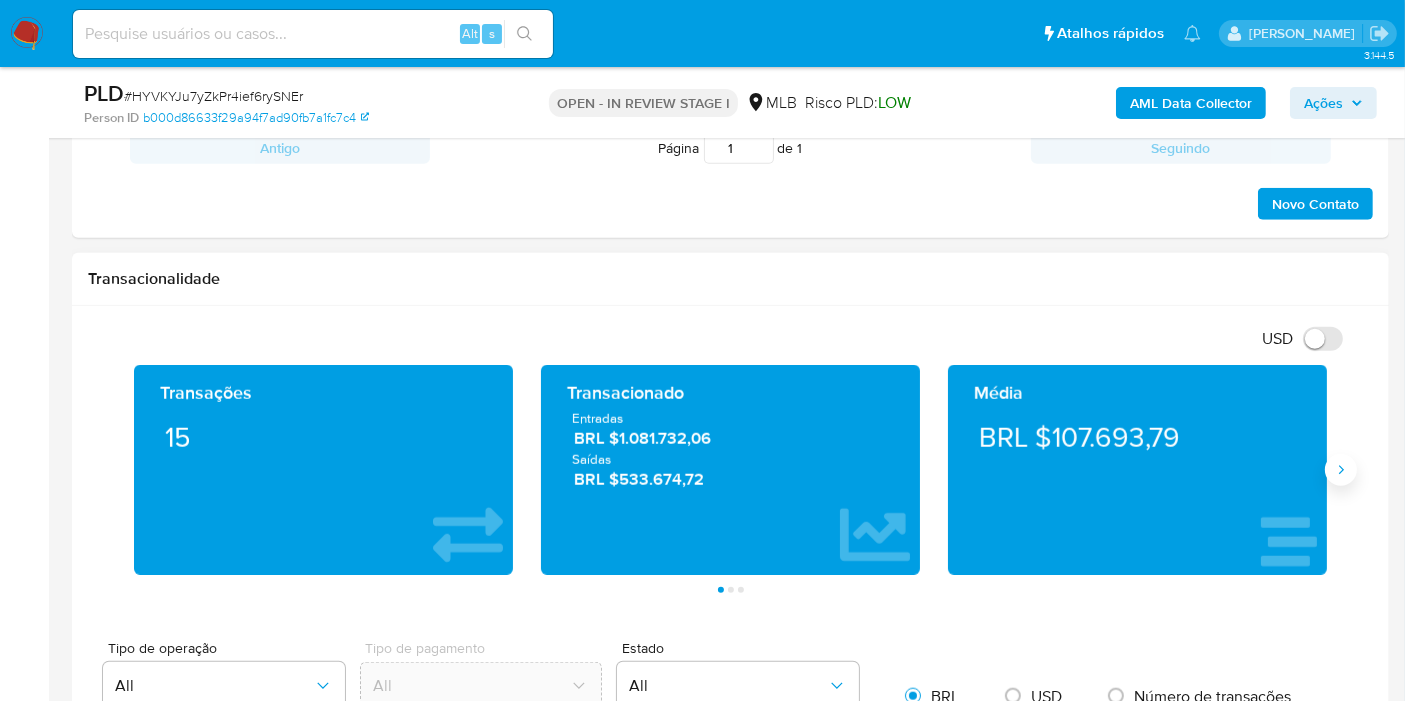 click 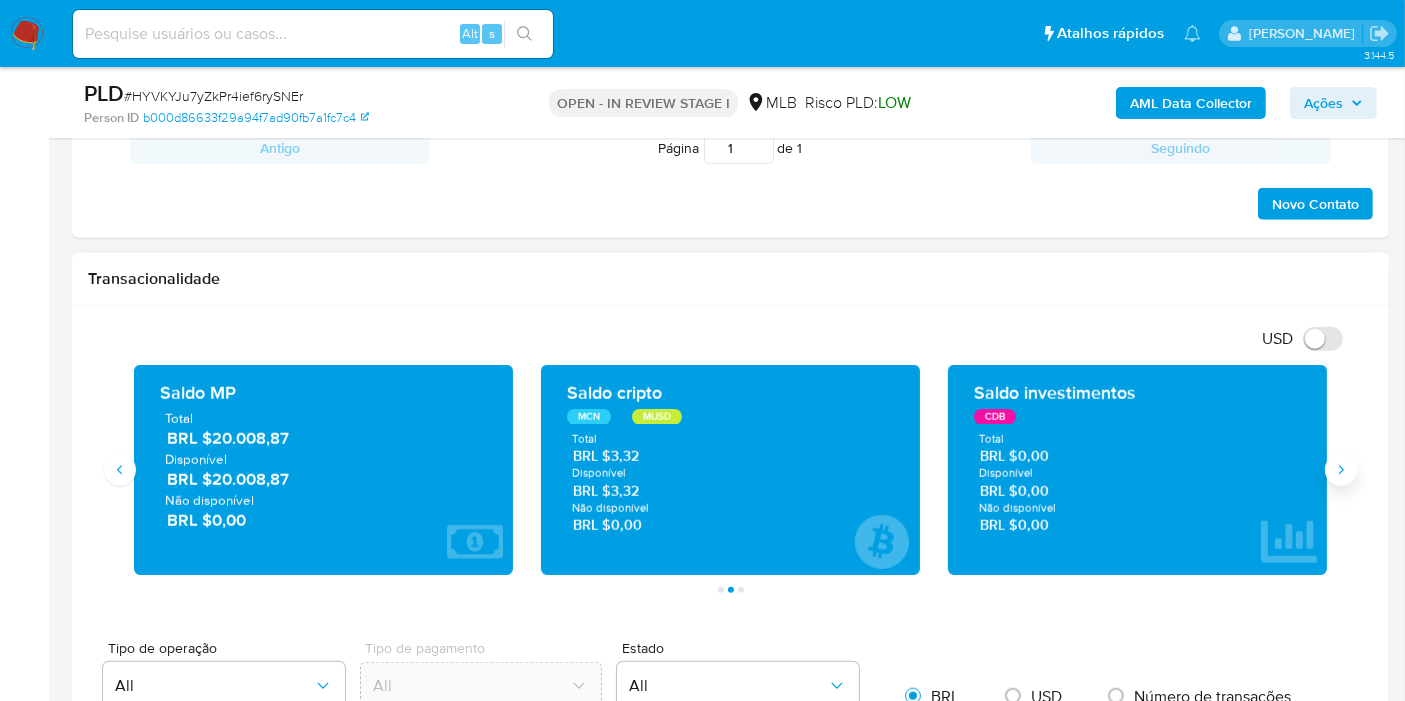 click 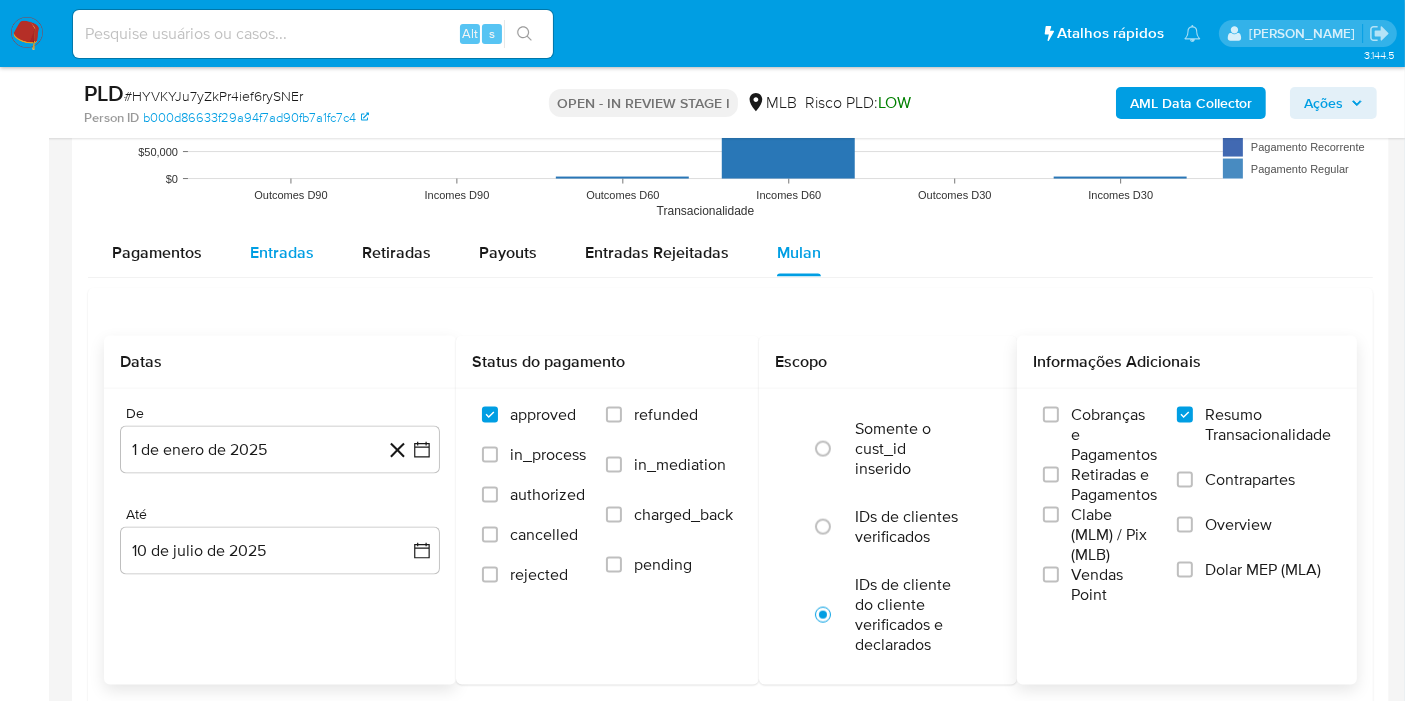 click on "Entradas" at bounding box center (282, 252) 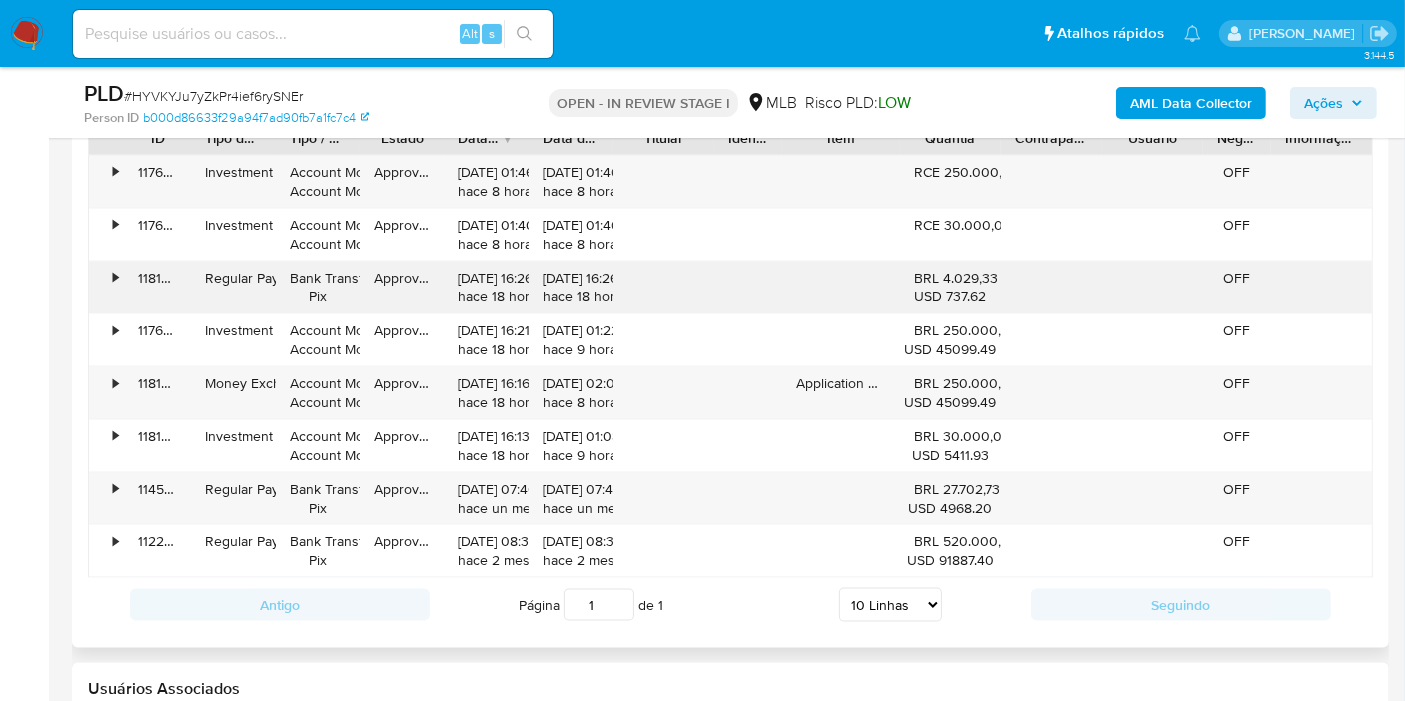 scroll, scrollTop: 2880, scrollLeft: 0, axis: vertical 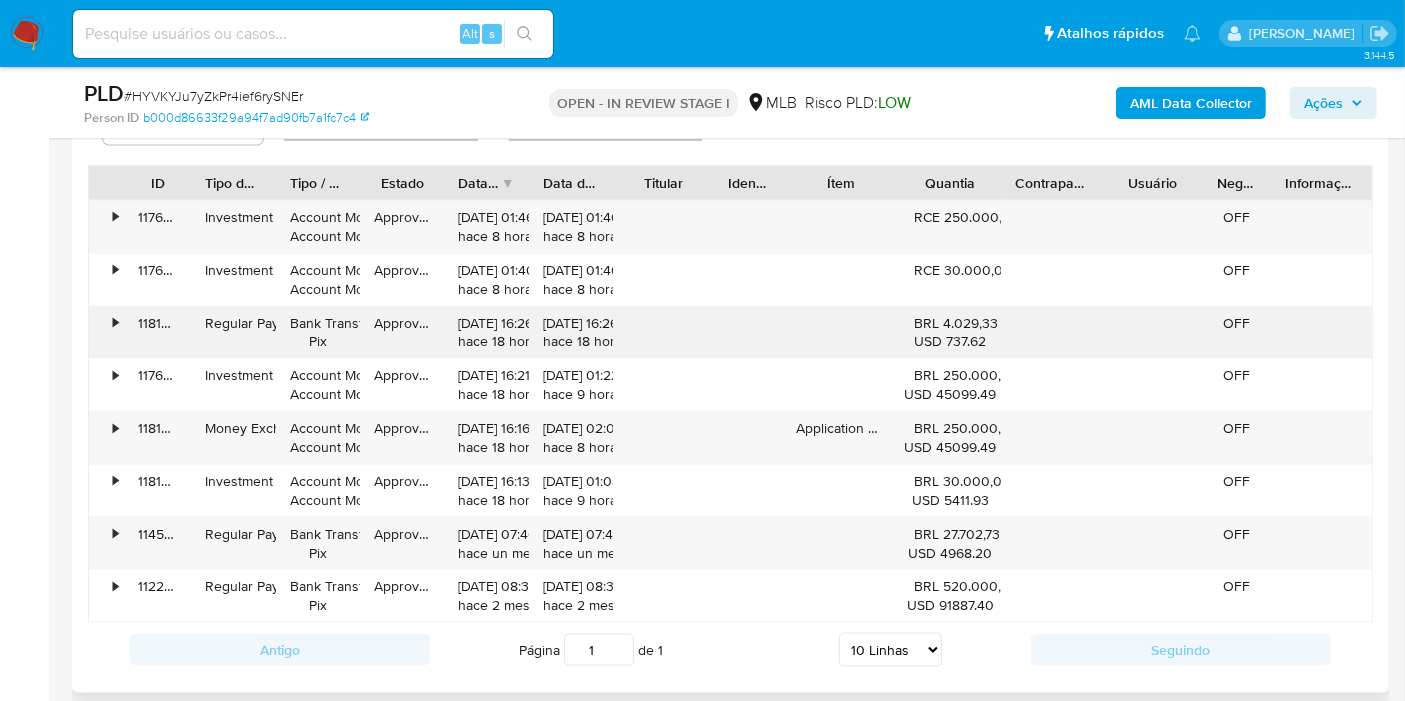drag, startPoint x: 927, startPoint y: 203, endPoint x: 950, endPoint y: 308, distance: 107.48953 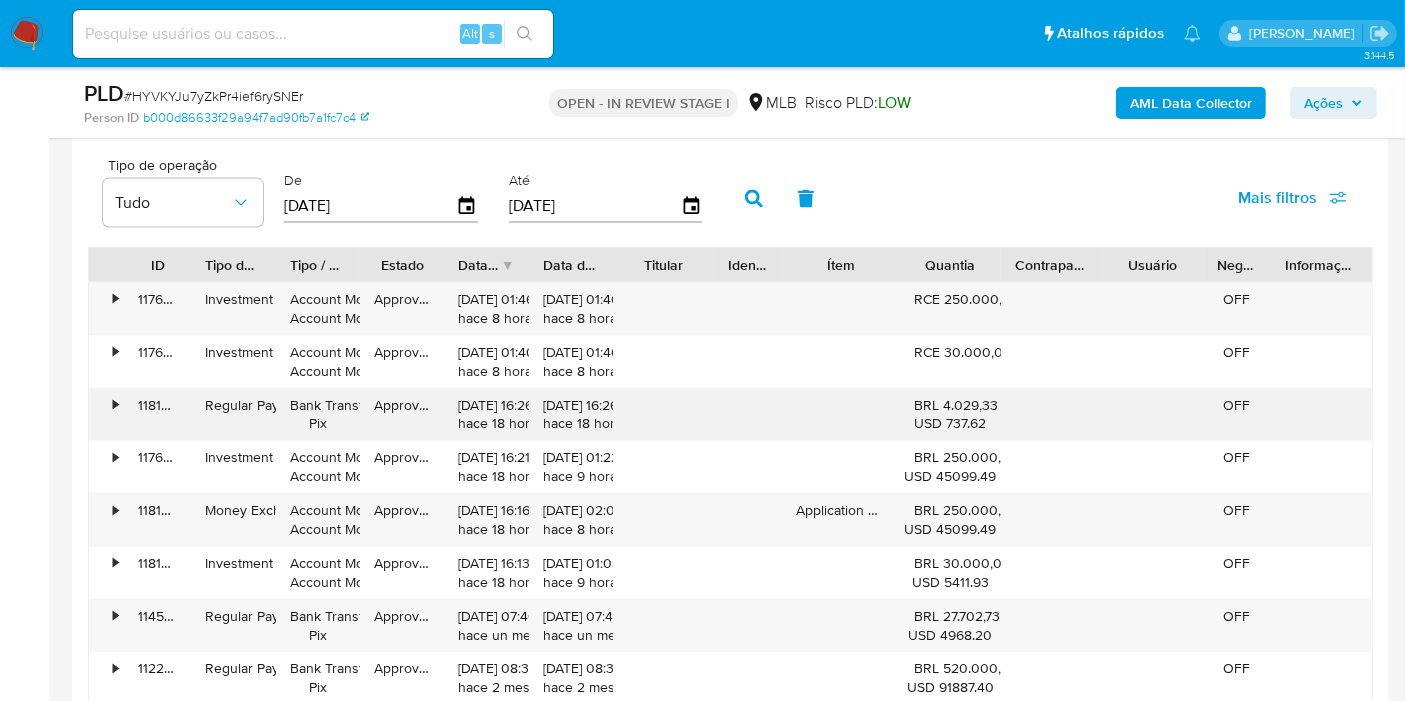 scroll, scrollTop: 2768, scrollLeft: 0, axis: vertical 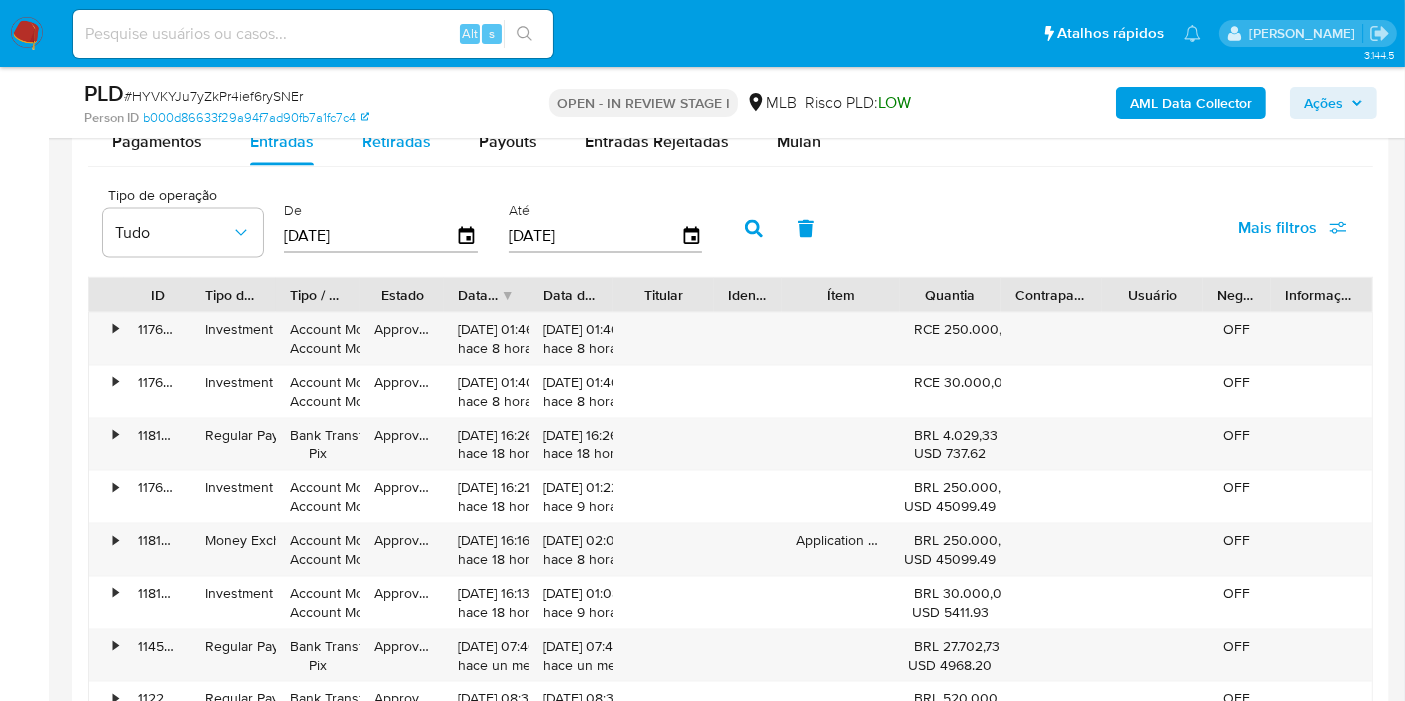 click on "Retiradas" at bounding box center [396, 142] 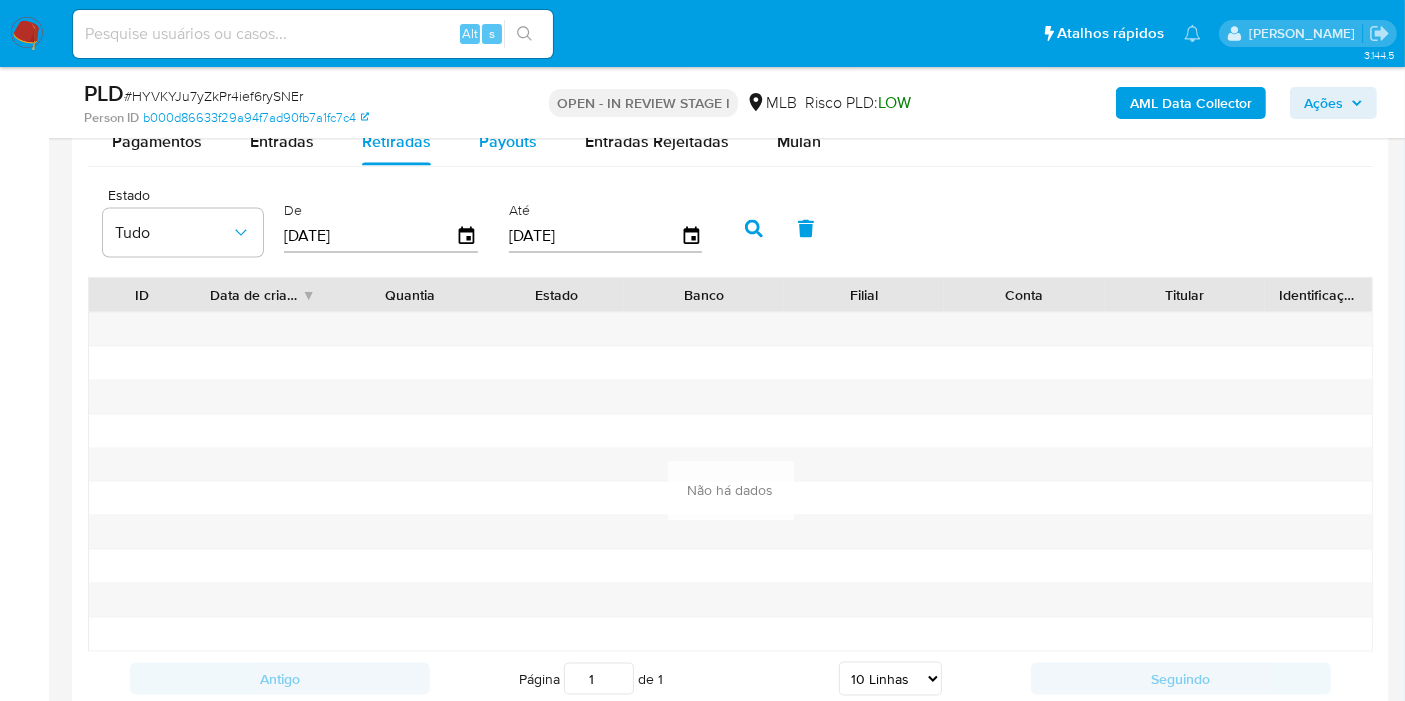 click on "Payouts" at bounding box center (508, 142) 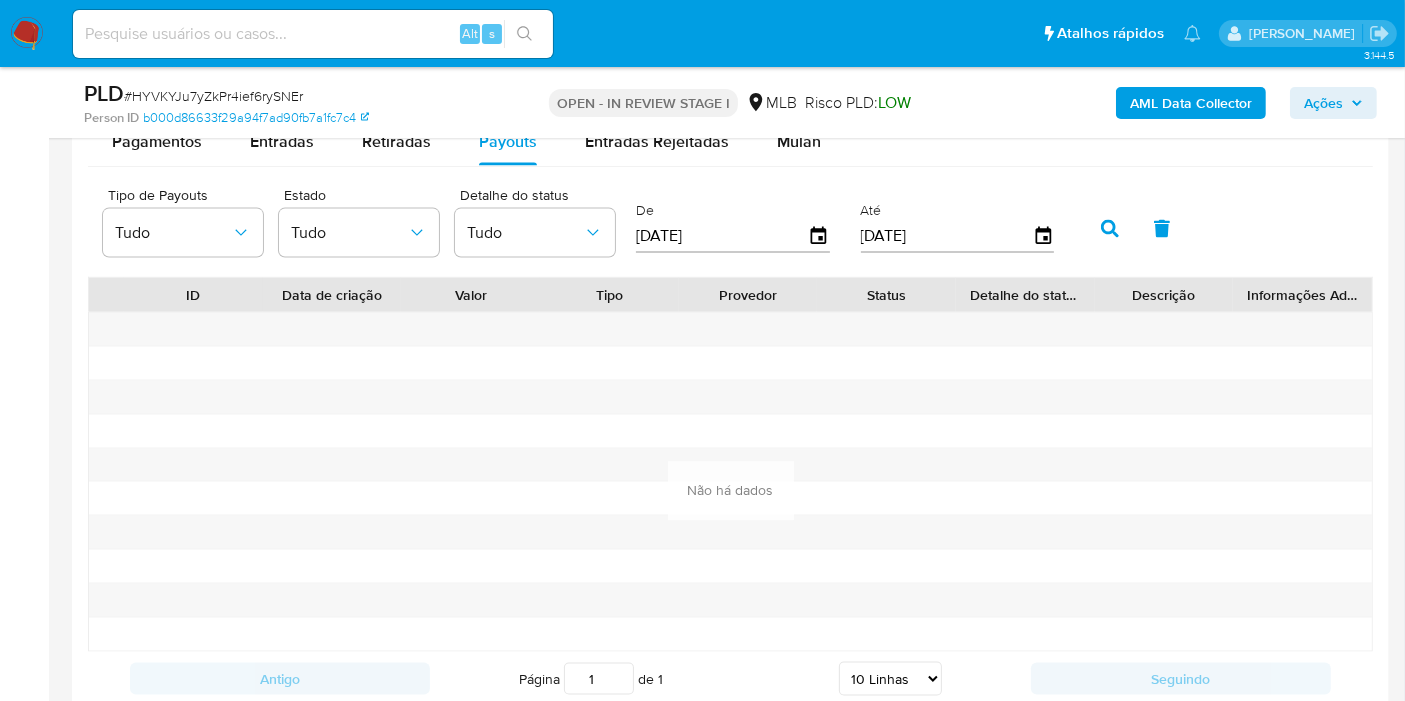type 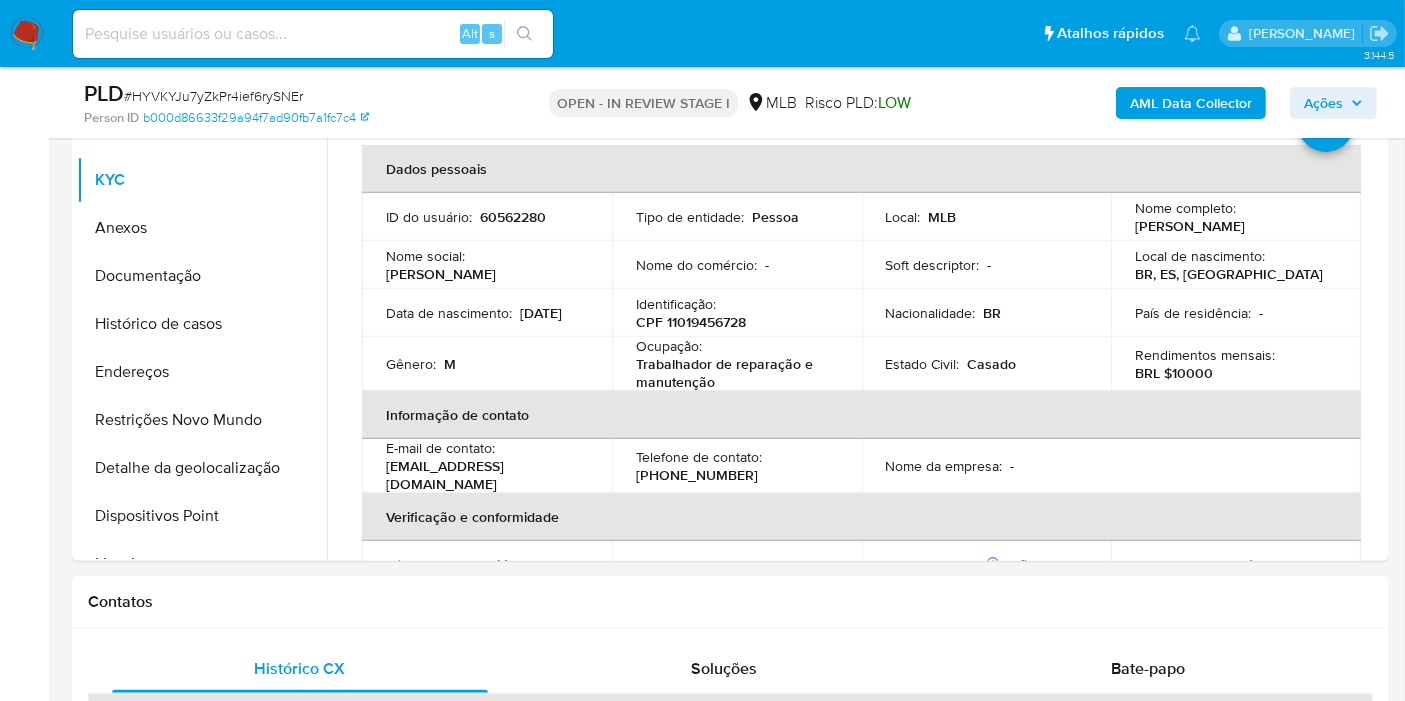 scroll, scrollTop: 768, scrollLeft: 0, axis: vertical 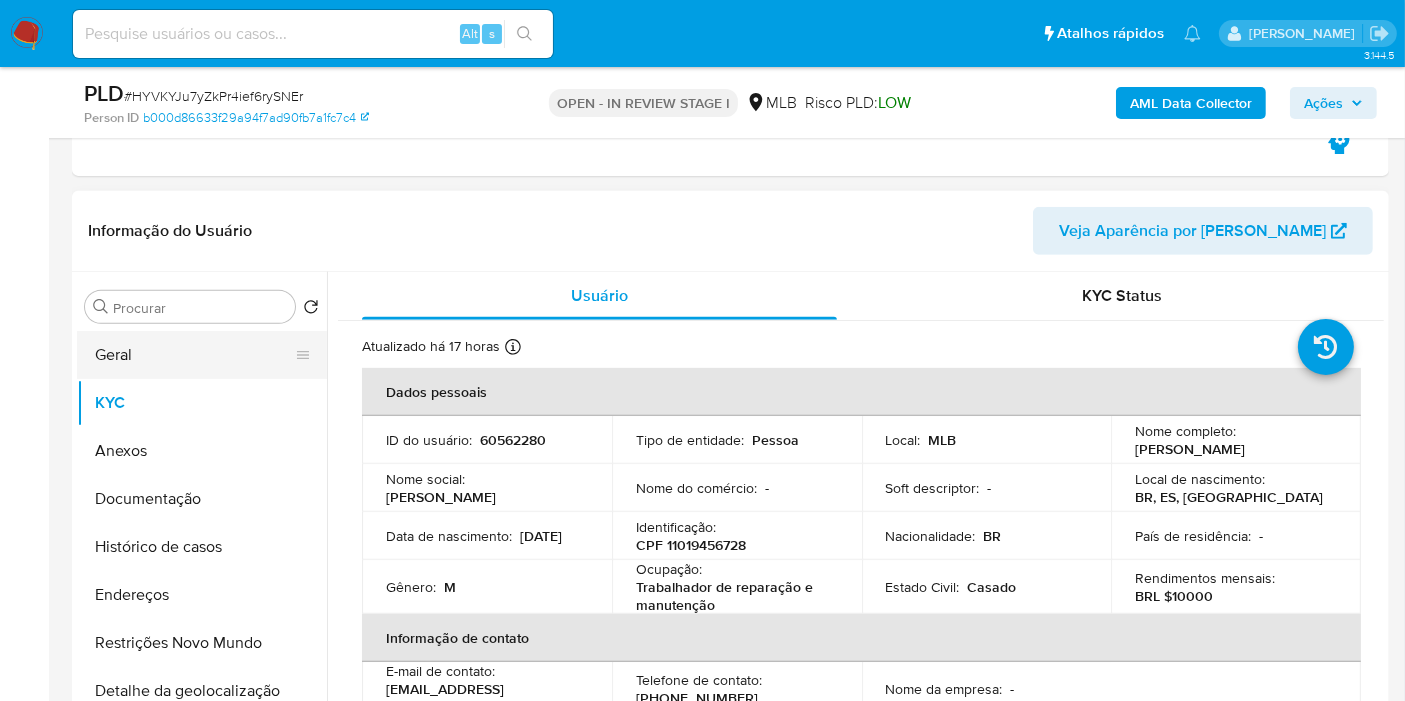 click on "Geral" at bounding box center [194, 355] 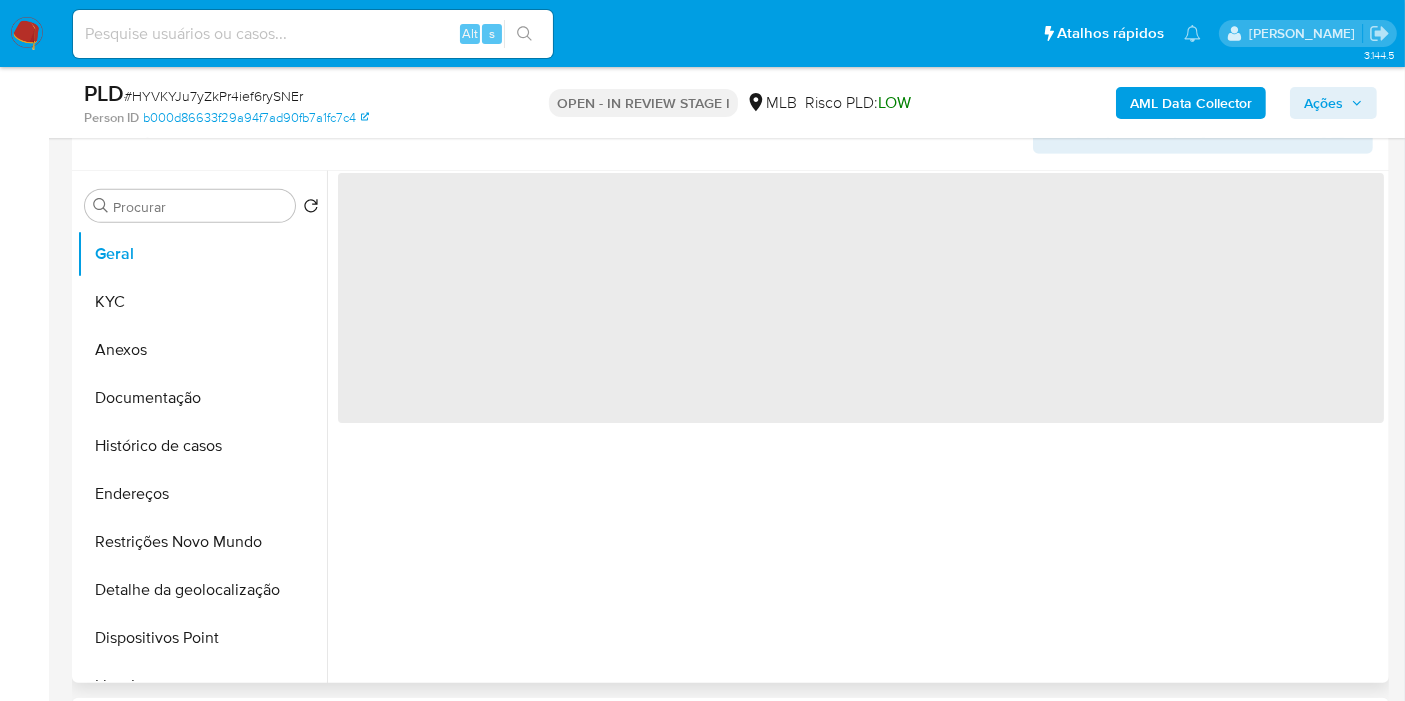 scroll, scrollTop: 880, scrollLeft: 0, axis: vertical 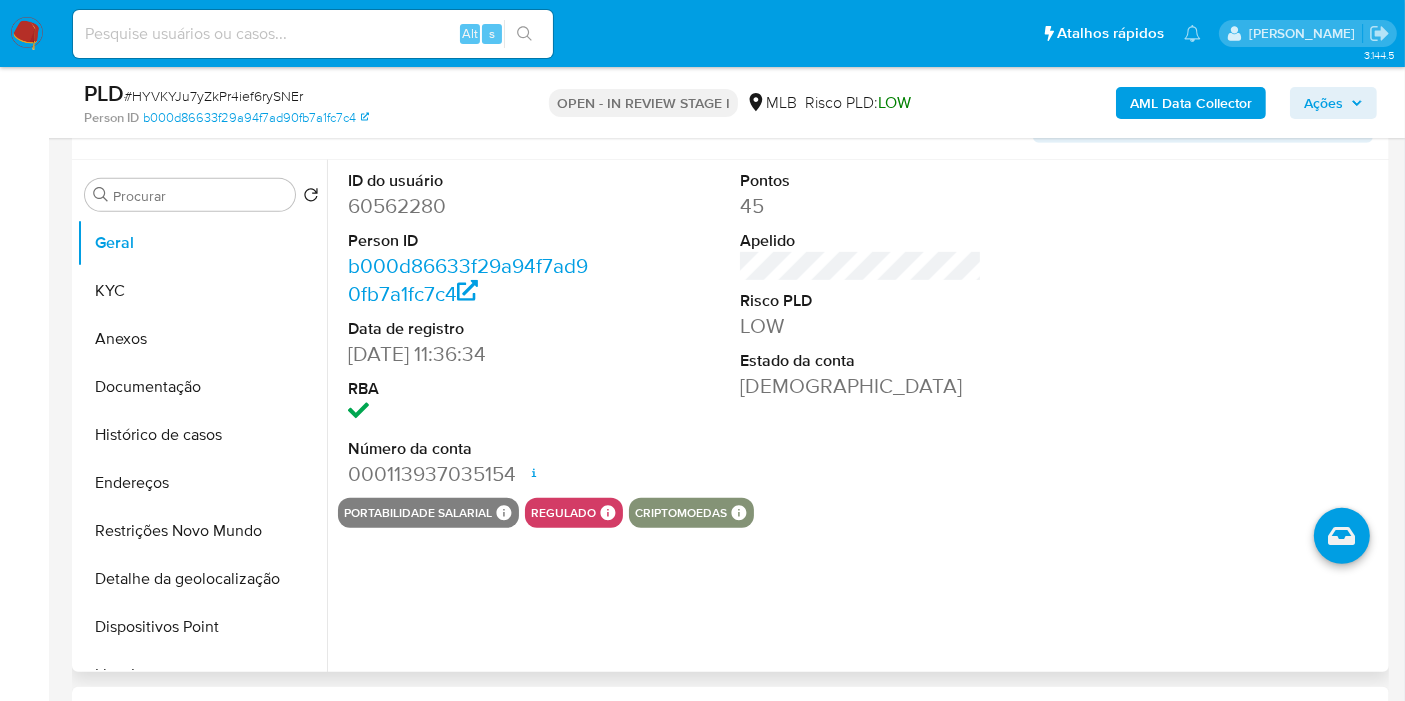 type 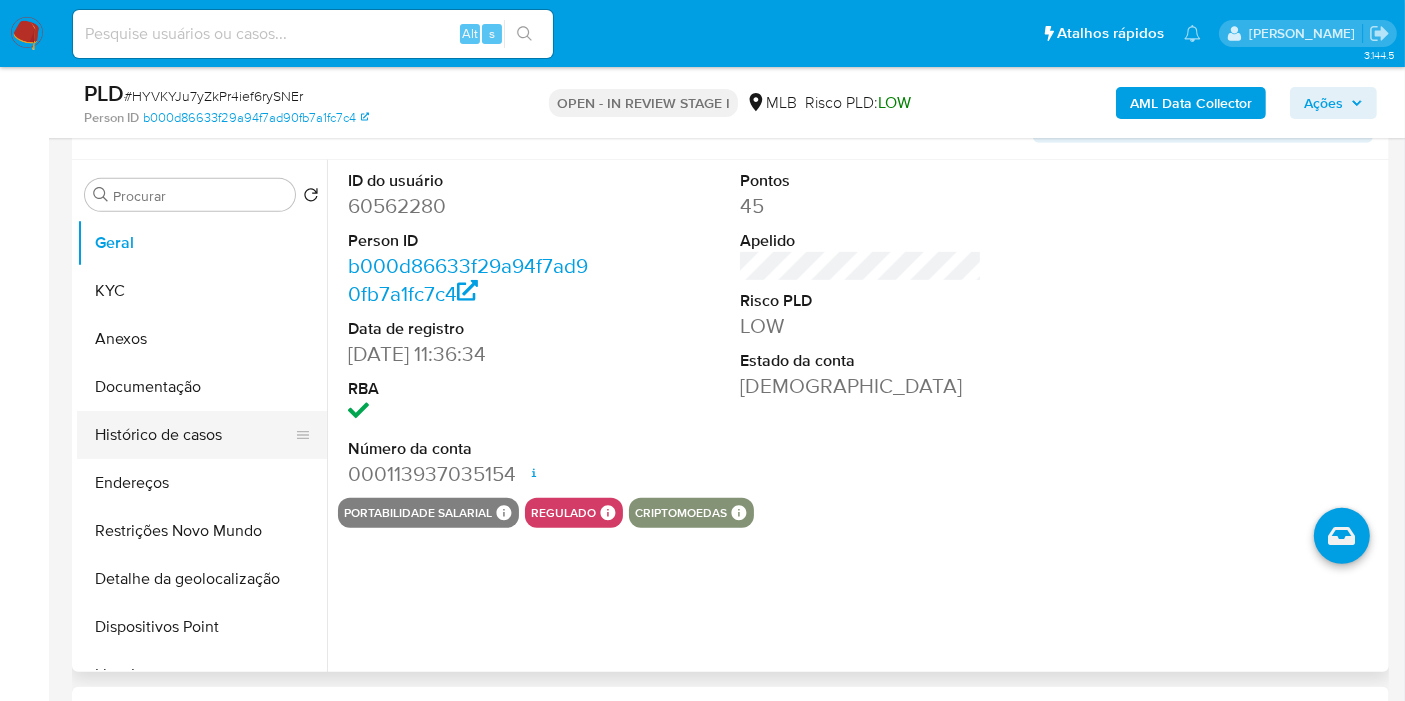 click on "Histórico de casos" at bounding box center (194, 435) 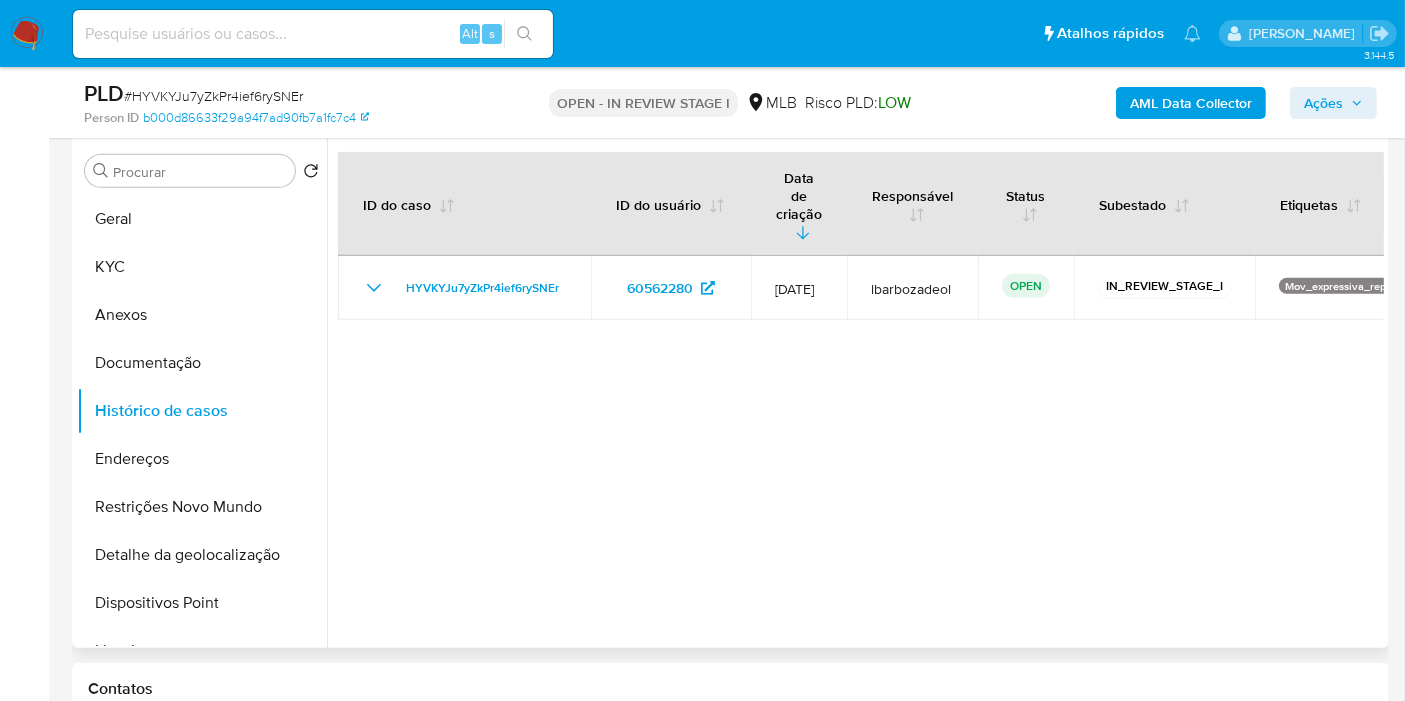 type 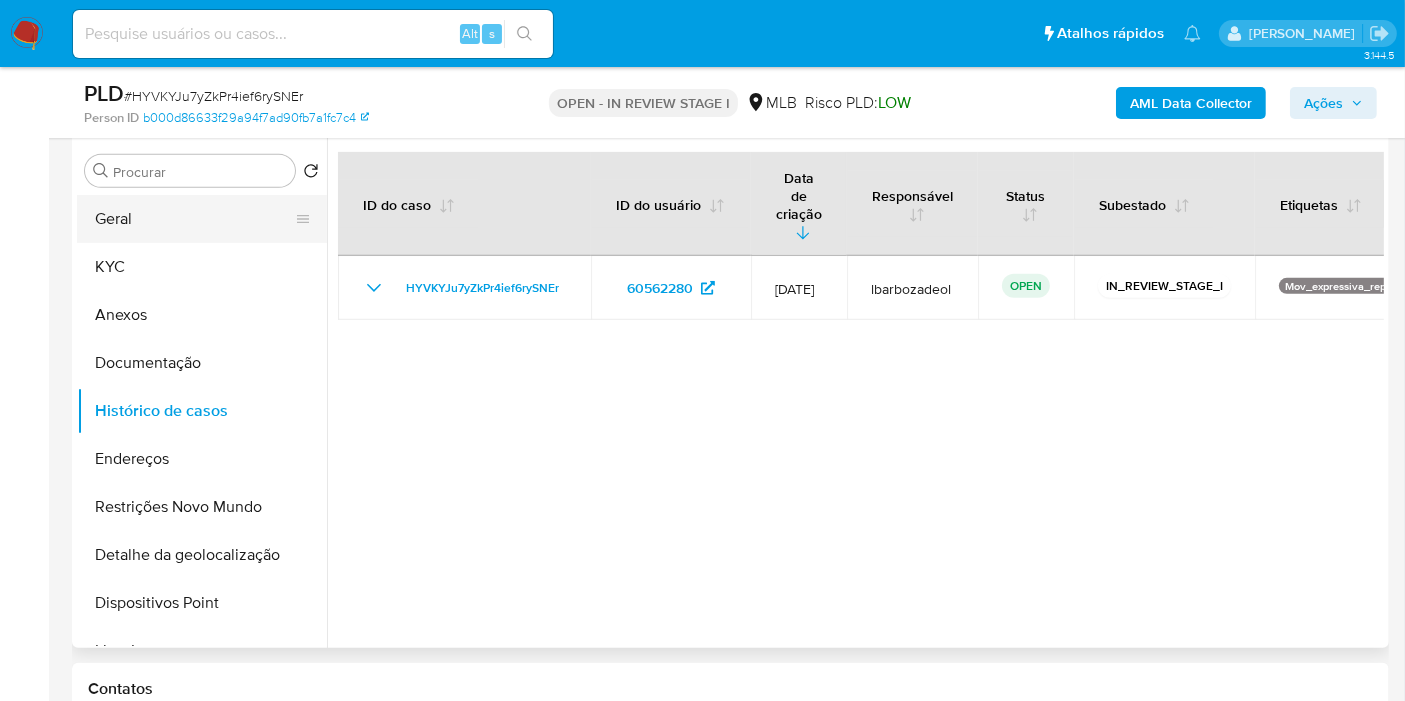 click on "Geral" at bounding box center (194, 219) 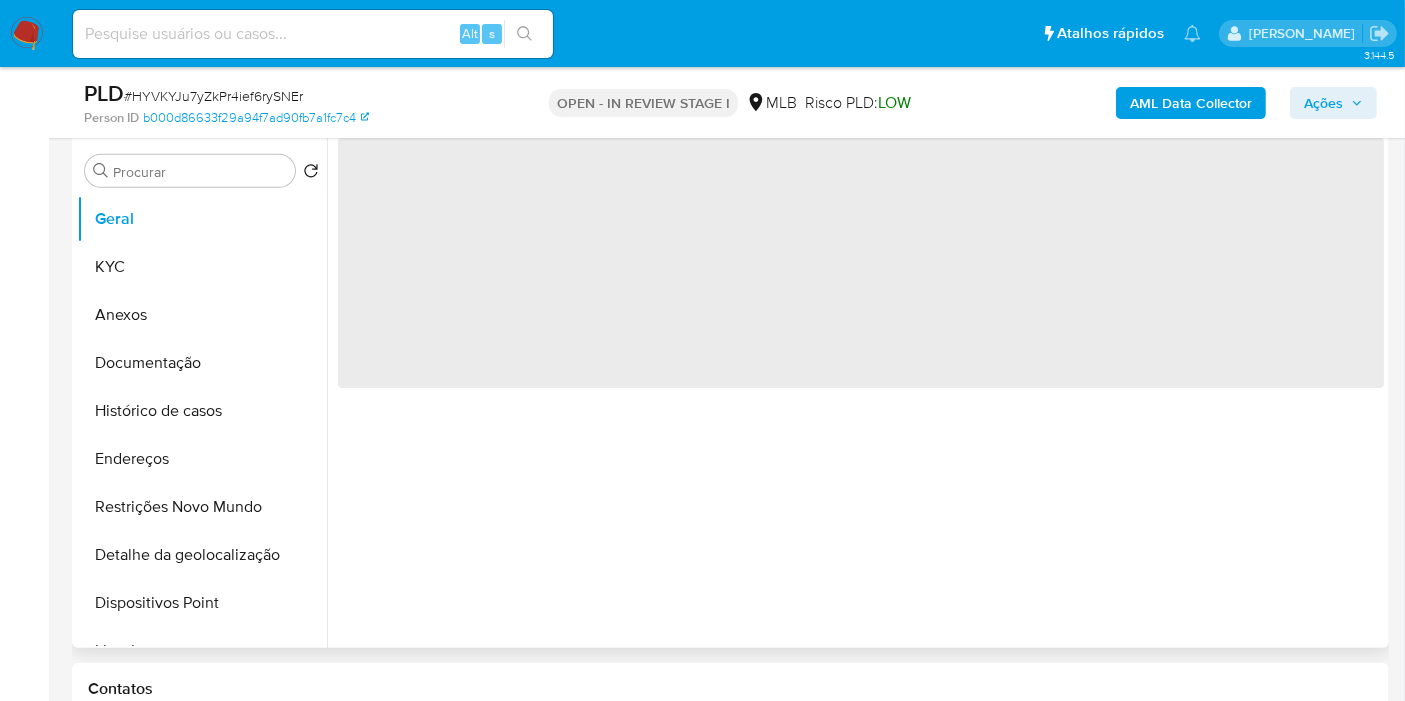 drag, startPoint x: 182, startPoint y: 207, endPoint x: 970, endPoint y: 440, distance: 821.72565 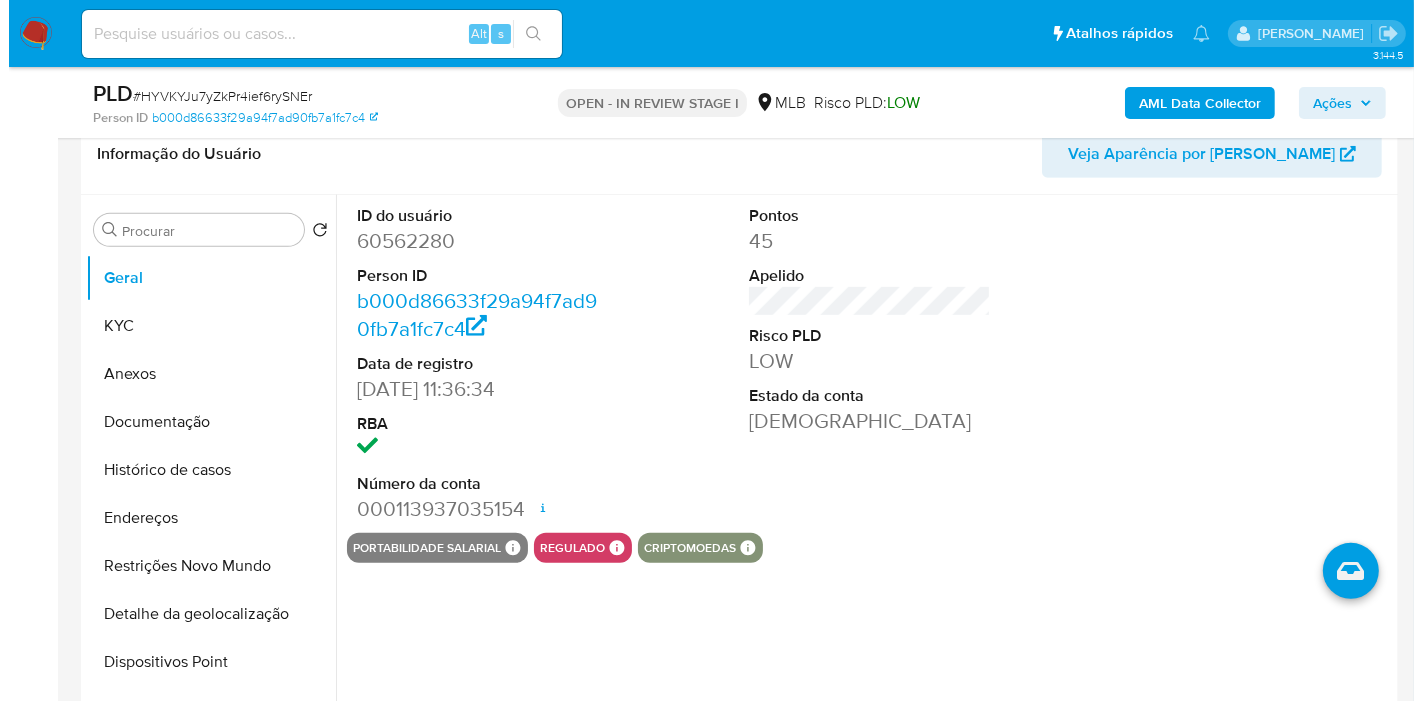 scroll, scrollTop: 844, scrollLeft: 0, axis: vertical 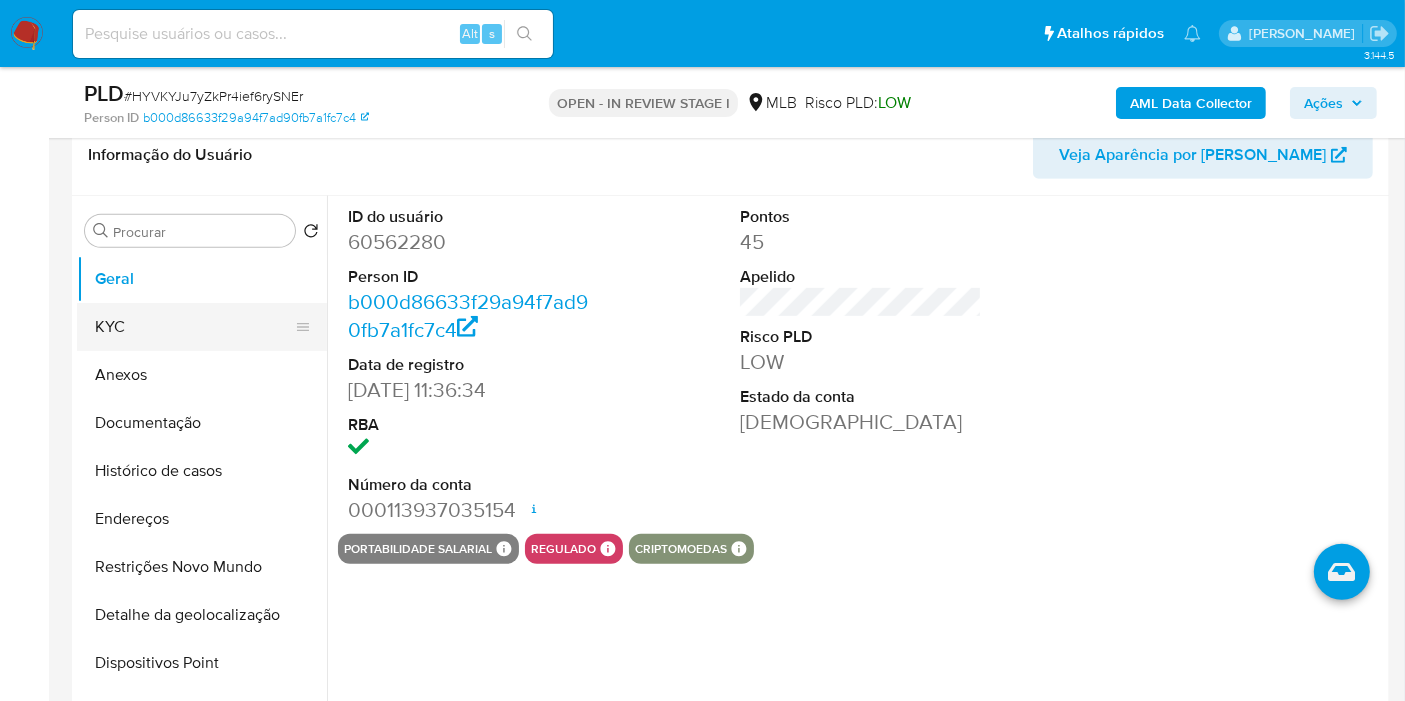 click on "KYC" at bounding box center [194, 327] 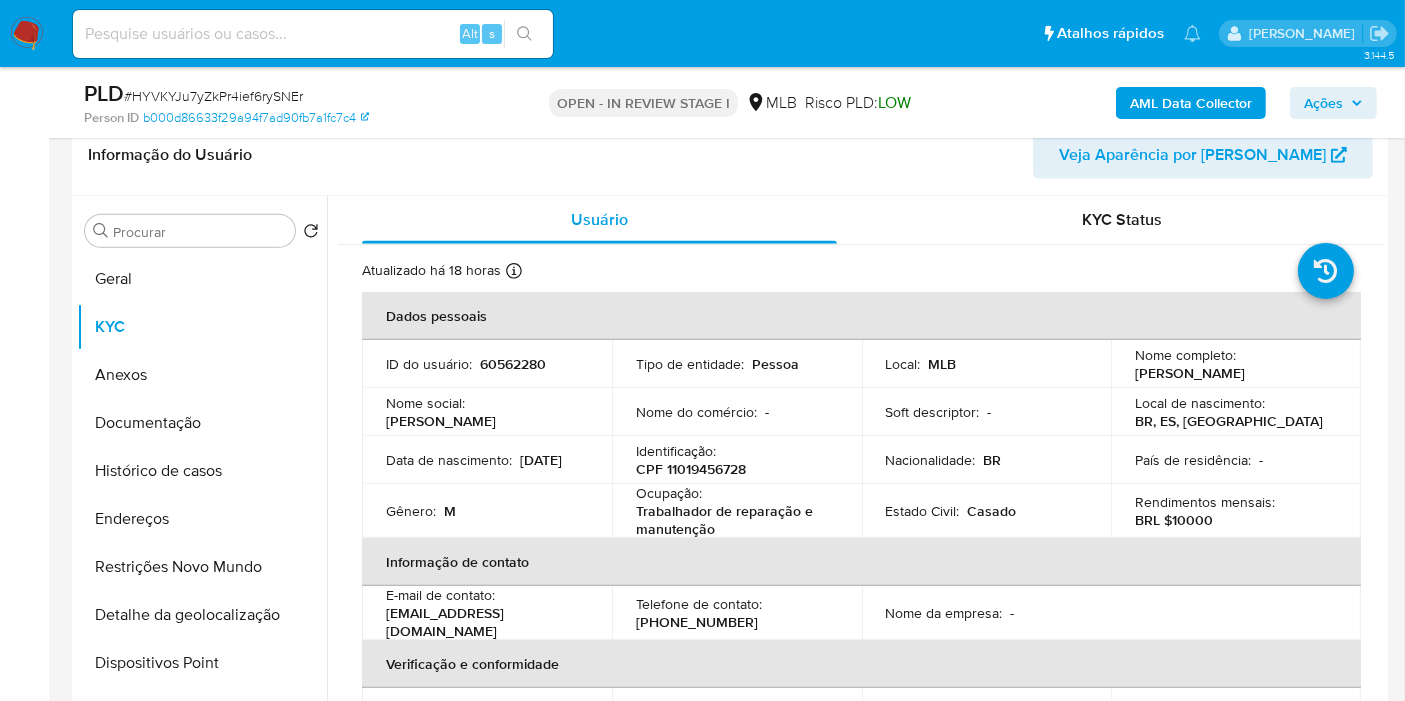 type 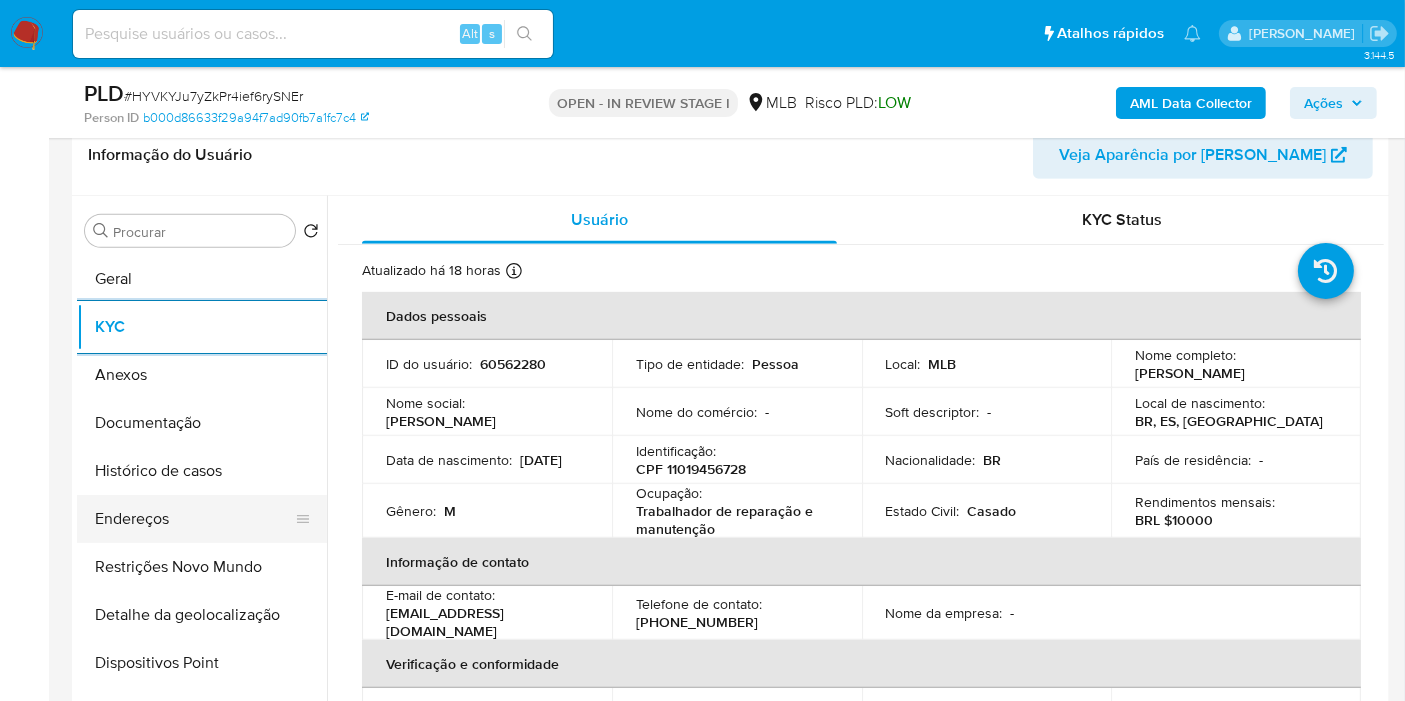 click on "Endereços" at bounding box center [194, 519] 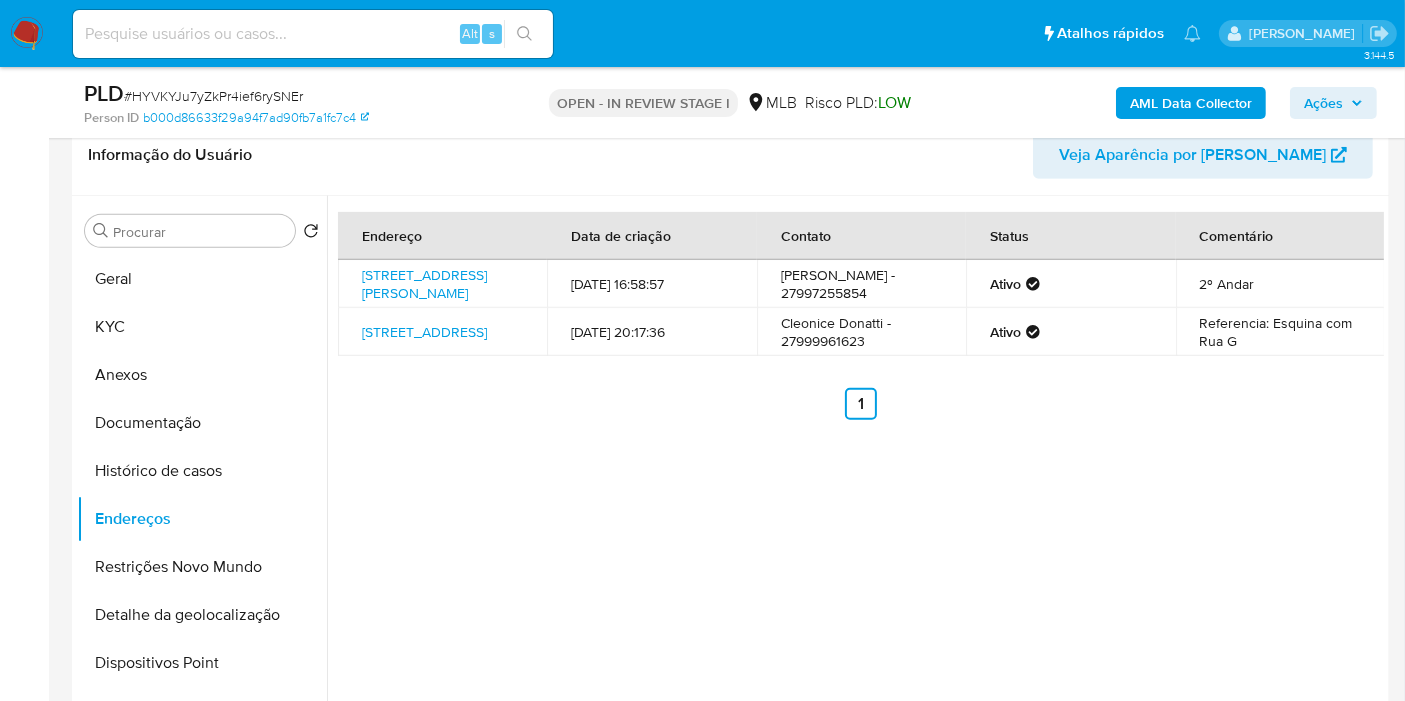 type 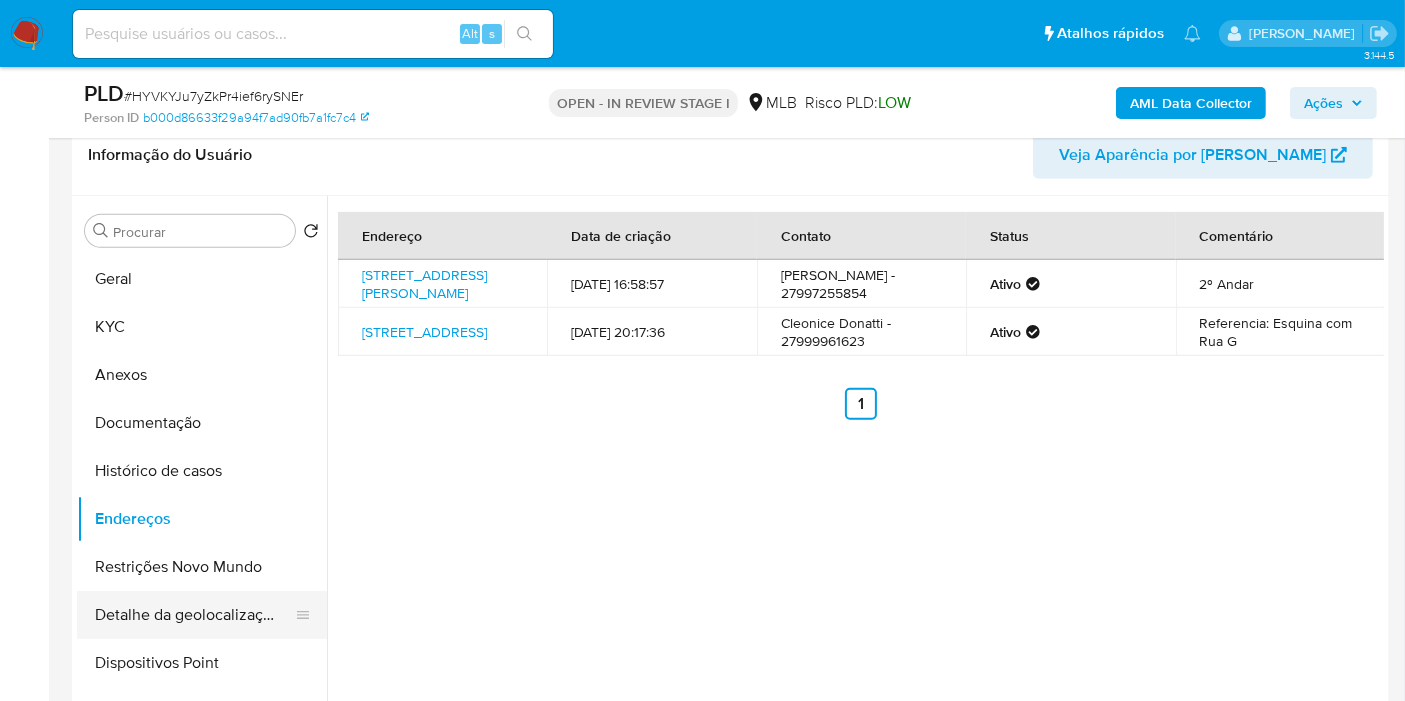 click on "Detalhe da geolocalização" at bounding box center (194, 615) 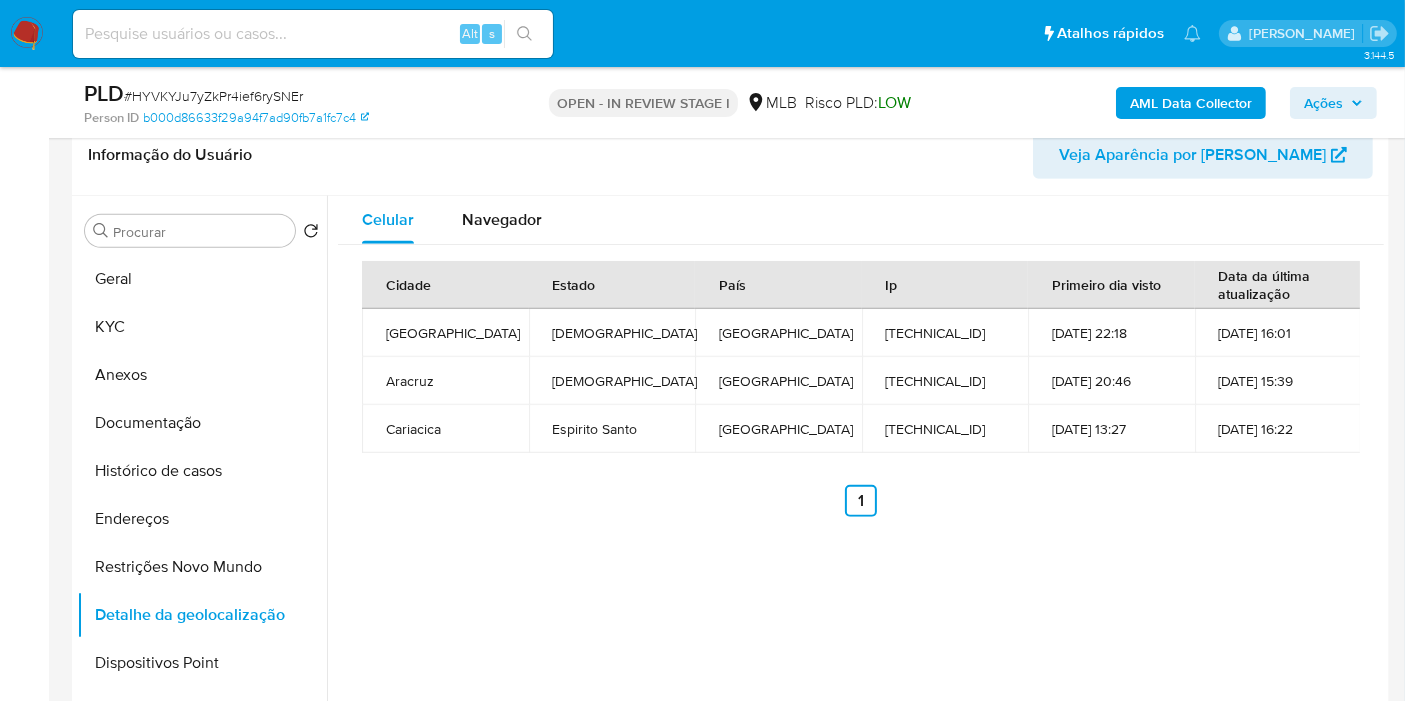 type 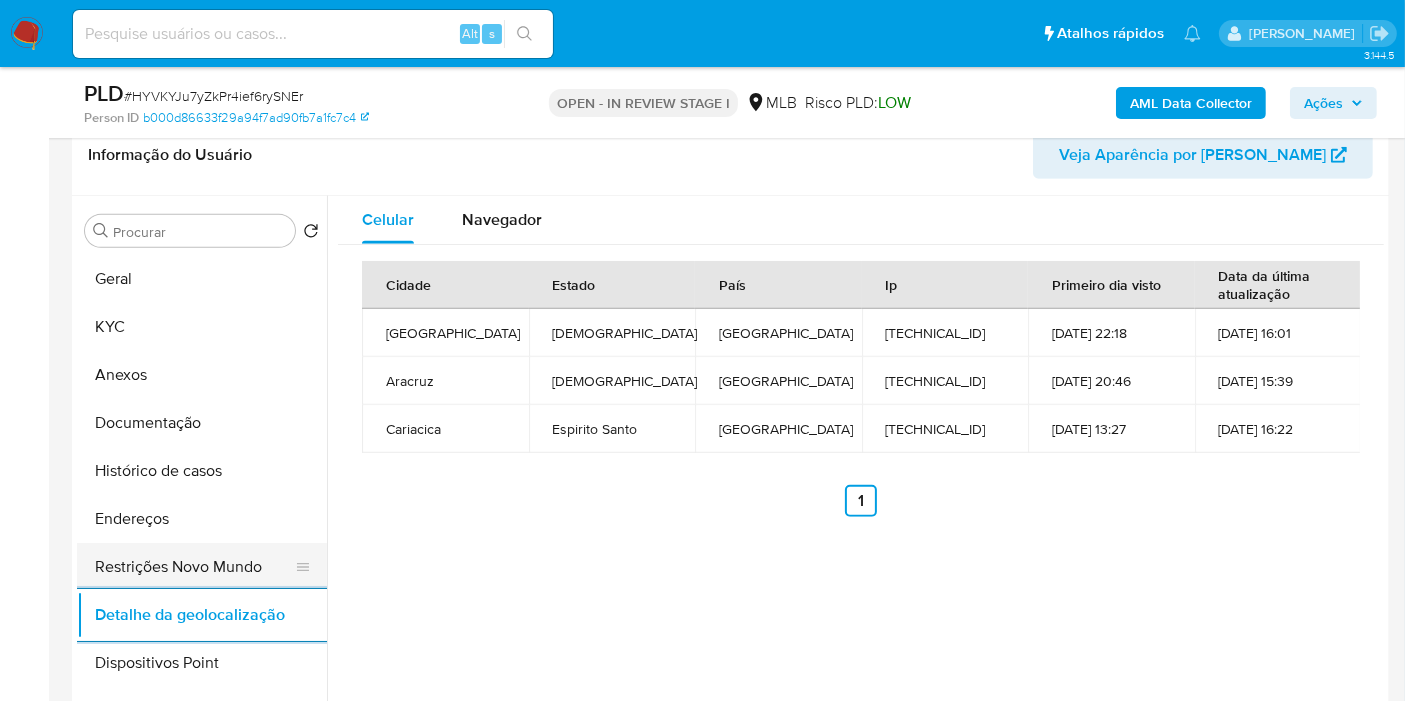 click on "Restrições Novo Mundo" at bounding box center [194, 567] 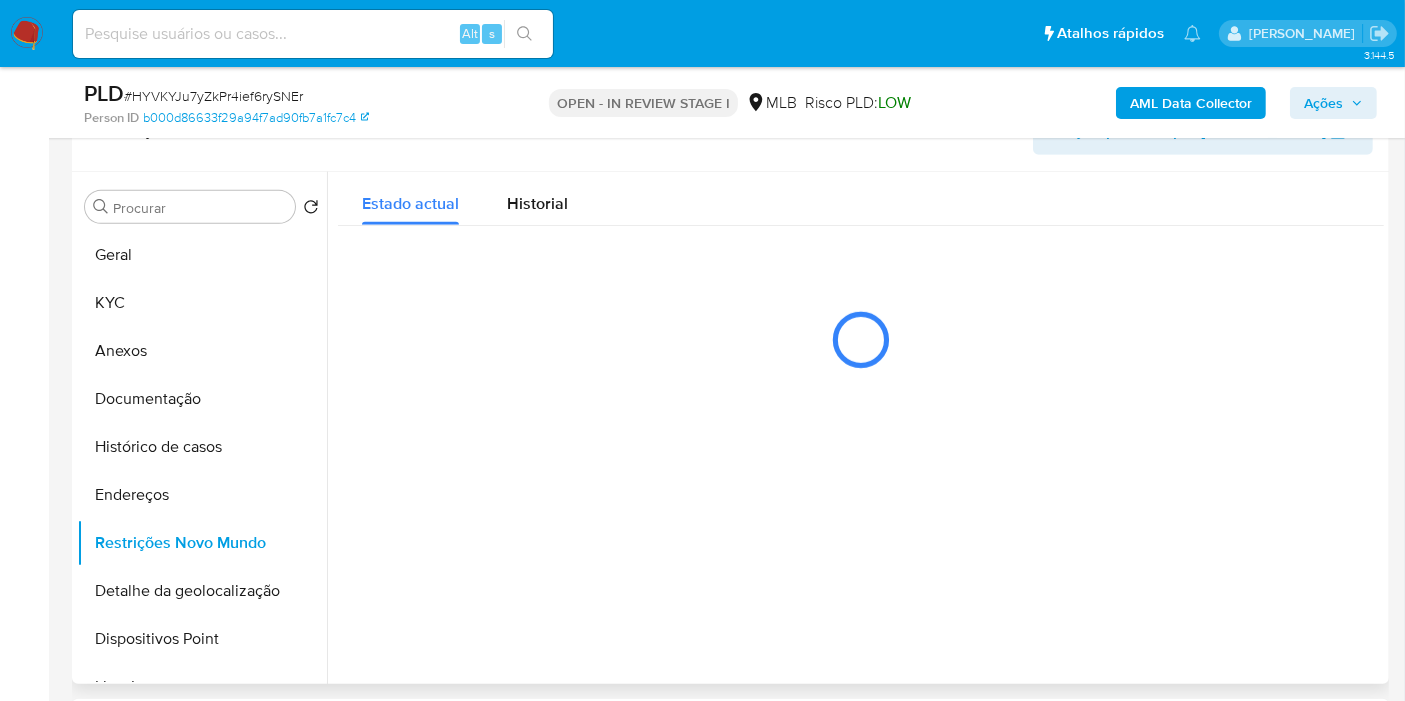 type 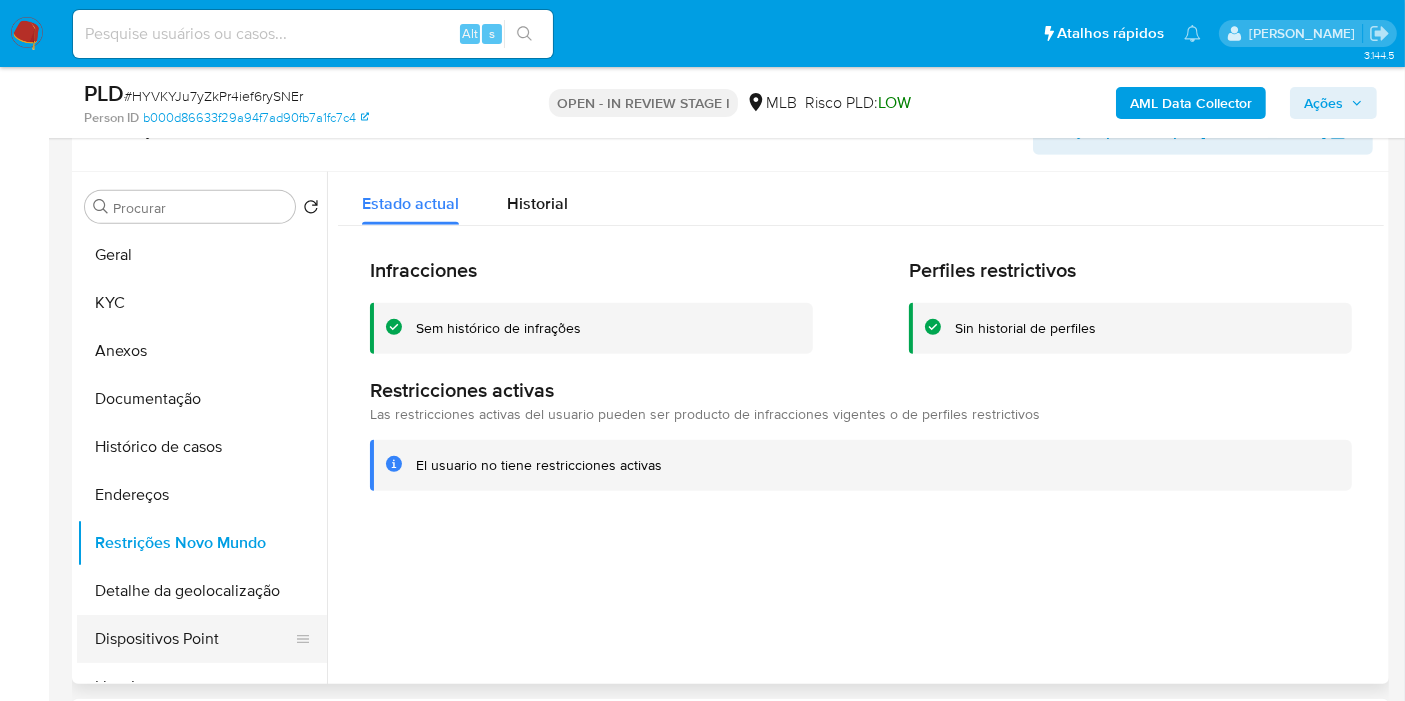 click on "Dispositivos Point" at bounding box center [194, 639] 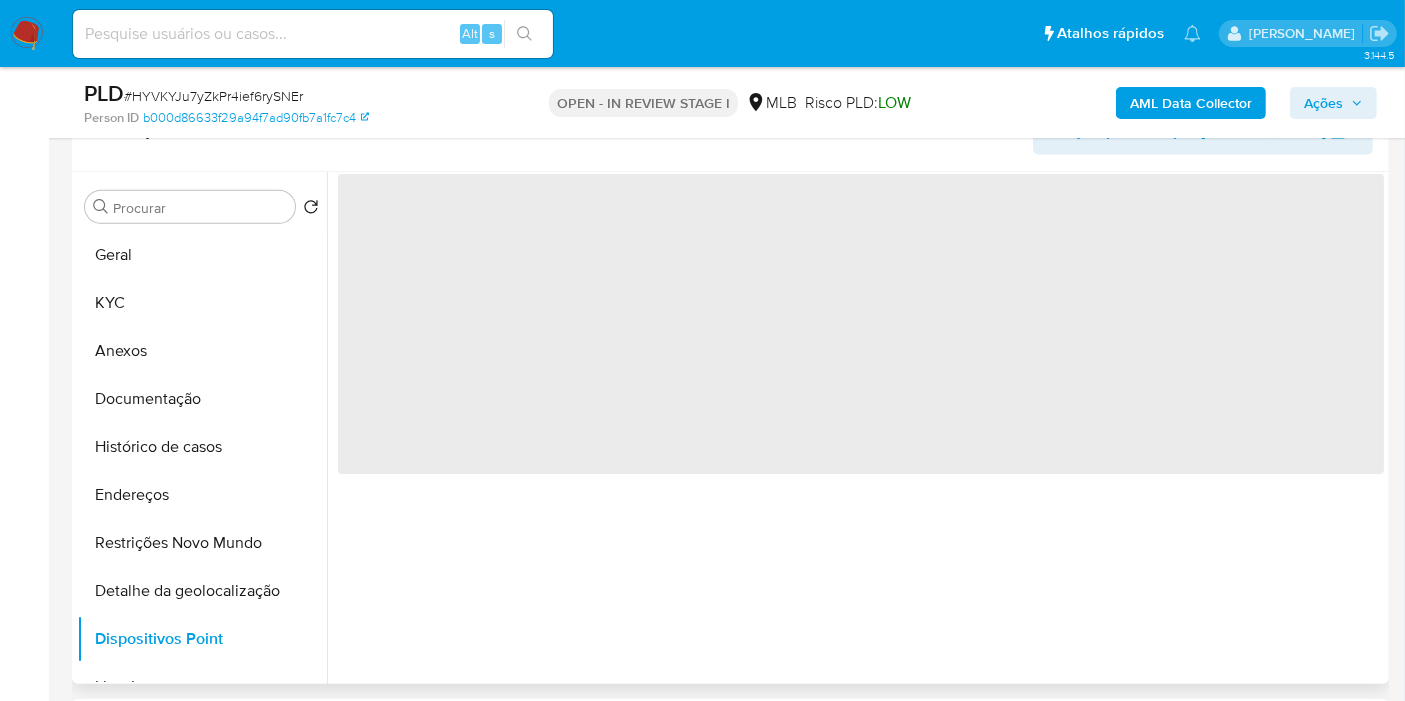 type 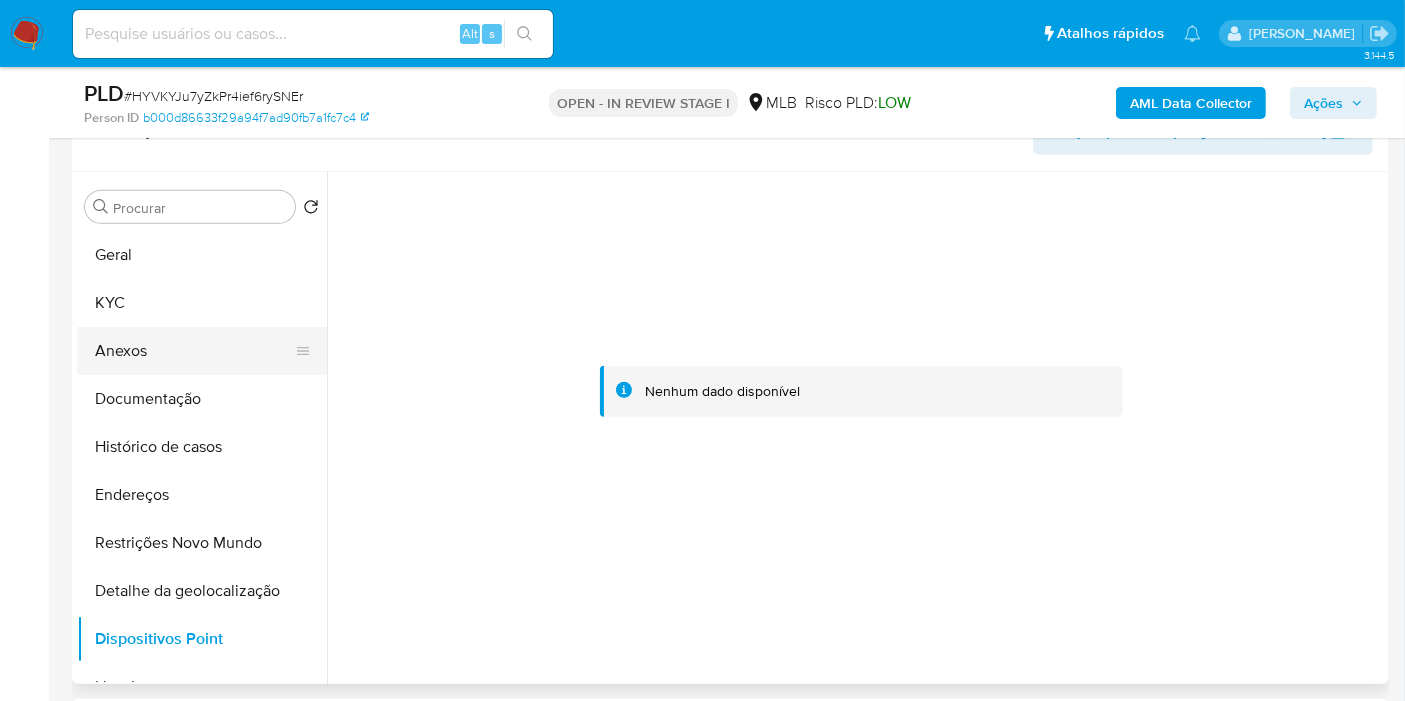 click on "Anexos" at bounding box center (194, 351) 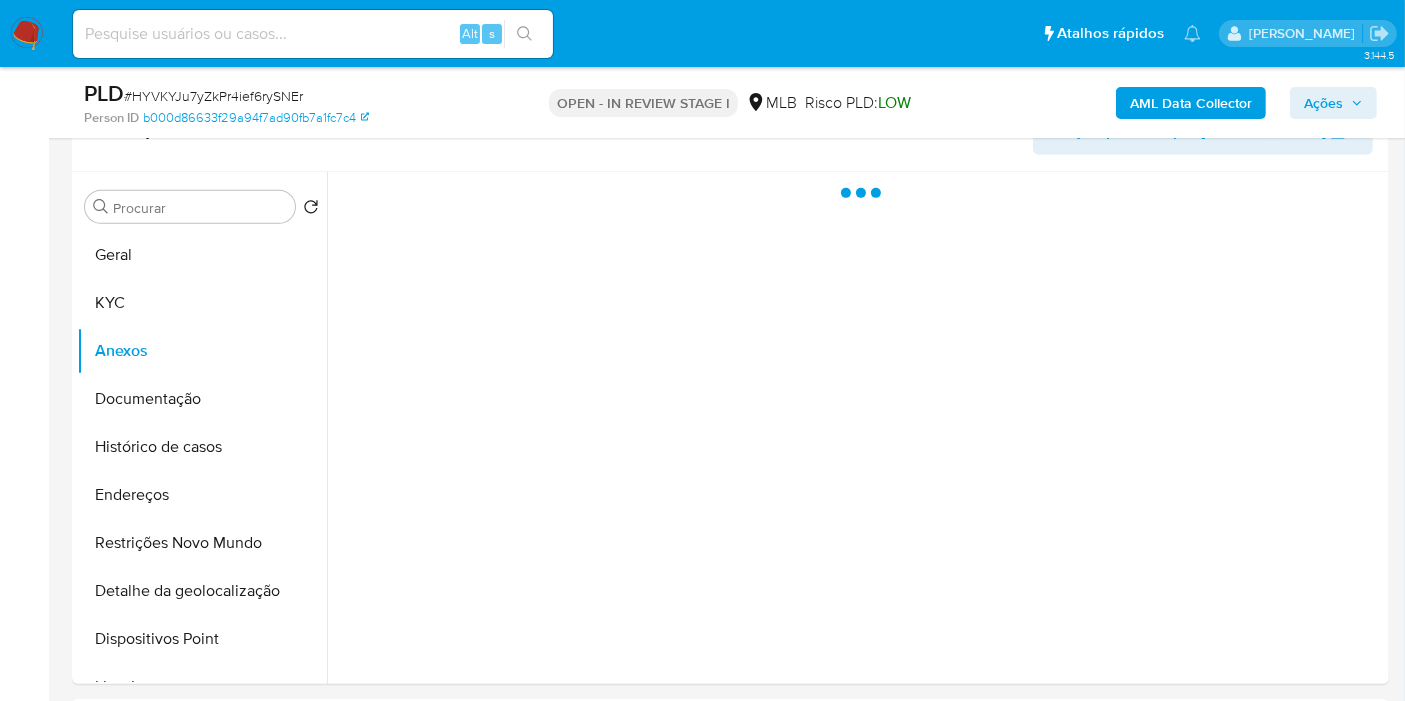 click on "Ações" at bounding box center [1323, 103] 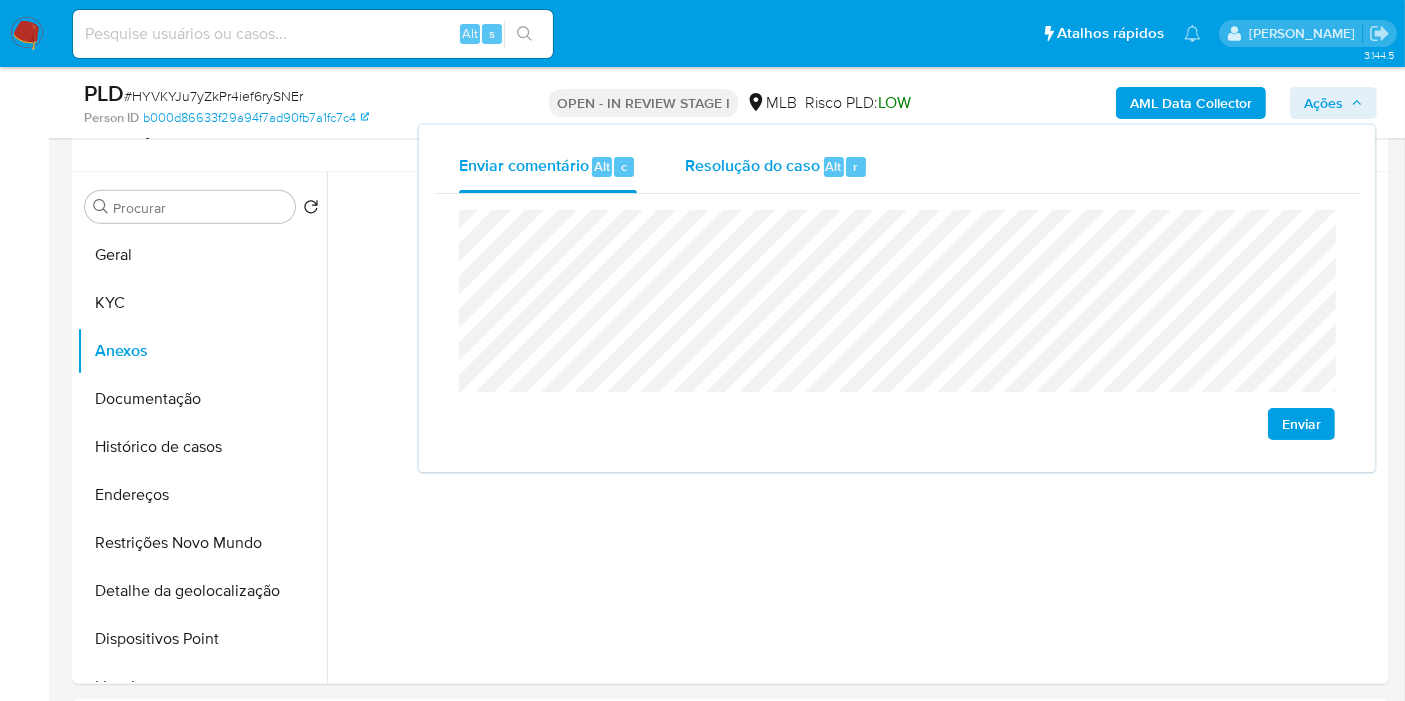 click on "Resolução do caso Alt r" at bounding box center [776, 167] 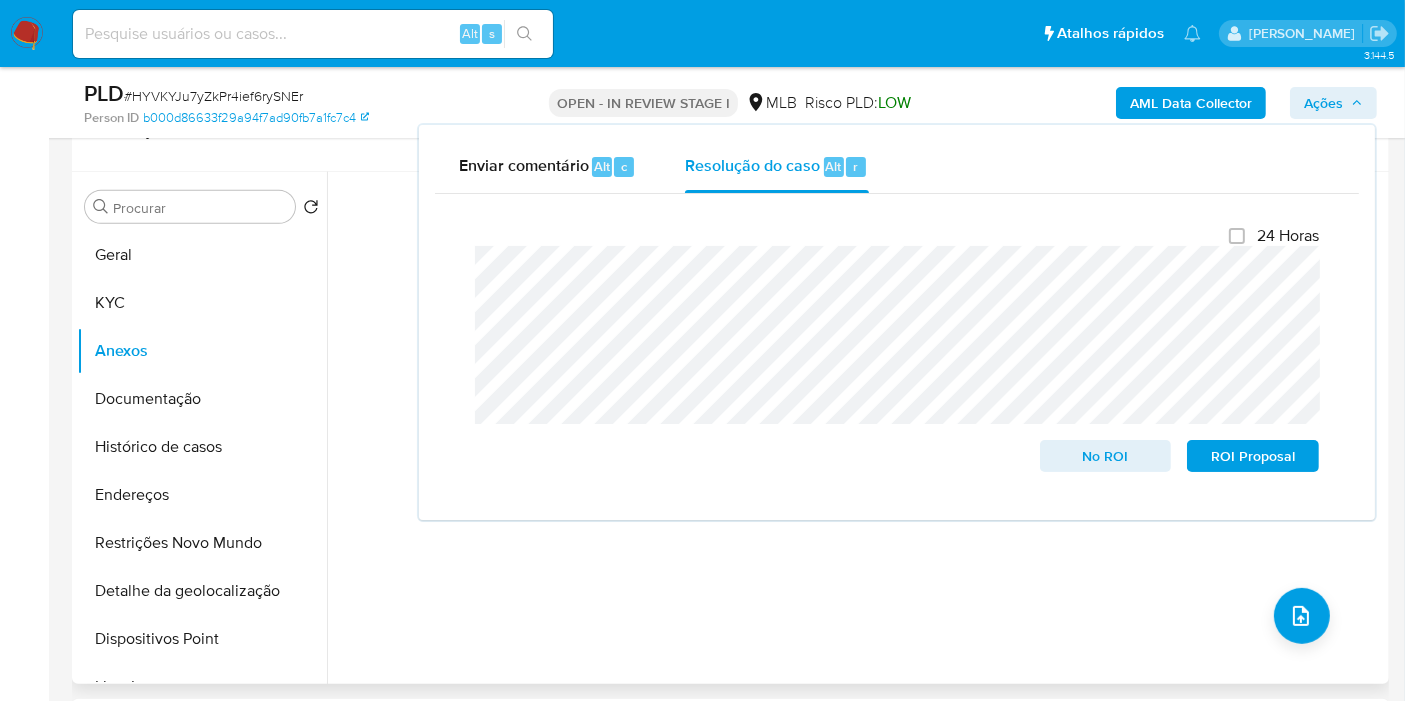 click on "Nenhum dado disponível" at bounding box center [855, 428] 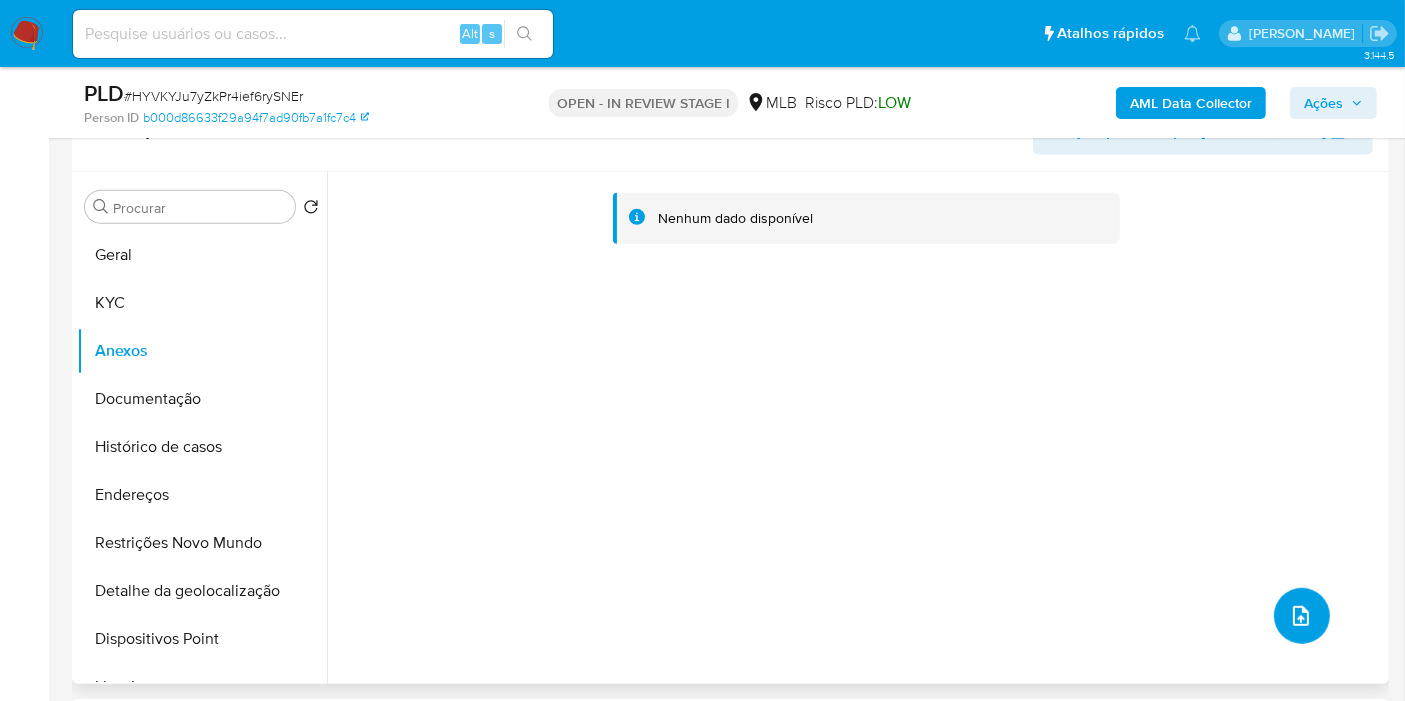 click at bounding box center [1302, 616] 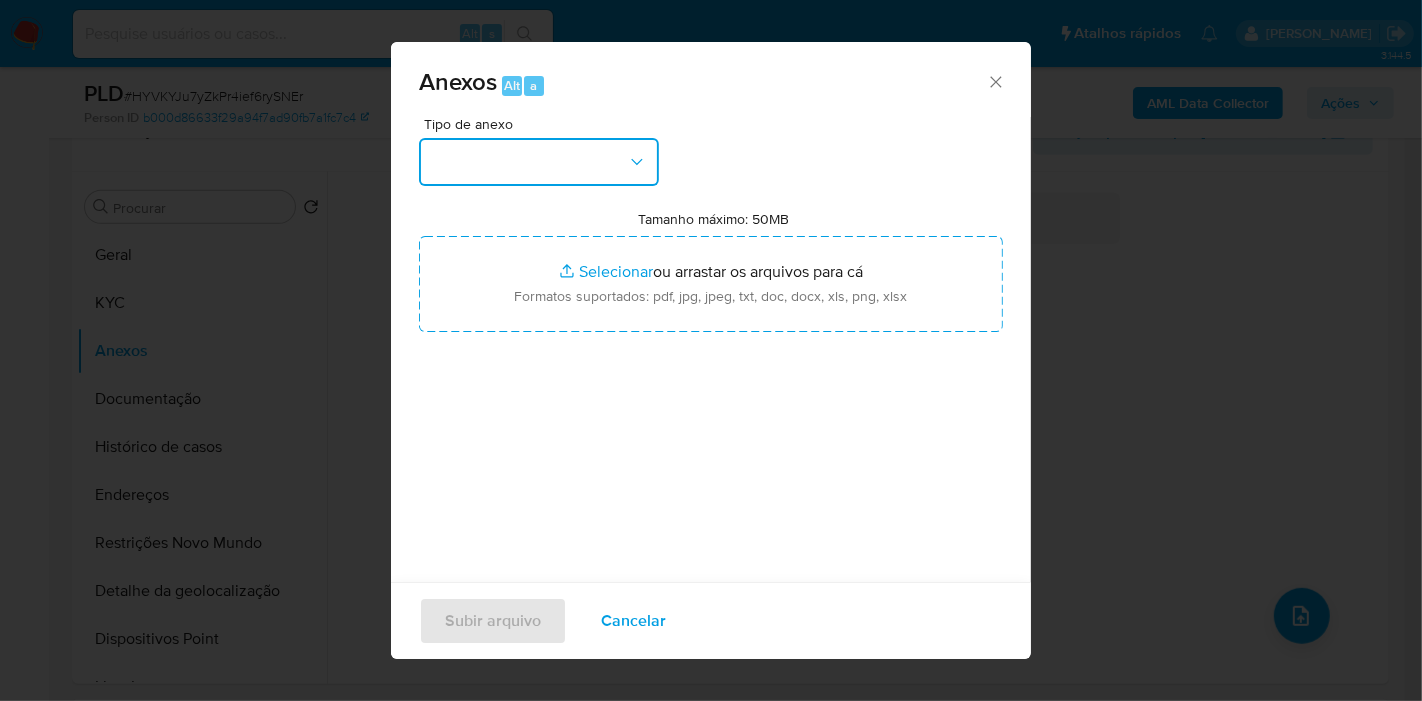 click at bounding box center [539, 162] 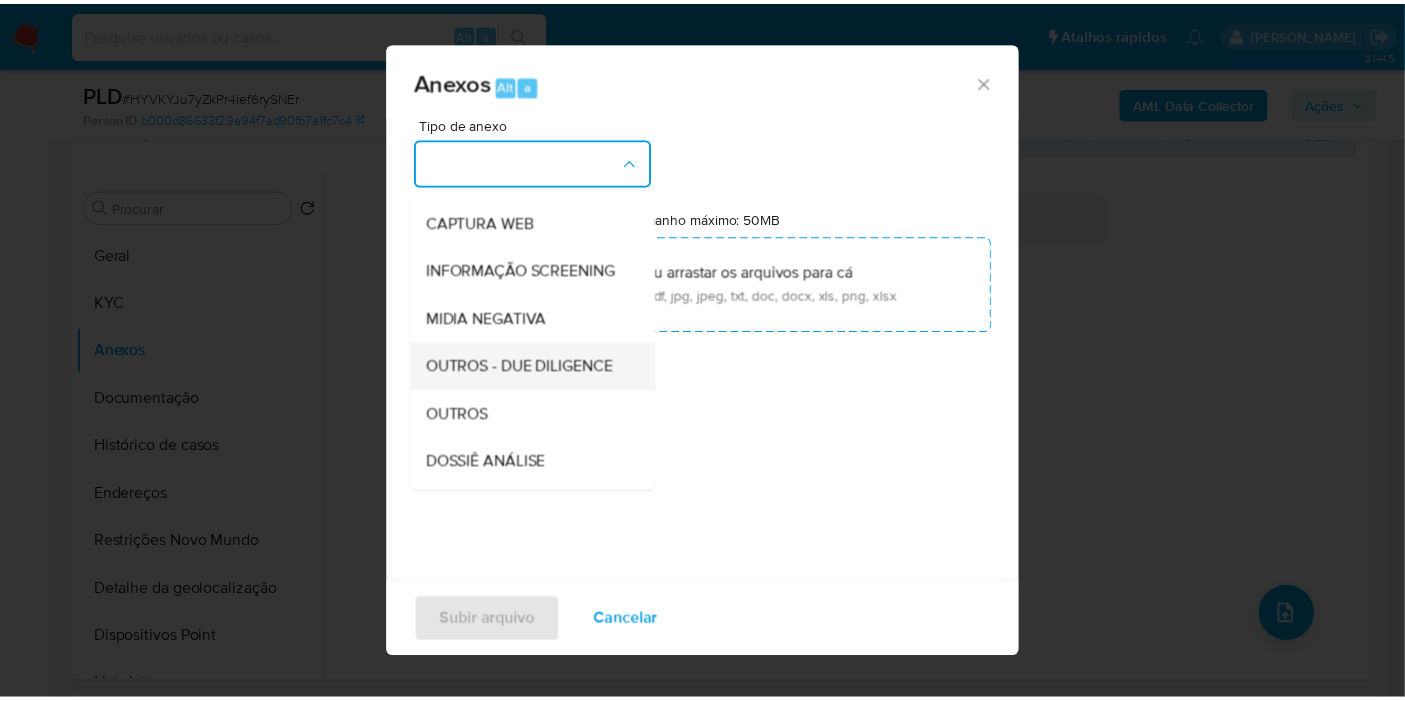 scroll, scrollTop: 307, scrollLeft: 0, axis: vertical 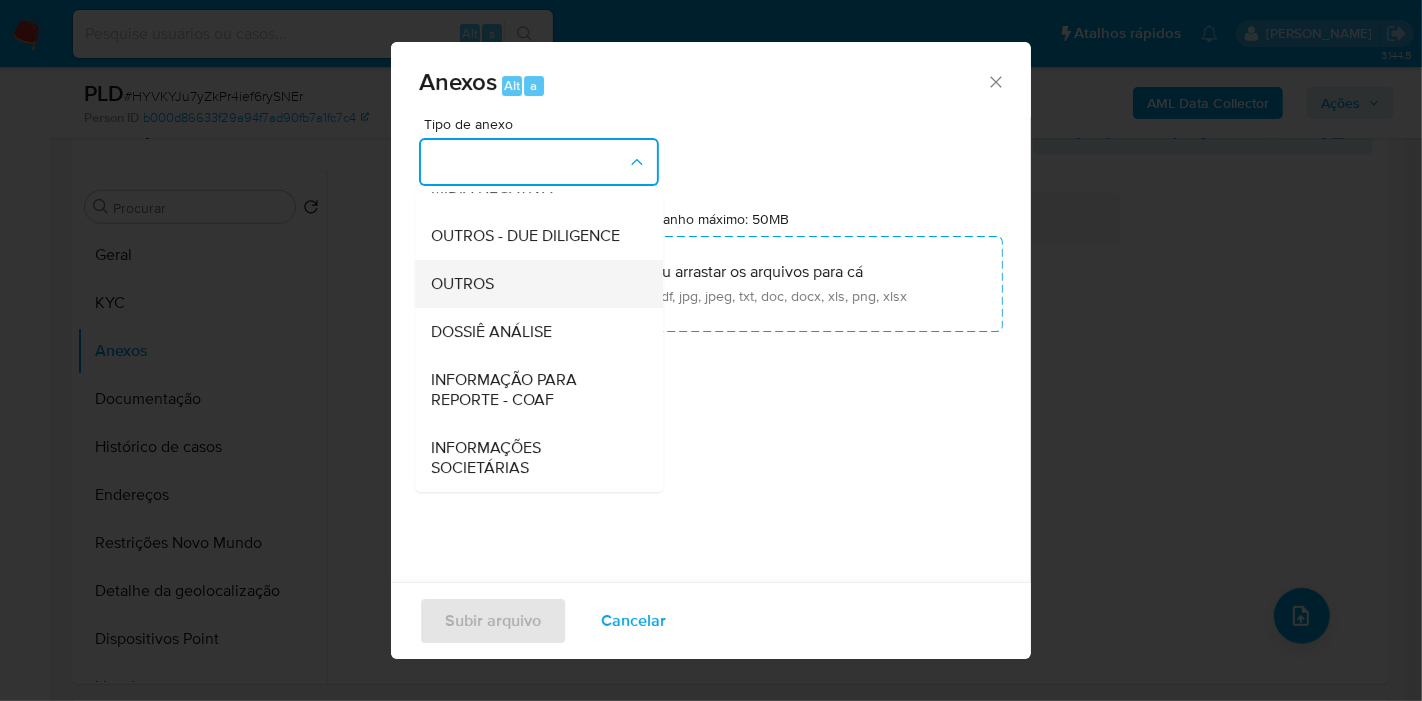 click on "OUTROS" at bounding box center [533, 284] 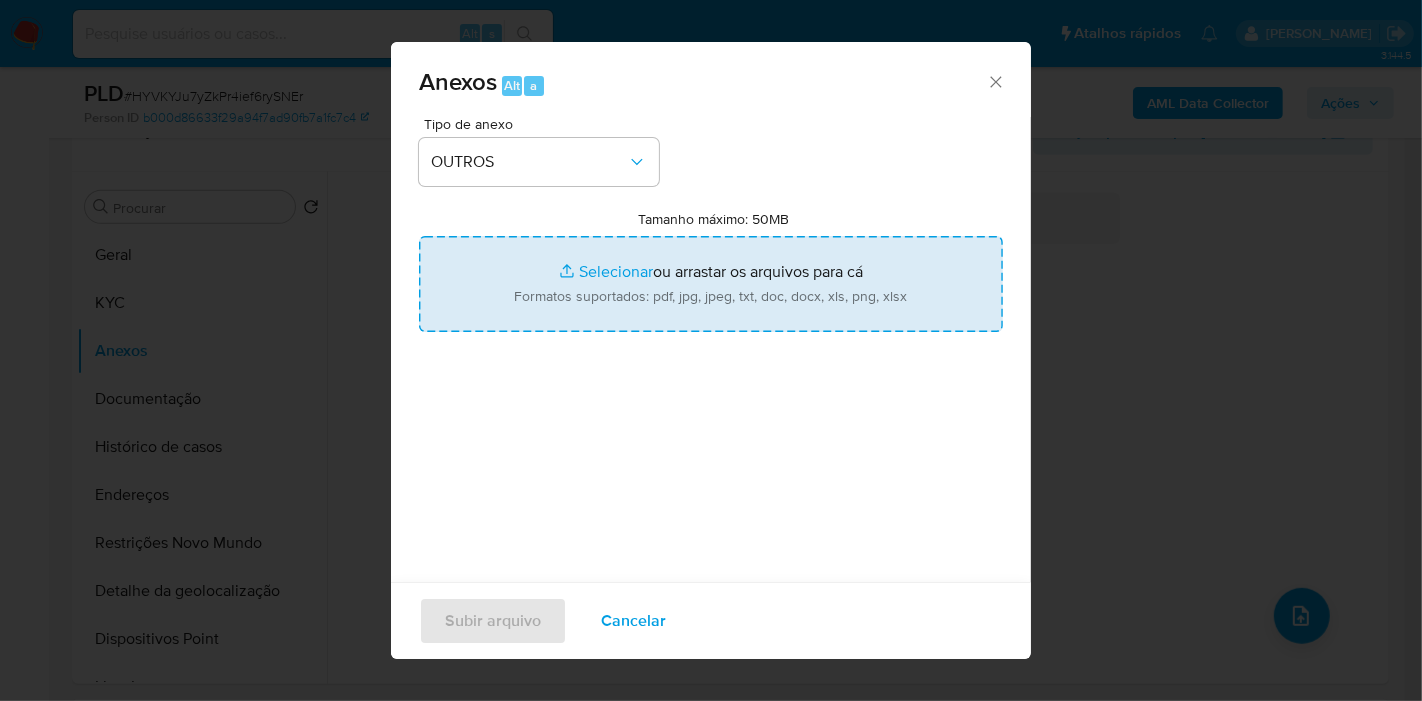 click on "Tamanho máximo: 50MB Selecionar arquivos" at bounding box center (711, 284) 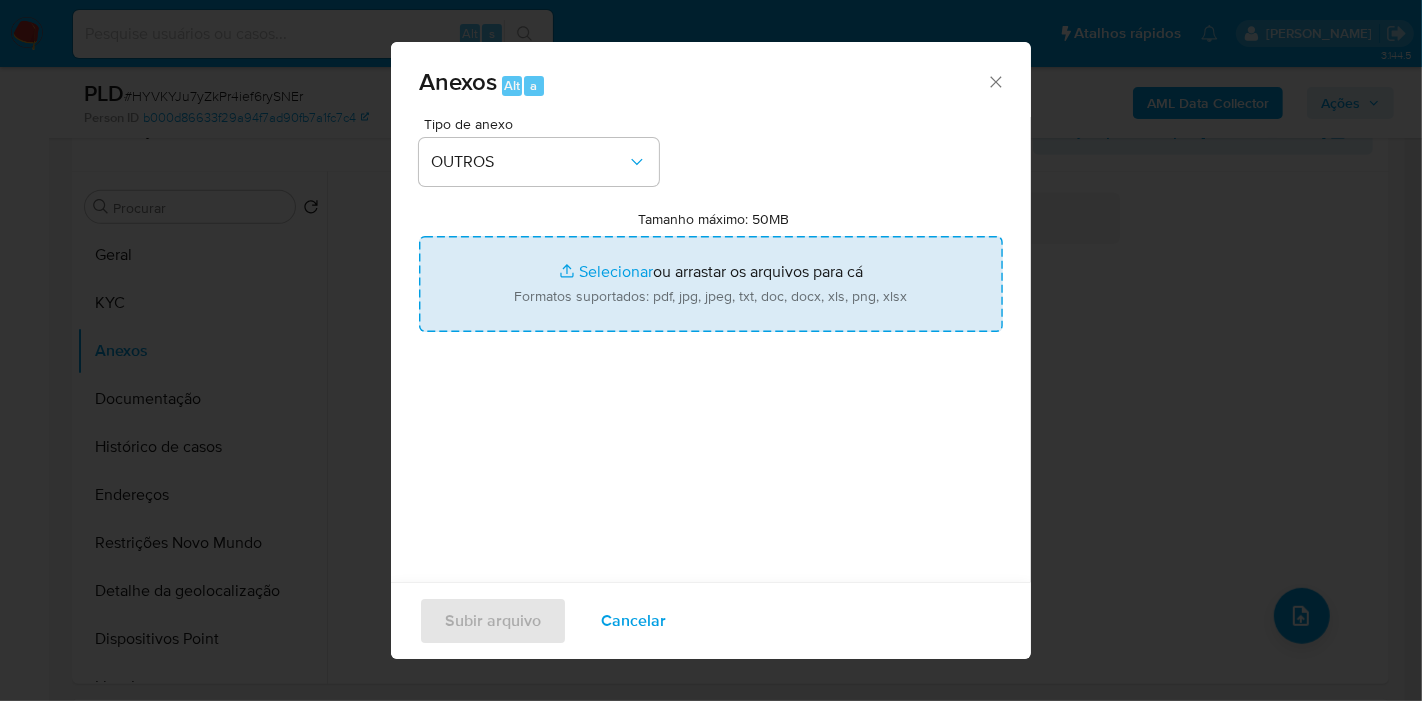 type on "C:\fakepath\XXX - CPF 11019456728 - RAFAEL DONATTI DE AGUIAR.pdf" 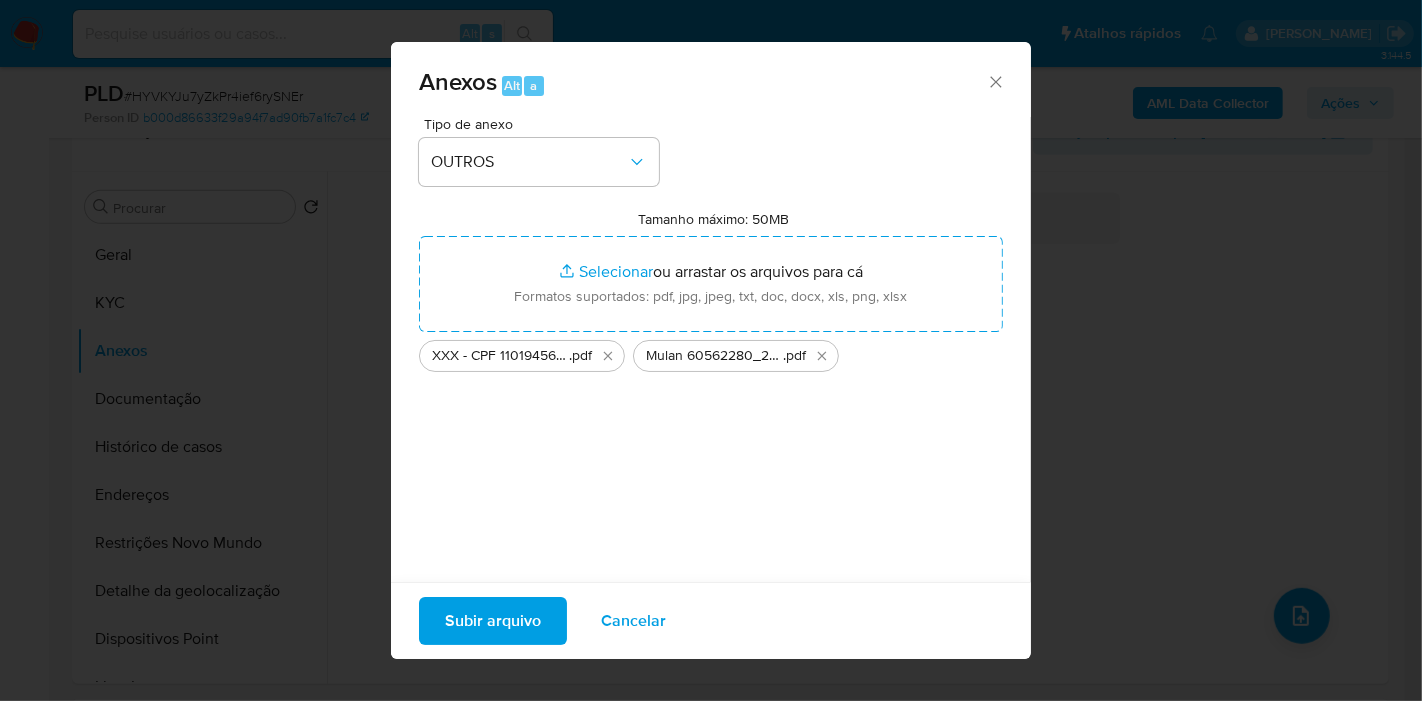 click on "Subir arquivo" at bounding box center [493, 621] 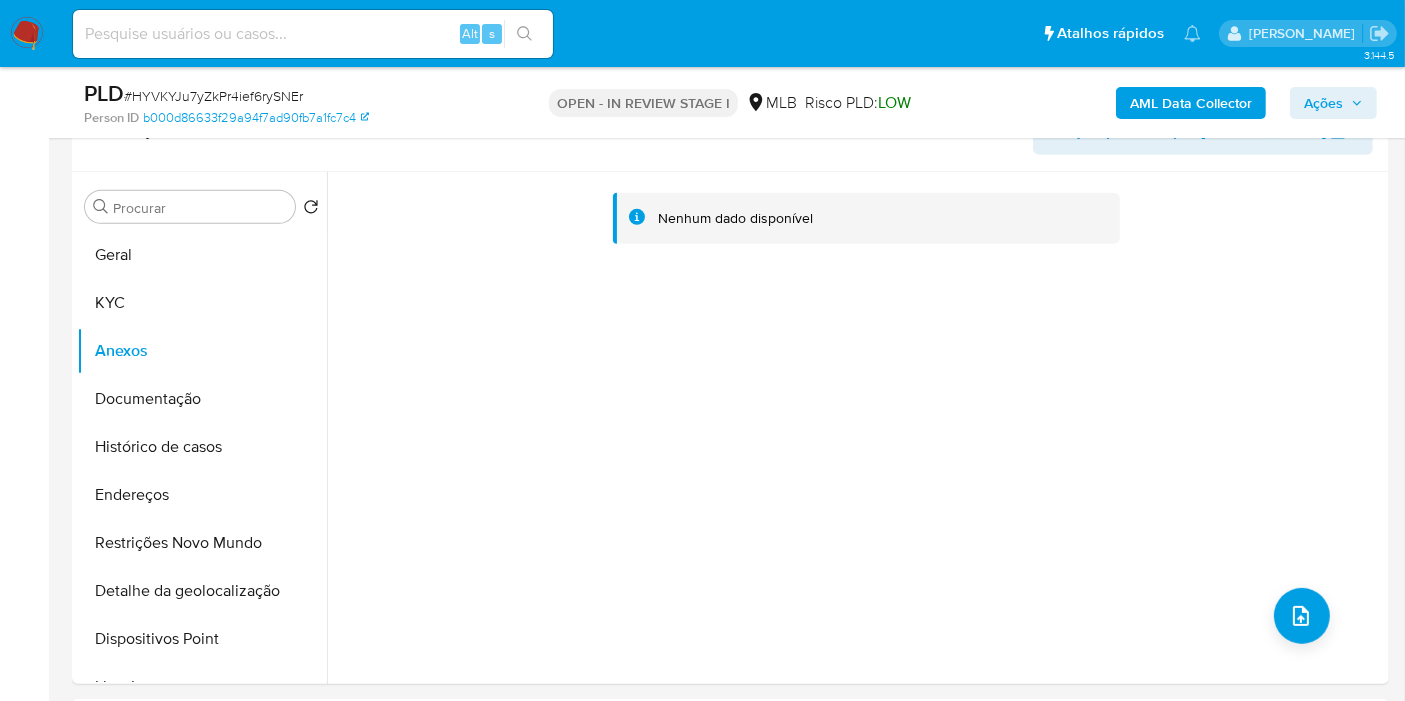 click on "Ações" at bounding box center (1323, 103) 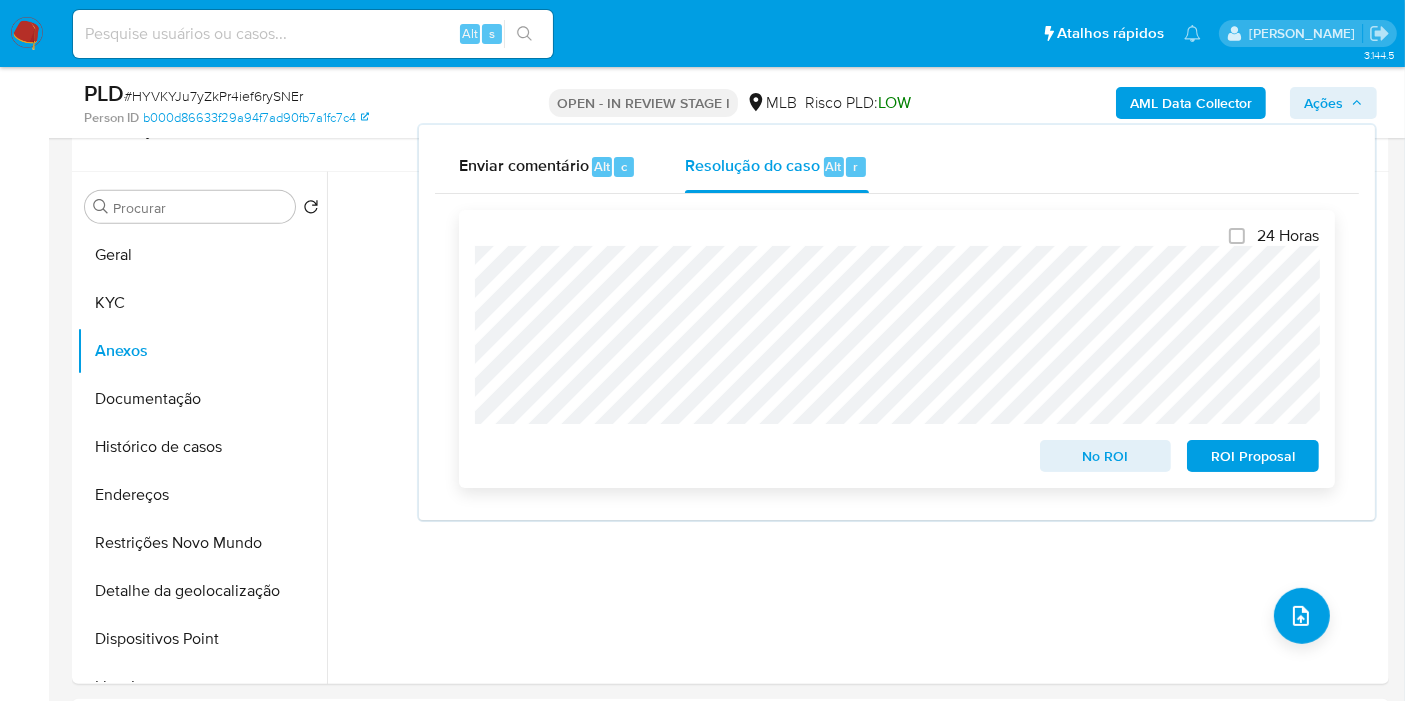 click on "No ROI" at bounding box center (1106, 456) 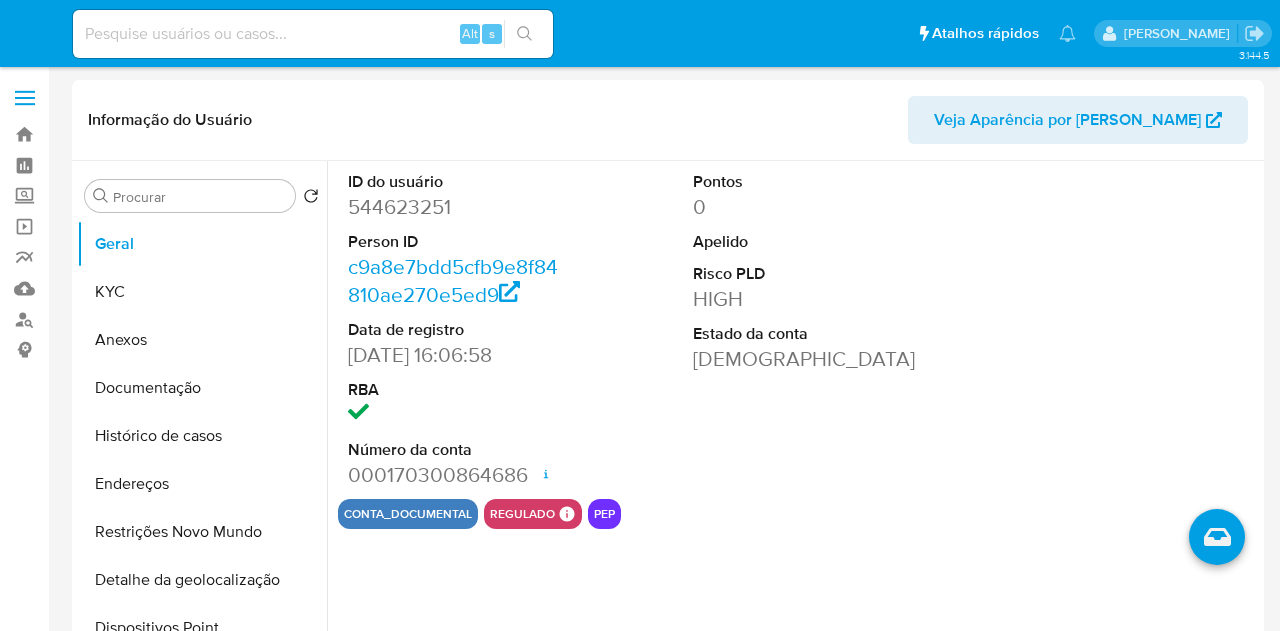 select on "10" 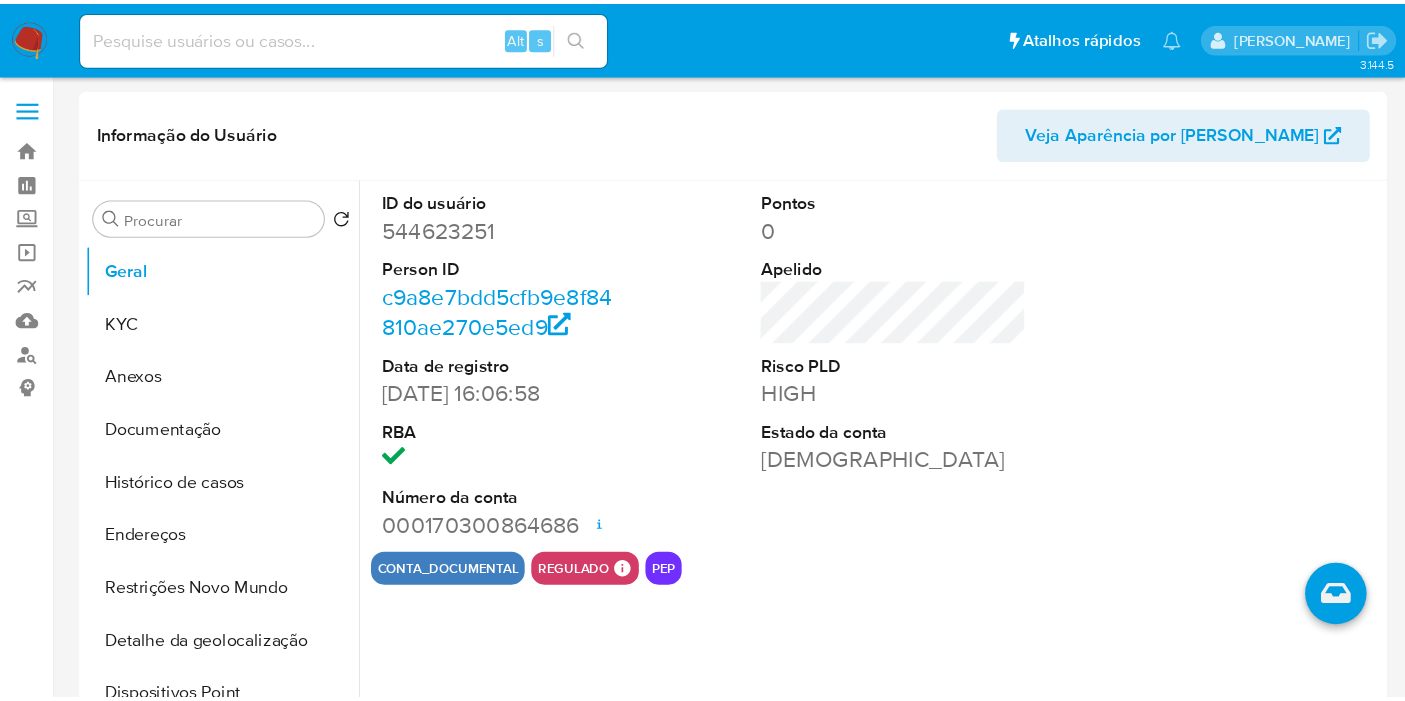 scroll, scrollTop: 0, scrollLeft: 0, axis: both 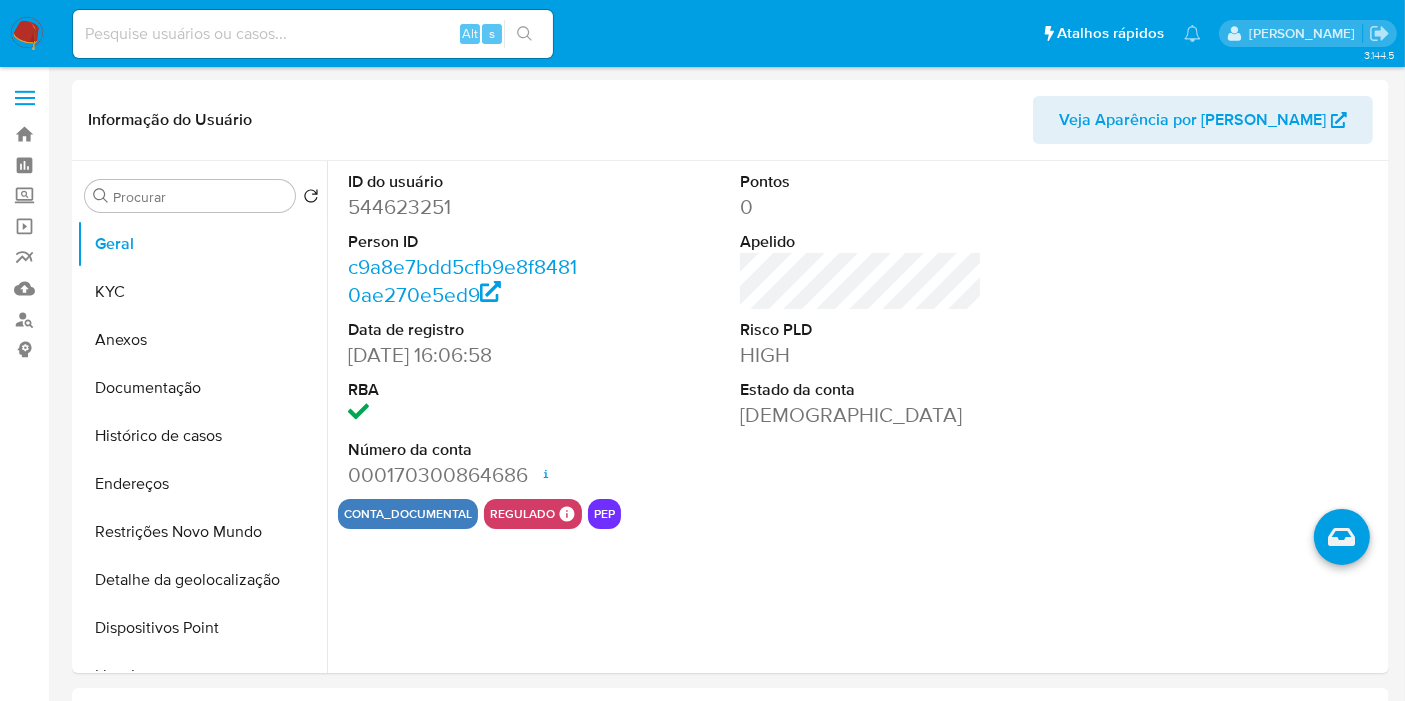click on "Alt s" at bounding box center (313, 34) 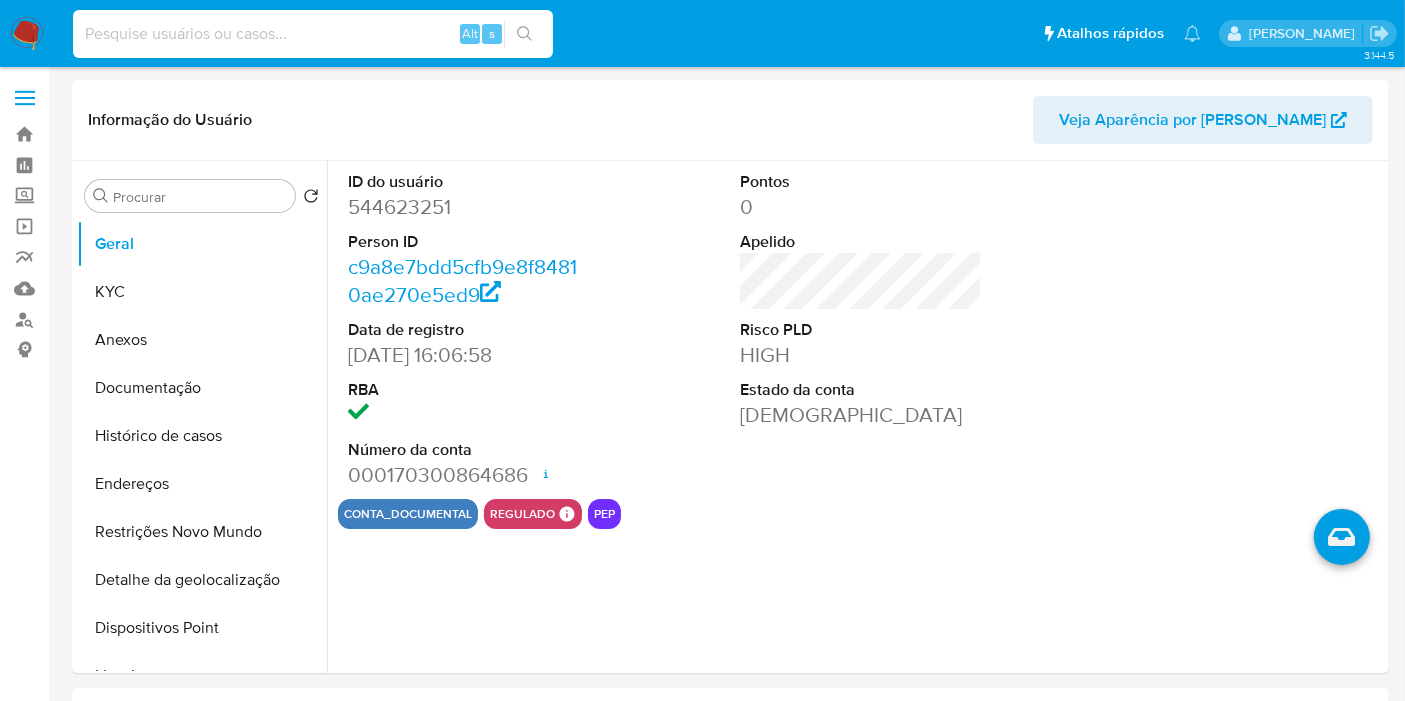 click at bounding box center [313, 34] 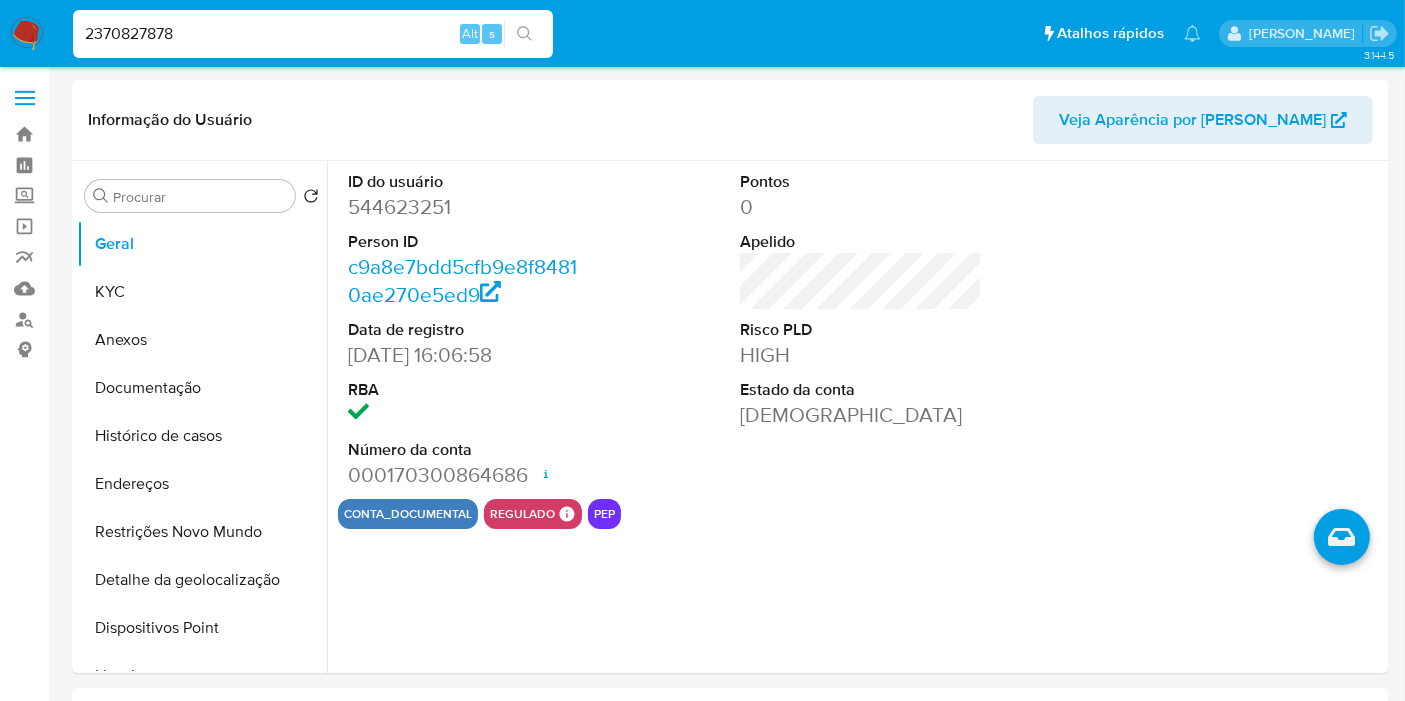 type on "2370827878" 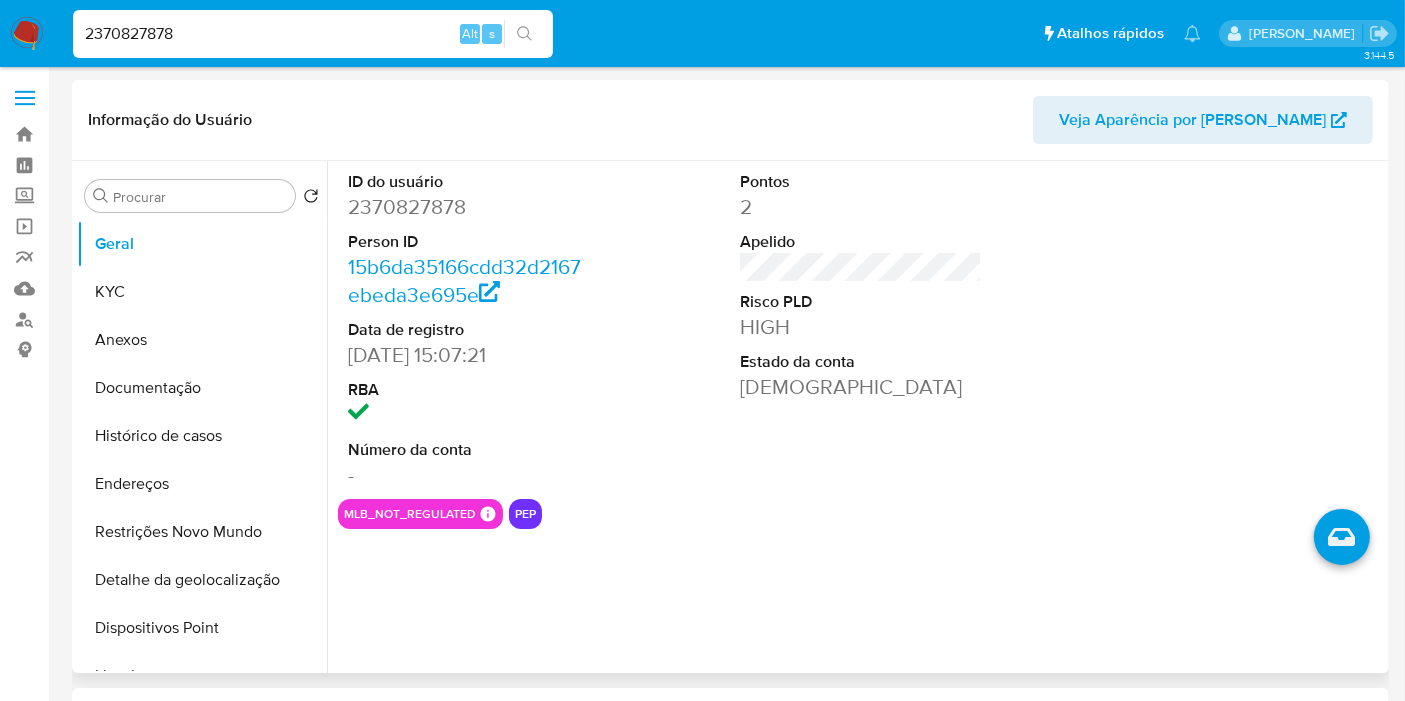 select on "10" 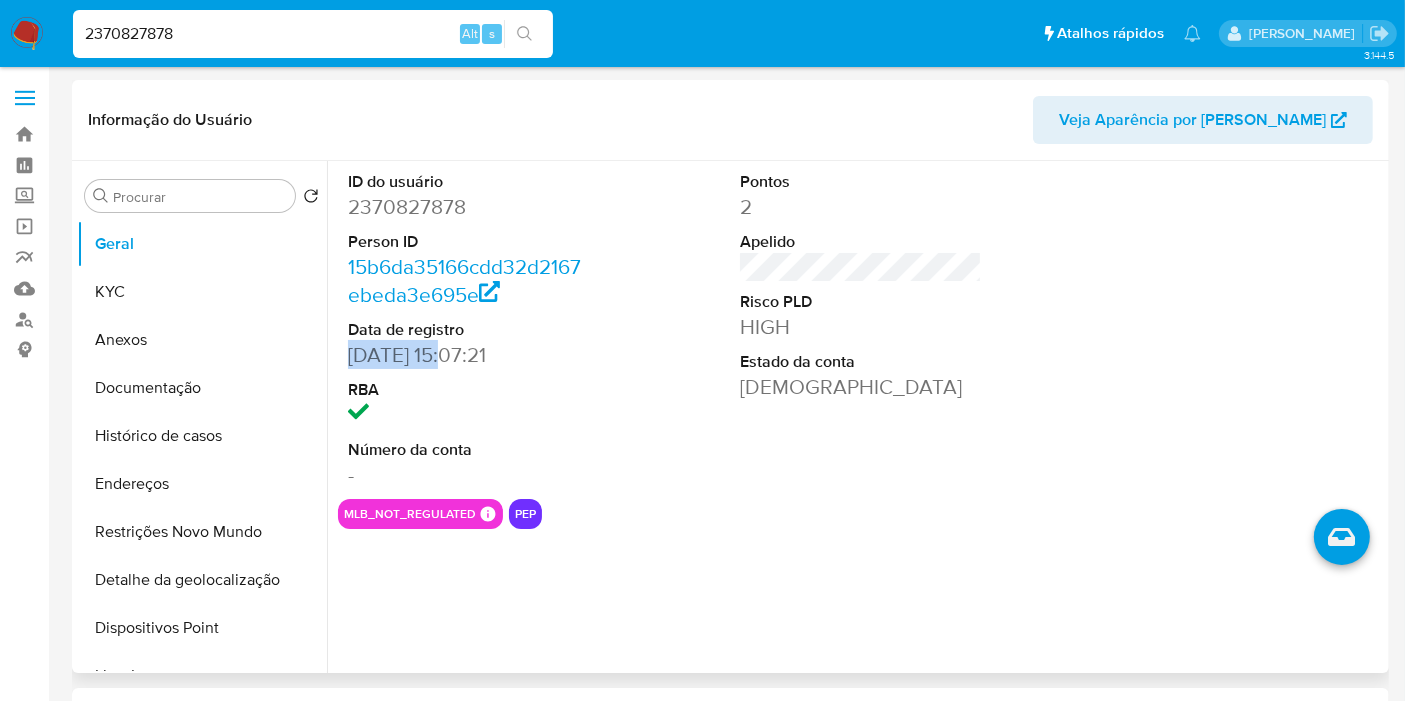 drag, startPoint x: 455, startPoint y: 357, endPoint x: 348, endPoint y: 350, distance: 107.22873 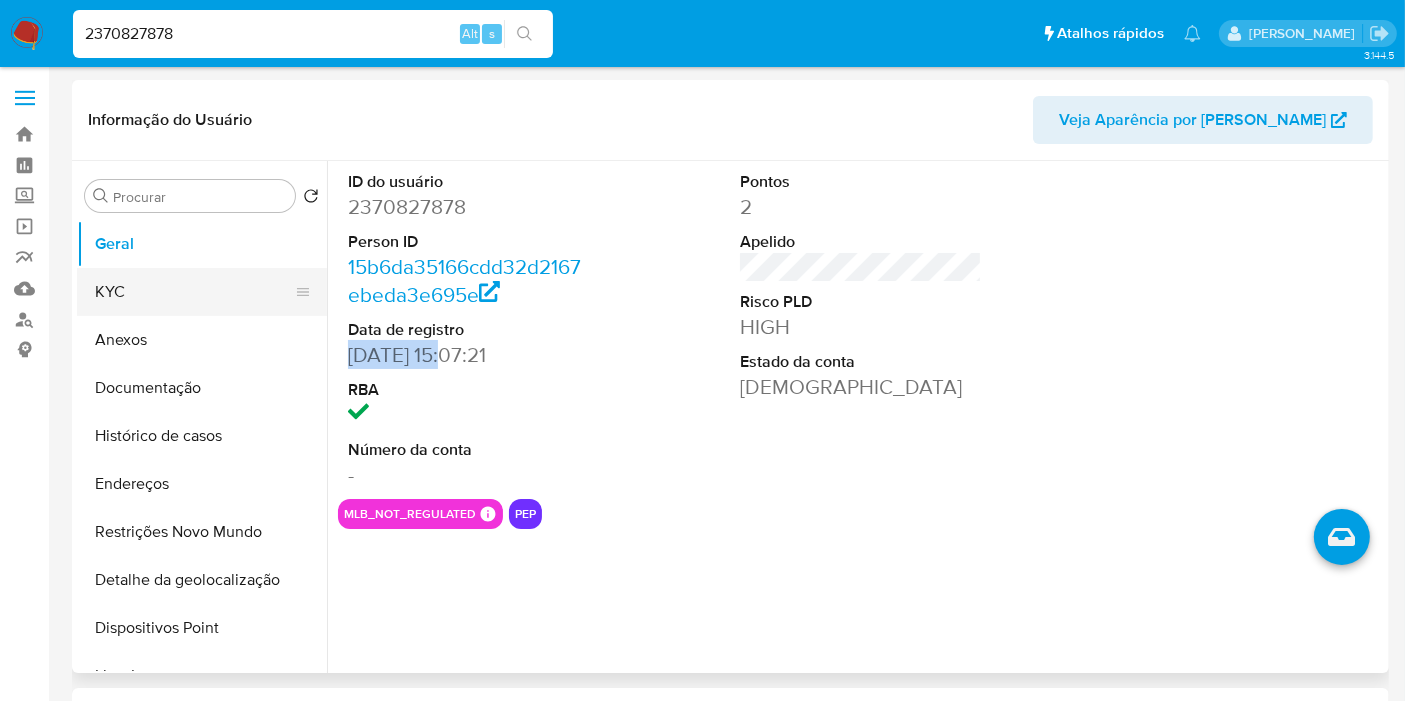 copy on "[DATE]" 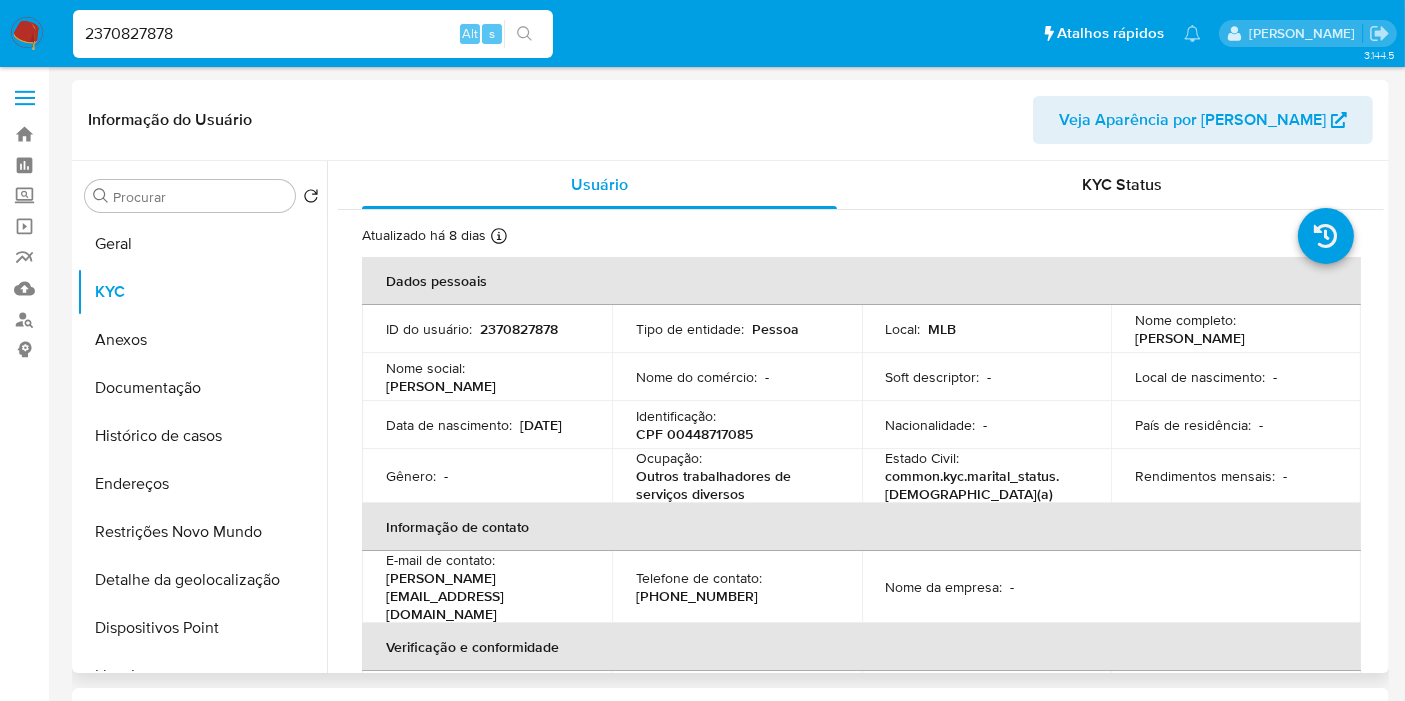 type 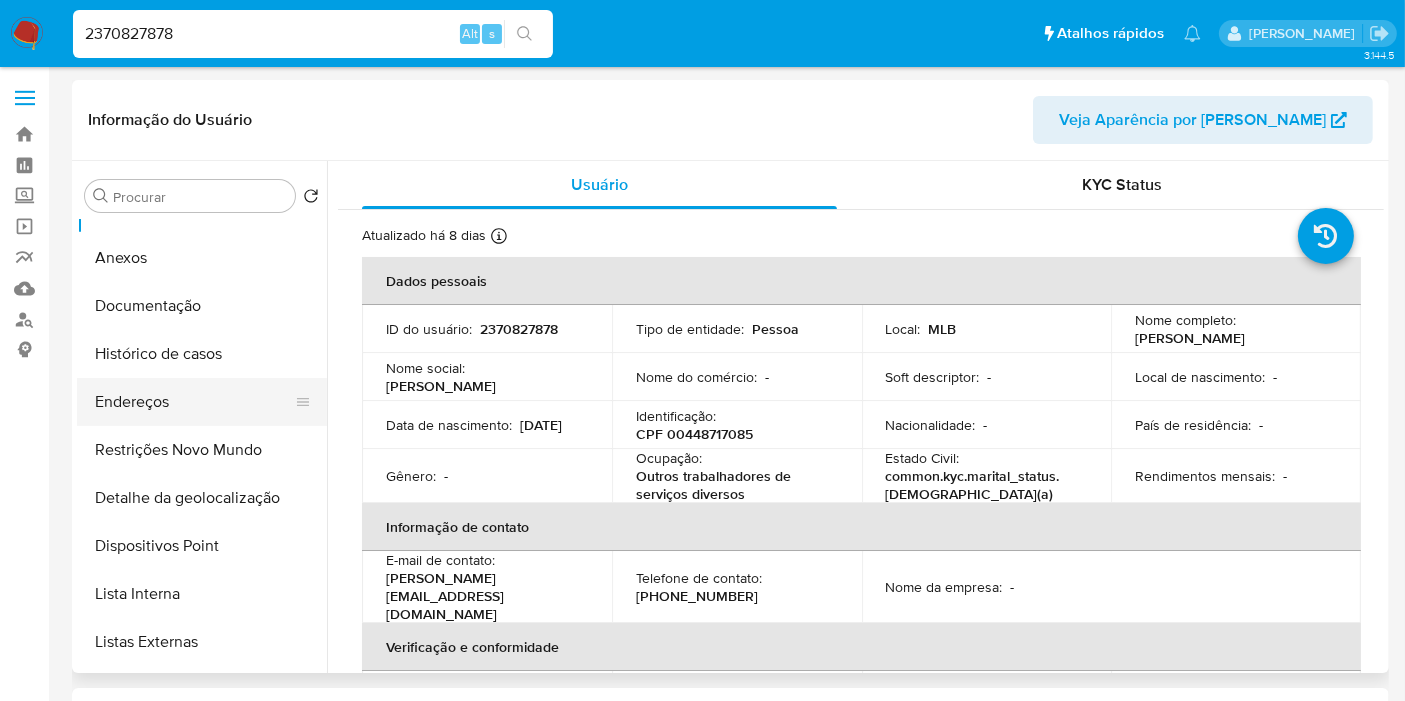 scroll, scrollTop: 111, scrollLeft: 0, axis: vertical 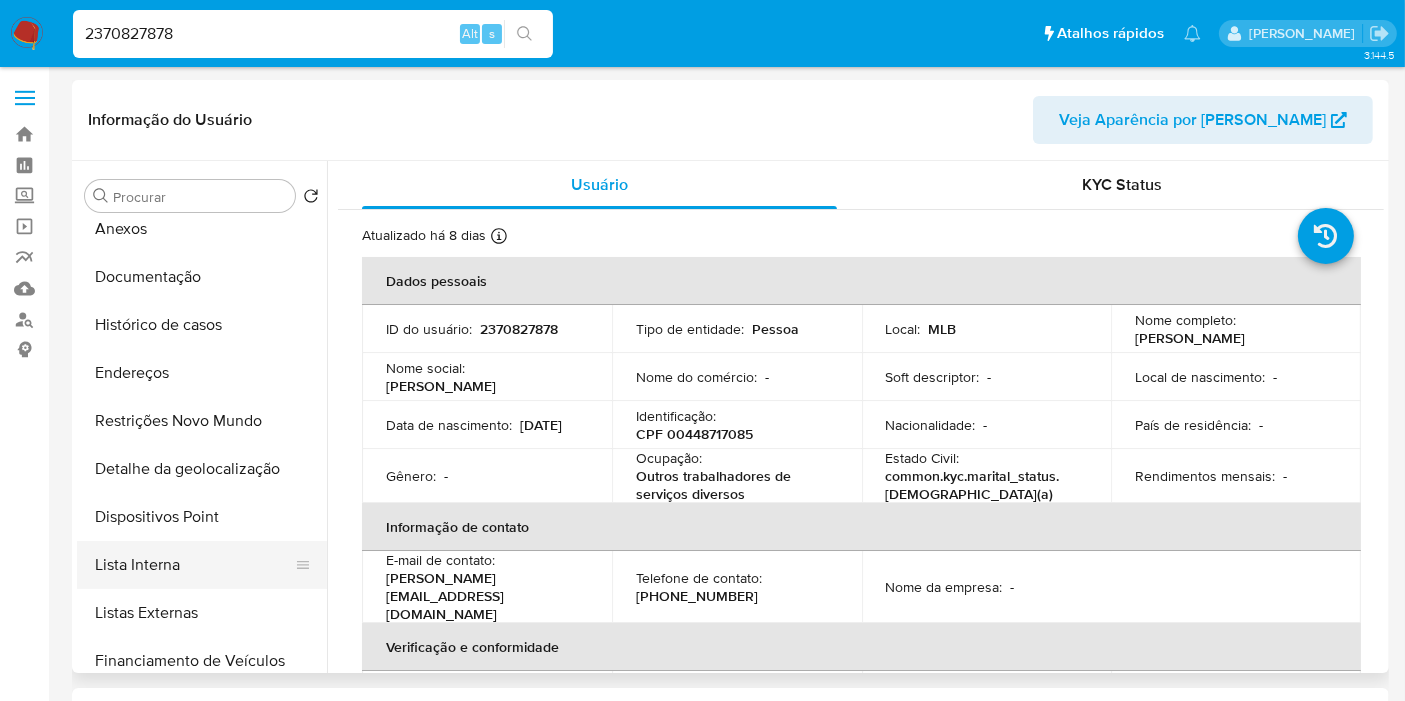 click on "Lista Interna" at bounding box center (194, 565) 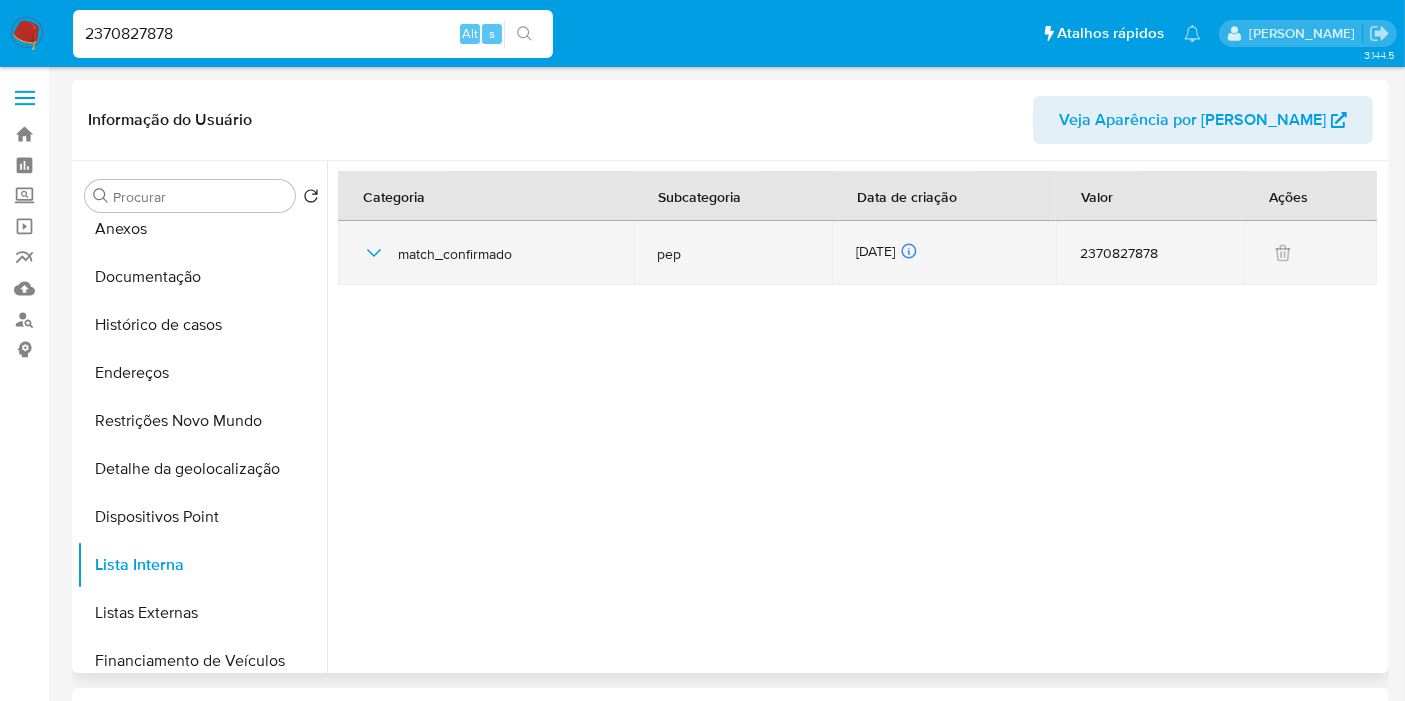 click on "[DATE]   [DATE] 07:10:47" at bounding box center [944, 253] 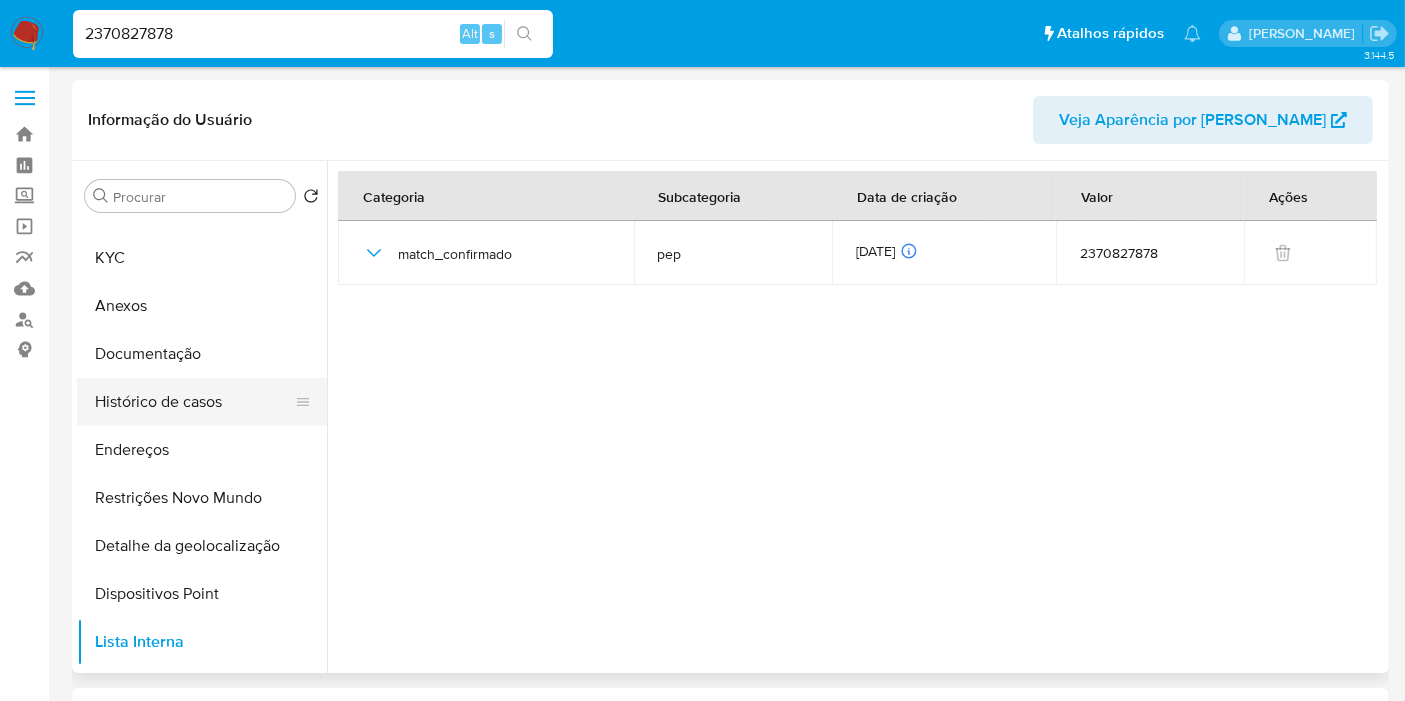 scroll, scrollTop: 0, scrollLeft: 0, axis: both 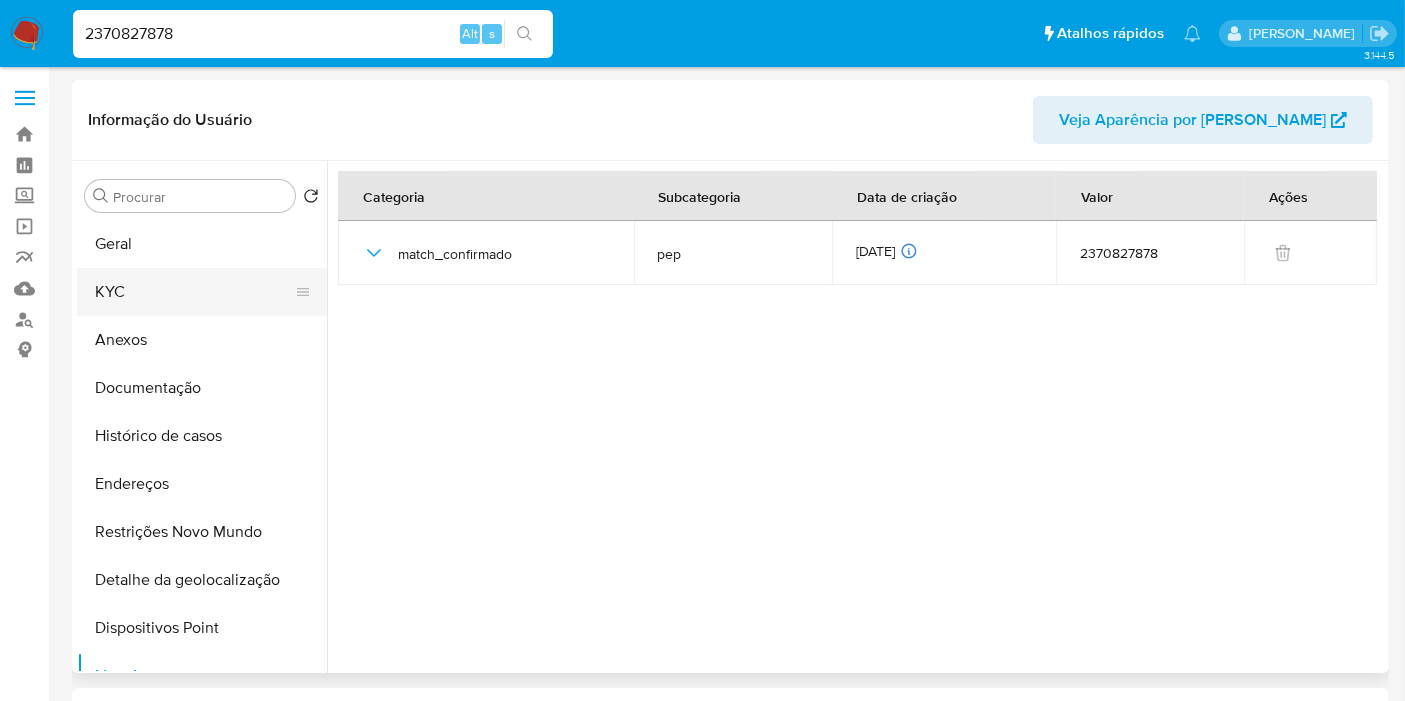 click on "KYC" at bounding box center [194, 292] 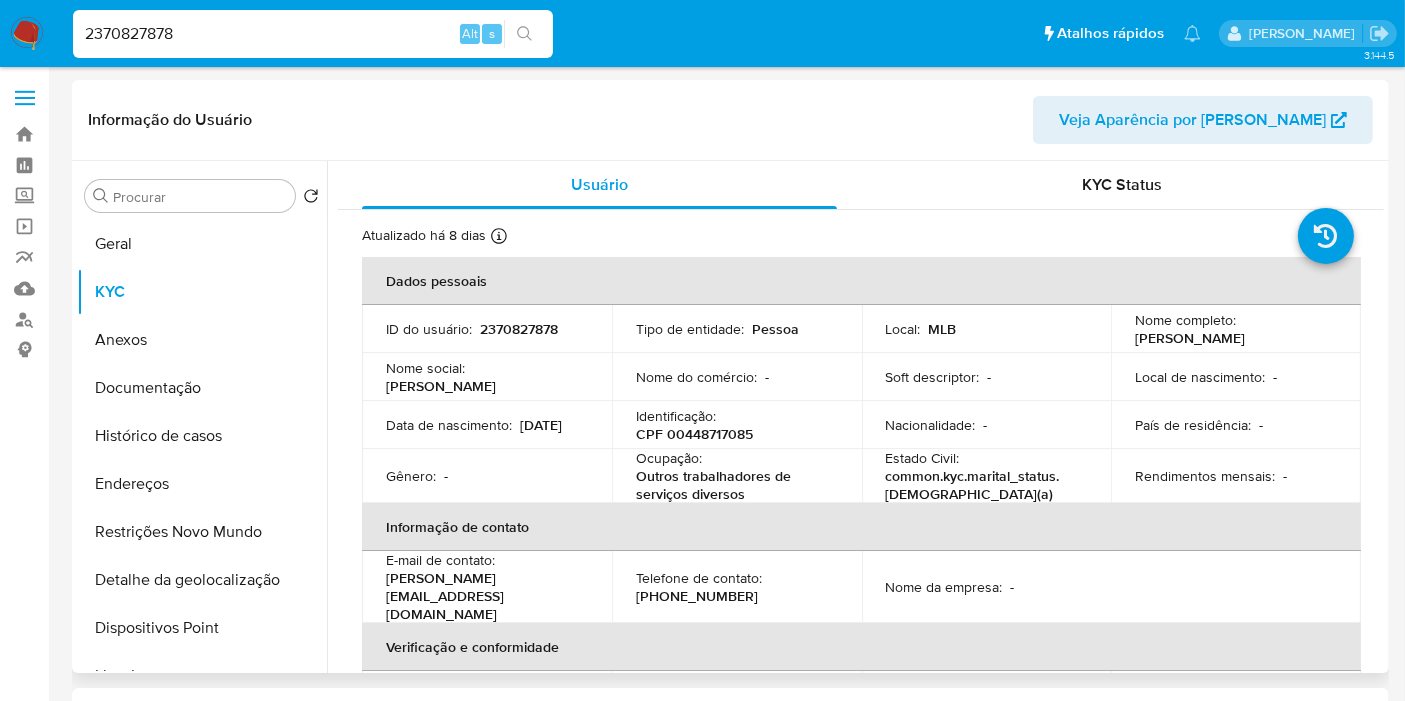 click on "2370827878" at bounding box center [519, 329] 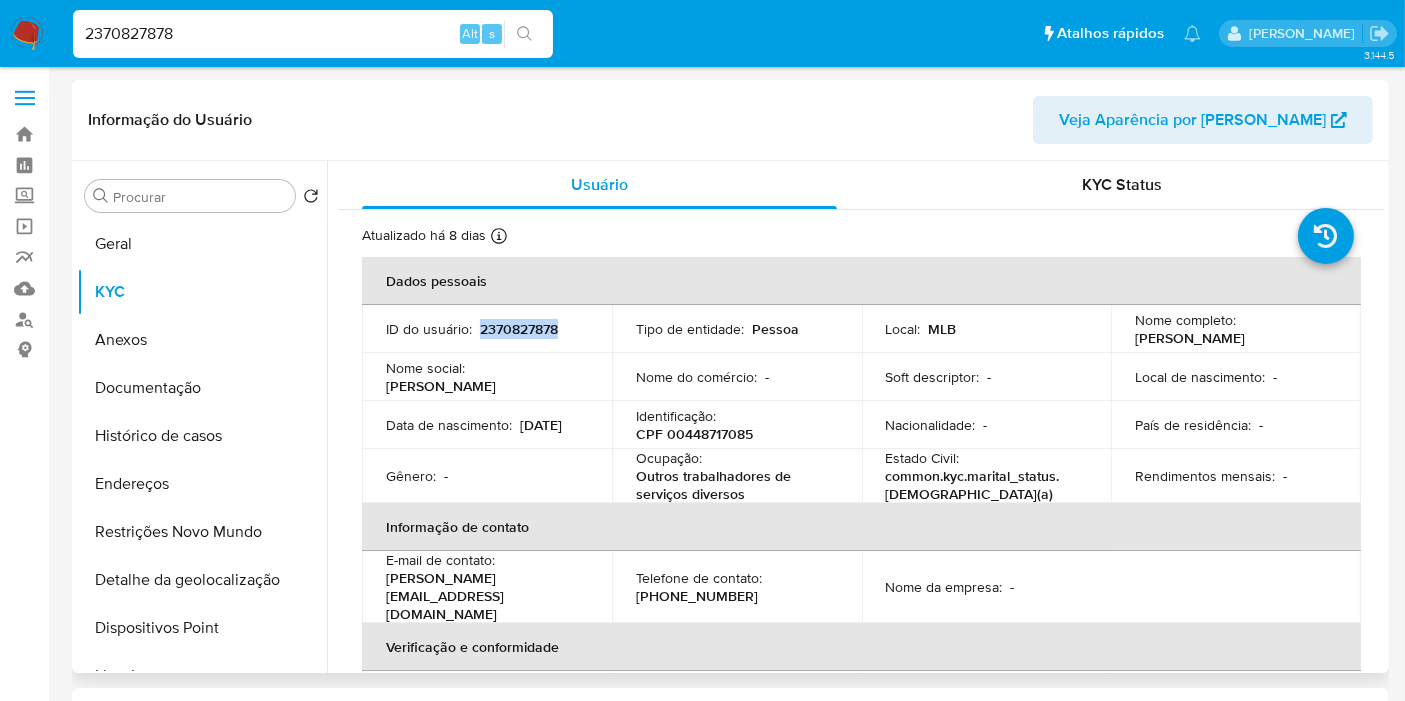 click on "2370827878" at bounding box center (519, 329) 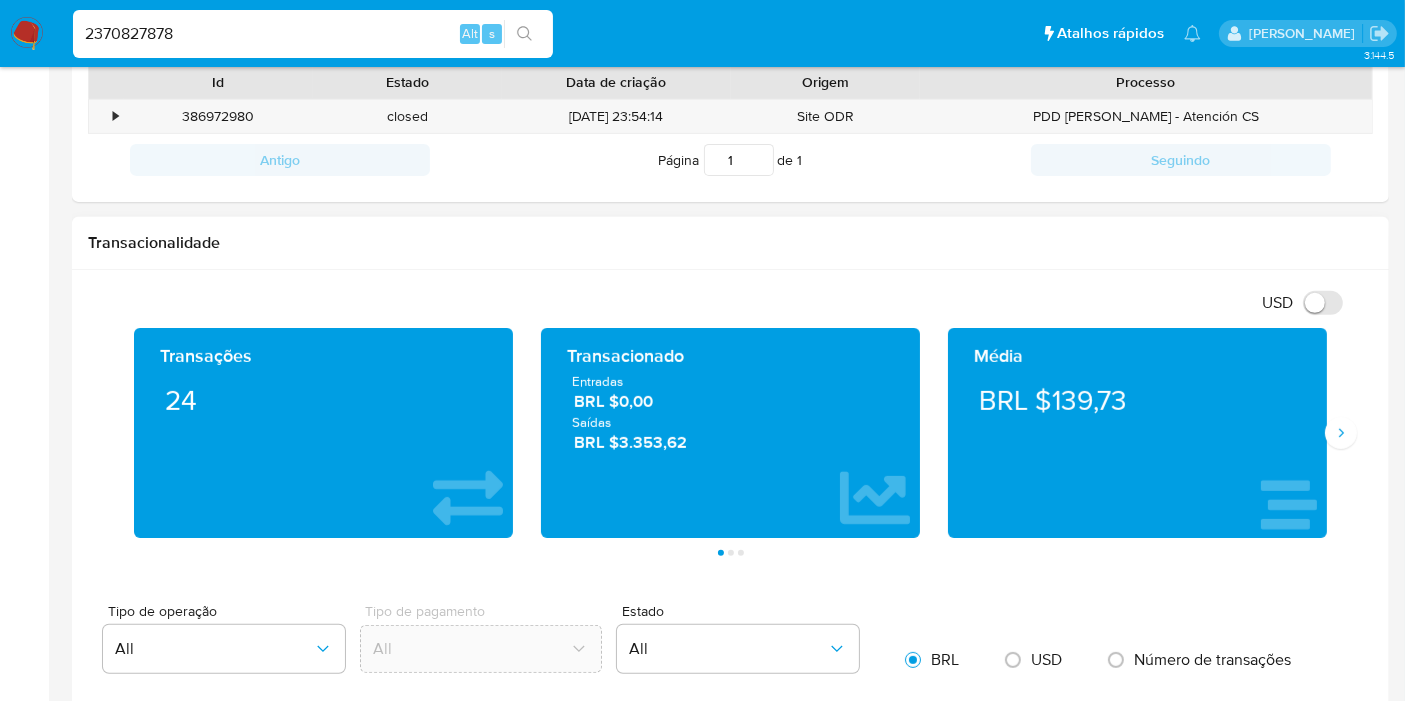 scroll, scrollTop: 777, scrollLeft: 0, axis: vertical 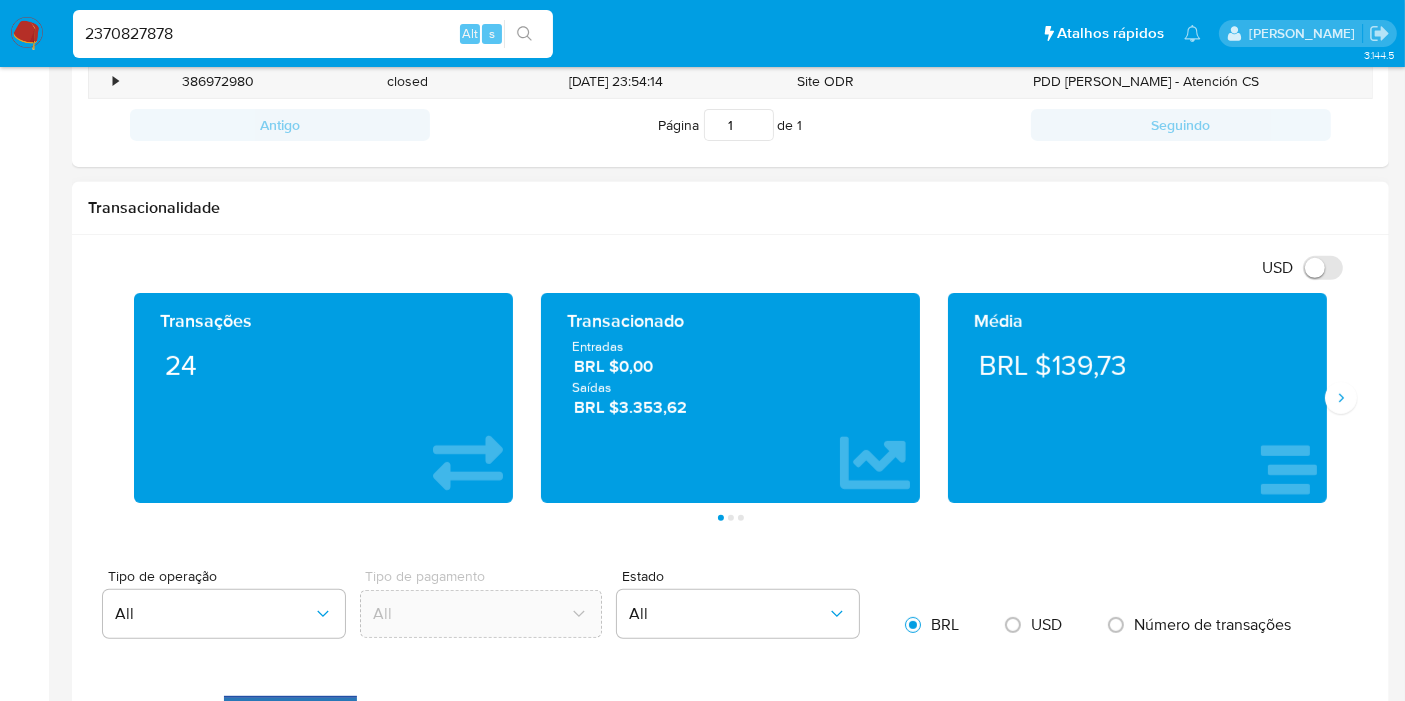 drag, startPoint x: 693, startPoint y: 412, endPoint x: 538, endPoint y: 303, distance: 189.48878 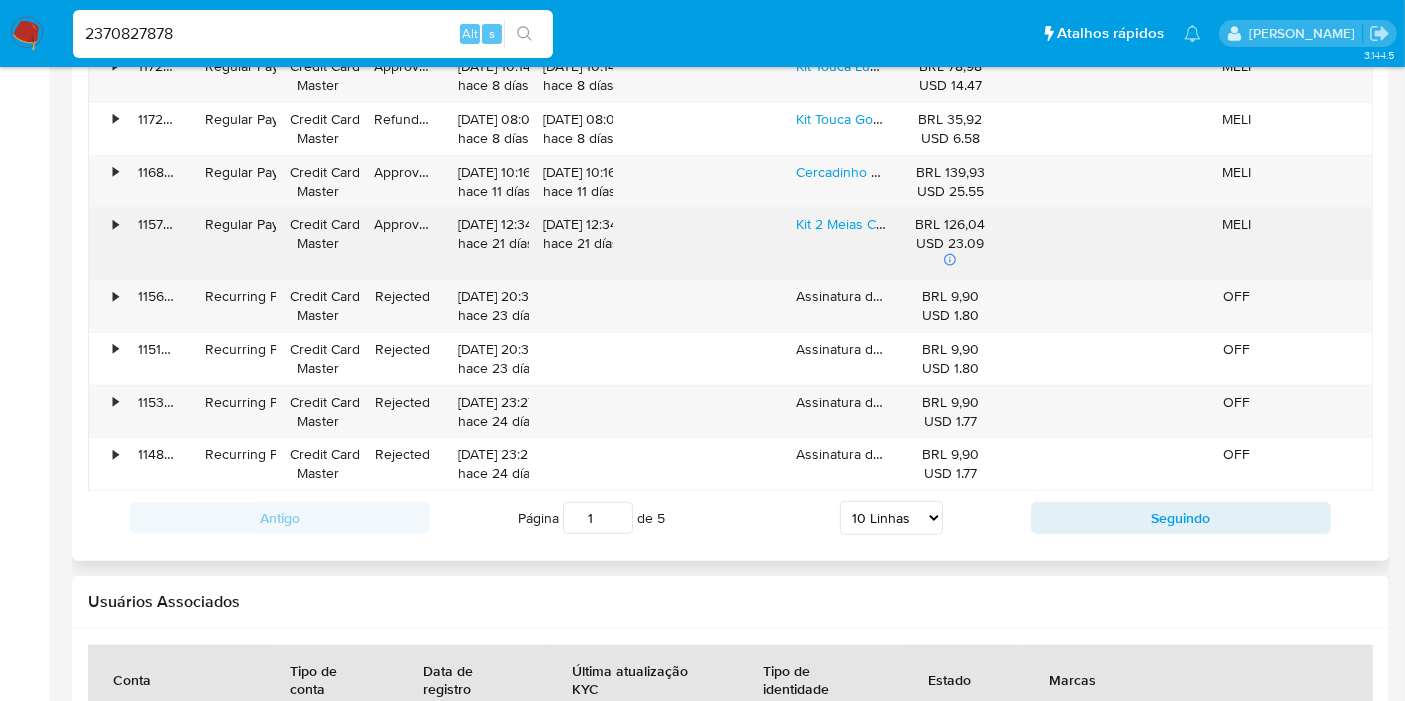 scroll, scrollTop: 2111, scrollLeft: 0, axis: vertical 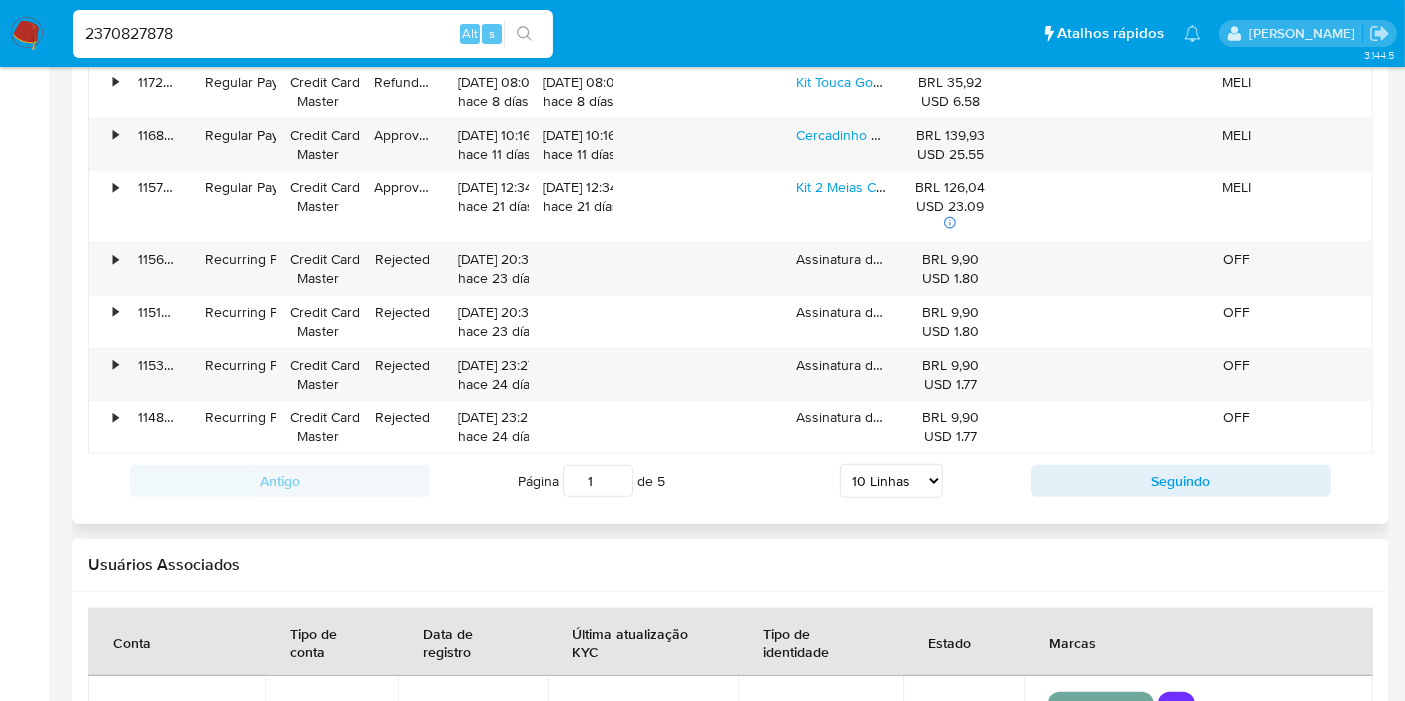 click on "5   Linhas 10   Linhas 20   Linhas 25   Linhas 50   Linhas 100   Linhas" at bounding box center (891, 481) 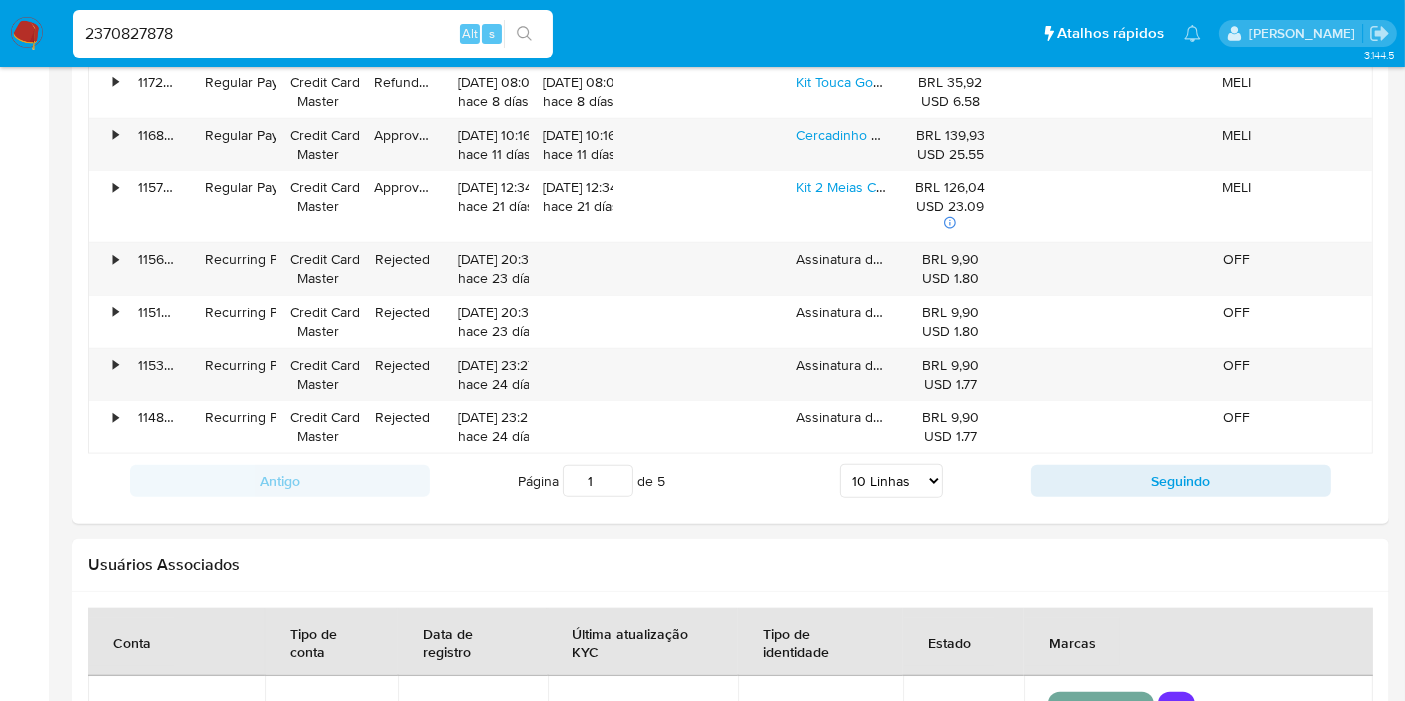 select on "50" 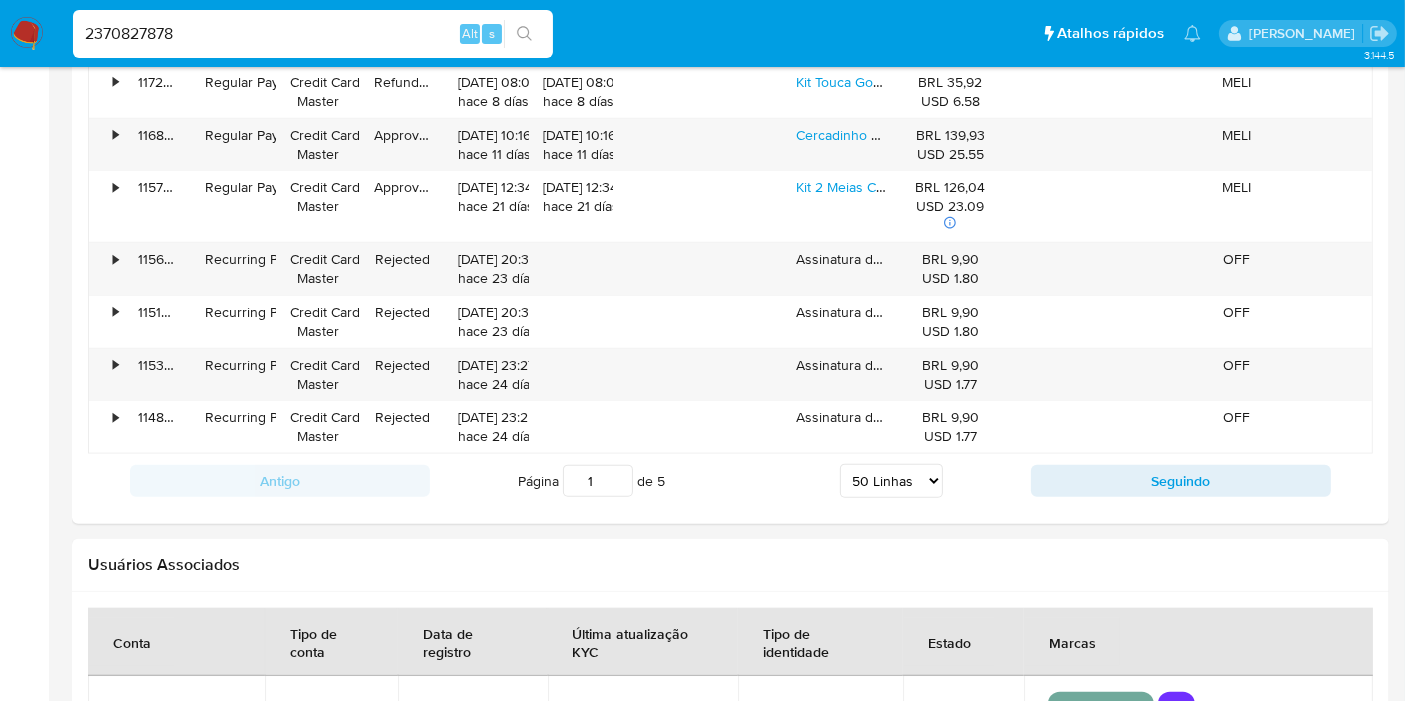 click on "5   Linhas 10   Linhas 20   Linhas 25   Linhas 50   Linhas 100   Linhas" at bounding box center (891, 481) 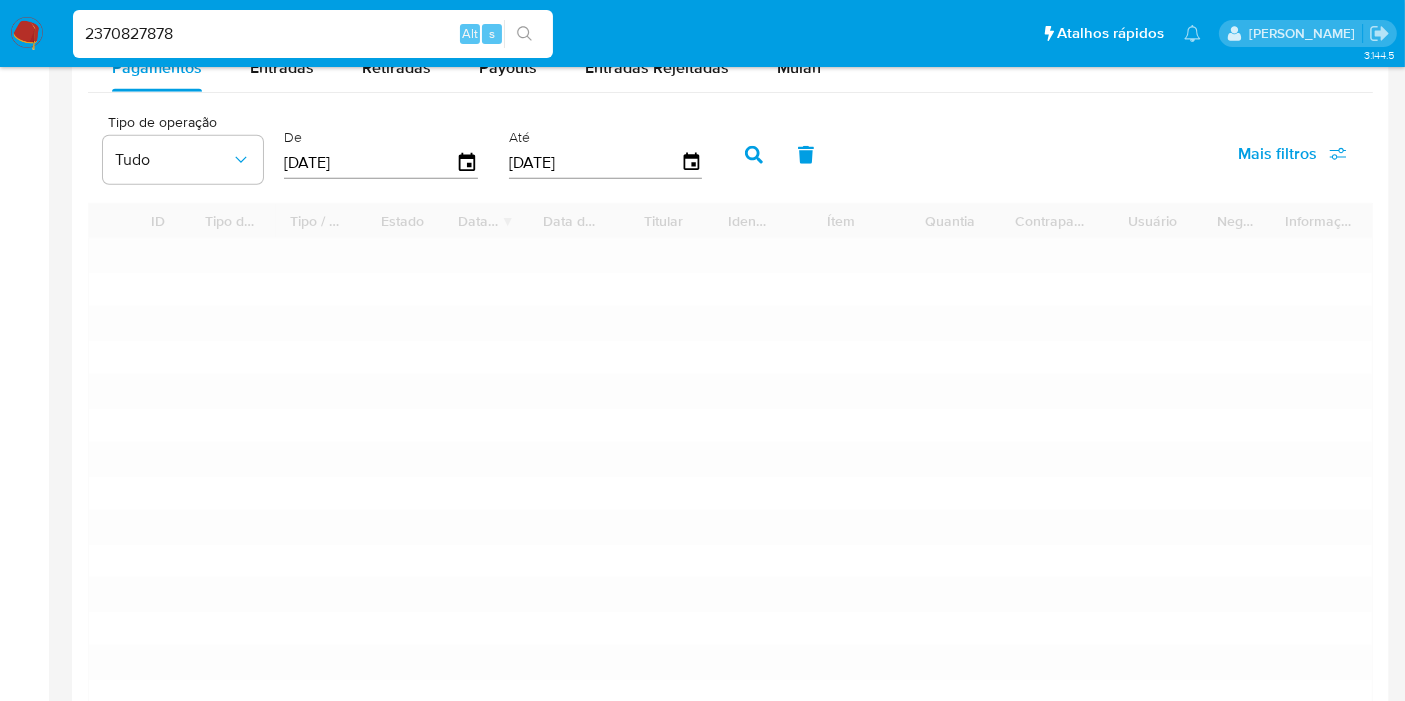 scroll, scrollTop: 1777, scrollLeft: 0, axis: vertical 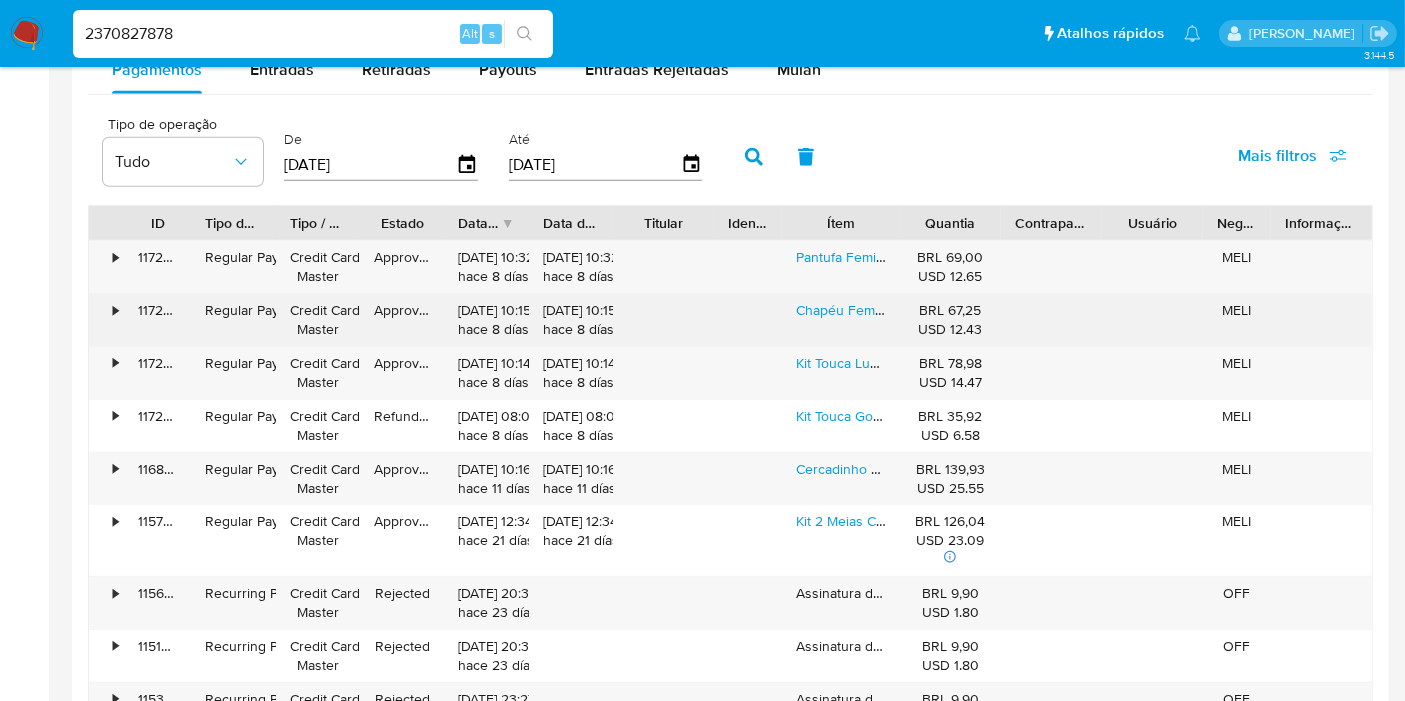 click on "Credit Card Master" at bounding box center (318, 320) 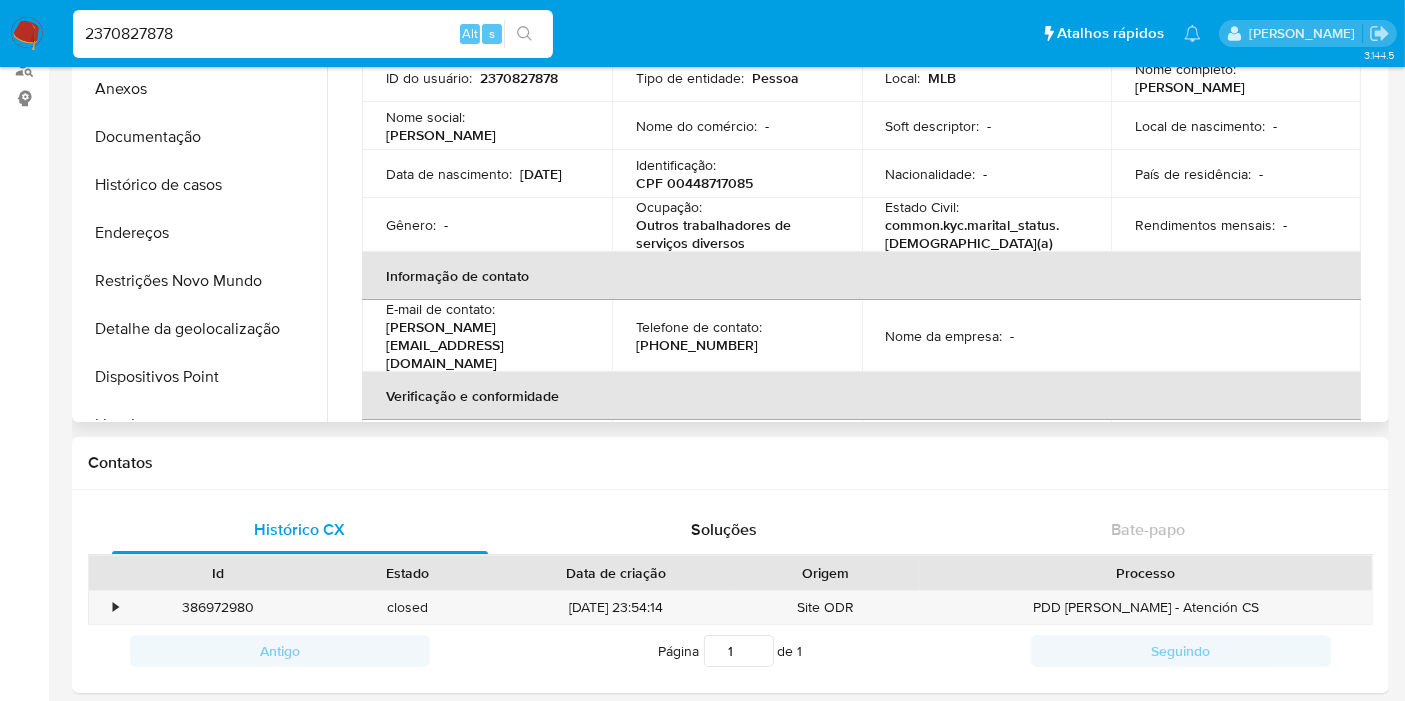 scroll, scrollTop: 97, scrollLeft: 0, axis: vertical 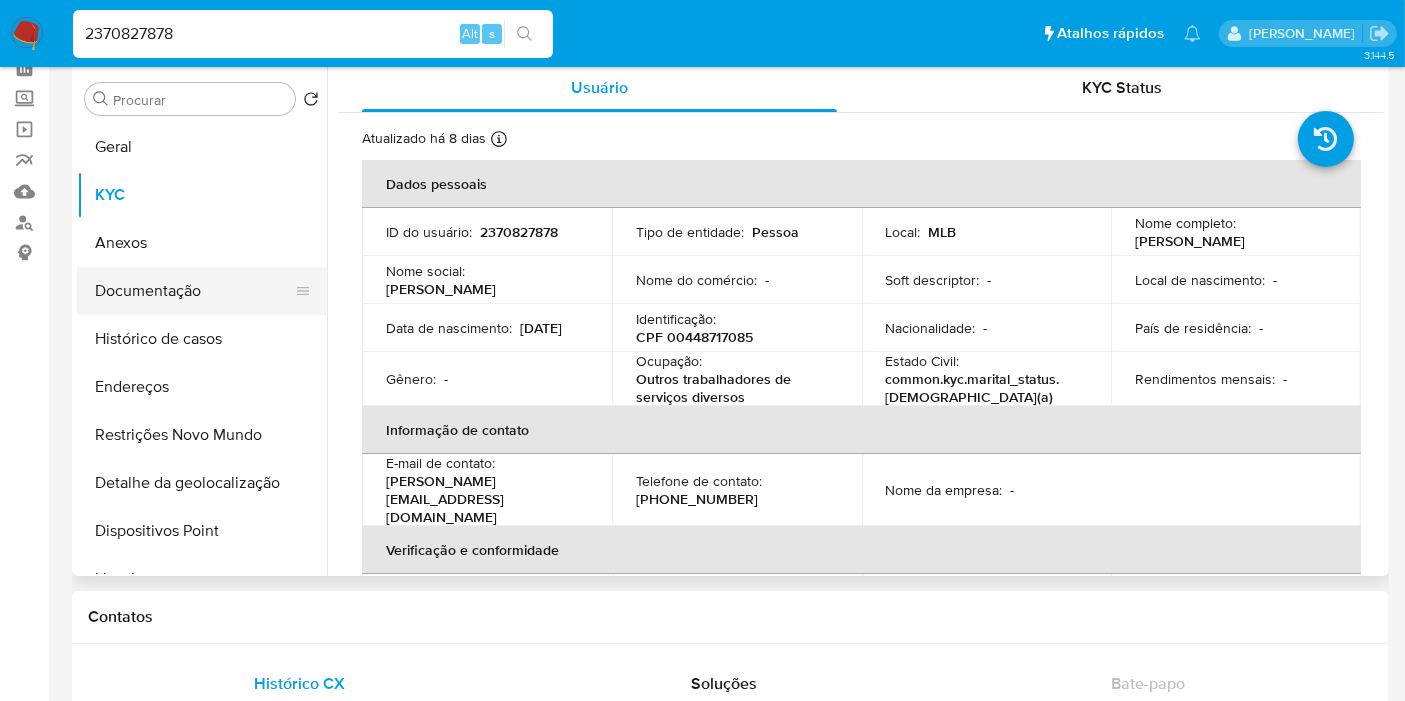 click on "Documentação" at bounding box center (194, 291) 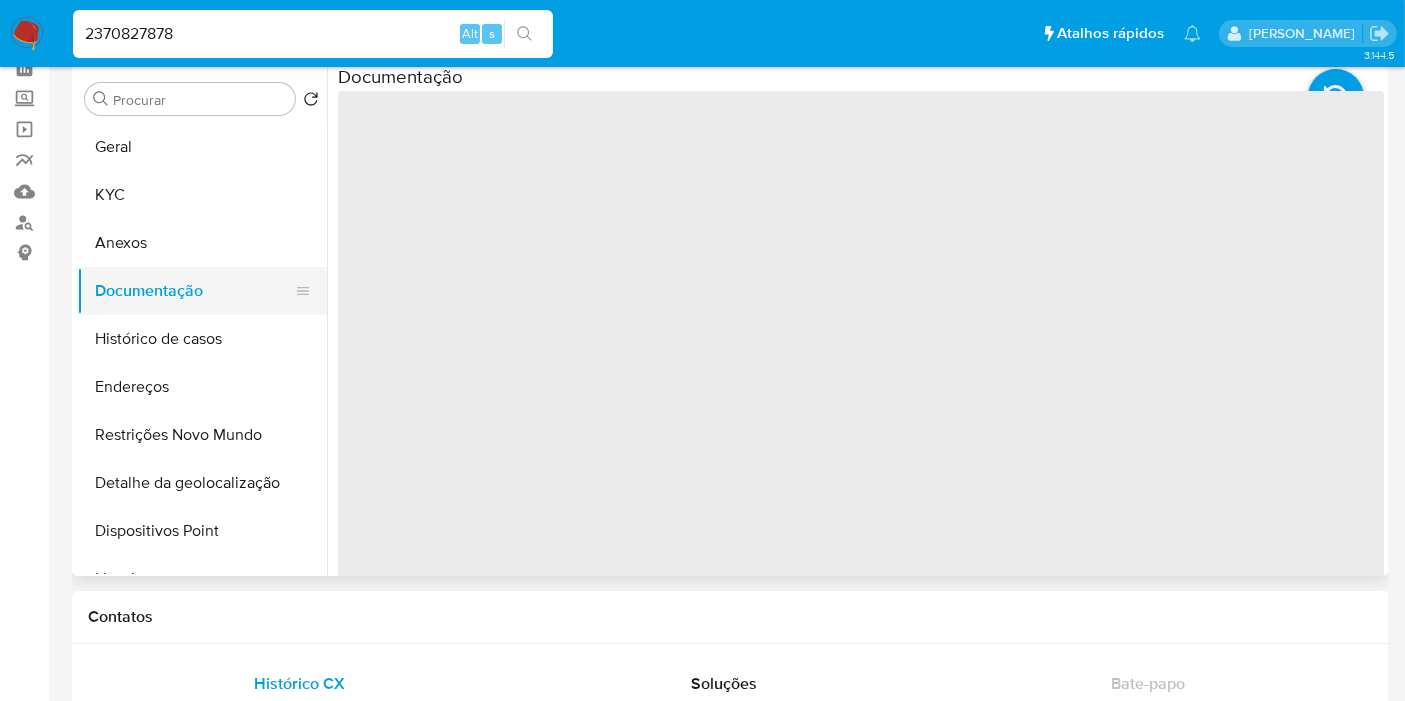 scroll, scrollTop: 0, scrollLeft: 0, axis: both 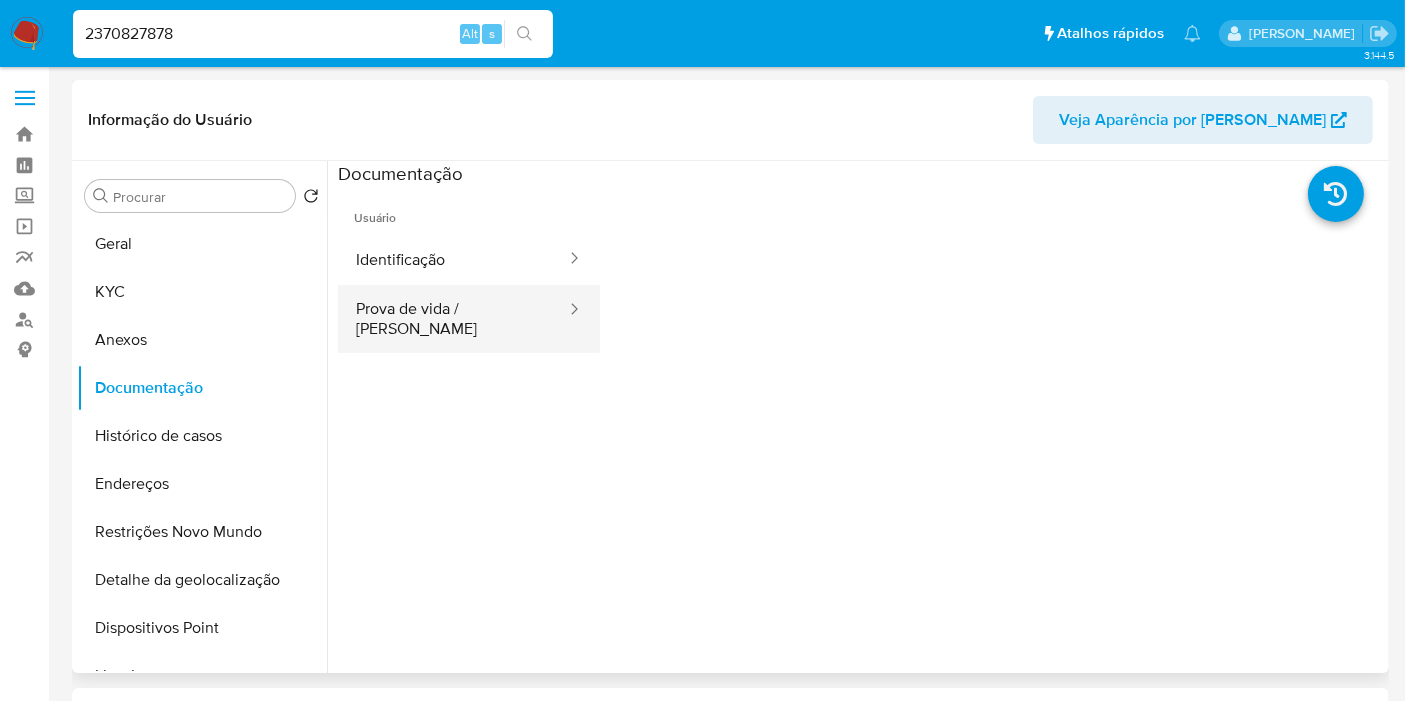 click on "Prova de vida / Selfie" at bounding box center [453, 319] 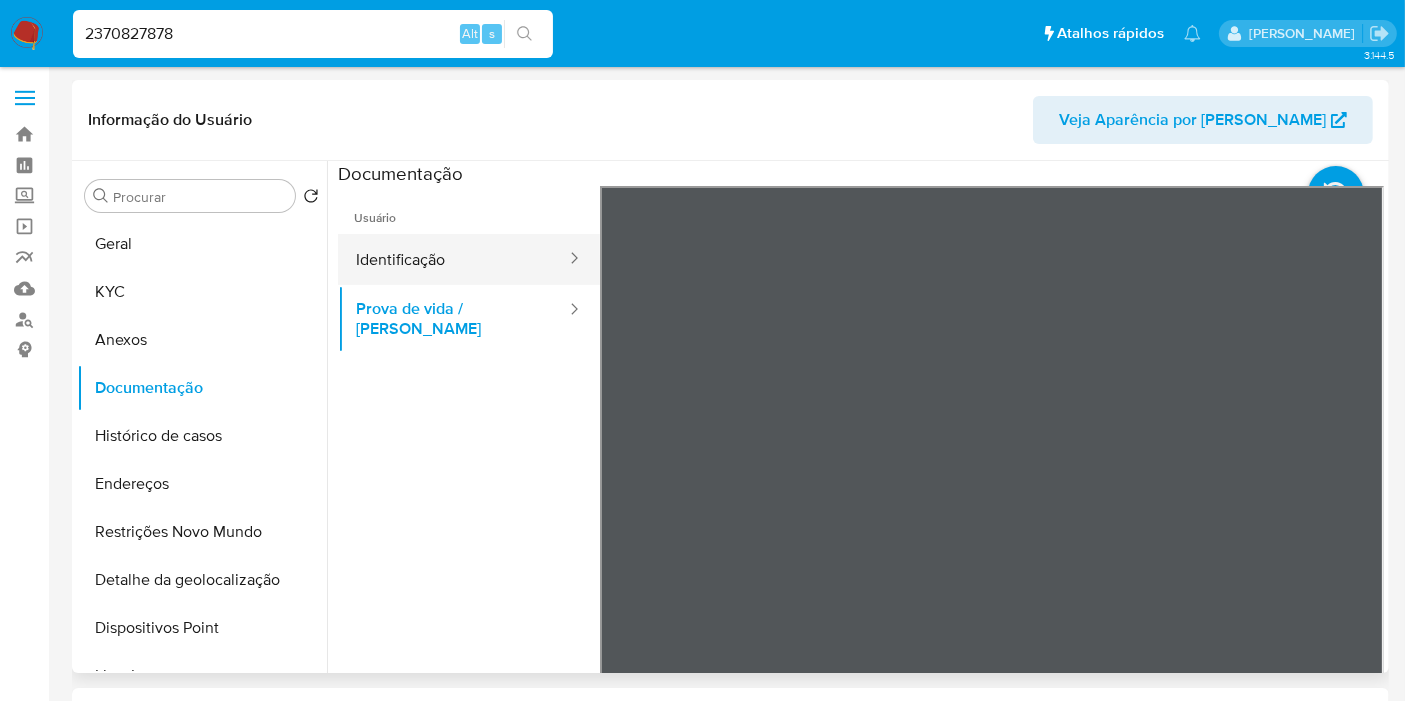 click on "Identificação" at bounding box center (453, 259) 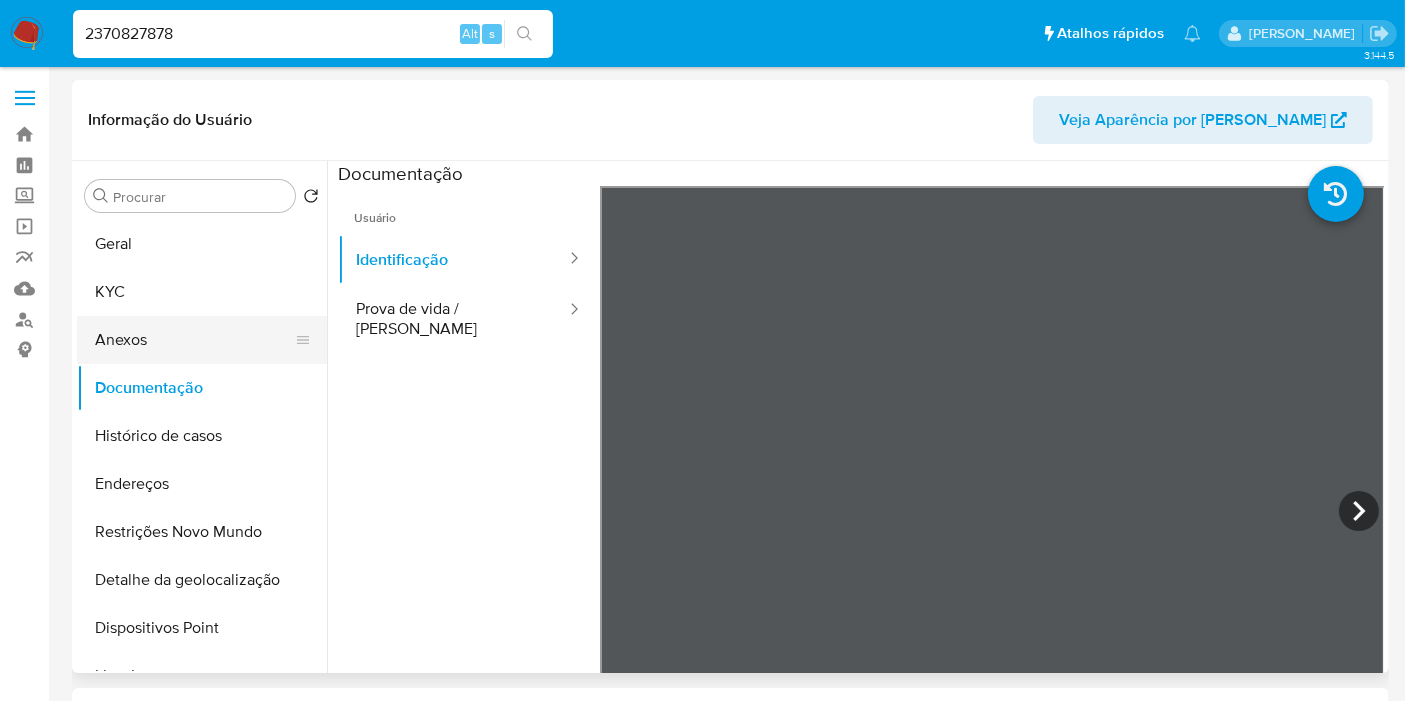 scroll, scrollTop: 111, scrollLeft: 0, axis: vertical 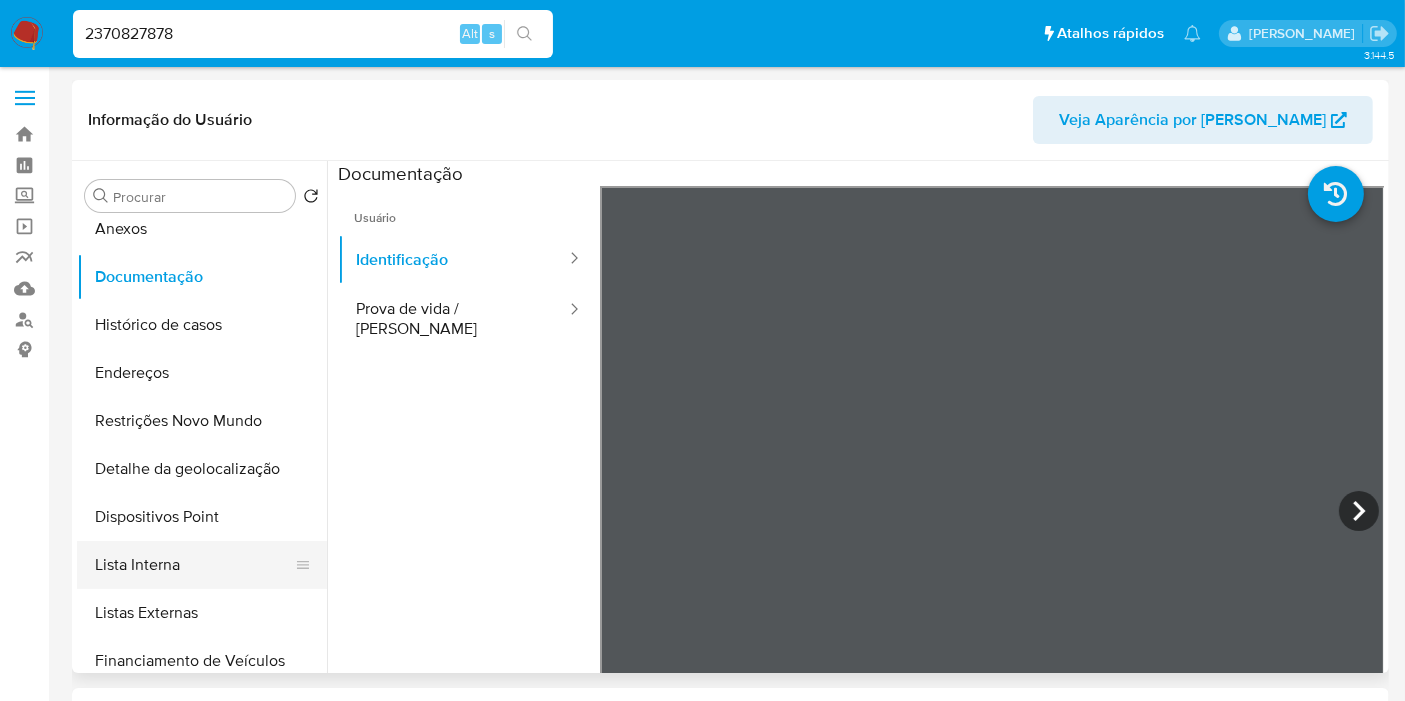 click on "Listas Externas" at bounding box center [202, 613] 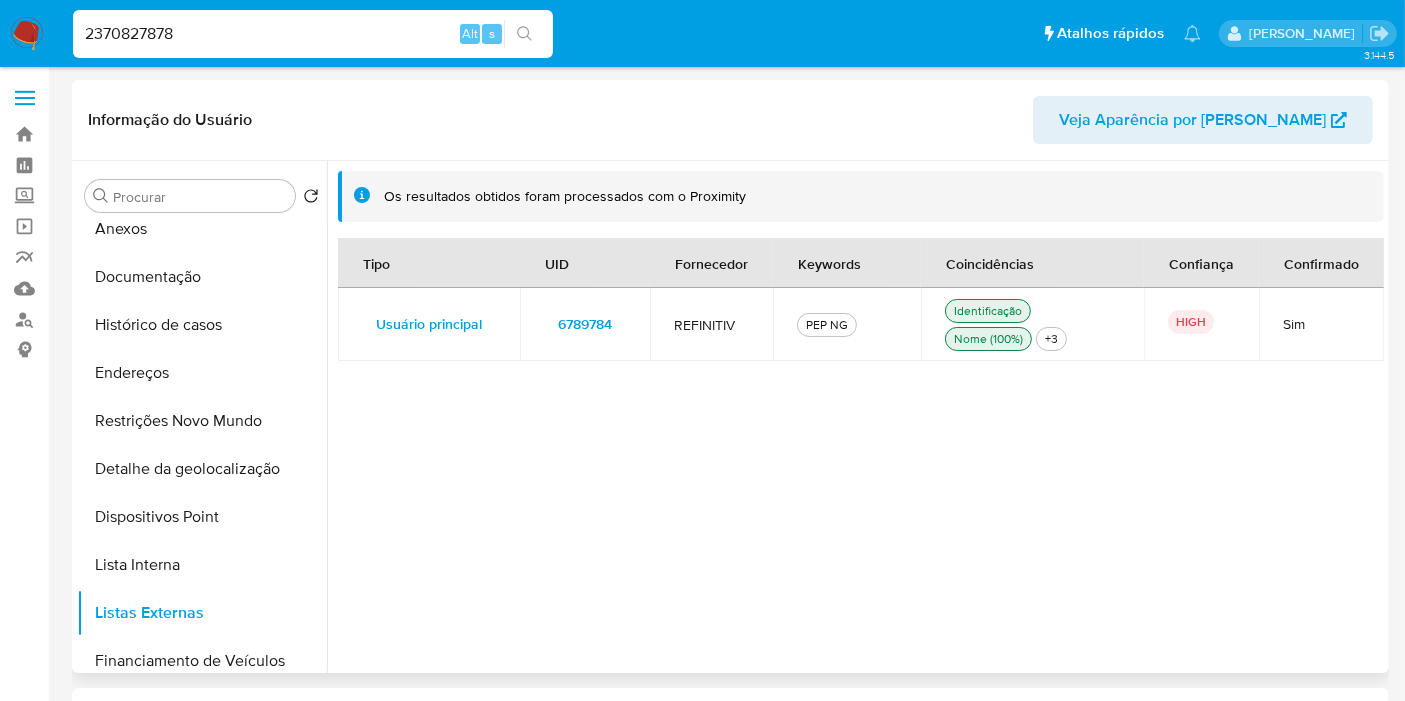 click on "6789784" at bounding box center (585, 324) 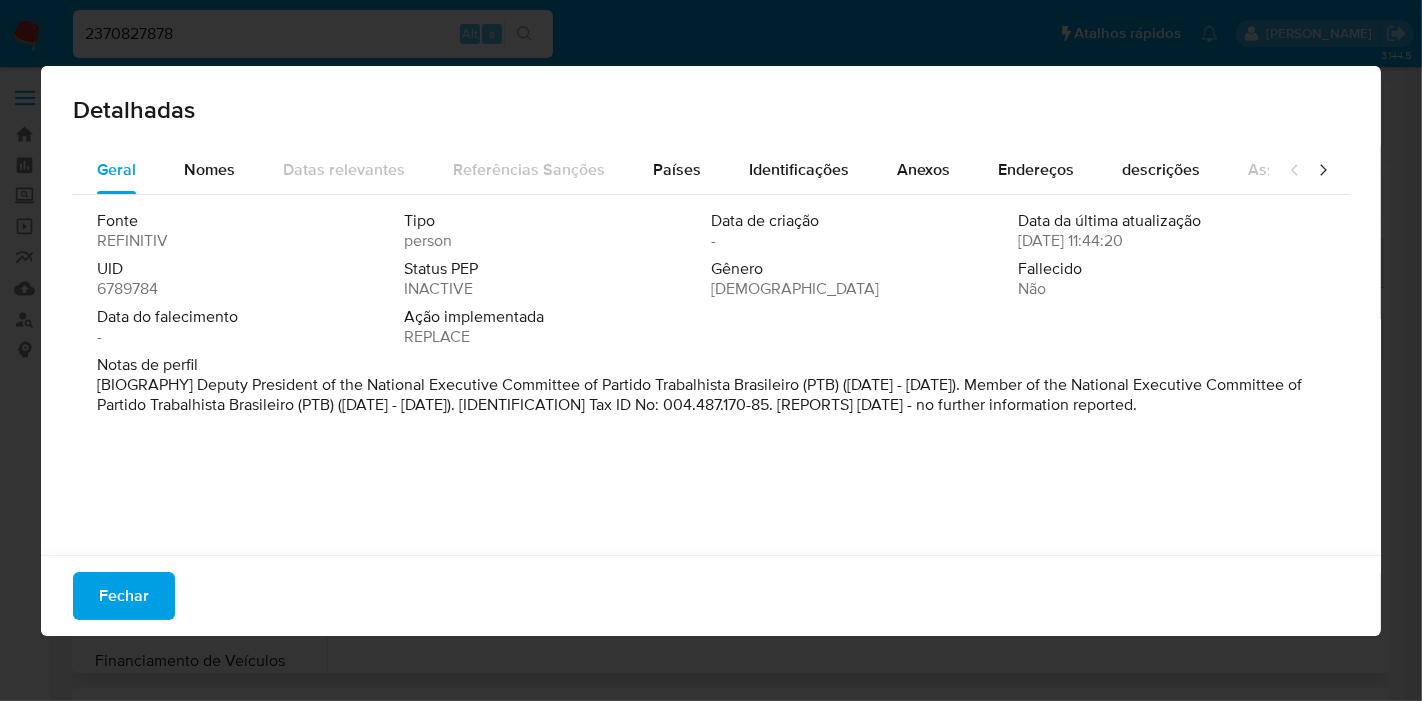 click on "6789784" at bounding box center [127, 289] 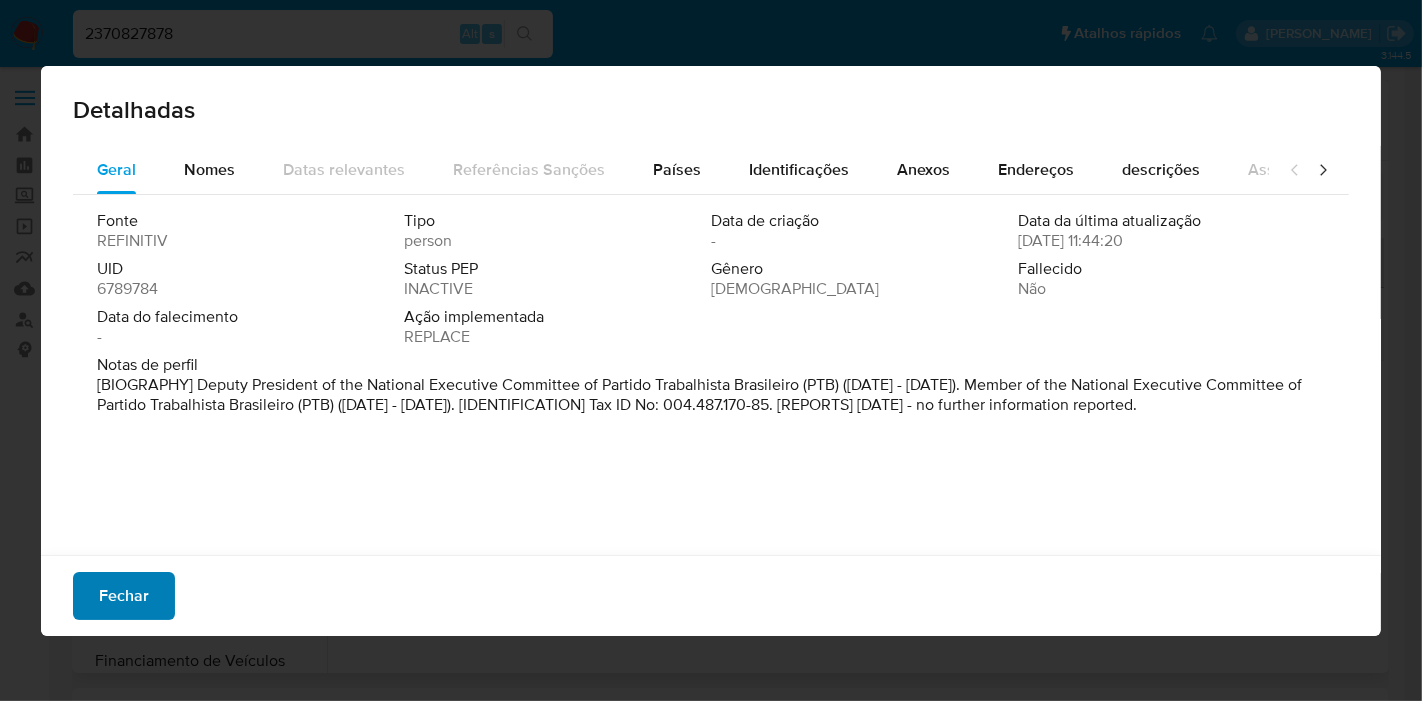 click on "Fechar" at bounding box center (124, 596) 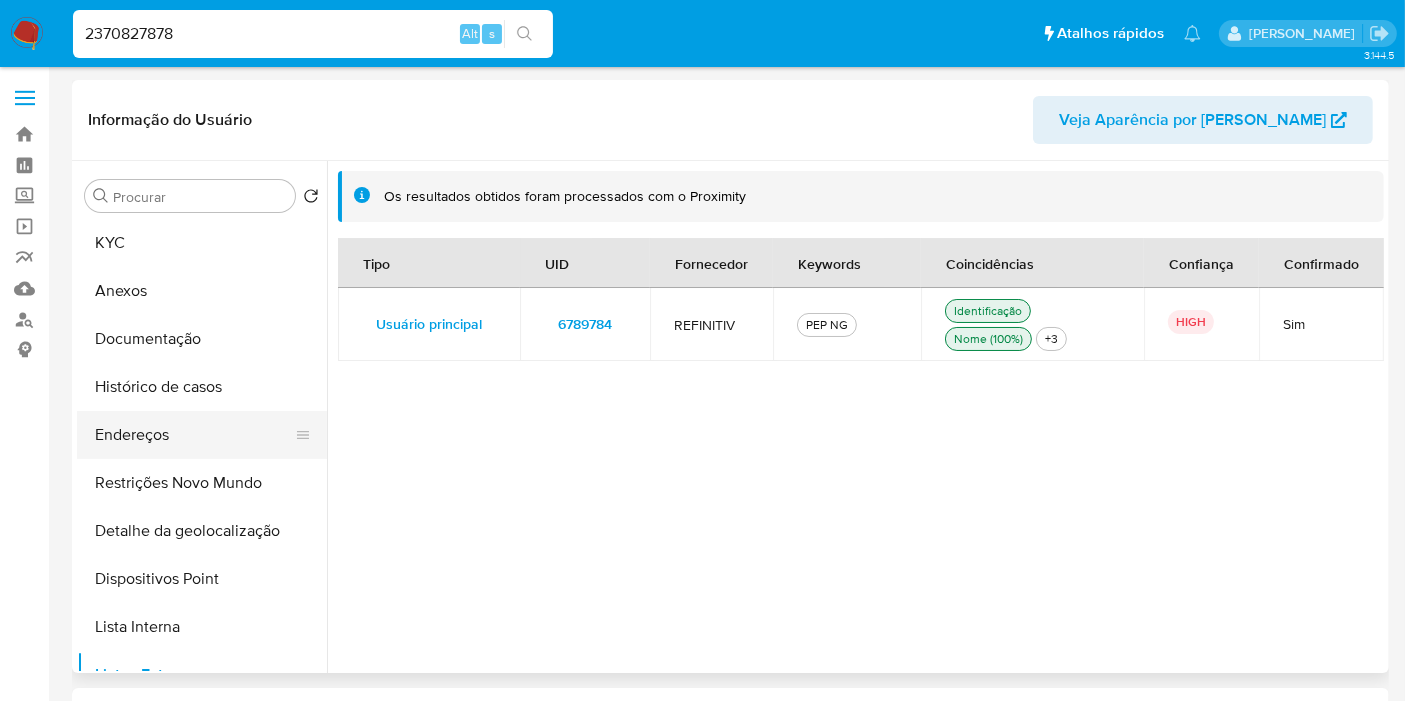 scroll, scrollTop: 0, scrollLeft: 0, axis: both 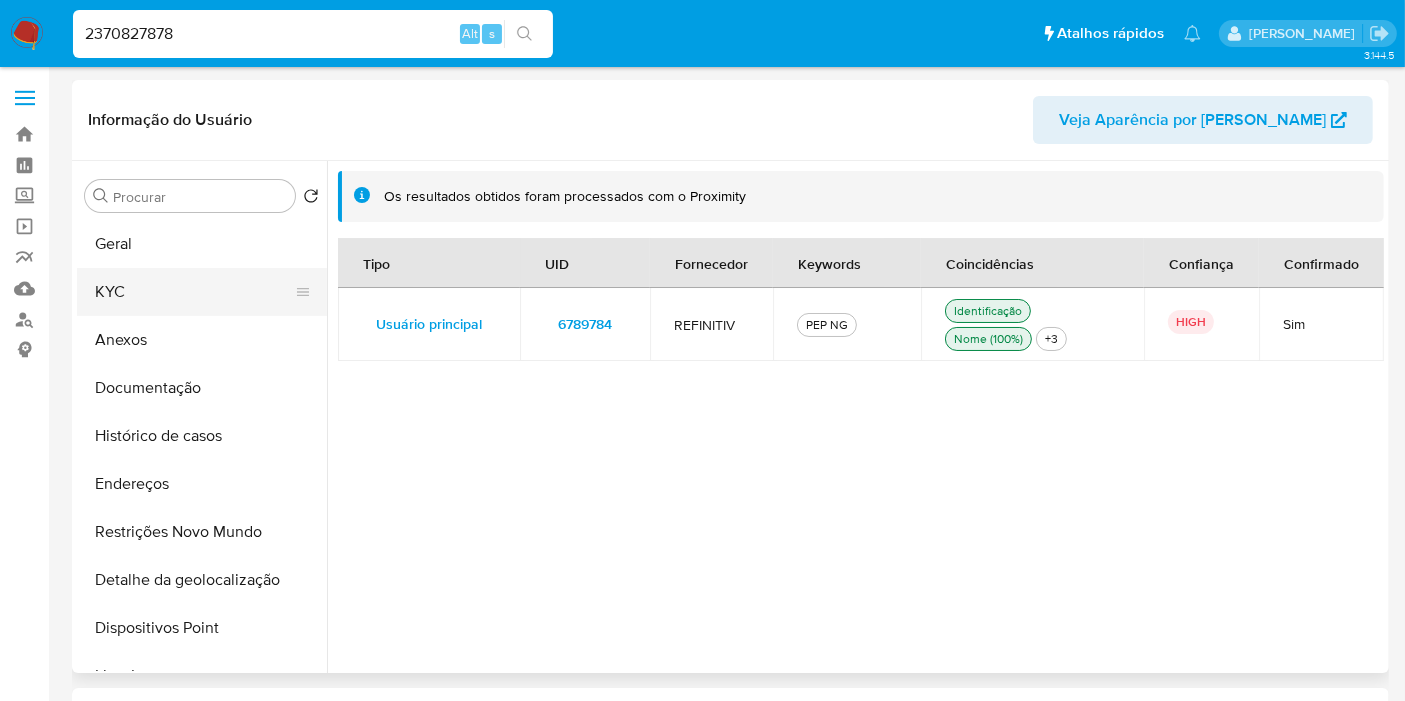 click on "KYC" at bounding box center [194, 292] 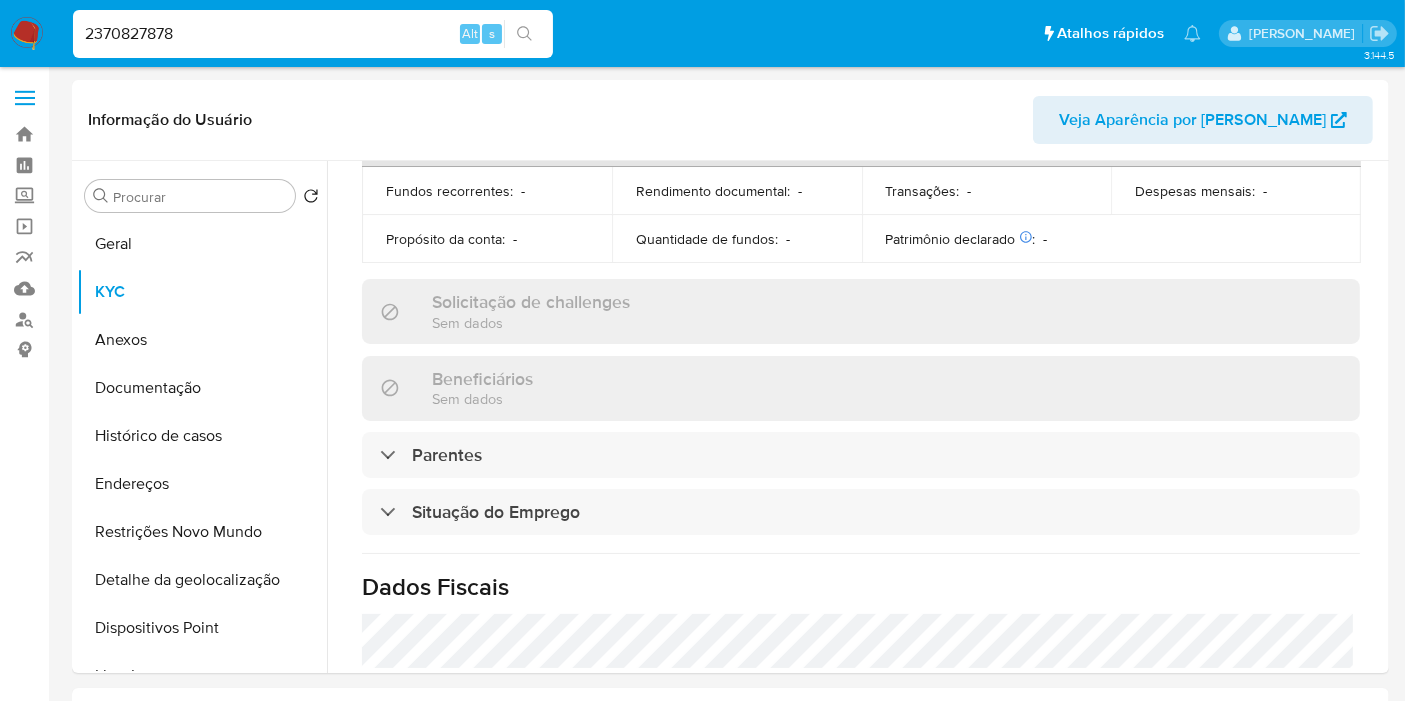 scroll, scrollTop: 934, scrollLeft: 0, axis: vertical 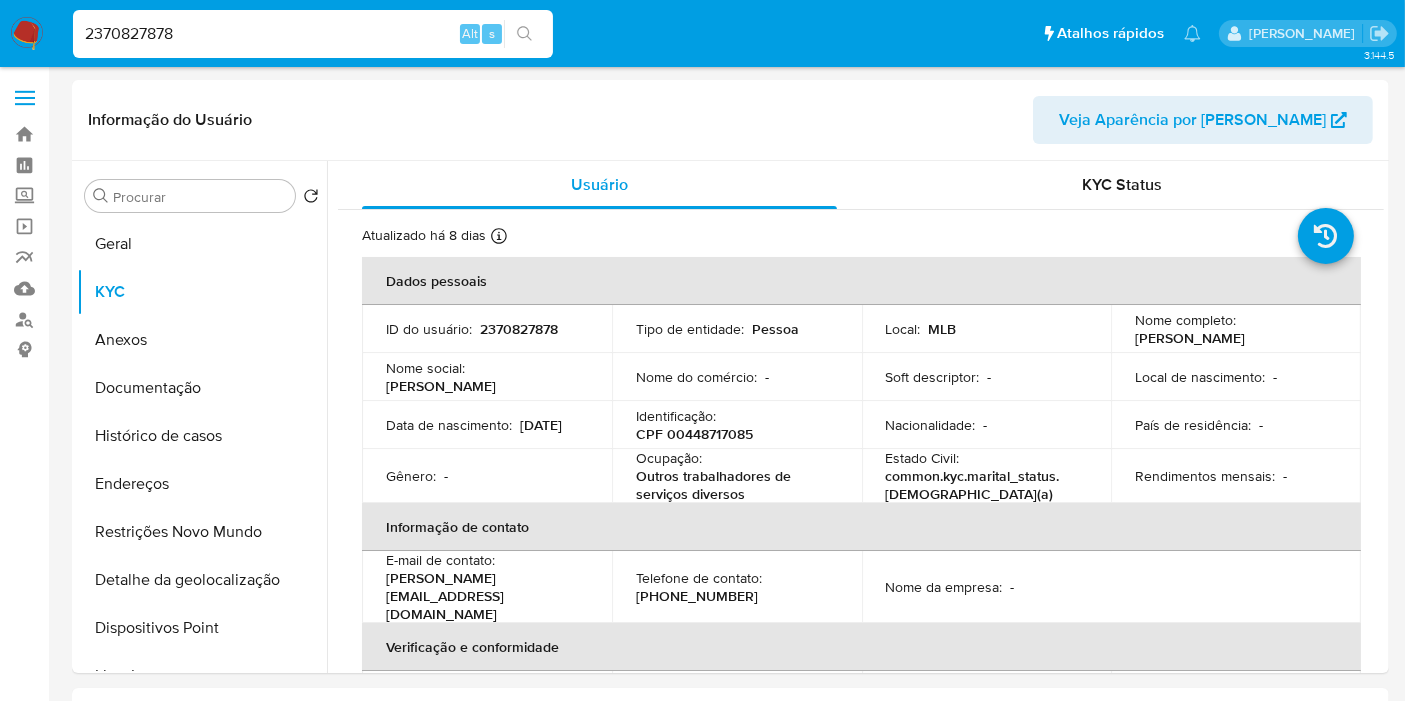 click on "2370827878" at bounding box center (313, 34) 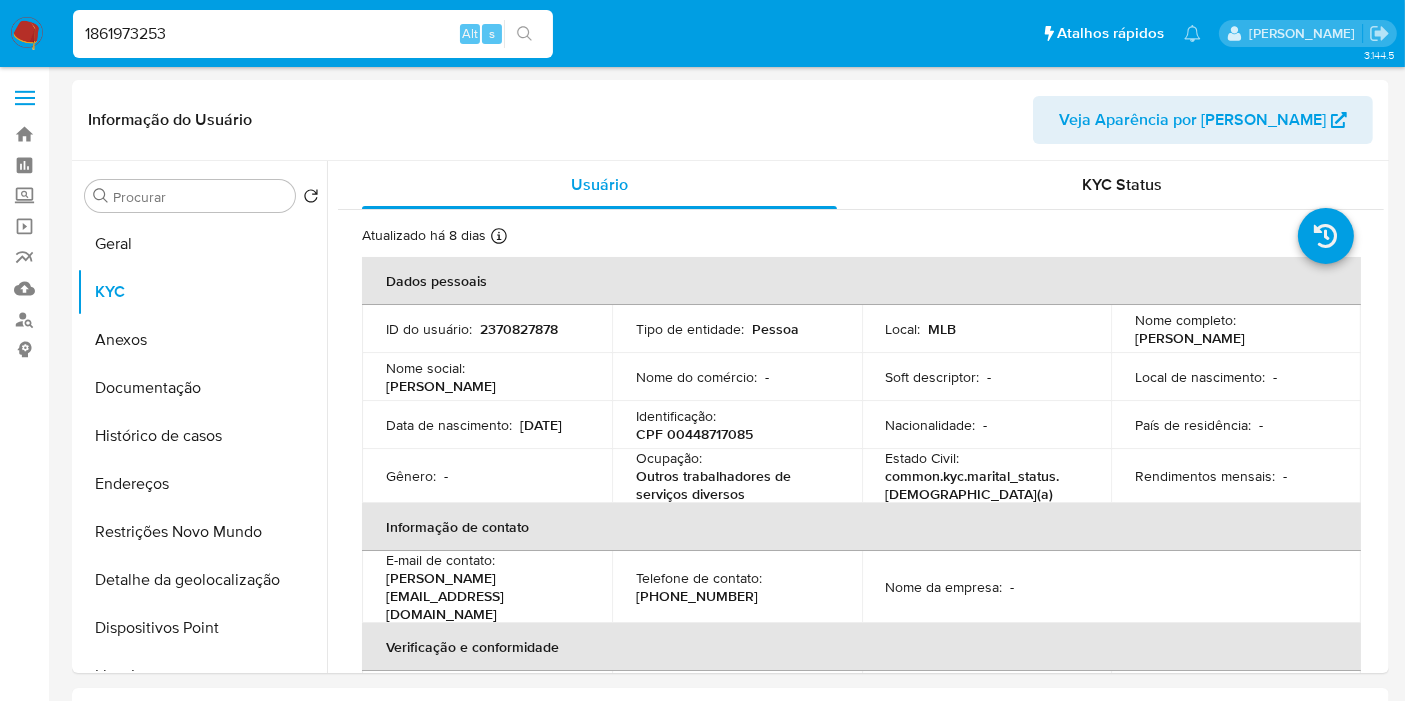 type on "1861973253" 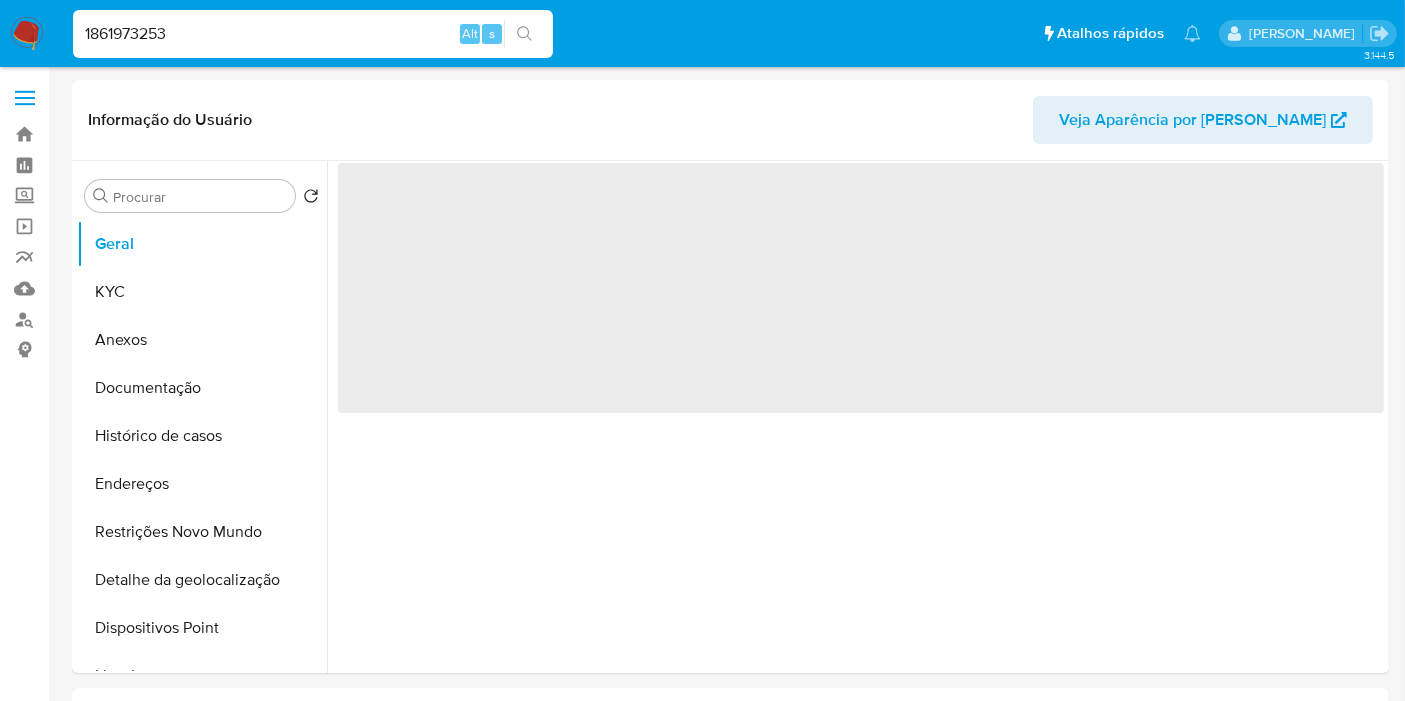 select on "10" 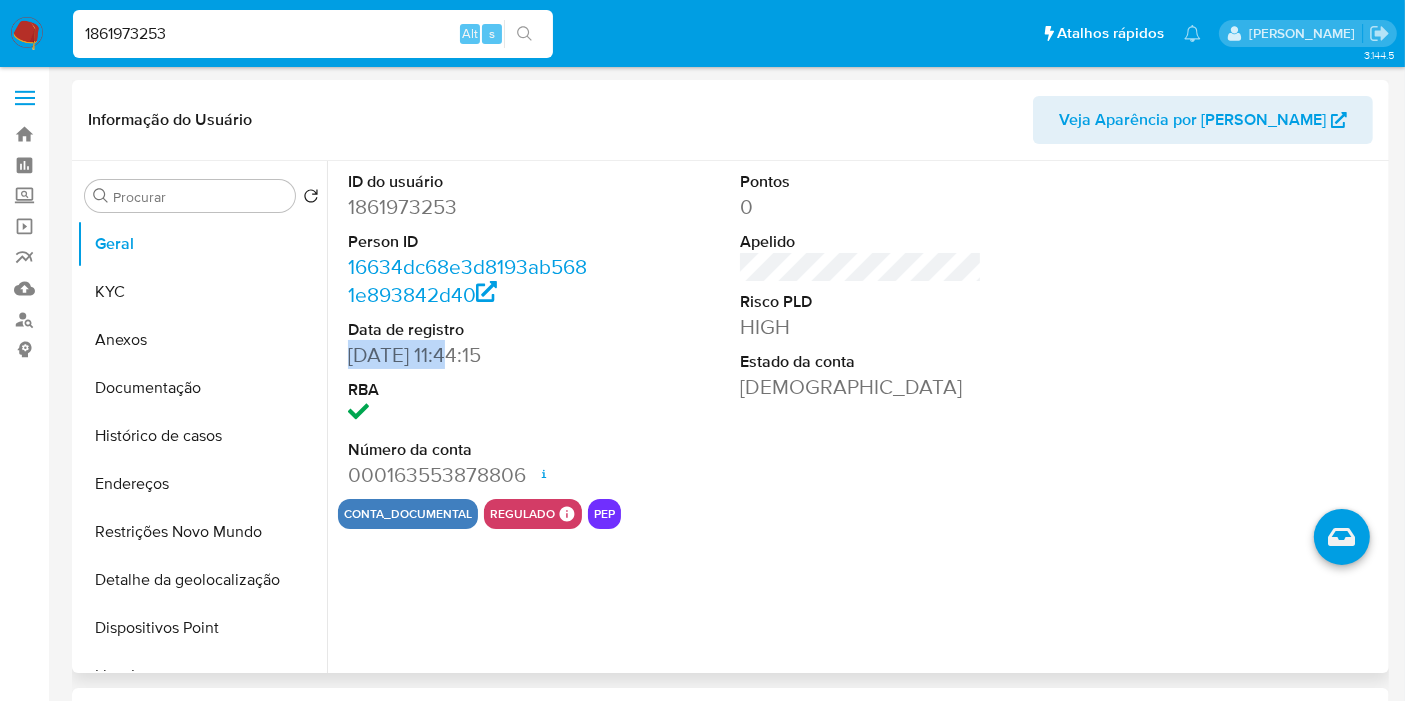drag, startPoint x: 457, startPoint y: 353, endPoint x: 332, endPoint y: 343, distance: 125.39936 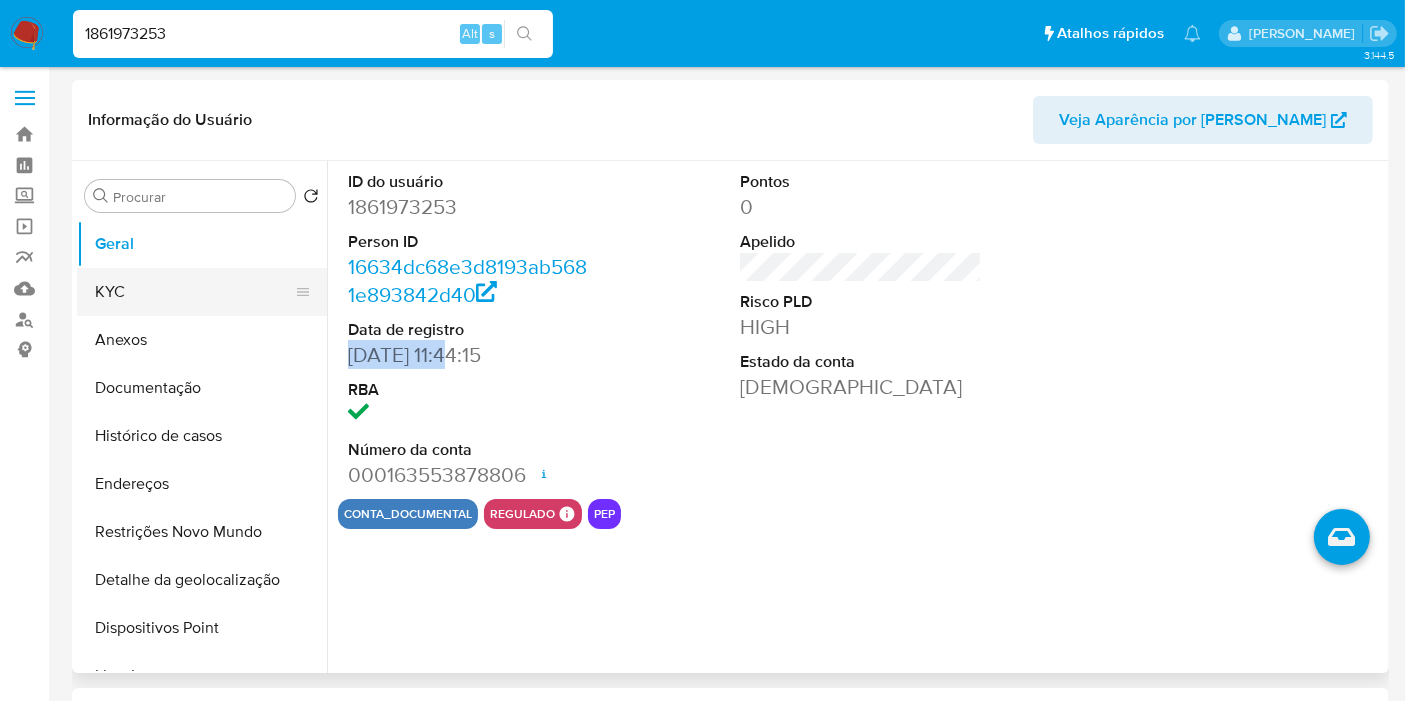 click on "KYC" at bounding box center (194, 292) 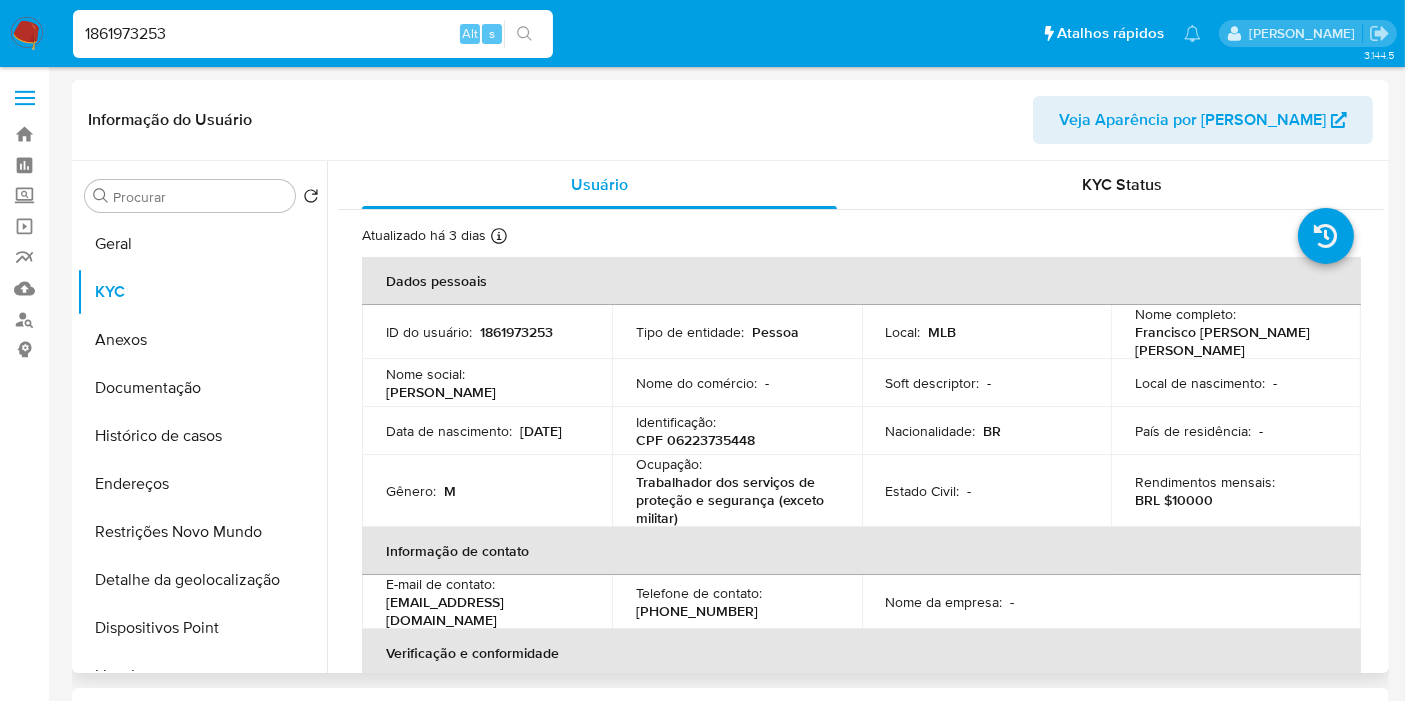 type 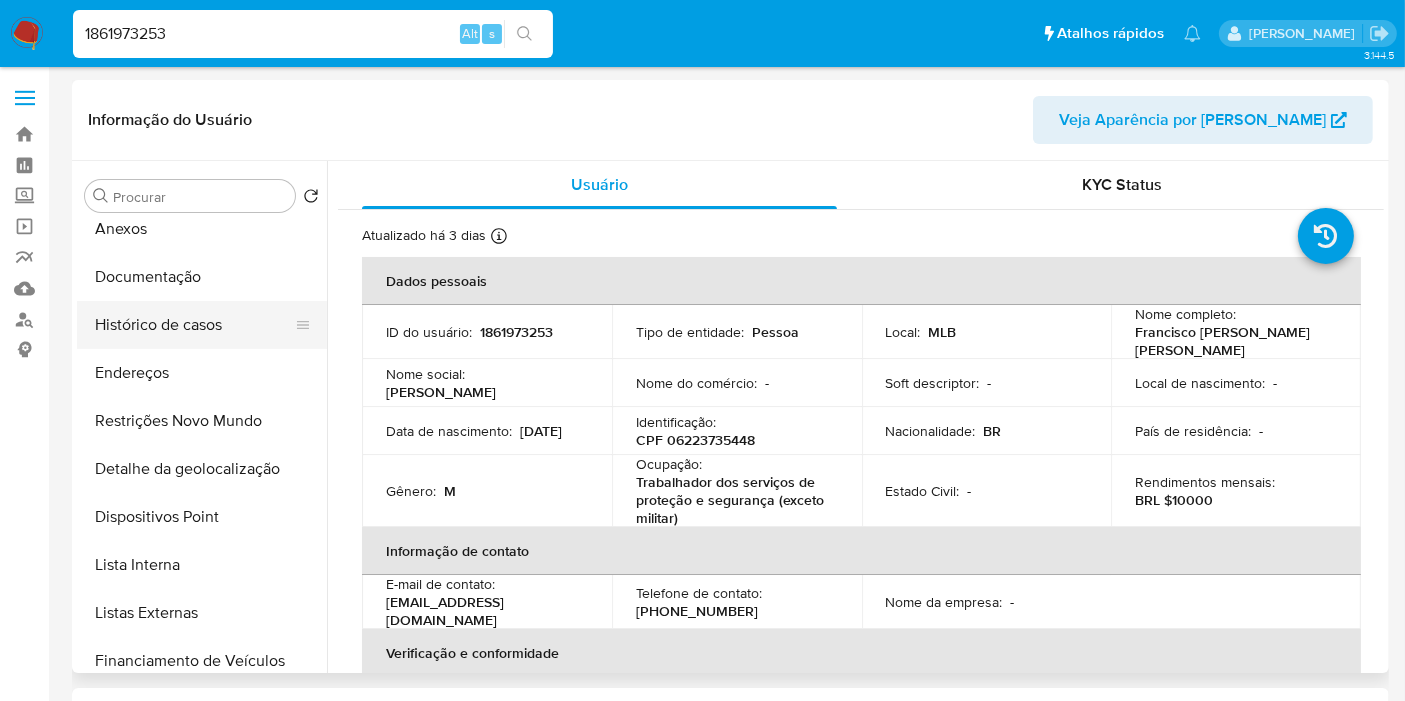scroll, scrollTop: 222, scrollLeft: 0, axis: vertical 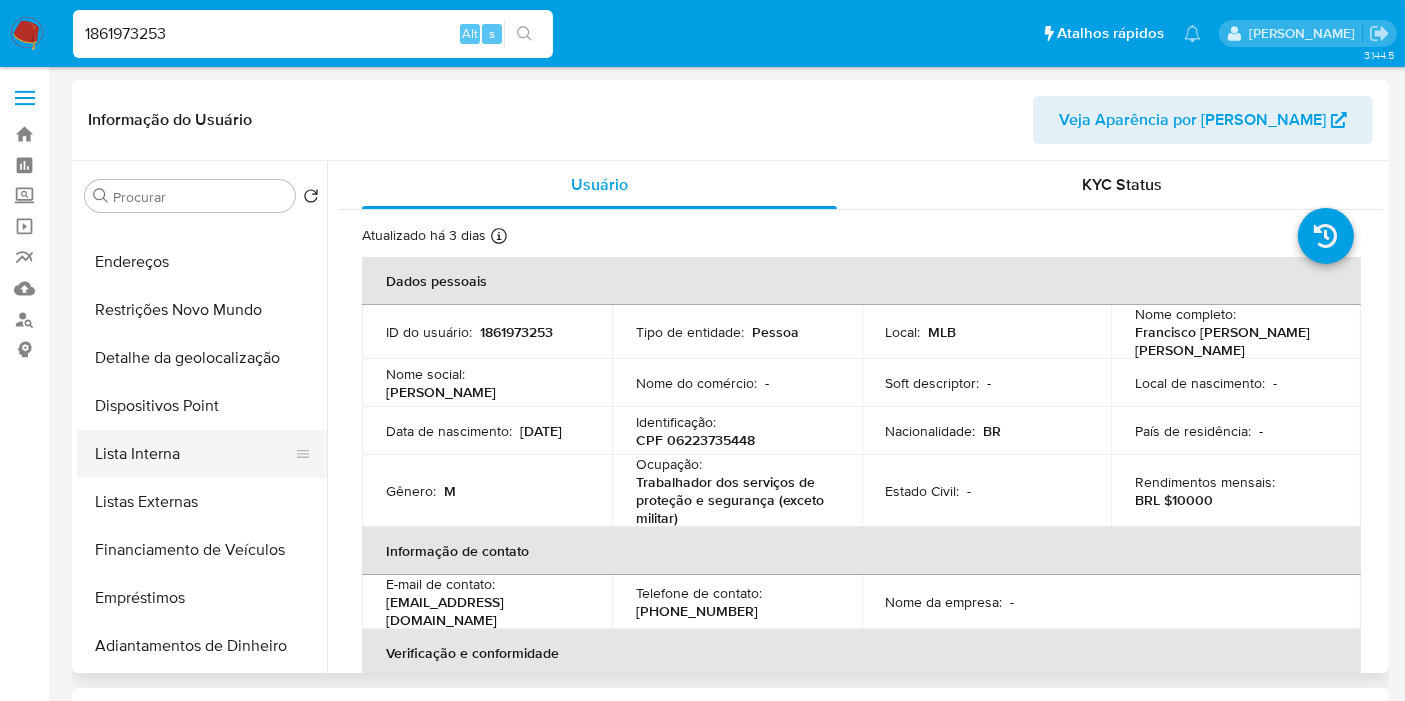 click on "Lista Interna" at bounding box center [194, 454] 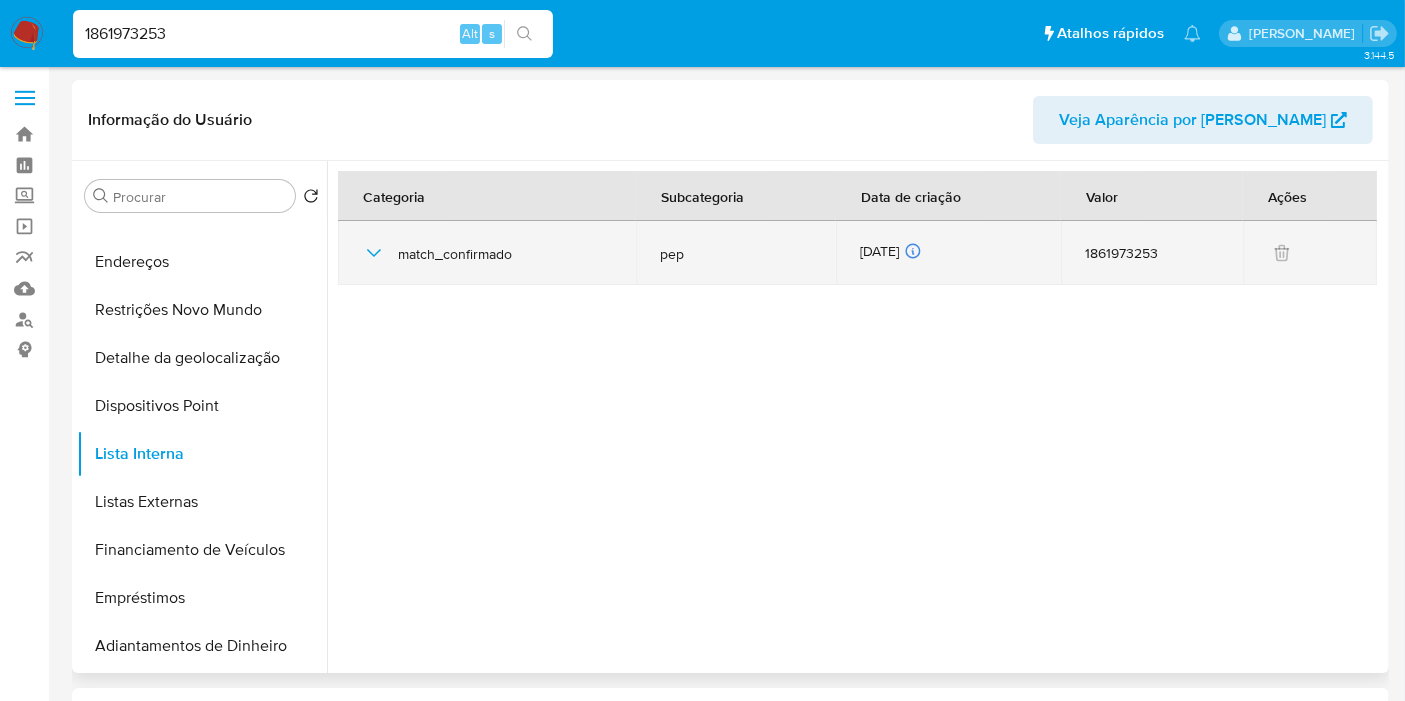 click on "03/07/2025   03/07/2025 17:21:57" at bounding box center [949, 253] 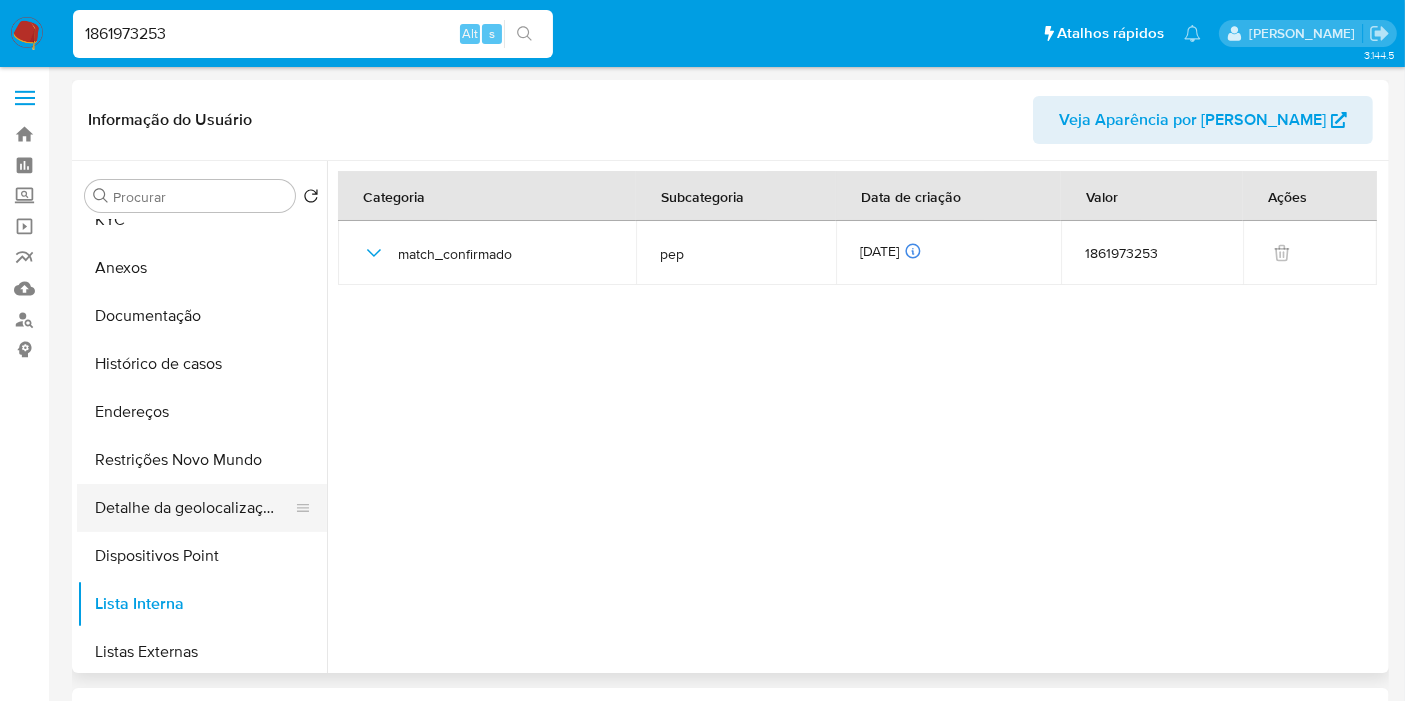scroll, scrollTop: 0, scrollLeft: 0, axis: both 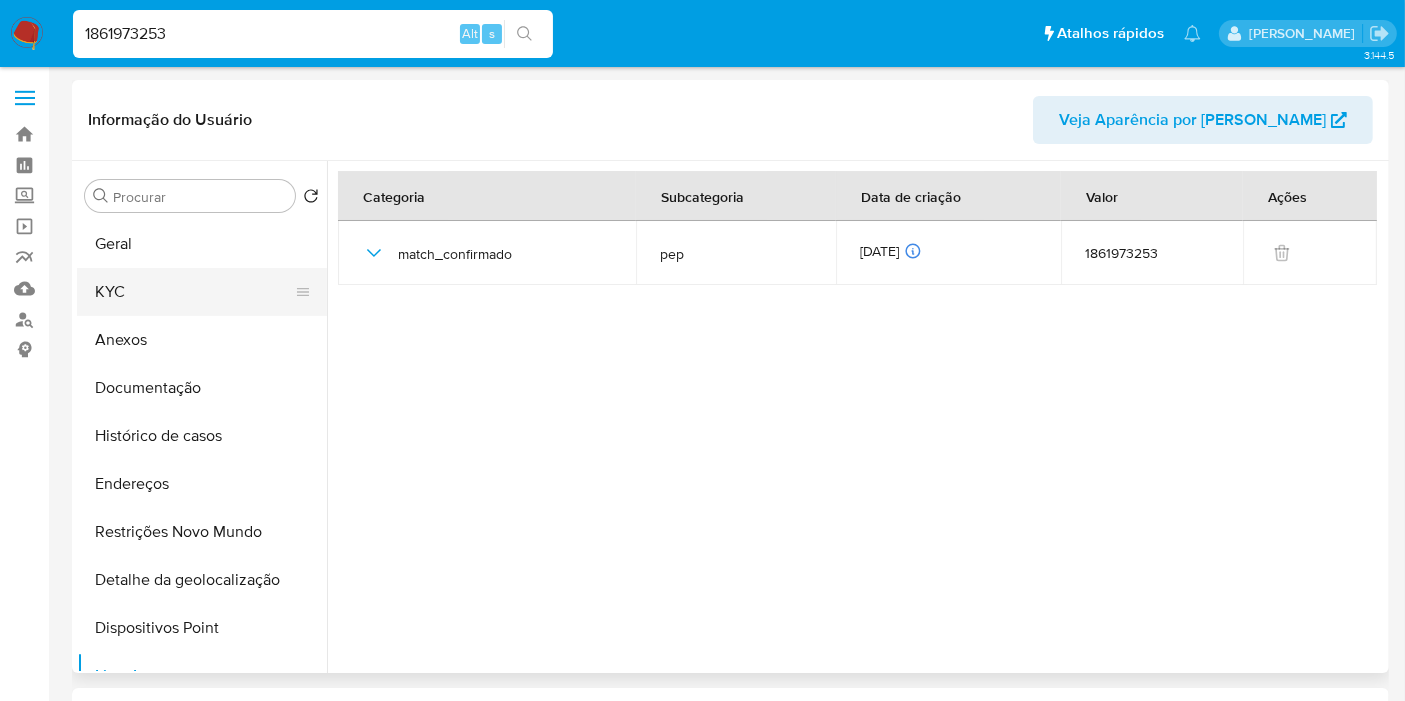click on "KYC" at bounding box center [194, 292] 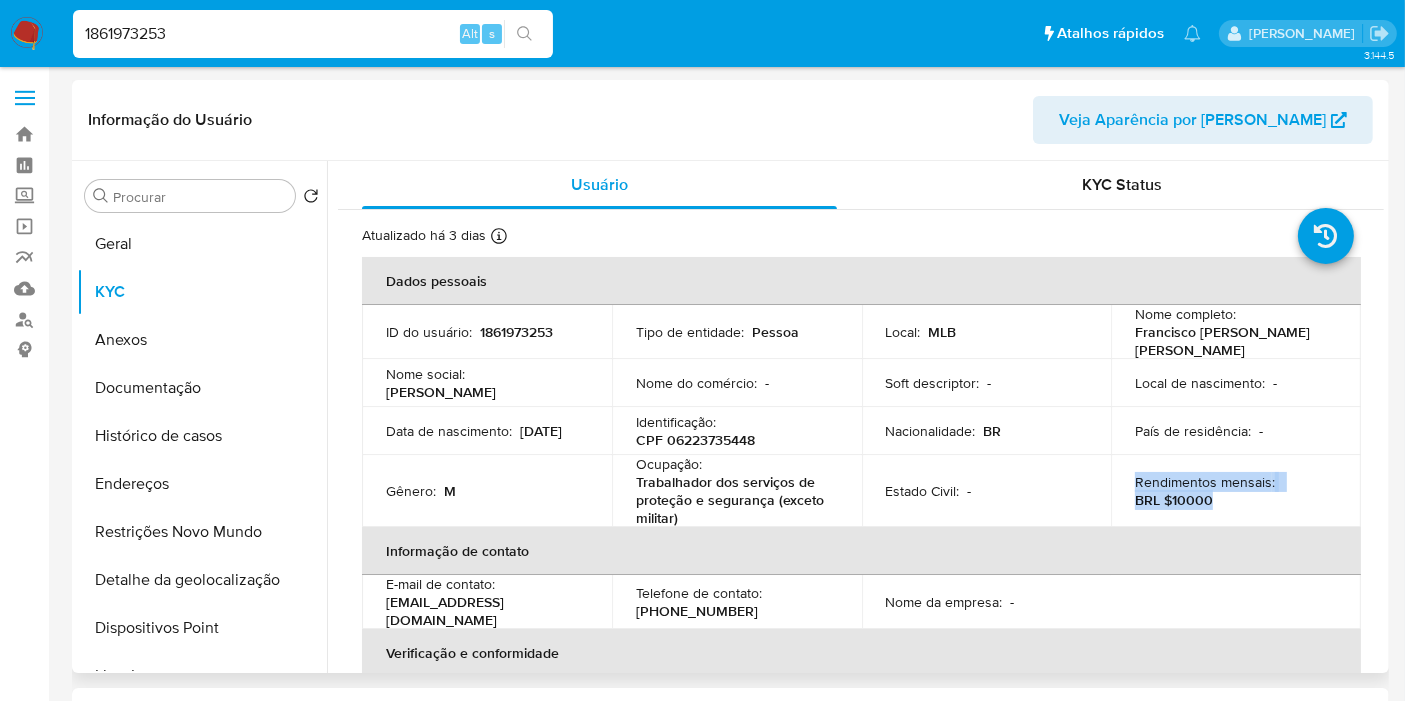 drag, startPoint x: 1211, startPoint y: 490, endPoint x: 1128, endPoint y: 478, distance: 83.86298 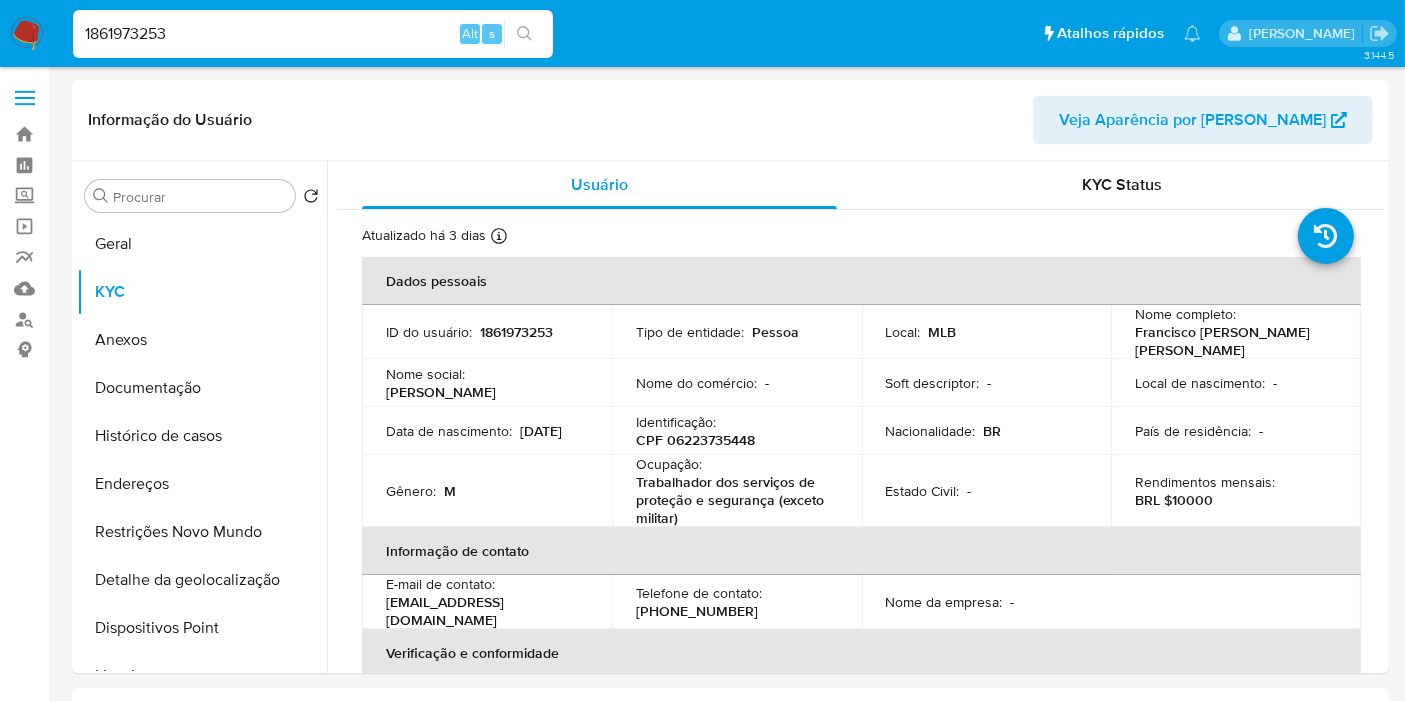 click on "Bandeja Painel Screening Pesquisa em Listas Watchlist Ferramentas Operações em massa relatórios Mulan Localizador de pessoas Consolidado" at bounding box center [24, 1492] 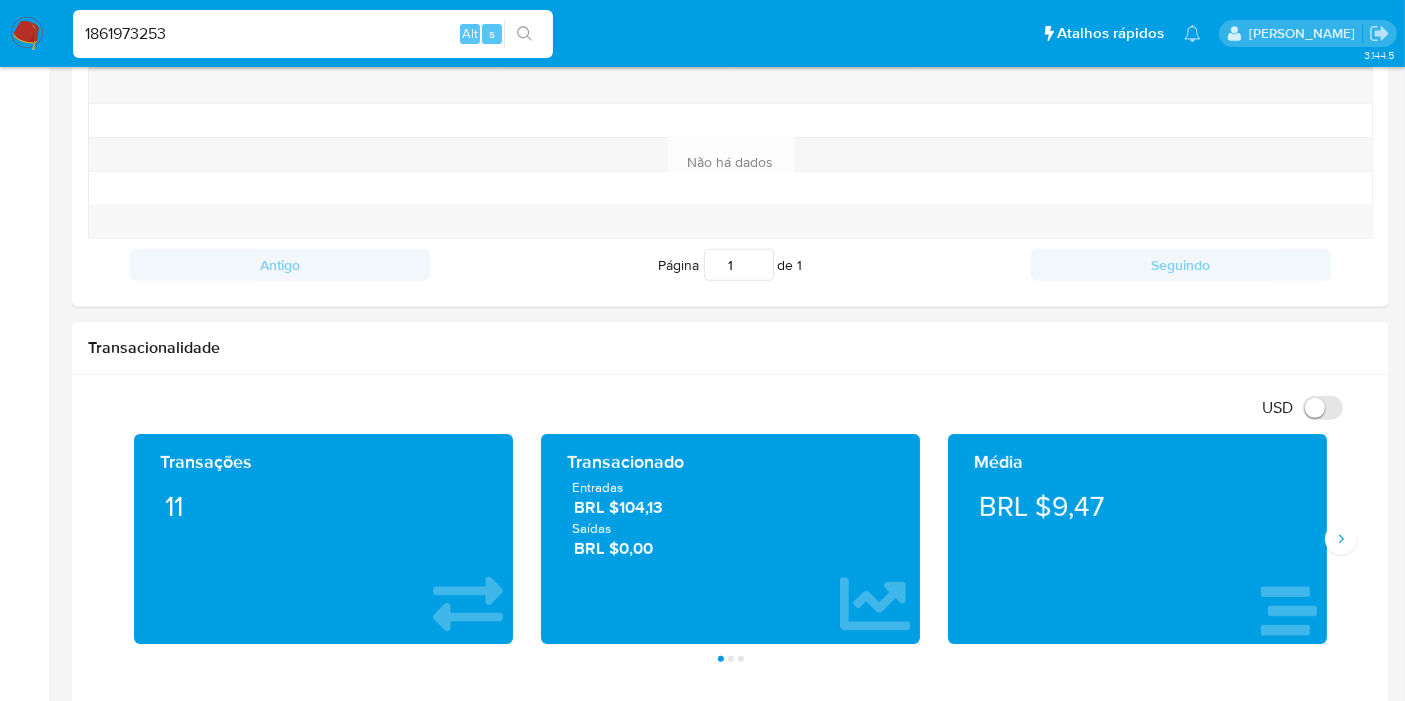 scroll, scrollTop: 777, scrollLeft: 0, axis: vertical 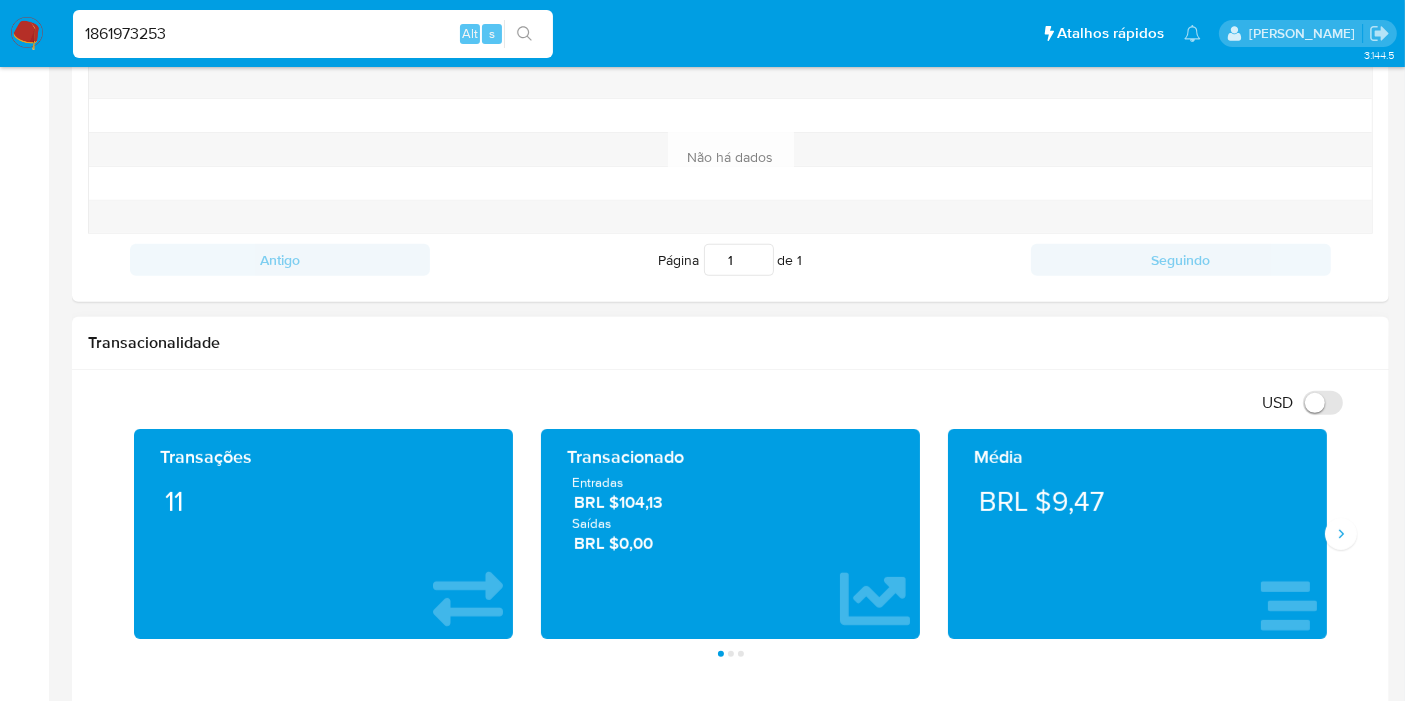 drag, startPoint x: 659, startPoint y: 544, endPoint x: 563, endPoint y: 484, distance: 113.20777 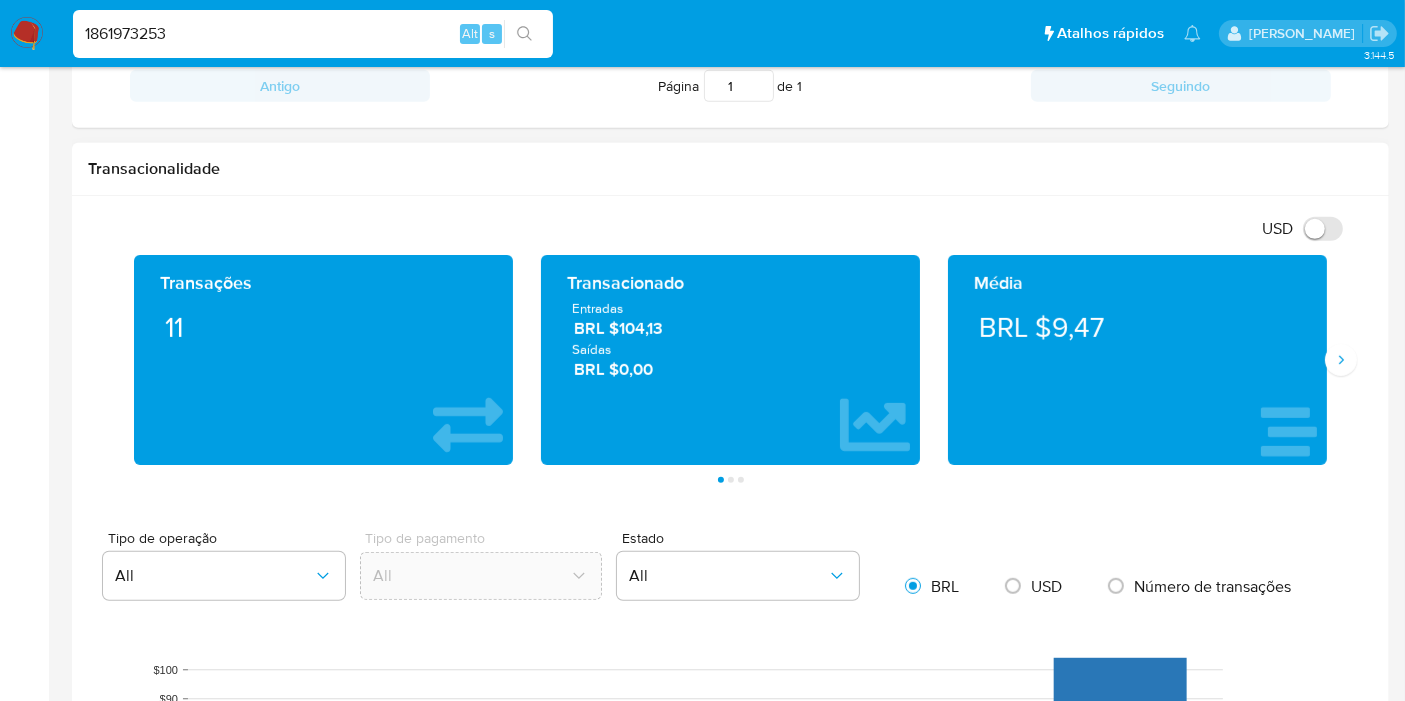 scroll, scrollTop: 1444, scrollLeft: 0, axis: vertical 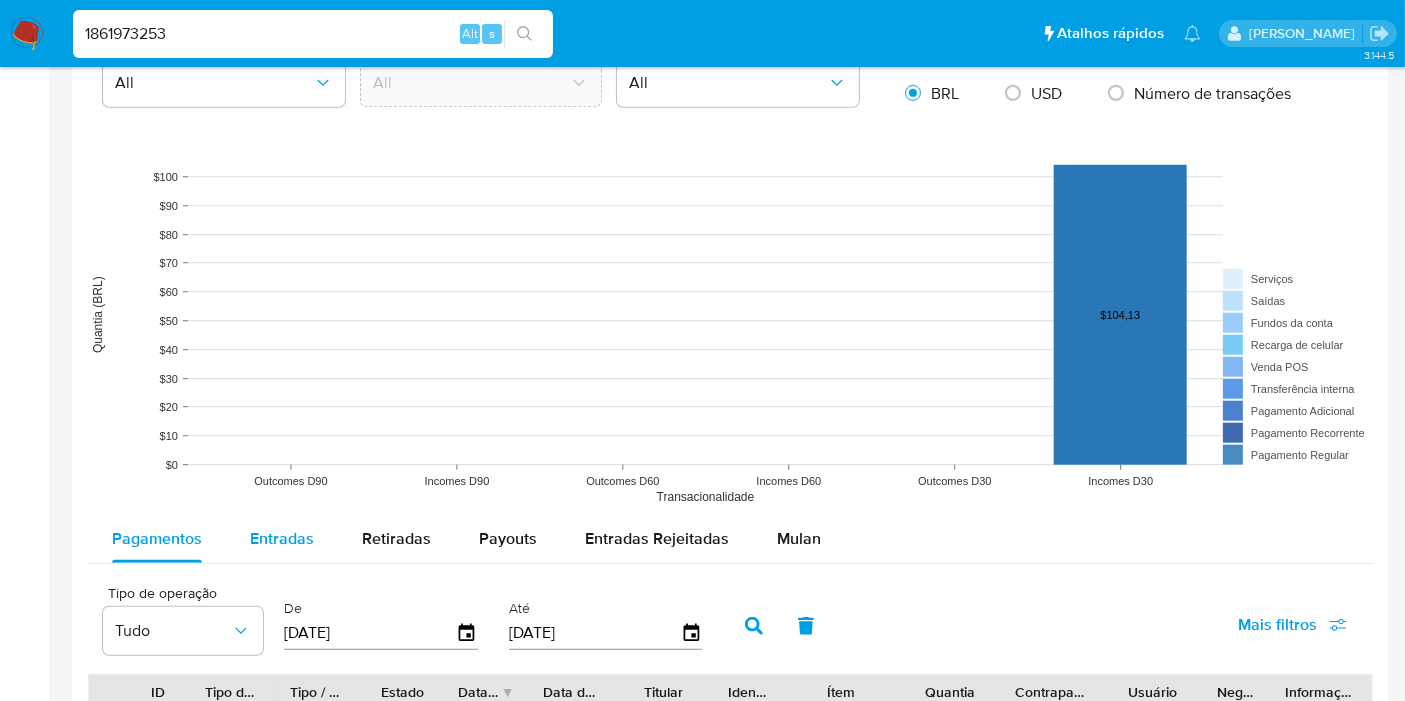 click on "Entradas" at bounding box center (282, 538) 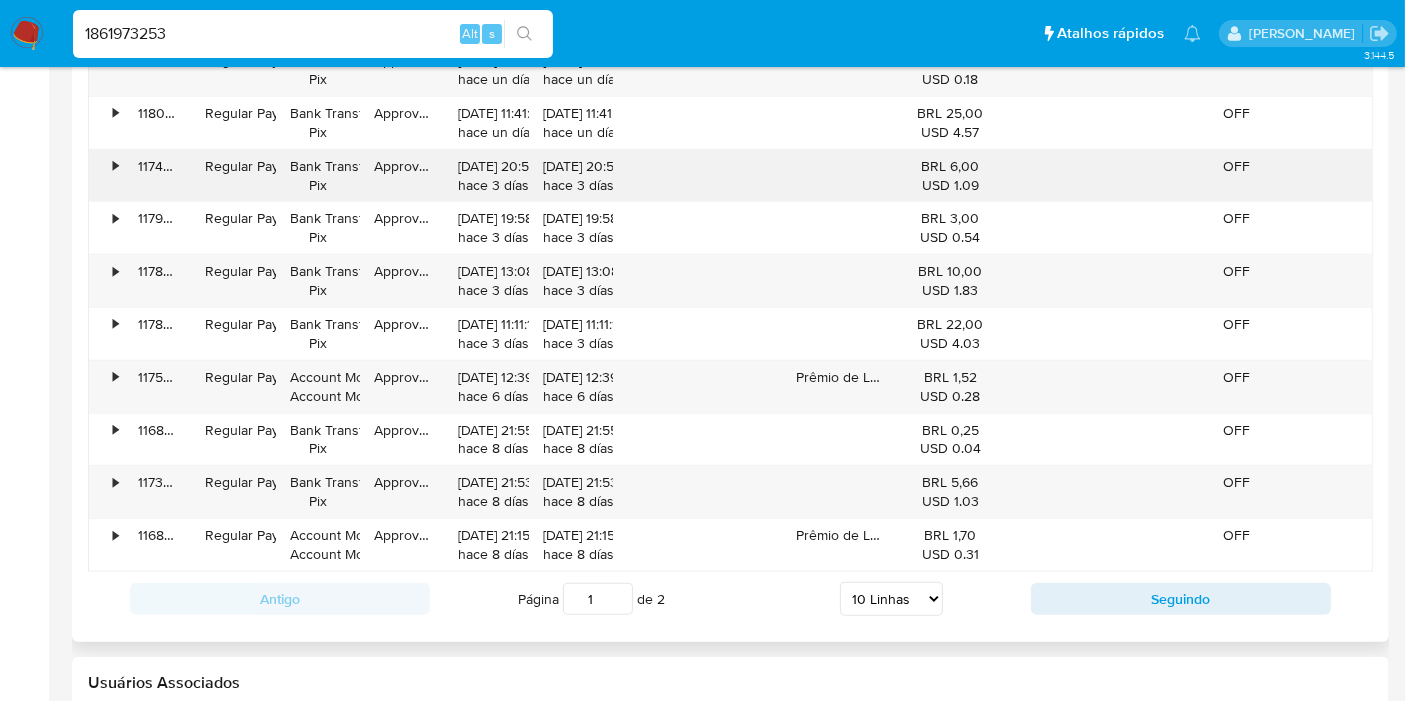 scroll, scrollTop: 2111, scrollLeft: 0, axis: vertical 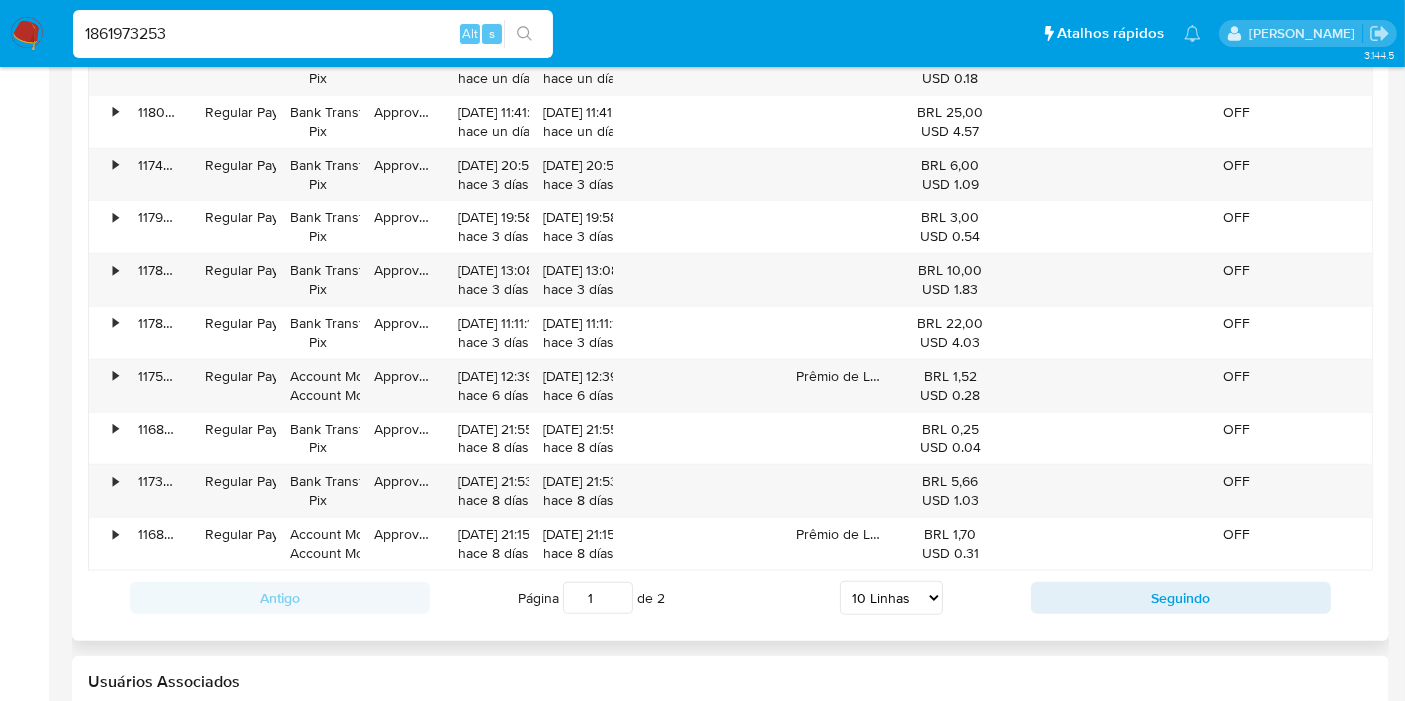 click on "5   Linhas 10   Linhas 20   Linhas 25   Linhas 50   Linhas 100   Linhas" at bounding box center [891, 598] 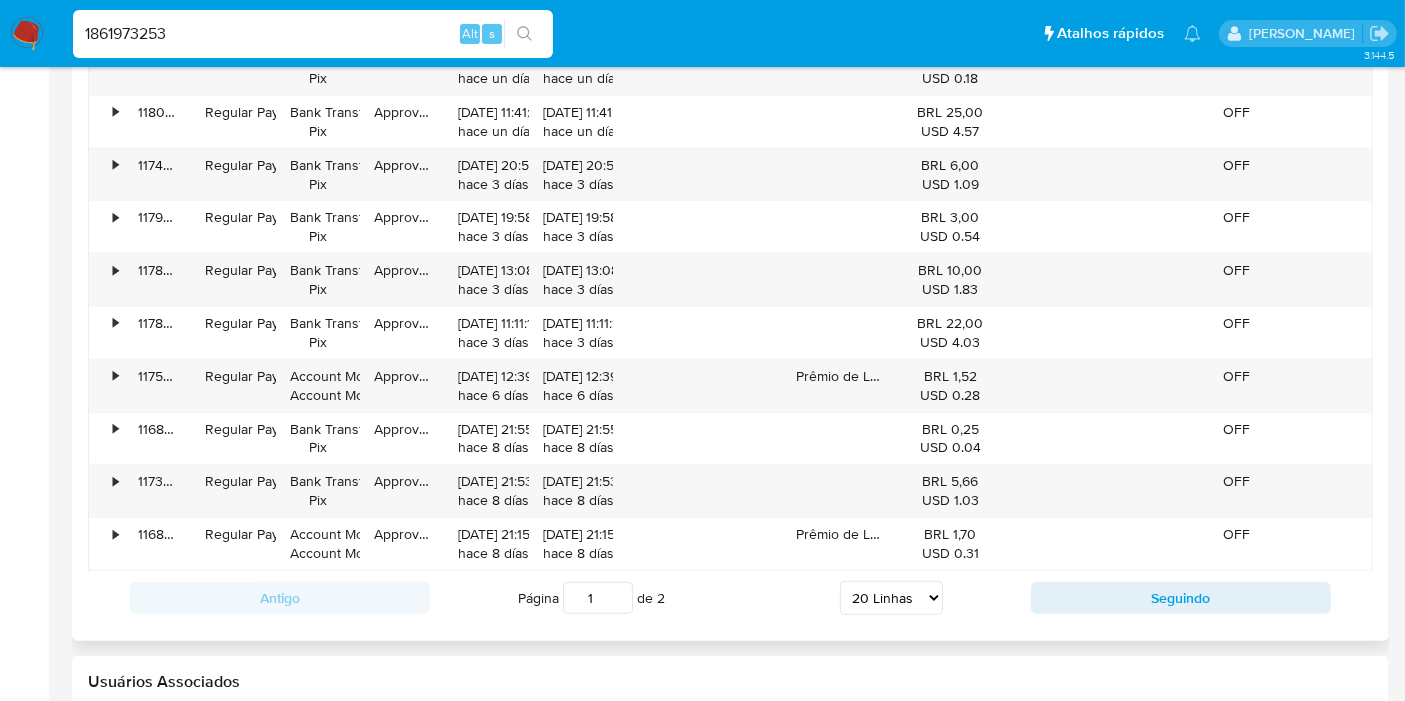 click on "5   Linhas 10   Linhas 20   Linhas 25   Linhas 50   Linhas 100   Linhas" at bounding box center (891, 598) 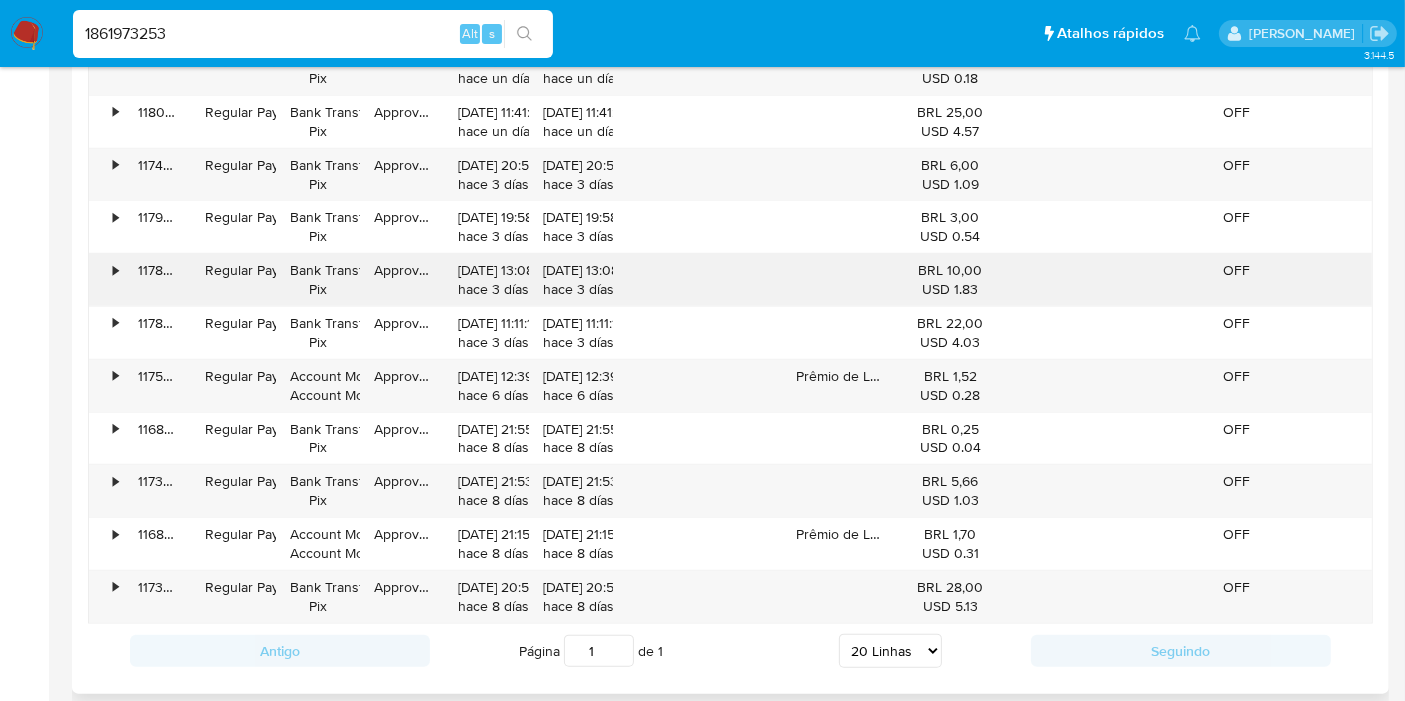 drag, startPoint x: 240, startPoint y: 278, endPoint x: 257, endPoint y: 280, distance: 17.117243 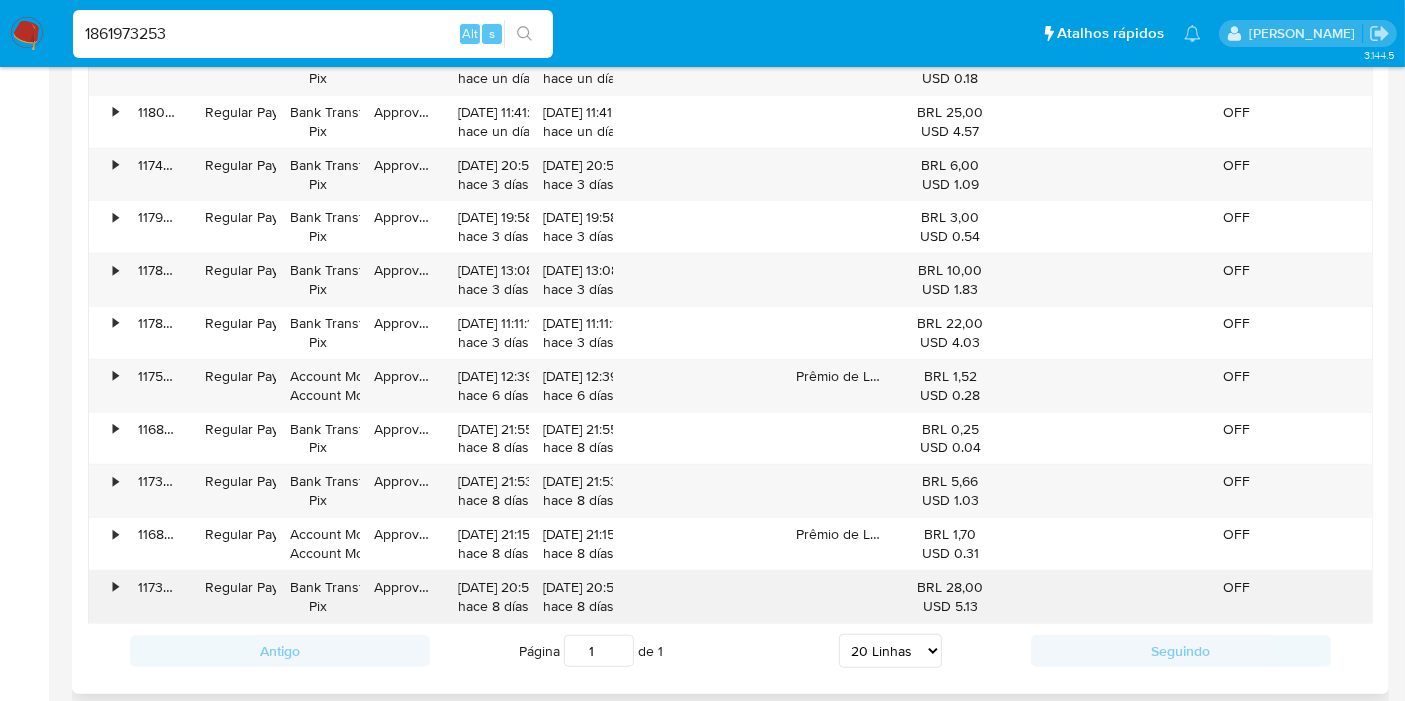 click on "•" at bounding box center (115, 587) 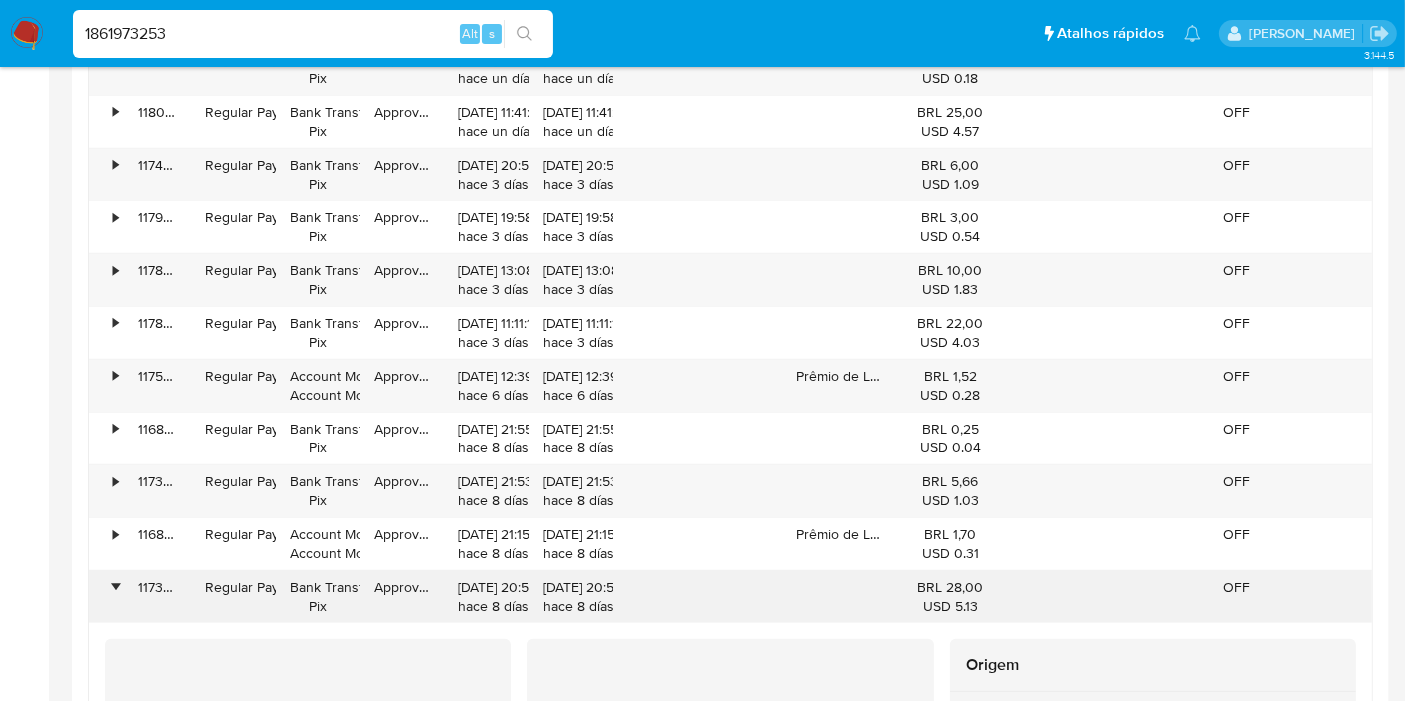 scroll, scrollTop: 2333, scrollLeft: 0, axis: vertical 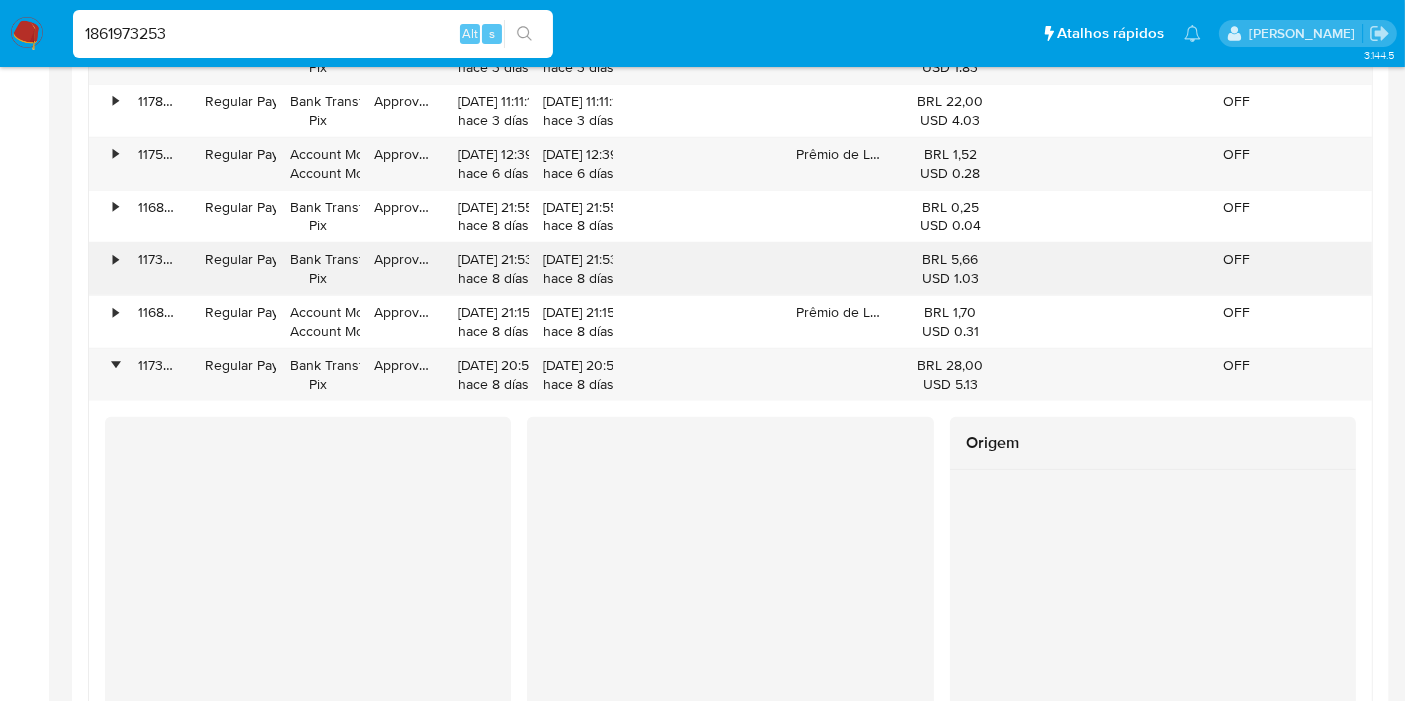 click on "•" at bounding box center (106, 269) 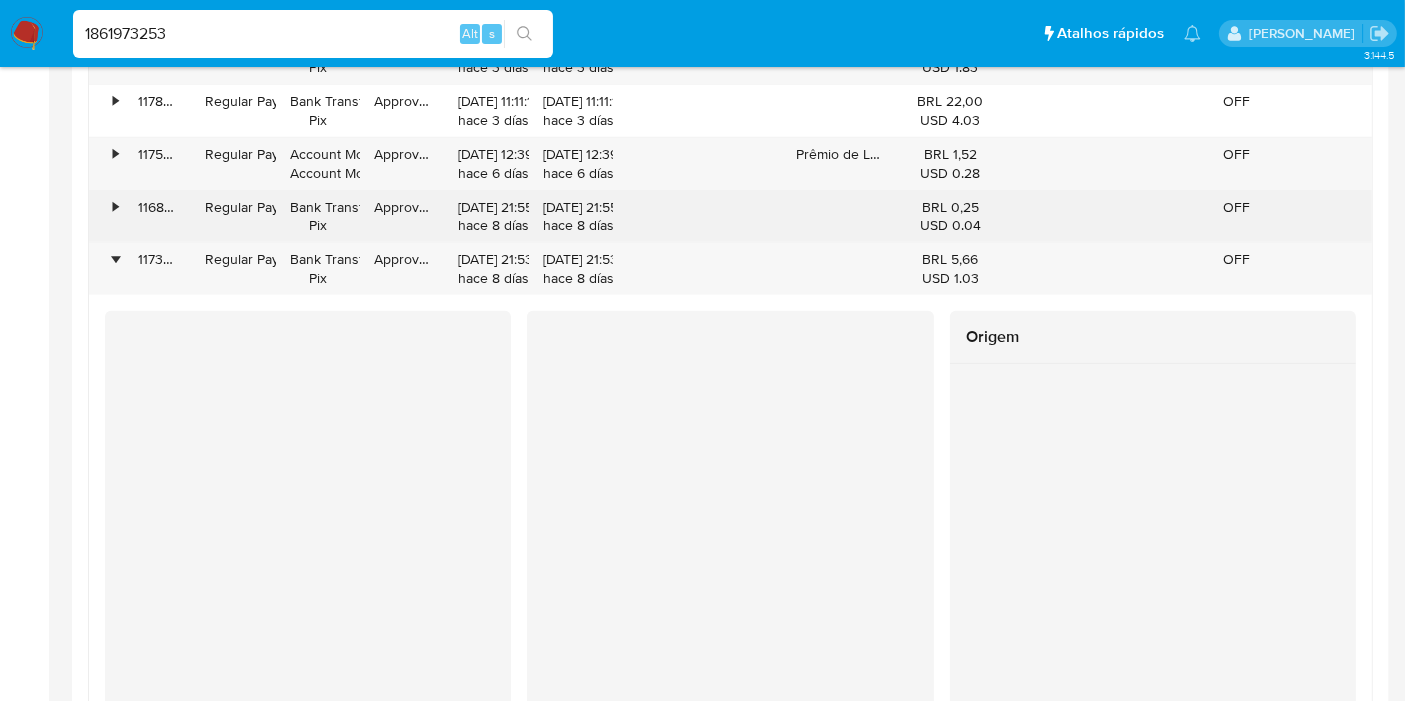 click on "•" at bounding box center (106, 217) 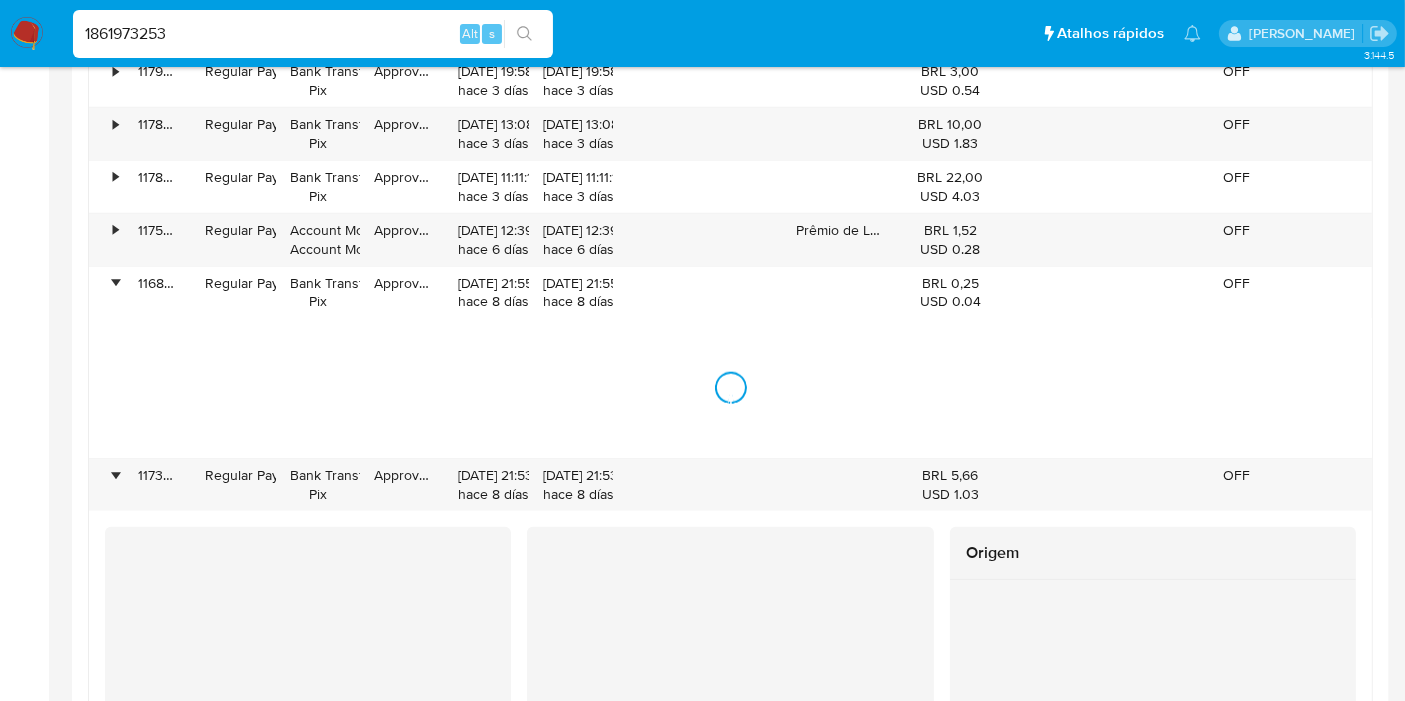 scroll, scrollTop: 2222, scrollLeft: 0, axis: vertical 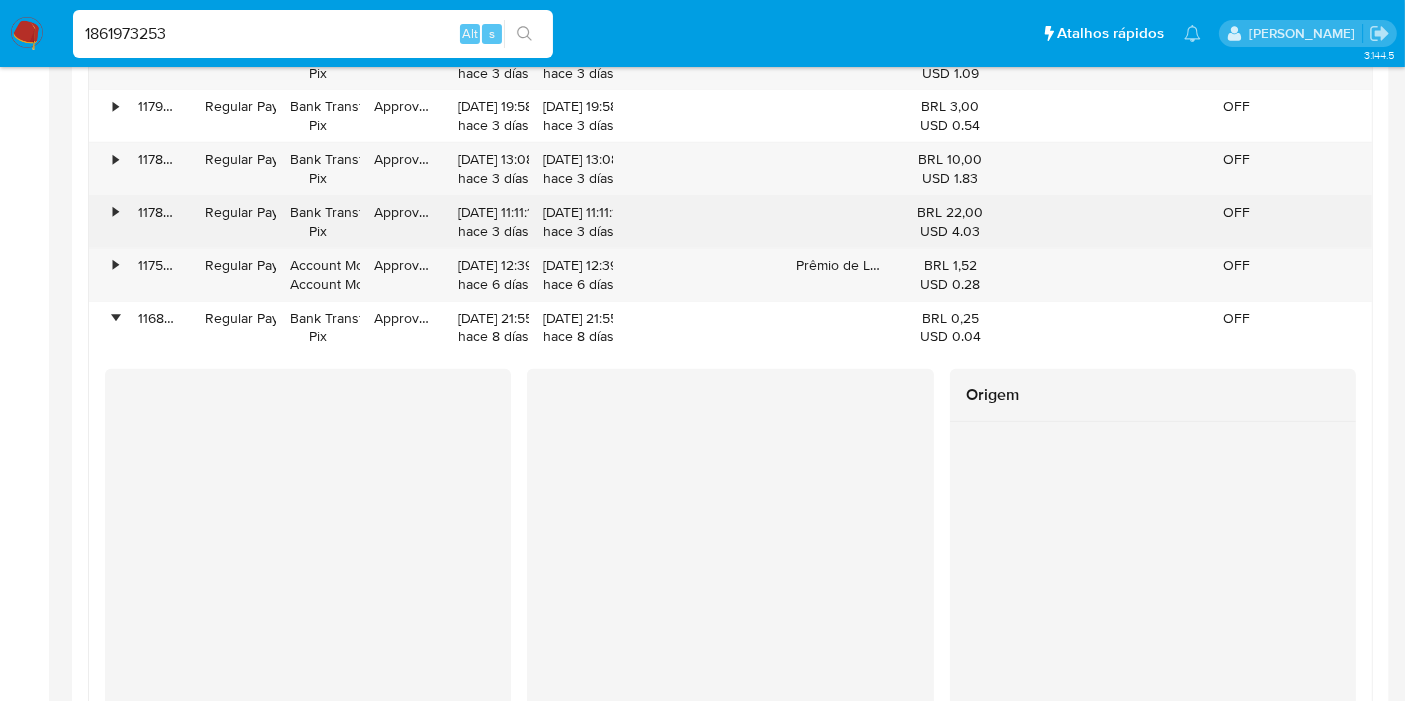 click on "•" at bounding box center [115, 212] 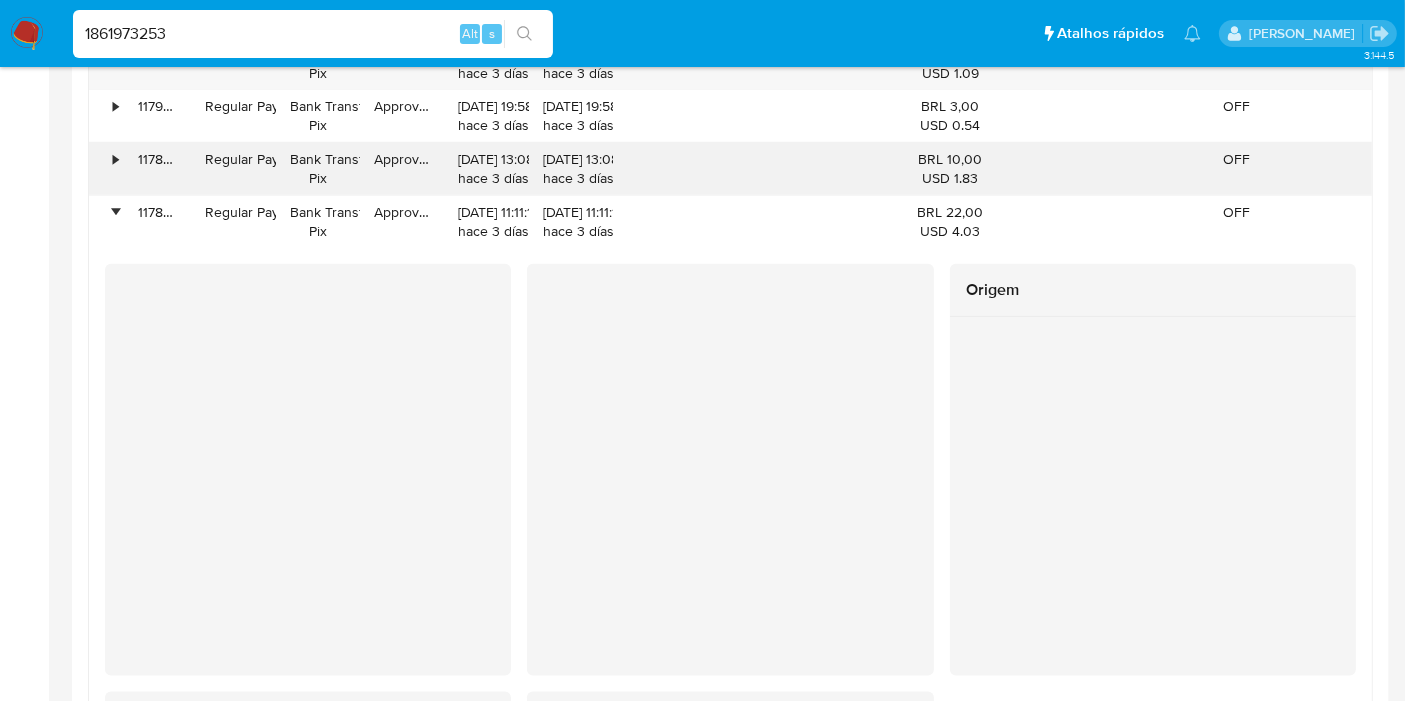 click on "•" at bounding box center [106, 169] 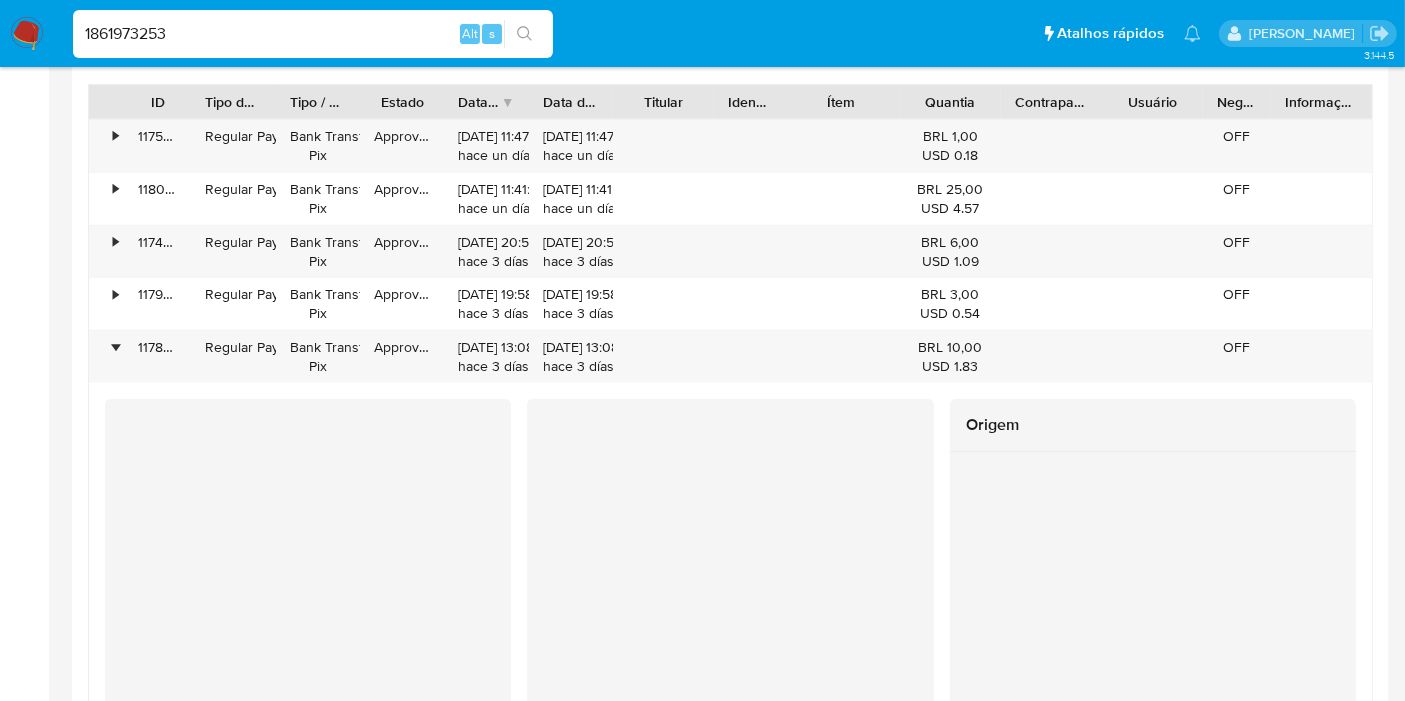 scroll, scrollTop: 2000, scrollLeft: 0, axis: vertical 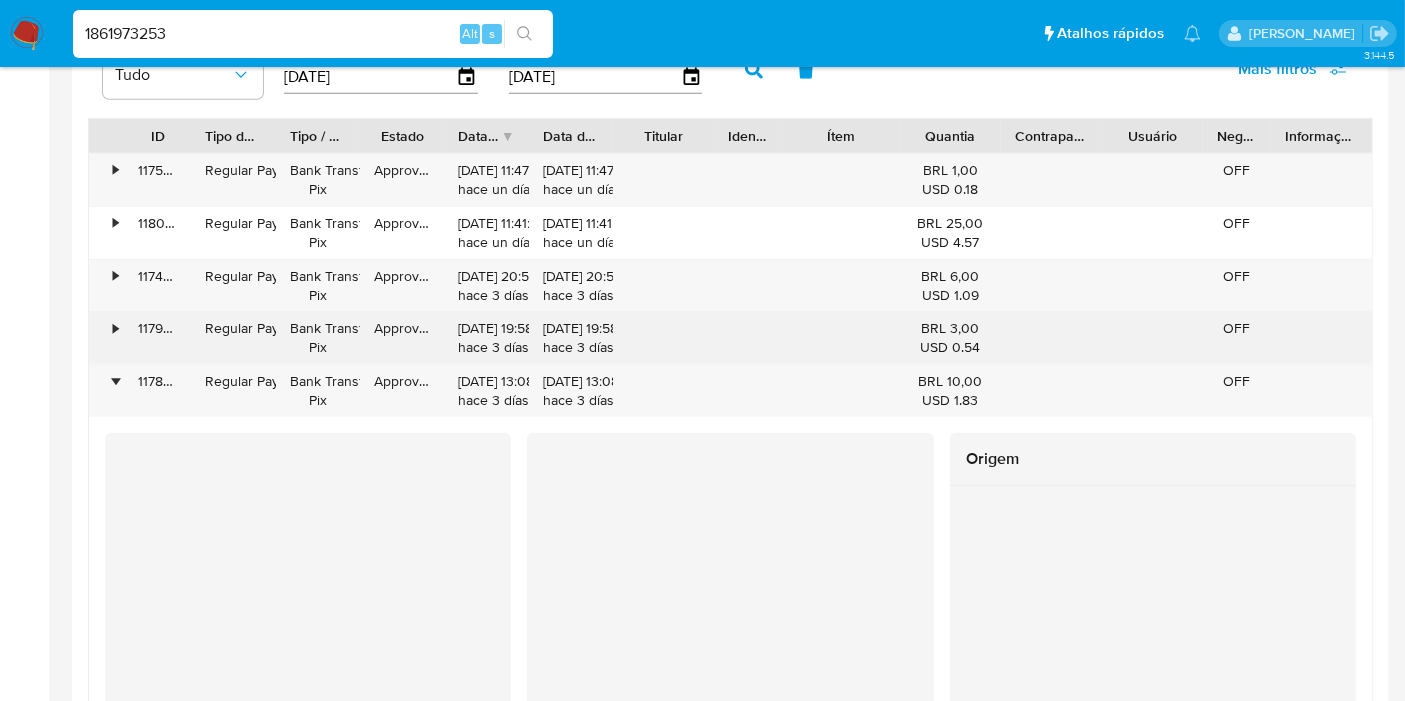 click on "•" at bounding box center [115, 328] 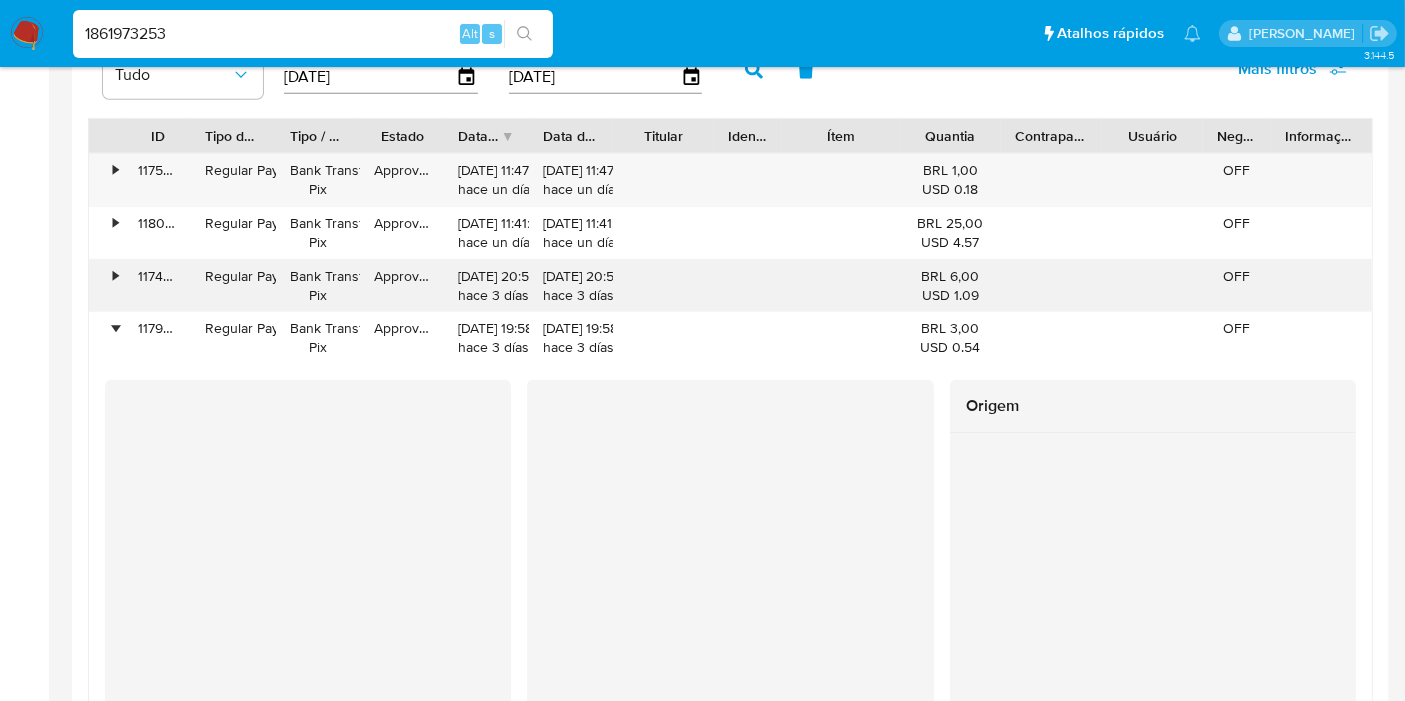 click on "•" at bounding box center (106, 286) 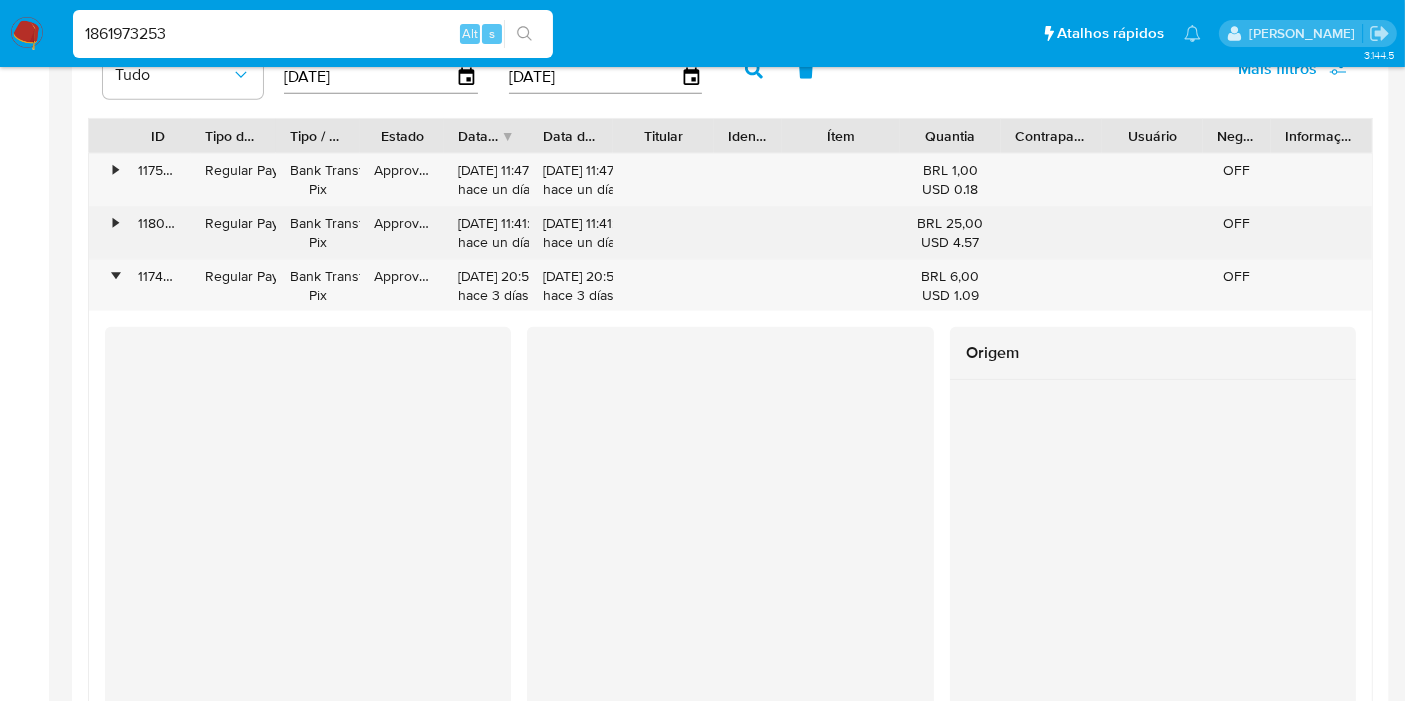 click on "•" at bounding box center [106, 233] 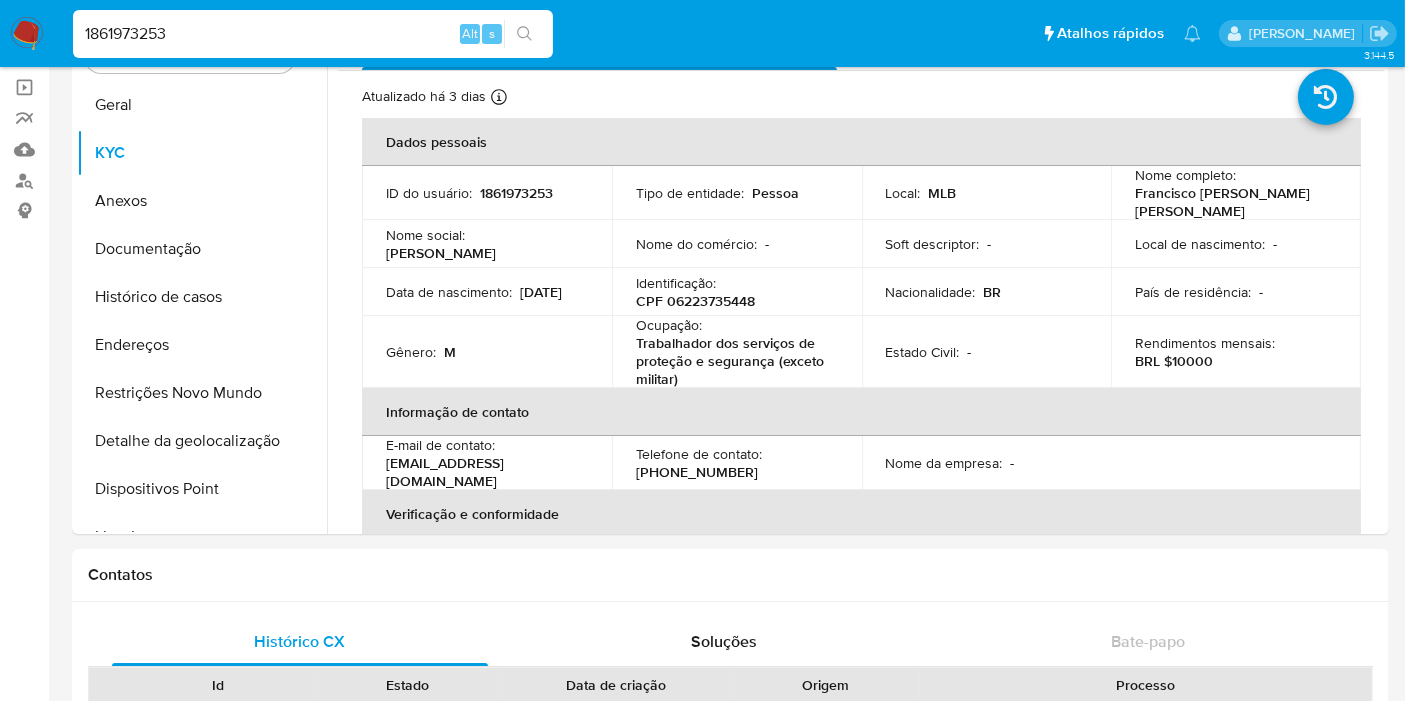 scroll, scrollTop: 0, scrollLeft: 0, axis: both 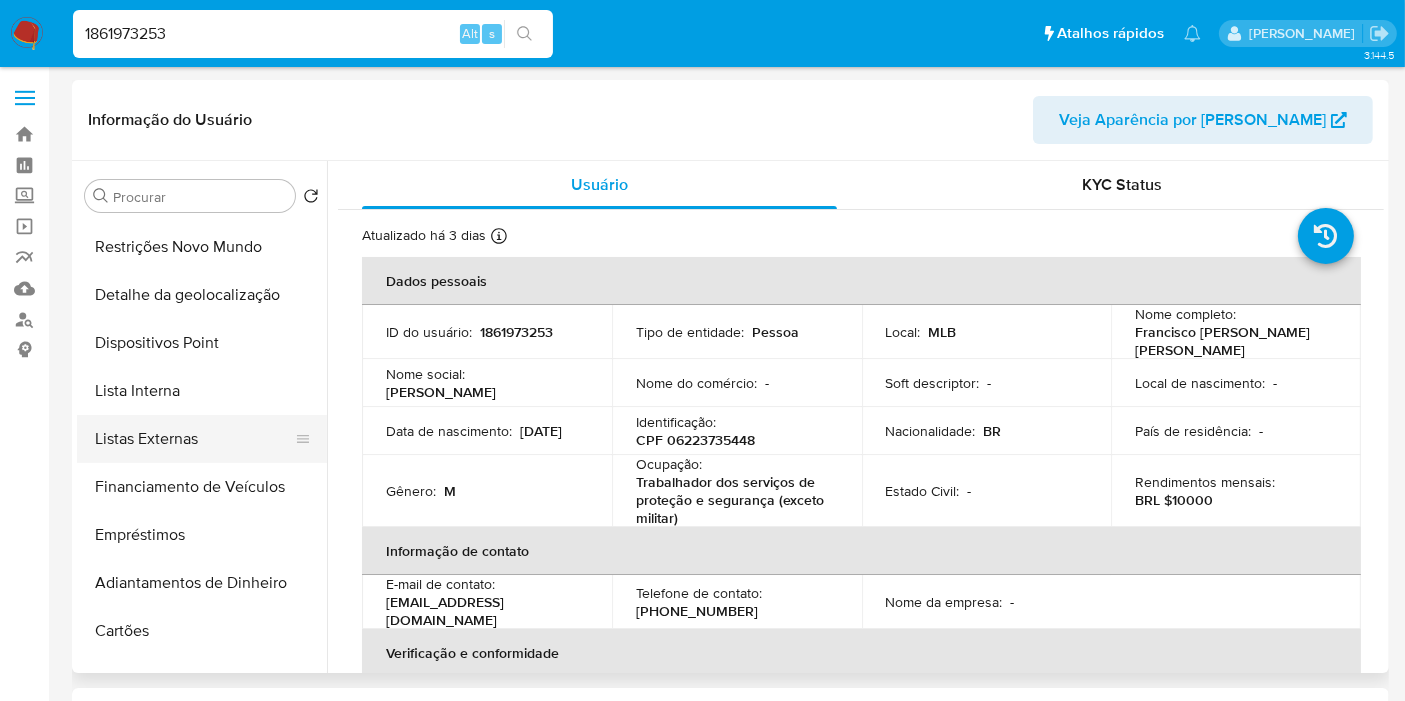 click on "Listas Externas" at bounding box center [194, 439] 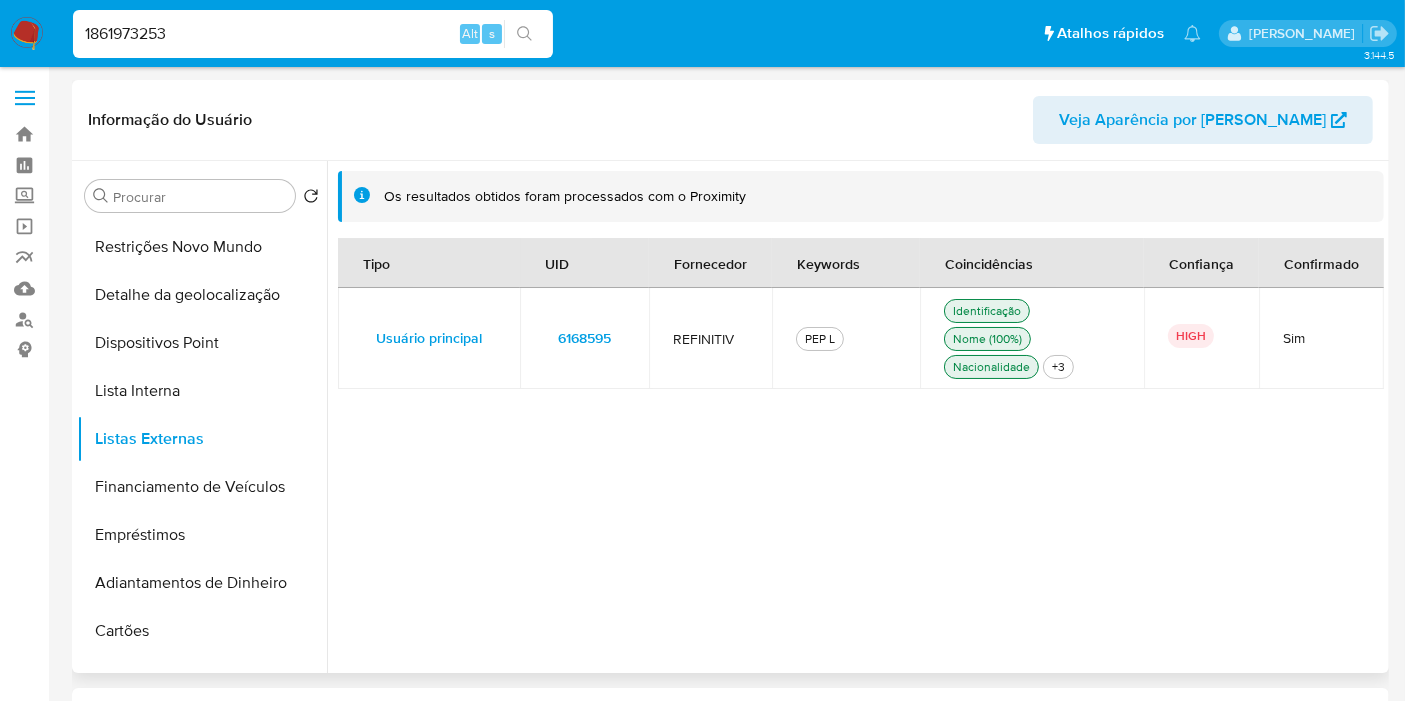 click on "6168595" at bounding box center (584, 338) 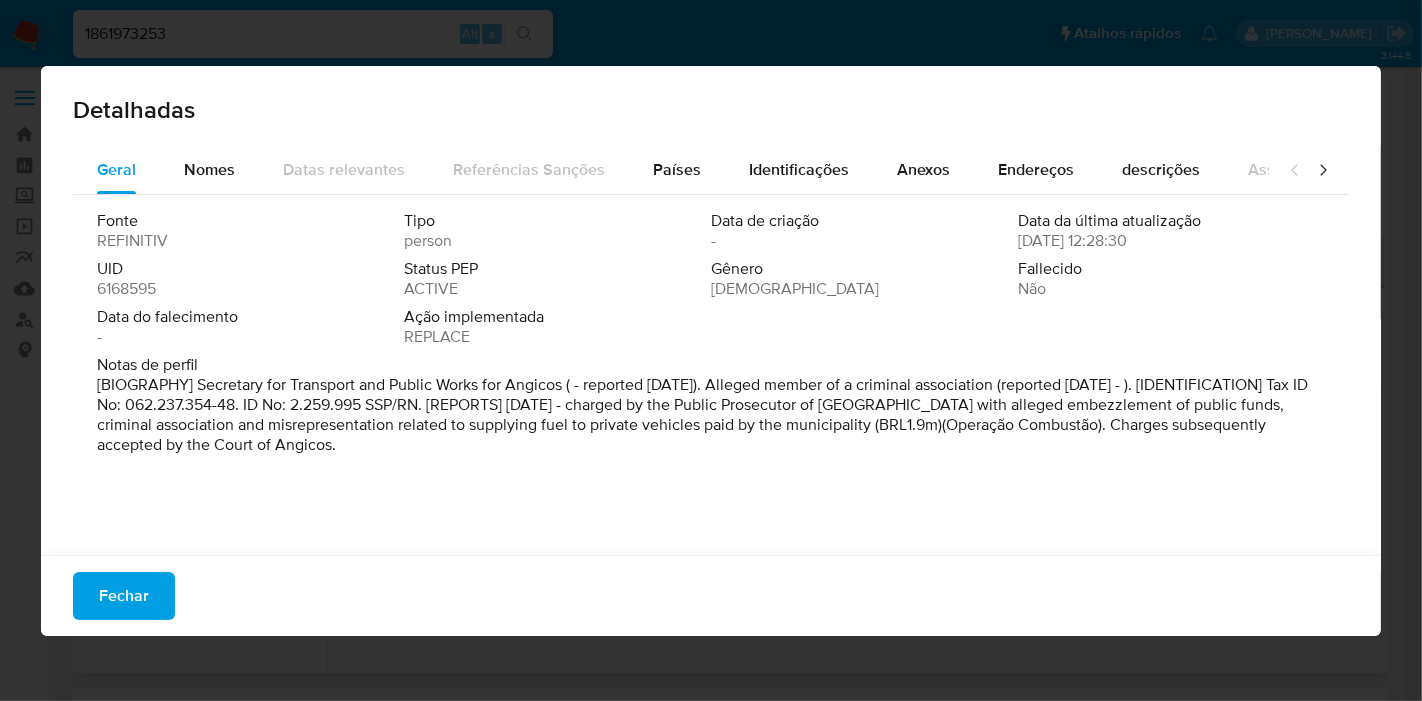 click on "6168595" at bounding box center (126, 289) 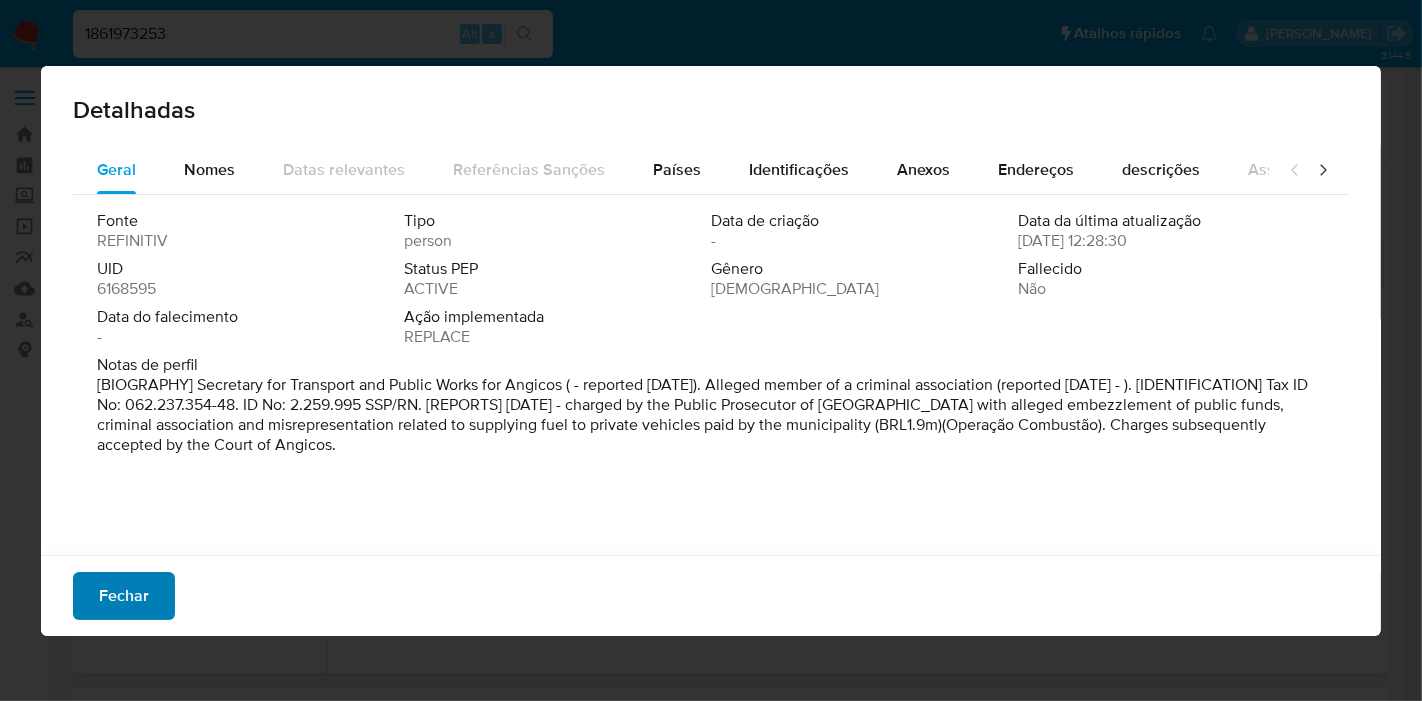 click on "Fechar" at bounding box center [124, 596] 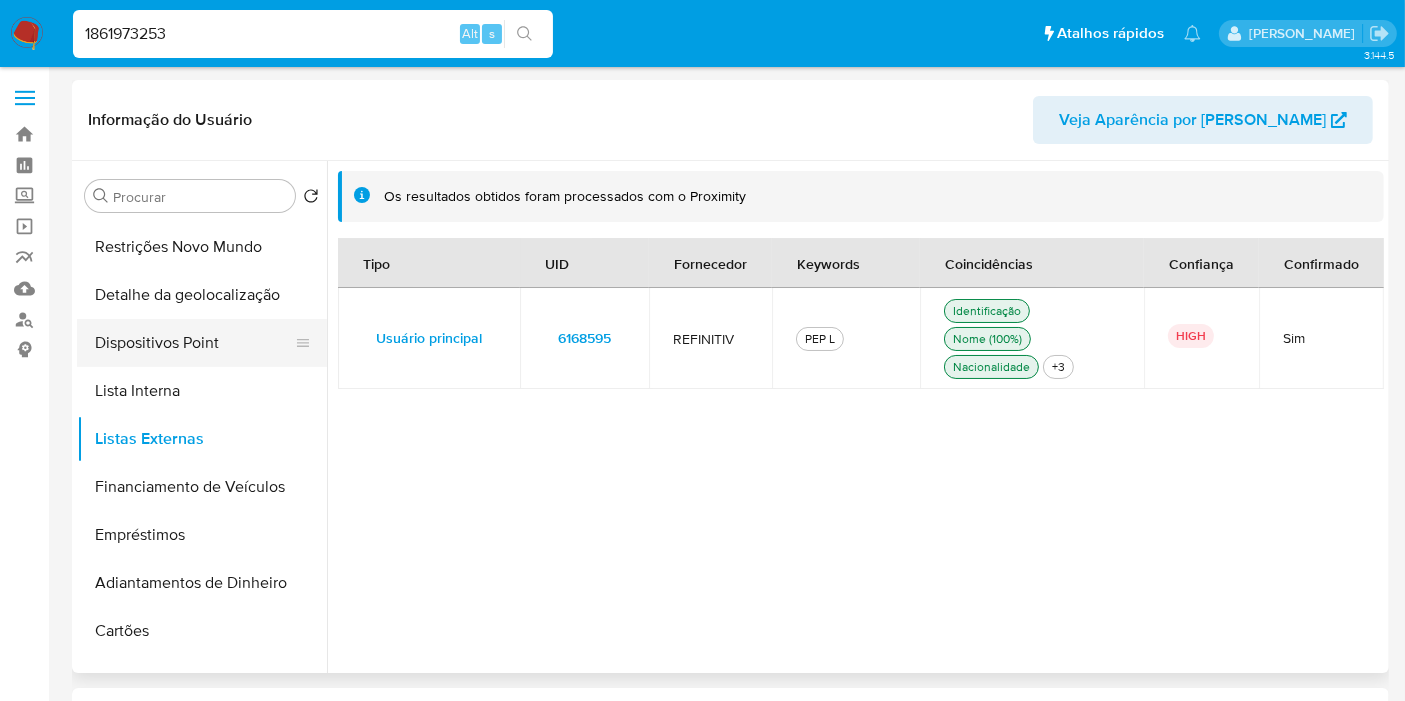 scroll, scrollTop: 0, scrollLeft: 0, axis: both 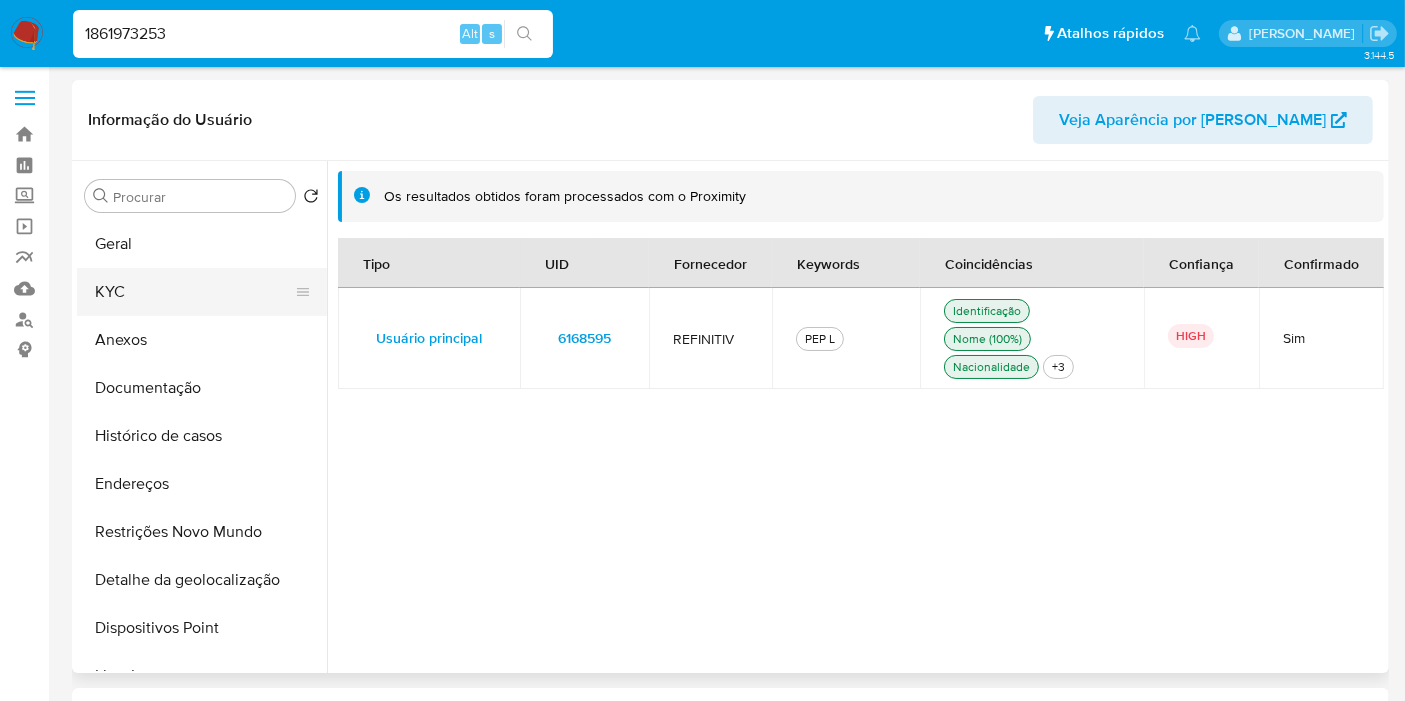 click on "KYC" at bounding box center (194, 292) 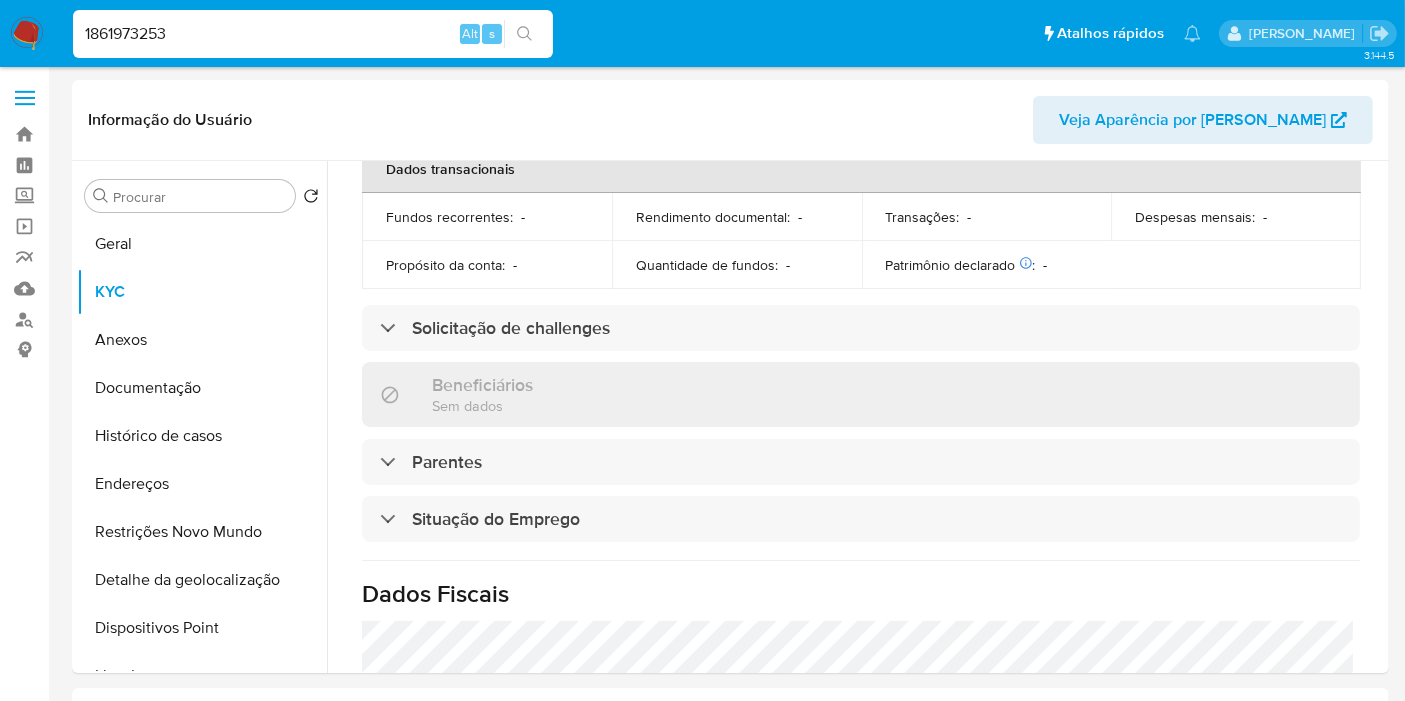scroll, scrollTop: 932, scrollLeft: 0, axis: vertical 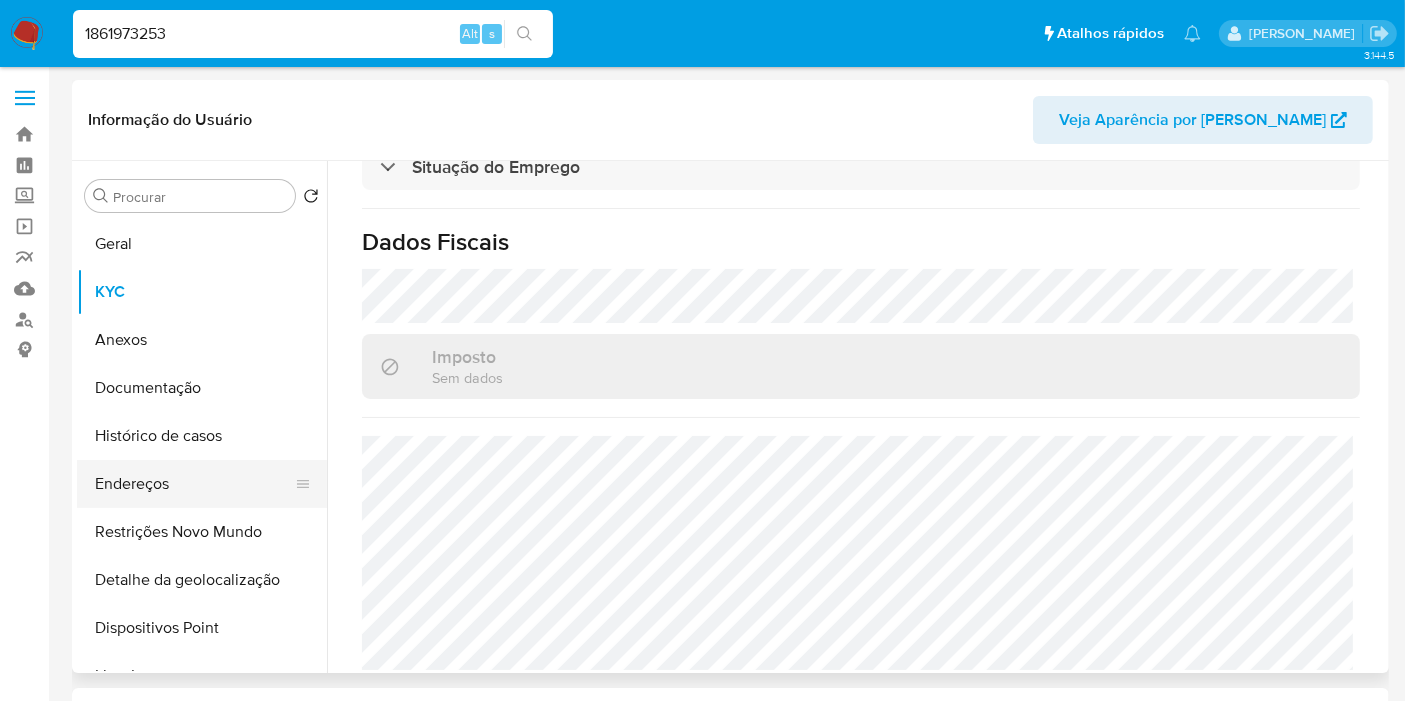 click on "Endereços" at bounding box center (194, 484) 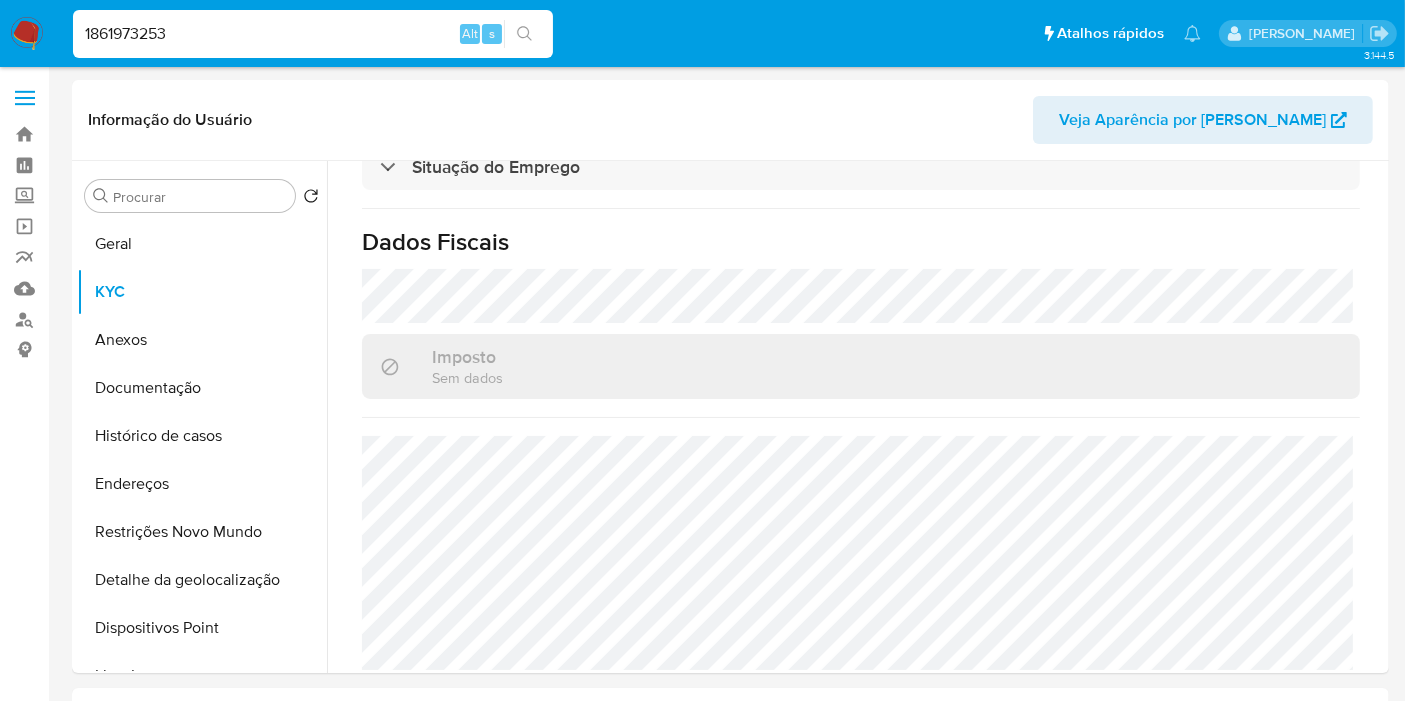 scroll, scrollTop: 0, scrollLeft: 0, axis: both 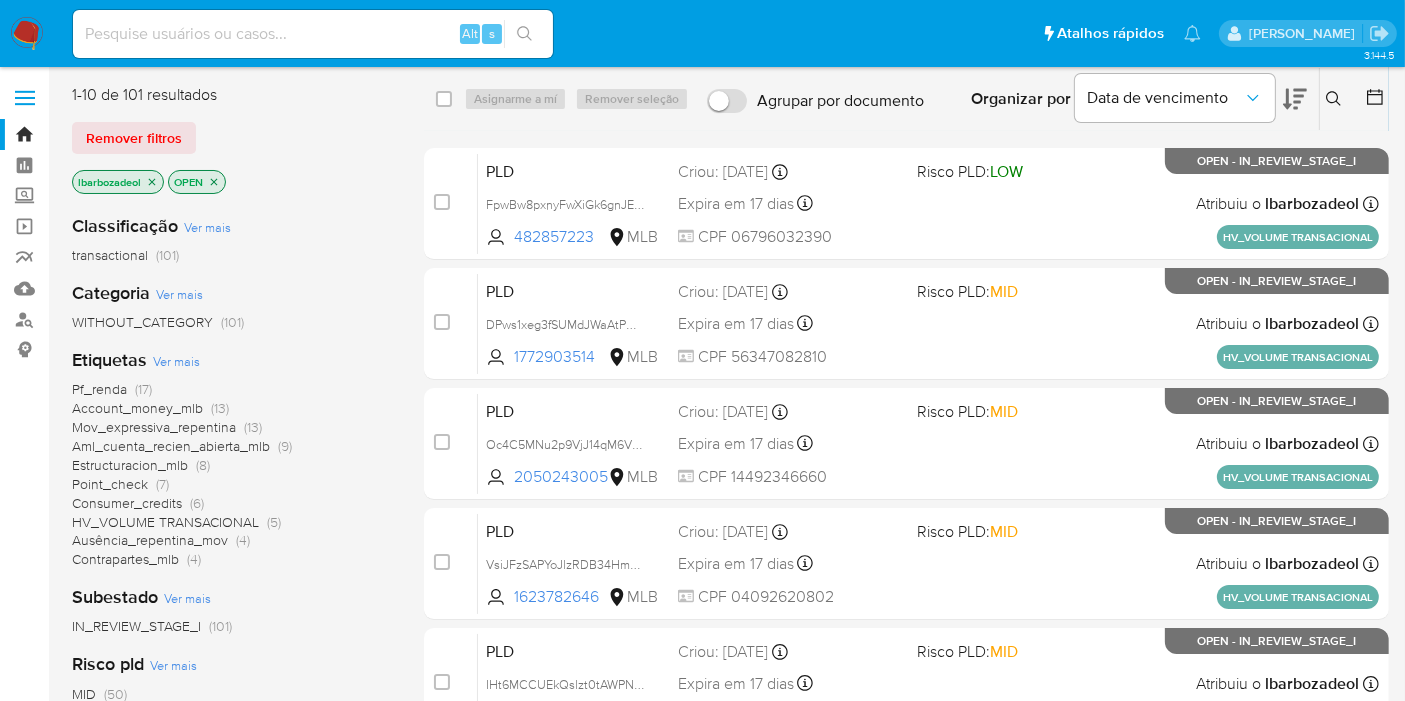 click 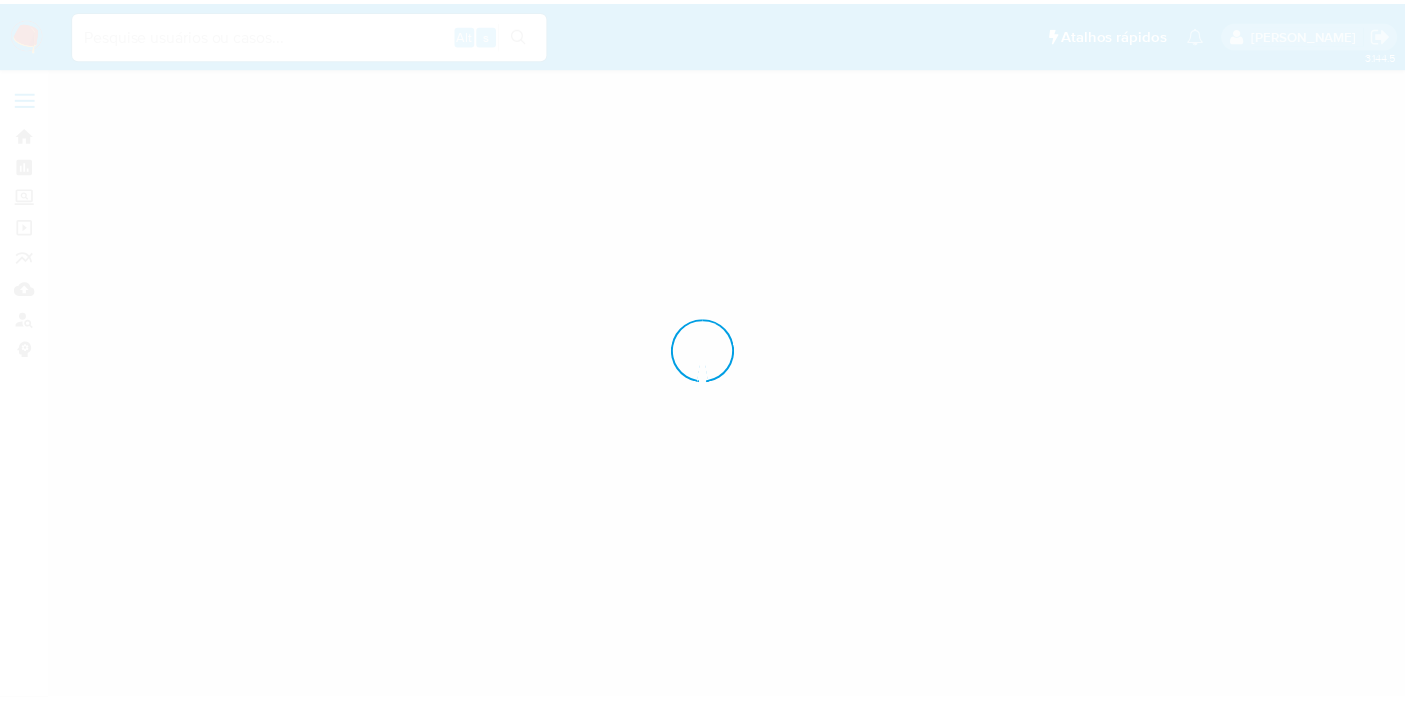 scroll, scrollTop: 0, scrollLeft: 0, axis: both 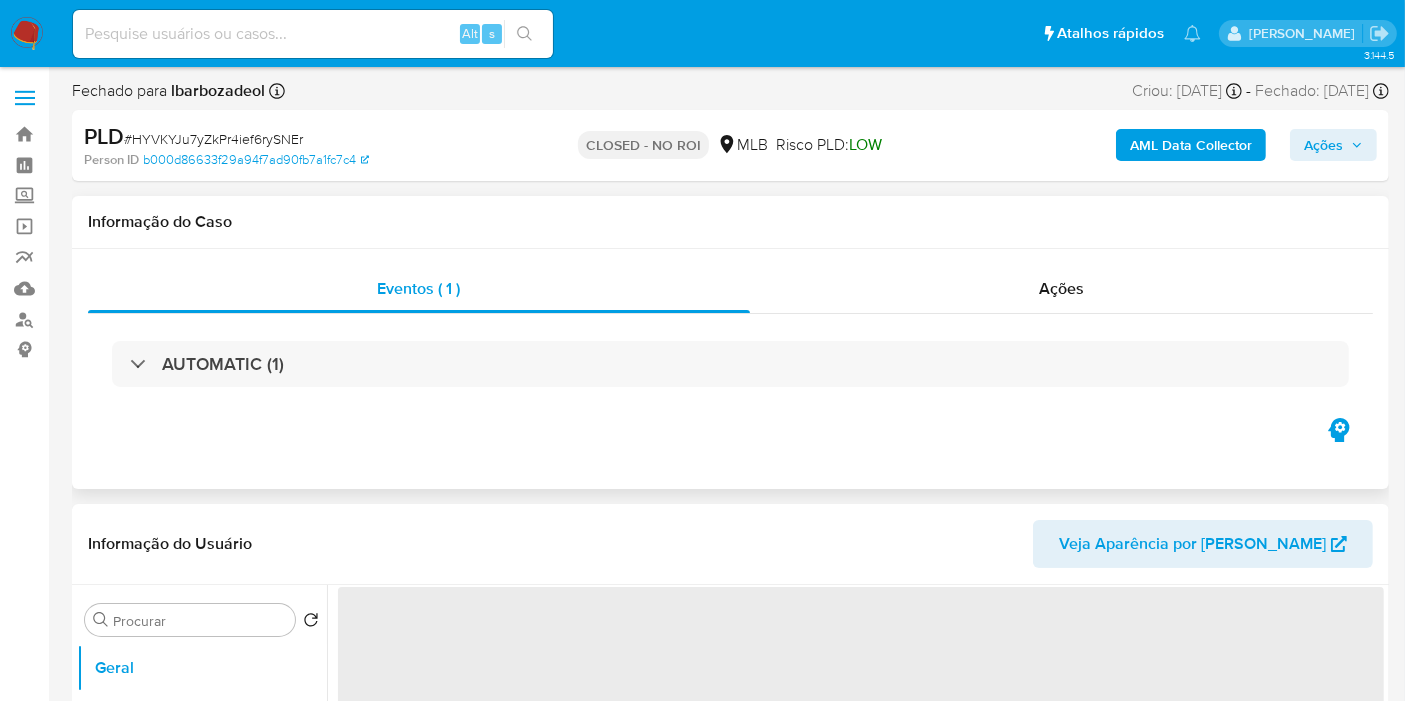 click on "Informação do Caso" at bounding box center [730, 222] 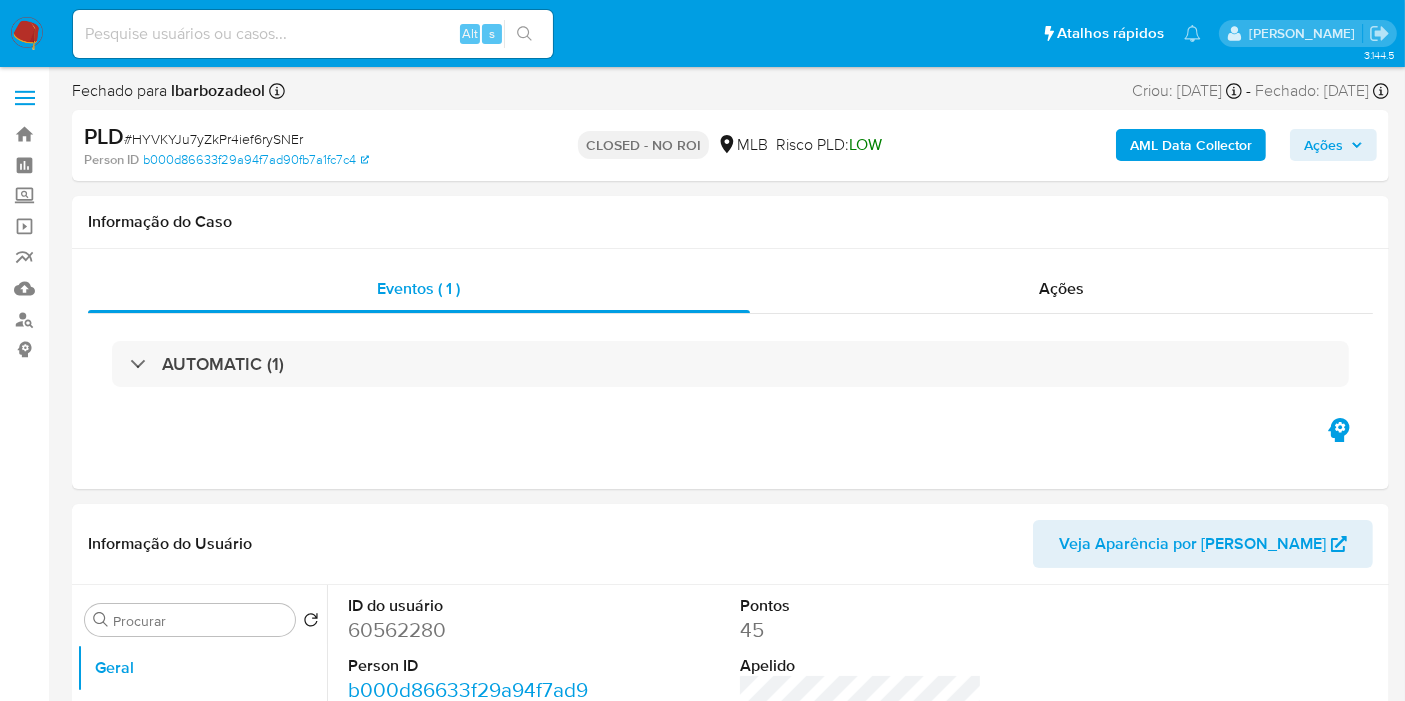 select on "10" 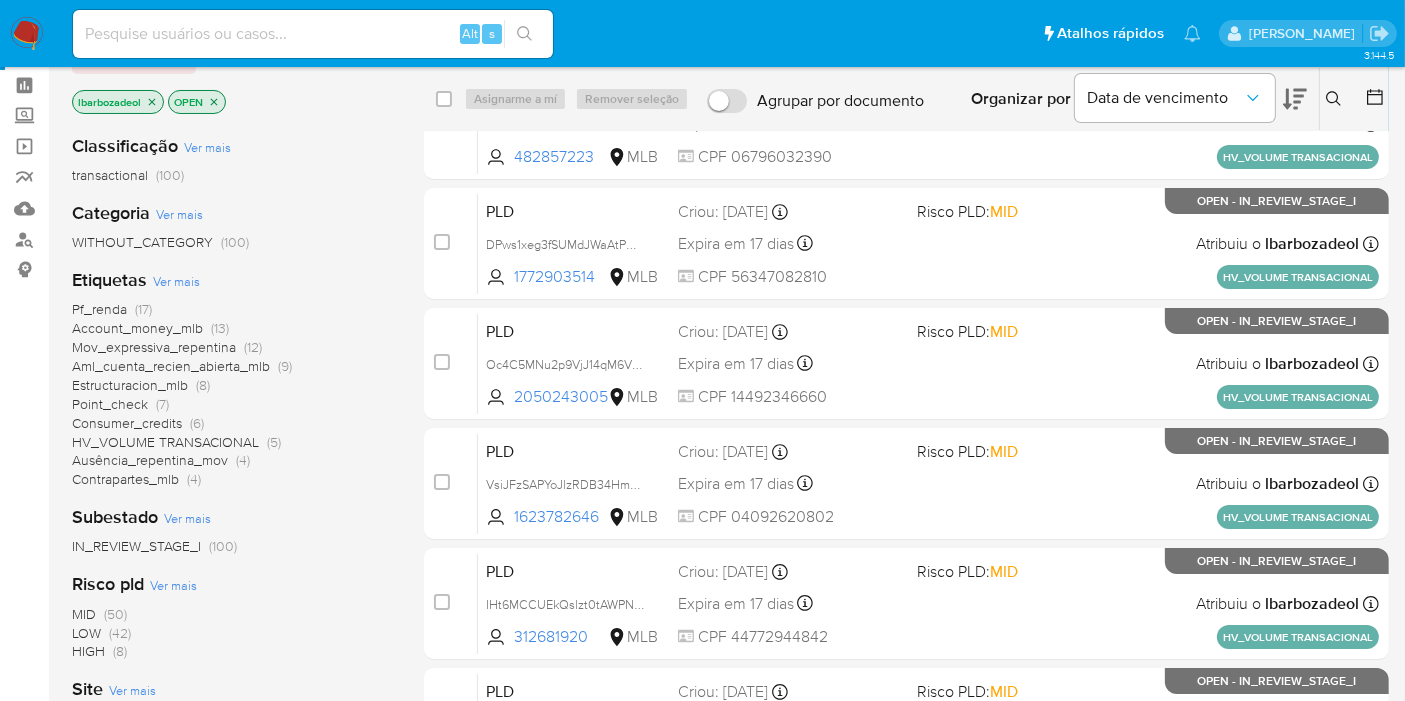 scroll, scrollTop: 111, scrollLeft: 0, axis: vertical 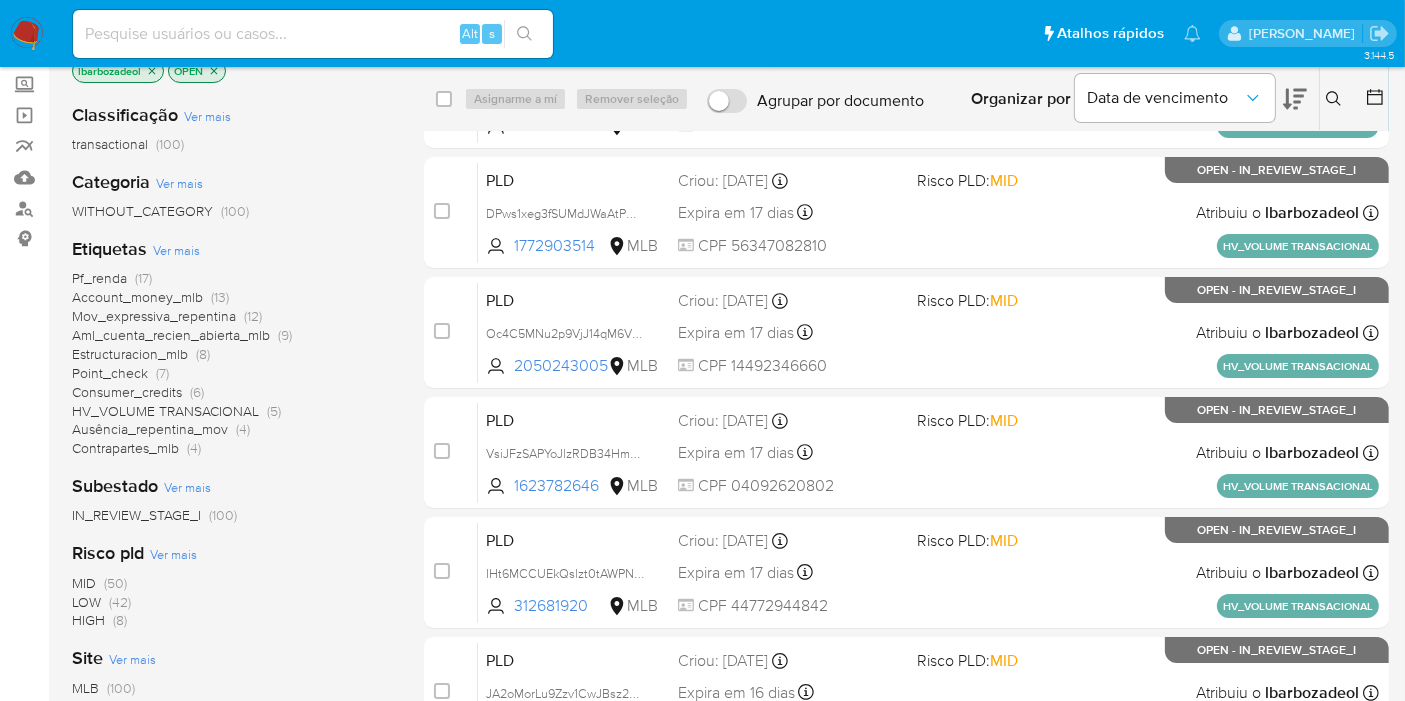 click on "Mov_expressiva_repentina" at bounding box center (154, 316) 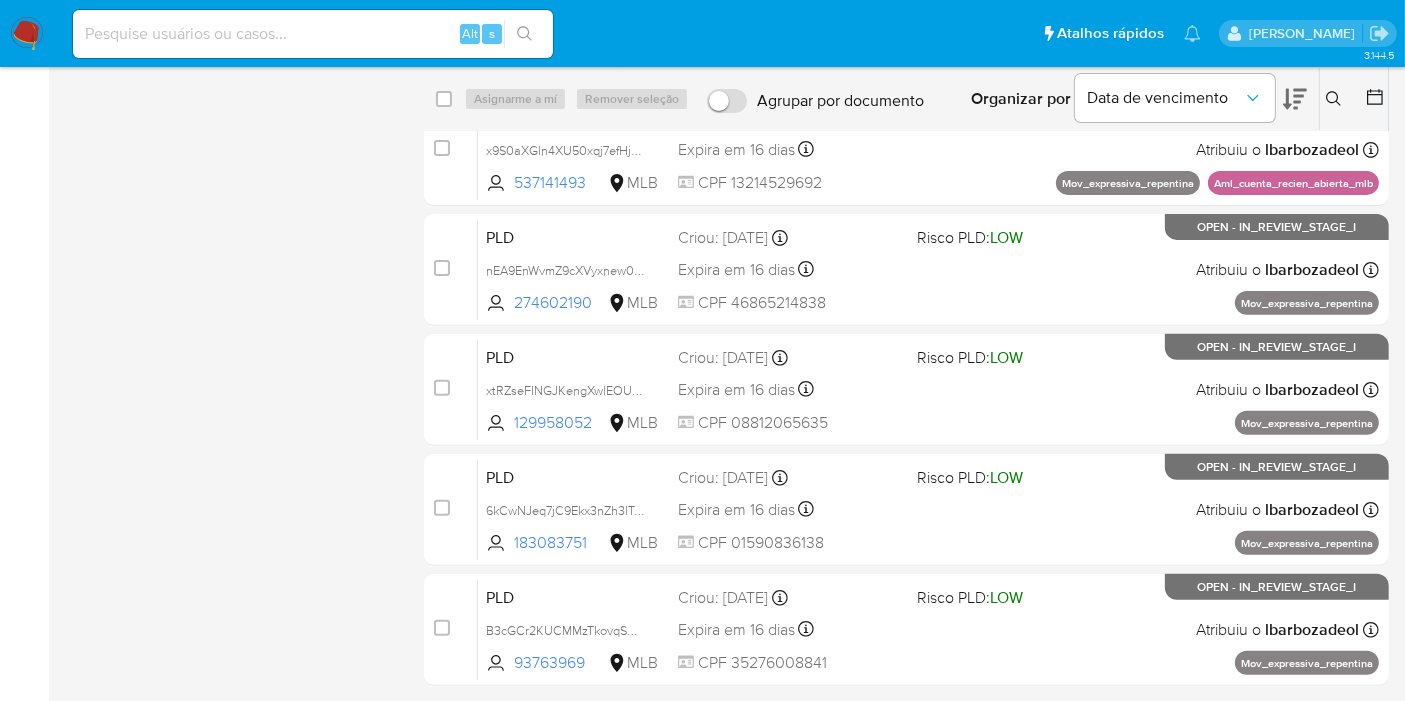 scroll, scrollTop: 722, scrollLeft: 0, axis: vertical 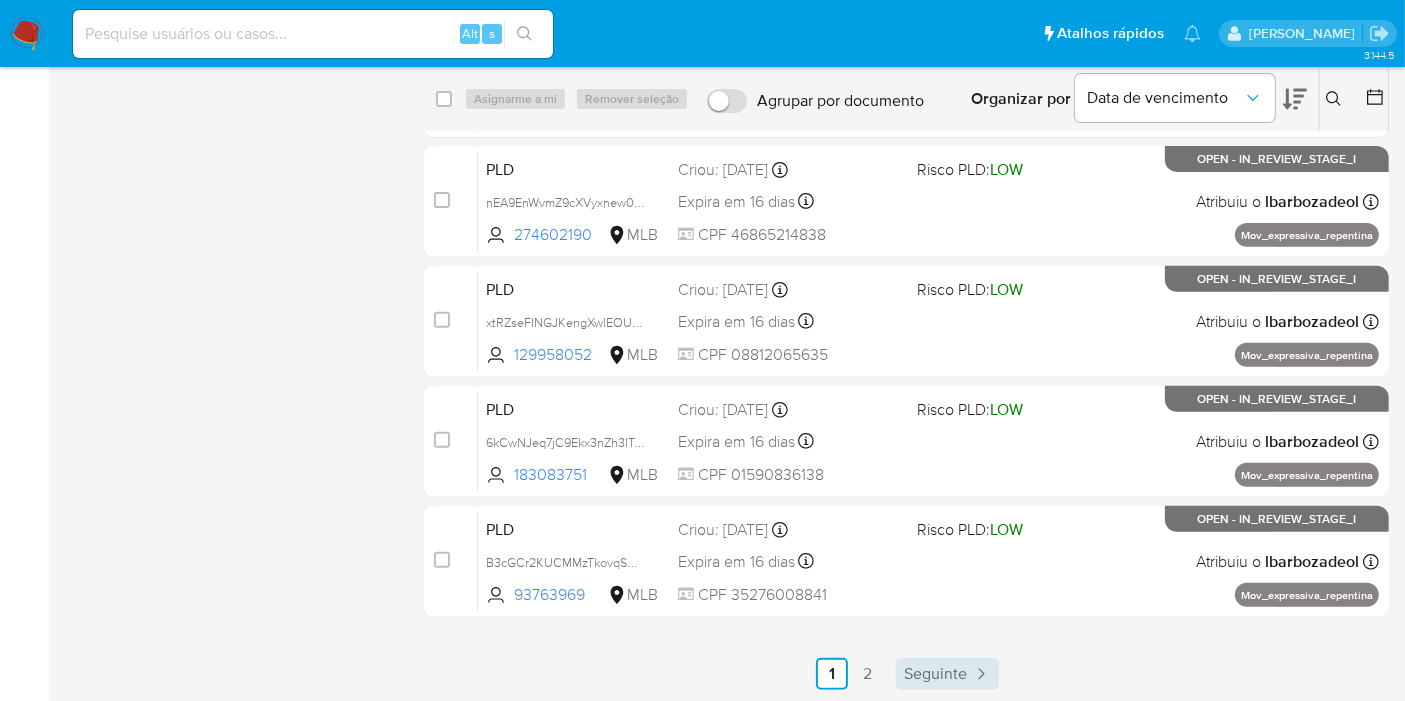click on "Seguinte" at bounding box center (935, 674) 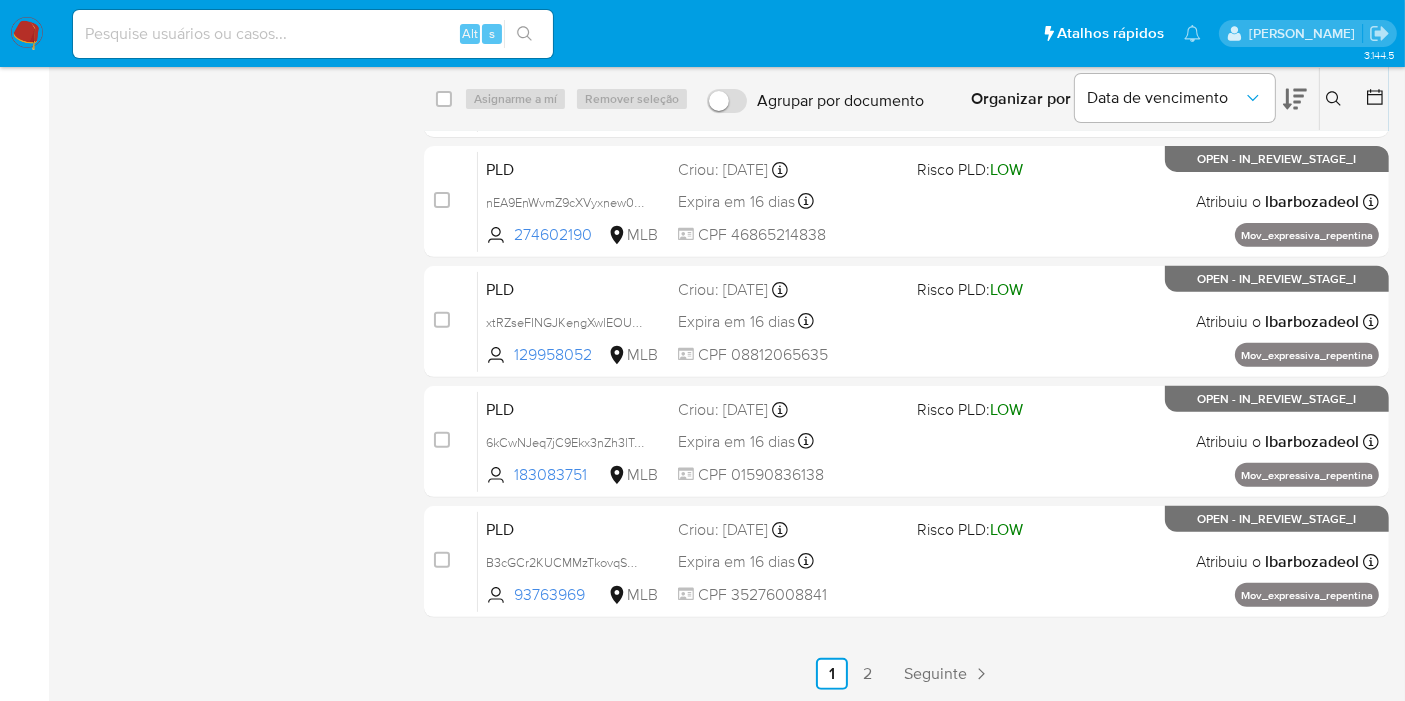 scroll, scrollTop: 0, scrollLeft: 0, axis: both 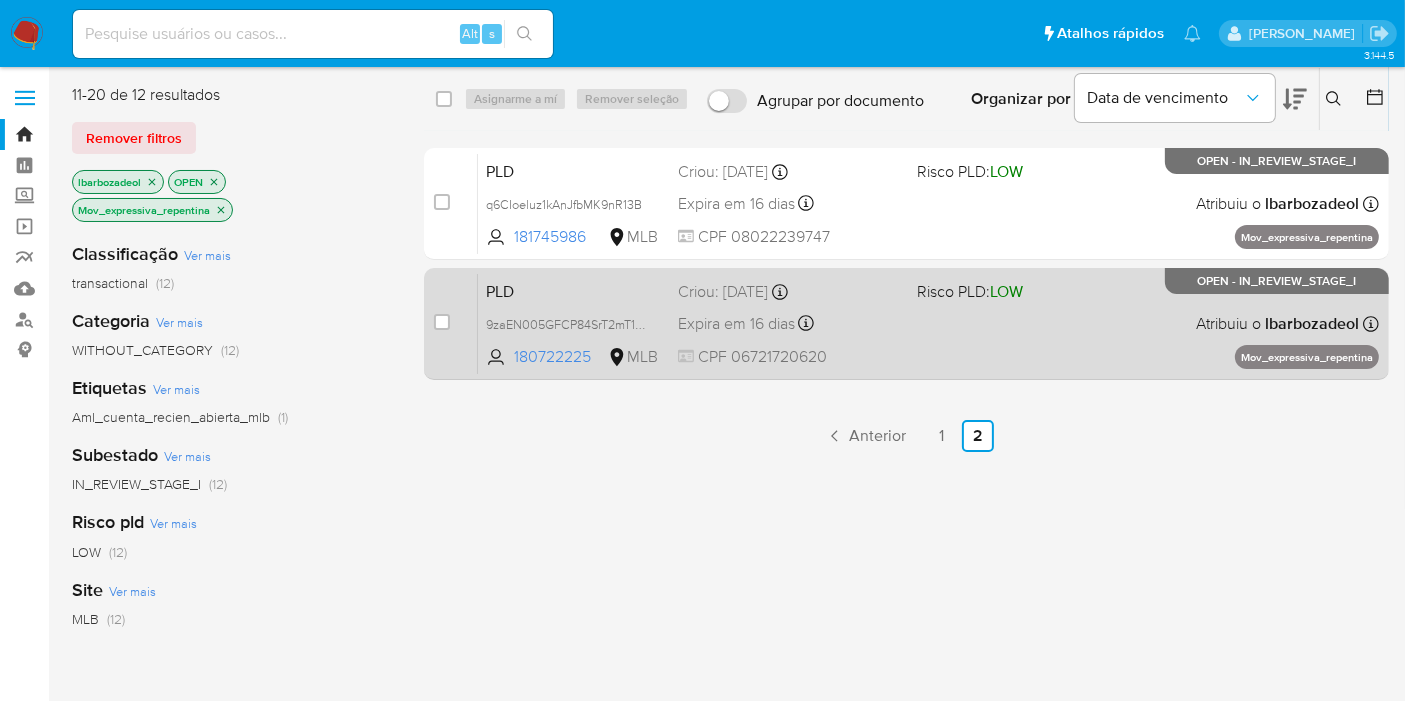 click on "PLD 9zaEN005GFCP84SrT2mT1KVP 180722225 MLB Risco PLD:  LOW Criou: [DATE]   Criou: [DATE] 00:12:25 Expira em 16 dias   Expira em [DATE] 00:12:26 CPF   06721720620 Atribuiu o   lbarbozadeol   Asignado el: [DATE] 14:26:03 Mov_expressiva_repentina OPEN - IN_REVIEW_STAGE_I" at bounding box center [928, 323] 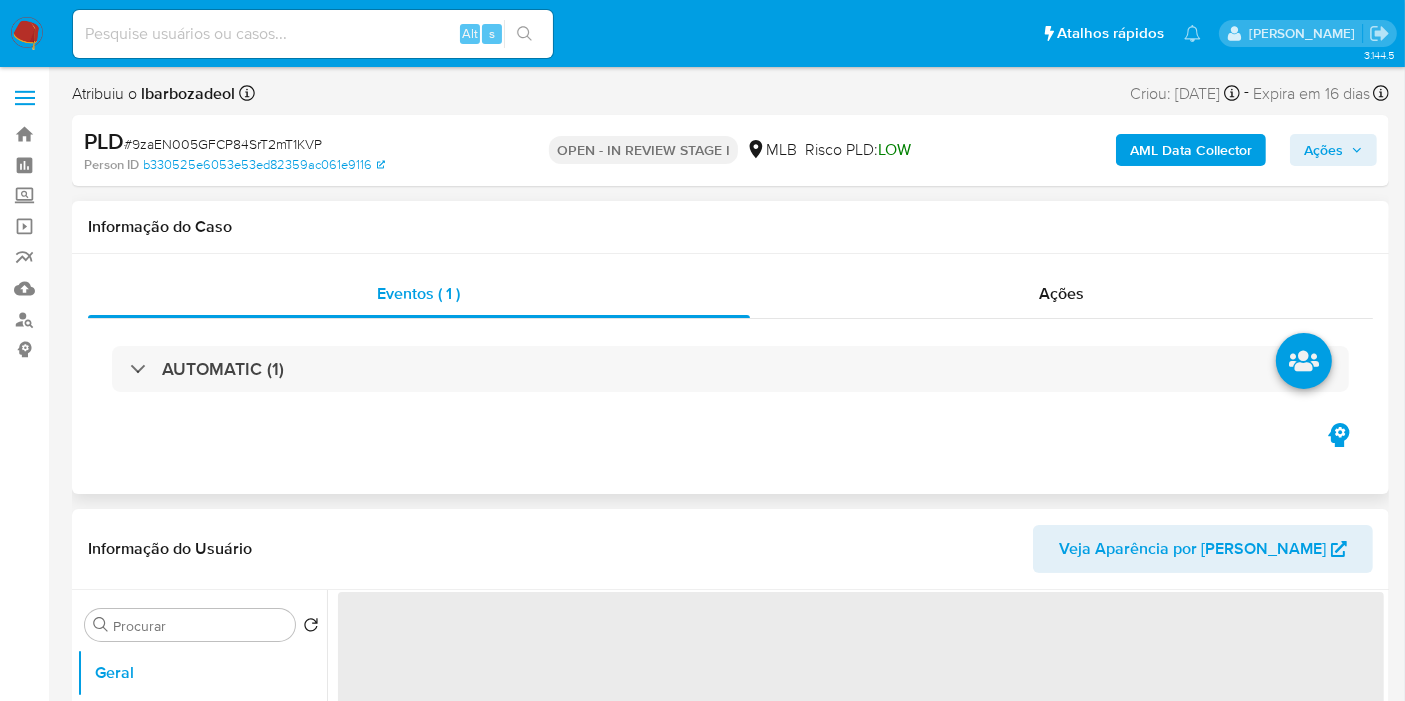 scroll, scrollTop: 111, scrollLeft: 0, axis: vertical 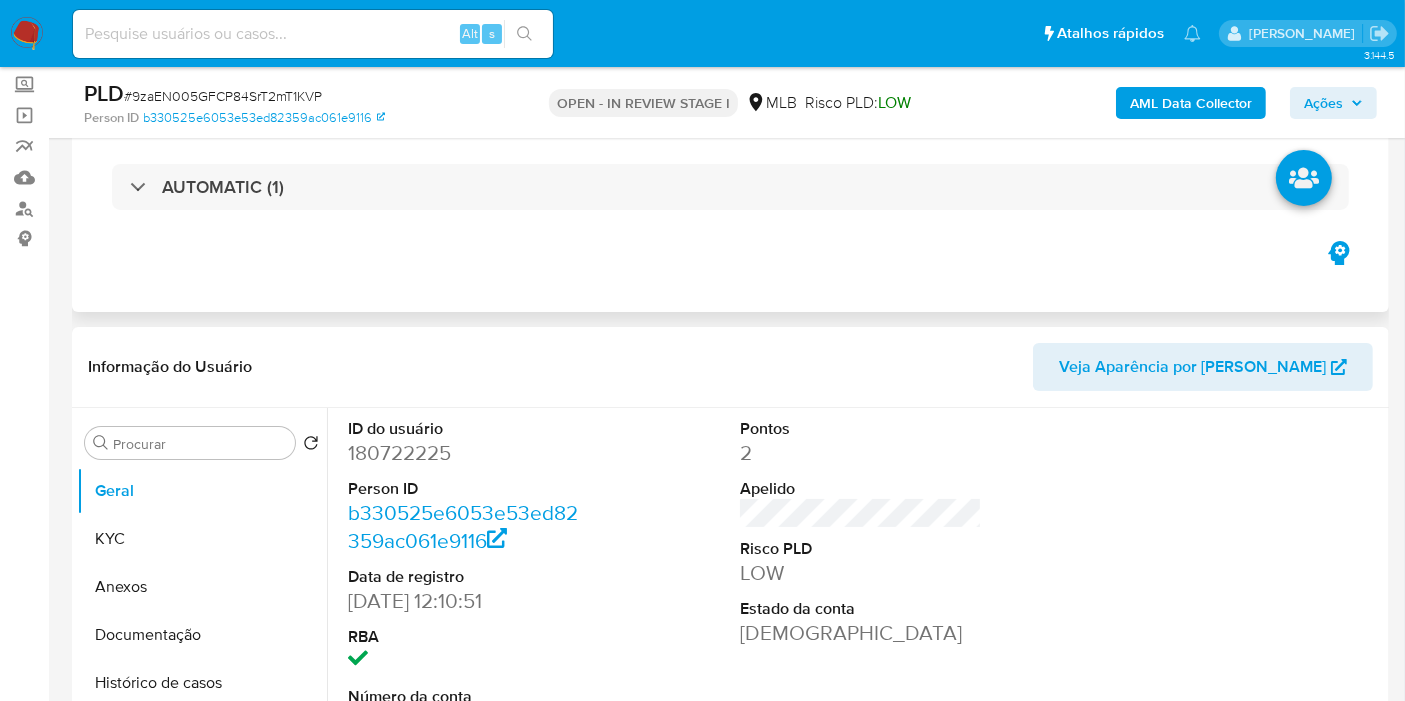 select on "10" 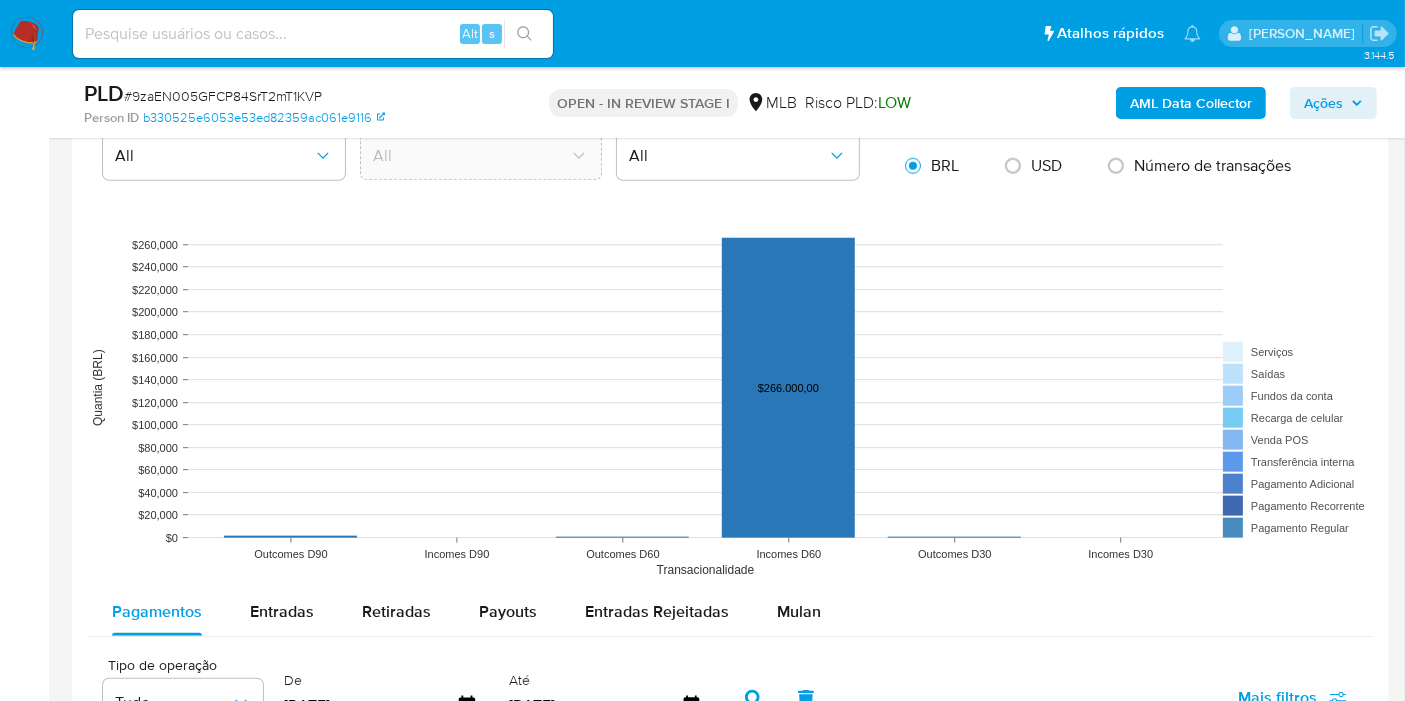 scroll, scrollTop: 2111, scrollLeft: 0, axis: vertical 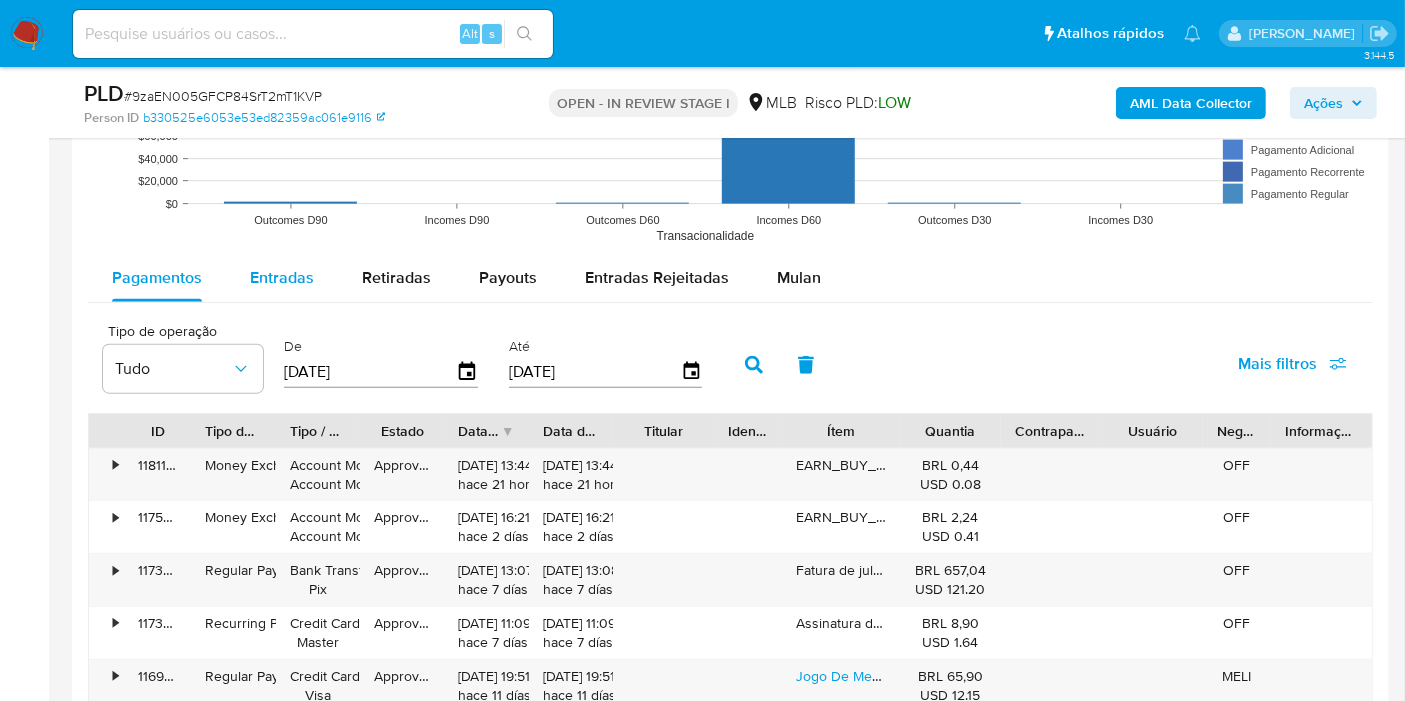 click on "Entradas" at bounding box center [282, 277] 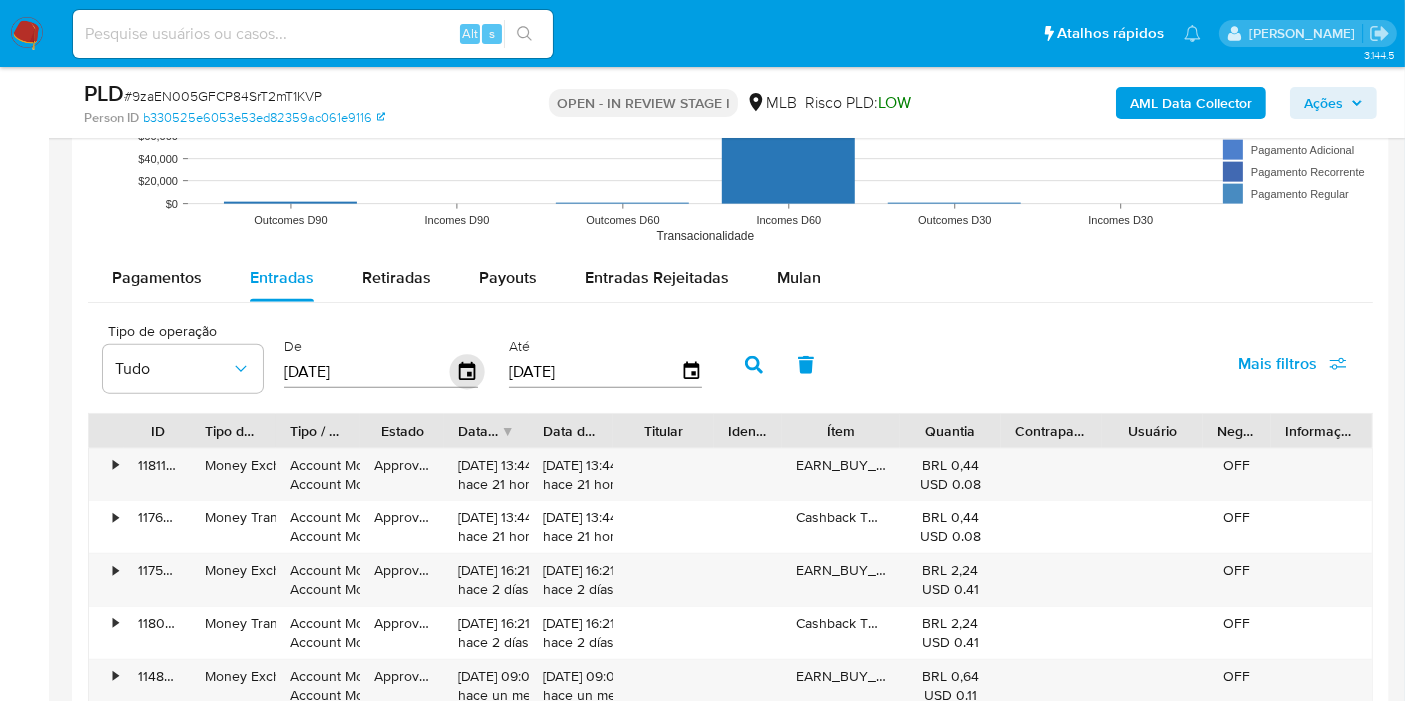 click 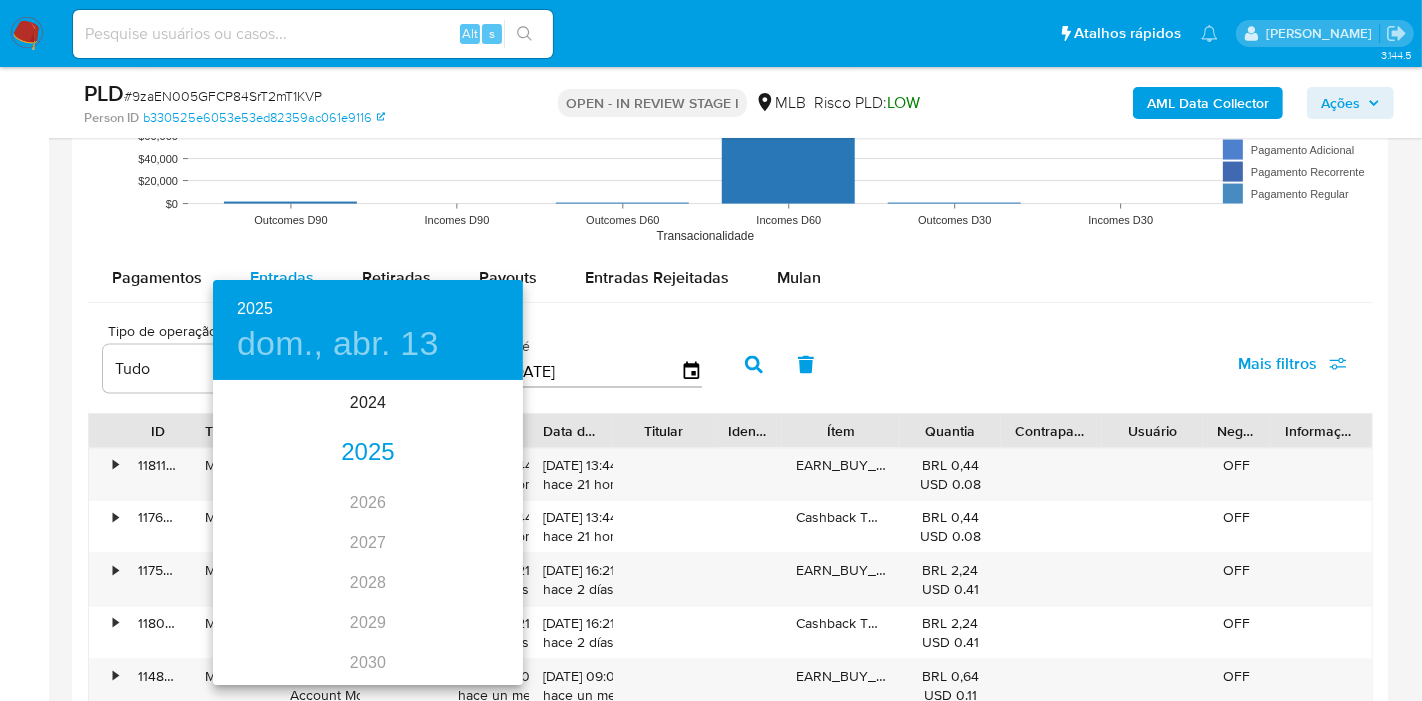 click on "2025" at bounding box center (368, 453) 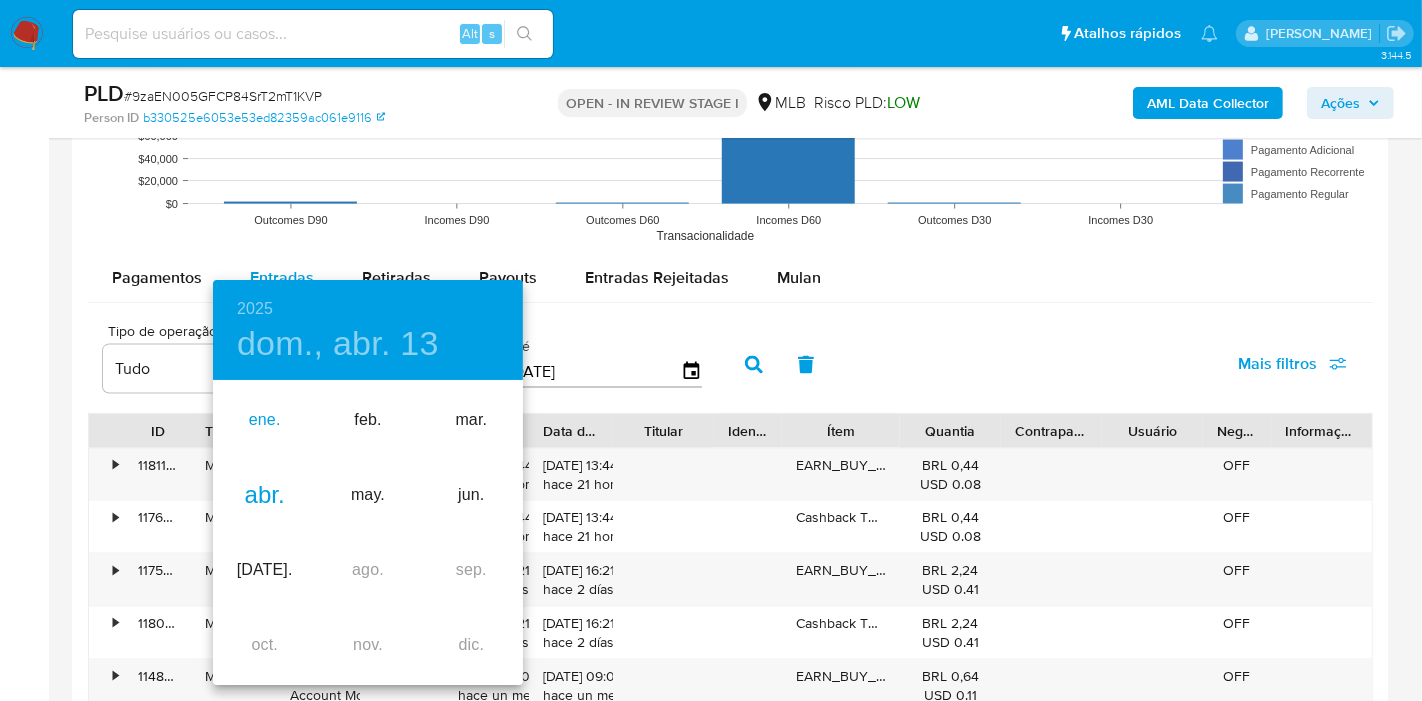 click on "ene." at bounding box center [264, 420] 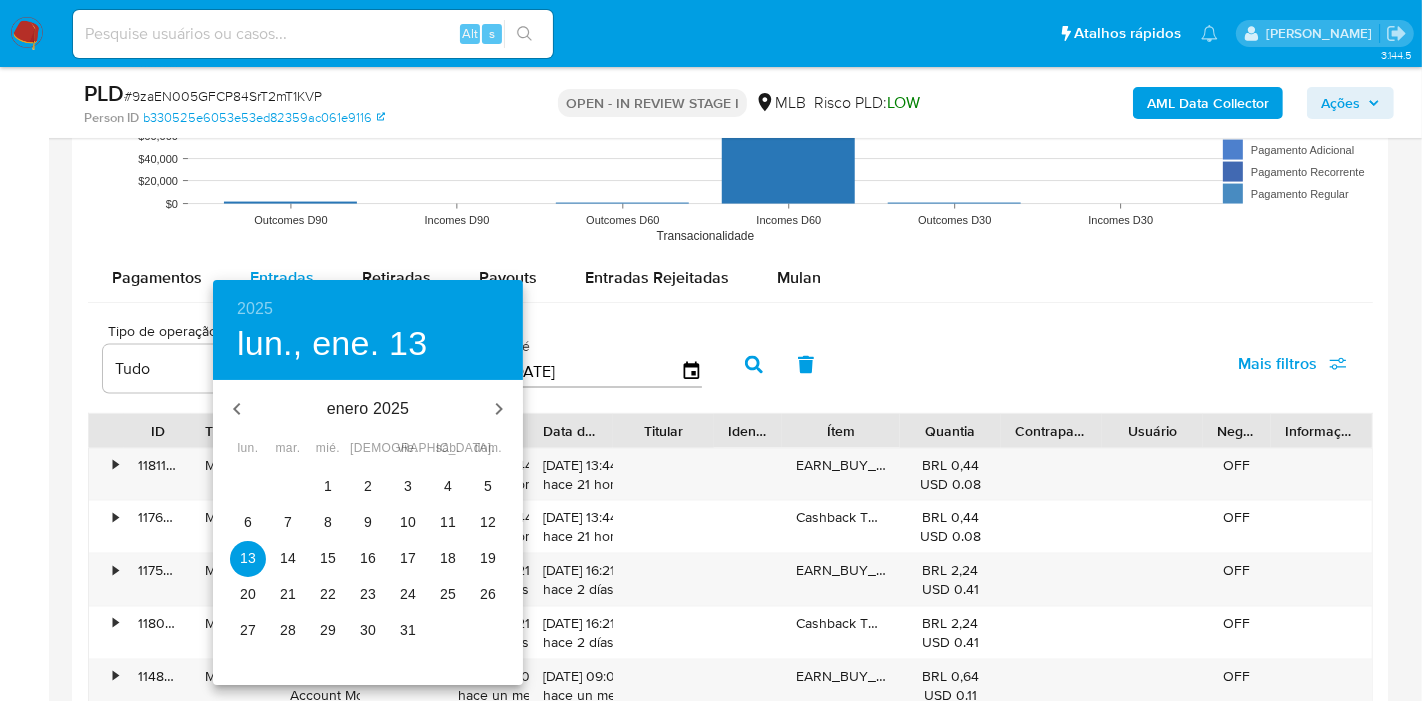 click on "1" at bounding box center (328, 486) 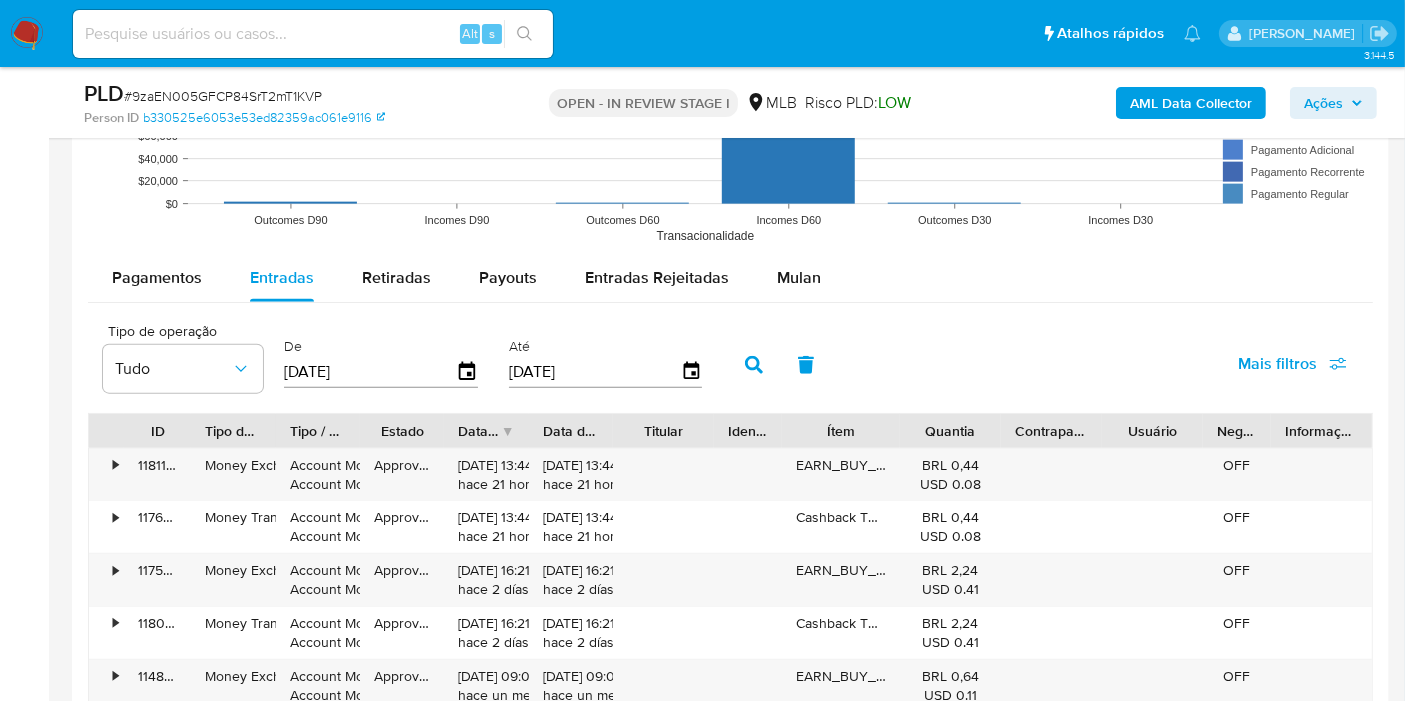 click 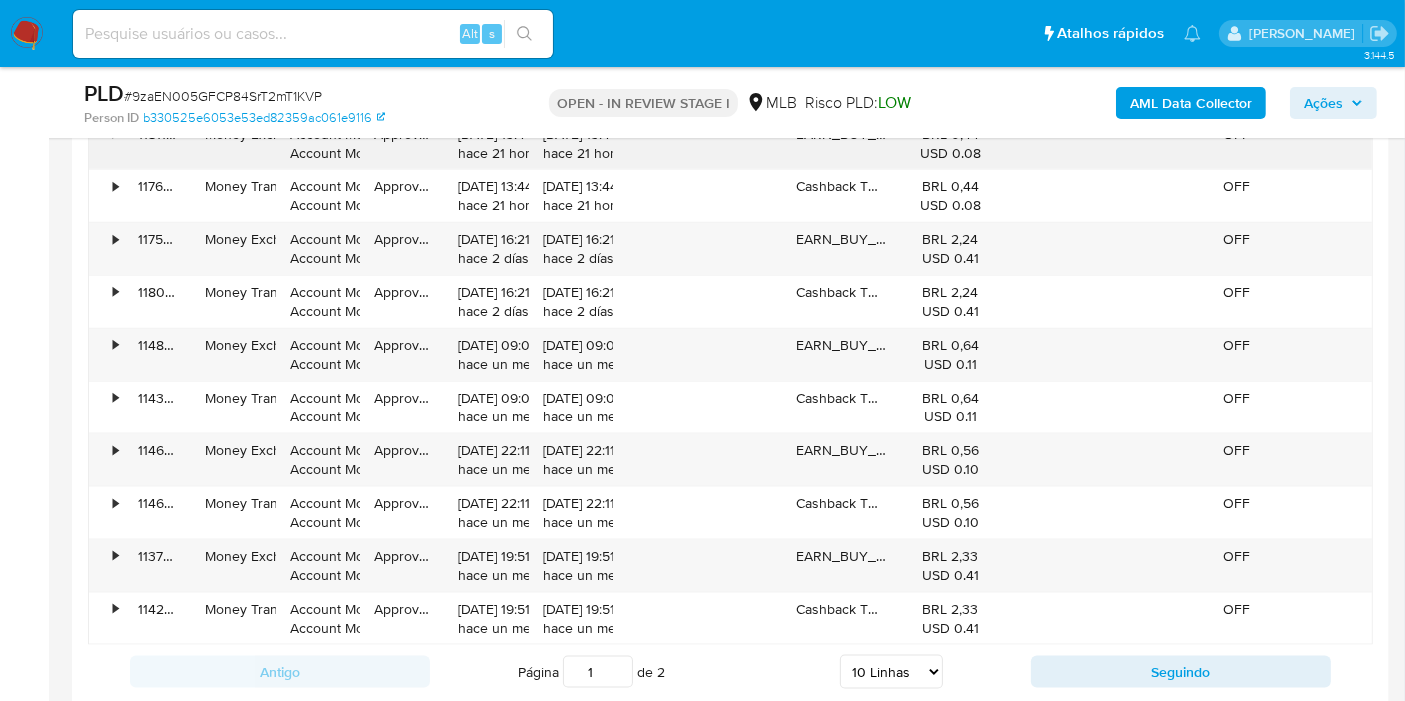 scroll, scrollTop: 2555, scrollLeft: 0, axis: vertical 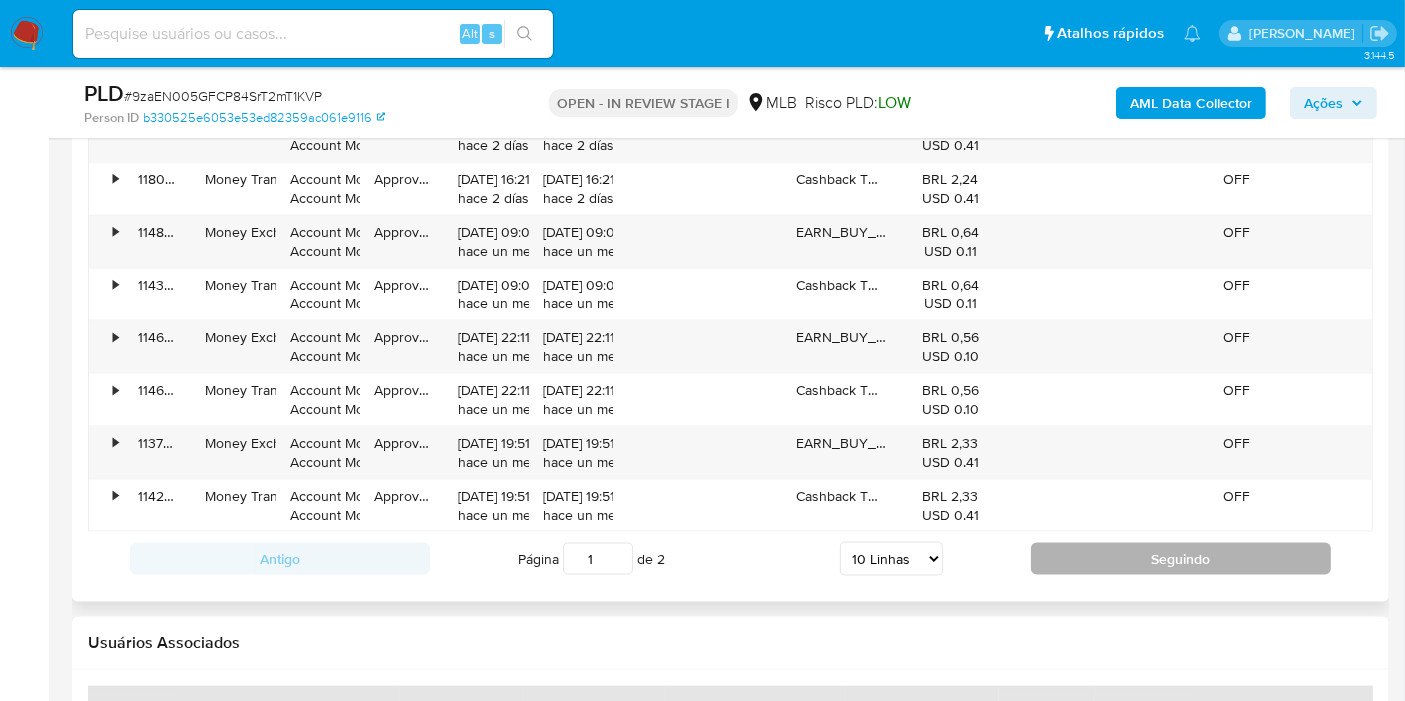 click on "Seguindo" at bounding box center [1181, 559] 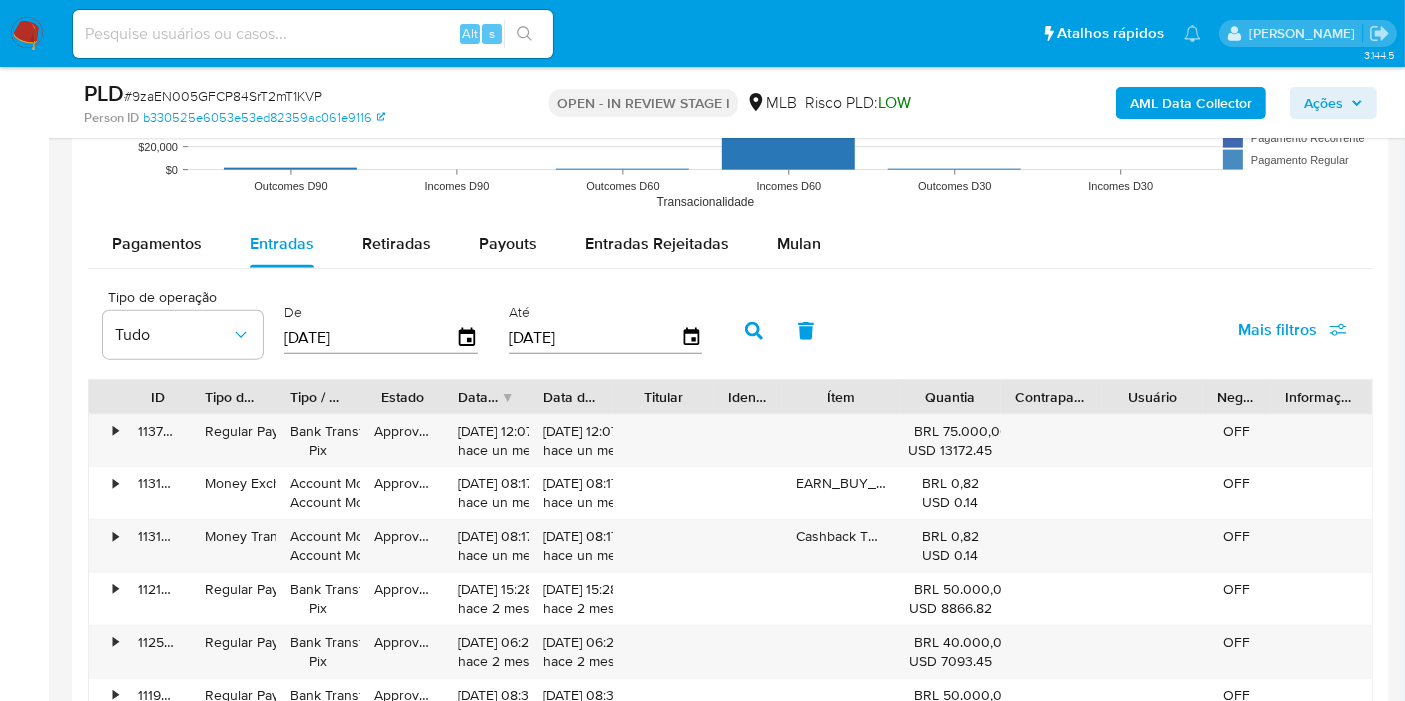 scroll, scrollTop: 2111, scrollLeft: 0, axis: vertical 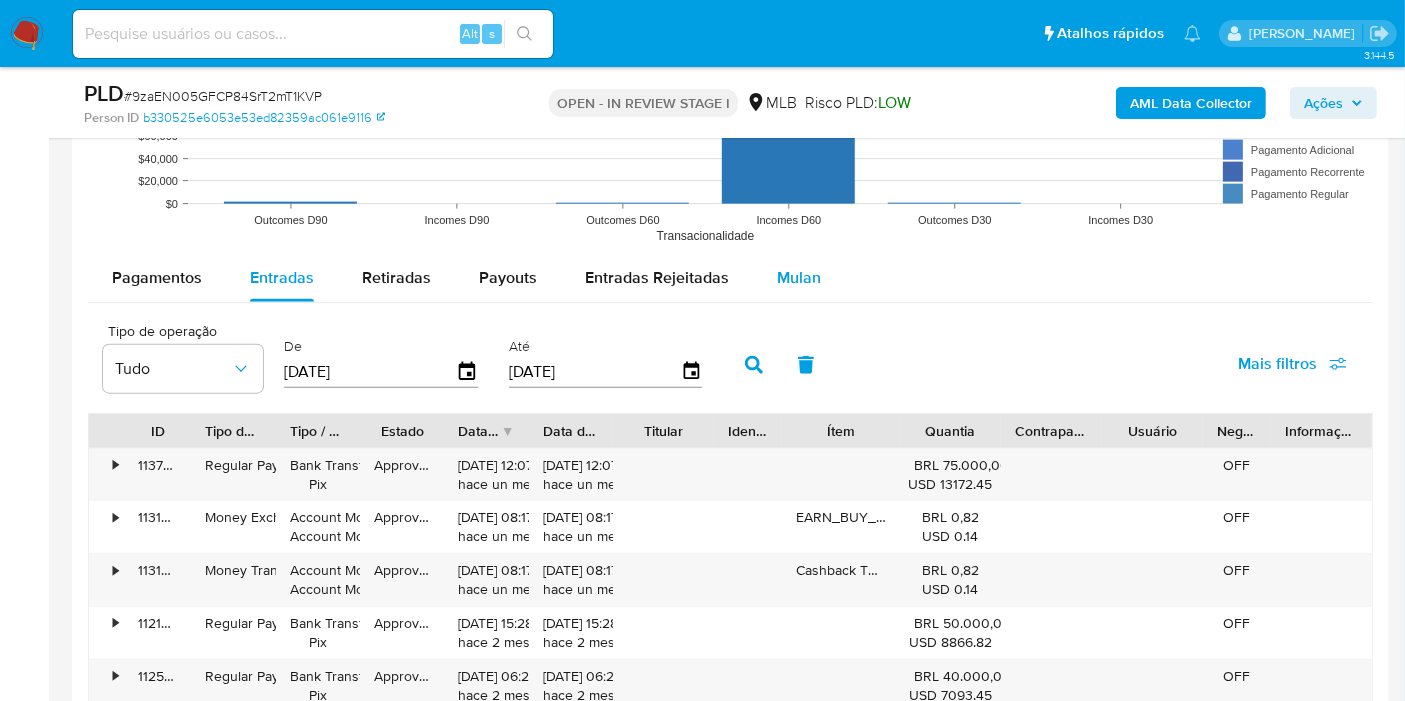 click on "Mulan" at bounding box center [799, 278] 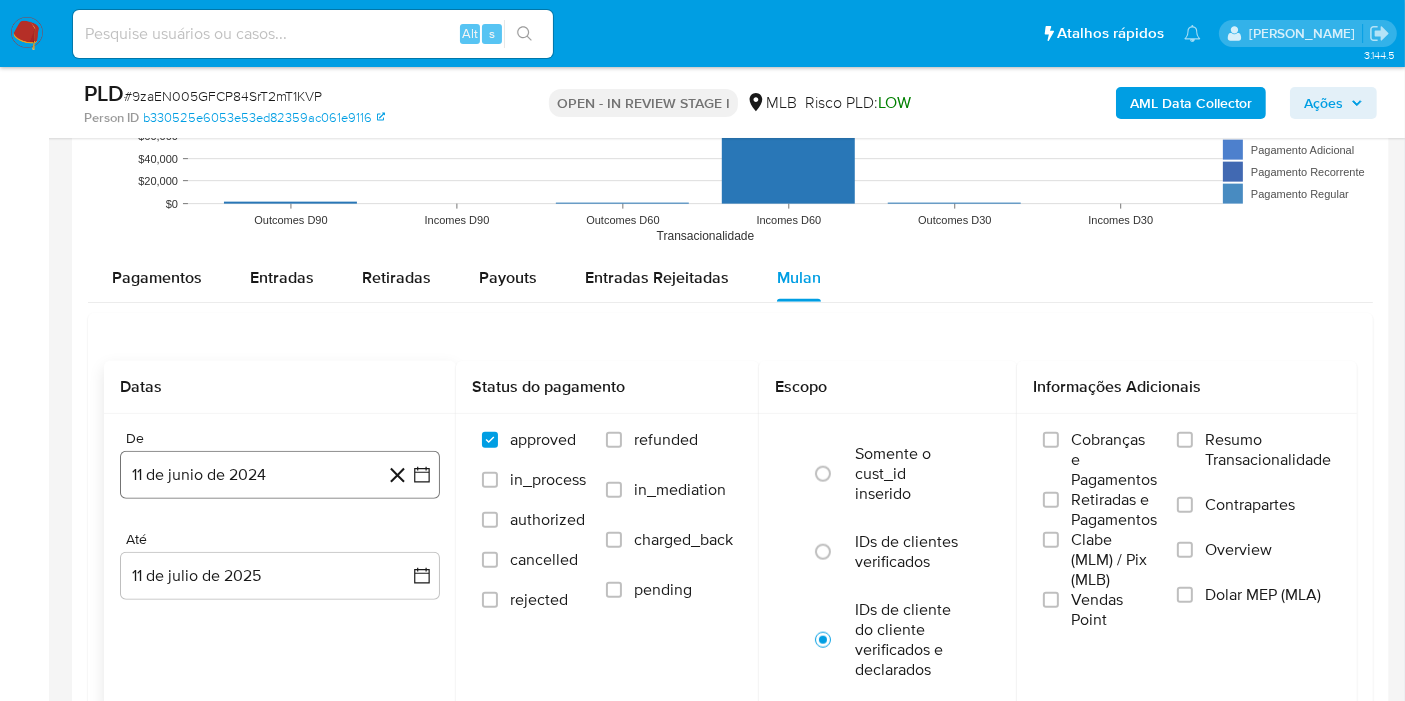click on "11 de junio de 2024" at bounding box center [280, 475] 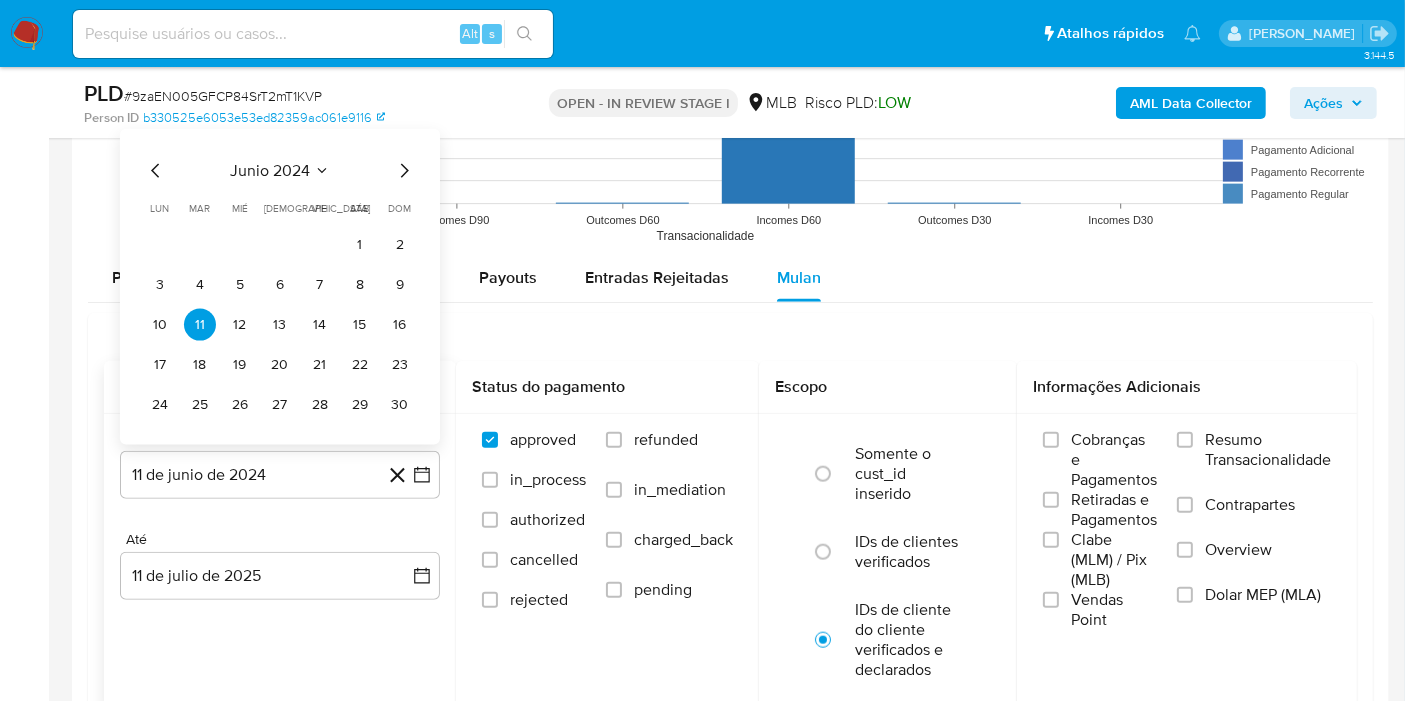 click on "junio 2024" at bounding box center [270, 171] 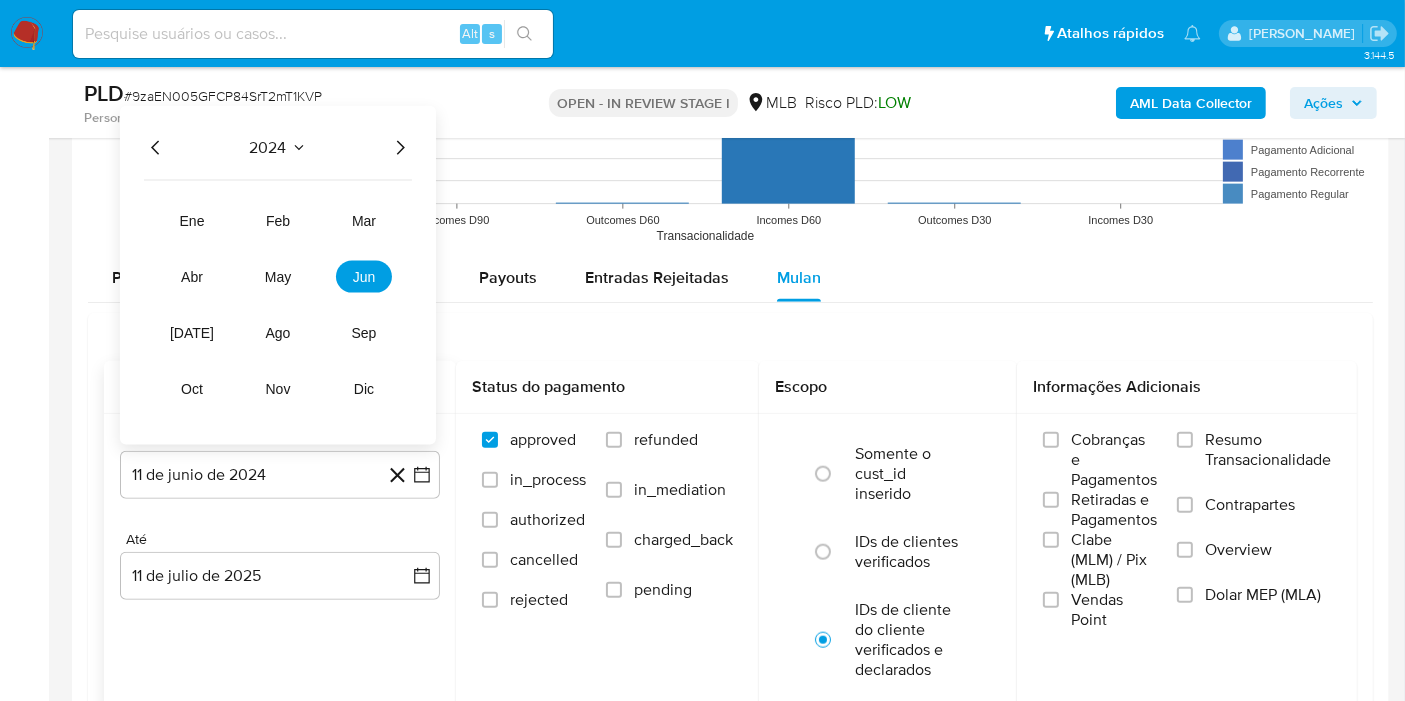 click 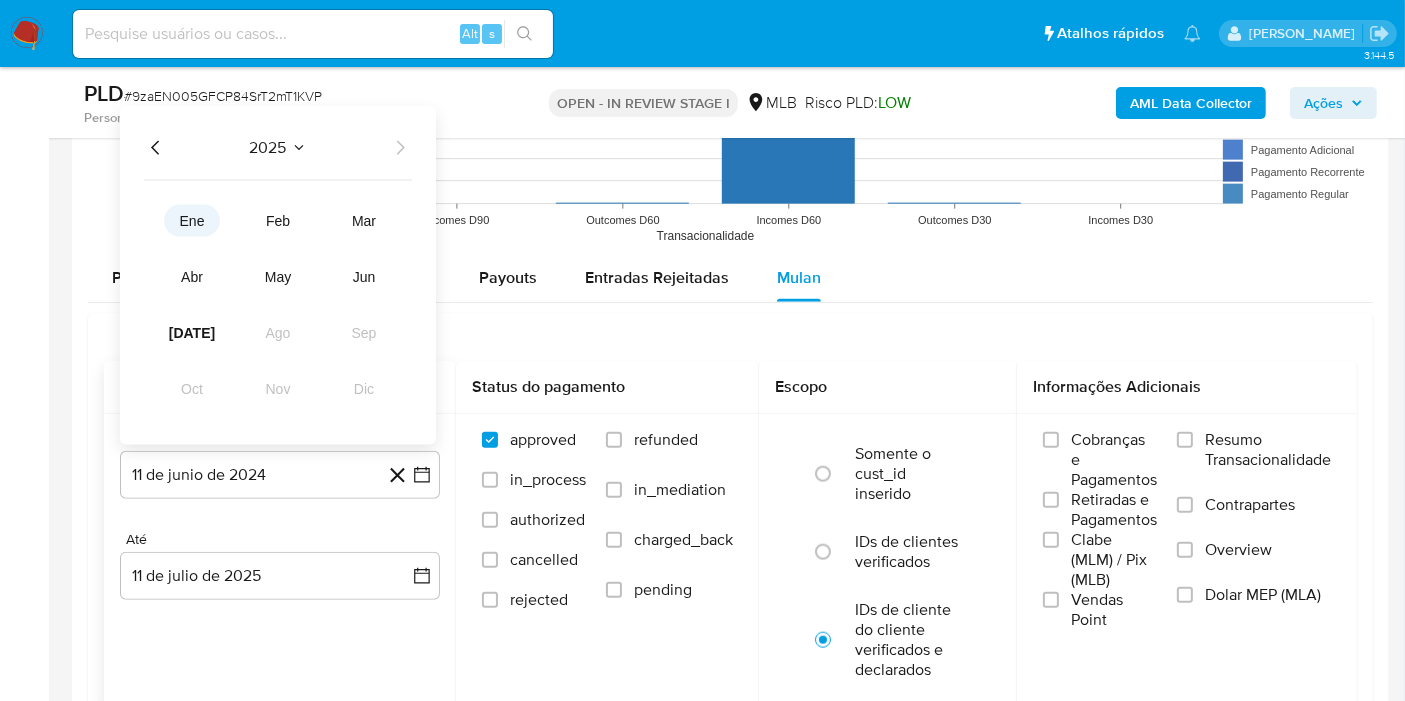 click on "ene" at bounding box center [192, 221] 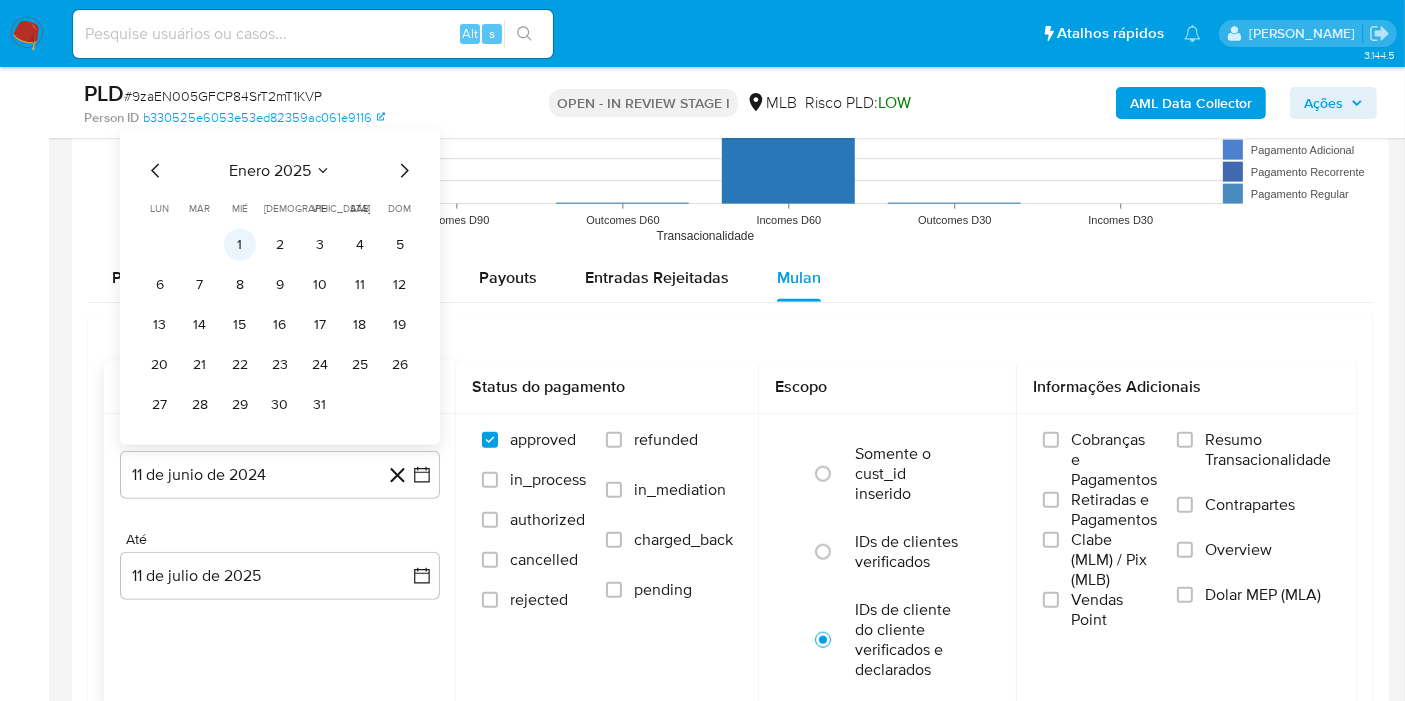 click on "1" at bounding box center [240, 245] 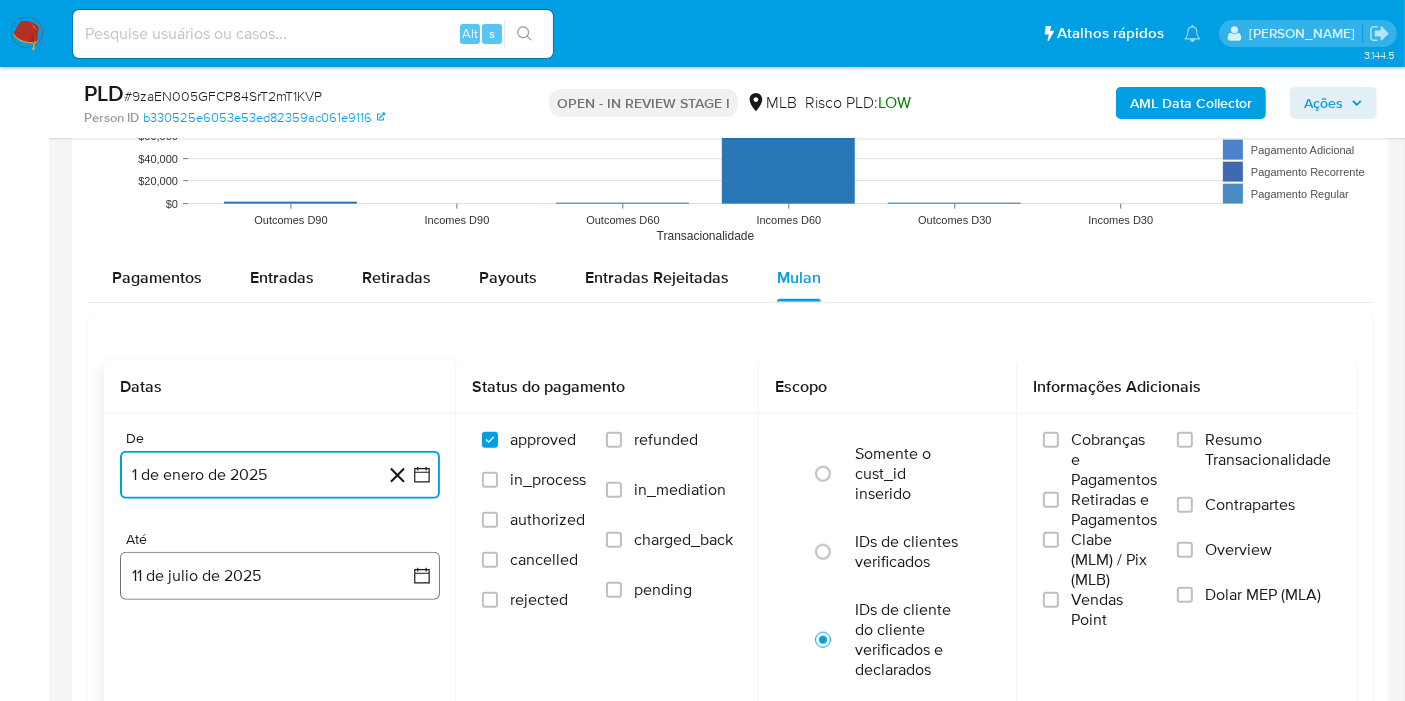 click on "11 de julio de 2025" at bounding box center [280, 576] 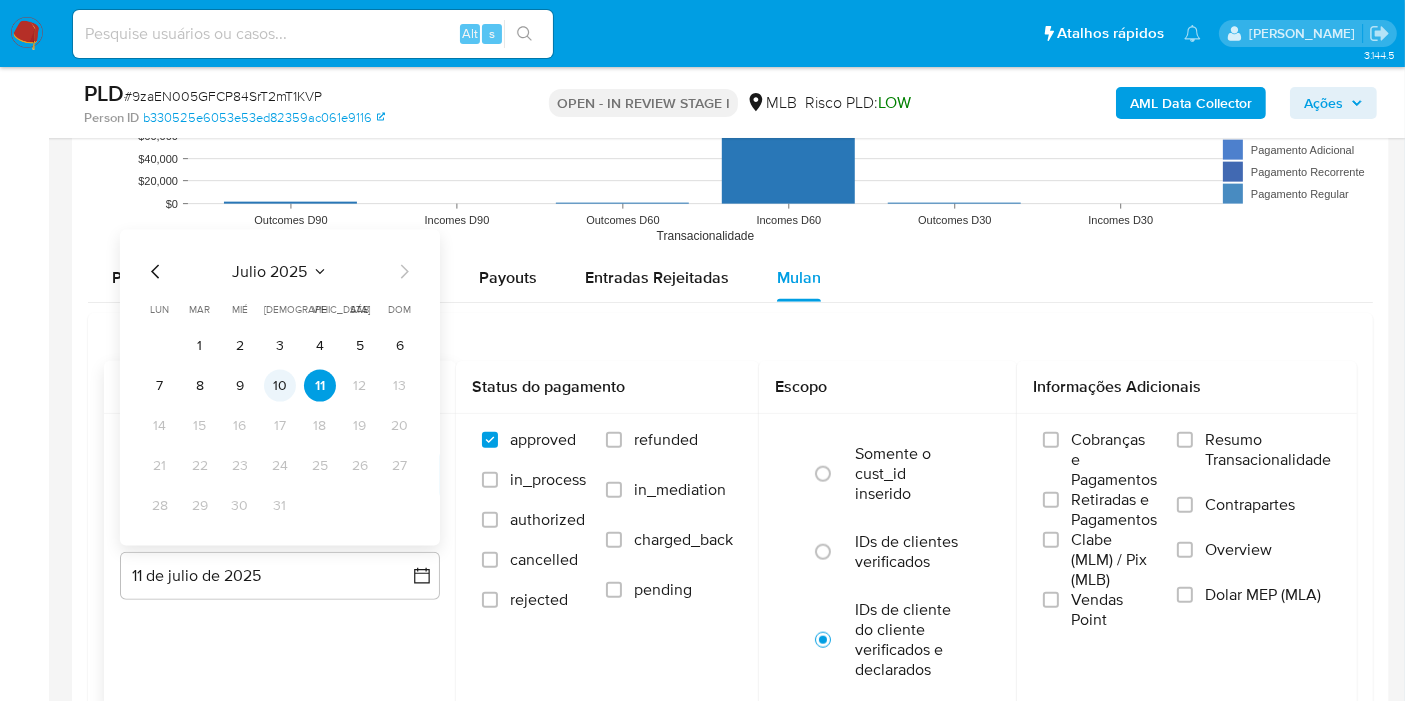 click on "10" at bounding box center (280, 386) 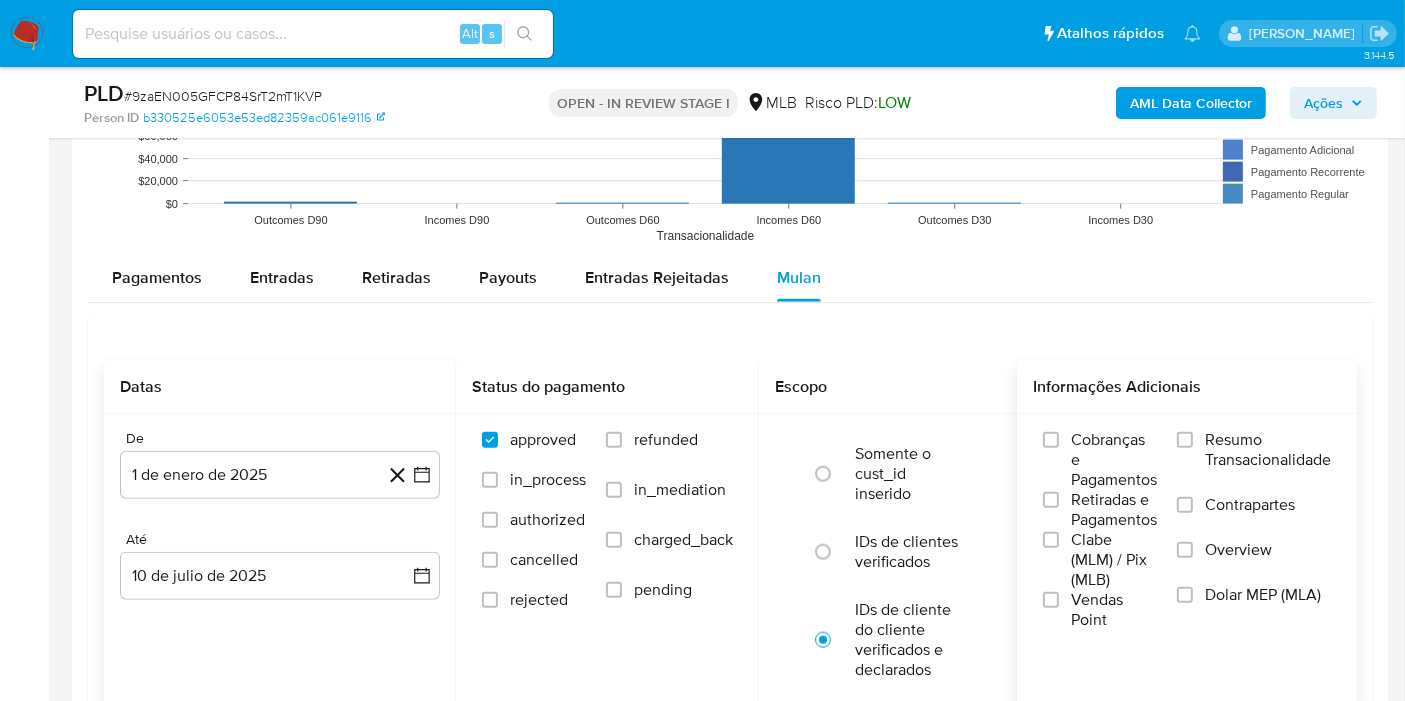 click on "Resumo Transacionalidade" at bounding box center [1268, 450] 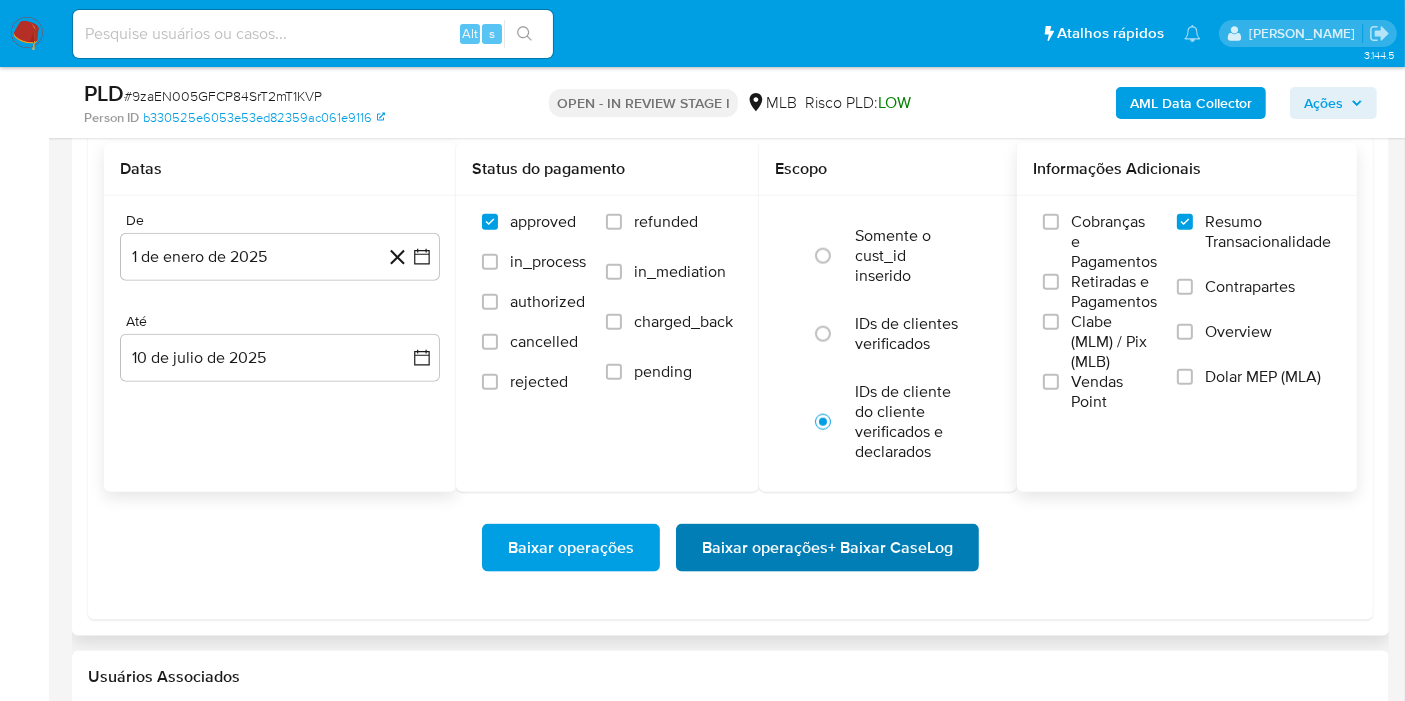 scroll, scrollTop: 2333, scrollLeft: 0, axis: vertical 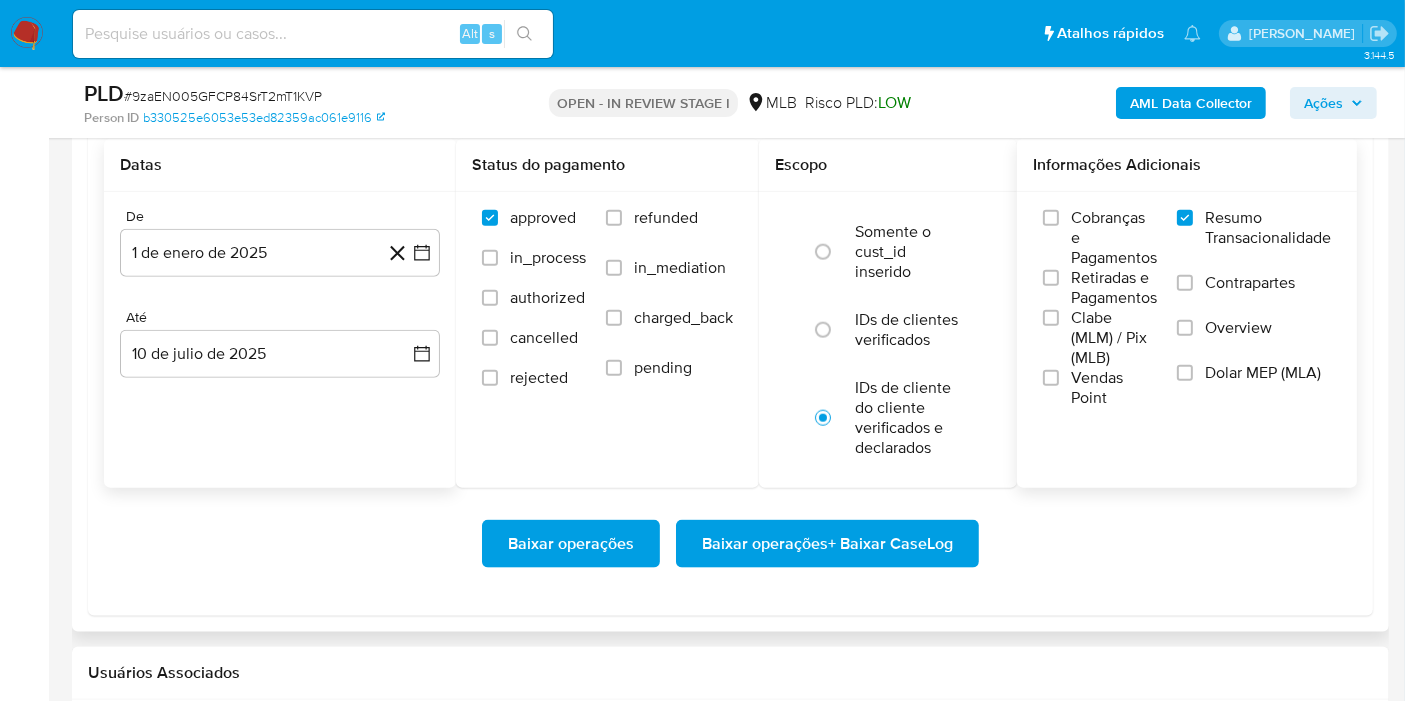 click on "Baixar operações  +   Baixar CaseLog" at bounding box center (827, 544) 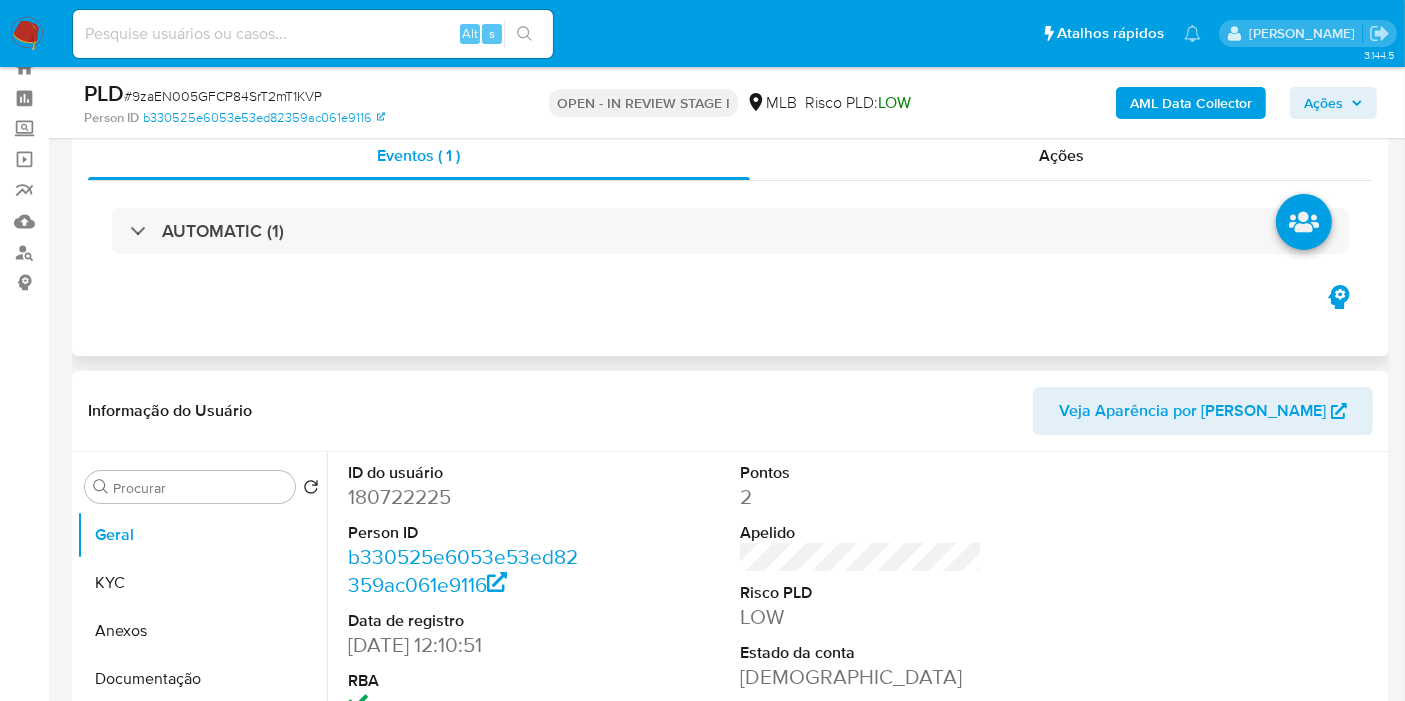 scroll, scrollTop: 66, scrollLeft: 0, axis: vertical 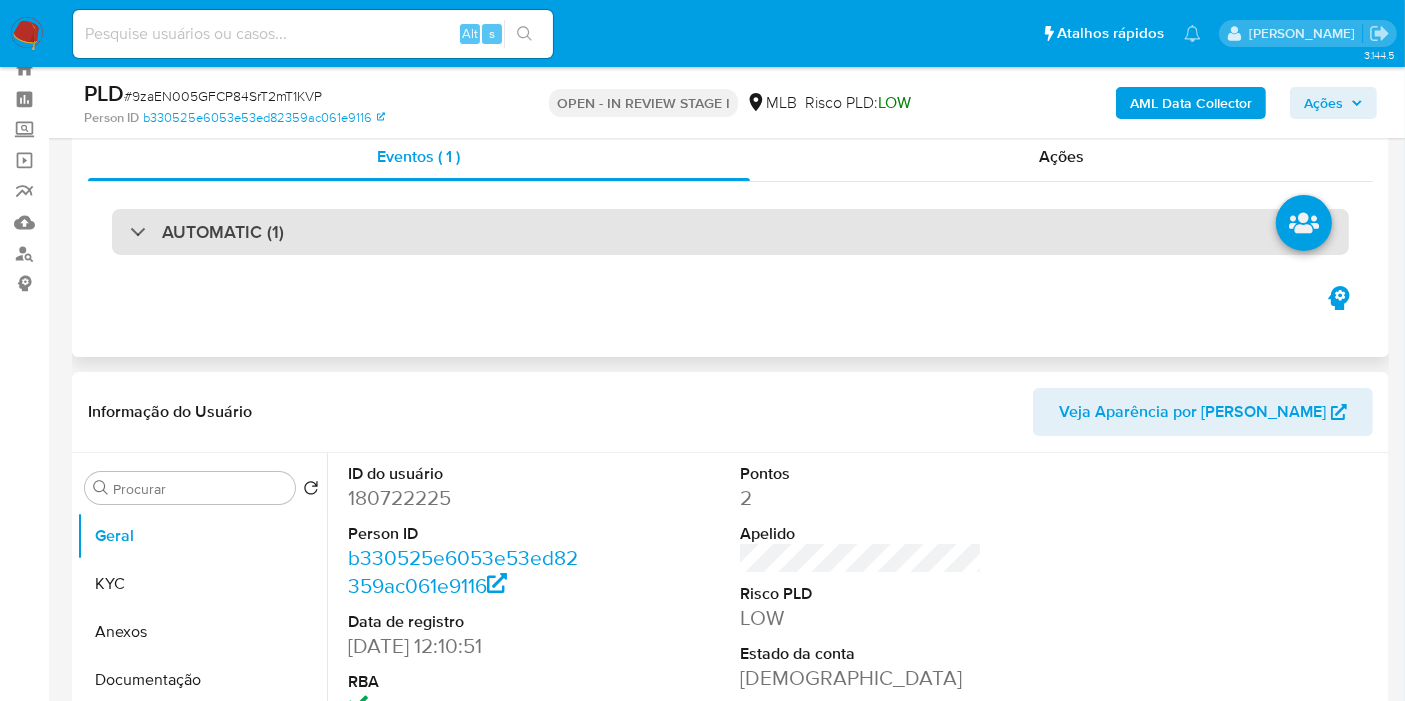 click on "AUTOMATIC (1)" at bounding box center [730, 232] 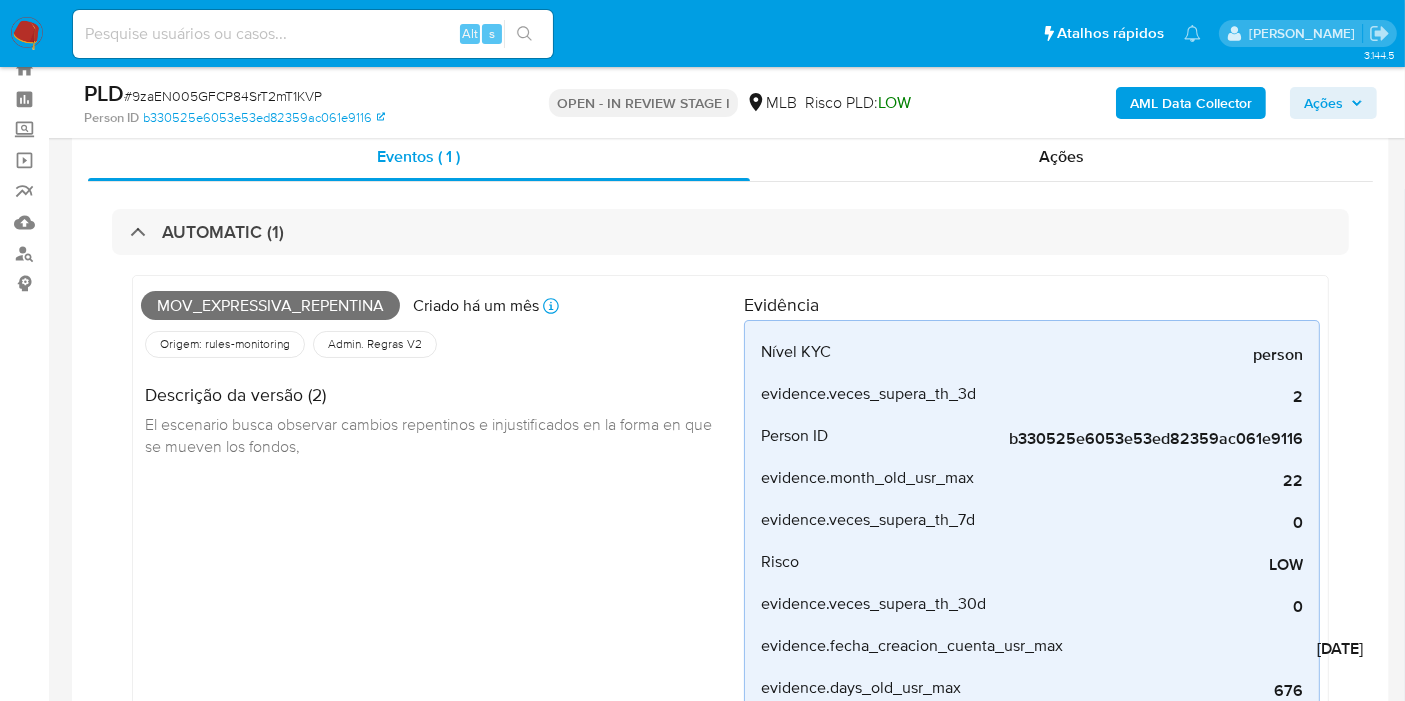 click on "Mov_expressiva_repentina" at bounding box center [270, 306] 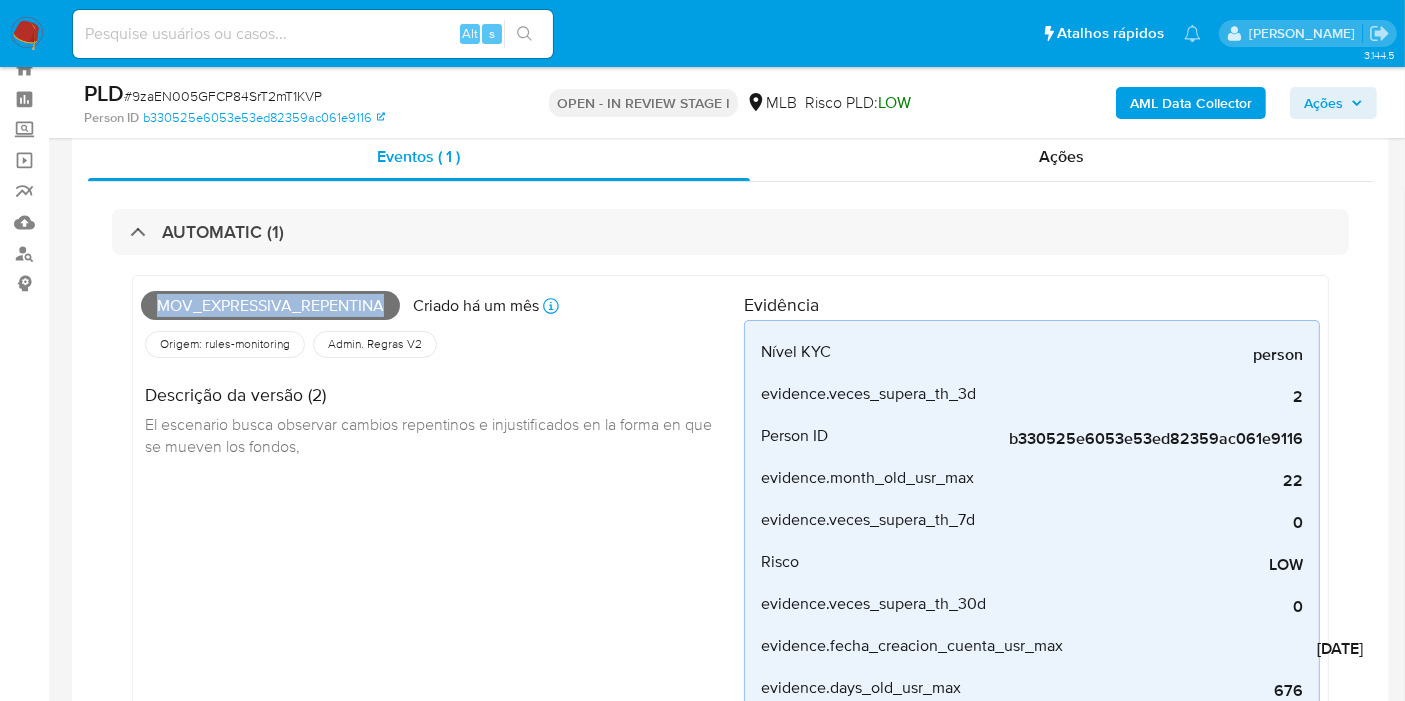click on "Mov_expressiva_repentina" at bounding box center [270, 306] 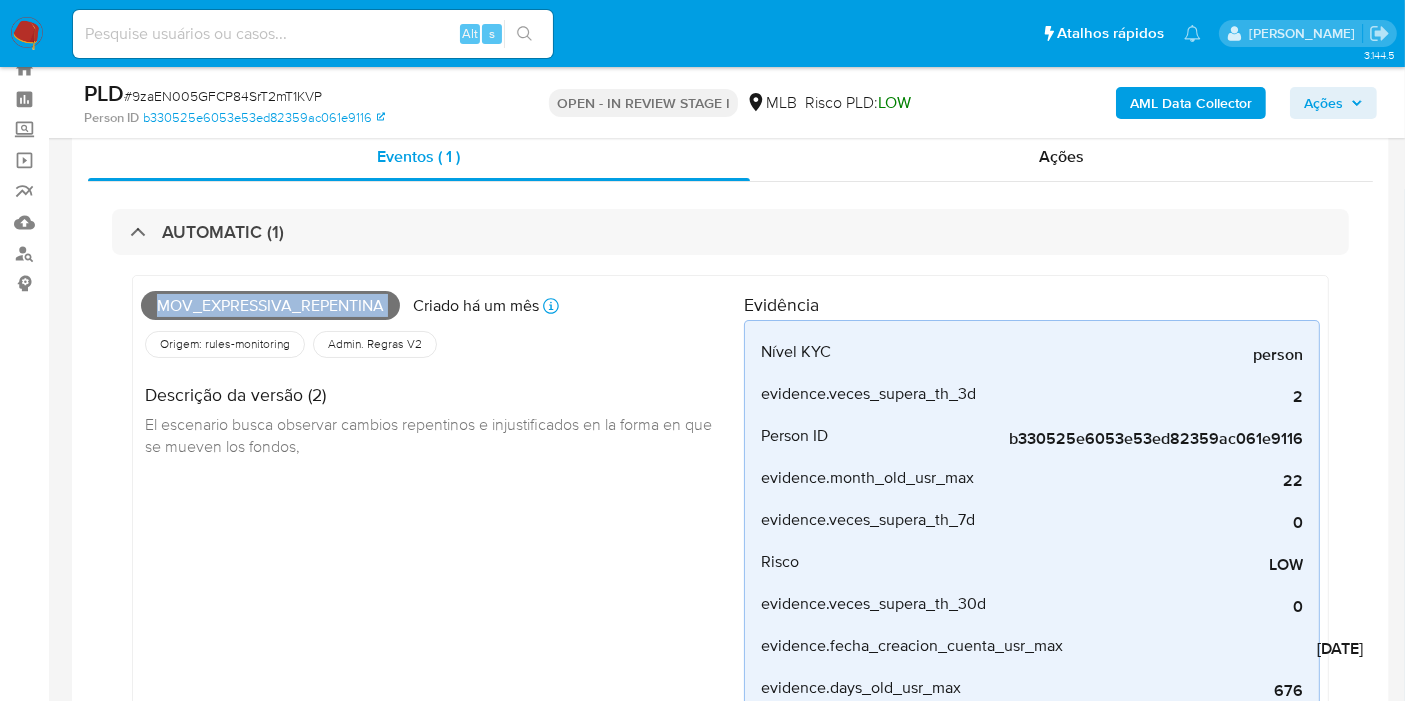 click on "Mov_expressiva_repentina" at bounding box center (270, 306) 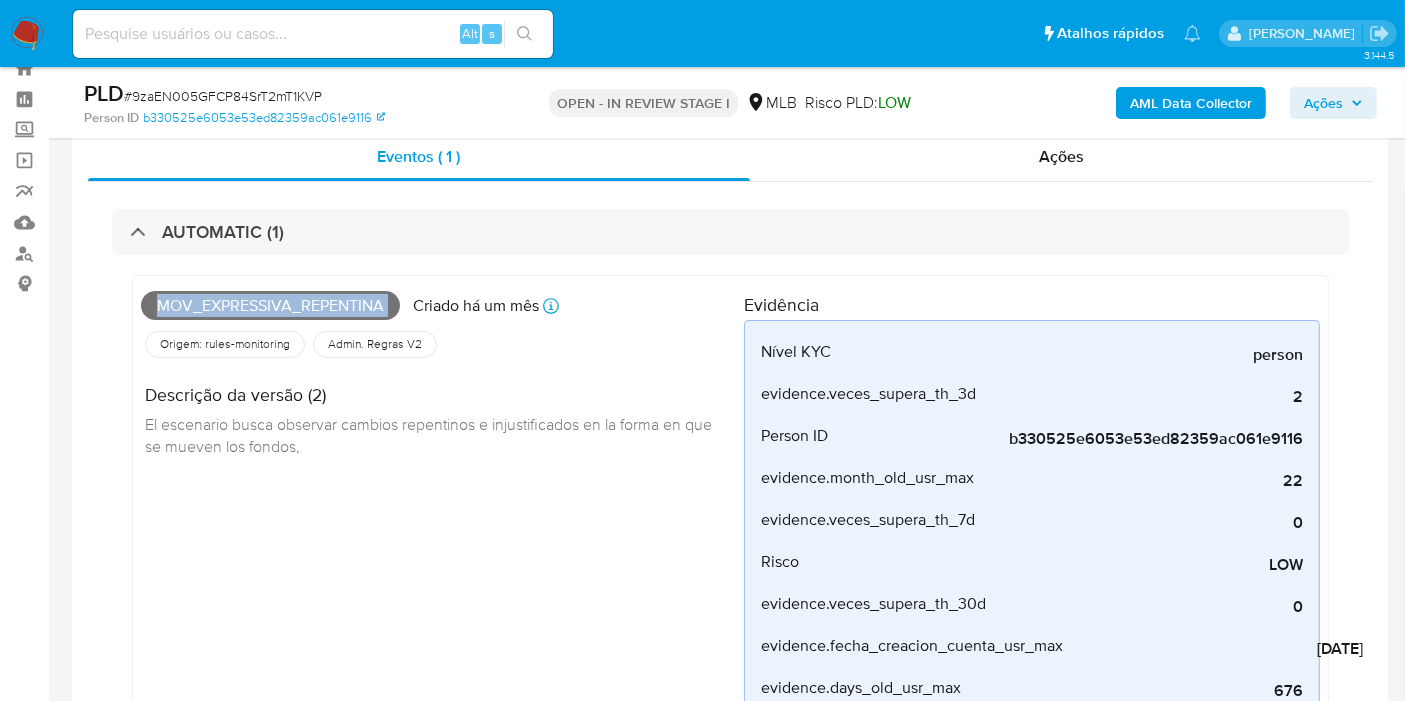 copy on "Mov_expressiva_repentina" 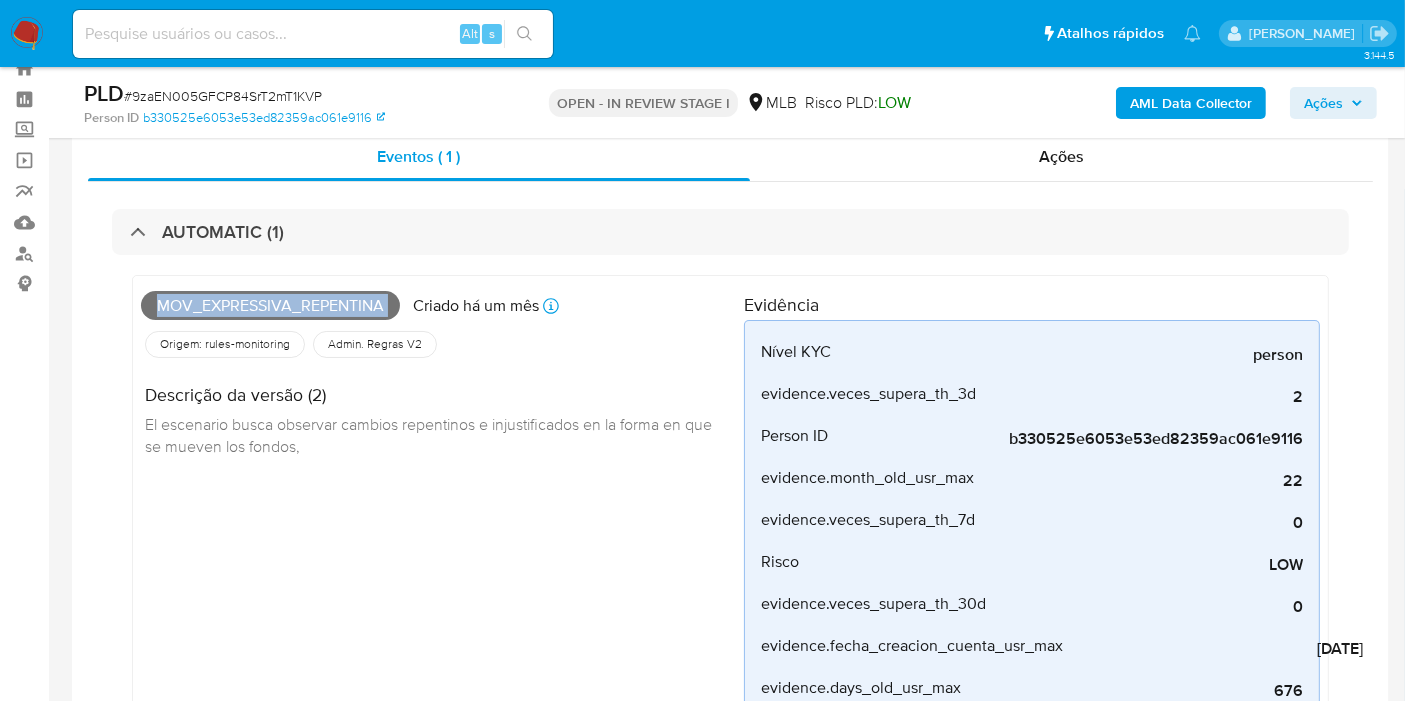click on "Ações" at bounding box center (1333, 103) 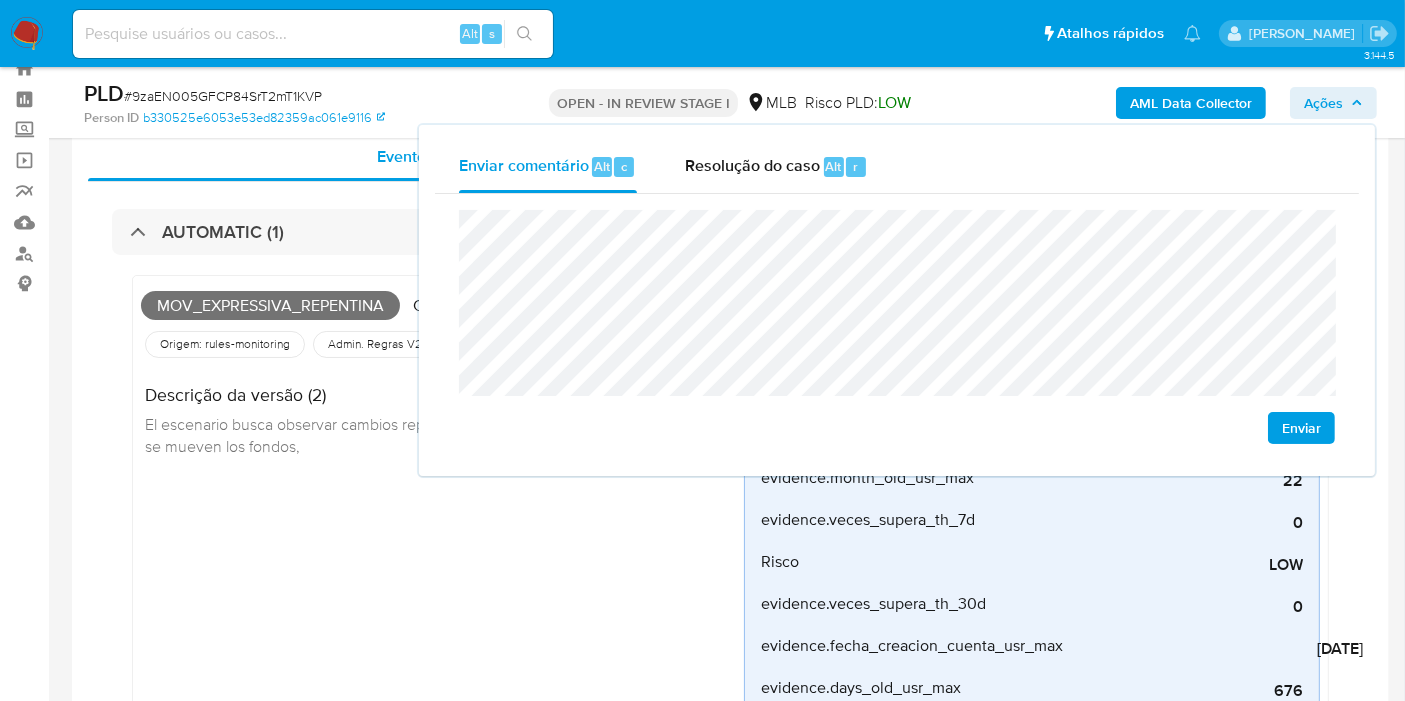 click on "Descrição da versão (2)" at bounding box center (436, 395) 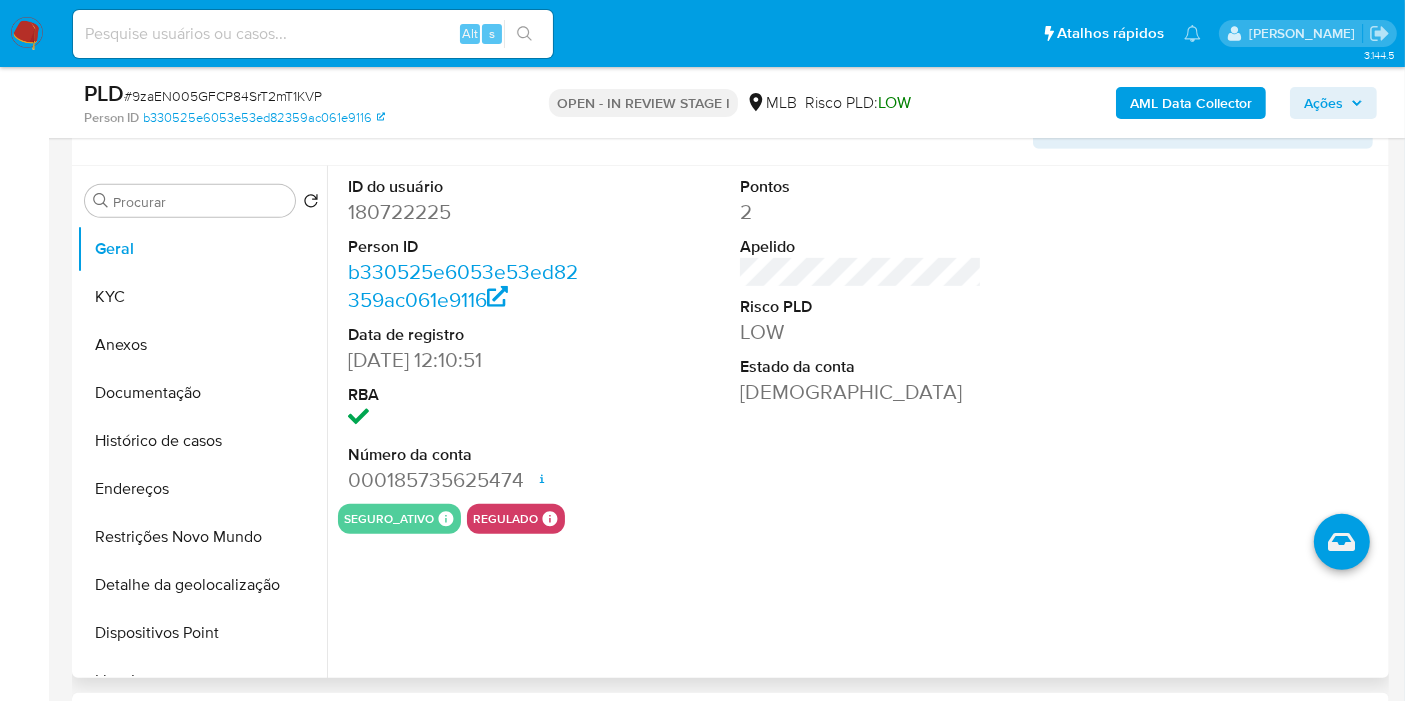 scroll, scrollTop: 844, scrollLeft: 0, axis: vertical 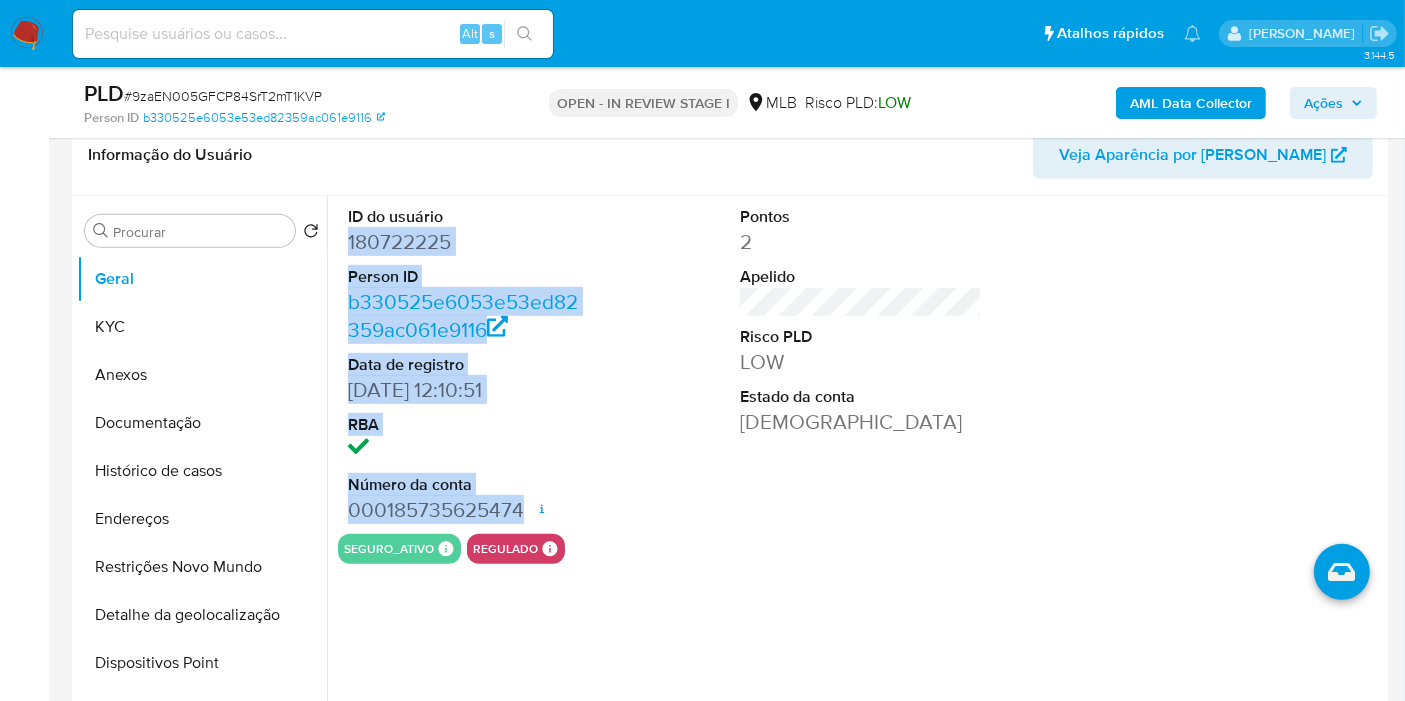 drag, startPoint x: 338, startPoint y: 247, endPoint x: 519, endPoint y: 506, distance: 315.97784 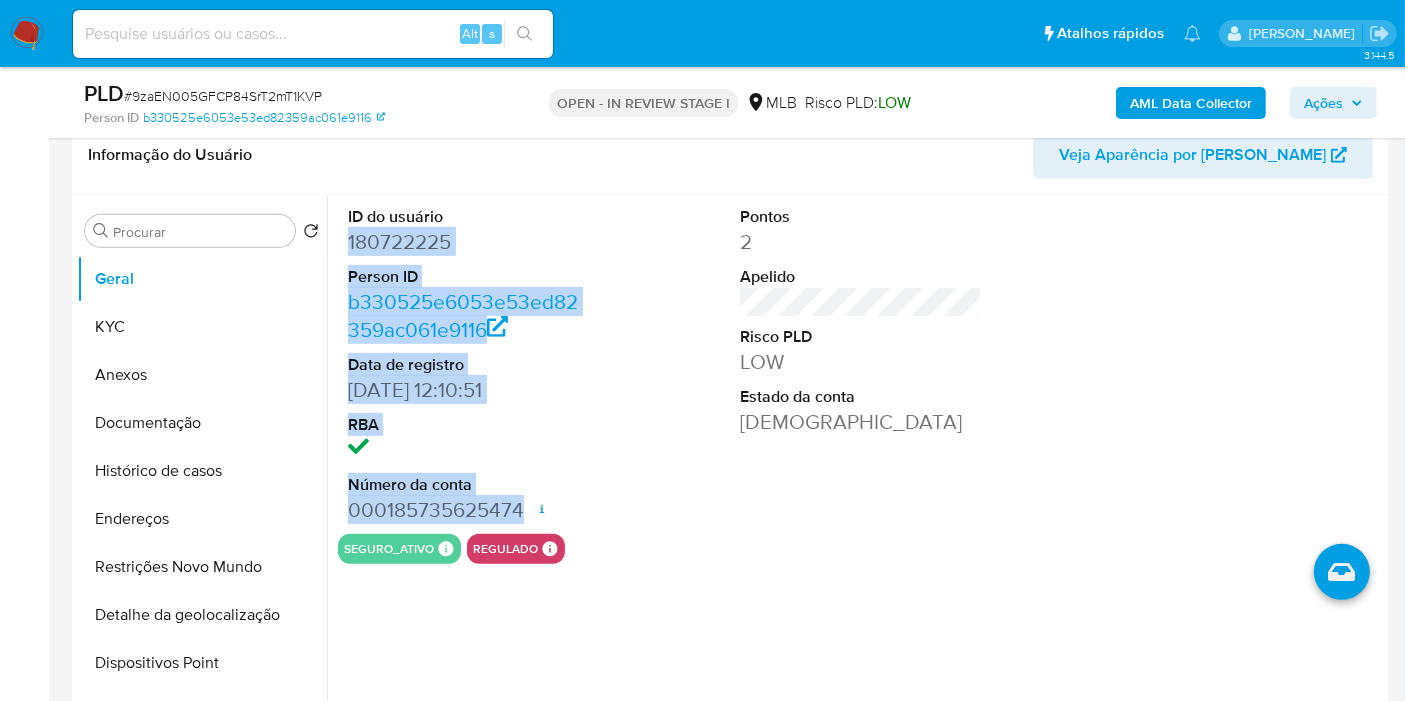 click on "Ações" at bounding box center (1323, 103) 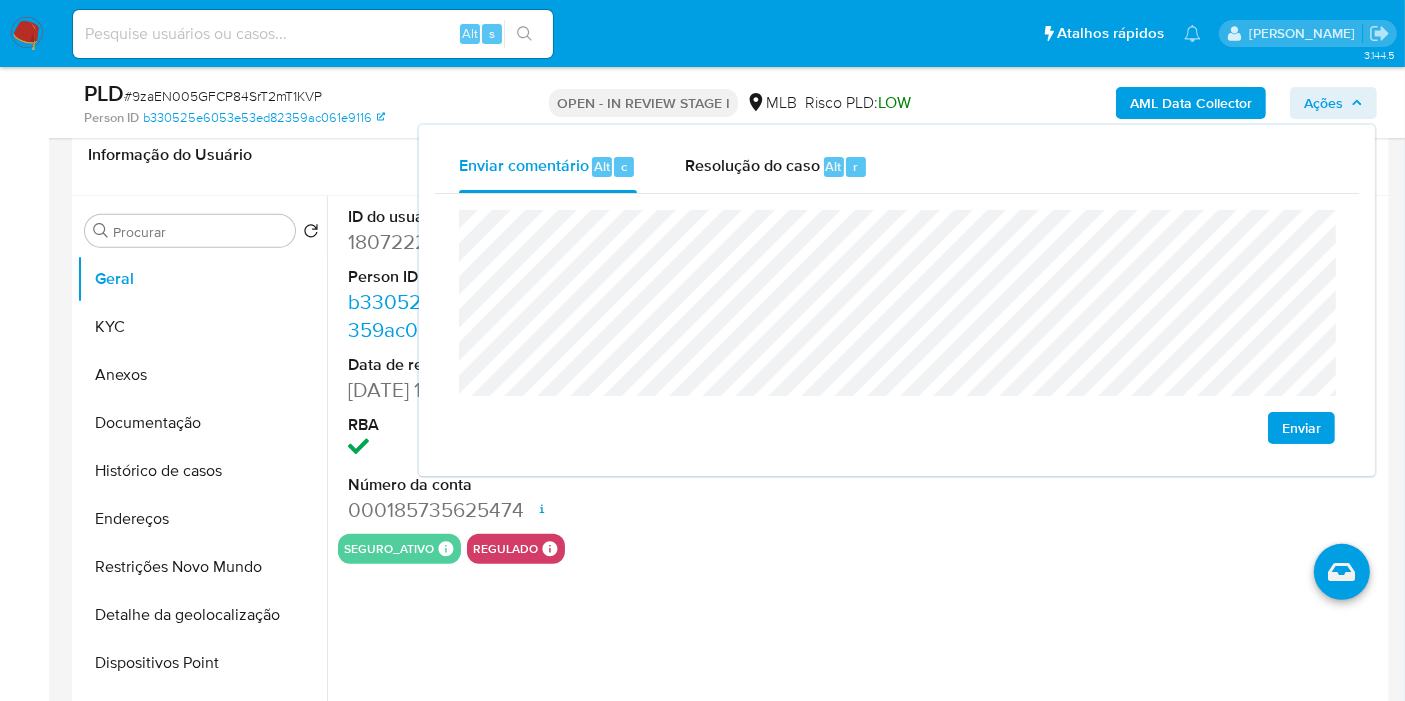 click on "Pontos 2 Apelido Risco PLD LOW Estado da conta Ativa" at bounding box center (861, 365) 